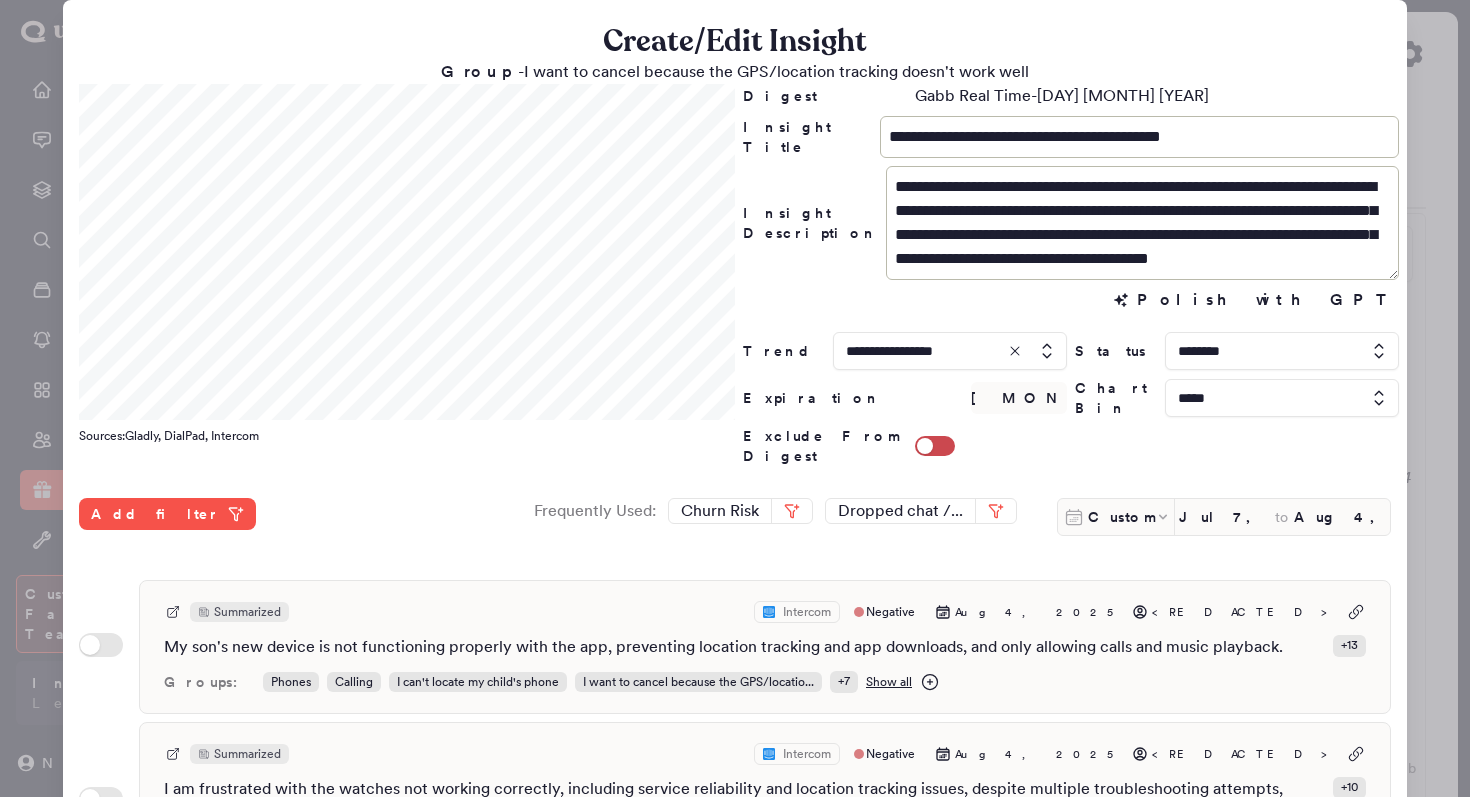 scroll, scrollTop: 0, scrollLeft: 0, axis: both 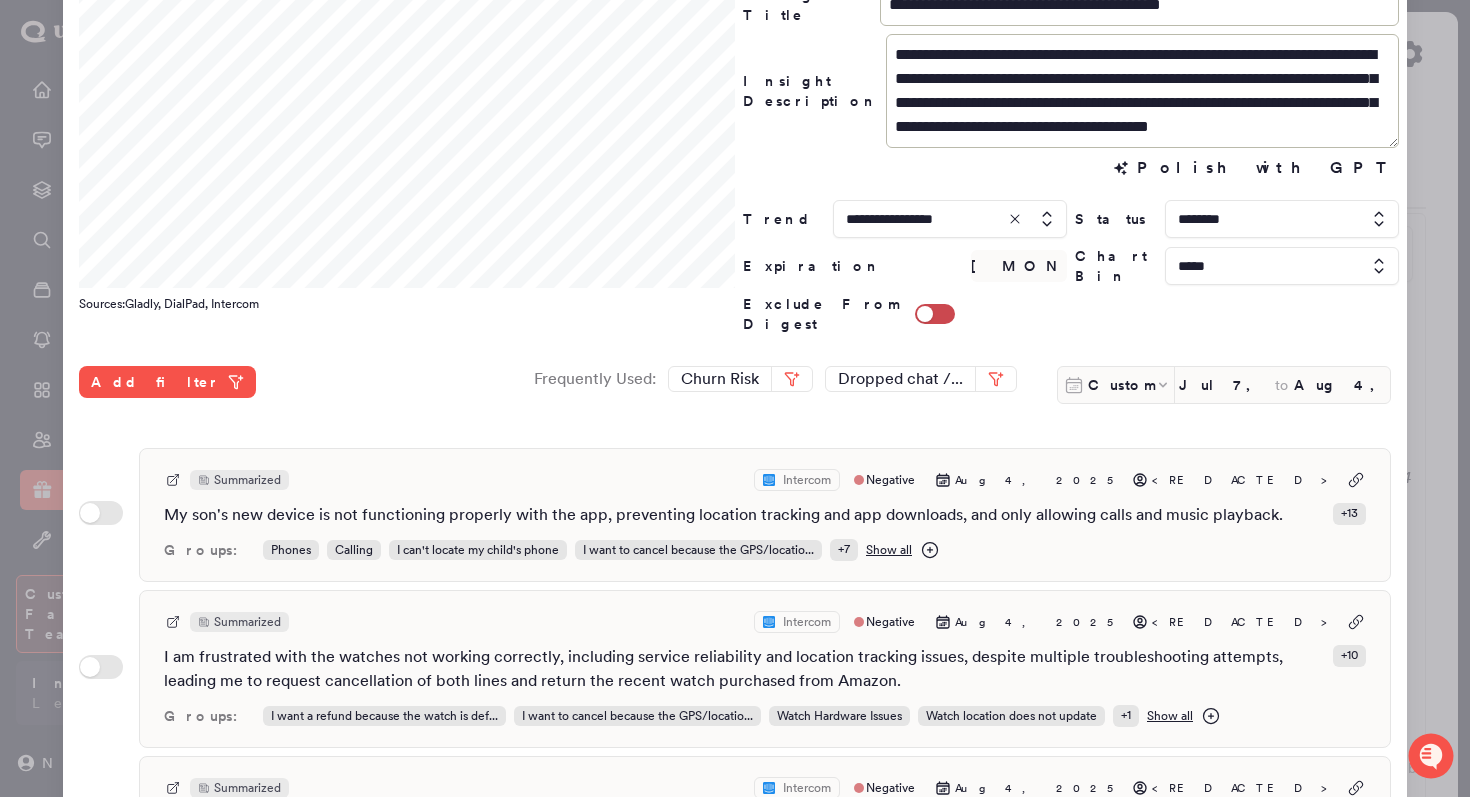 click at bounding box center [735, 398] 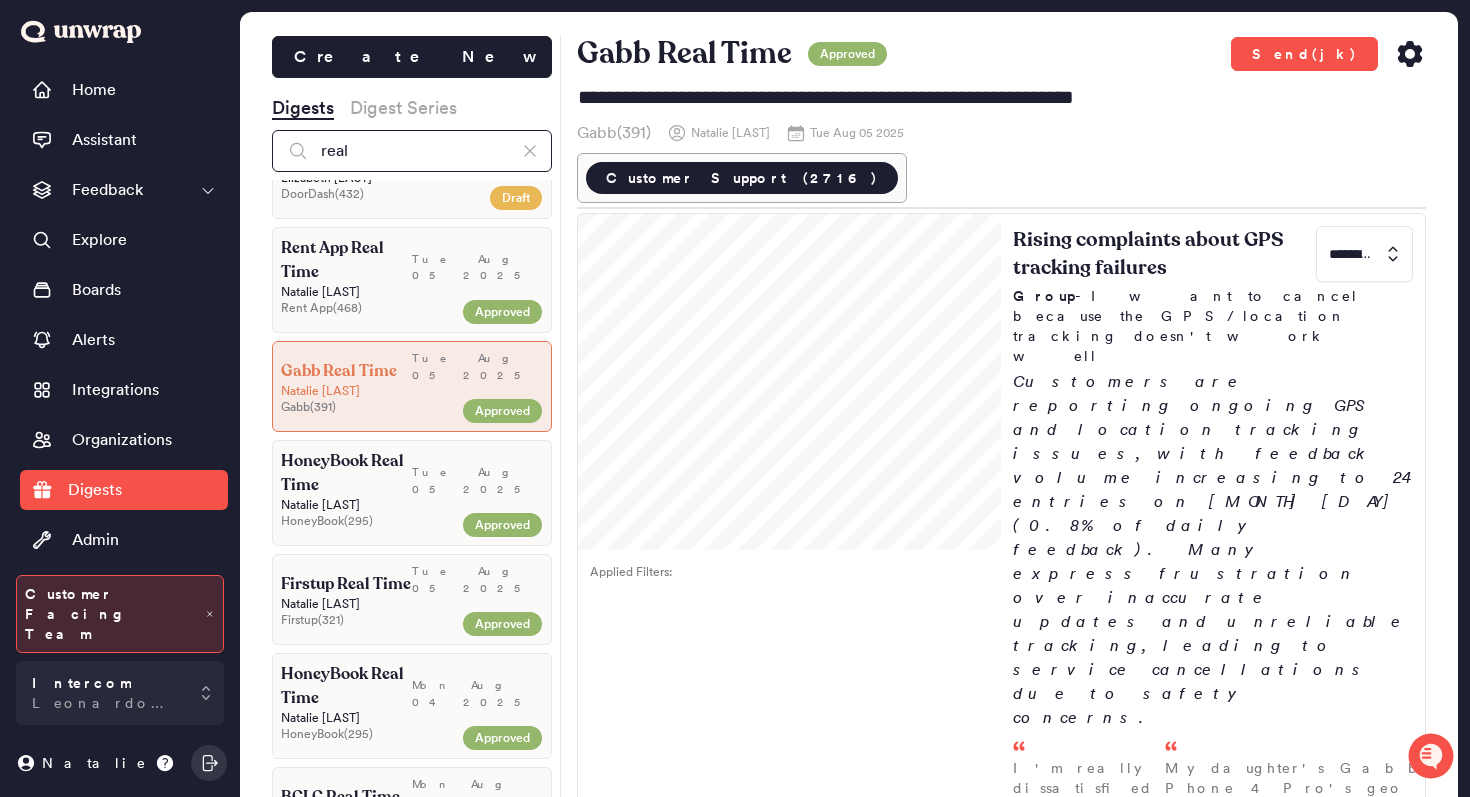 click on "real" at bounding box center (412, 151) 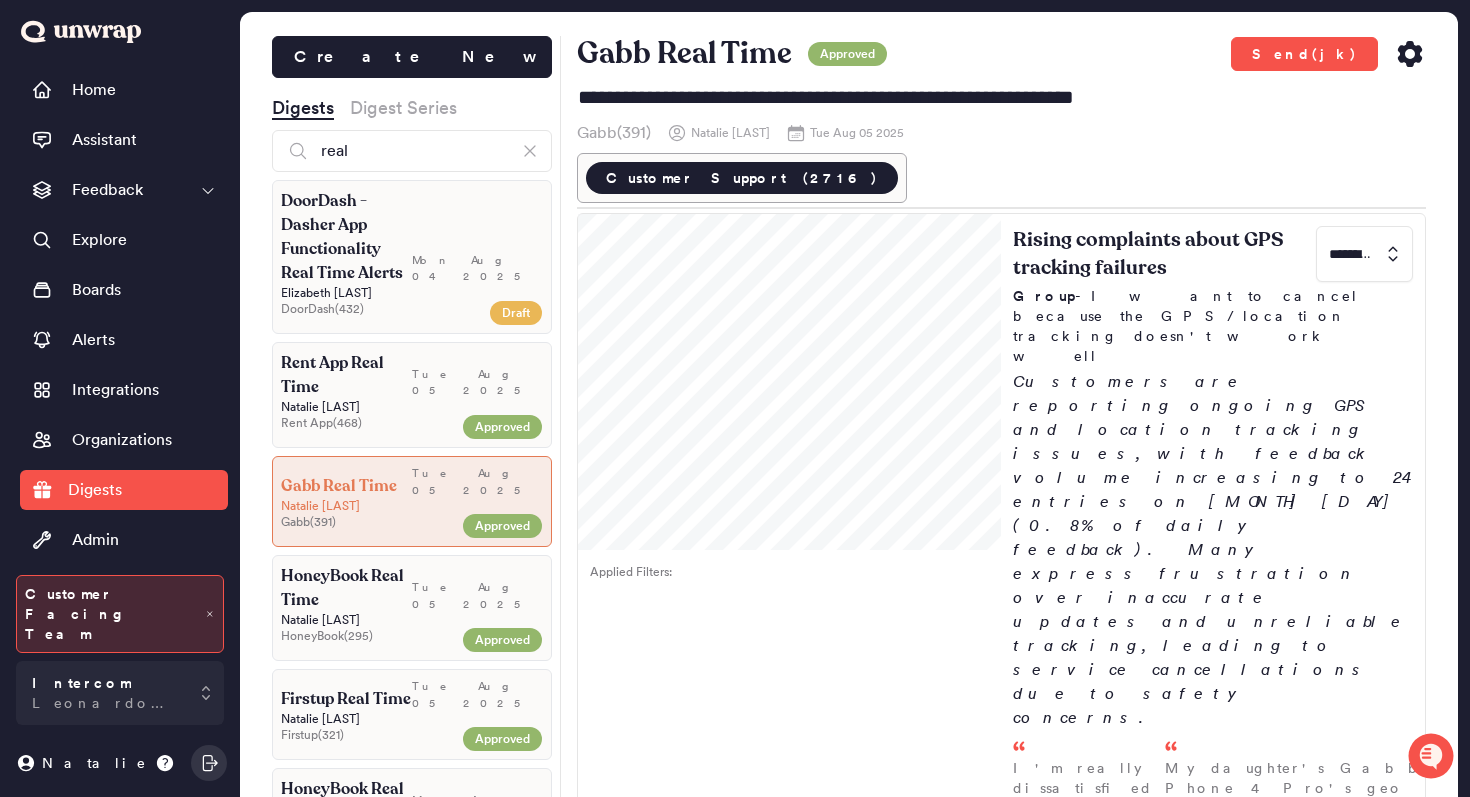 click on "Mon Aug 04 2025" at bounding box center (477, 237) 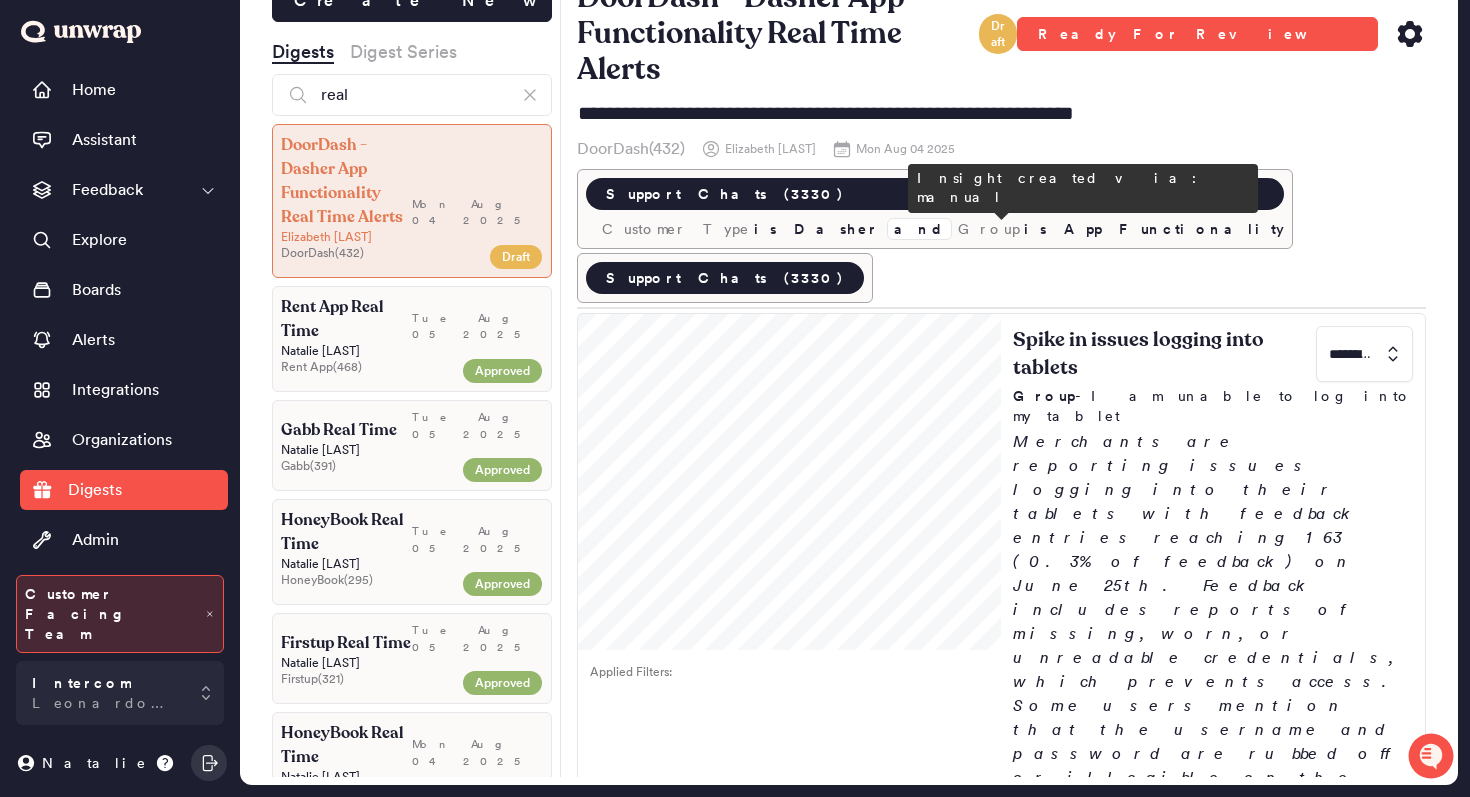 scroll, scrollTop: 26, scrollLeft: 0, axis: vertical 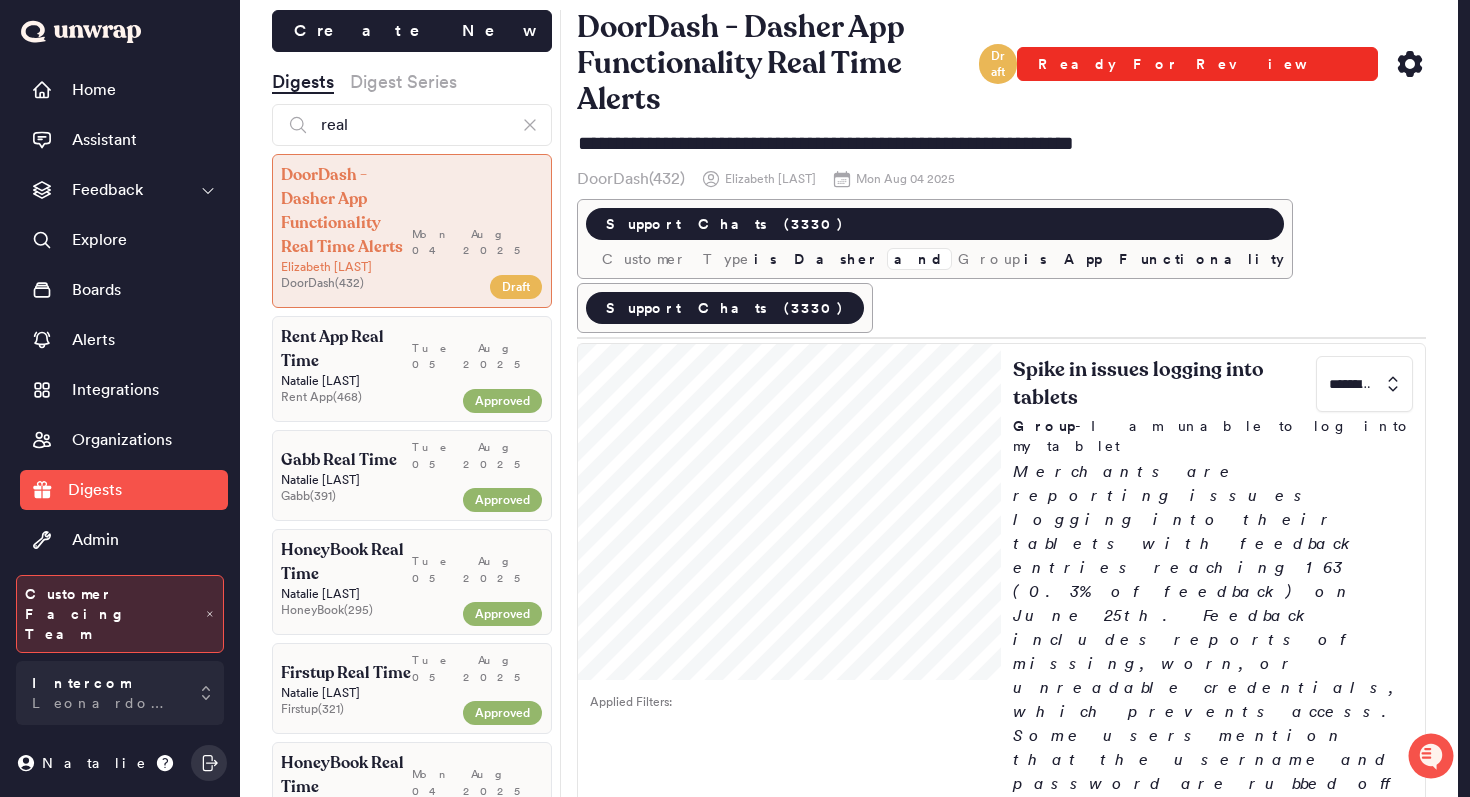click on "Ready For Review" at bounding box center [1197, 64] 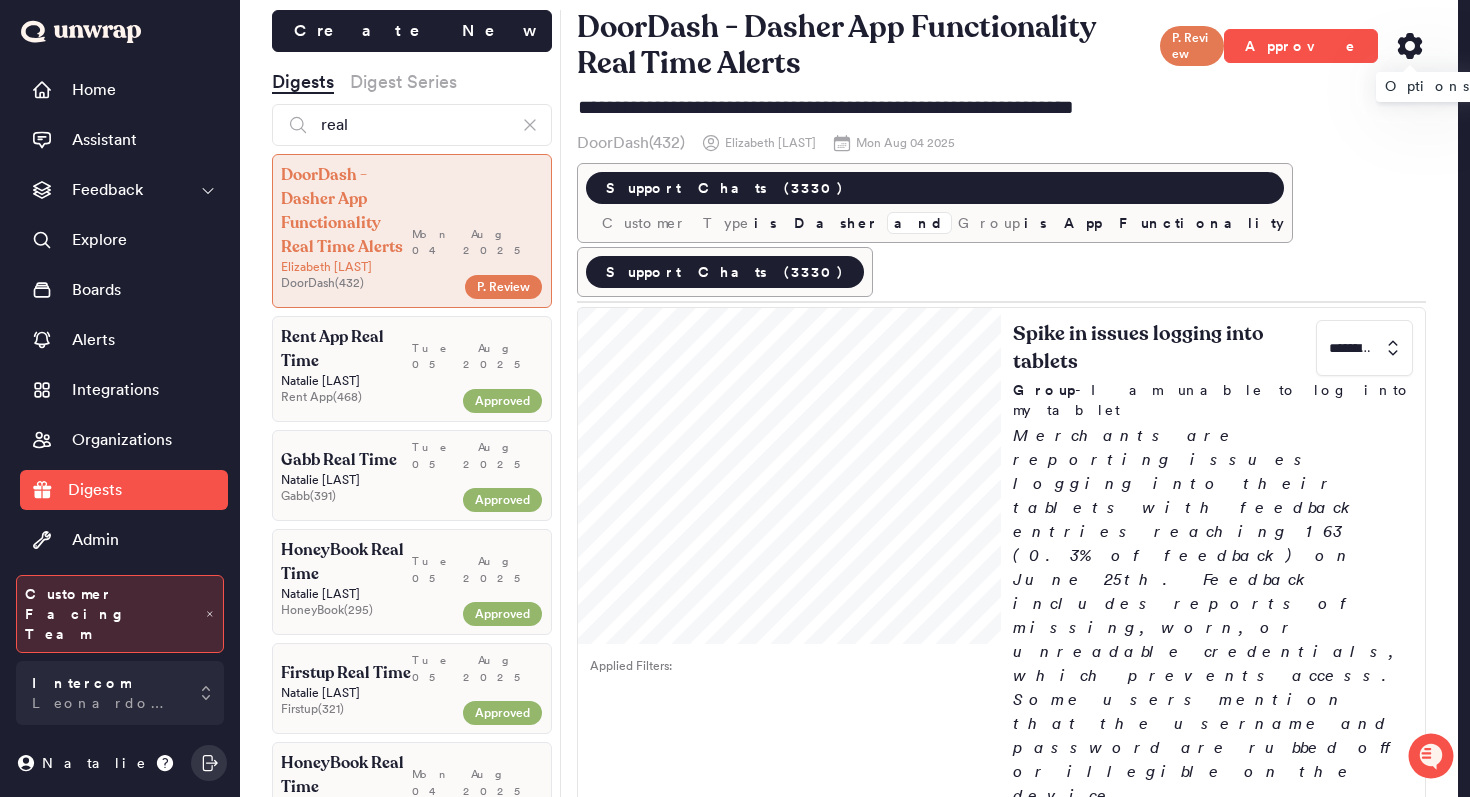 click 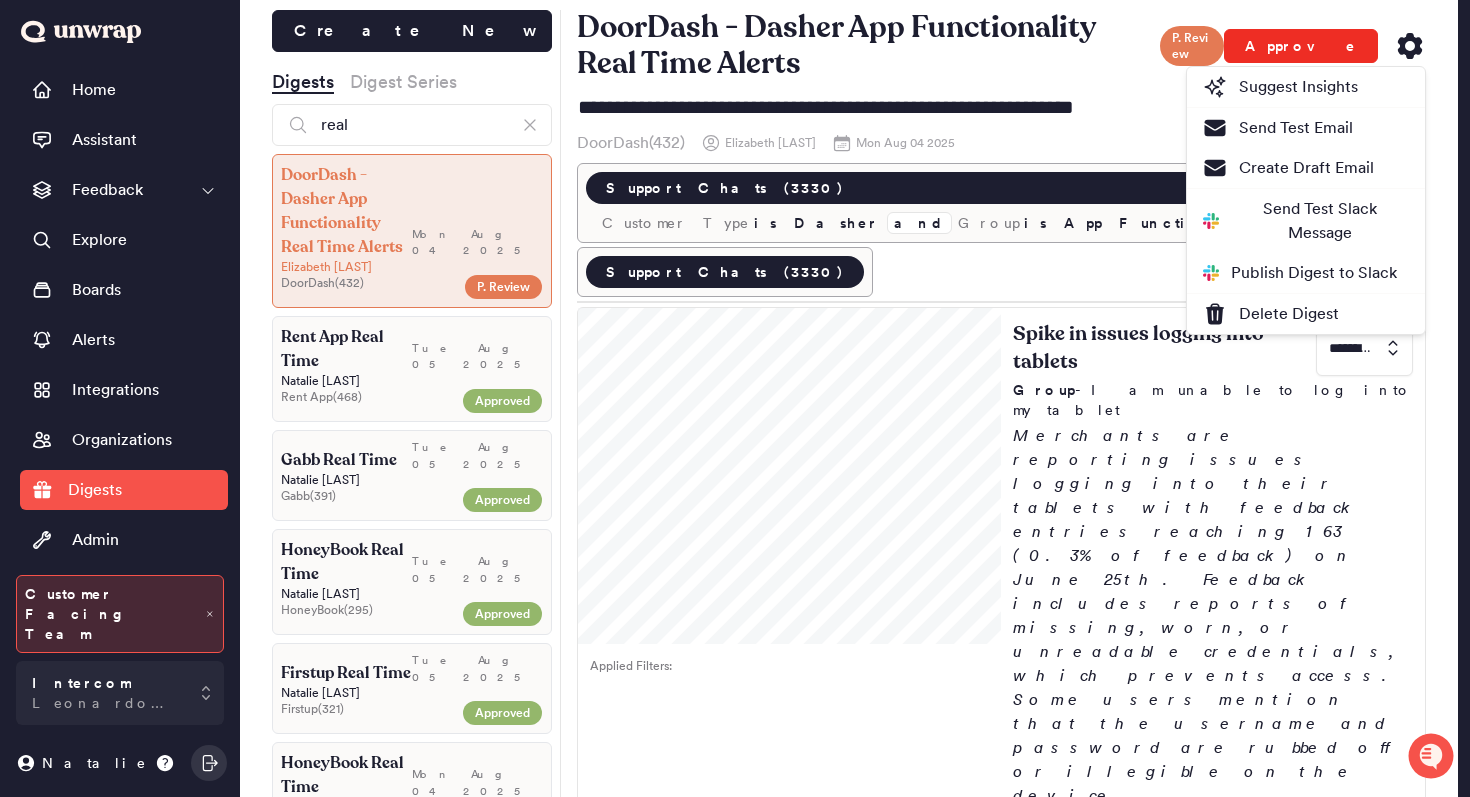 click on "Approve" at bounding box center [1301, 46] 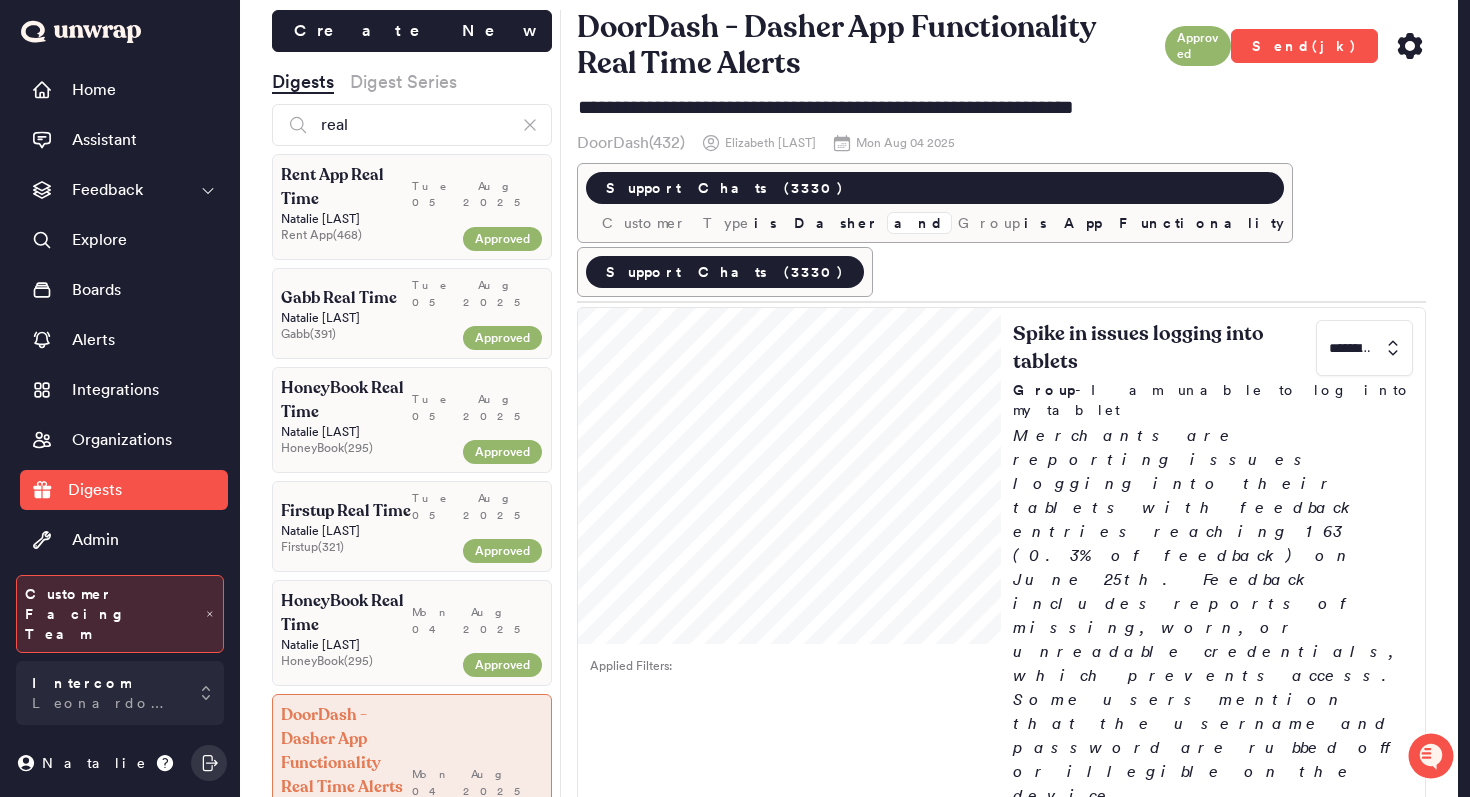 click 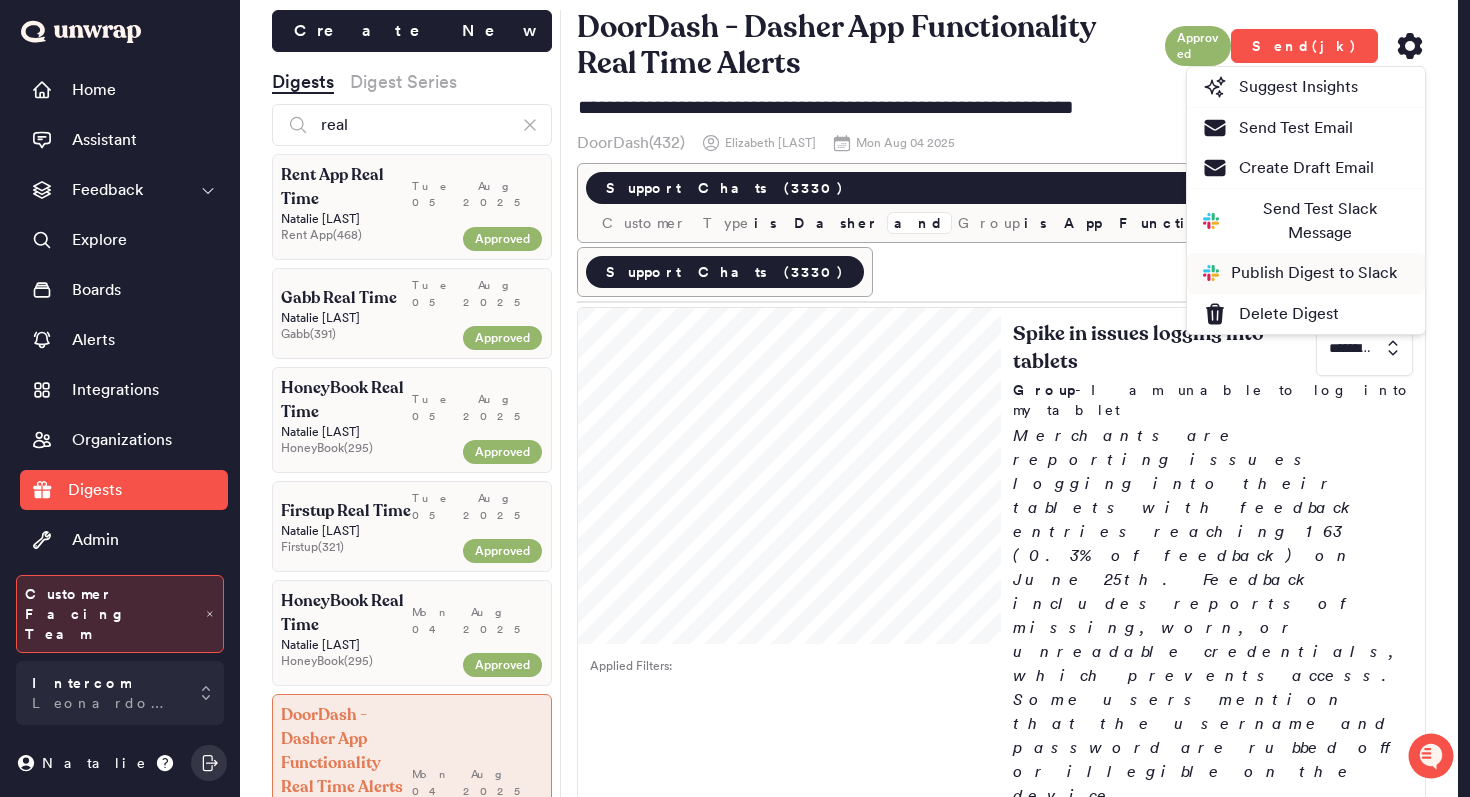 click on "Publish Digest to Slack" at bounding box center [1300, 273] 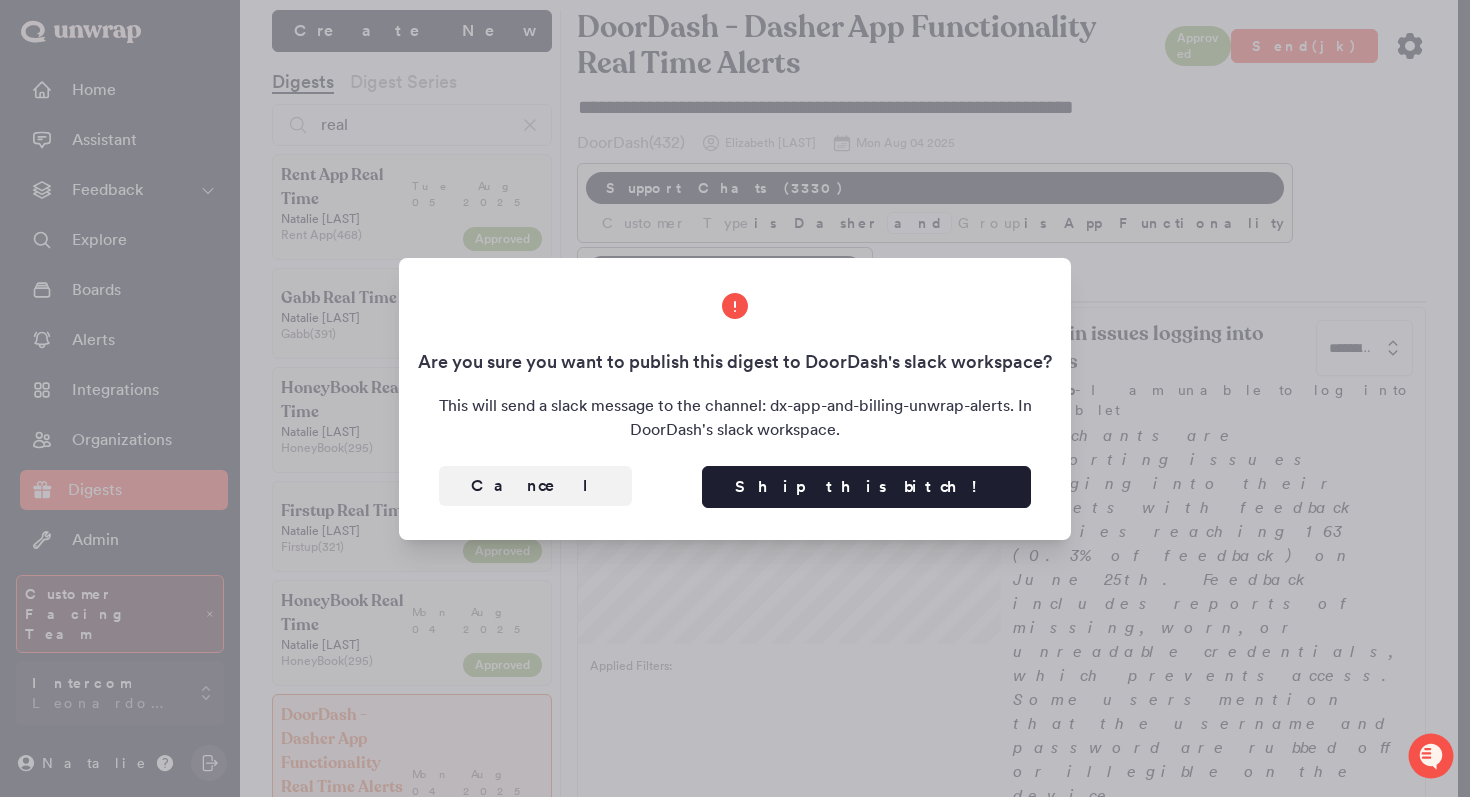 type 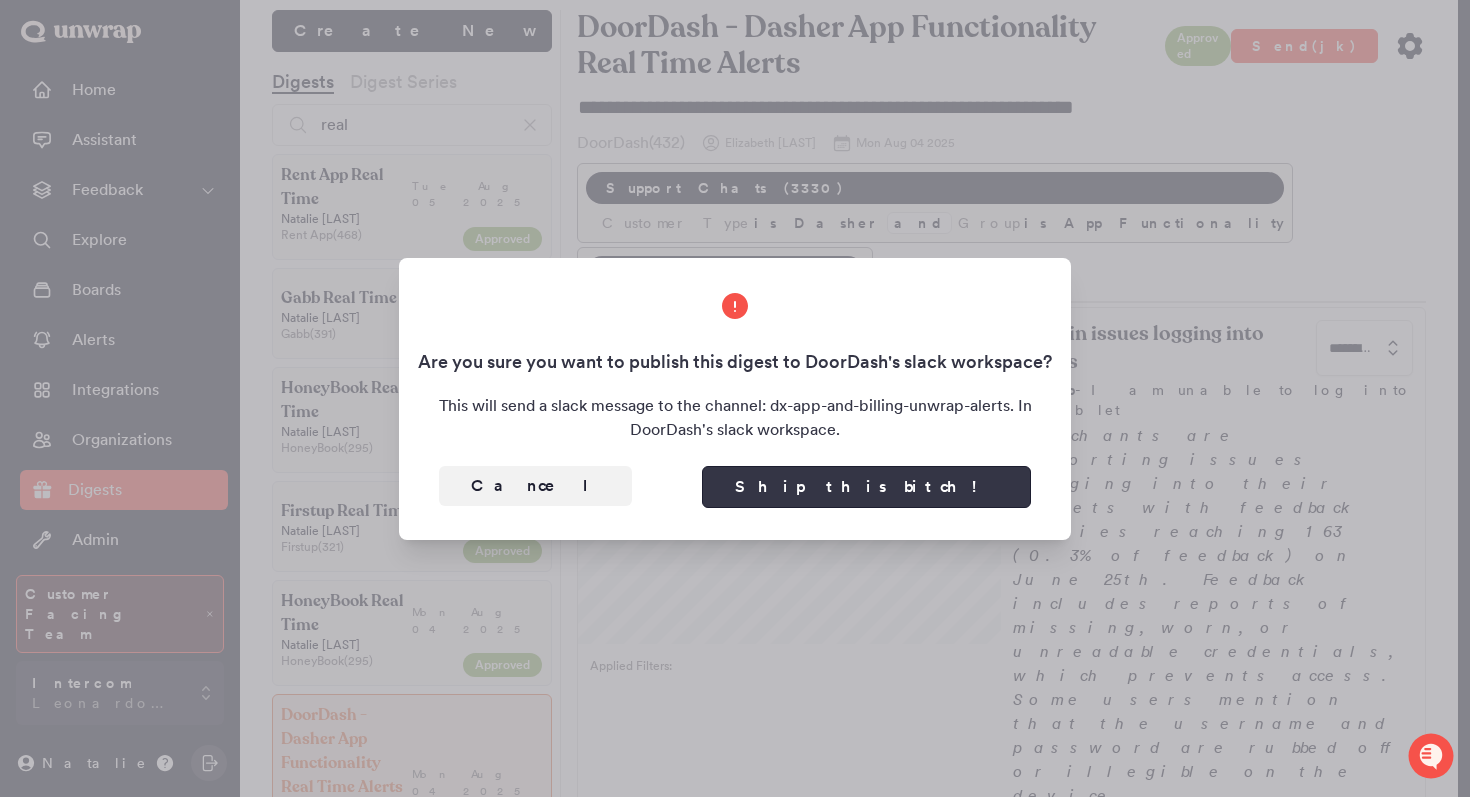 click on "Ship this bitch!" at bounding box center [866, 487] 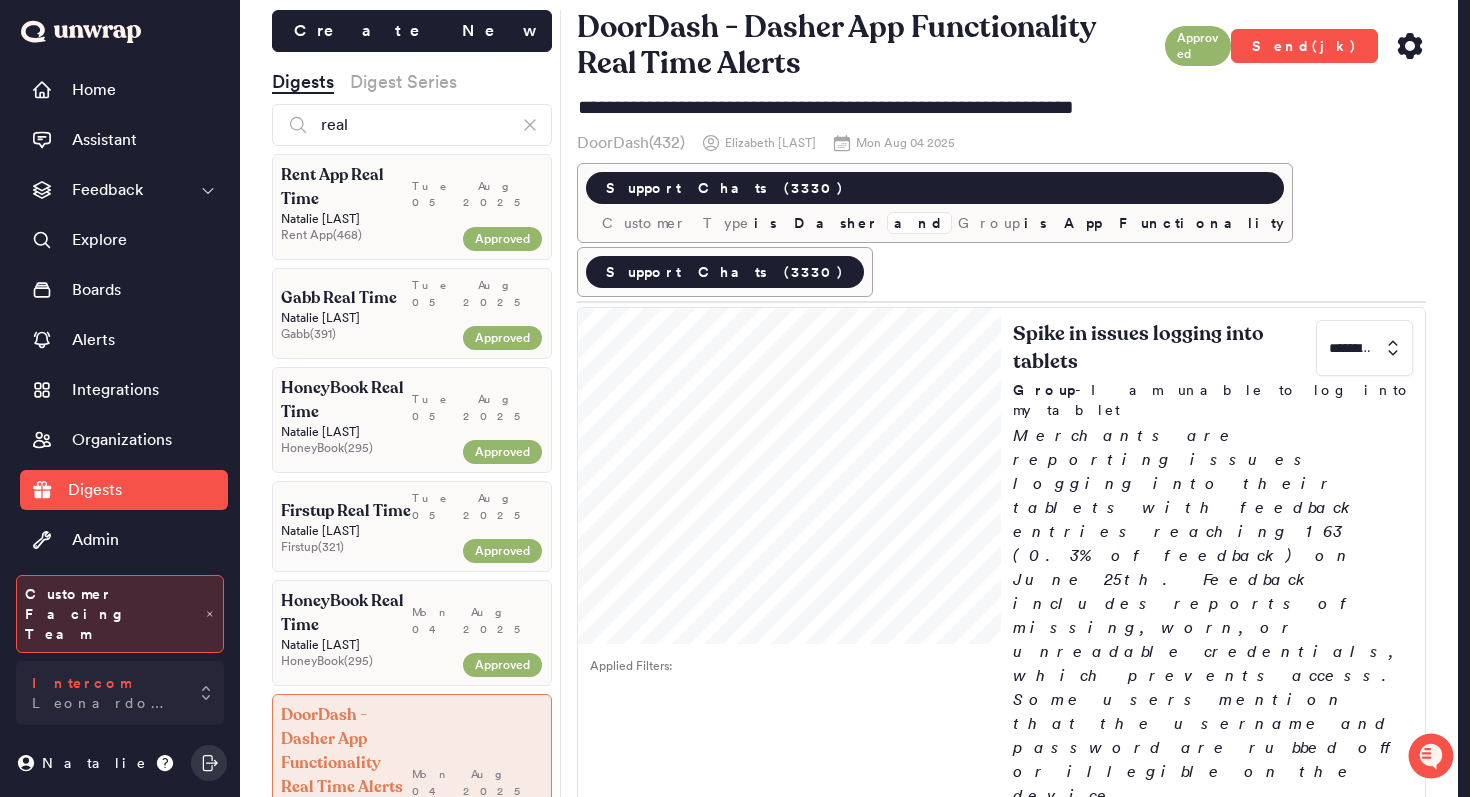 click on "Intercom Leonardo Ai" at bounding box center [120, 693] 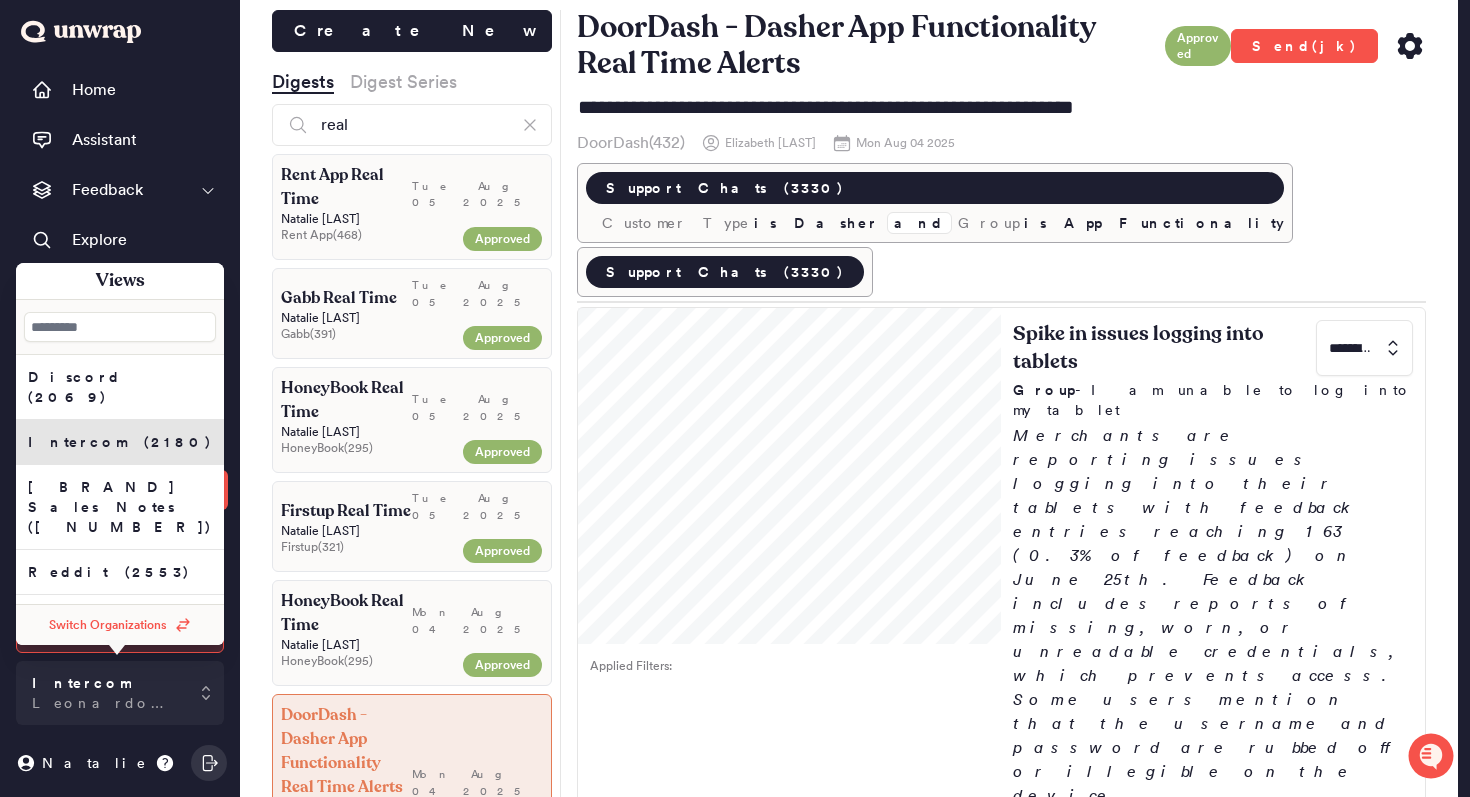click on "Switch Organizations" at bounding box center [108, 625] 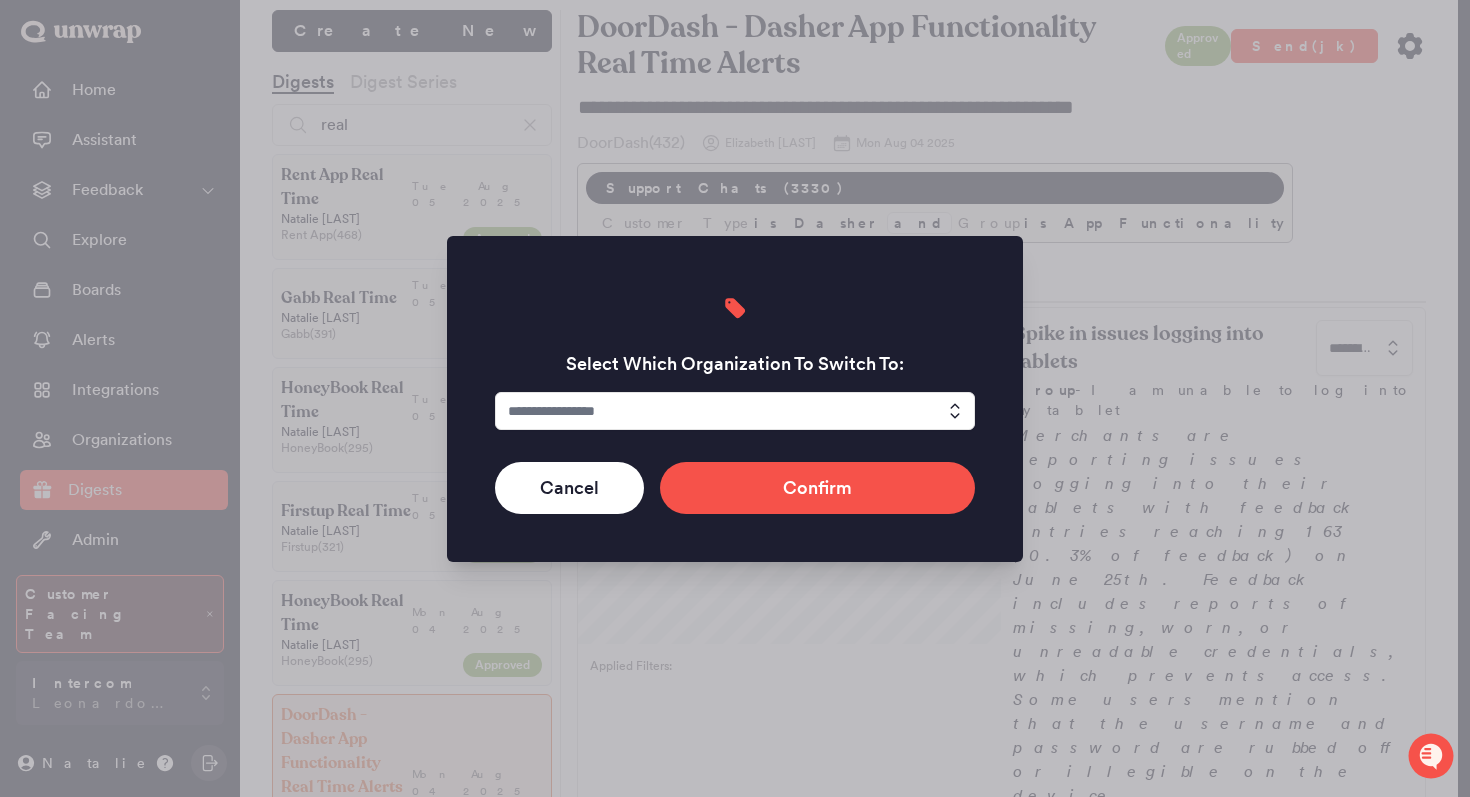 click at bounding box center (735, 411) 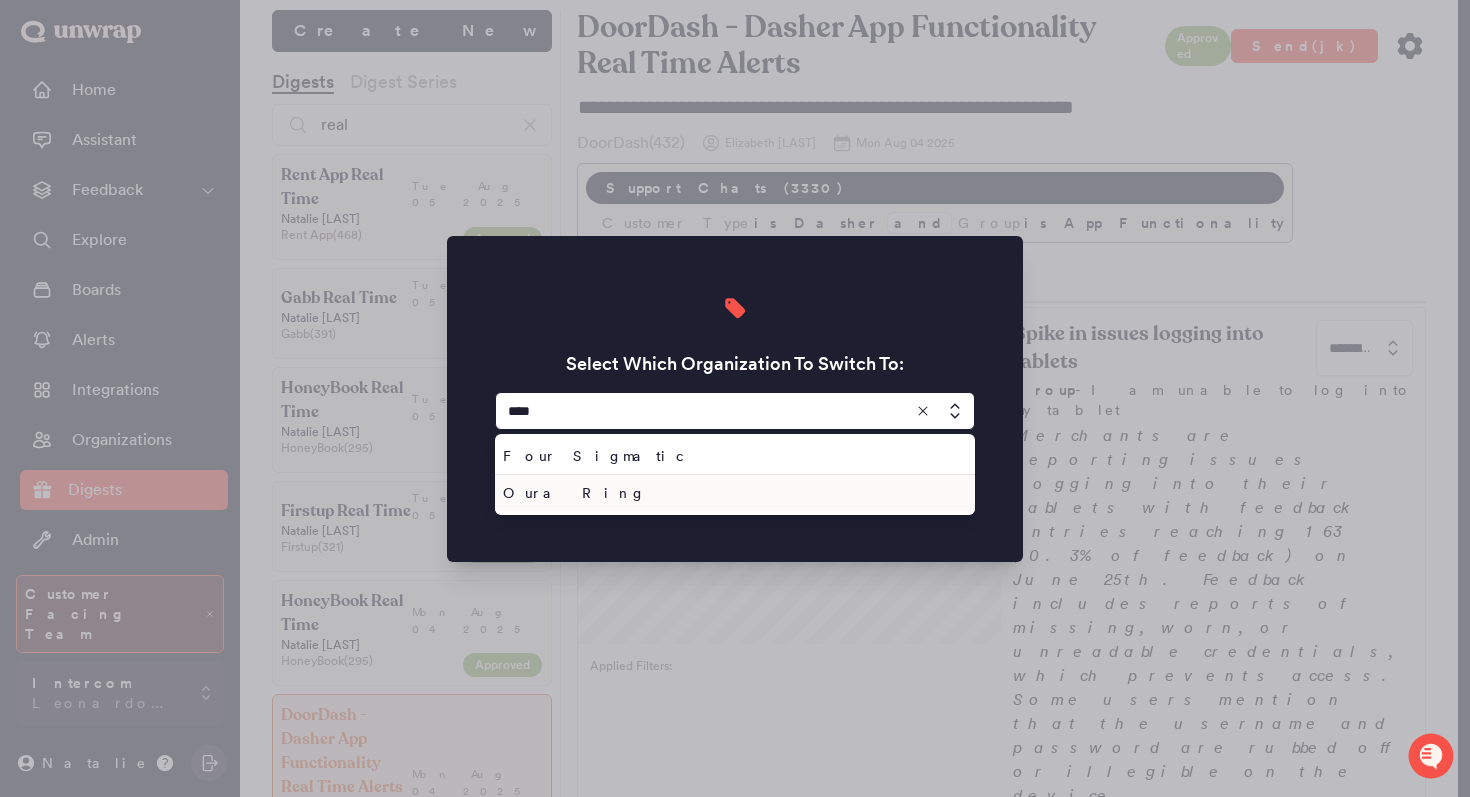type on "****" 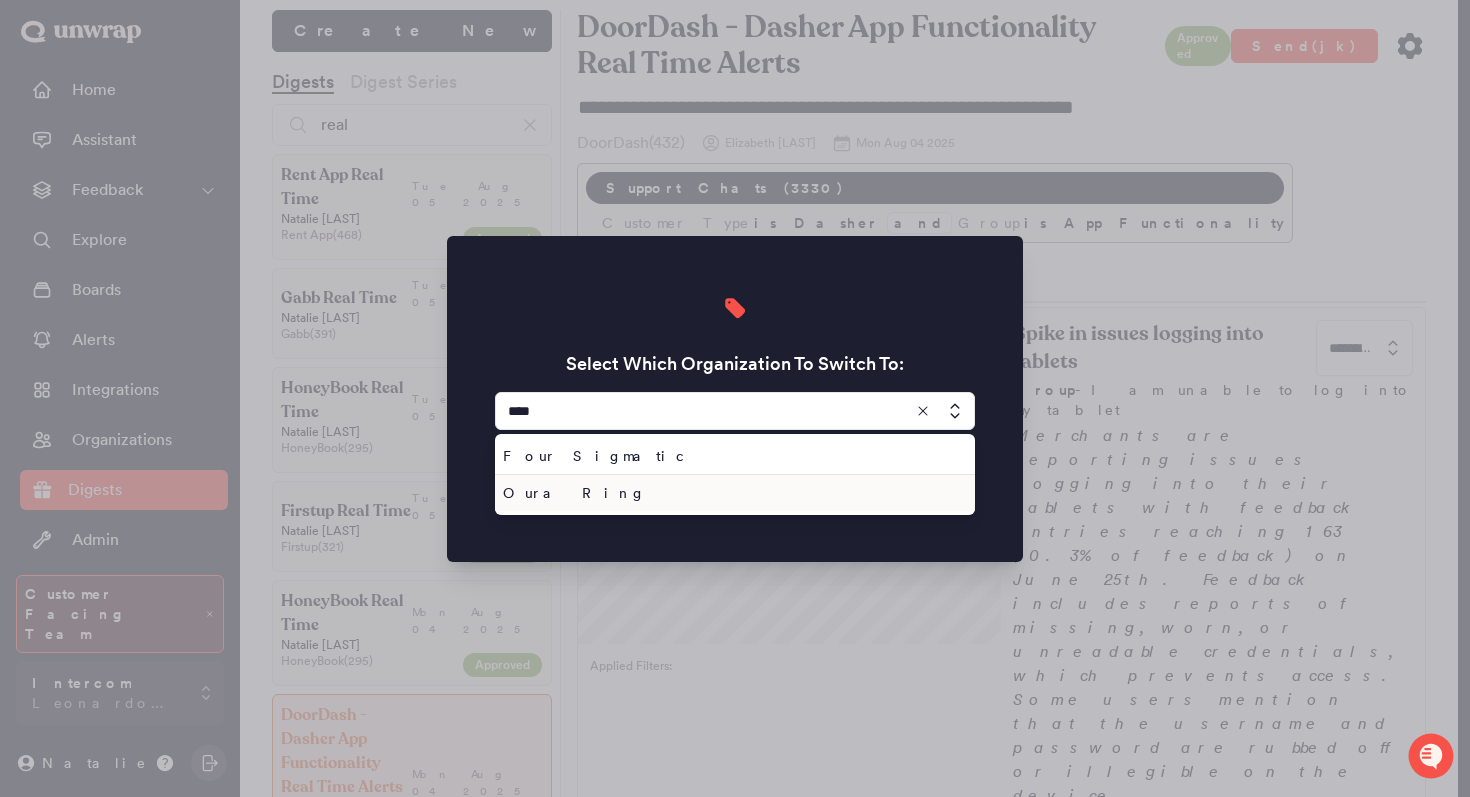 drag, startPoint x: 657, startPoint y: 492, endPoint x: 668, endPoint y: 491, distance: 11.045361 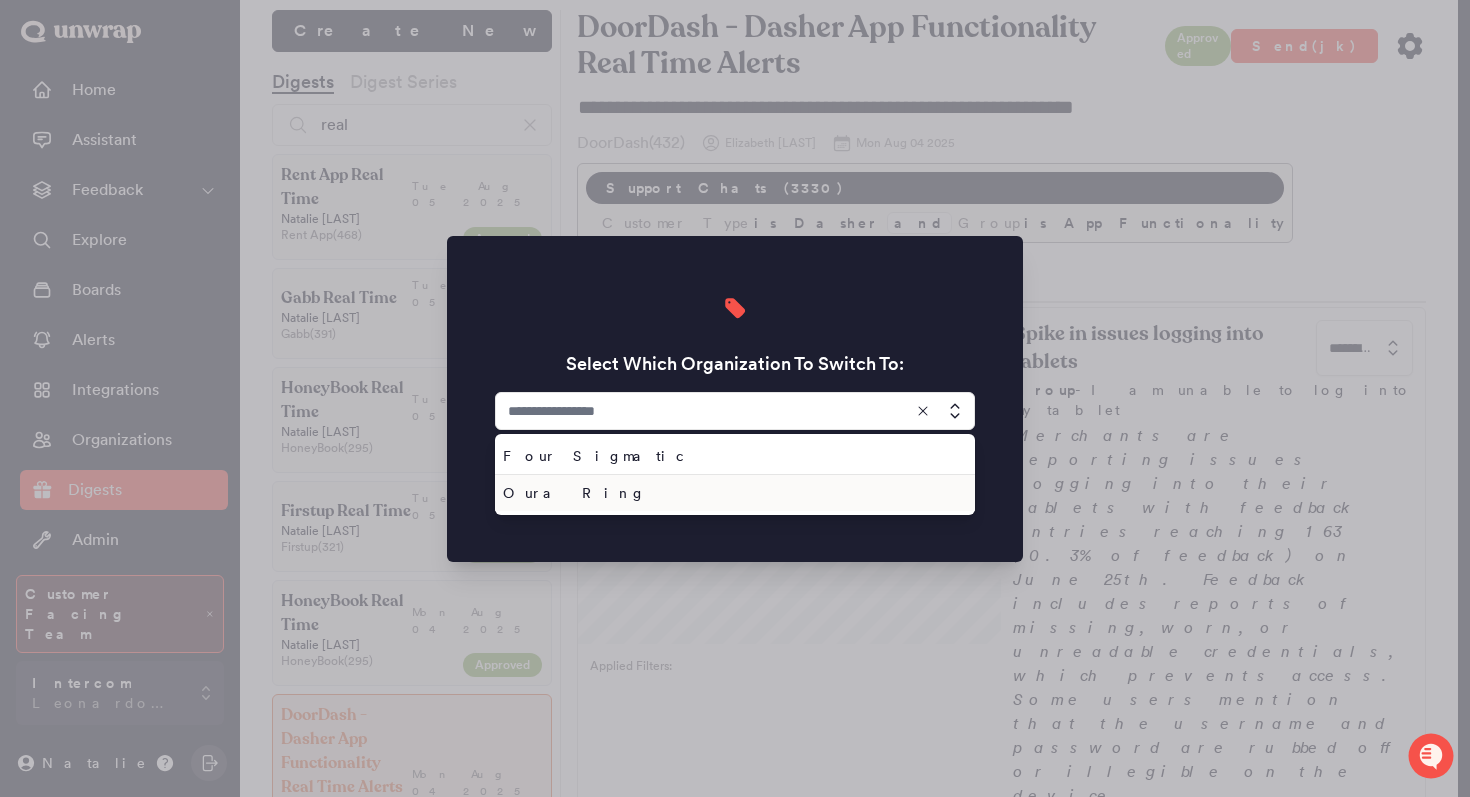type on "*********" 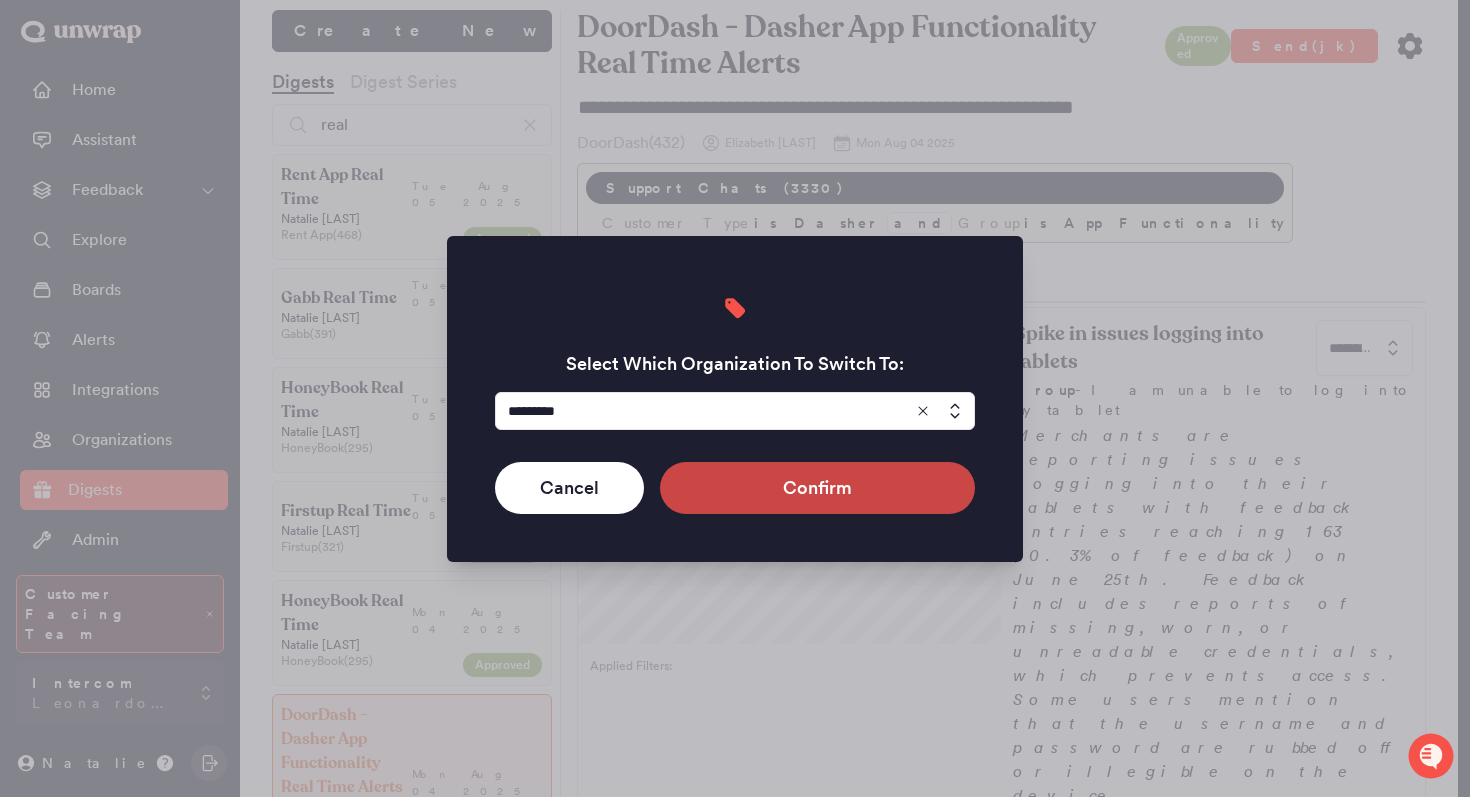 click on "Confirm" at bounding box center [817, 488] 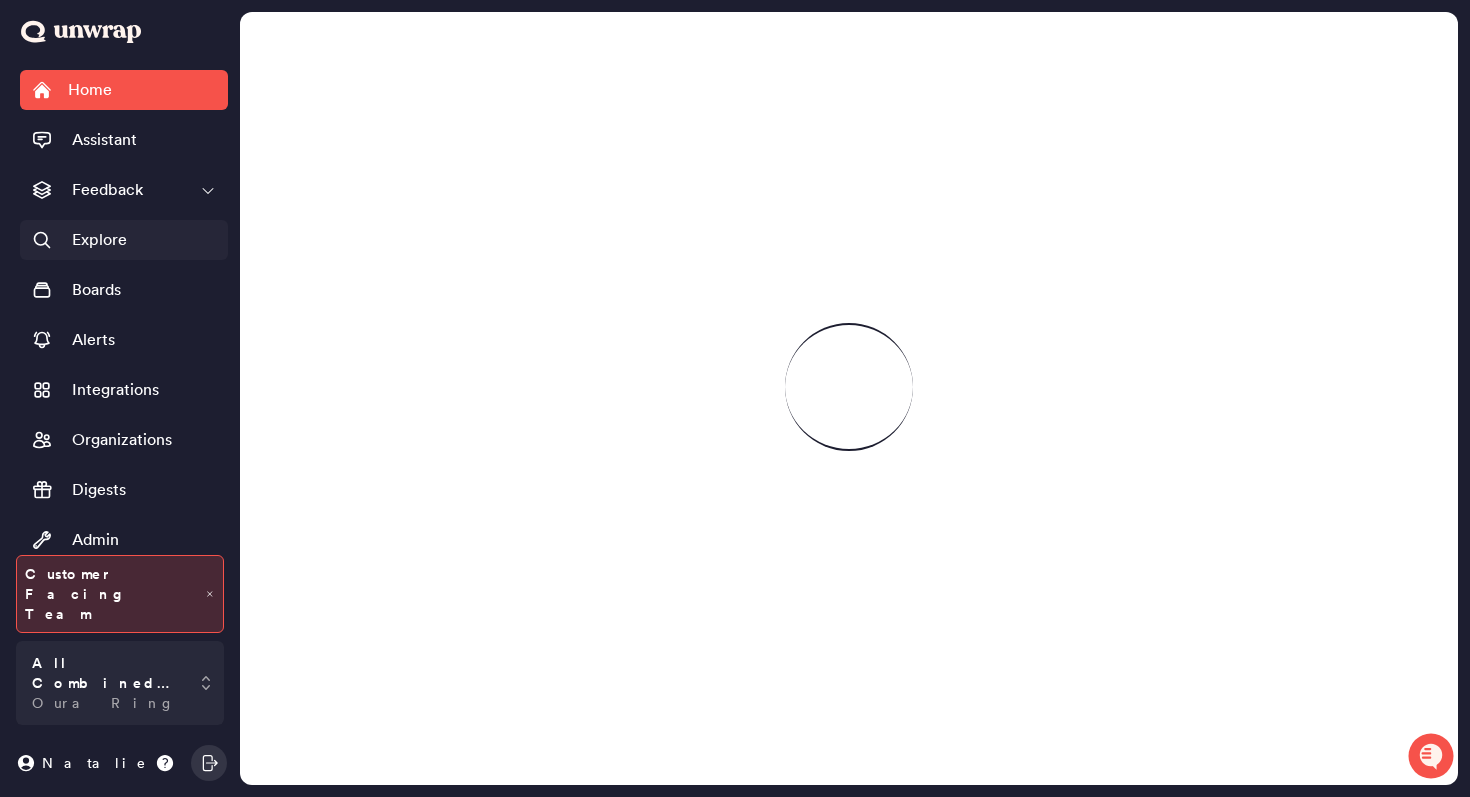 click on "Explore" at bounding box center (124, 240) 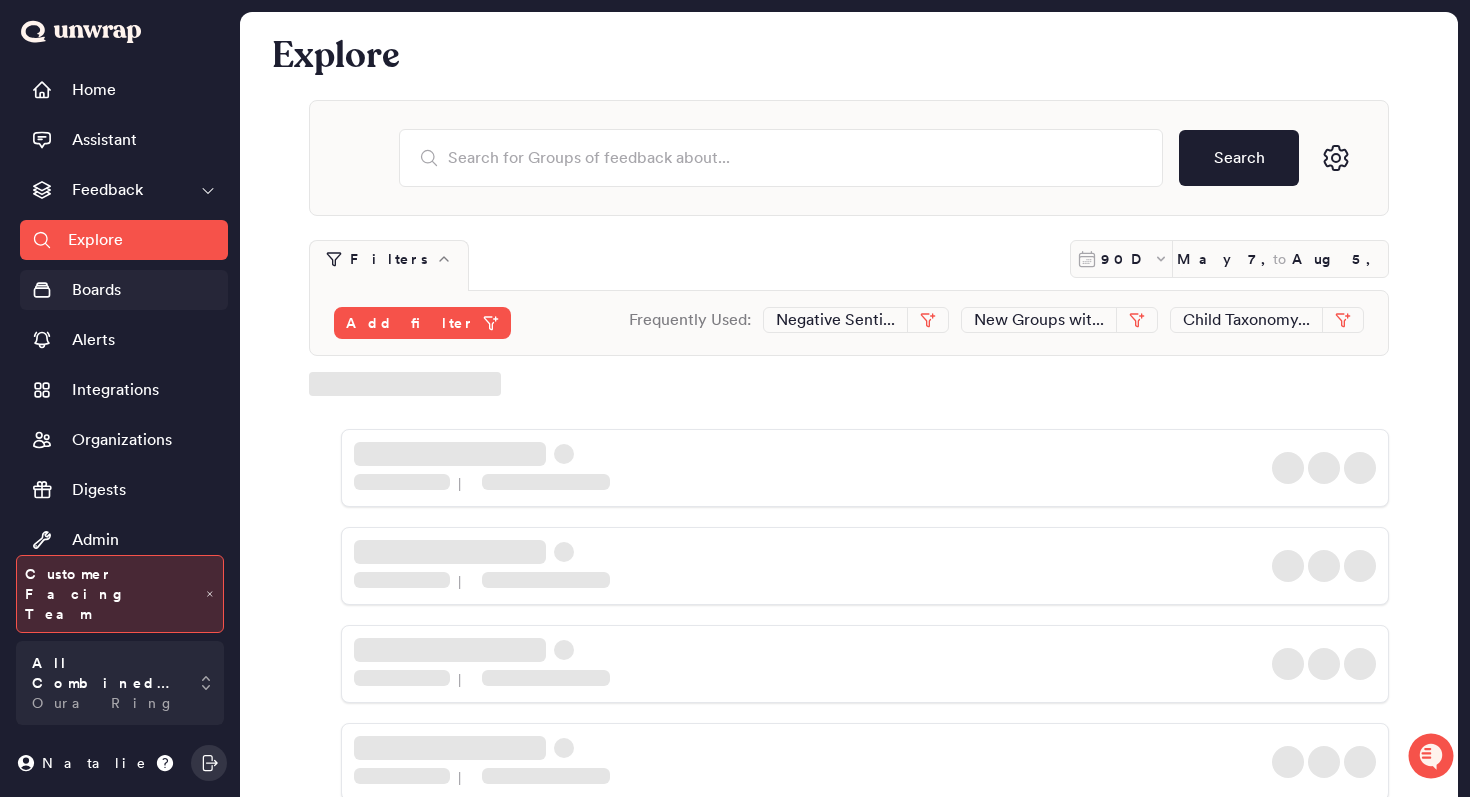 click on "Boards" at bounding box center [124, 290] 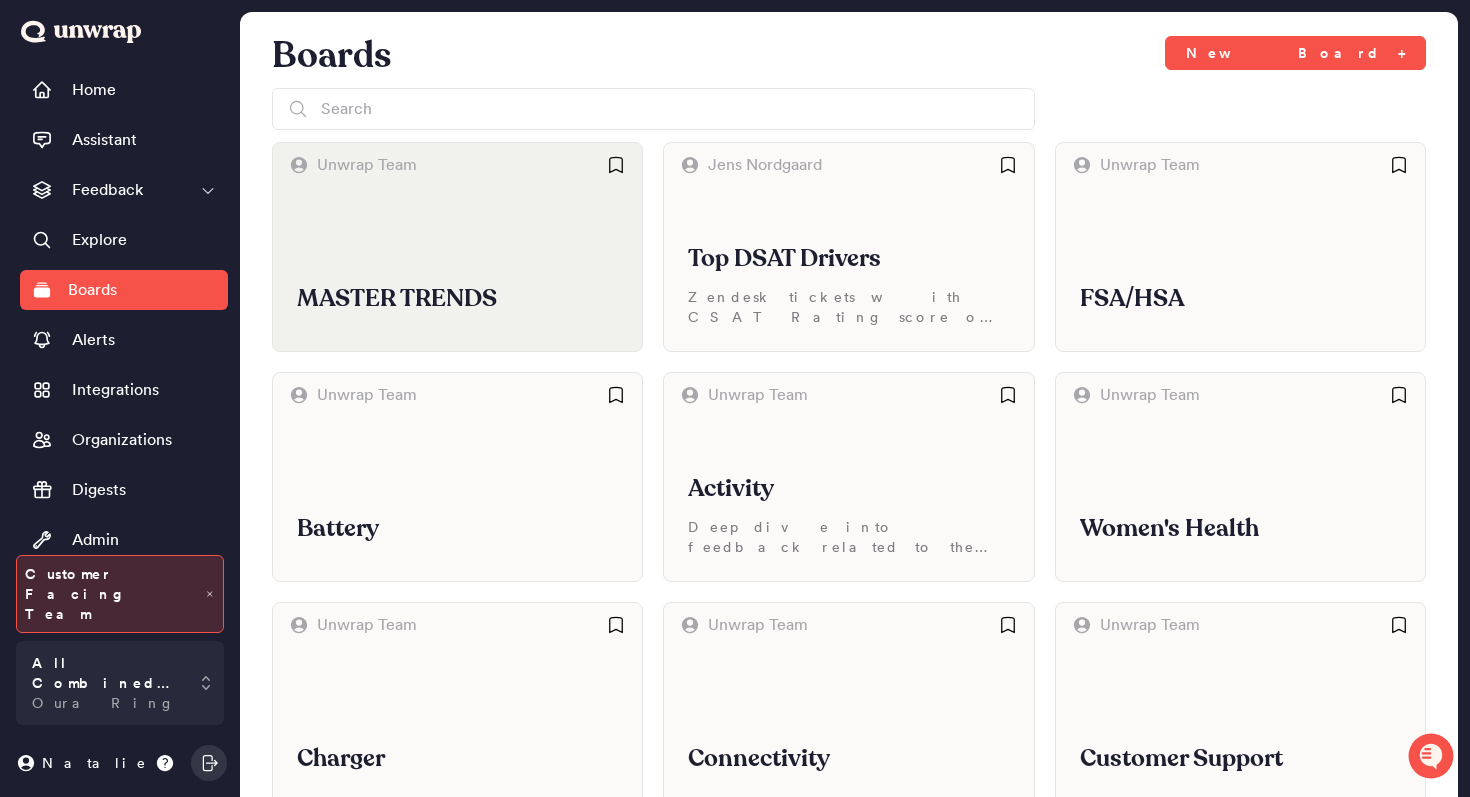 click on "MASTER TRENDS" at bounding box center (457, 299) 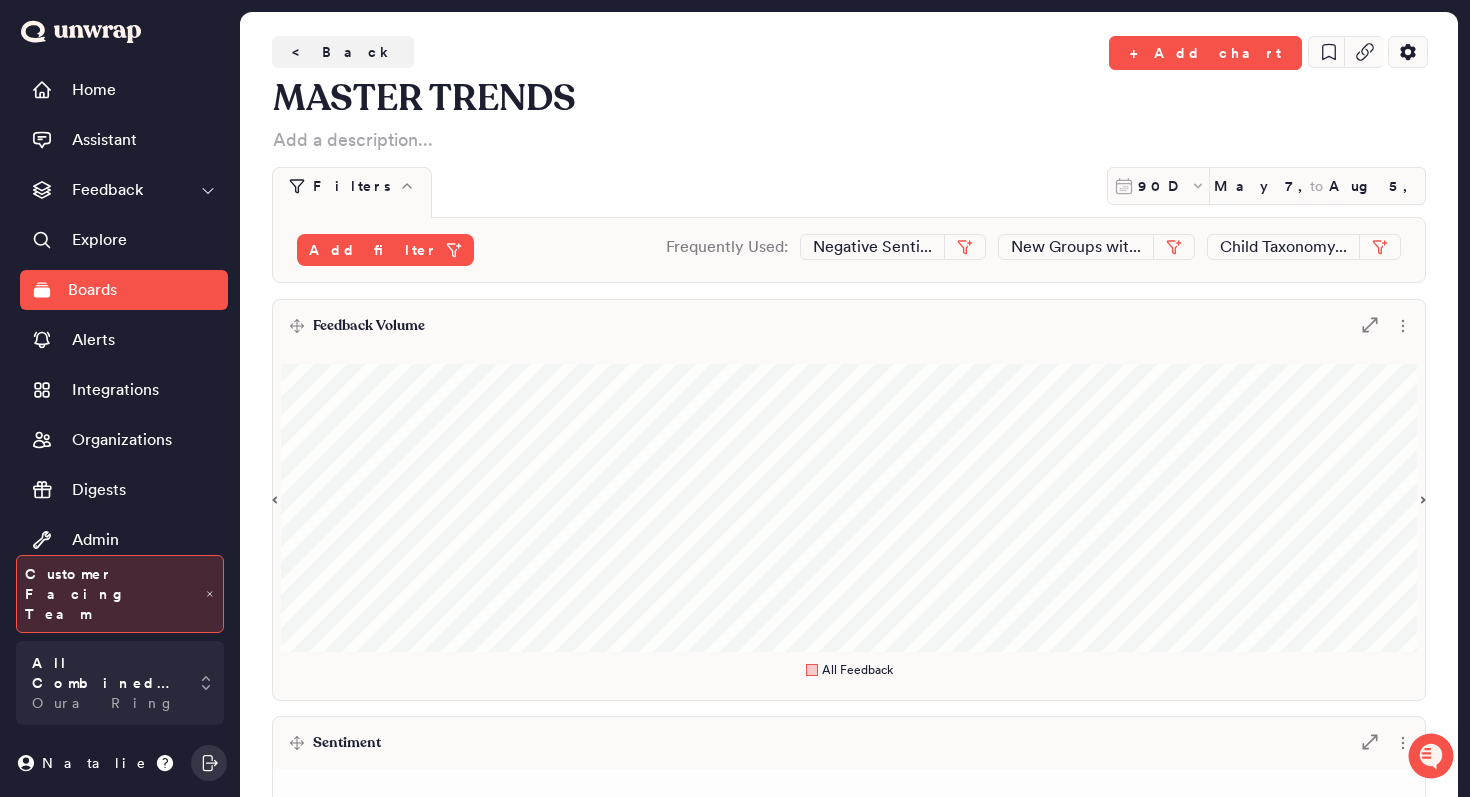 click on "Feedback Volume
.st0 {
fill: #7e7d82;
}" at bounding box center [849, 326] 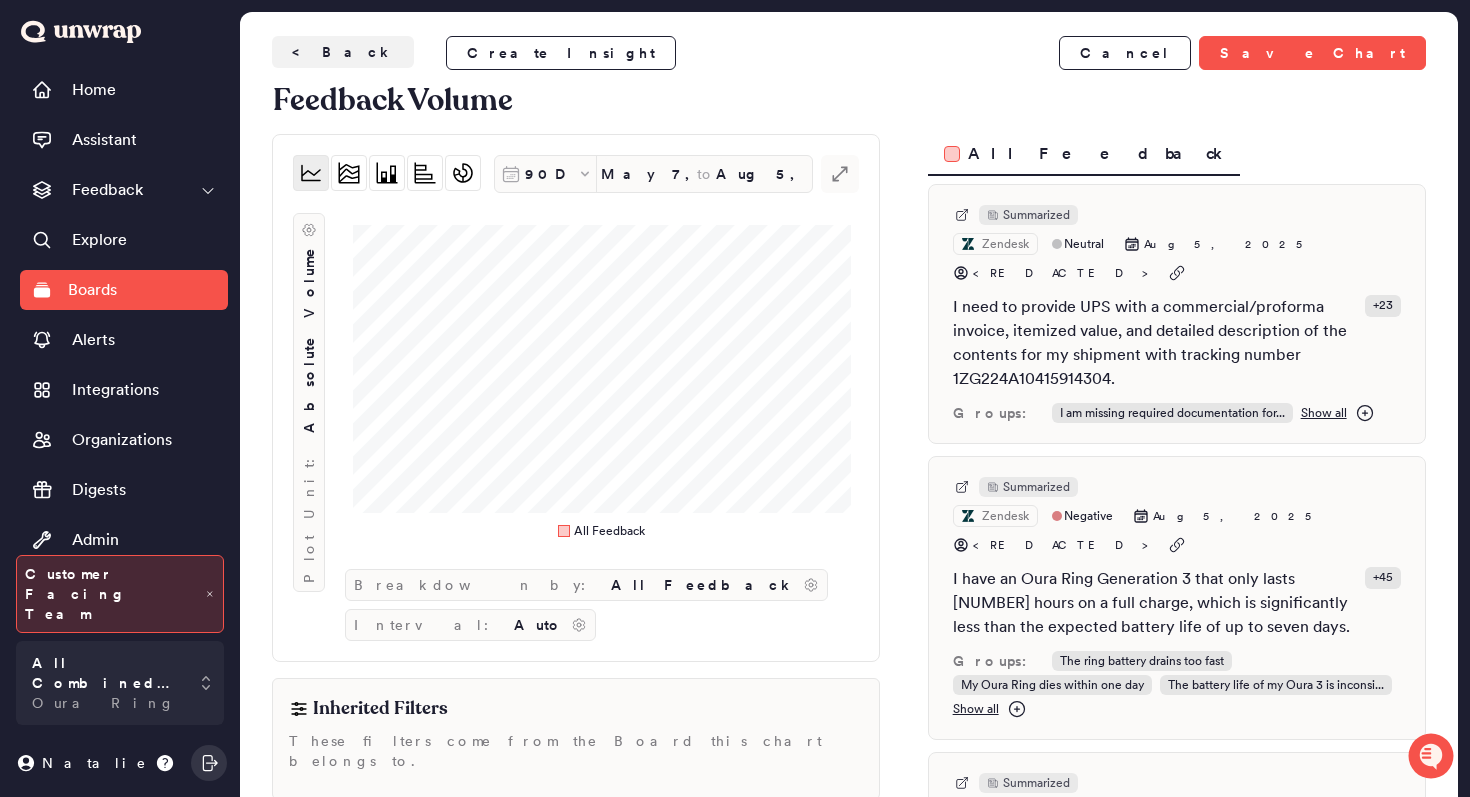 click on "Add filter" at bounding box center (762, 852) 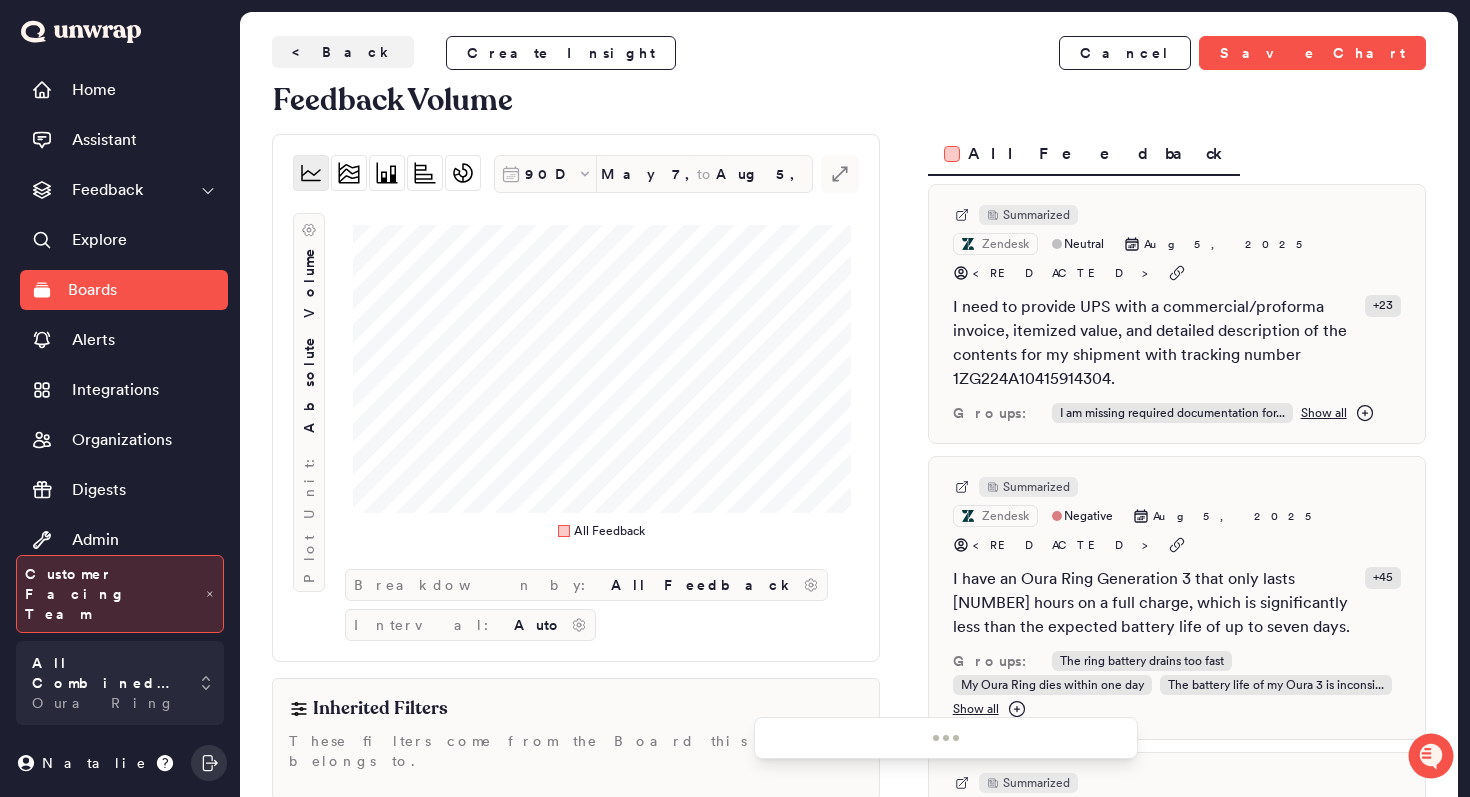scroll, scrollTop: 11, scrollLeft: 0, axis: vertical 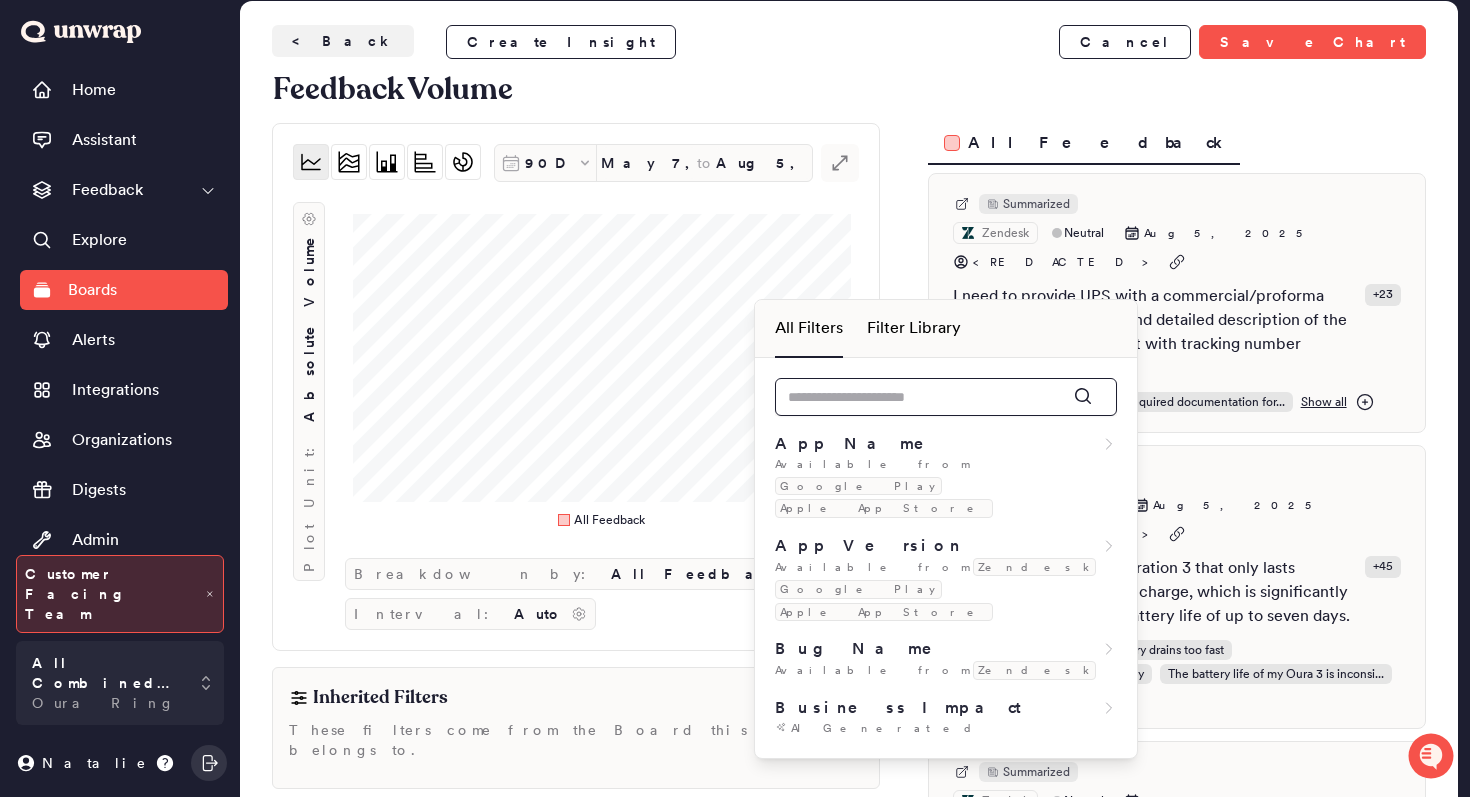 click at bounding box center [946, 397] 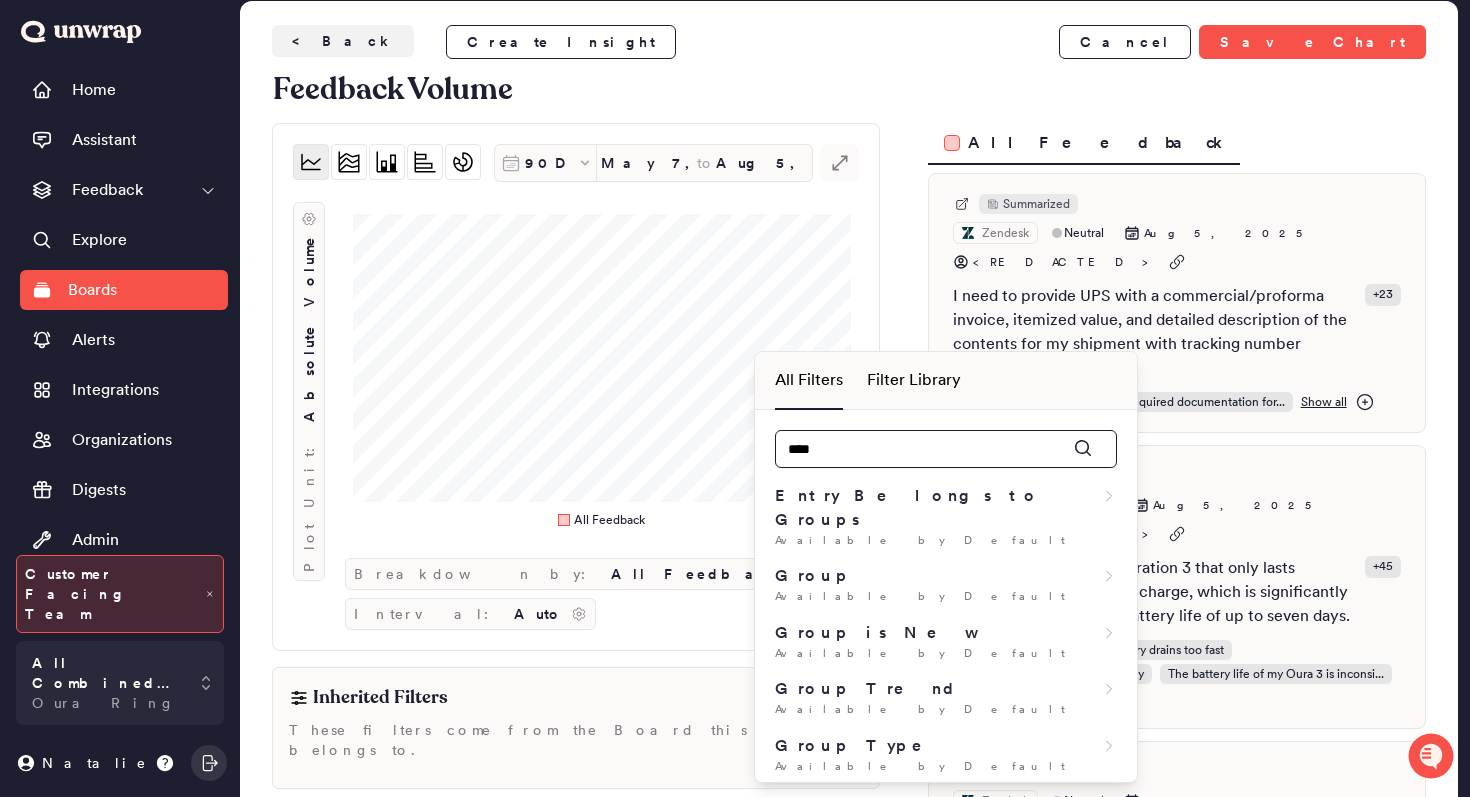 type on "*****" 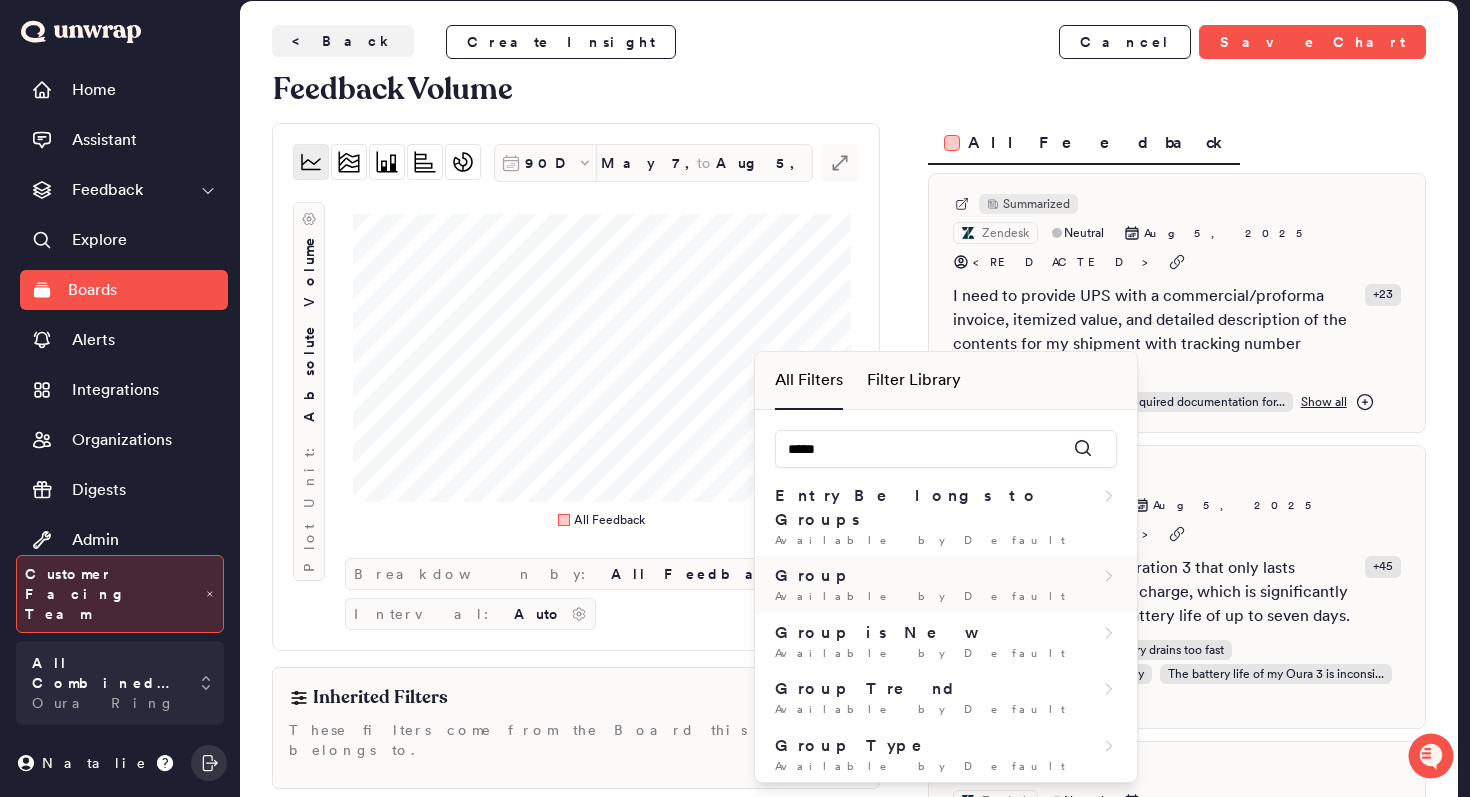 click on "Available by Default" at bounding box center [946, 596] 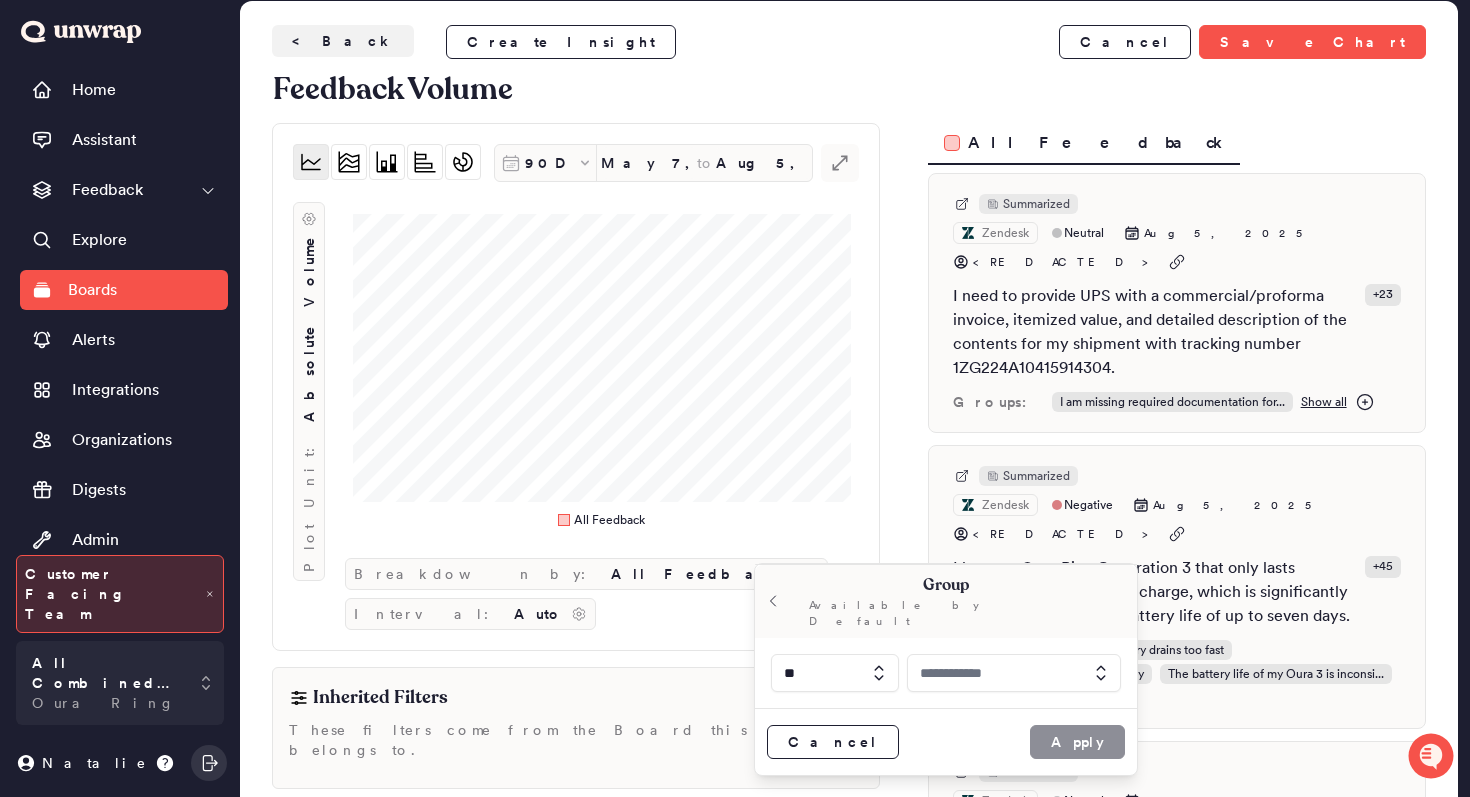 click at bounding box center (1014, 673) 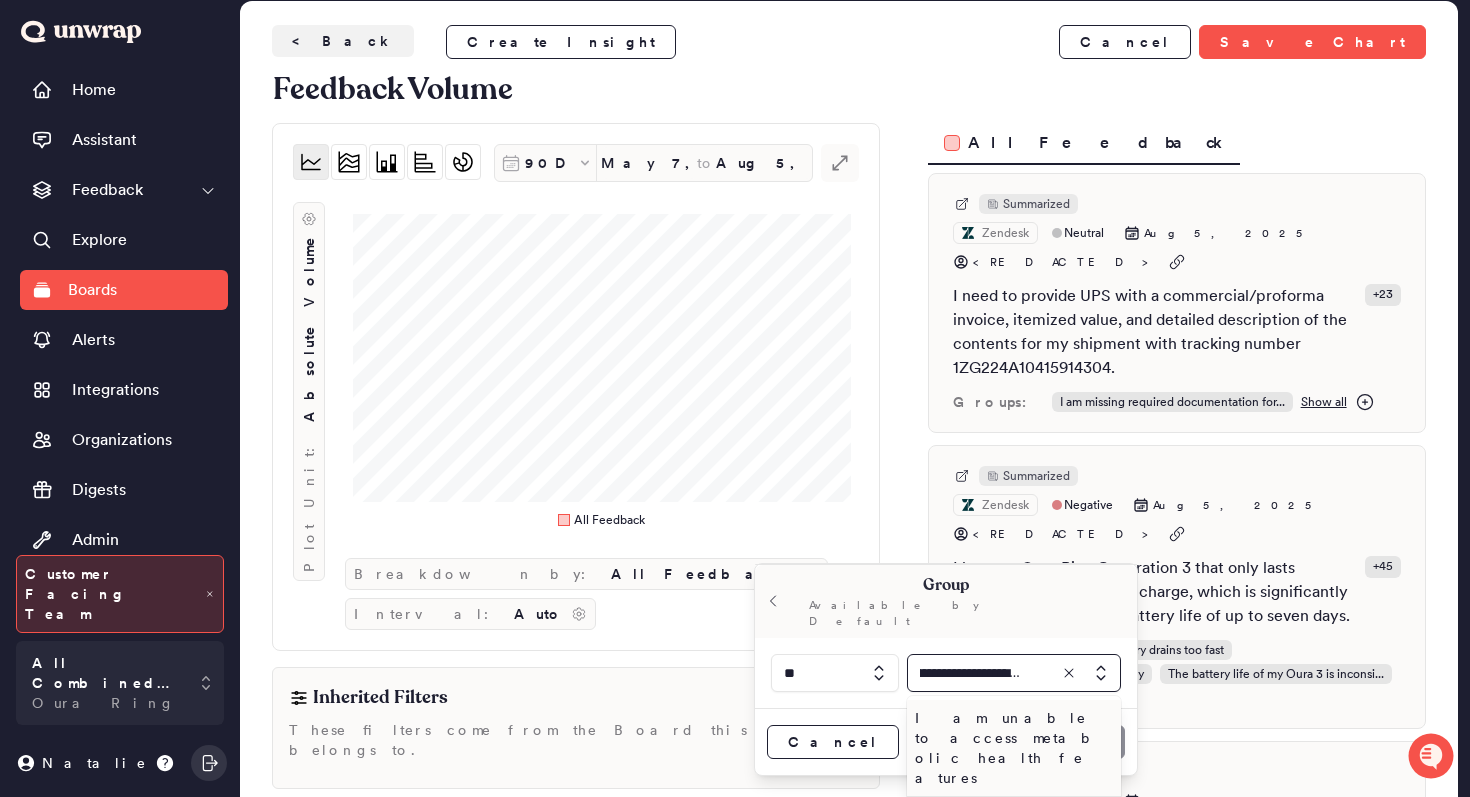 scroll, scrollTop: 0, scrollLeft: 45, axis: horizontal 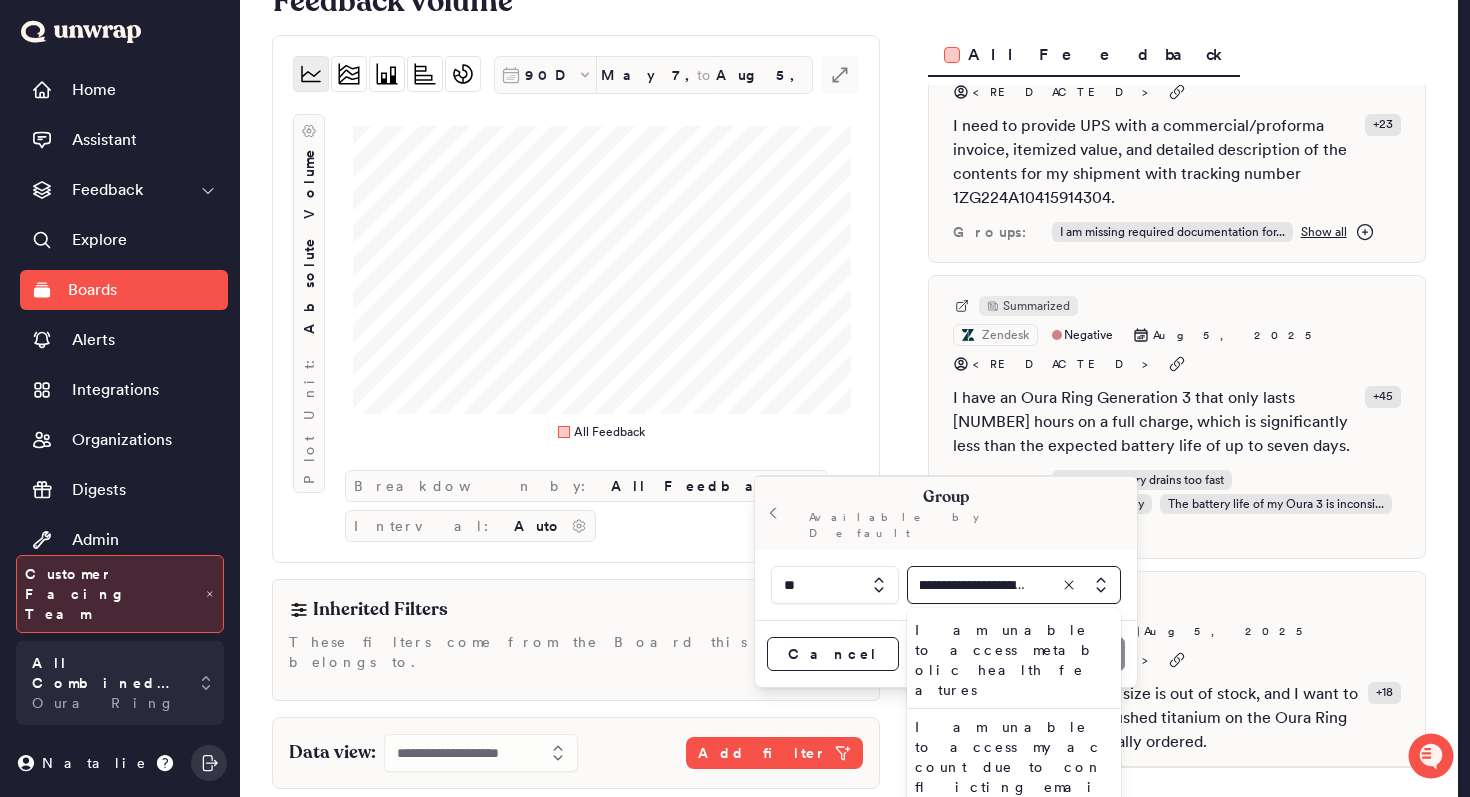 type on "**********" 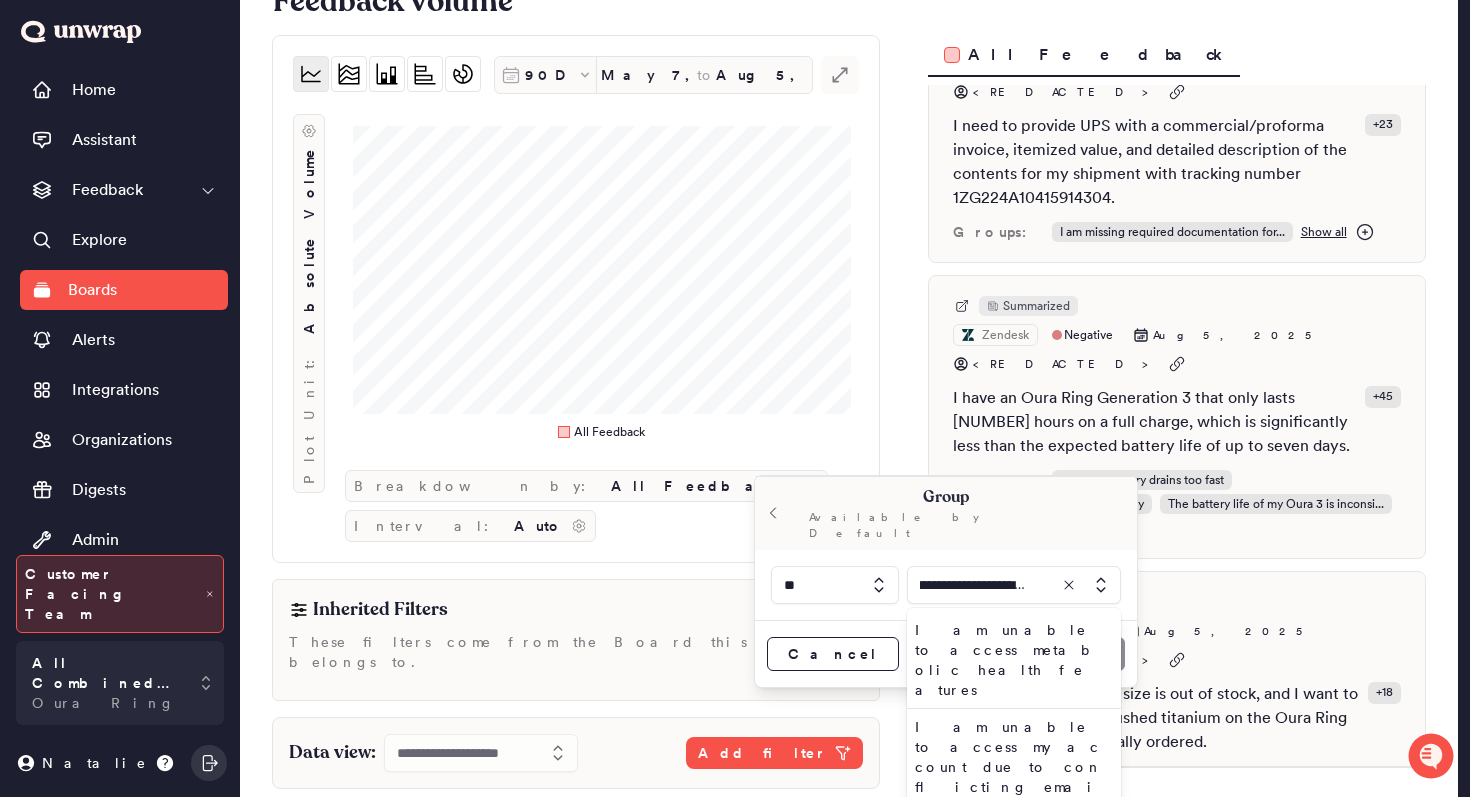 scroll, scrollTop: 0, scrollLeft: 0, axis: both 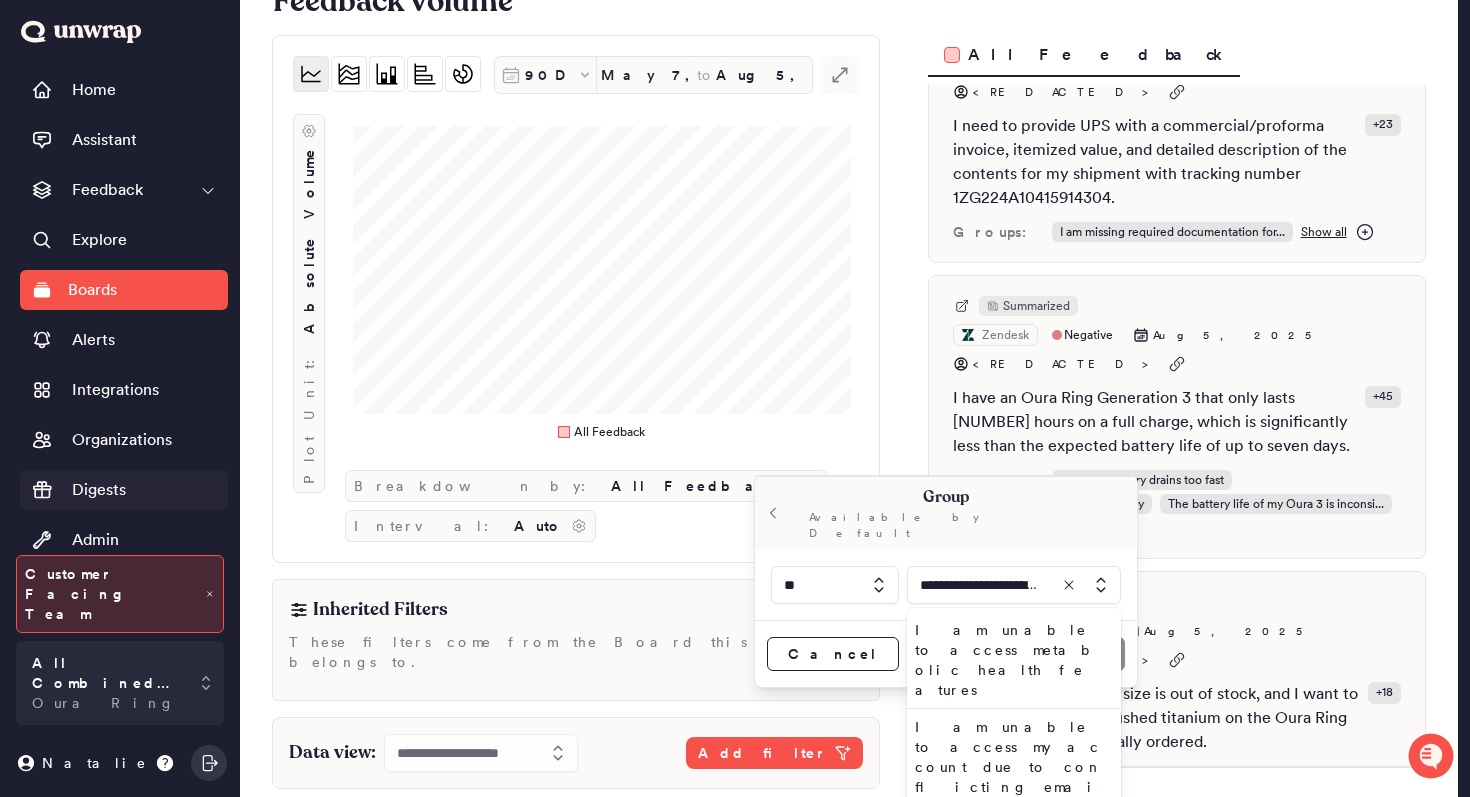 click on "Digests" at bounding box center (99, 490) 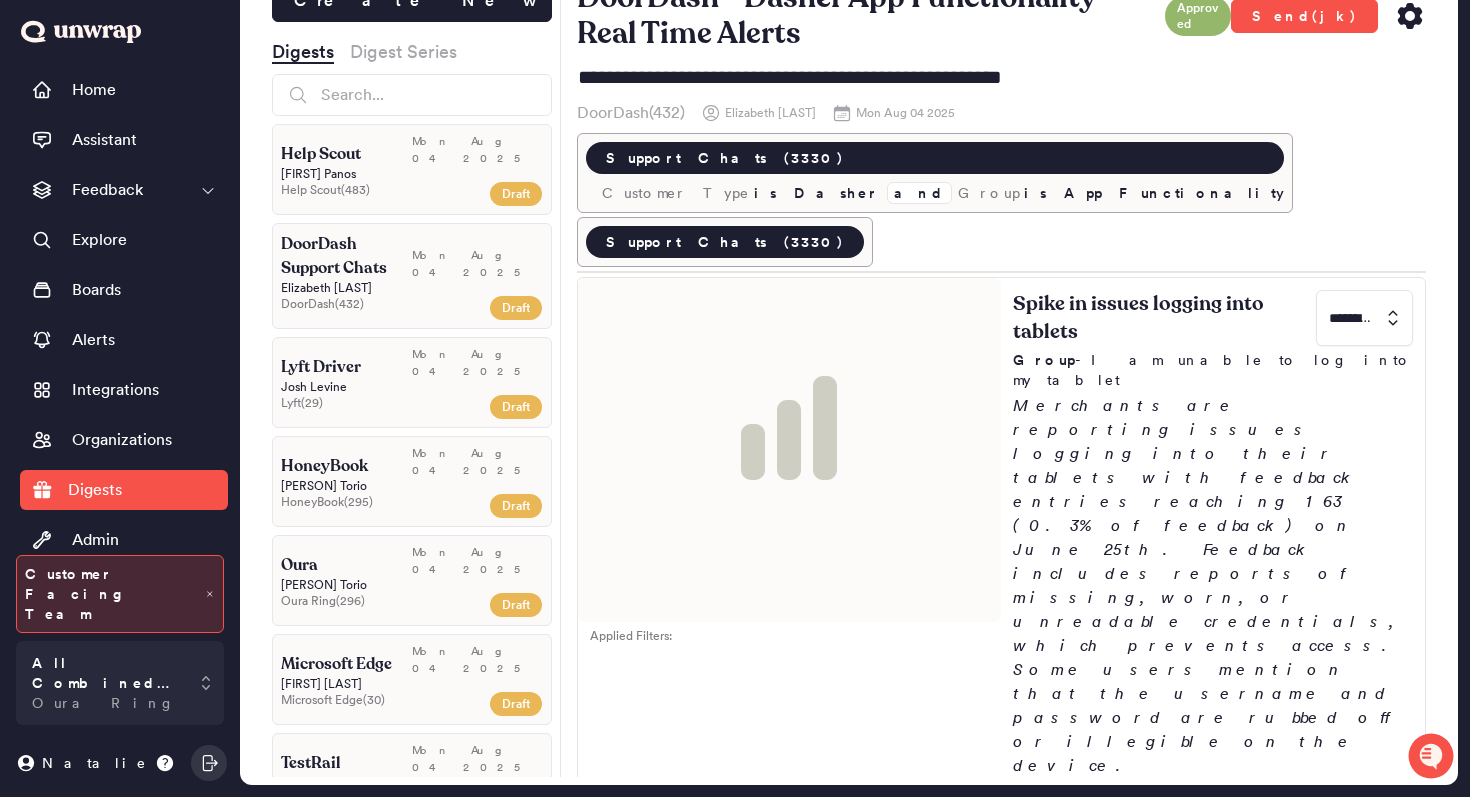 scroll, scrollTop: 56, scrollLeft: 0, axis: vertical 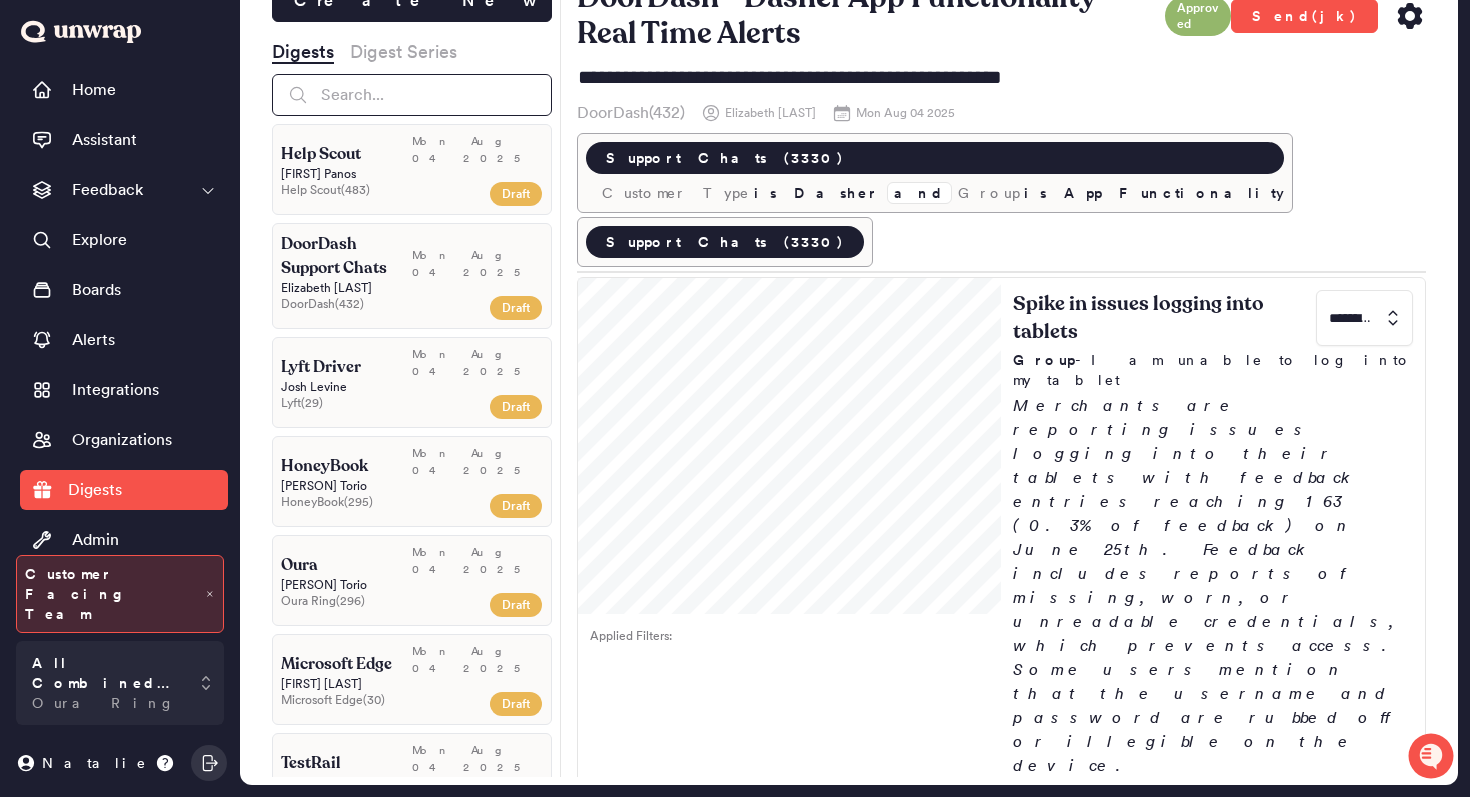 click at bounding box center (412, 95) 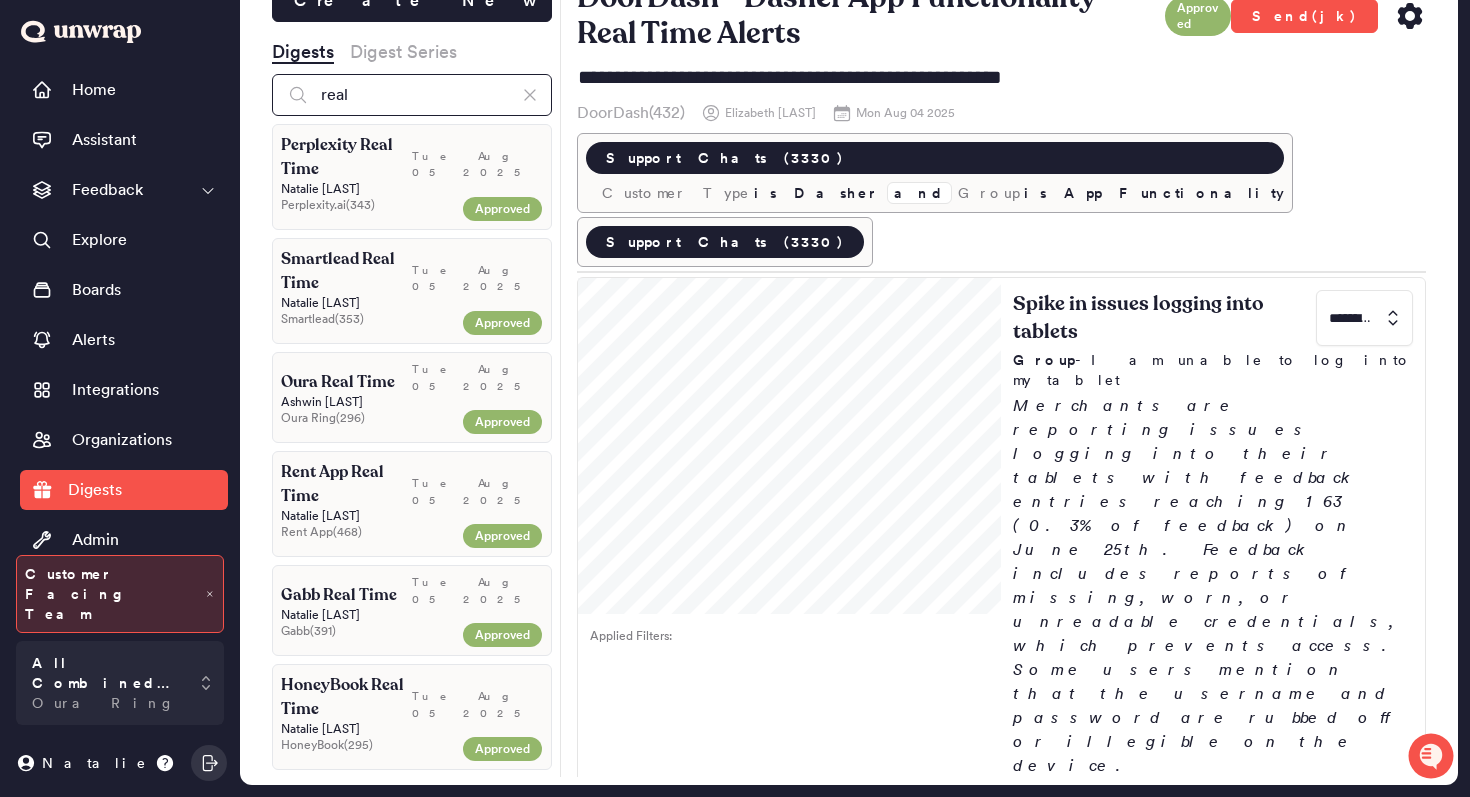 type on "real" 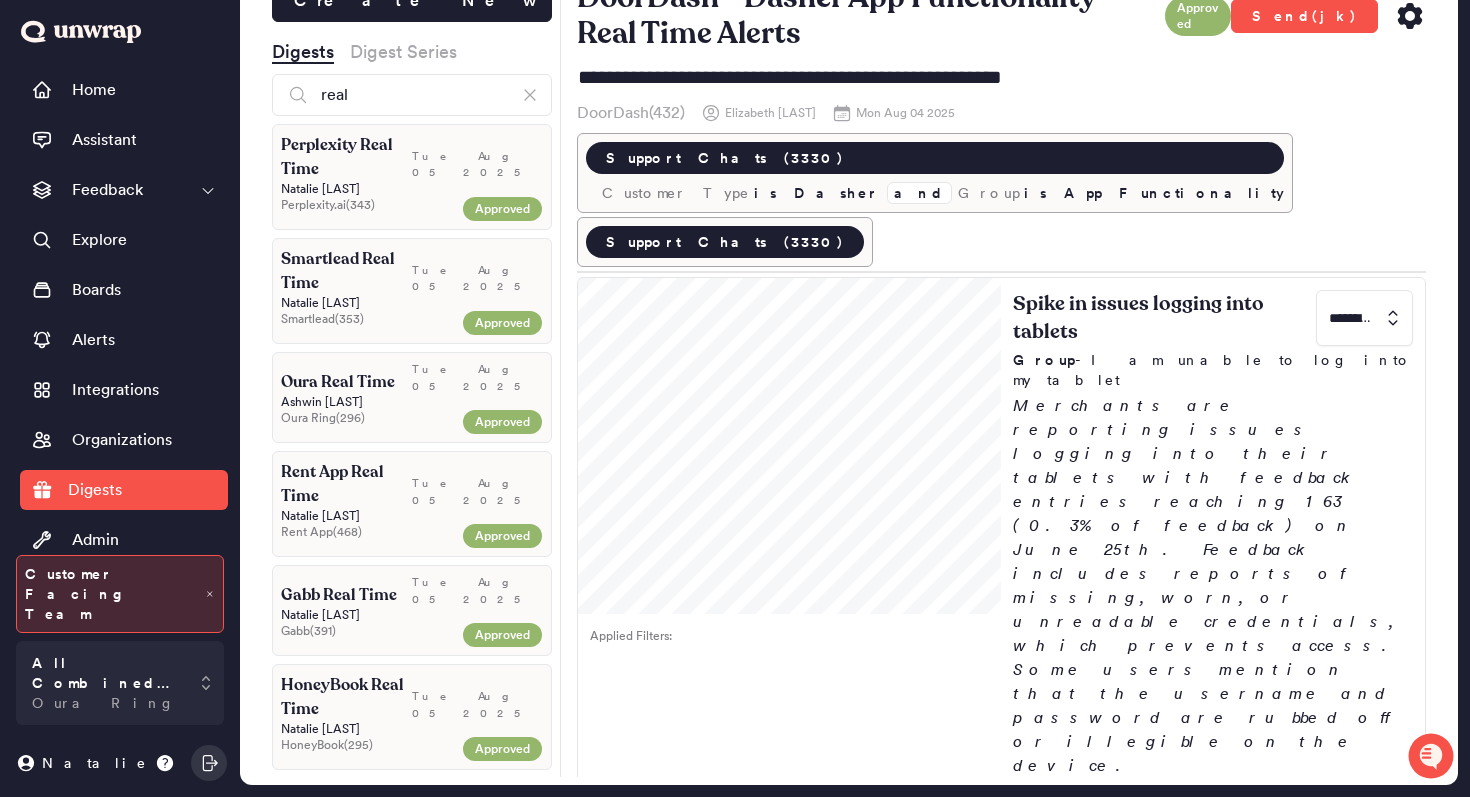 click on "Perplexity Real Time" at bounding box center [346, 157] 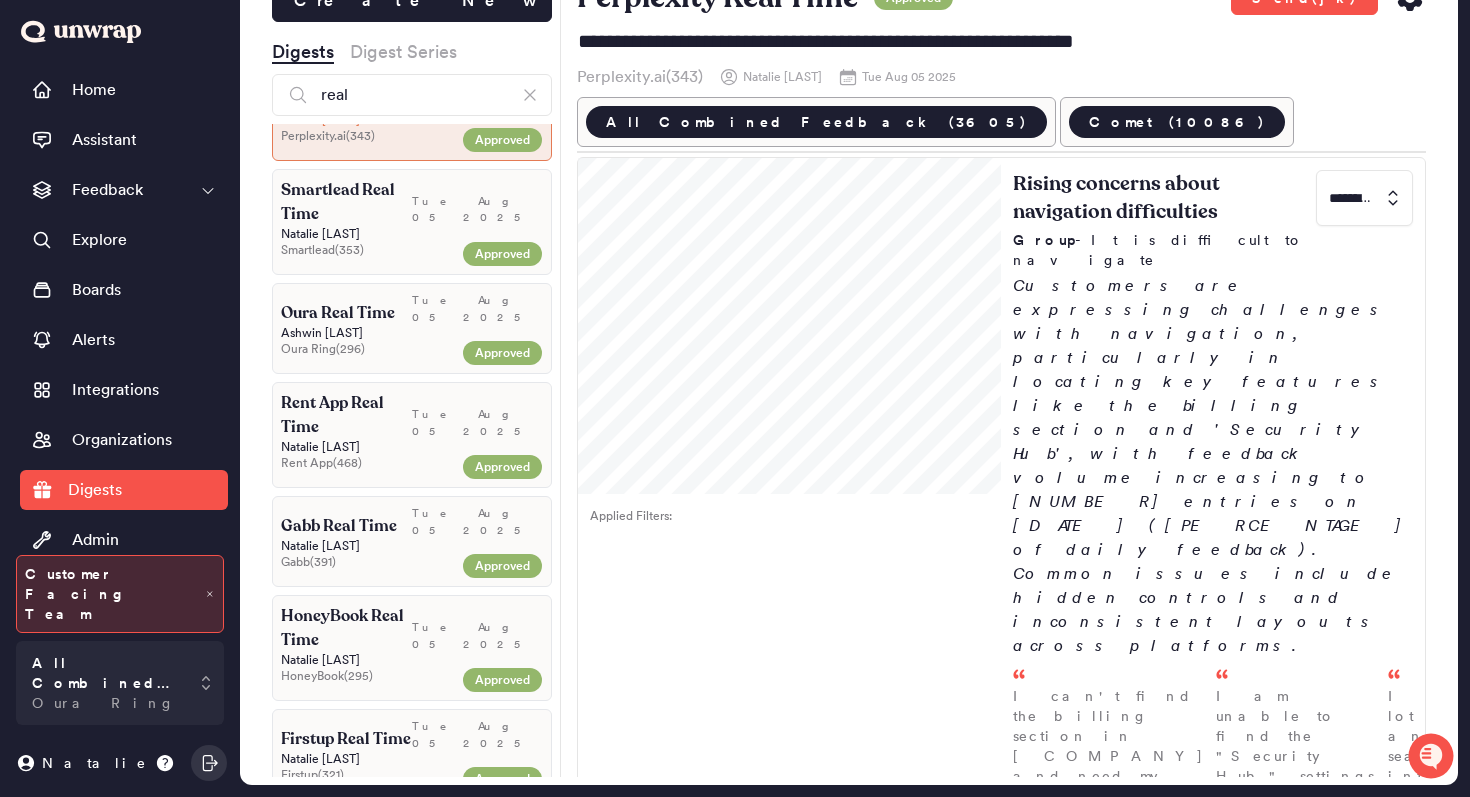 scroll, scrollTop: 0, scrollLeft: 0, axis: both 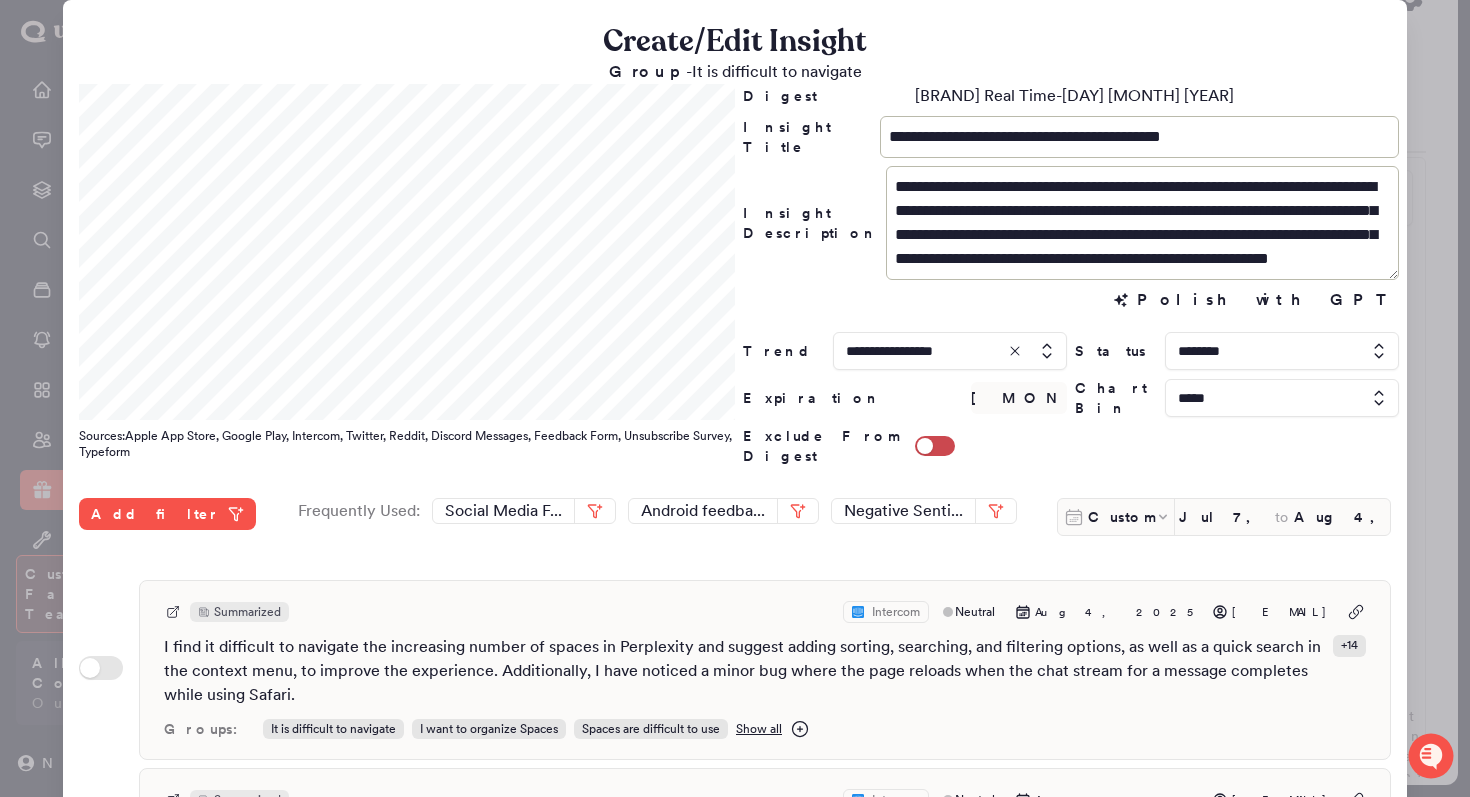 click at bounding box center [735, 398] 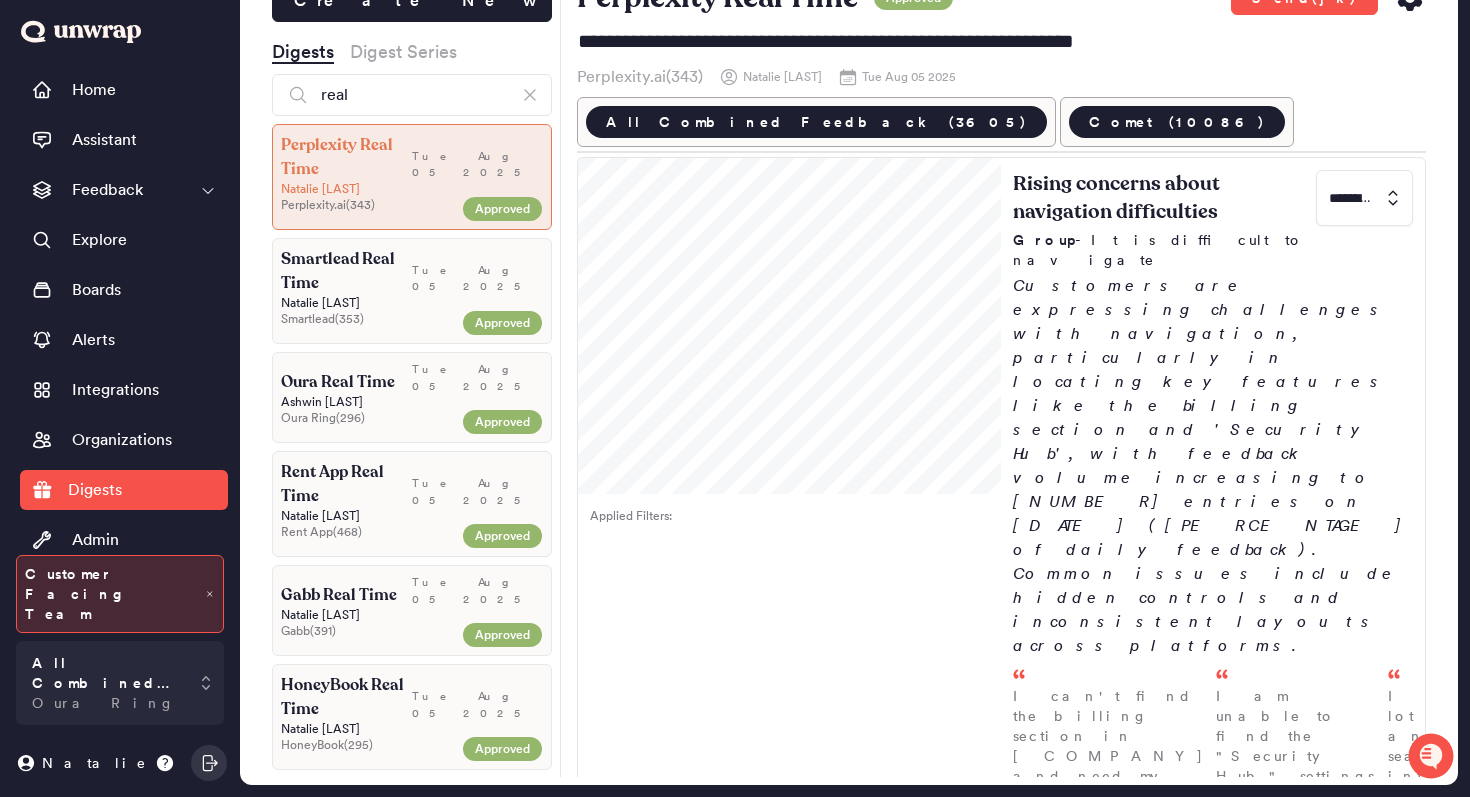 click on "Gabb Real Time" at bounding box center [339, 595] 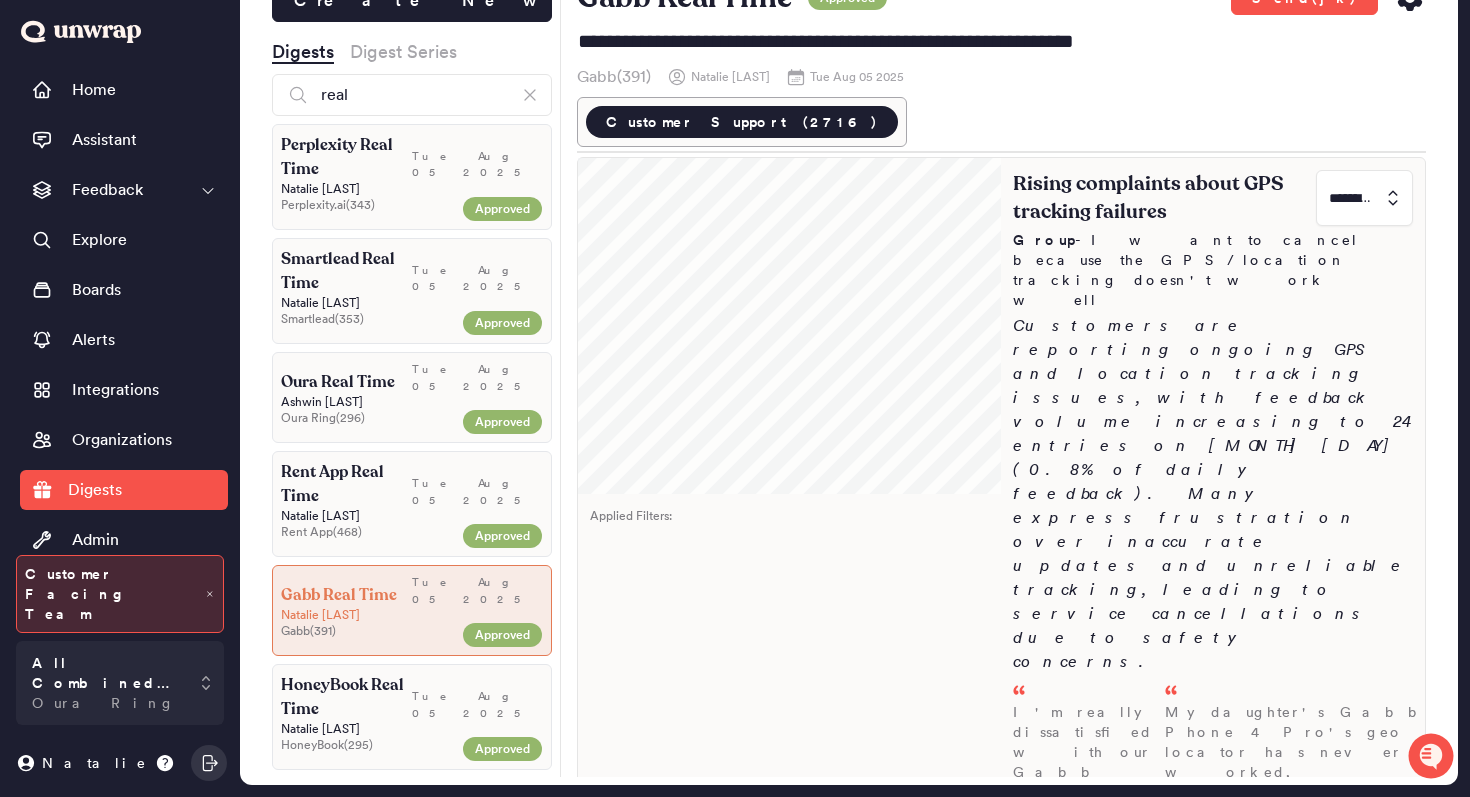 click on "Rising complaints about GPS tracking failures ********* Group - I want to cancel because the GPS/location tracking doesn't work well Customers are reporting ongoing GPS and location tracking issues, with feedback volume increasing to [NUMBER] entries on [DATE] ([PERCENTAGE] of daily feedback). Many express frustration over inaccurate updates and unreliable tracking, leading to service cancellations due to safety concerns. I'm really dissatisfied with our Gabb watches as the location tracking feature did not work when my daughter got lost, showing her in the wrong location on the... - [DATE] My daughter's Gabb Phone 4 Pro's geo locator has never worked, showing her in the ocean or with no battery, despite having [PERCENTAGE]% battery, while my son's identical... - [DATE] I want to cancel my service because I'm not happy with the GPS tracking and we don't use the watch often enough to justify keeping the service. - [DATE]" at bounding box center [1213, 656] 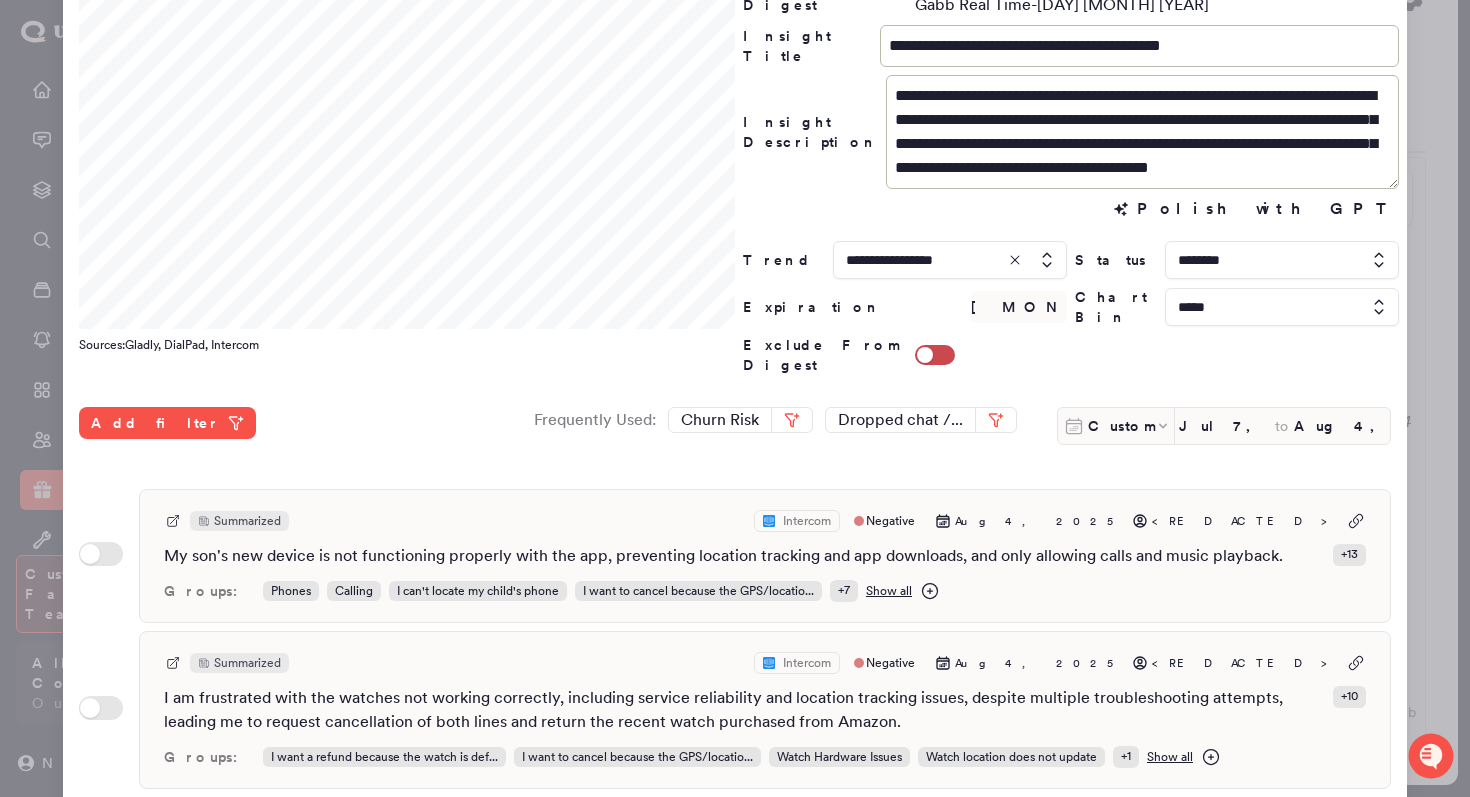 scroll, scrollTop: 97, scrollLeft: 0, axis: vertical 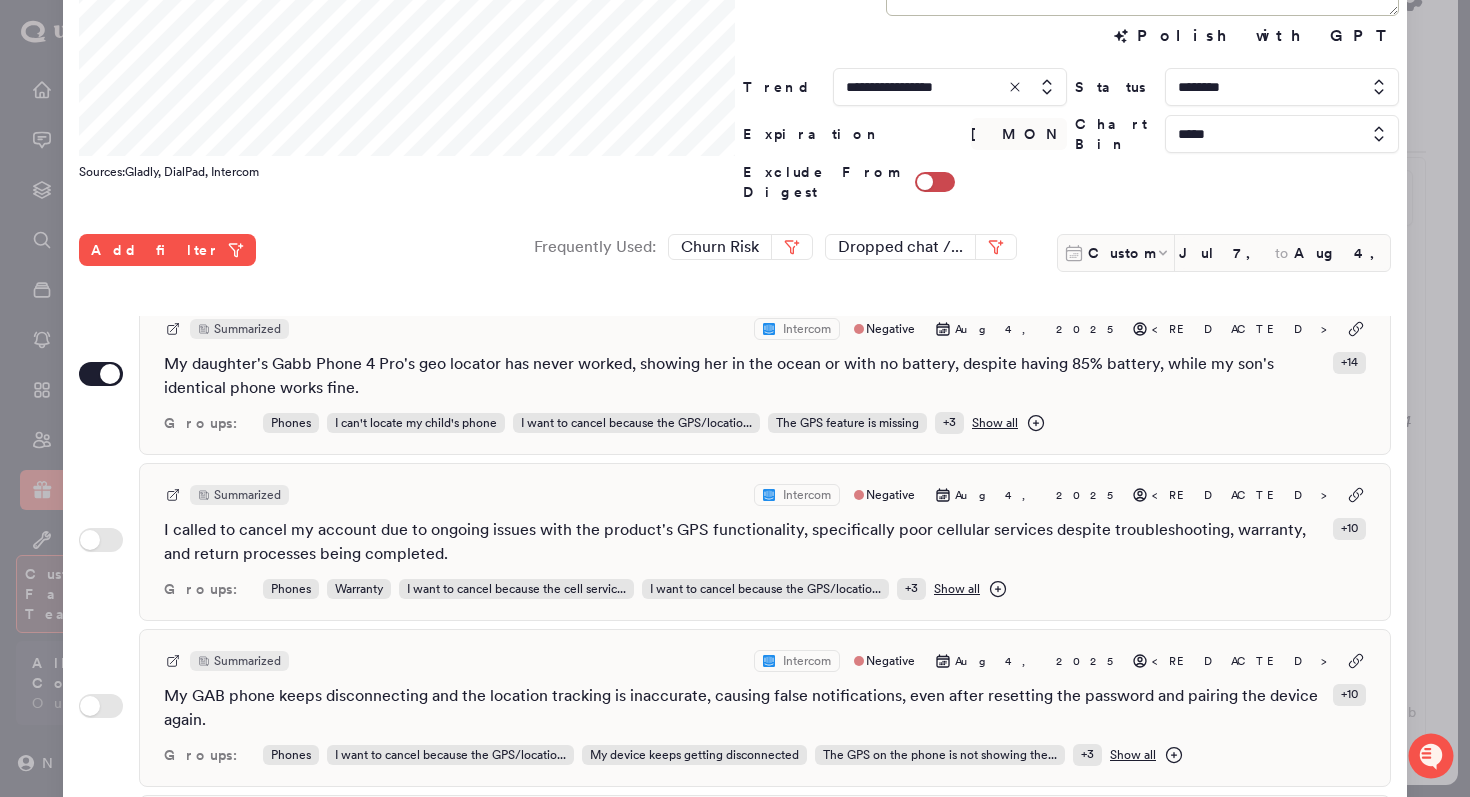 click at bounding box center [1282, 87] 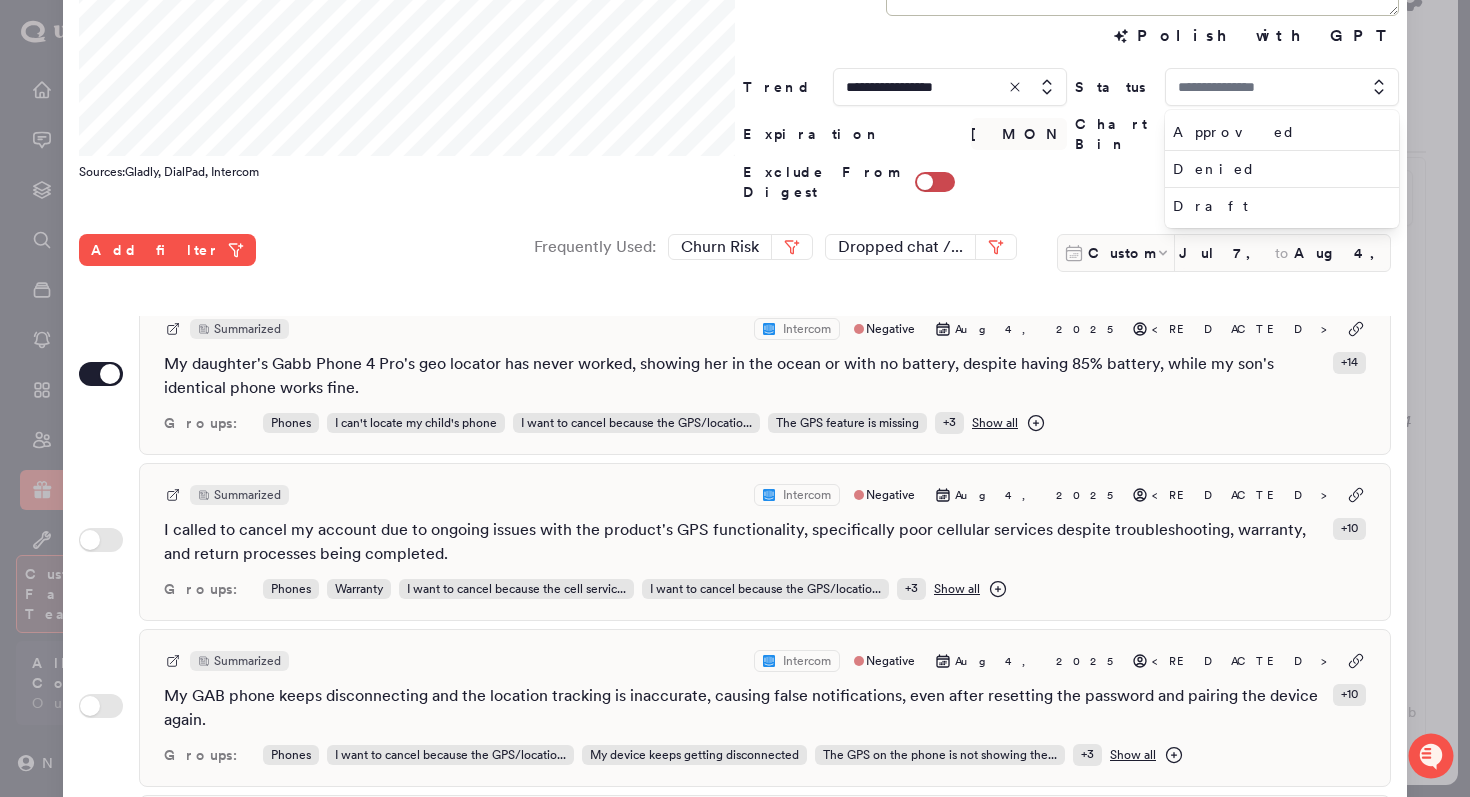 type on "********" 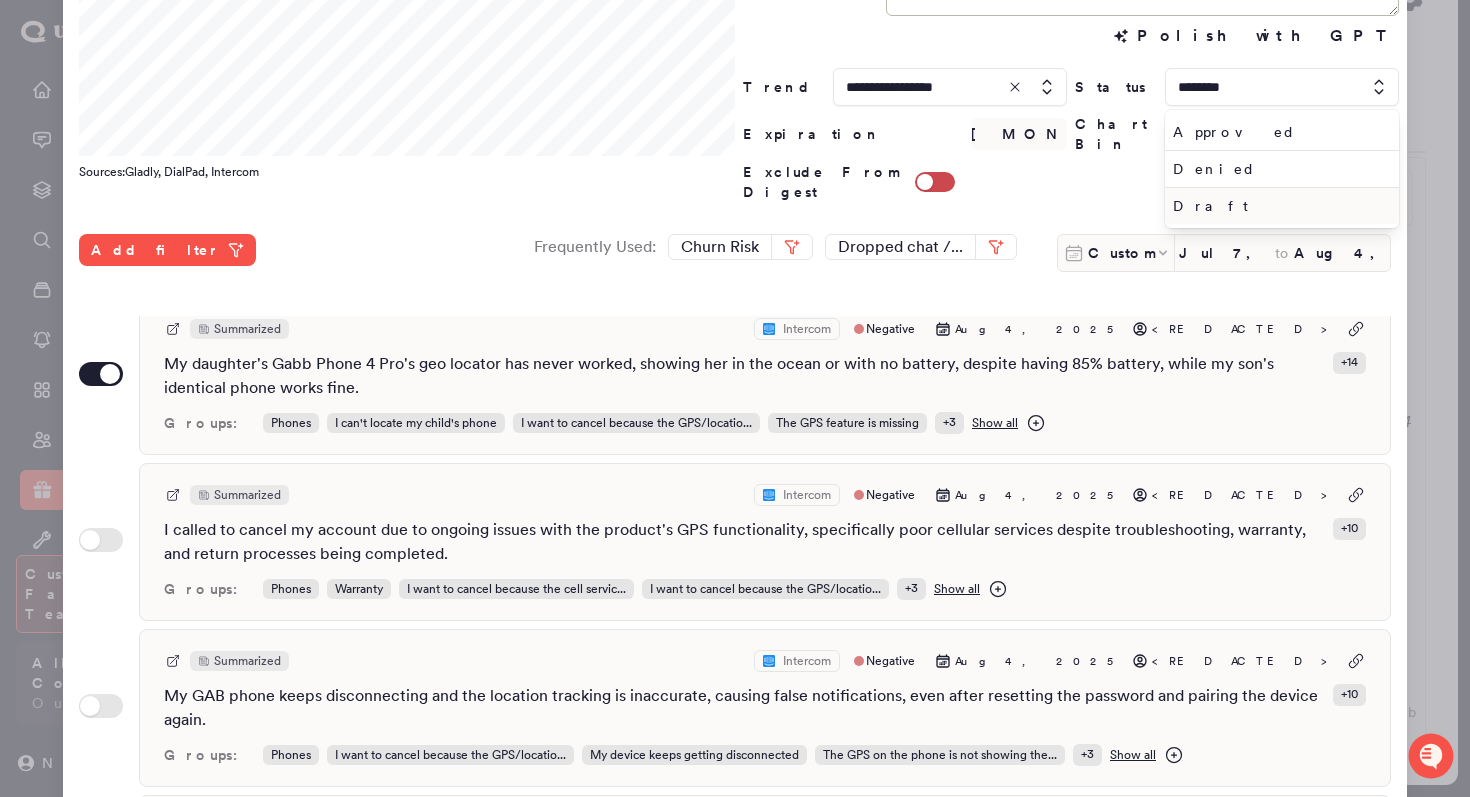 click on "Draft" at bounding box center [1278, 206] 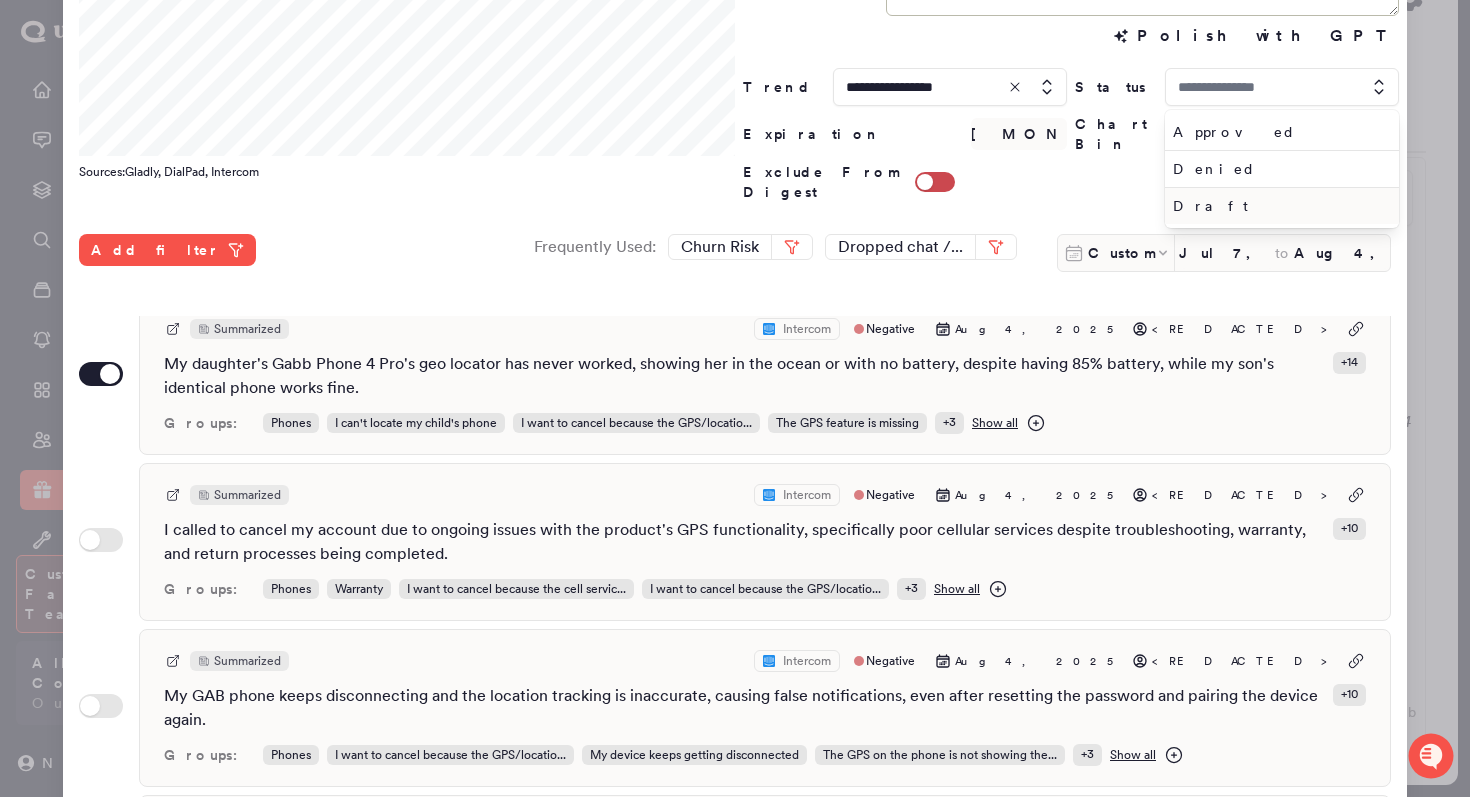 type on "*****" 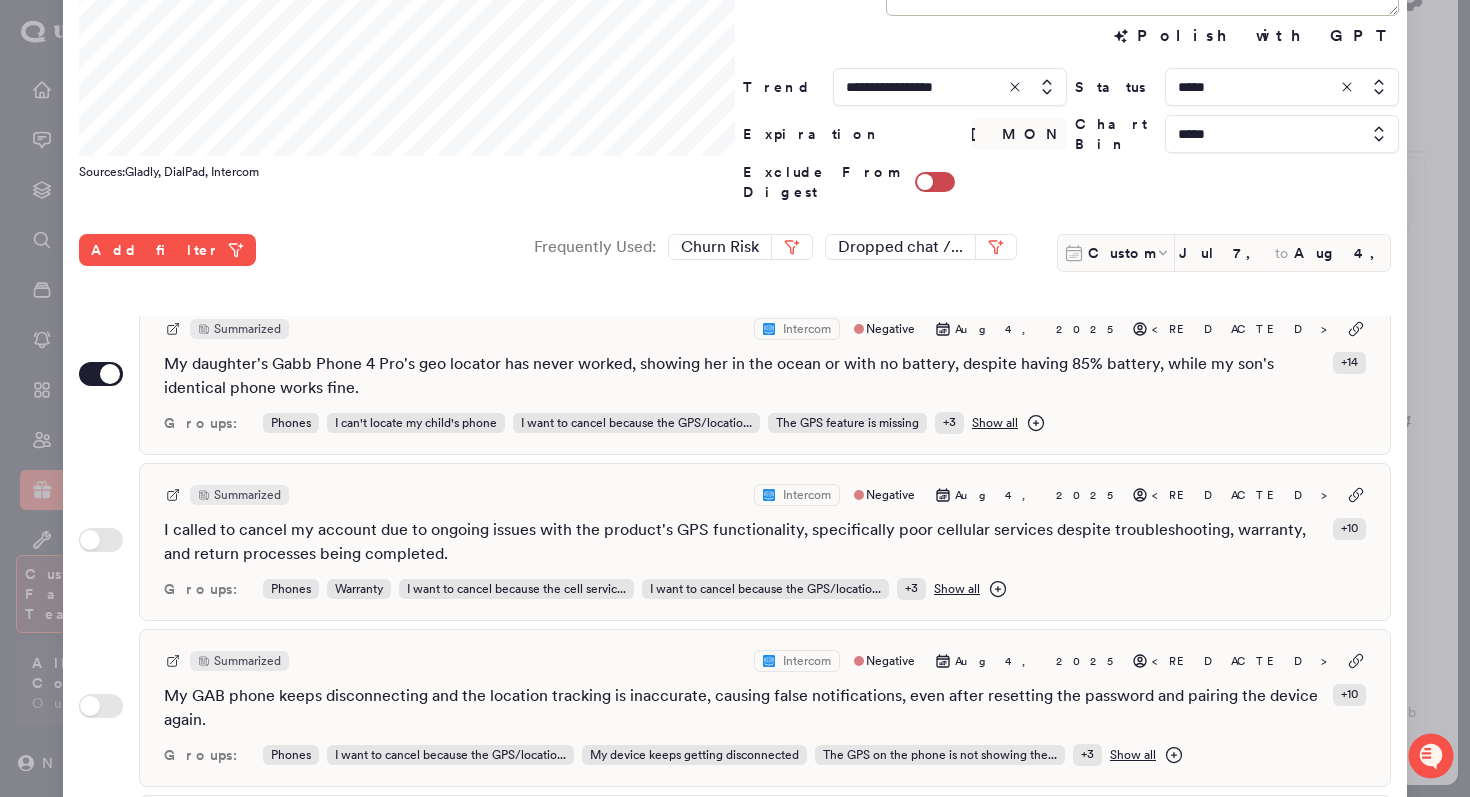 scroll, scrollTop: 531, scrollLeft: 0, axis: vertical 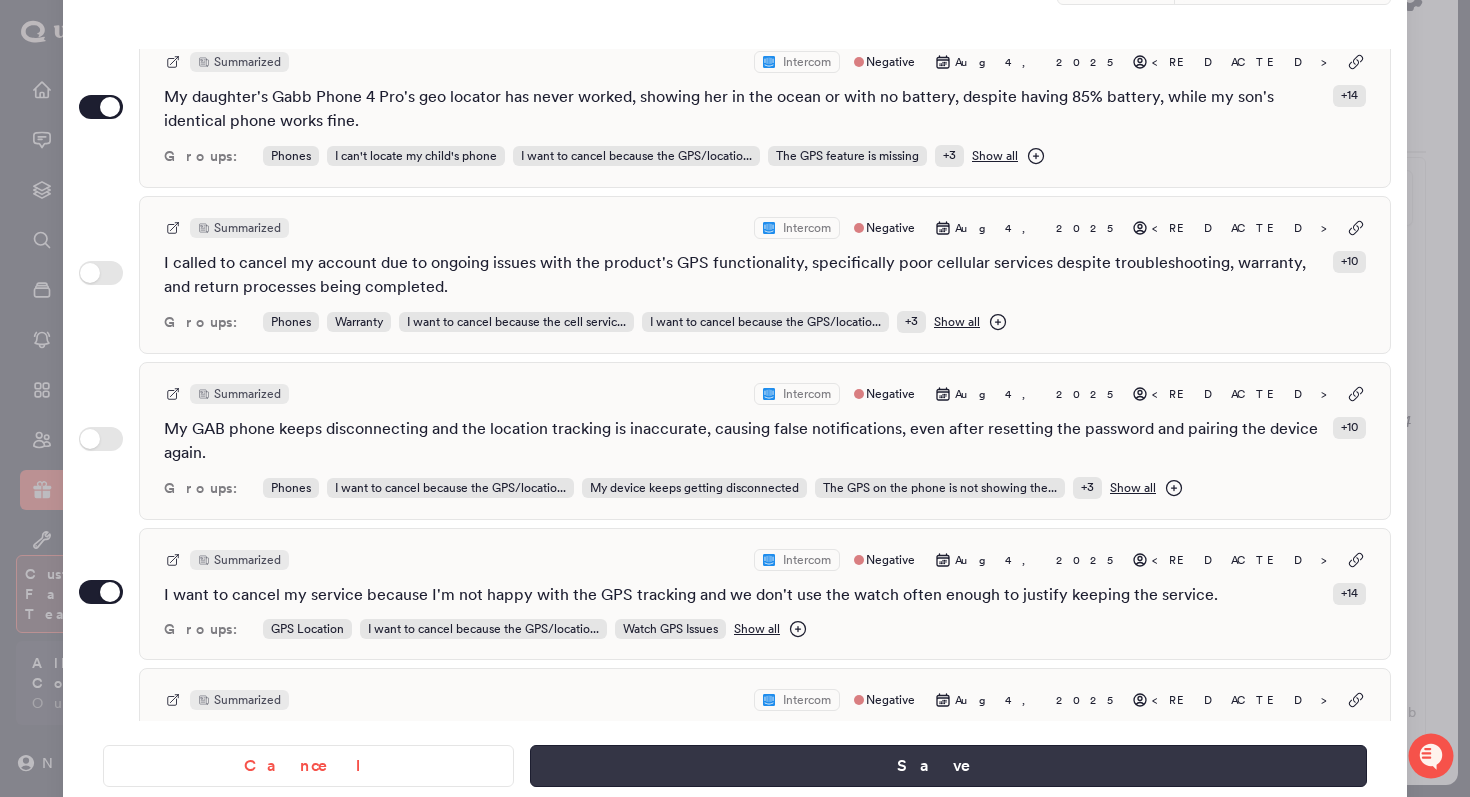 click on "Save" at bounding box center (948, 766) 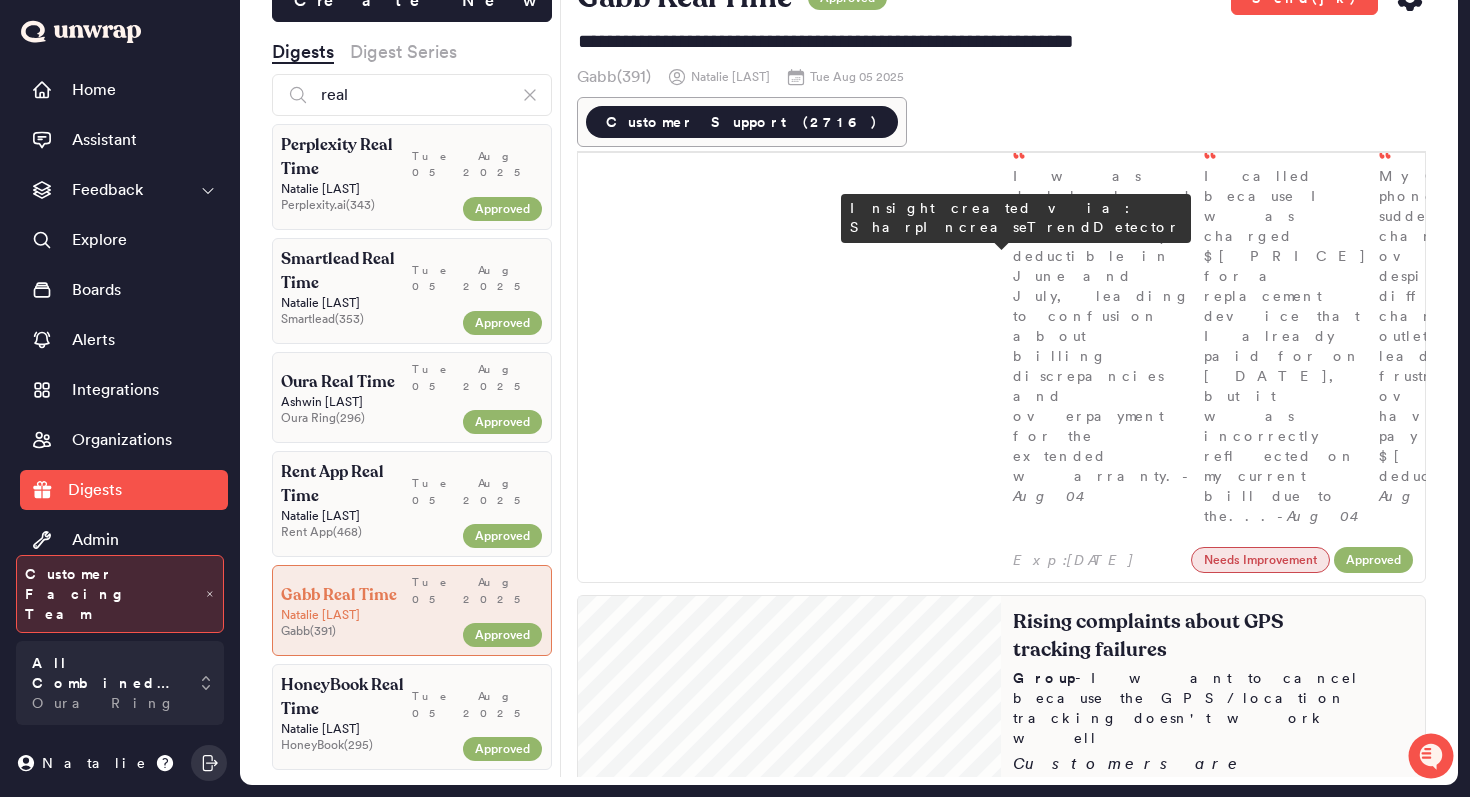 scroll, scrollTop: 557, scrollLeft: 0, axis: vertical 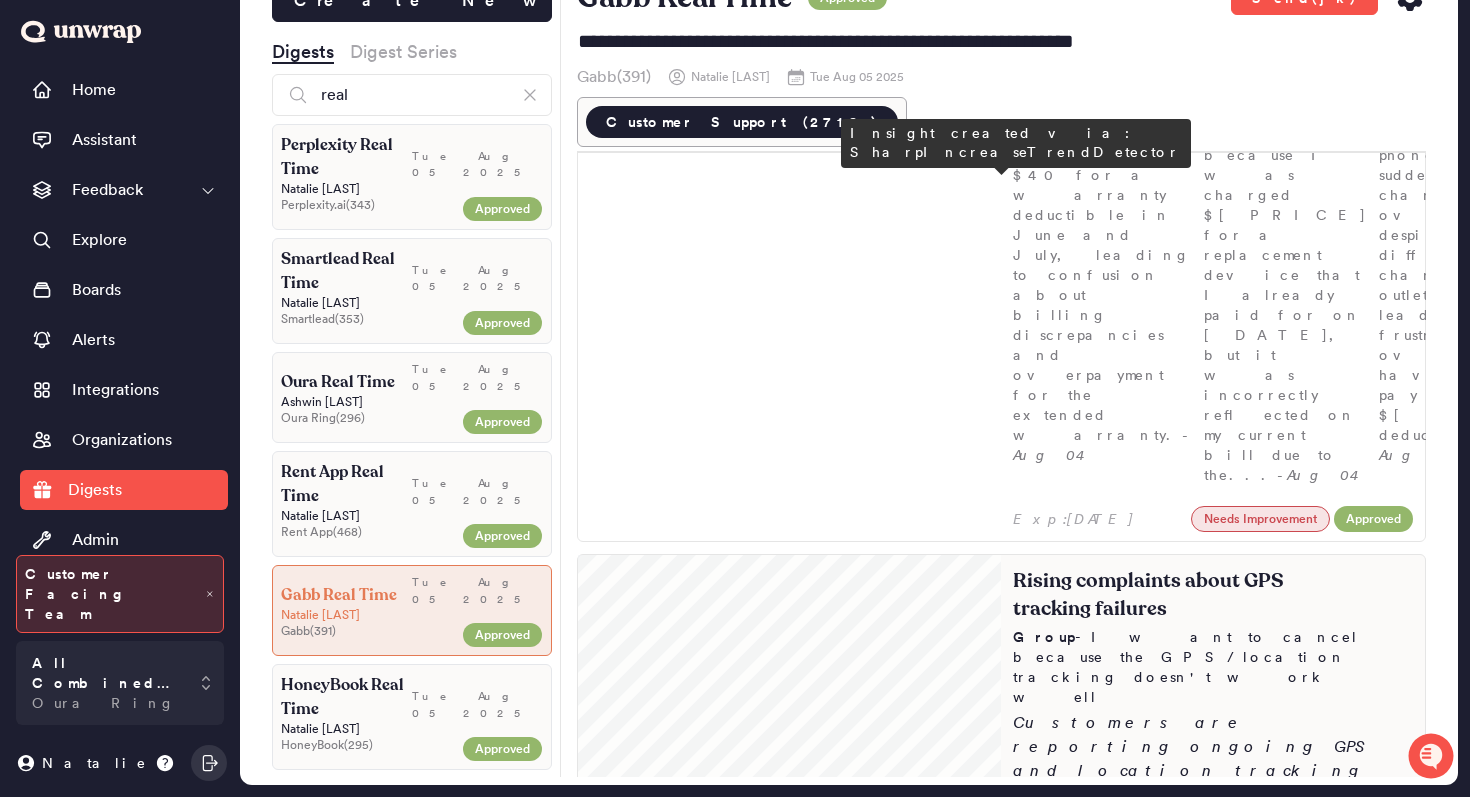 click on "Rising complaints about GPS tracking failures Group  -  I want to cancel because the GPS/location tracking doesn't work well Customers are reporting ongoing GPS and location tracking issues, with feedback volume increasing to [NUMBER] entries on [MONTH] [DAY] ([PERCENTAGE] of daily feedback). Many express frustration over inaccurate updates and unreliable tracking, leading to service cancellations due to safety concerns. I'm really dissatisfied with our [BRAND] watches as the location tracking feature did not work when my daughter got lost, showing her in the wrong location on the...  -  [MONTH] [DAY] My daughter's [BRAND] Phone [NUMBER] Pro's geo locator has never worked, showing her in the ocean or with no battery, despite having [PERCENTAGE] battery, while my son's identical...  -  [MONTH] [DAY] I want to cancel my service because I'm not happy with the GPS tracking and we don't use the watch often enough to justify keeping the service.  -  [MONTH] [DAY]" at bounding box center [1213, 1053] 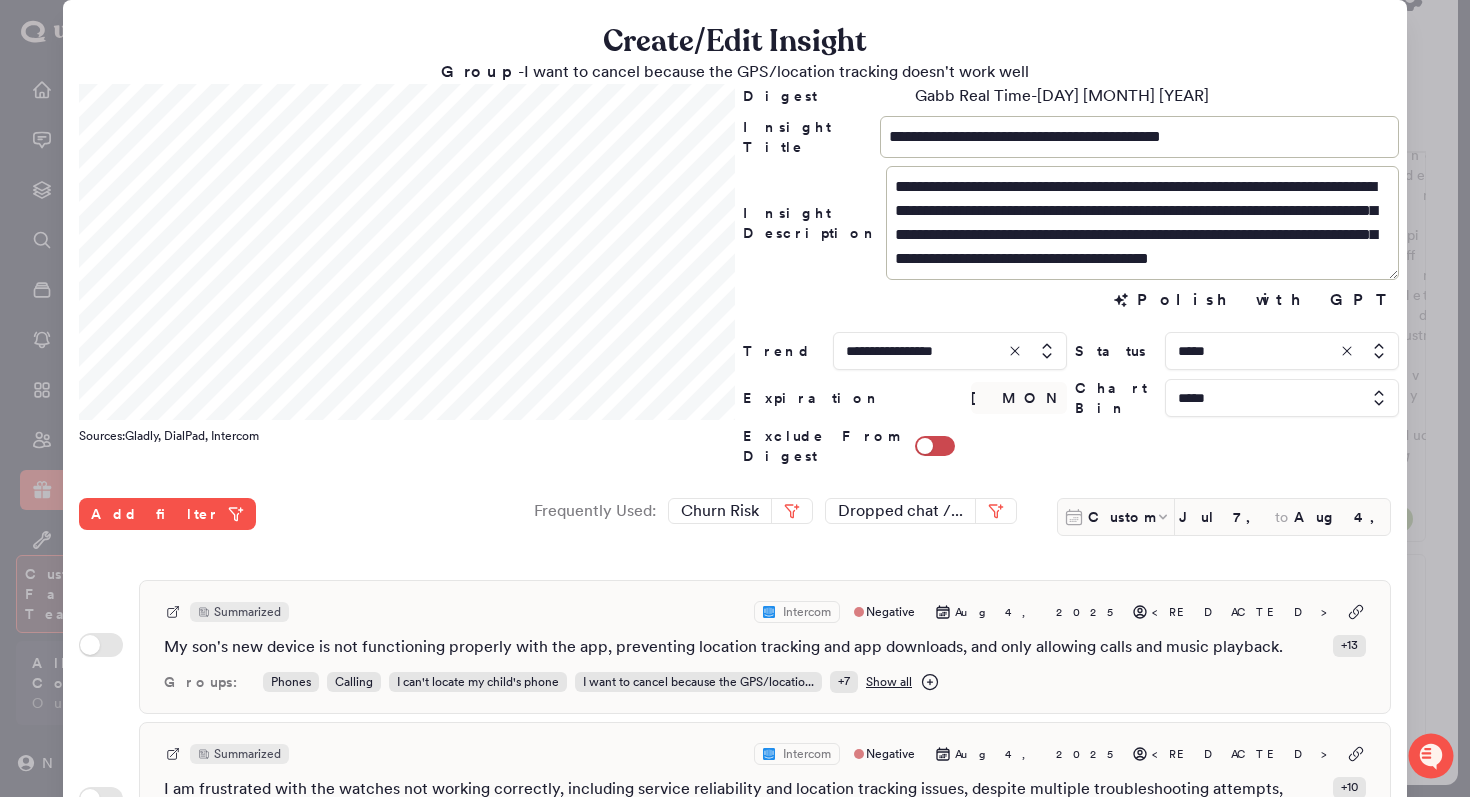 click at bounding box center (735, 398) 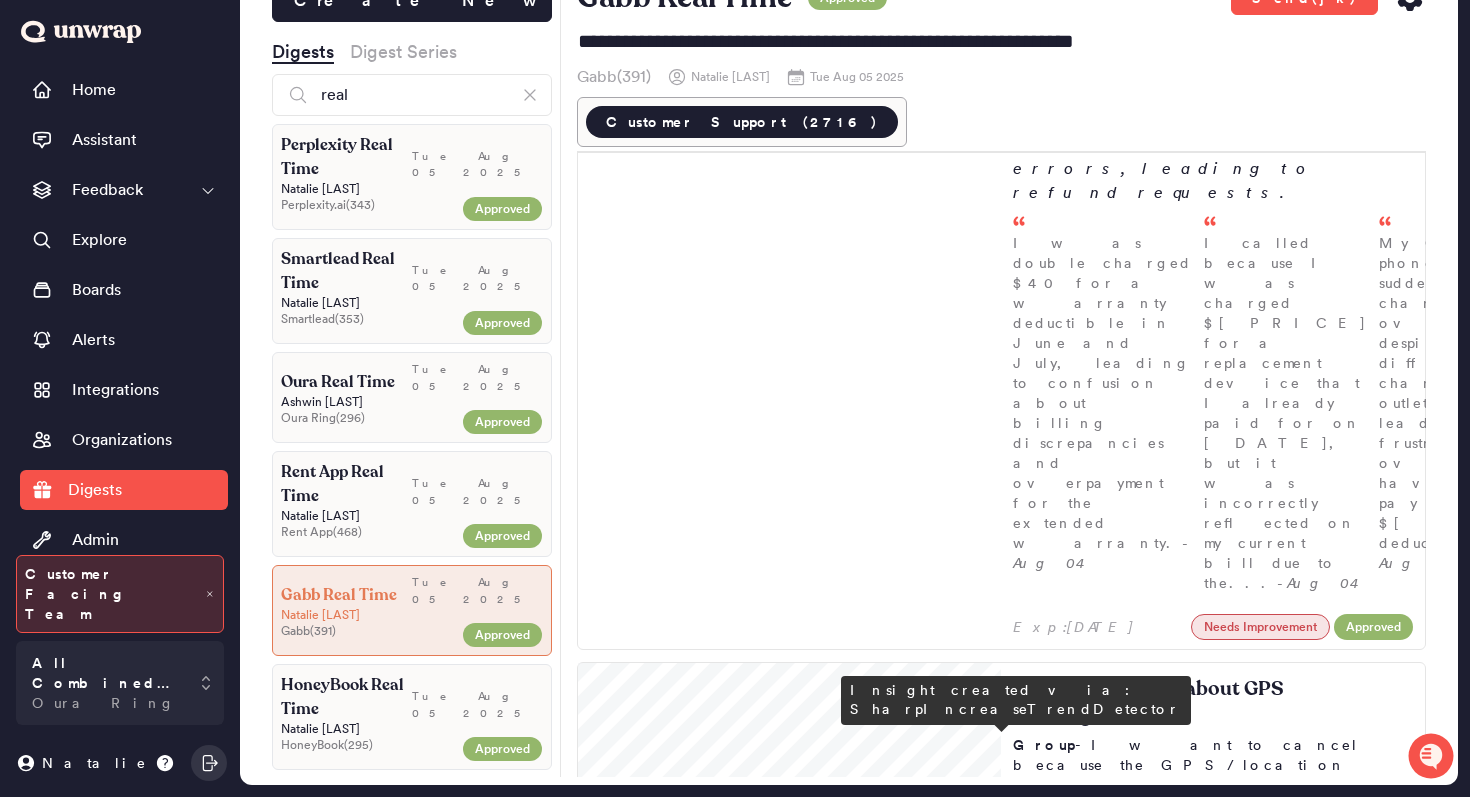 scroll, scrollTop: 0, scrollLeft: 0, axis: both 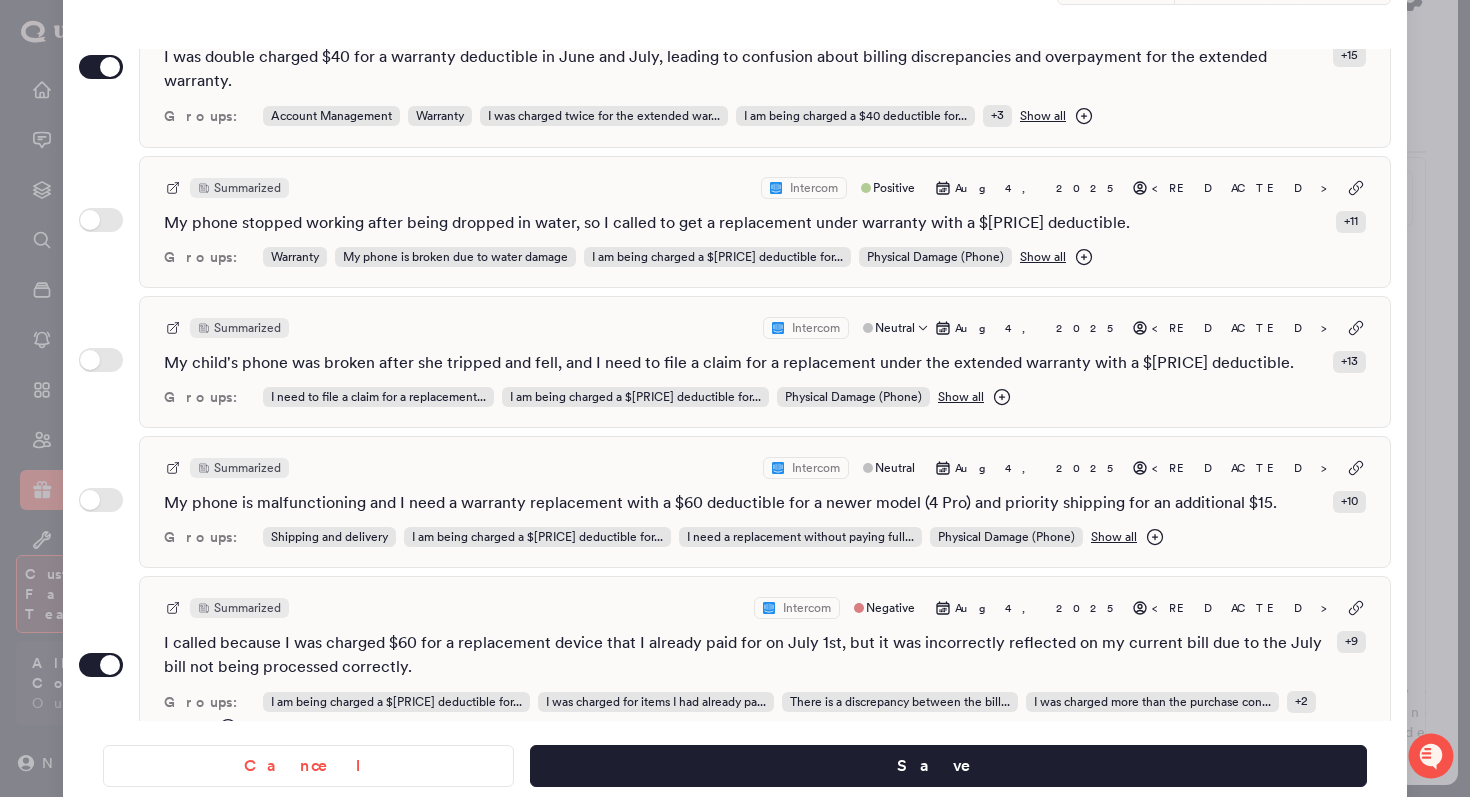 click on "Summarized Intercom Neutral [DATE] <REDACTED> My child's phone was broken after she tripped and fell, and I need to file a claim for a replacement under the extended warranty with a $60 deductible.    + [NUMBER] Groups: I need to file a claim for a replacement... I am being charged a $60 deductible for... Physical Damage (Phone) Show all" at bounding box center (765, 362) 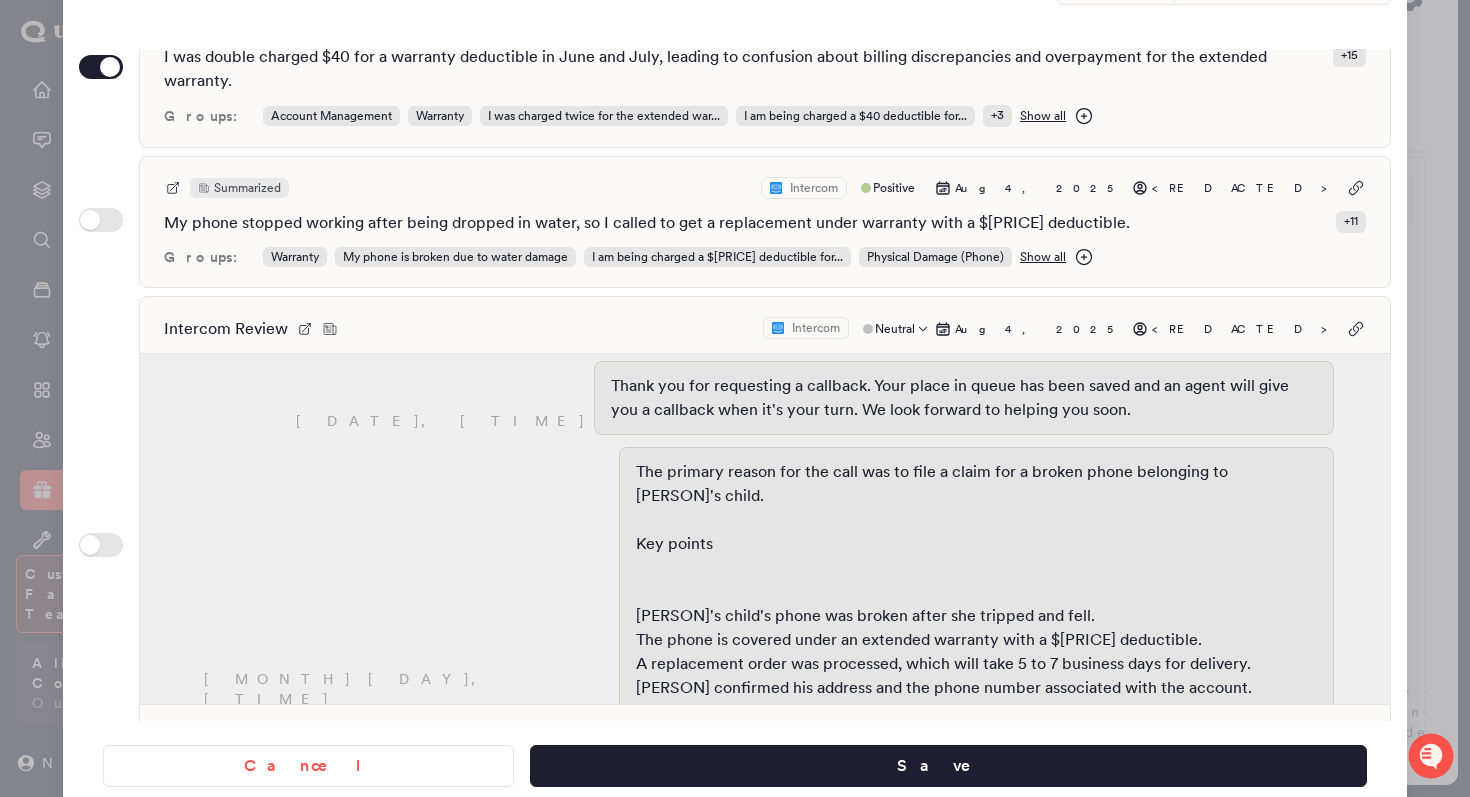 scroll, scrollTop: 634, scrollLeft: 0, axis: vertical 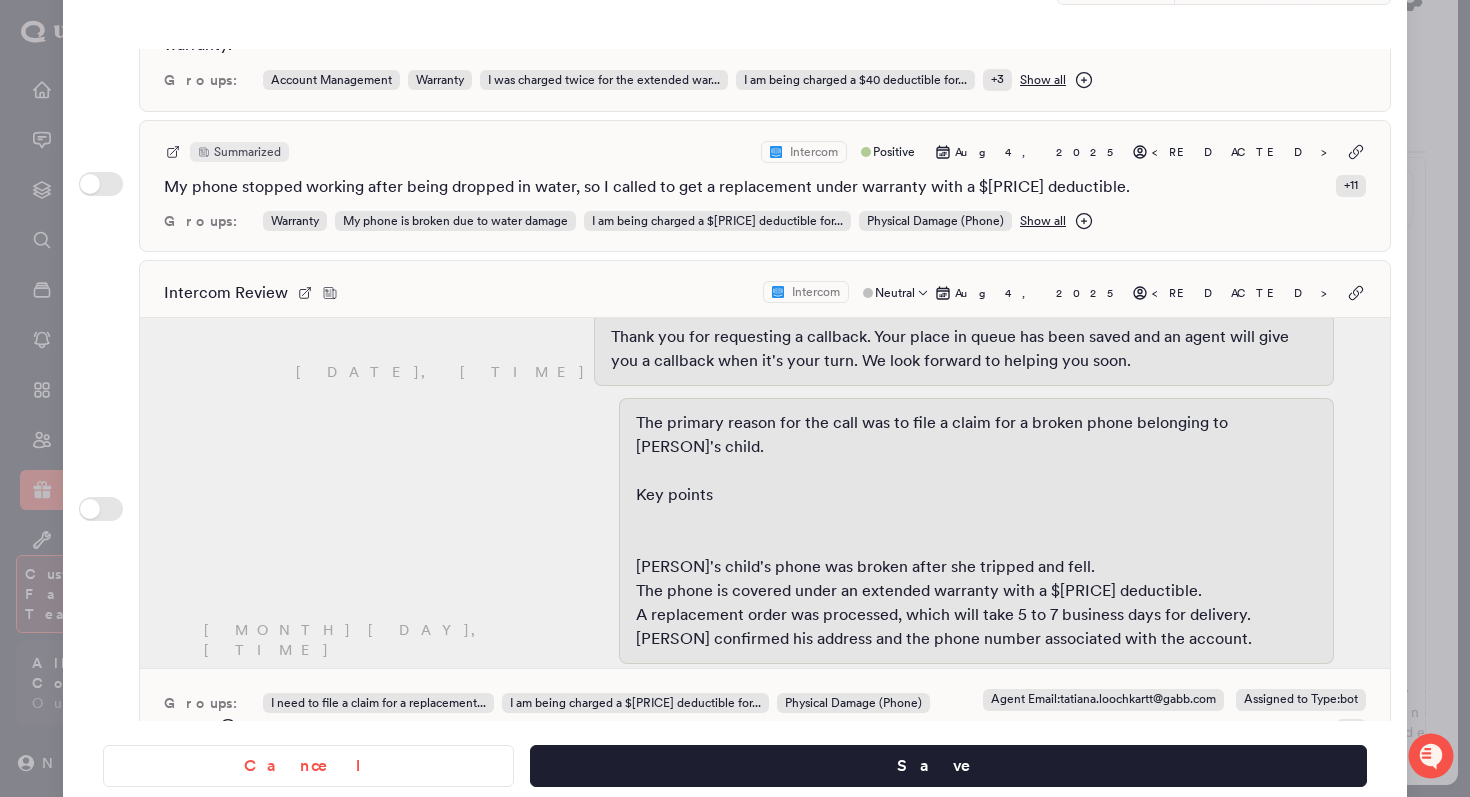 click on "Intercom Review Intercom Neutral [DATE] [REDACTED]" at bounding box center (765, 293) 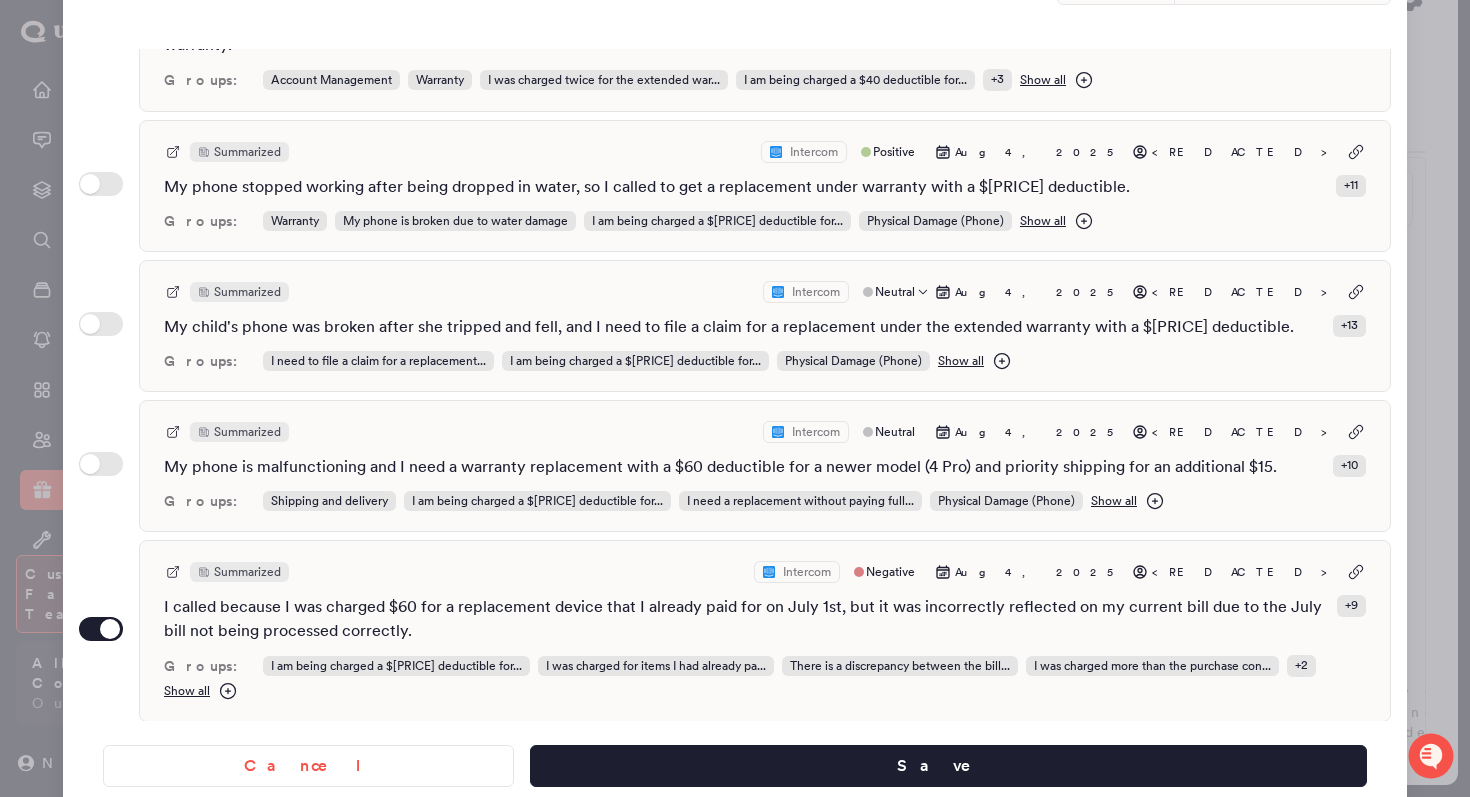 click at bounding box center (735, 398) 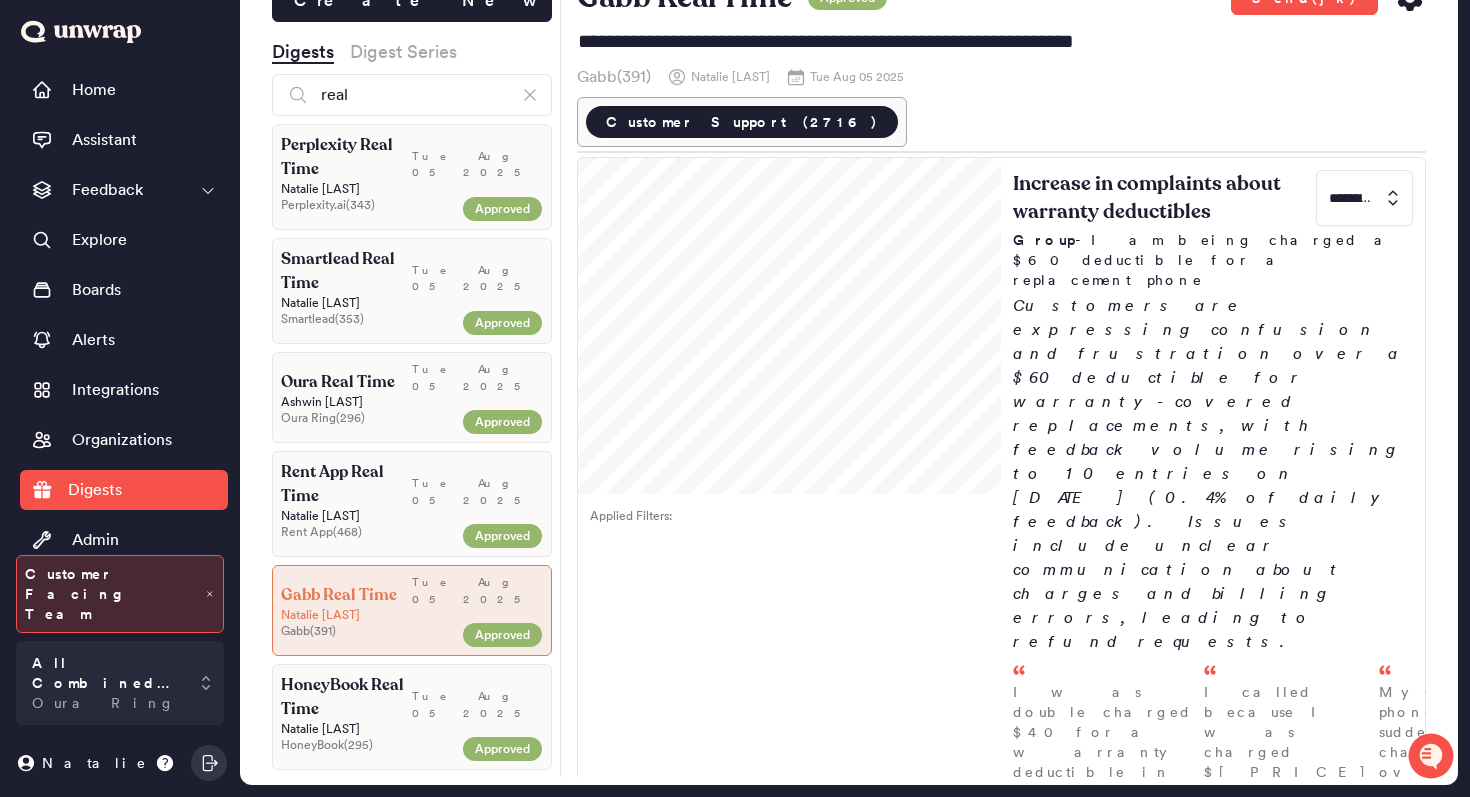 click on "Rent App Real Time" at bounding box center [346, 484] 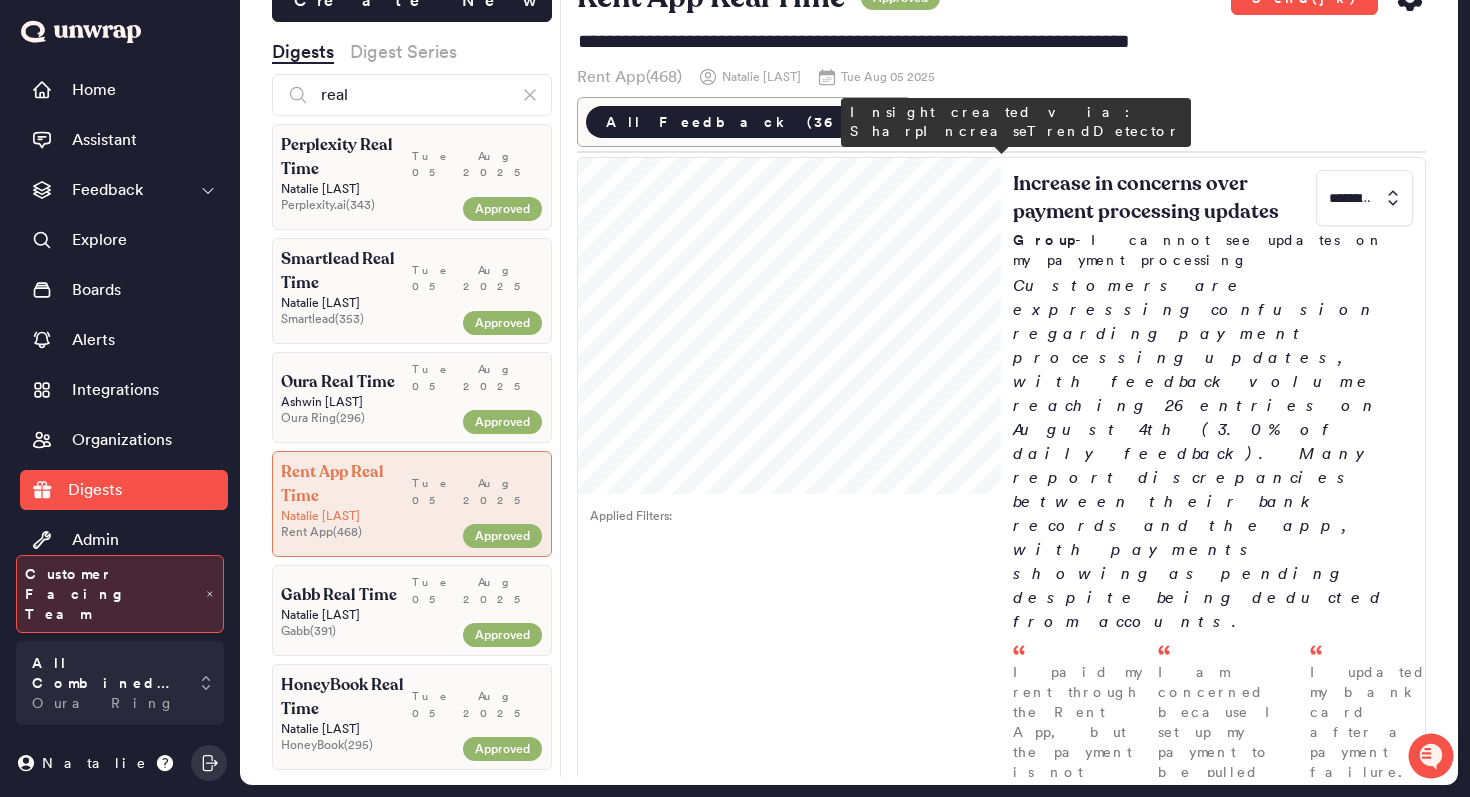 scroll, scrollTop: 0, scrollLeft: 0, axis: both 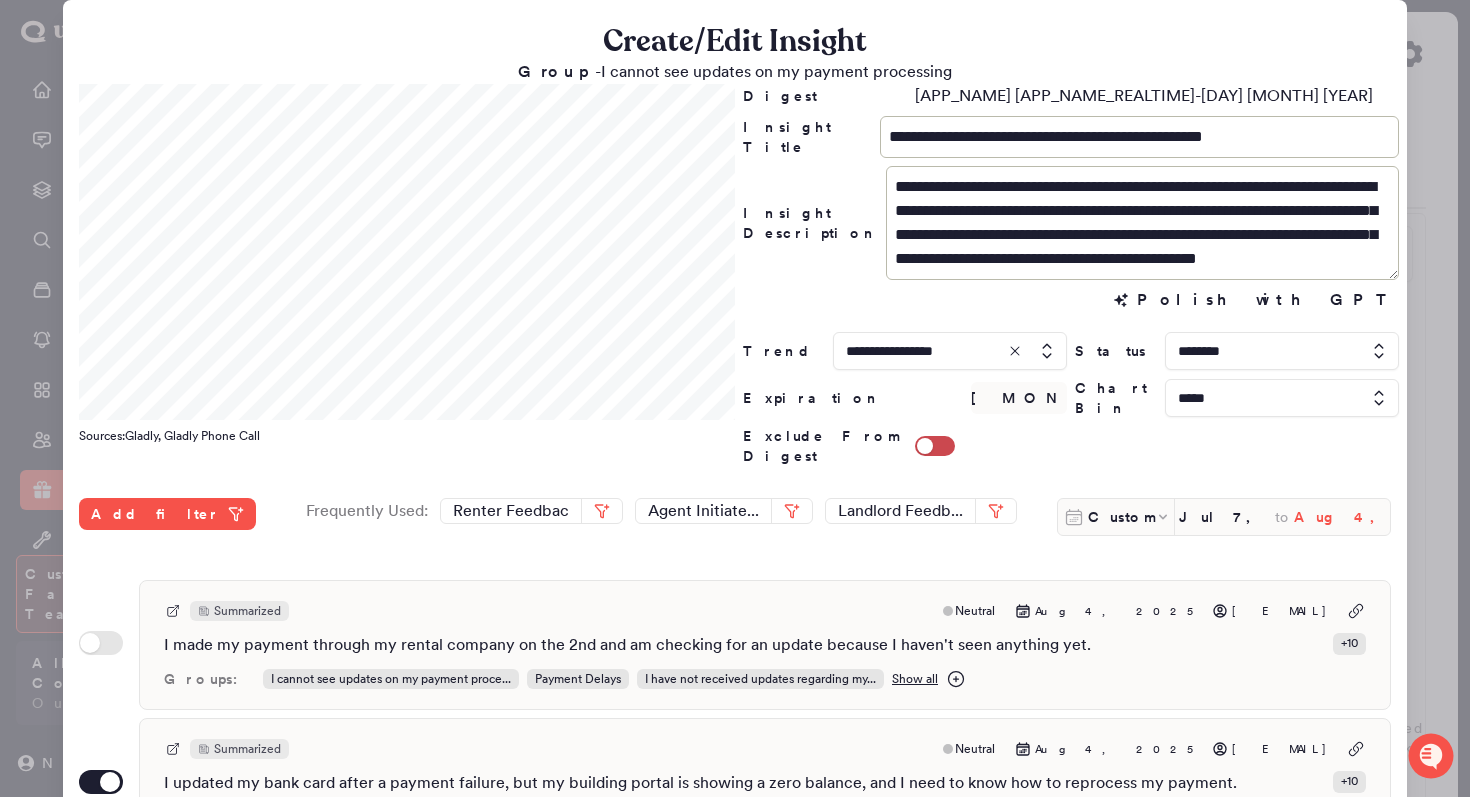 click on "Aug 4, 2025" at bounding box center (1342, 517) 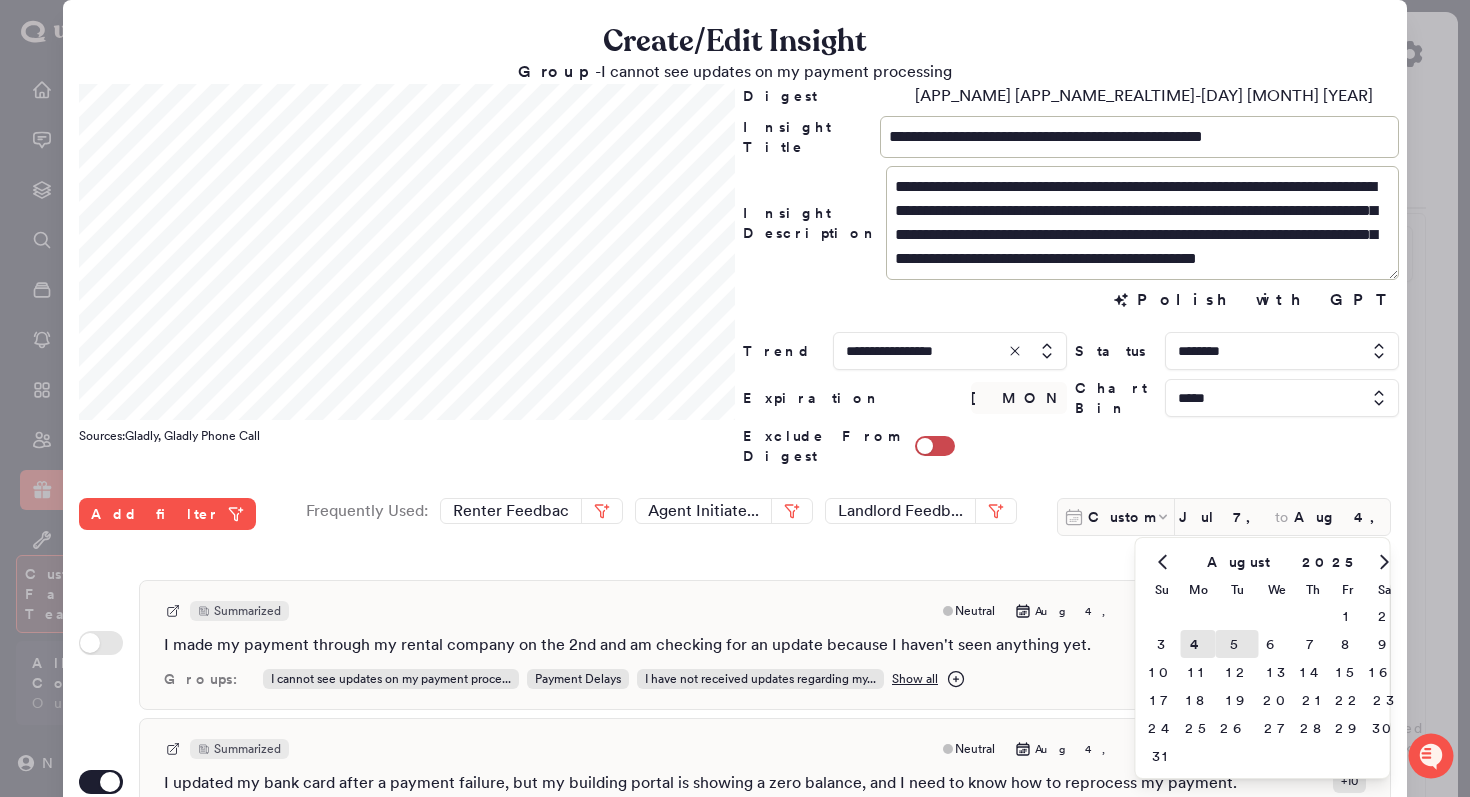 click on "5" at bounding box center [1237, 644] 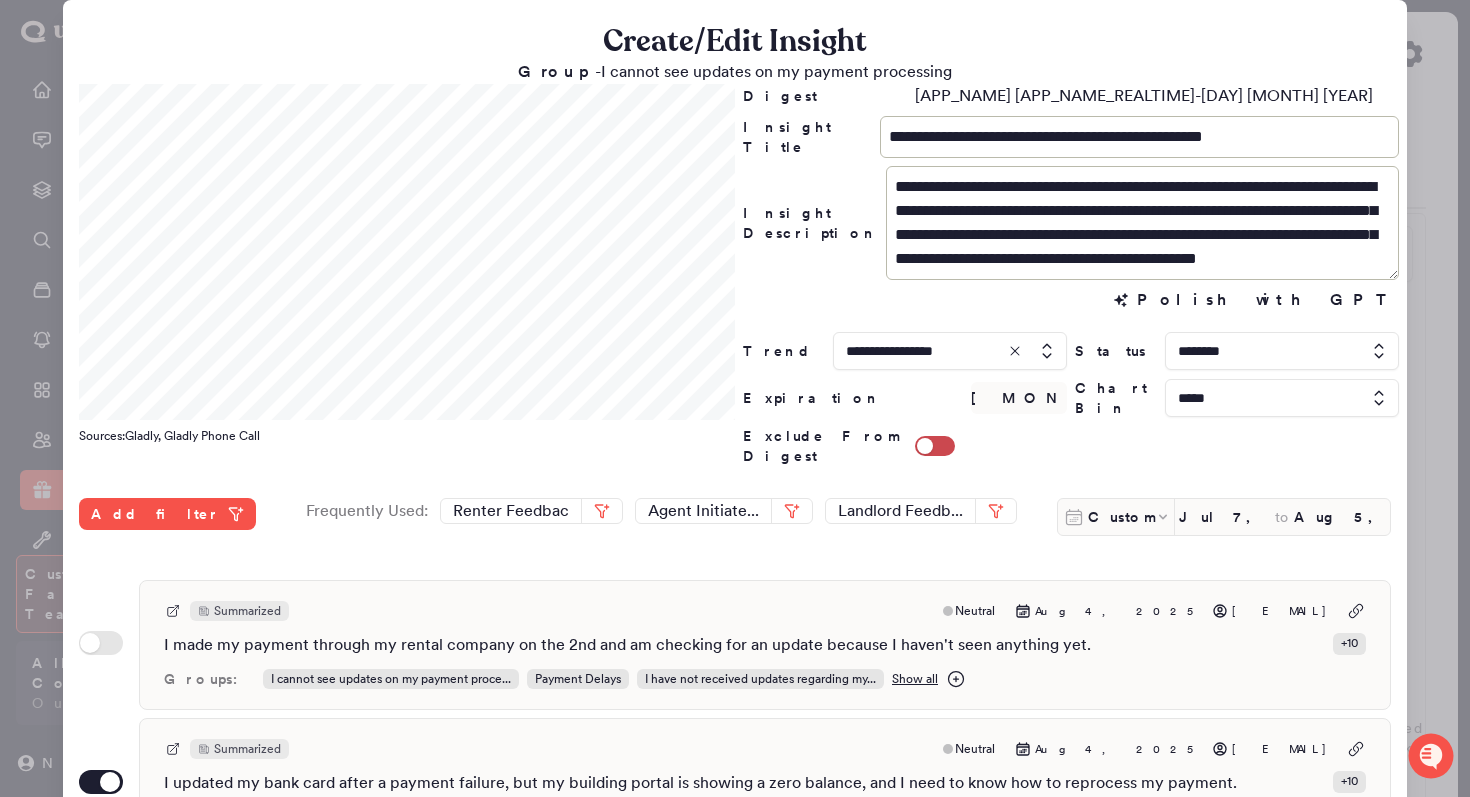 drag, startPoint x: 1360, startPoint y: 491, endPoint x: 1348, endPoint y: 513, distance: 25.059929 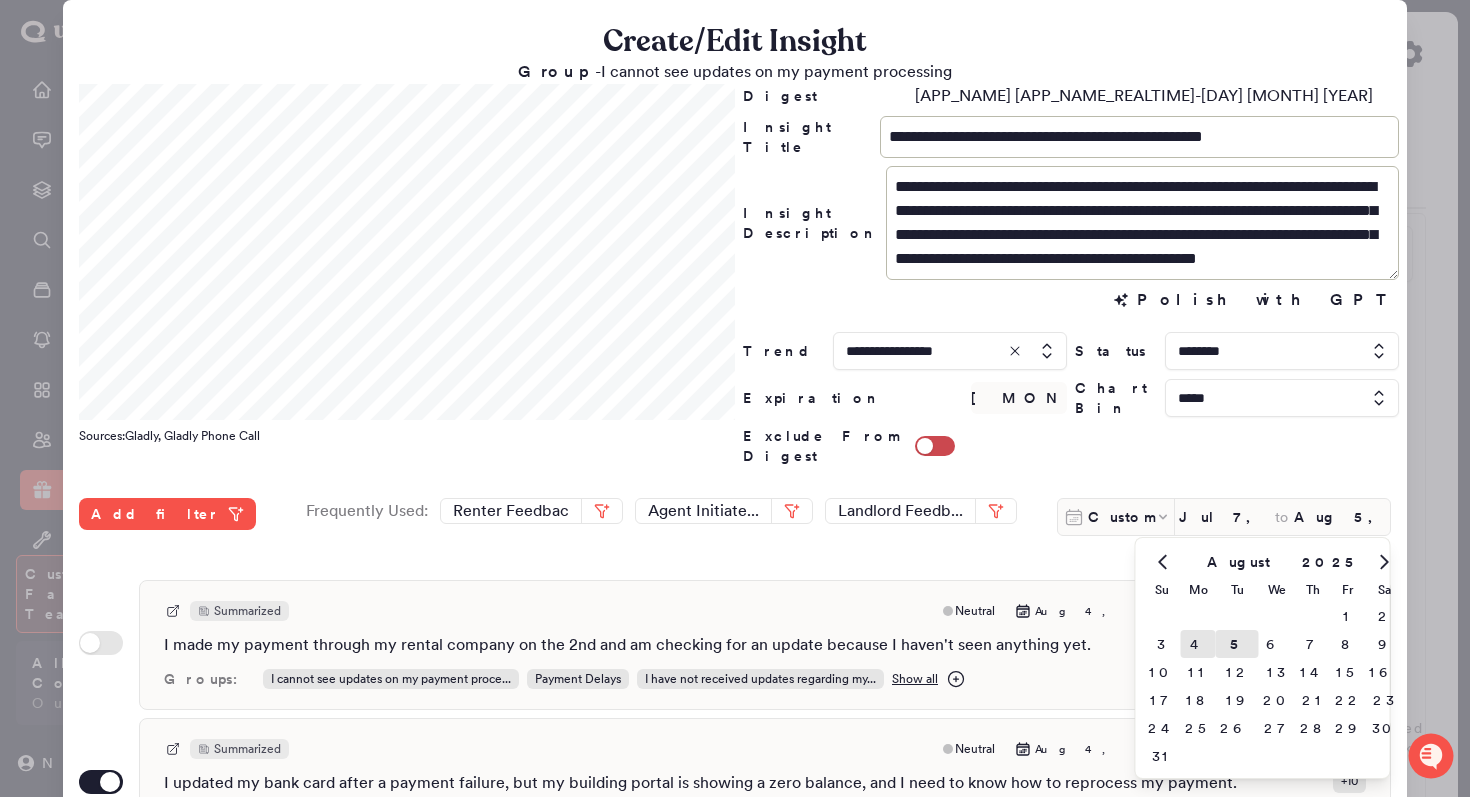 click on "4" at bounding box center [1198, 644] 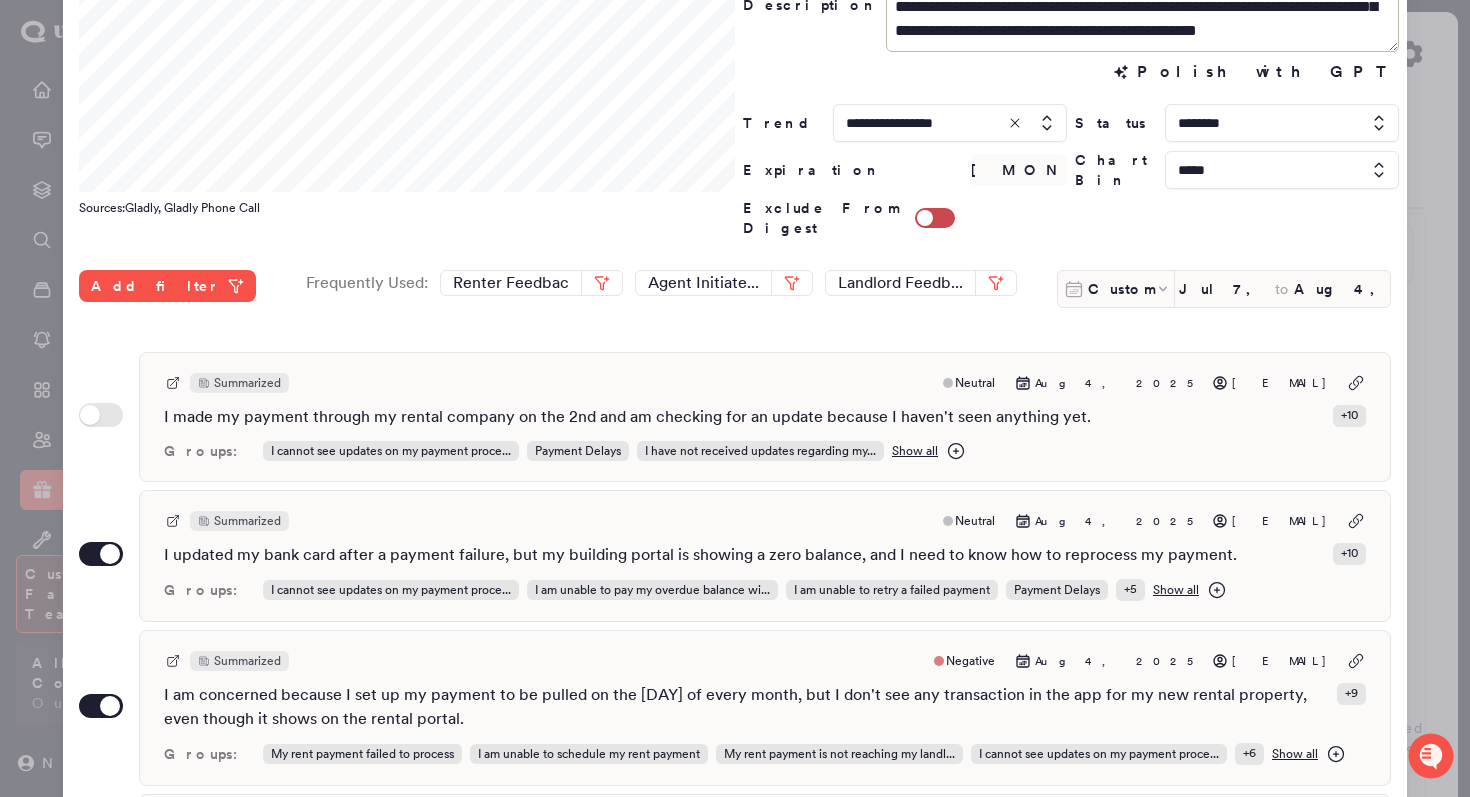 scroll, scrollTop: 236, scrollLeft: 0, axis: vertical 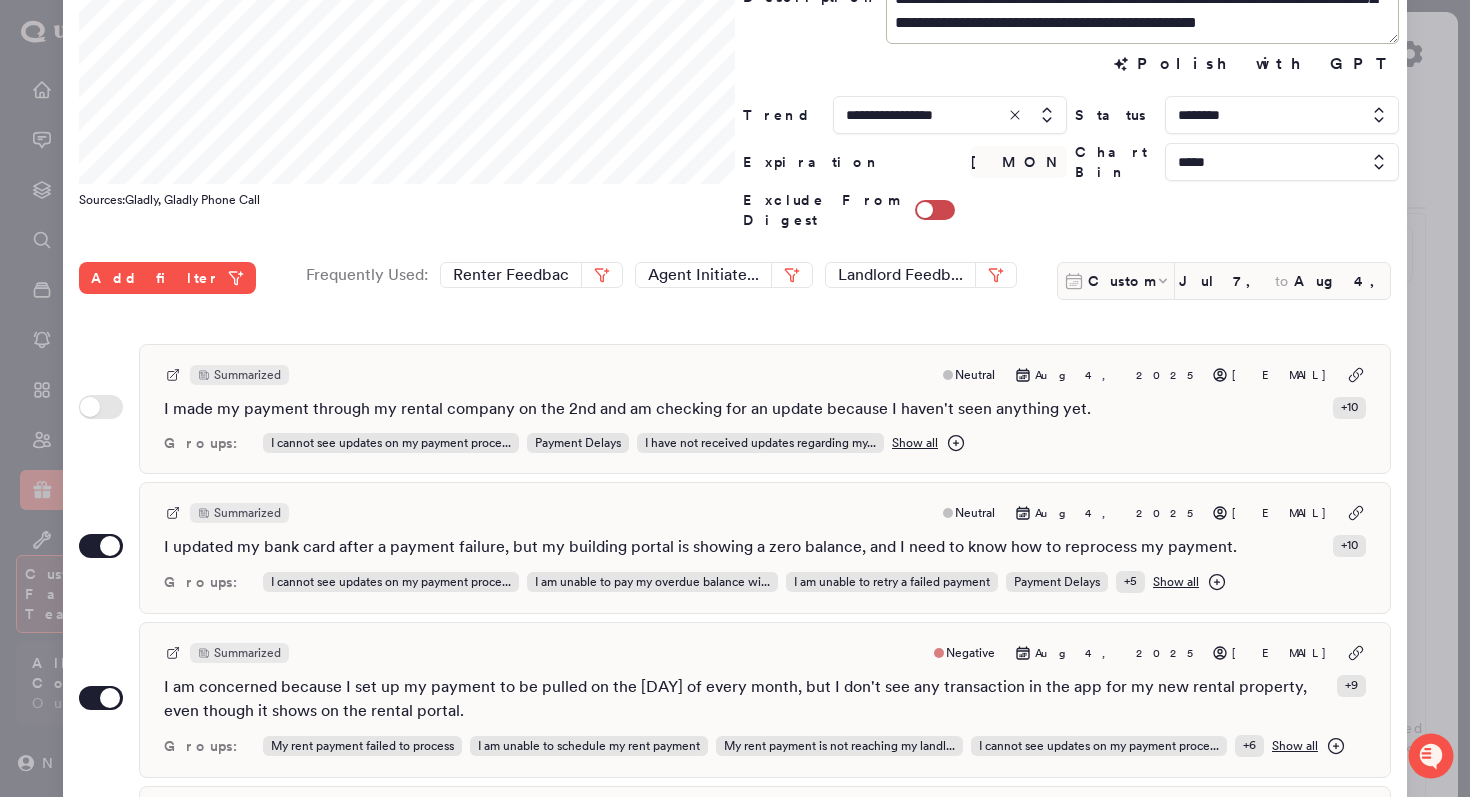 click on "Use setting Summarized Neutral [MONTH] [DATE], [YEAR] [EMAIL] I updated my bank card after a payment failure, but my building portal is showing a zero balance, and I need to know how to reprocess my payment. + 10 Groups: I cannot see updates on my payment proce... I am unable to pay my overdue balance wi... I am unable to retry a failed payment Payment Delays + 5 Show all" at bounding box center (735, 548) 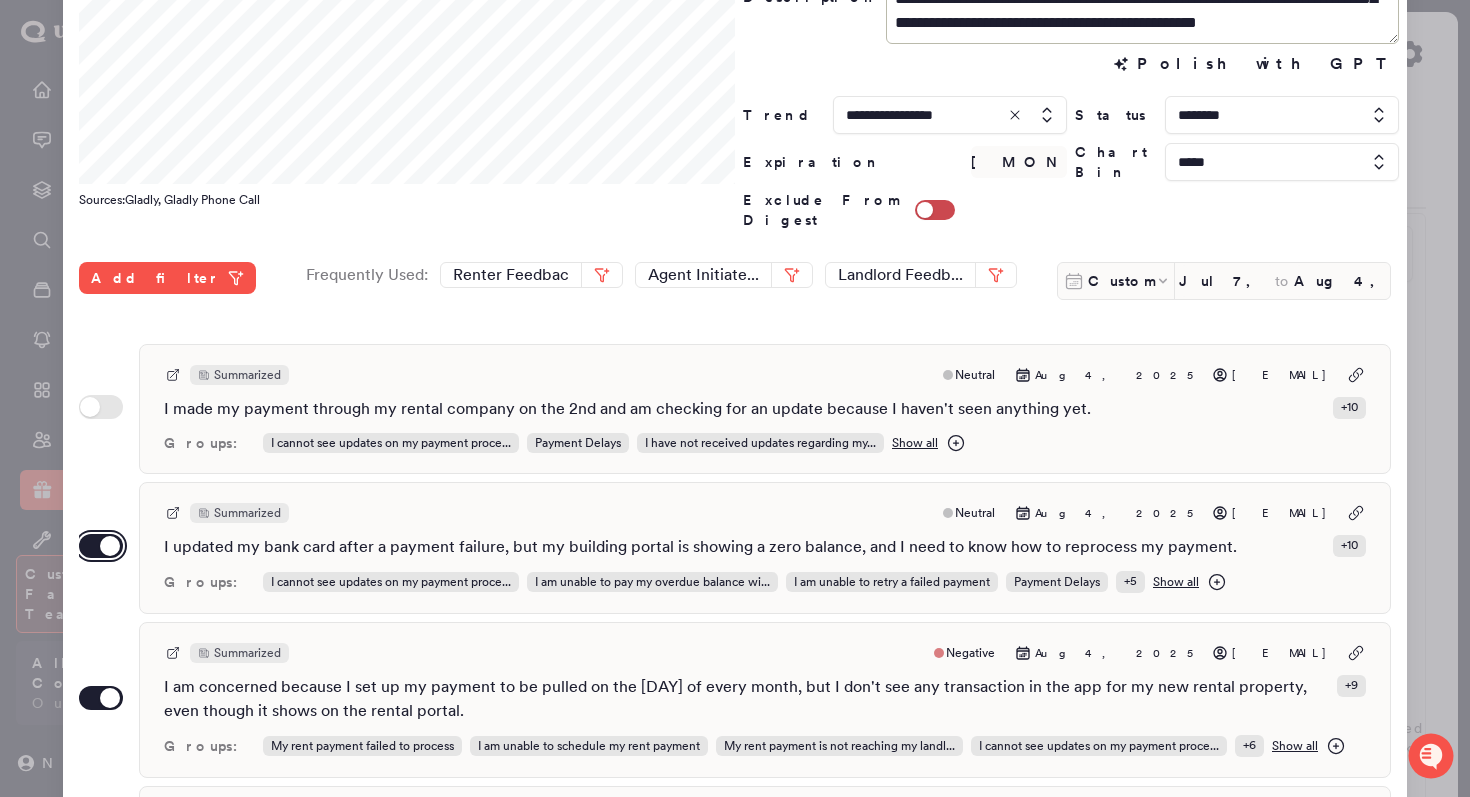 click on "Use setting" at bounding box center (101, 546) 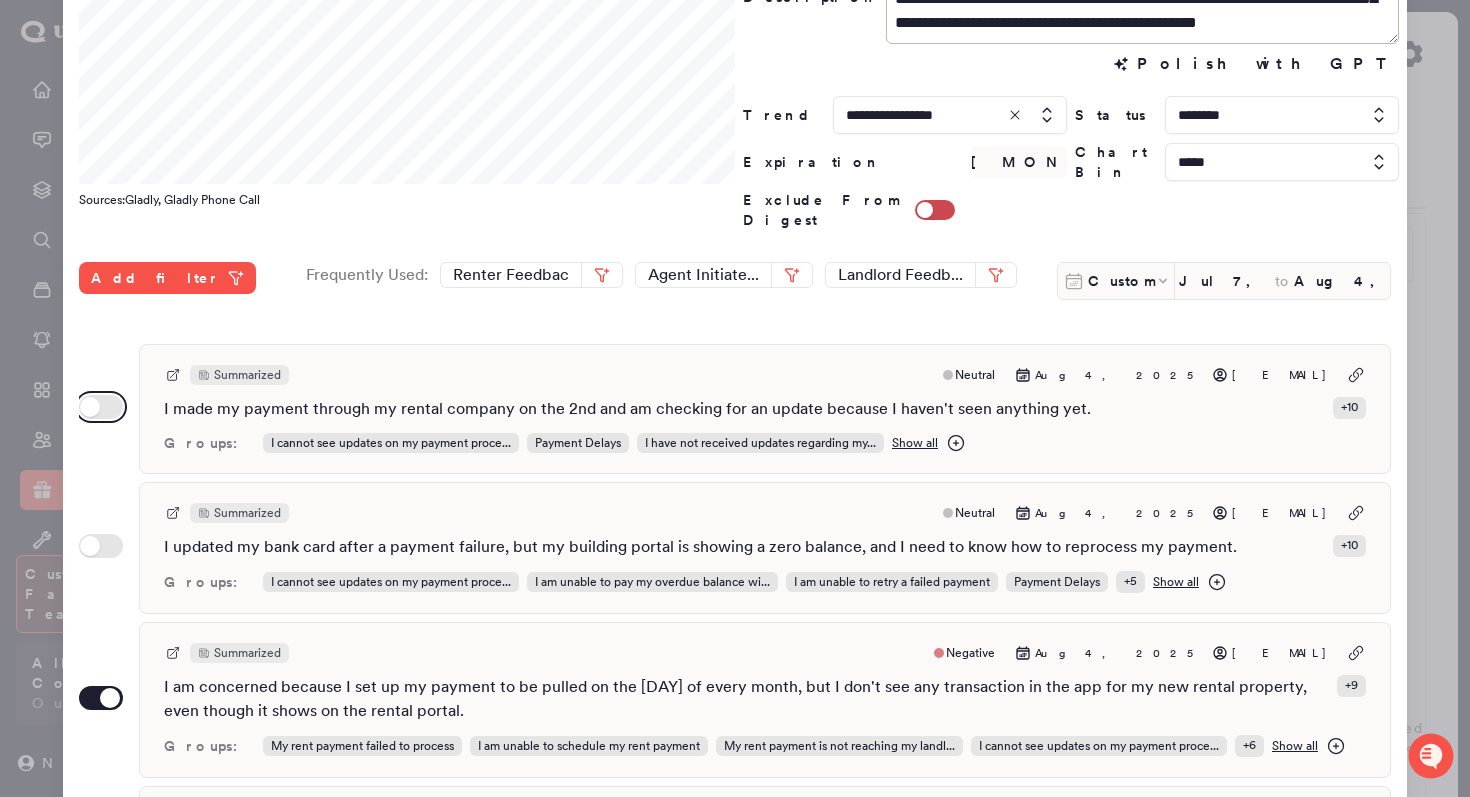 click on "Use setting" at bounding box center (101, 407) 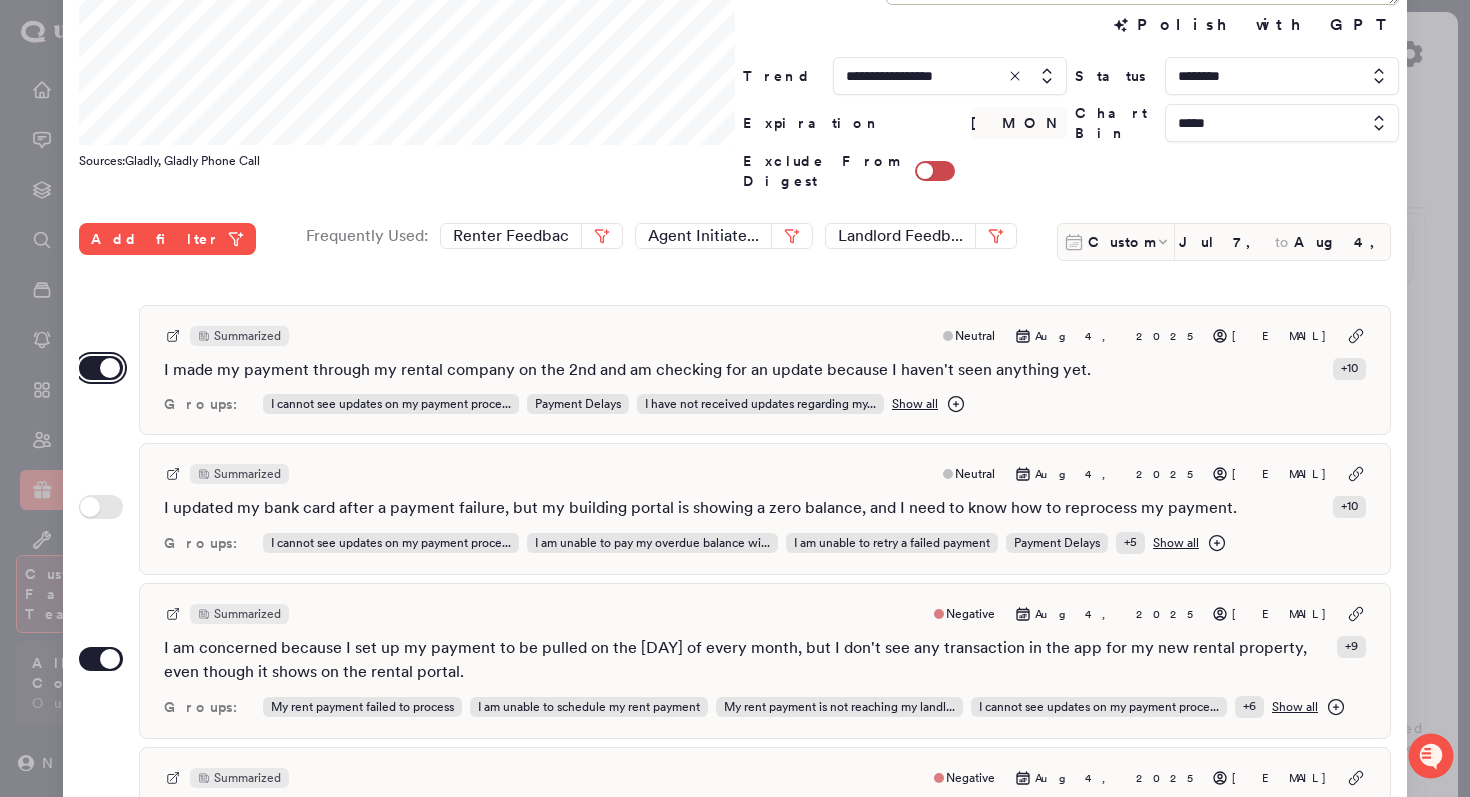 scroll, scrollTop: 276, scrollLeft: 0, axis: vertical 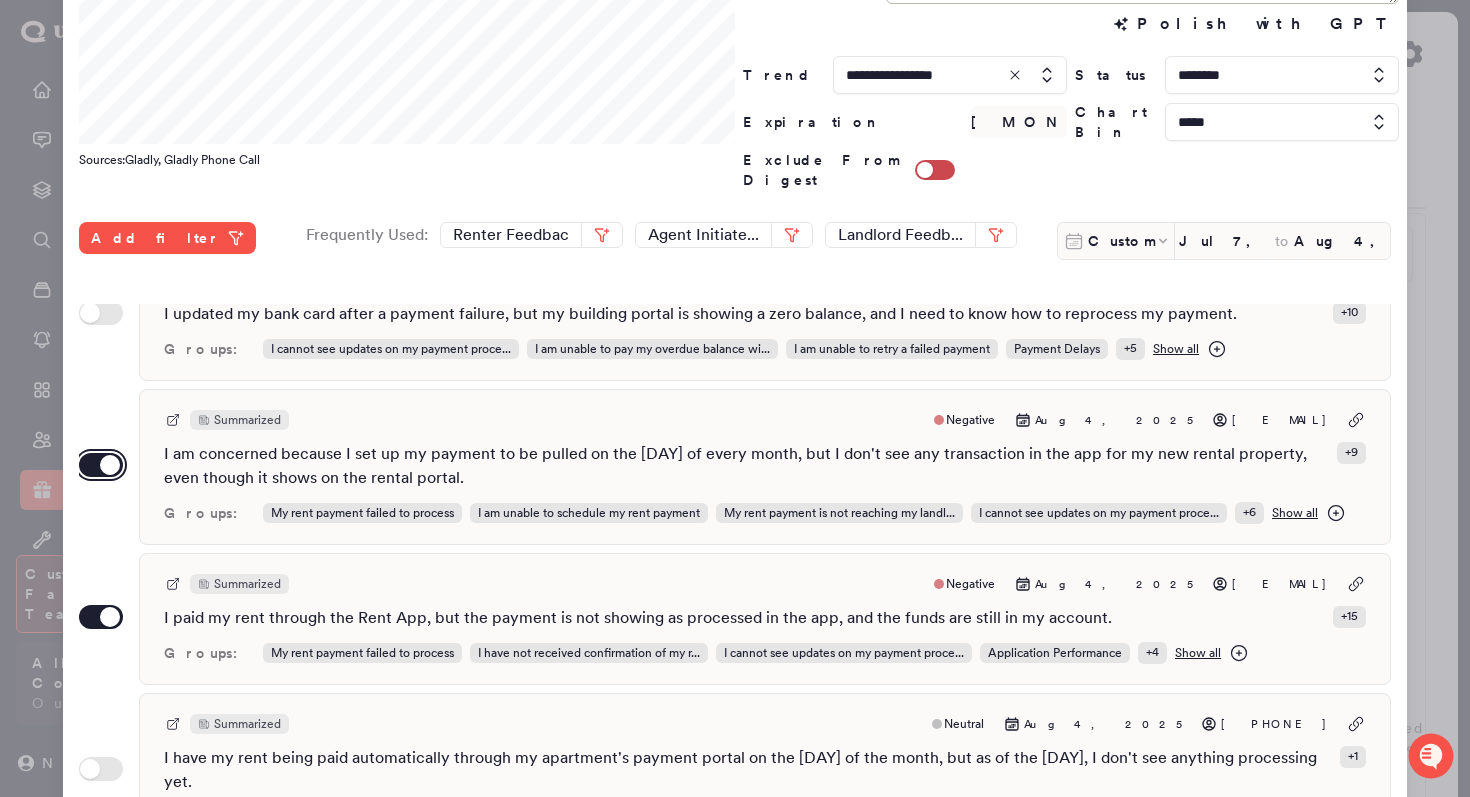 click on "Use setting" at bounding box center [101, 465] 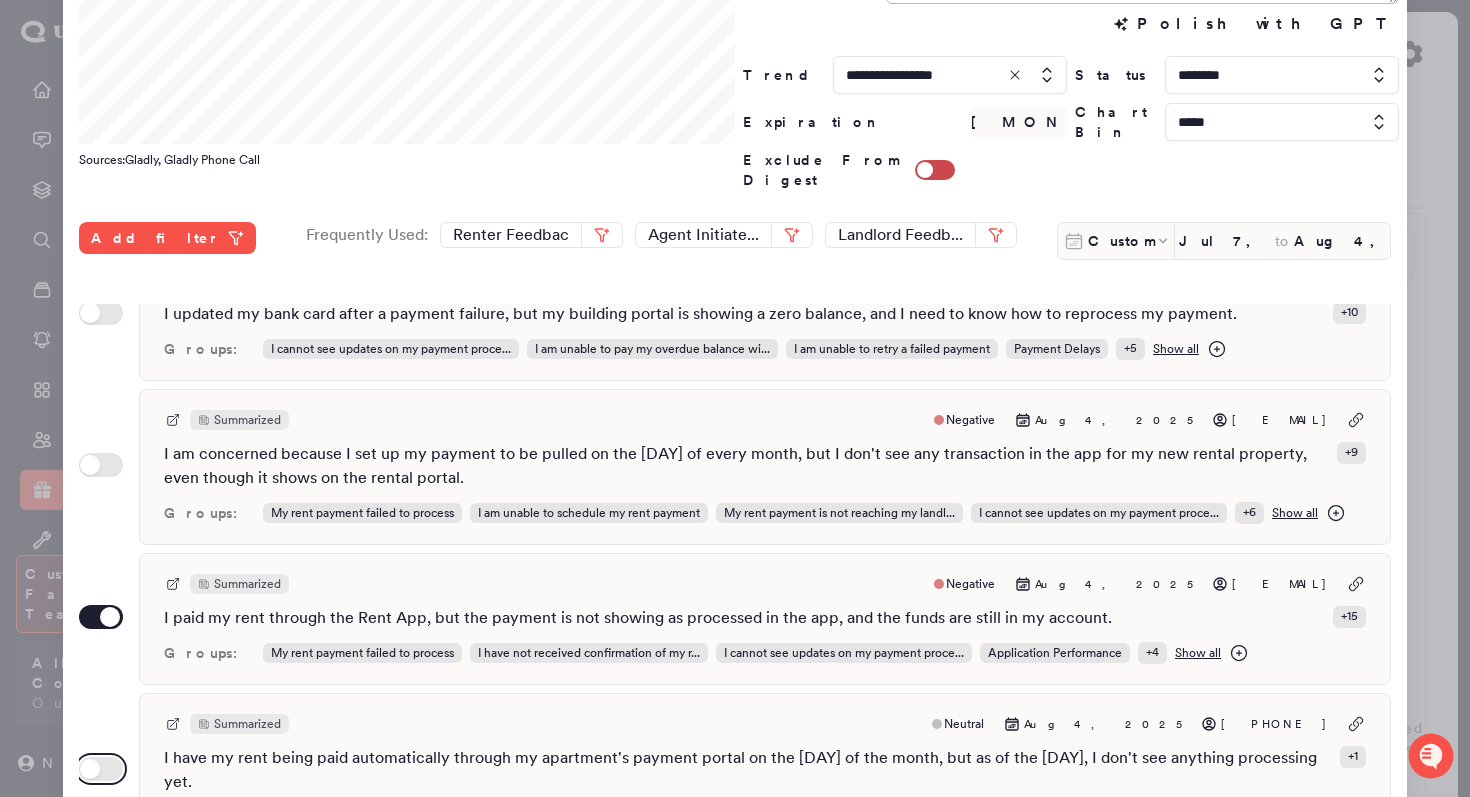 click on "Use setting" at bounding box center [101, 769] 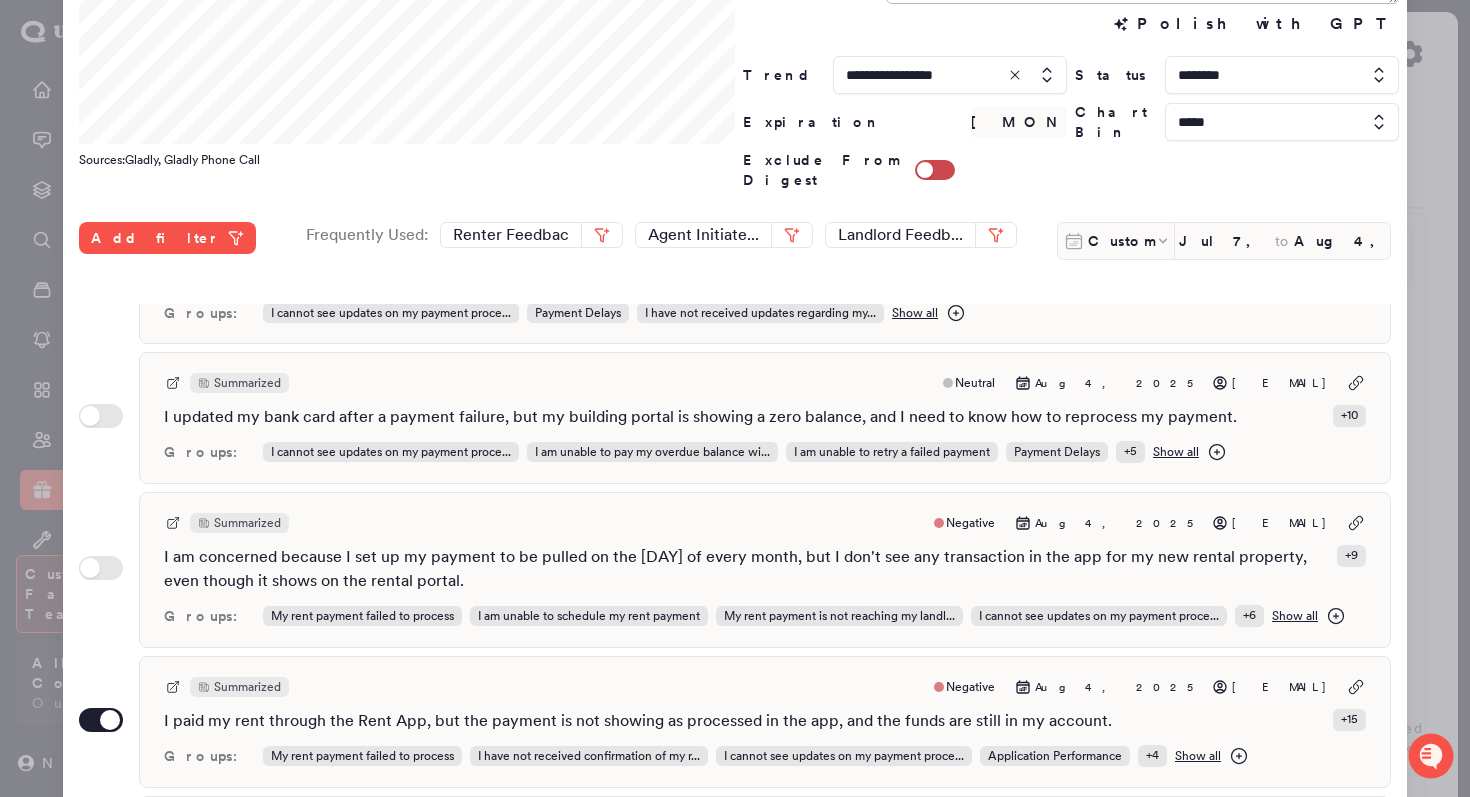 scroll, scrollTop: 52, scrollLeft: 0, axis: vertical 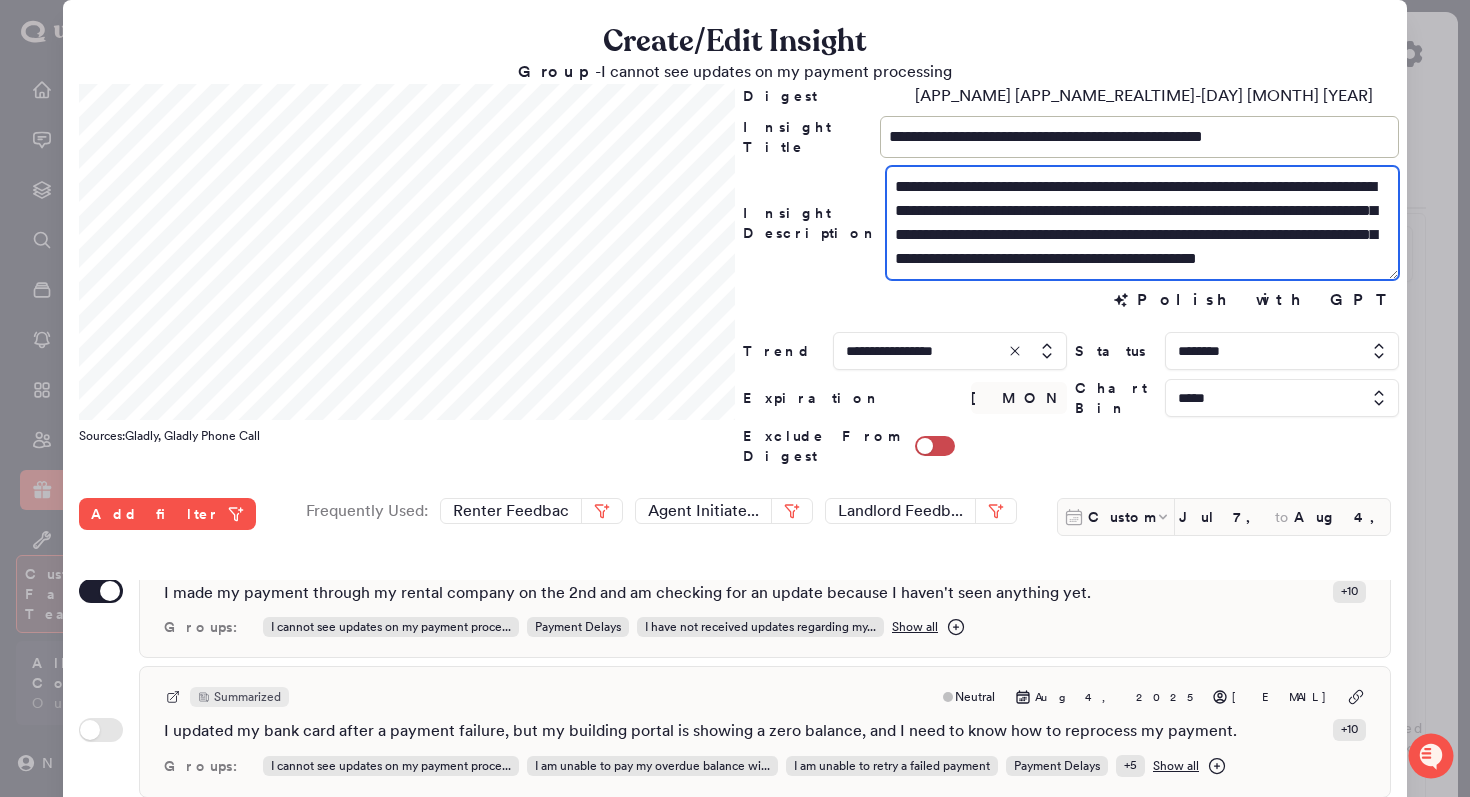 click on "**********" at bounding box center [1142, 223] 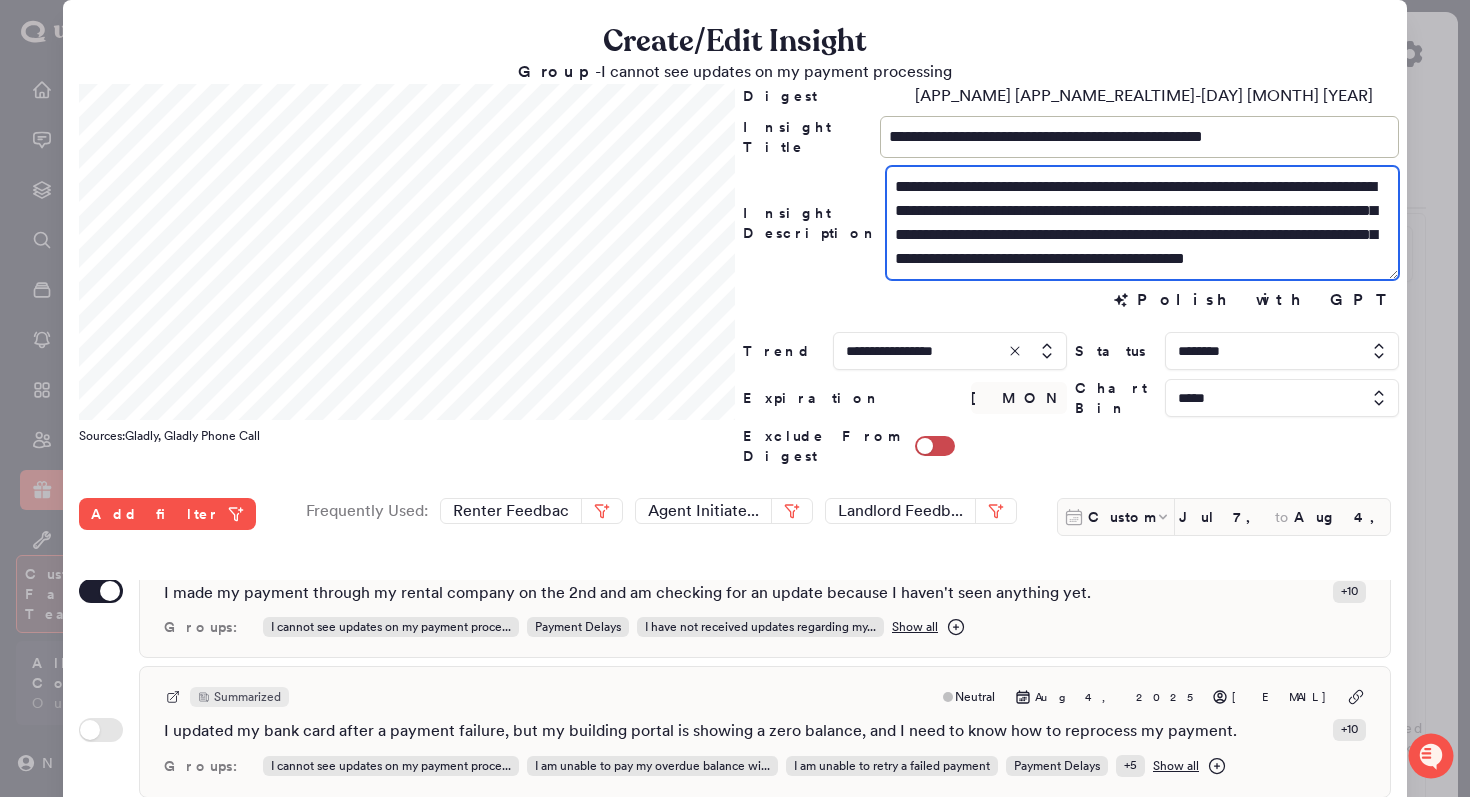 scroll, scrollTop: 24, scrollLeft: 0, axis: vertical 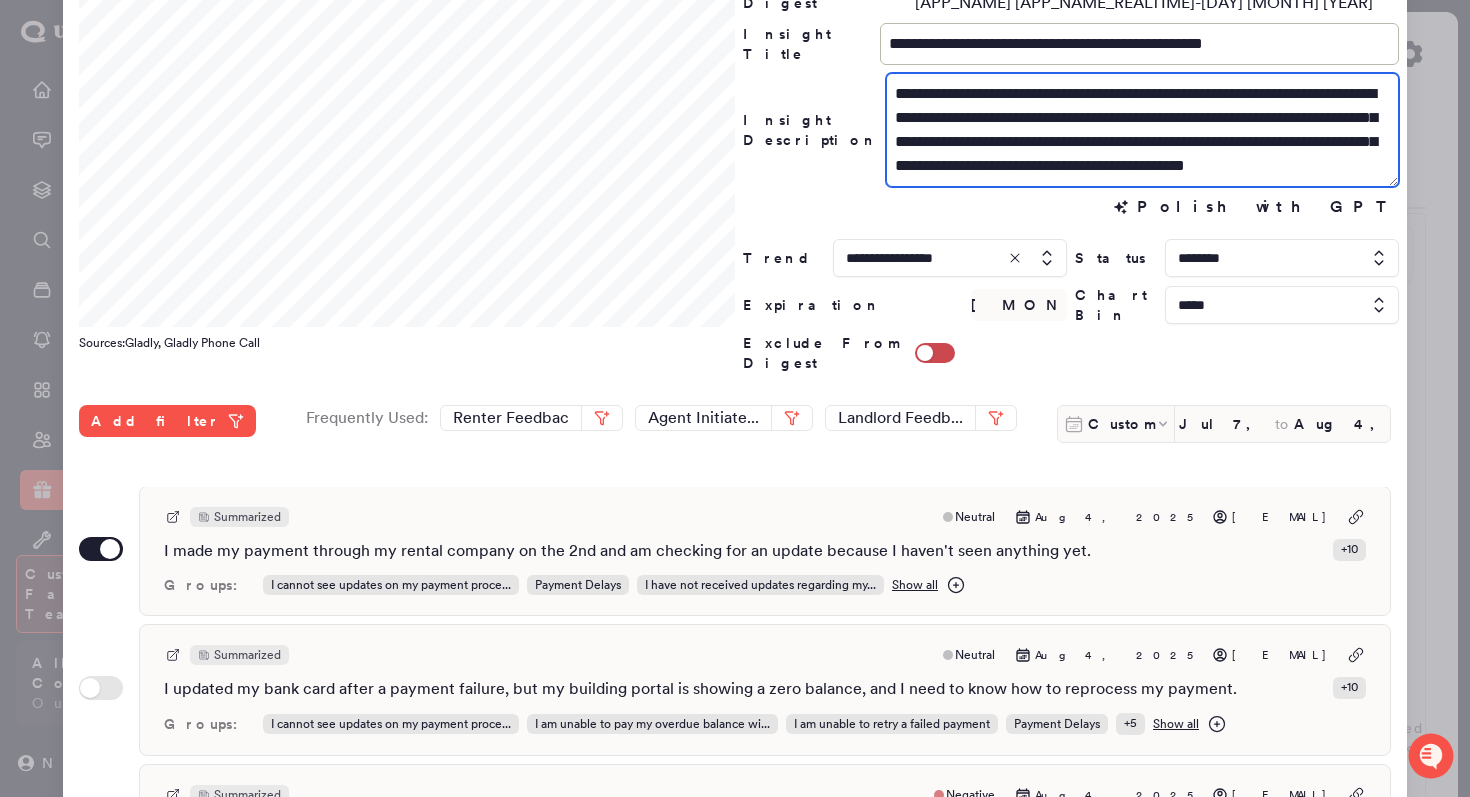 drag, startPoint x: 1213, startPoint y: 171, endPoint x: 1098, endPoint y: 119, distance: 126.210144 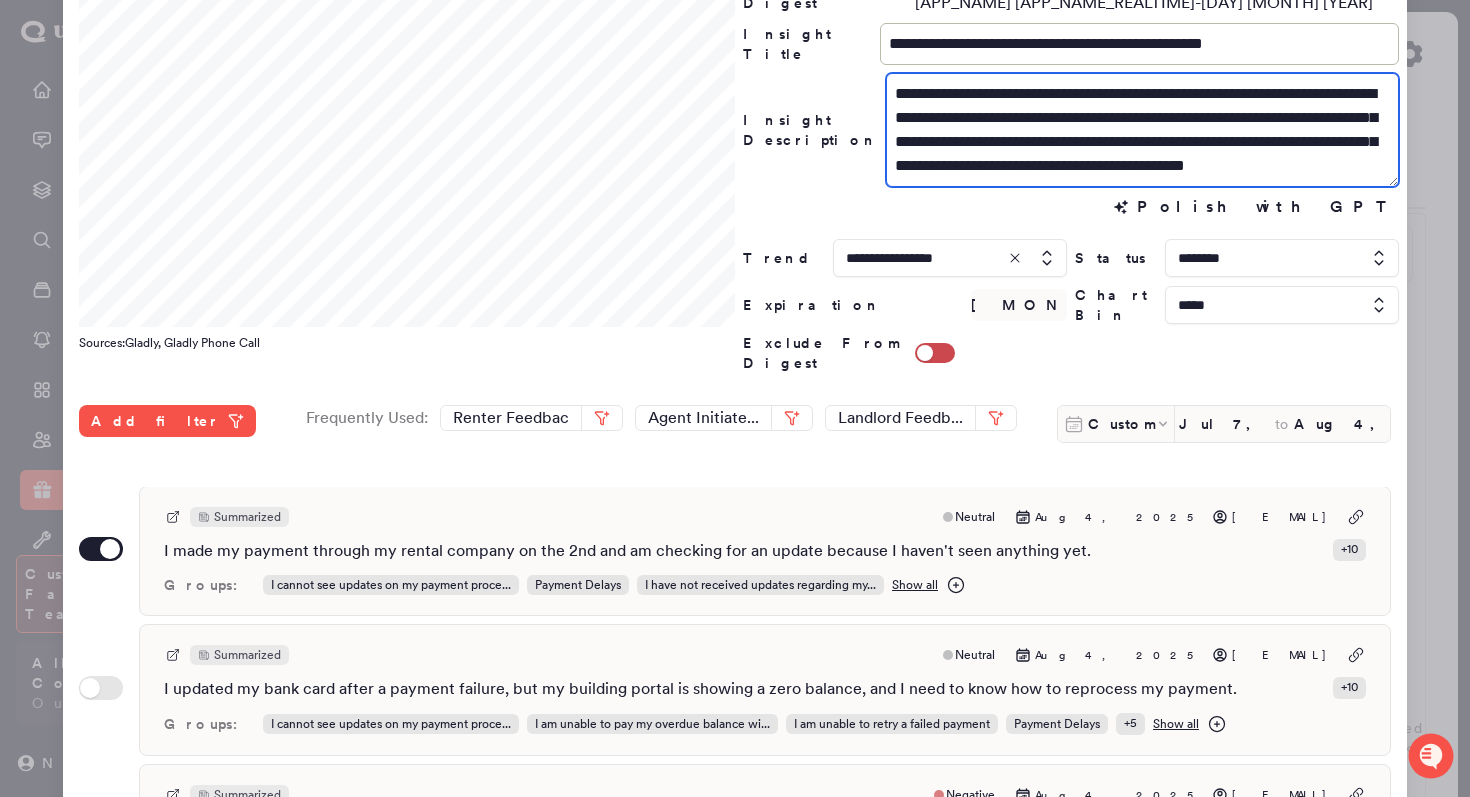click on "**********" at bounding box center [1142, 130] 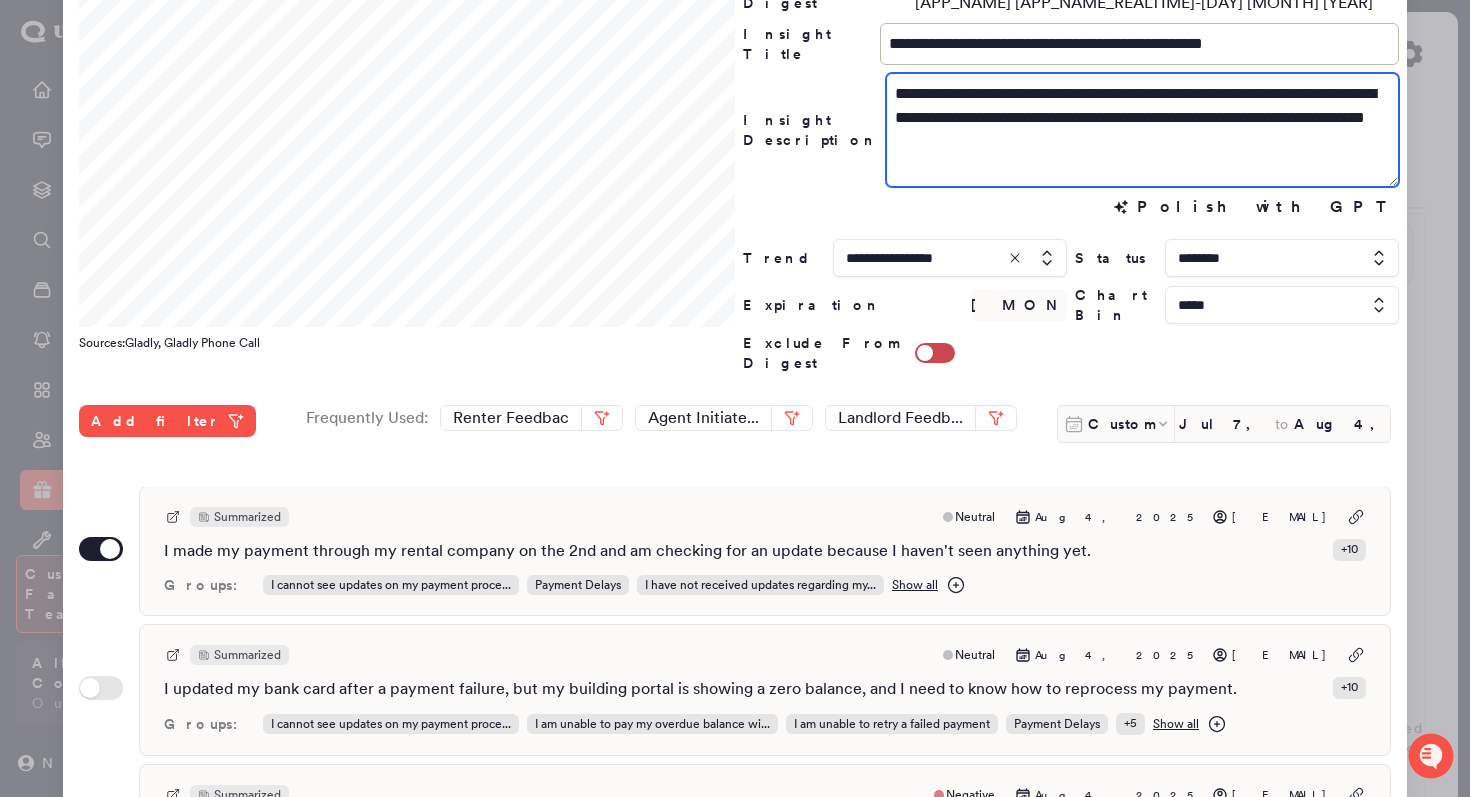 scroll, scrollTop: 0, scrollLeft: 0, axis: both 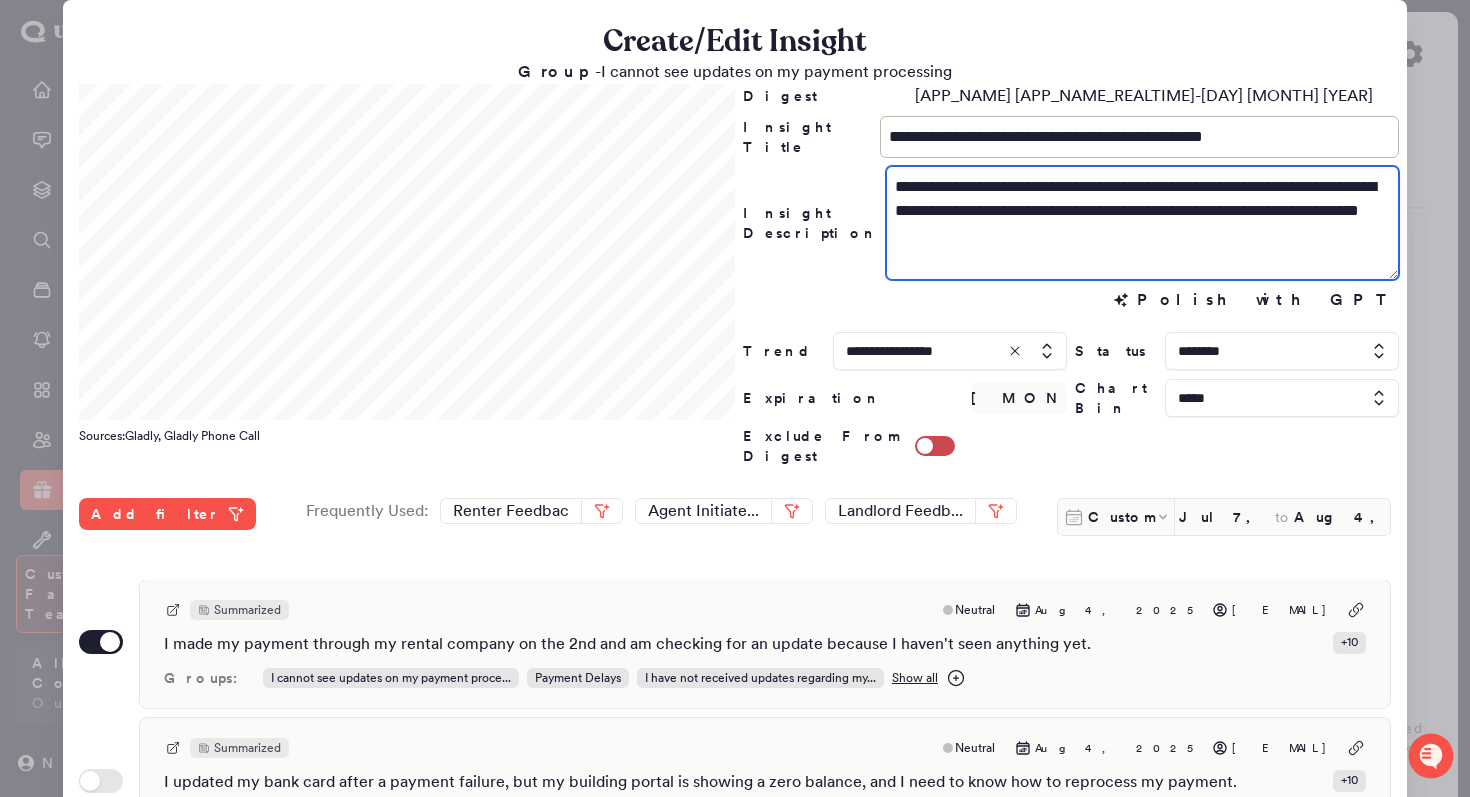 drag, startPoint x: 941, startPoint y: 212, endPoint x: 888, endPoint y: 212, distance: 53 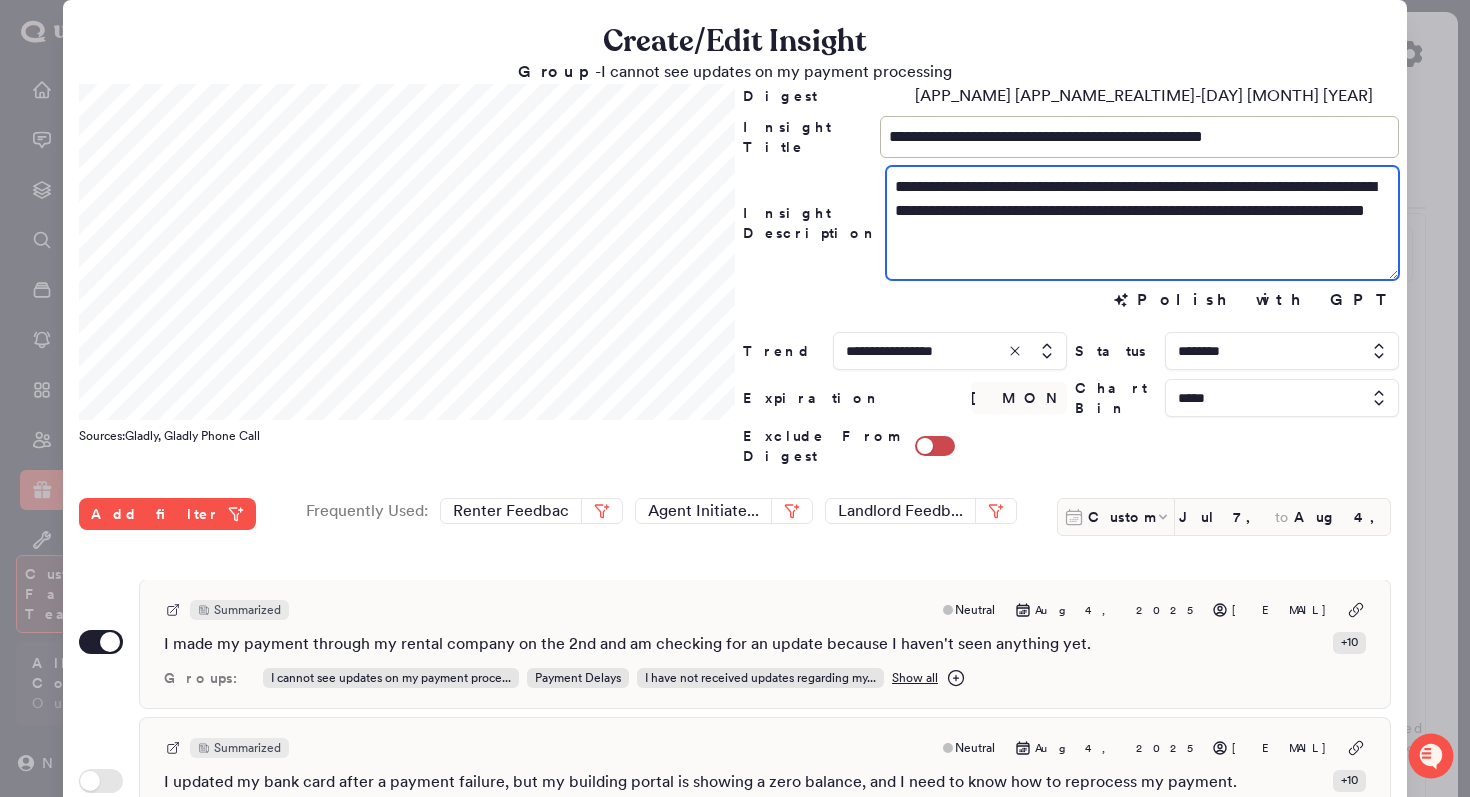 click on "**********" at bounding box center [1142, 223] 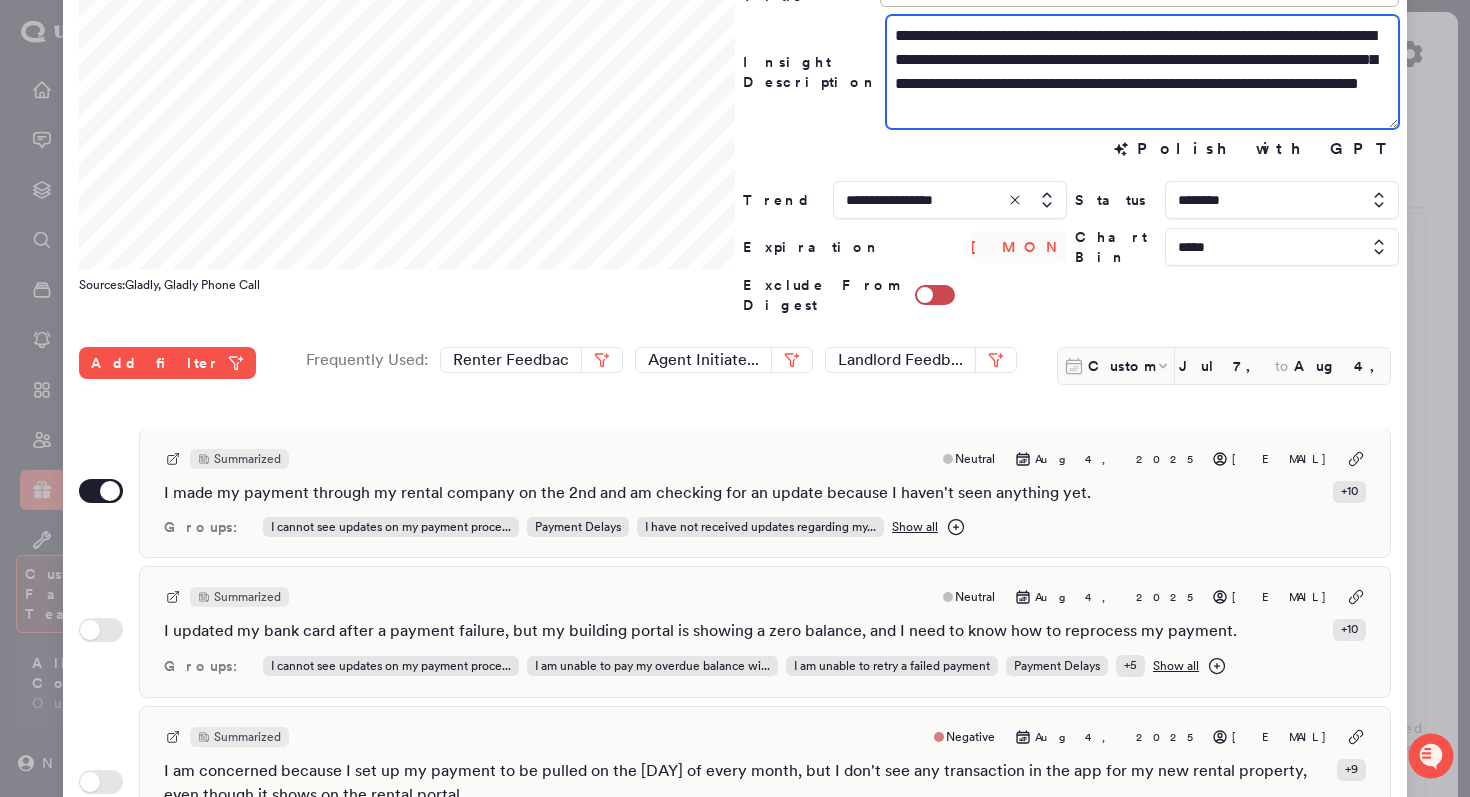 scroll, scrollTop: 271, scrollLeft: 0, axis: vertical 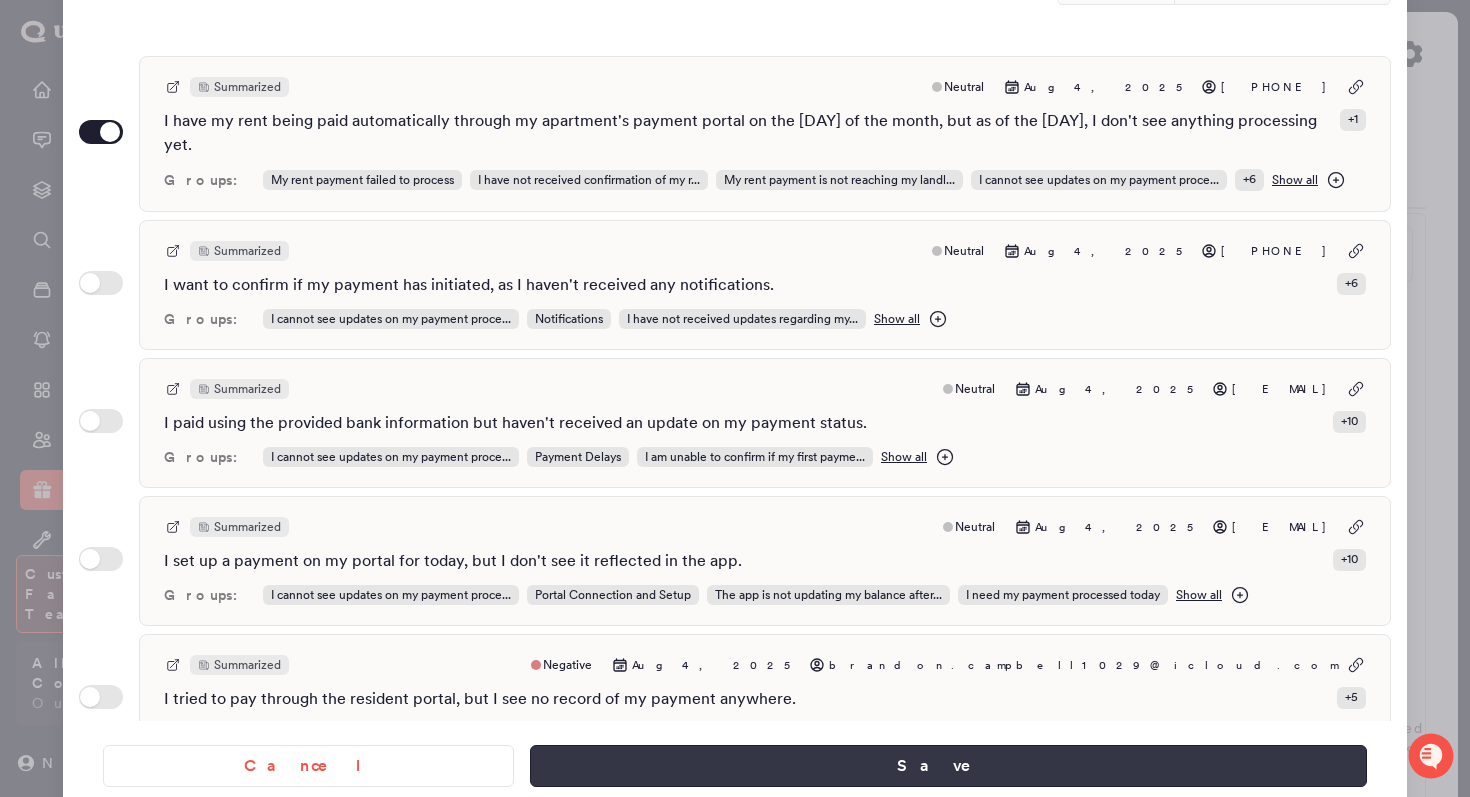 type on "**********" 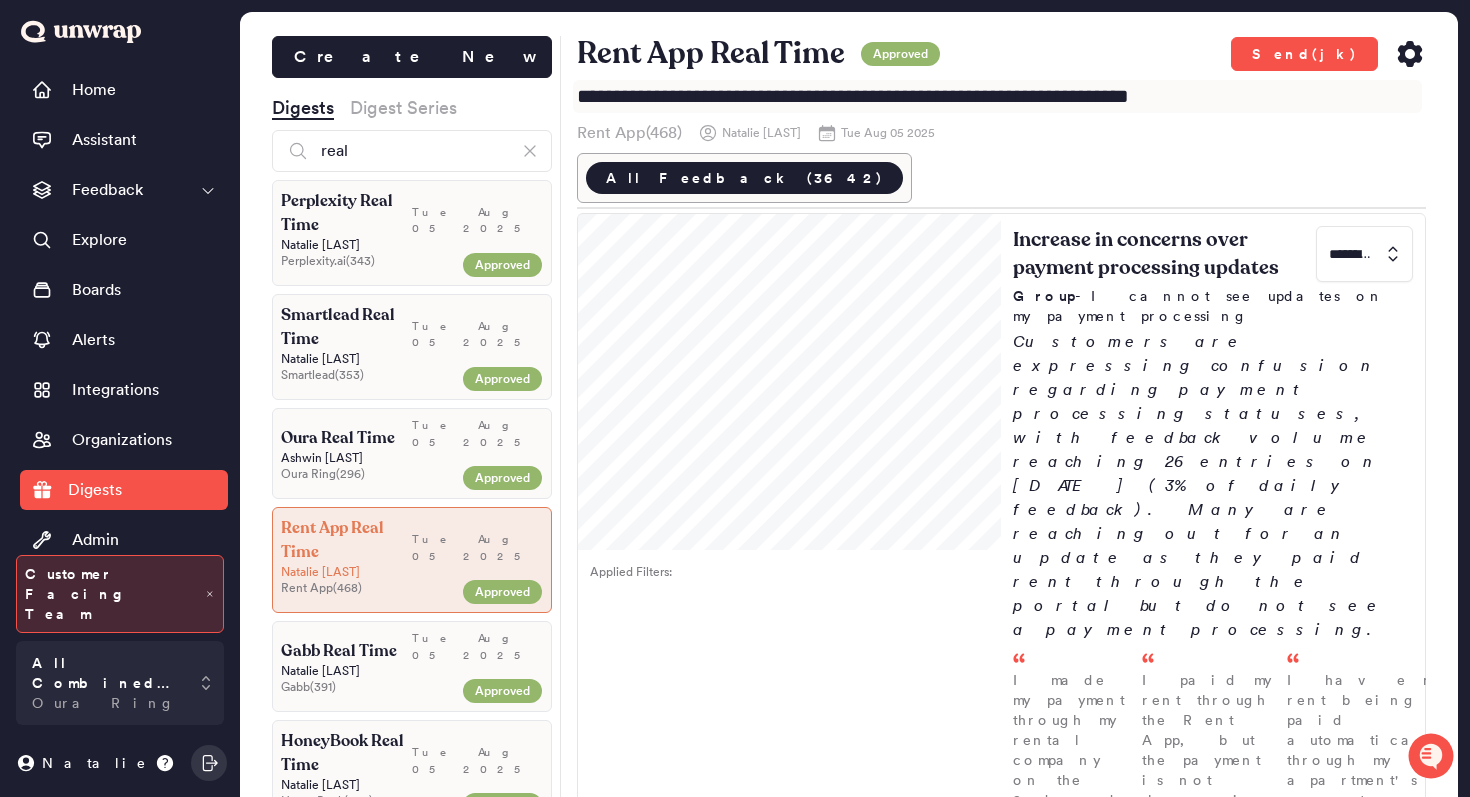 drag, startPoint x: 1225, startPoint y: 87, endPoint x: 1146, endPoint y: 86, distance: 79.00633 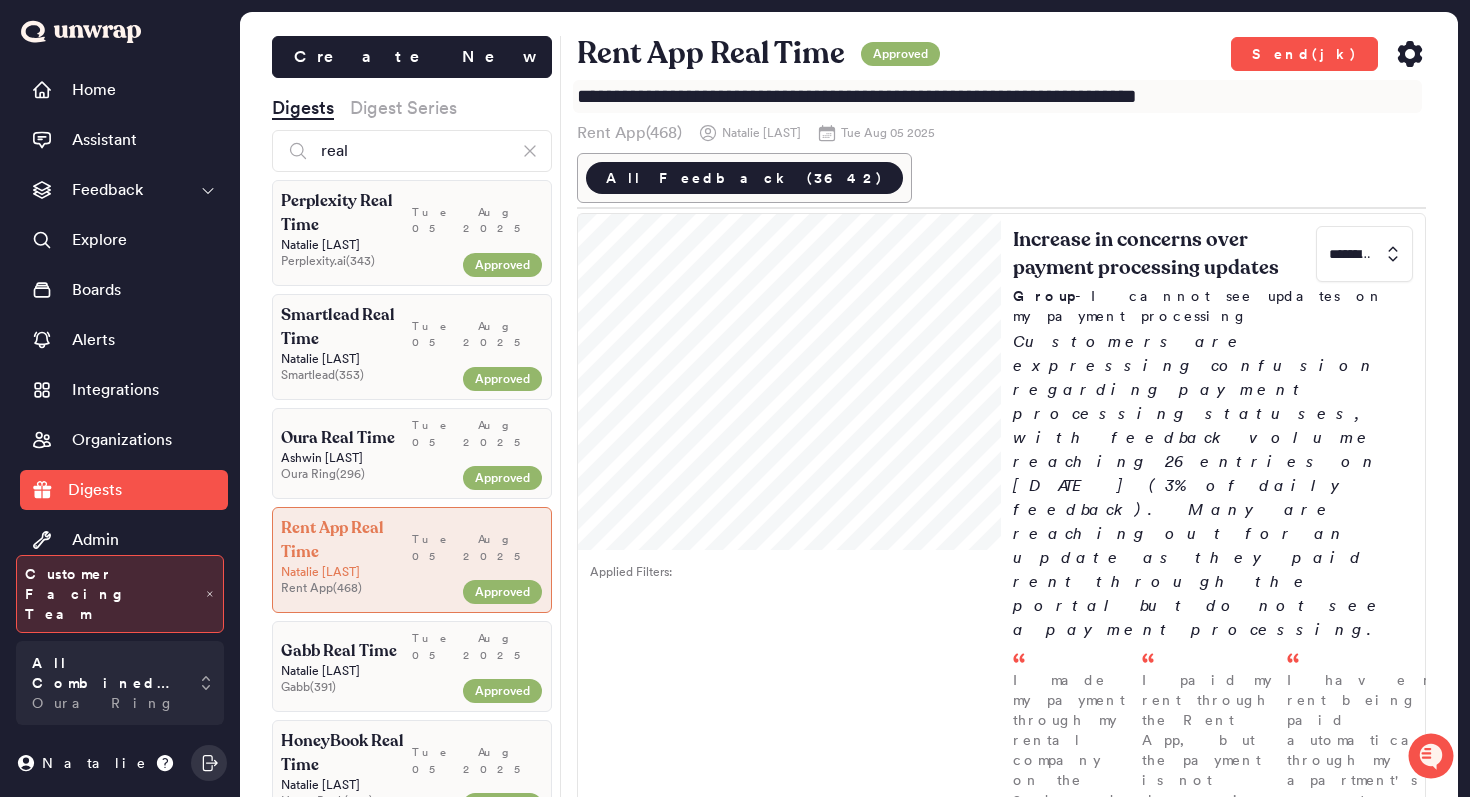 type on "**********" 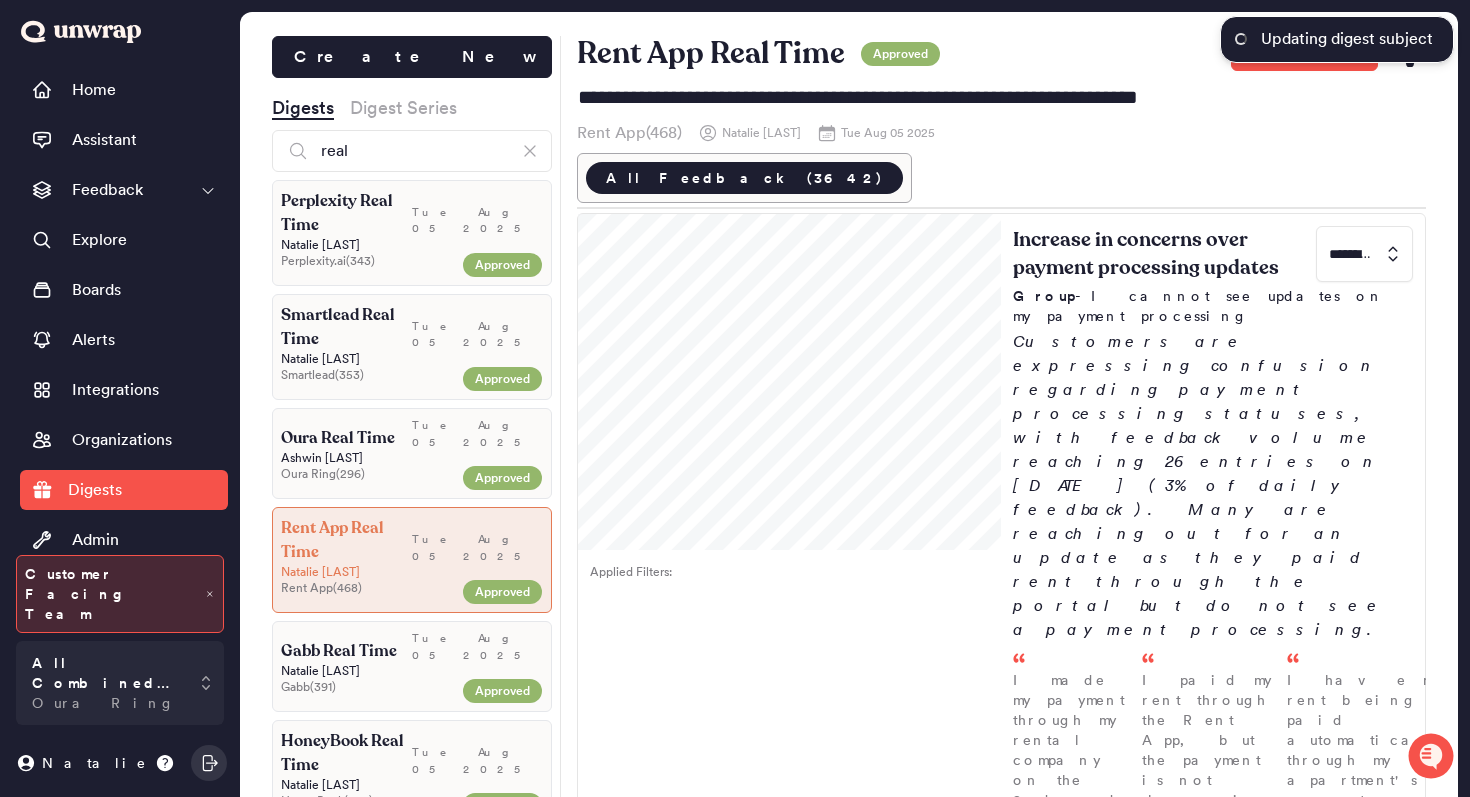 click on "Rent App Real Time Approved Send([INITIAL])" at bounding box center (1002, 54) 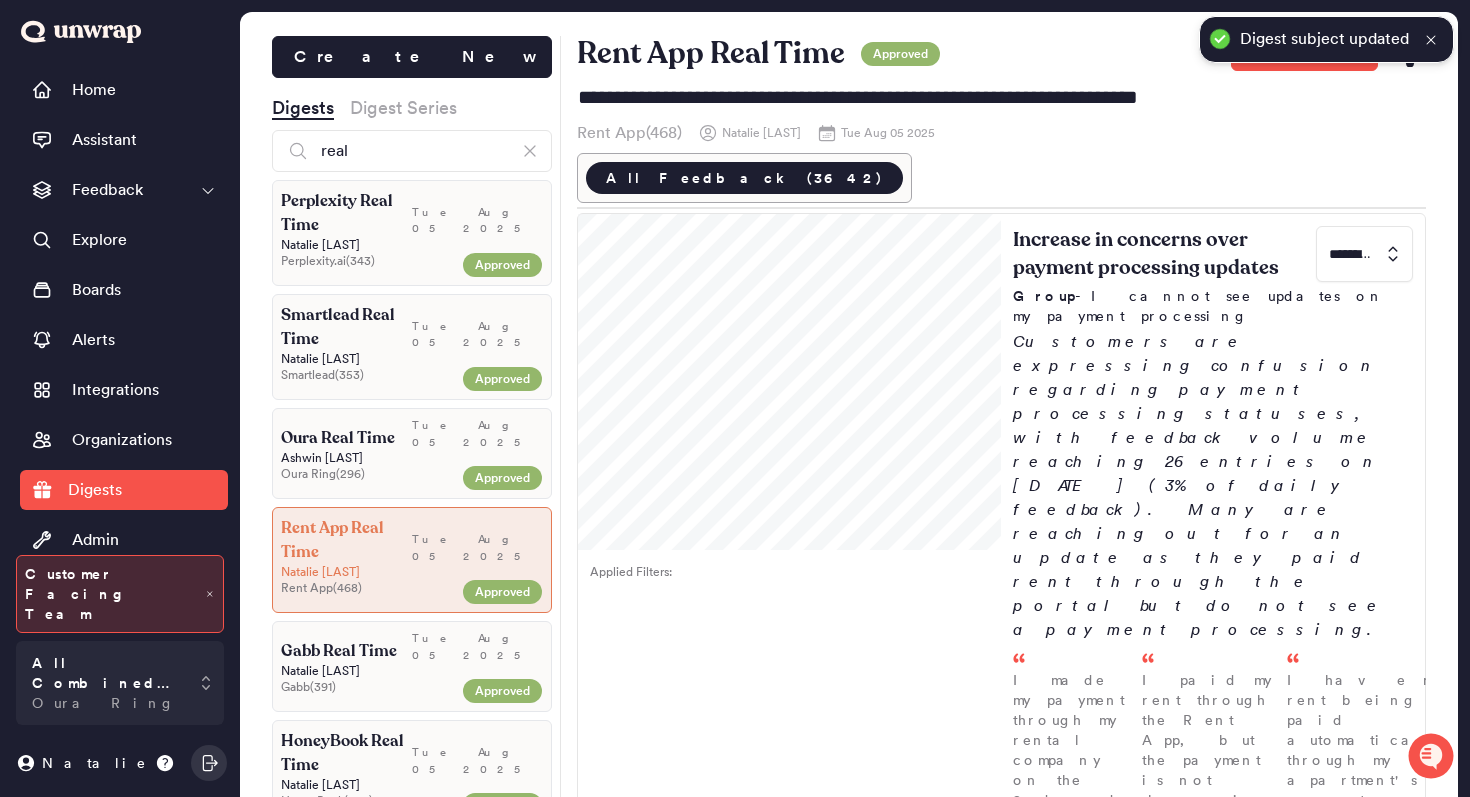 click 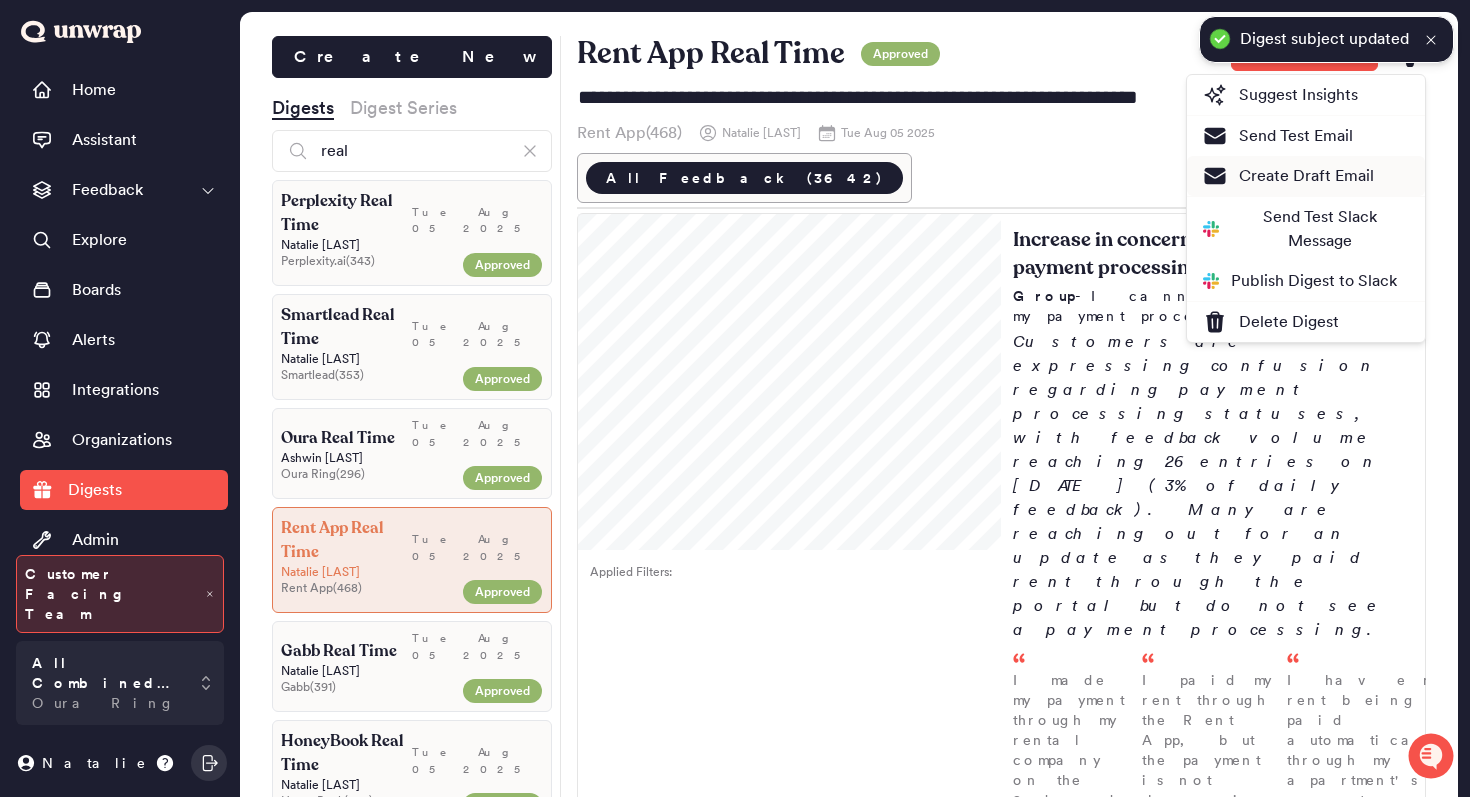 click on "Create Draft Email" at bounding box center [1288, 176] 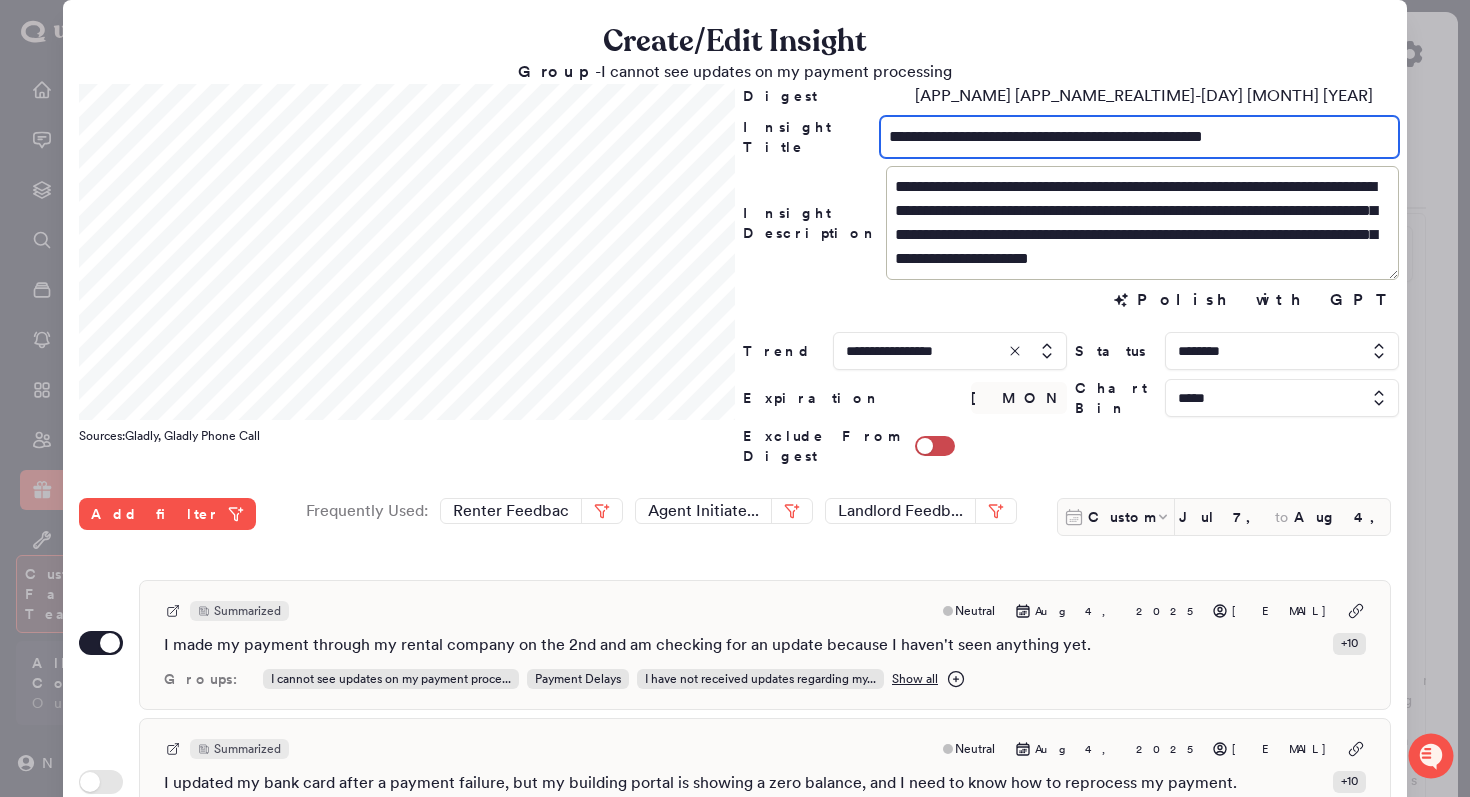 drag, startPoint x: 1291, startPoint y: 140, endPoint x: 1231, endPoint y: 137, distance: 60.074955 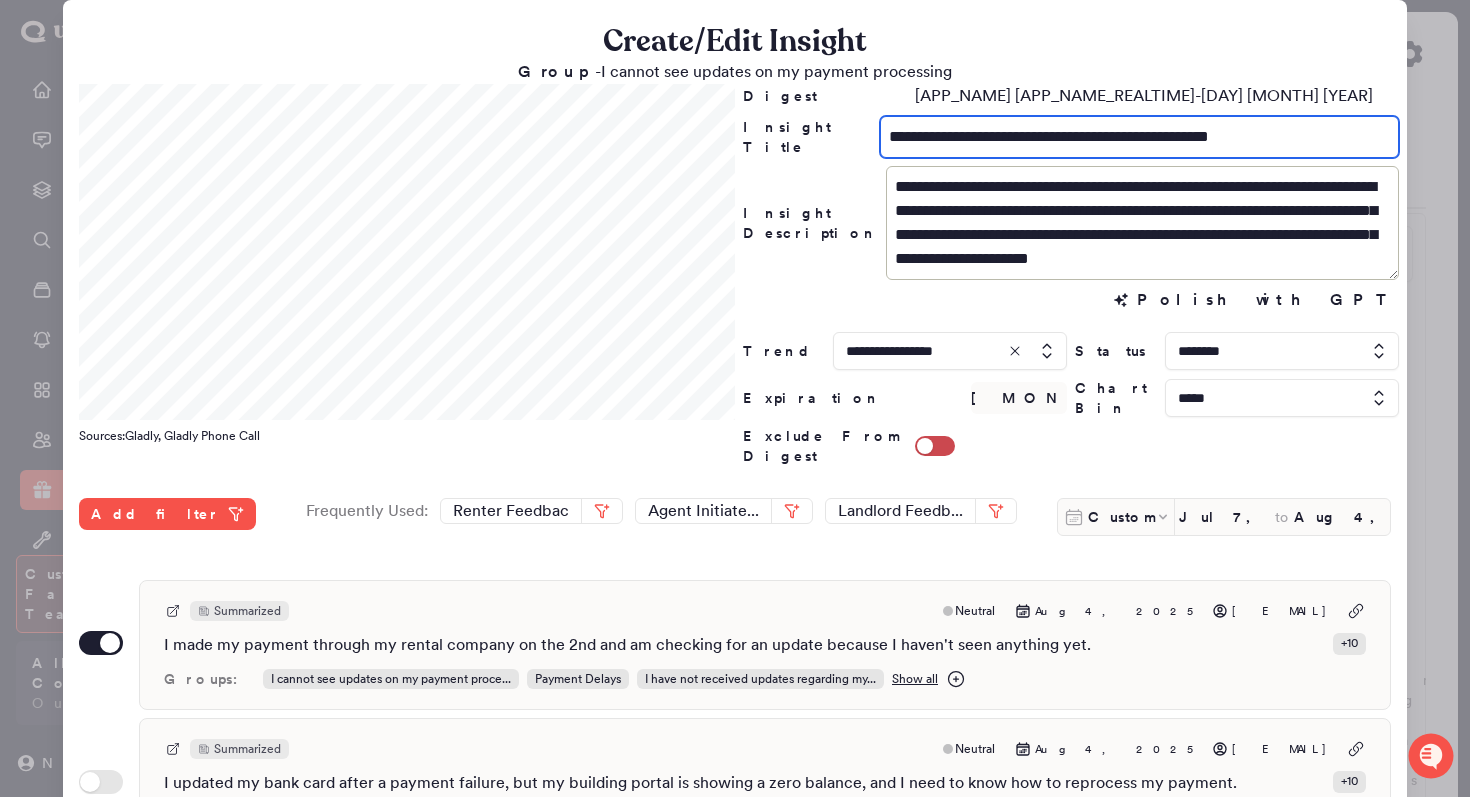 scroll, scrollTop: 531, scrollLeft: 0, axis: vertical 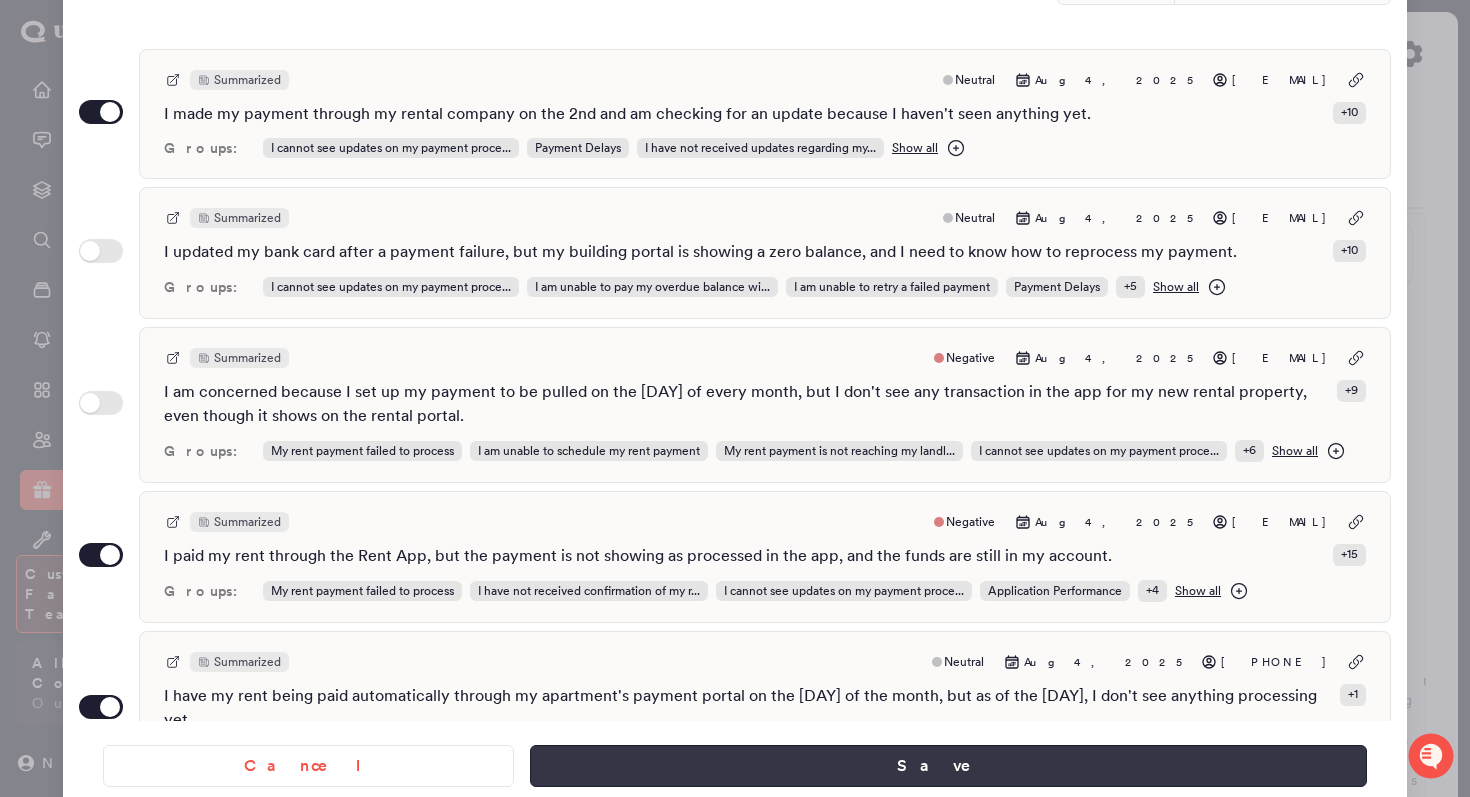type on "**********" 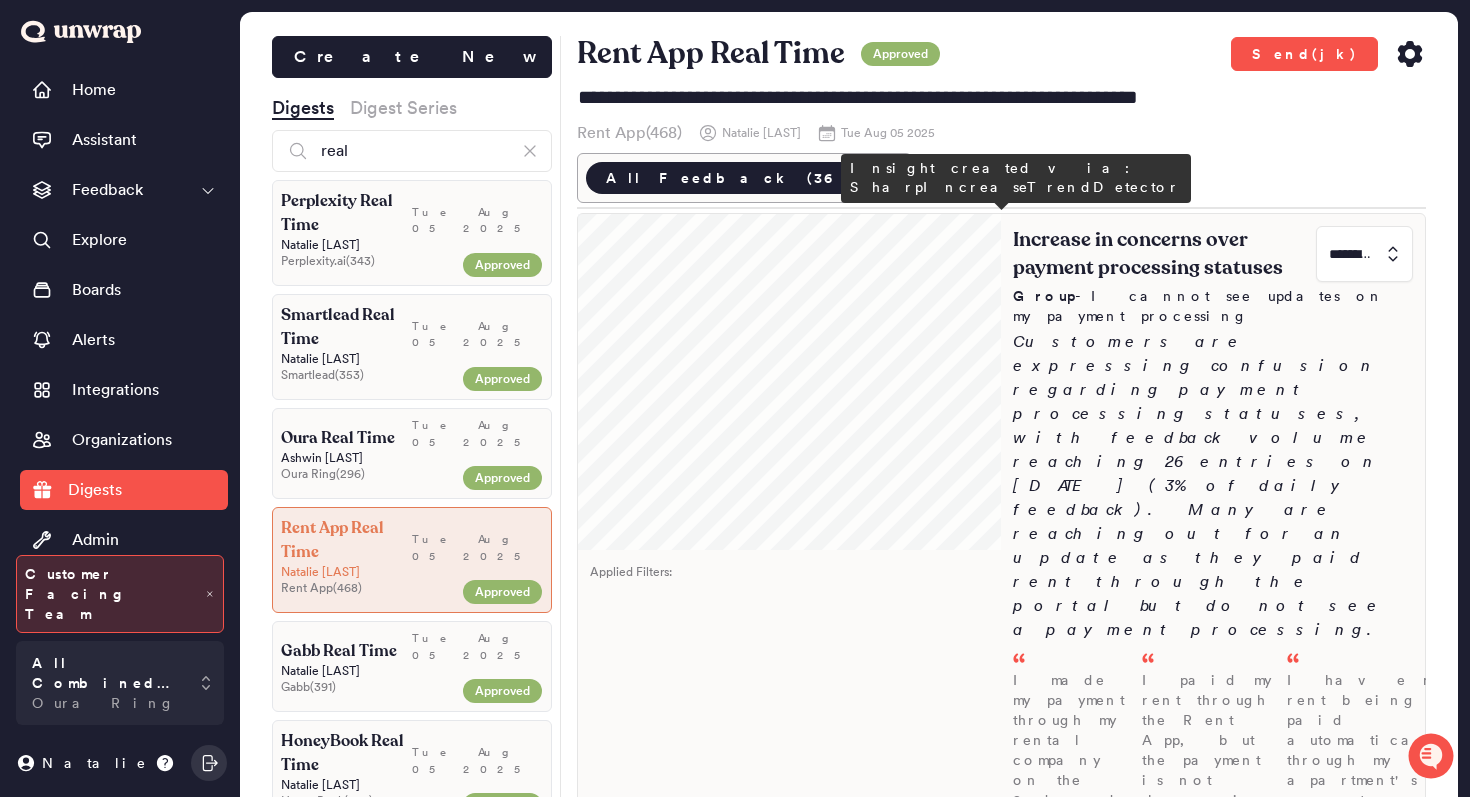 click on "Increase in concerns over payment processing statuses ********* Group  -  I cannot see updates on my payment processing Customers are expressing confusion regarding payment processing statuses, with feedback volume reaching 26 entries on August 4th (3% of daily feedback). Many are reaching out for an update as they paid rent through the portal but do not see a payment processing. I made my payment through my rental company on the 2nd and am checking for an update because I haven't seen anything yet.  -  Aug 04 I paid my rent through the Rent App, but the payment is not showing as processed in the app, and the funds are still in my account.  -  Aug 04 I have my rent being paid automatically through my apartment's payment portal on the 1st of the month, but as of the 4th, I don't see anything processing yet.  -  Aug 04" at bounding box center (1213, 628) 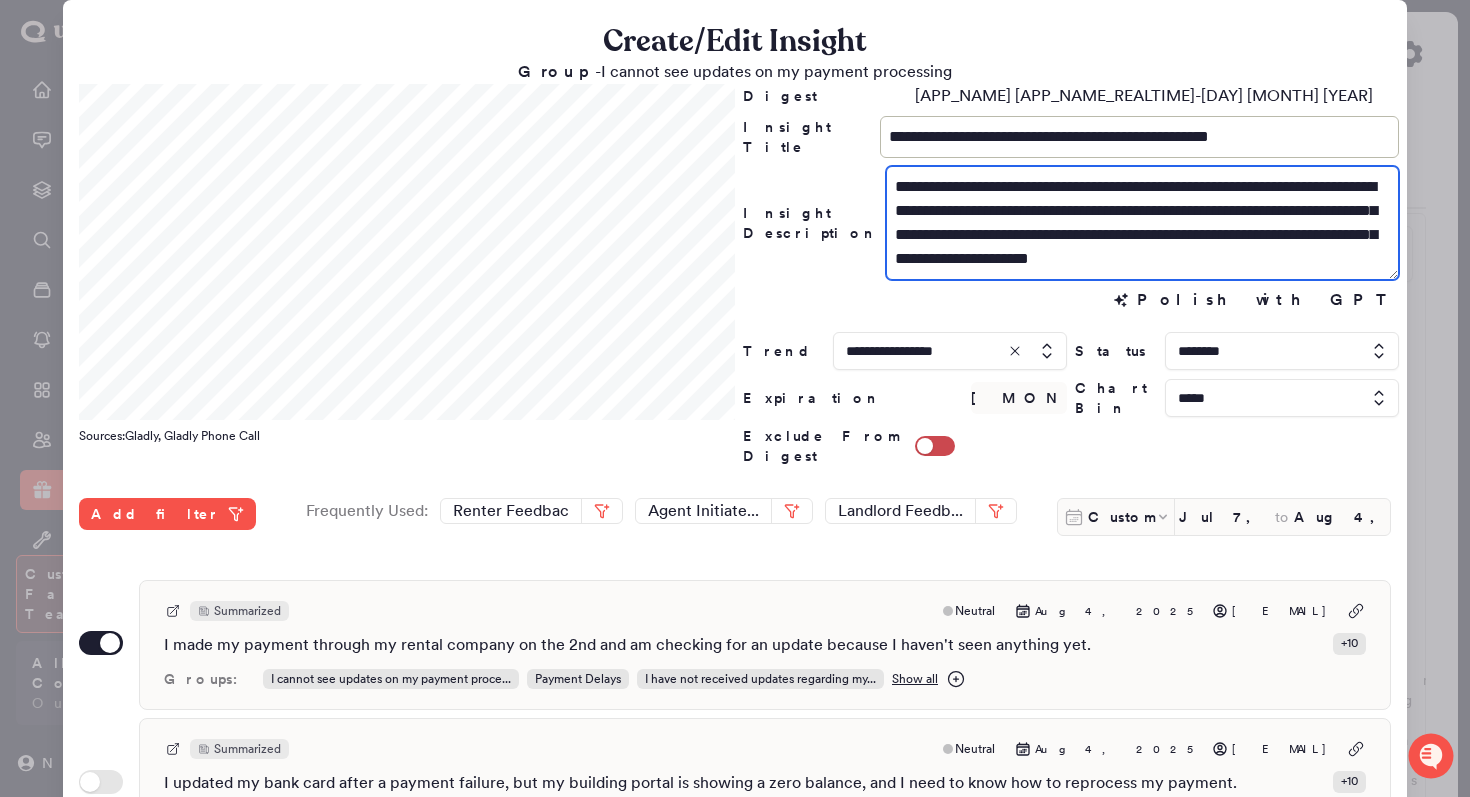 click on "**********" at bounding box center (1142, 223) 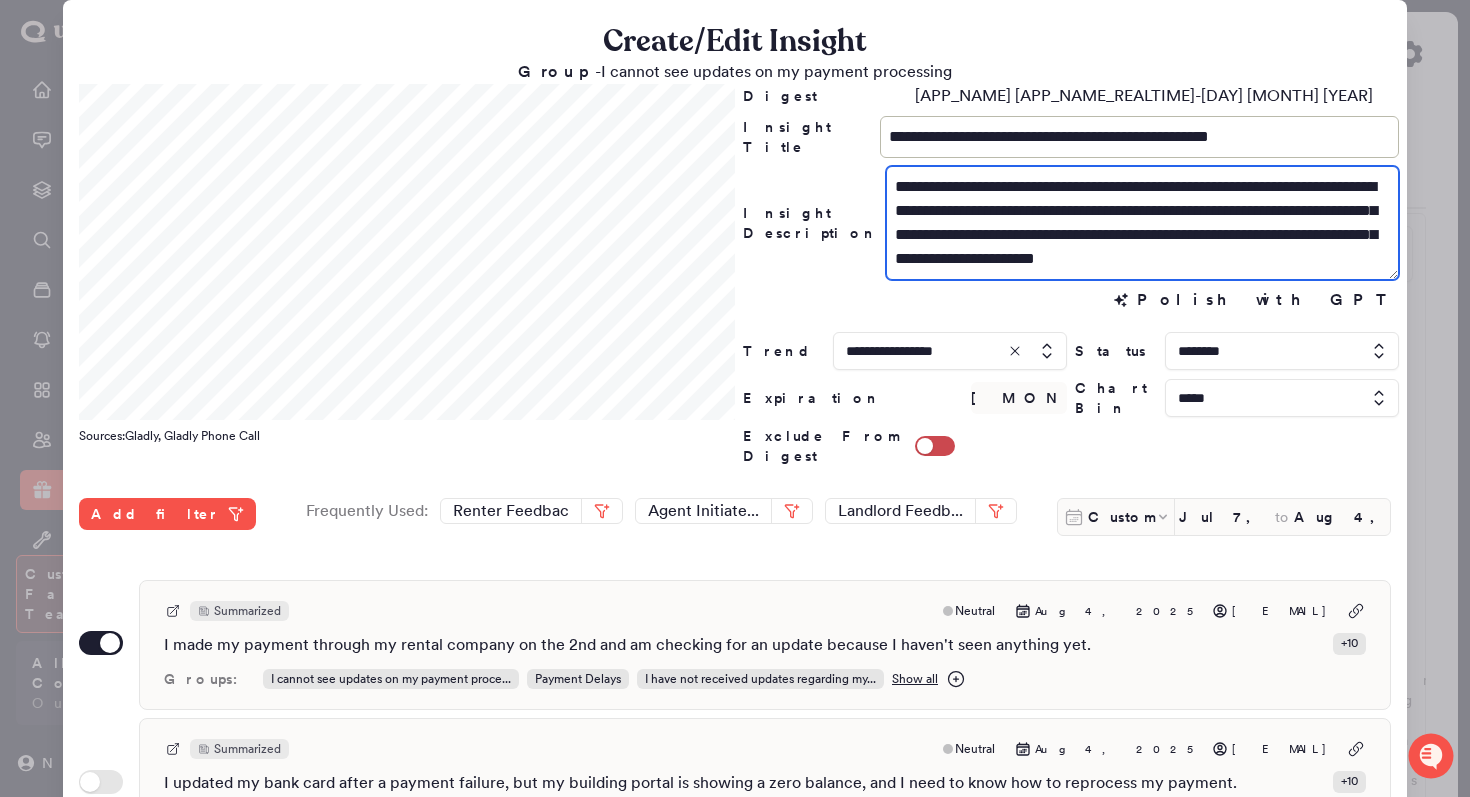 scroll, scrollTop: 315, scrollLeft: 0, axis: vertical 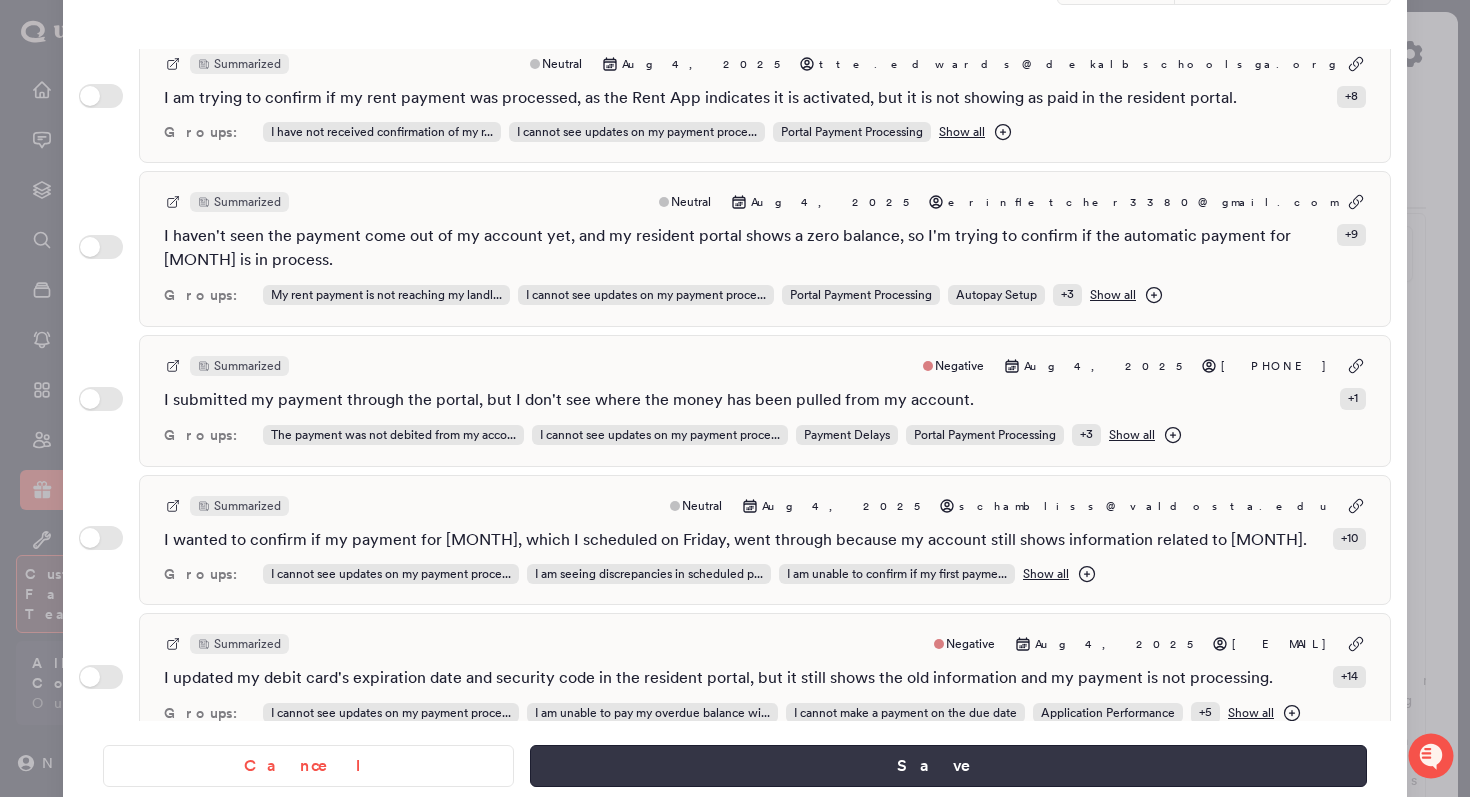 type on "**********" 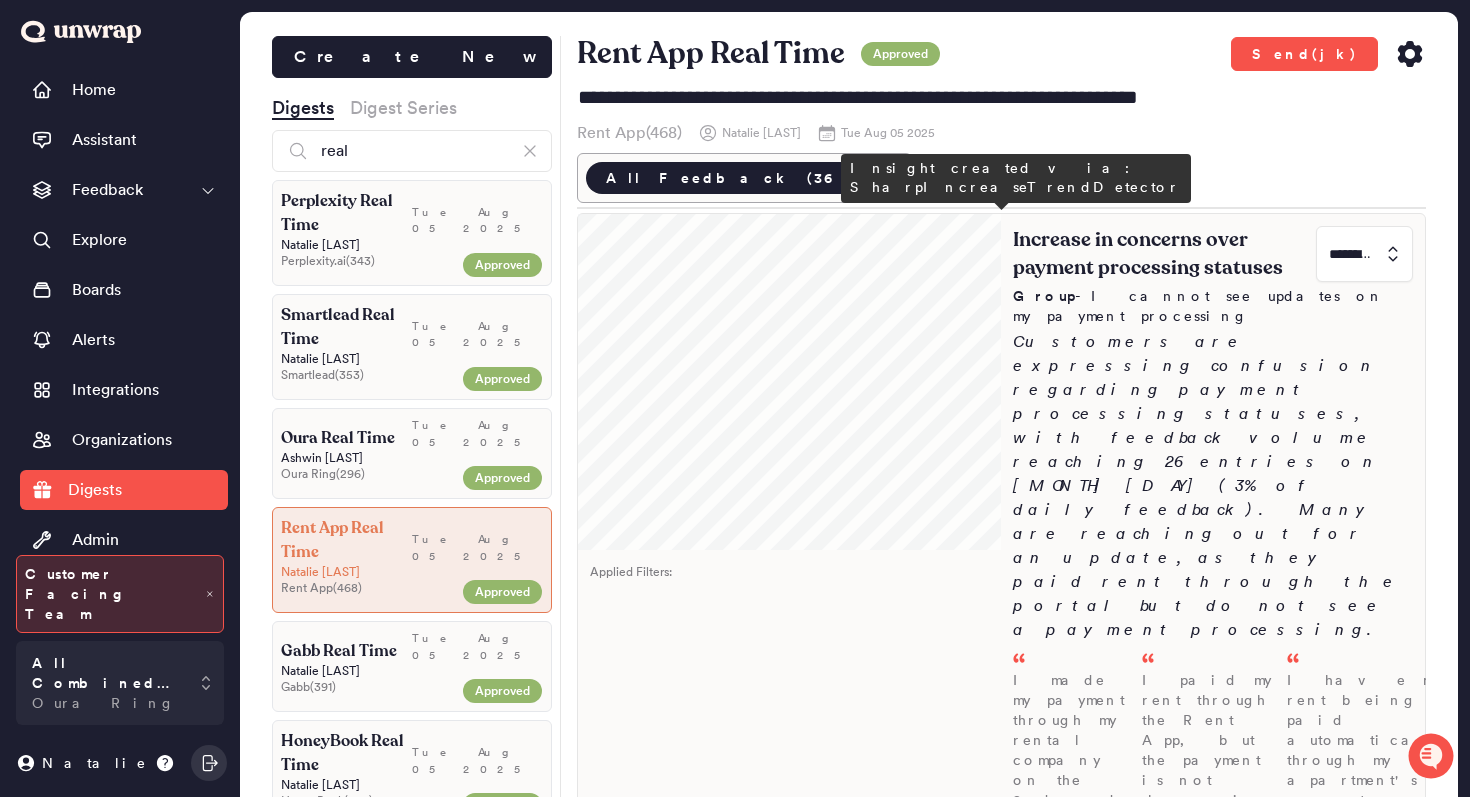scroll, scrollTop: 56, scrollLeft: 0, axis: vertical 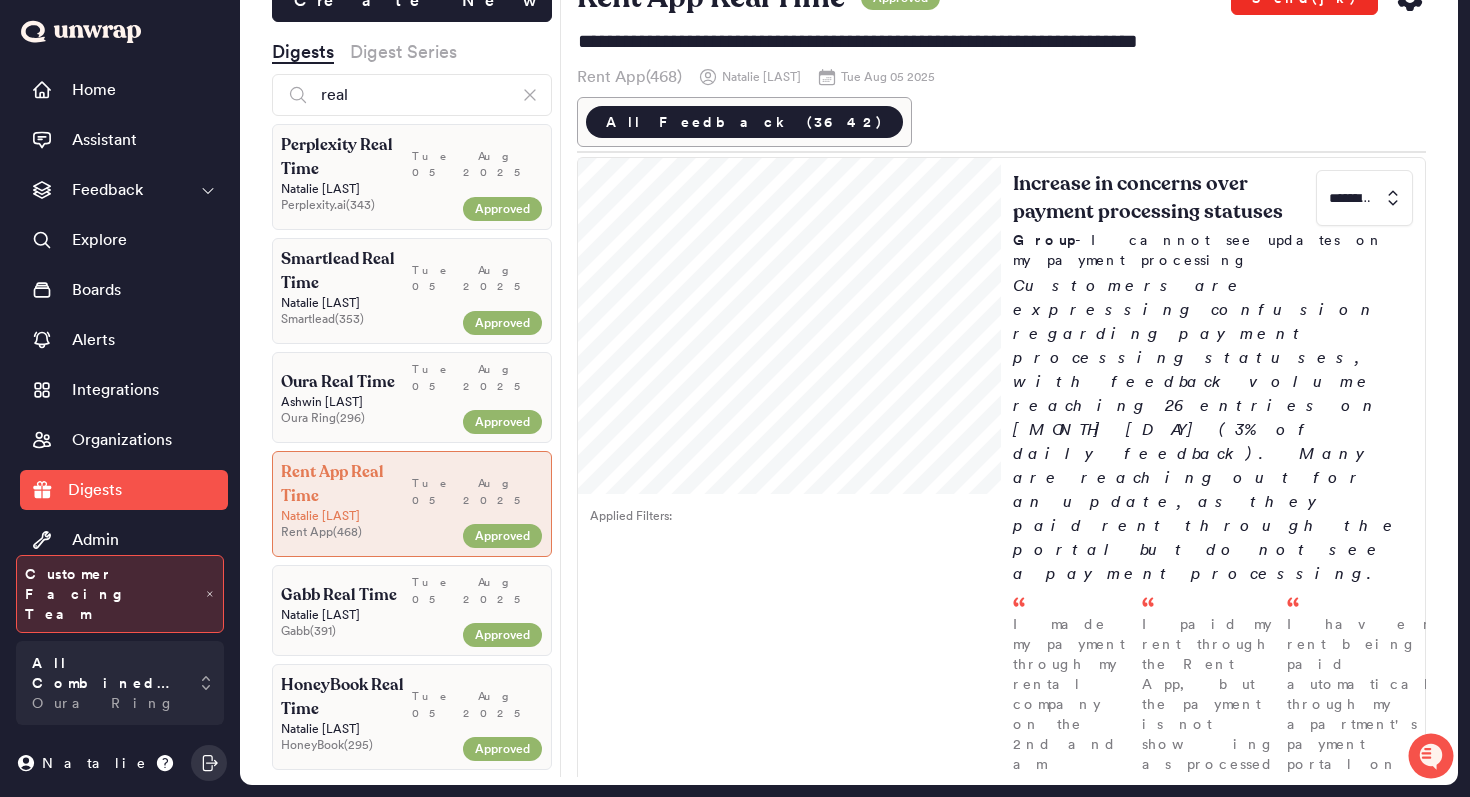 click on "Send(jk)" at bounding box center [1304, -2] 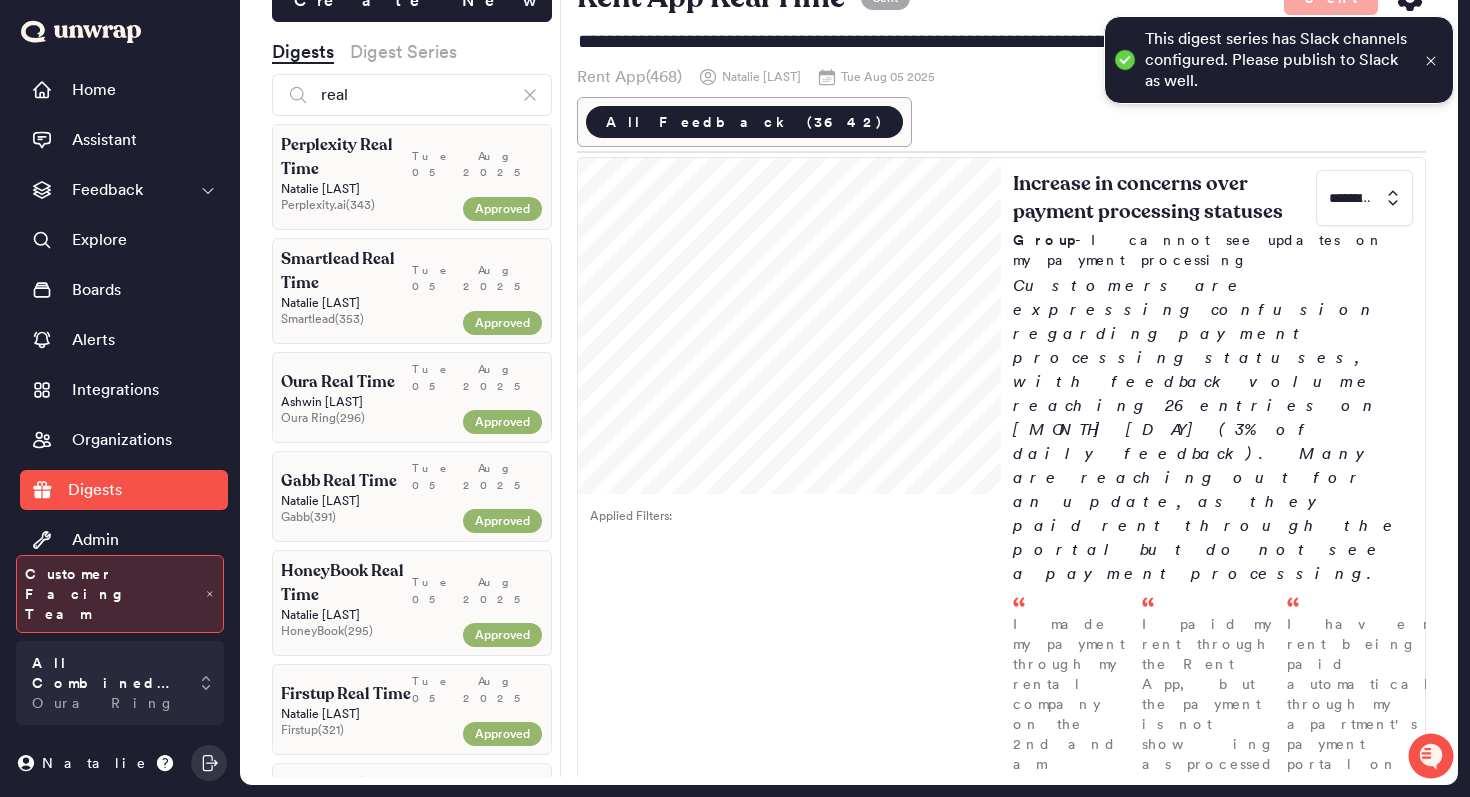 click 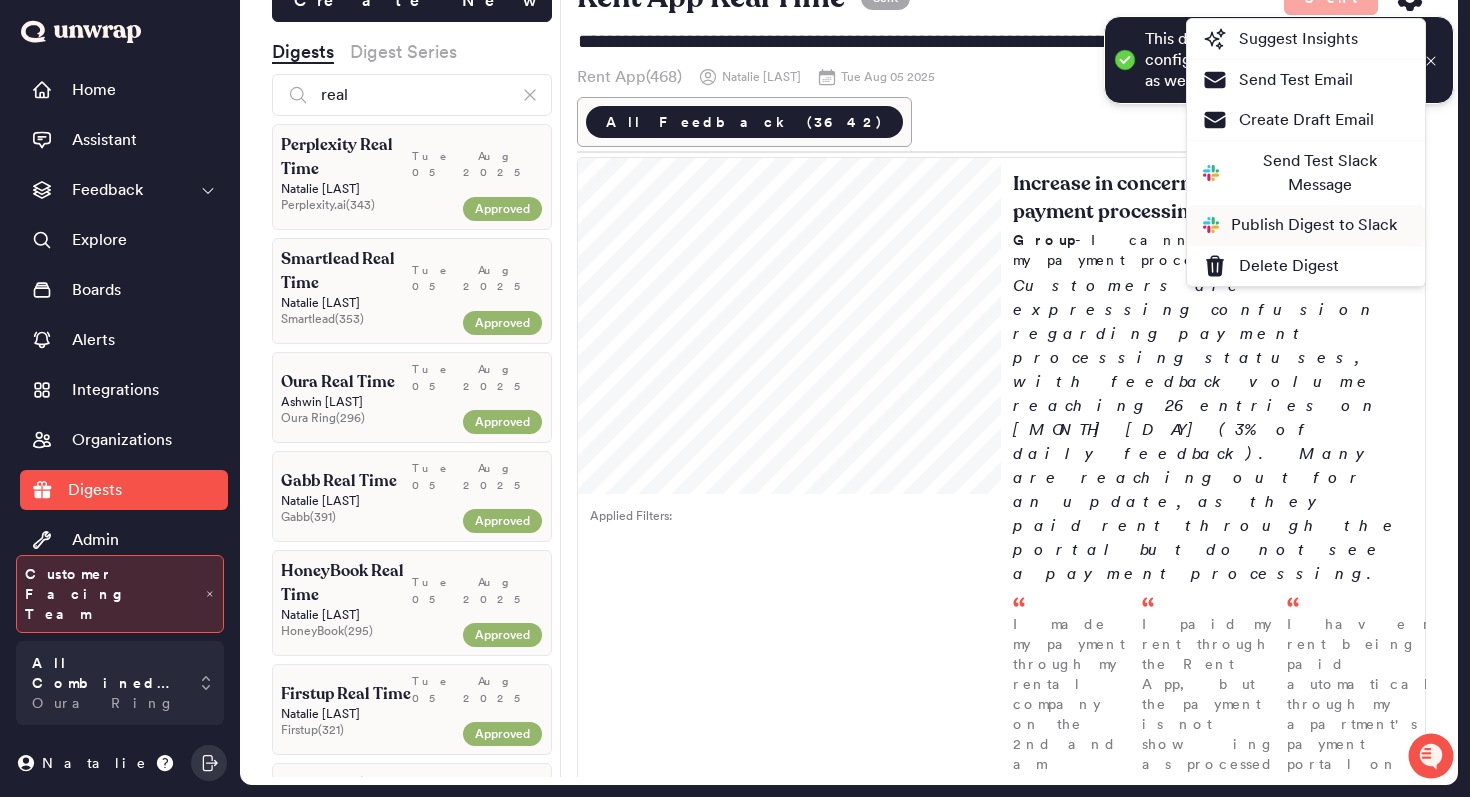 click on "Publish Digest to Slack" at bounding box center (1300, 225) 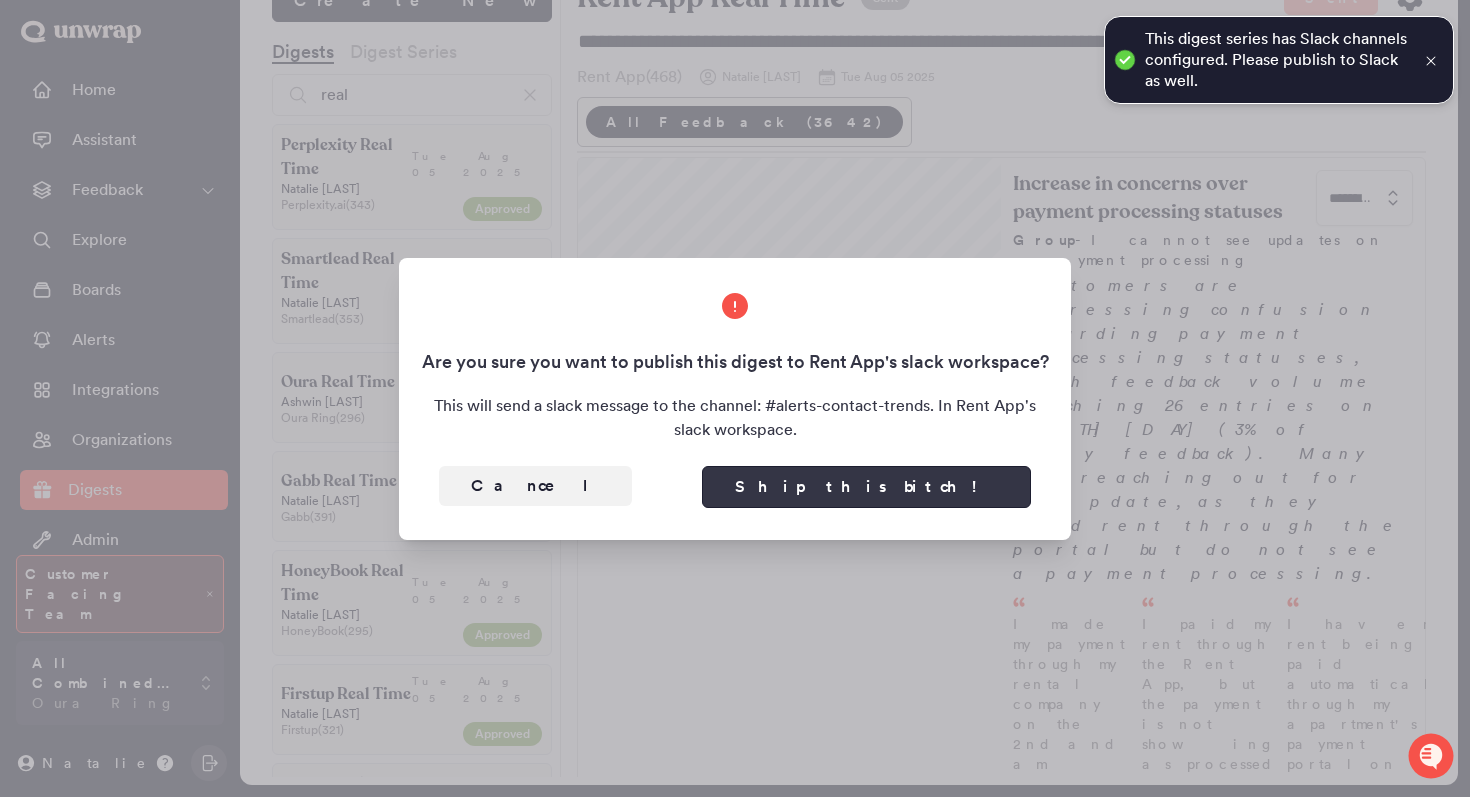 click on "Ship this bitch!" at bounding box center (866, 487) 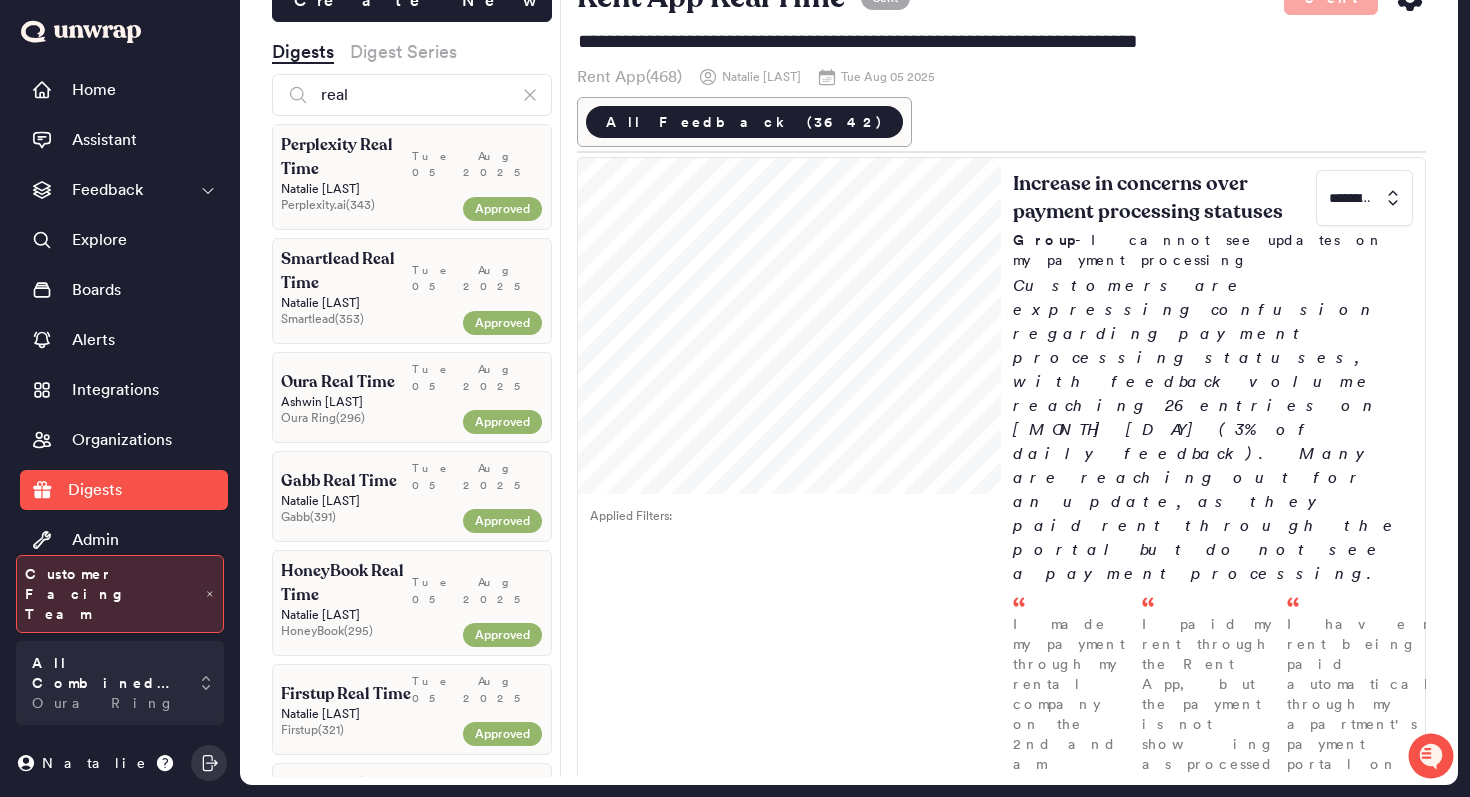 click on "Oura Real Time" at bounding box center (338, 382) 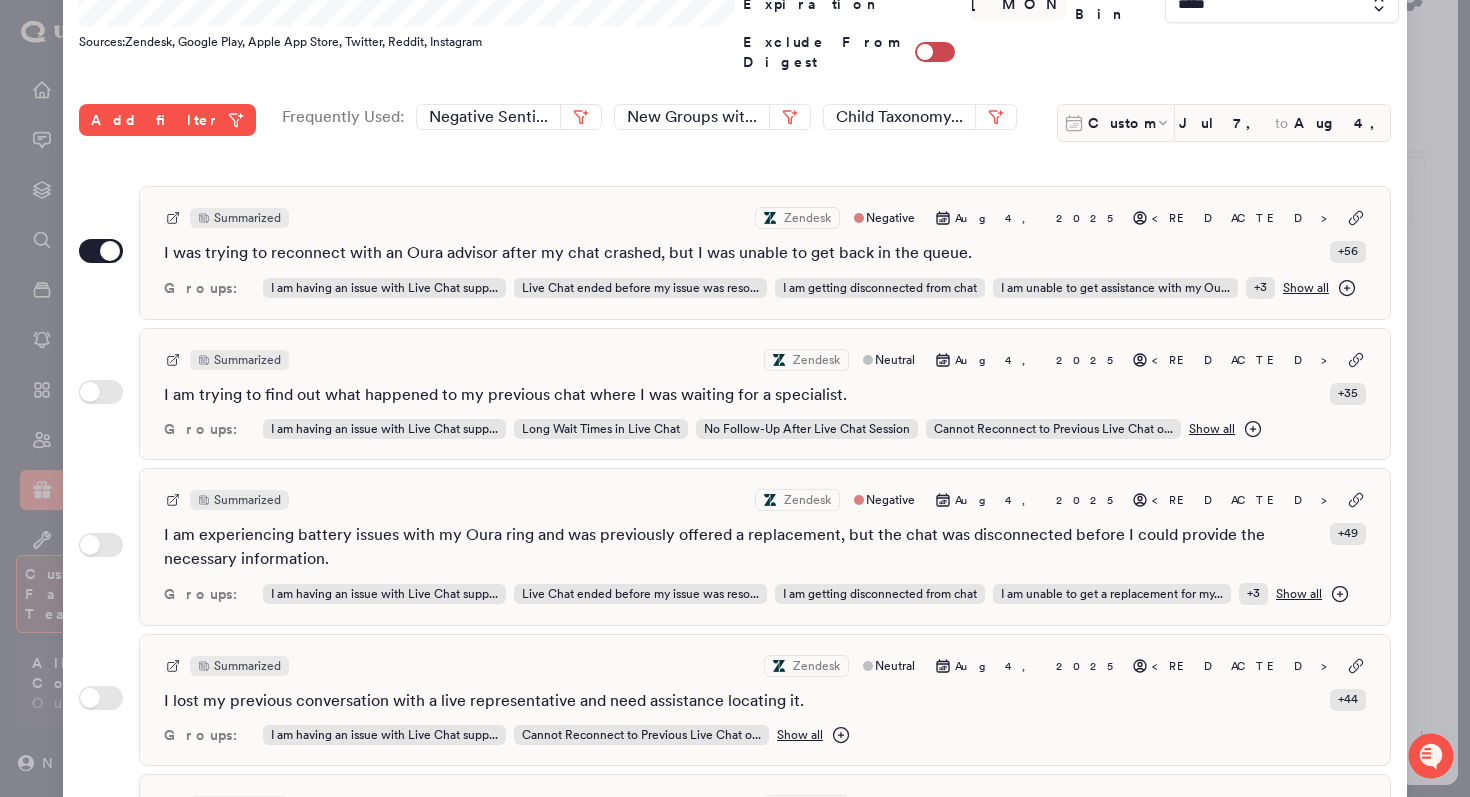 scroll, scrollTop: 420, scrollLeft: 0, axis: vertical 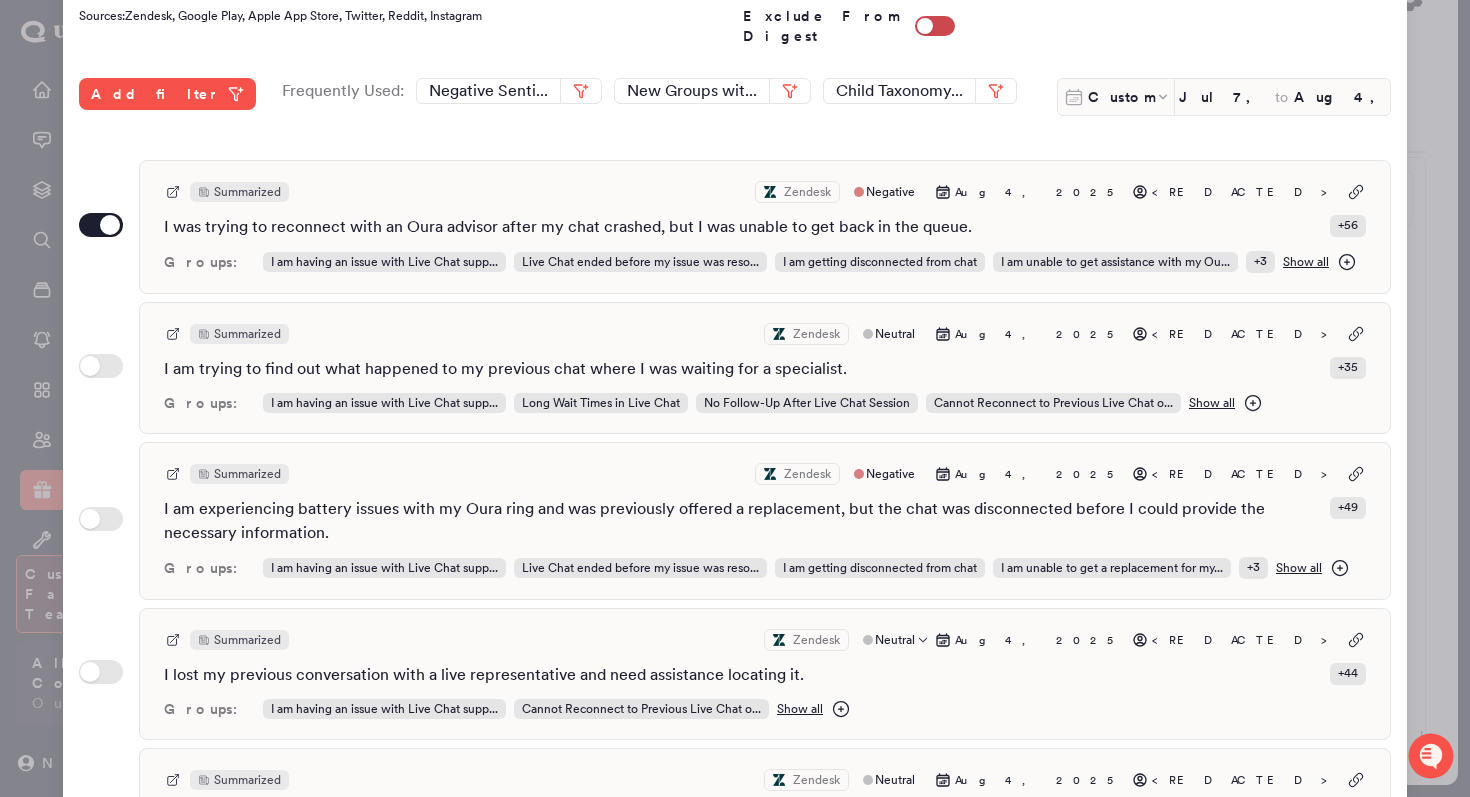 click on "I lost my previous conversation with a live representative and need assistance locating it." at bounding box center [484, 675] 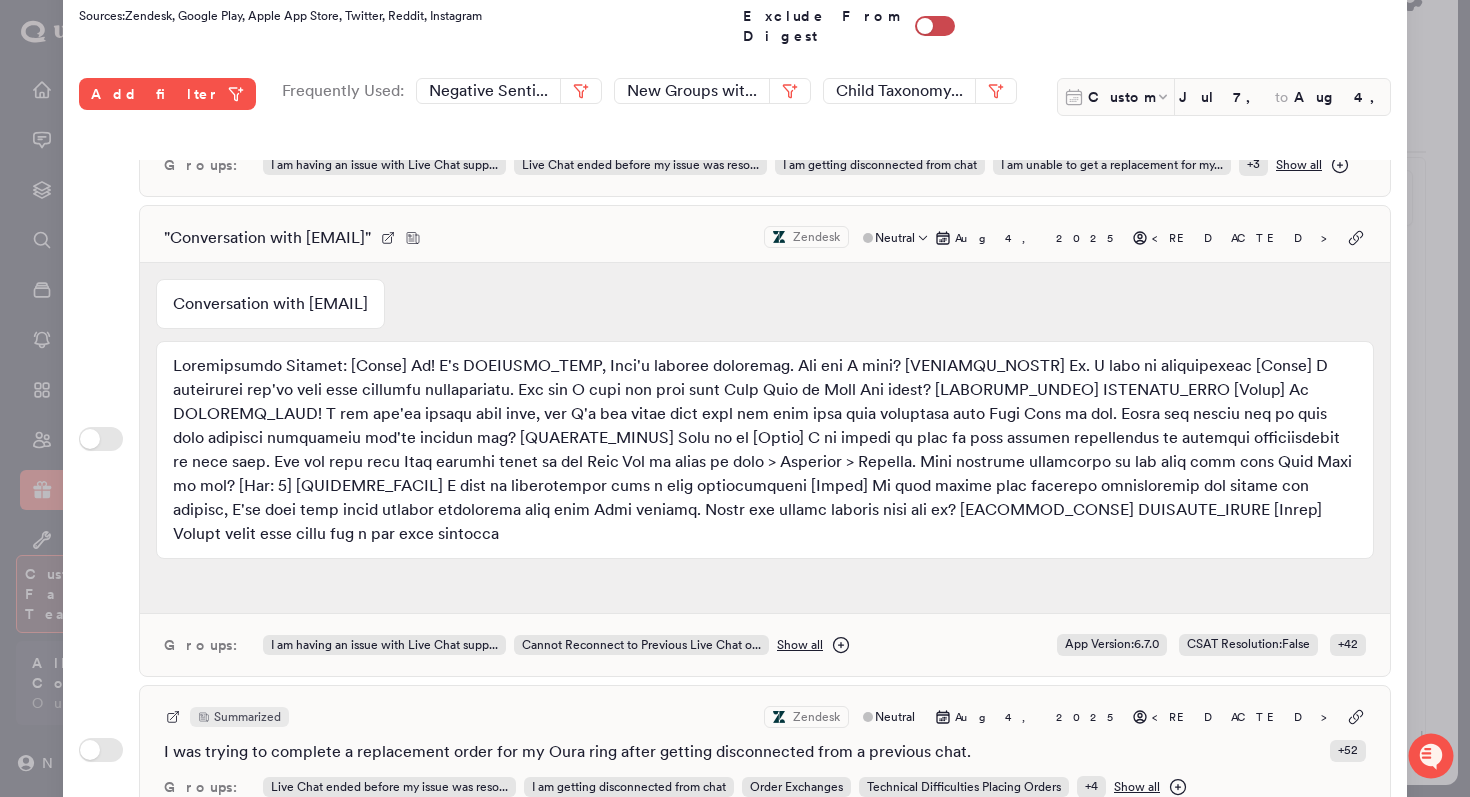 scroll, scrollTop: 419, scrollLeft: 0, axis: vertical 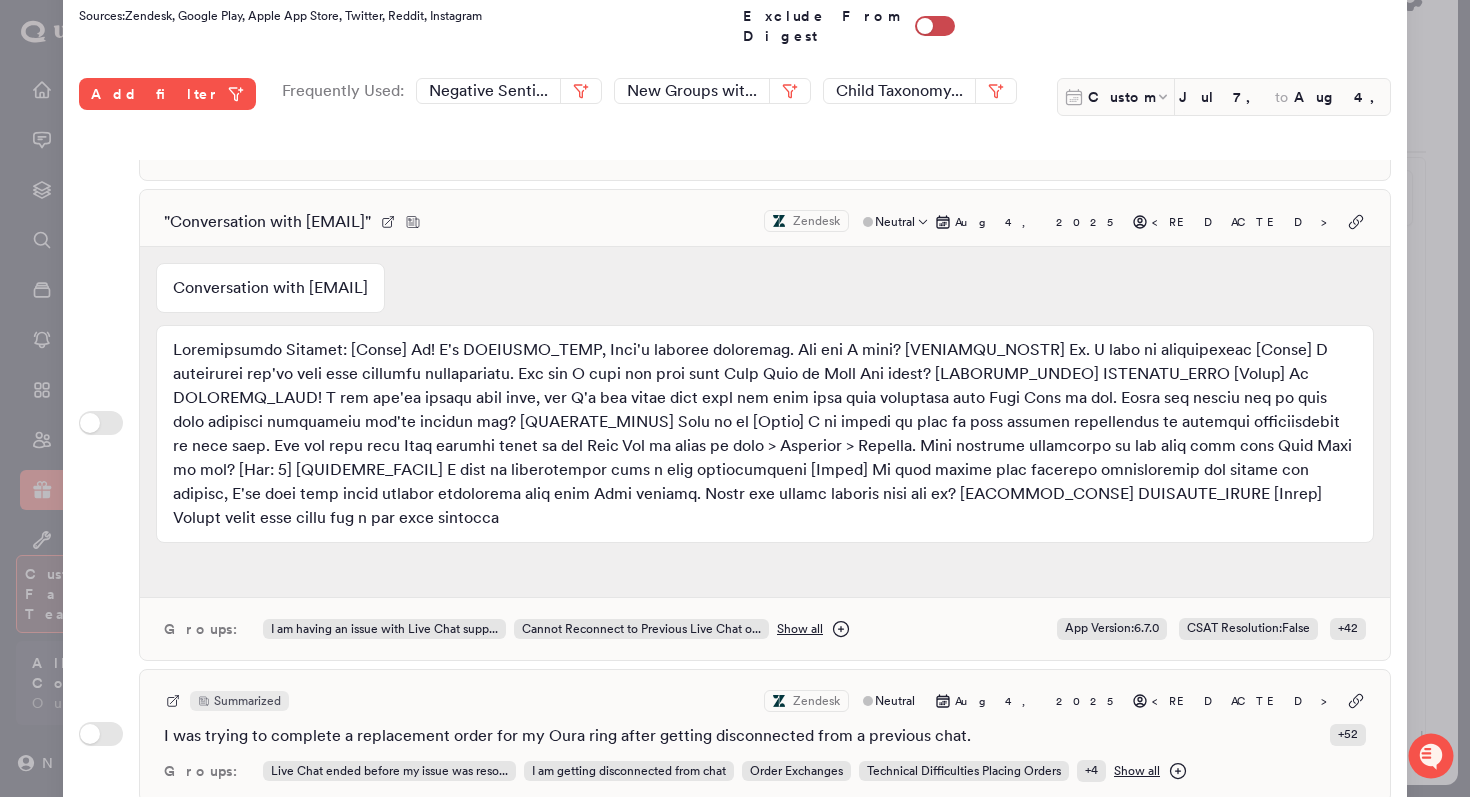 click on "Conversation with [EMAIL] Zendesk Neutral [MONTH] [DATE], [YEAR] [REDACTED] Conversation with [EMAIL] Groups: I am having an issue with Live Chat supp... Cannot Reconnect to Previous Live Chat o... Show all App Version : 6.7.0 CSAT Resolution : False + 42" at bounding box center [765, 425] 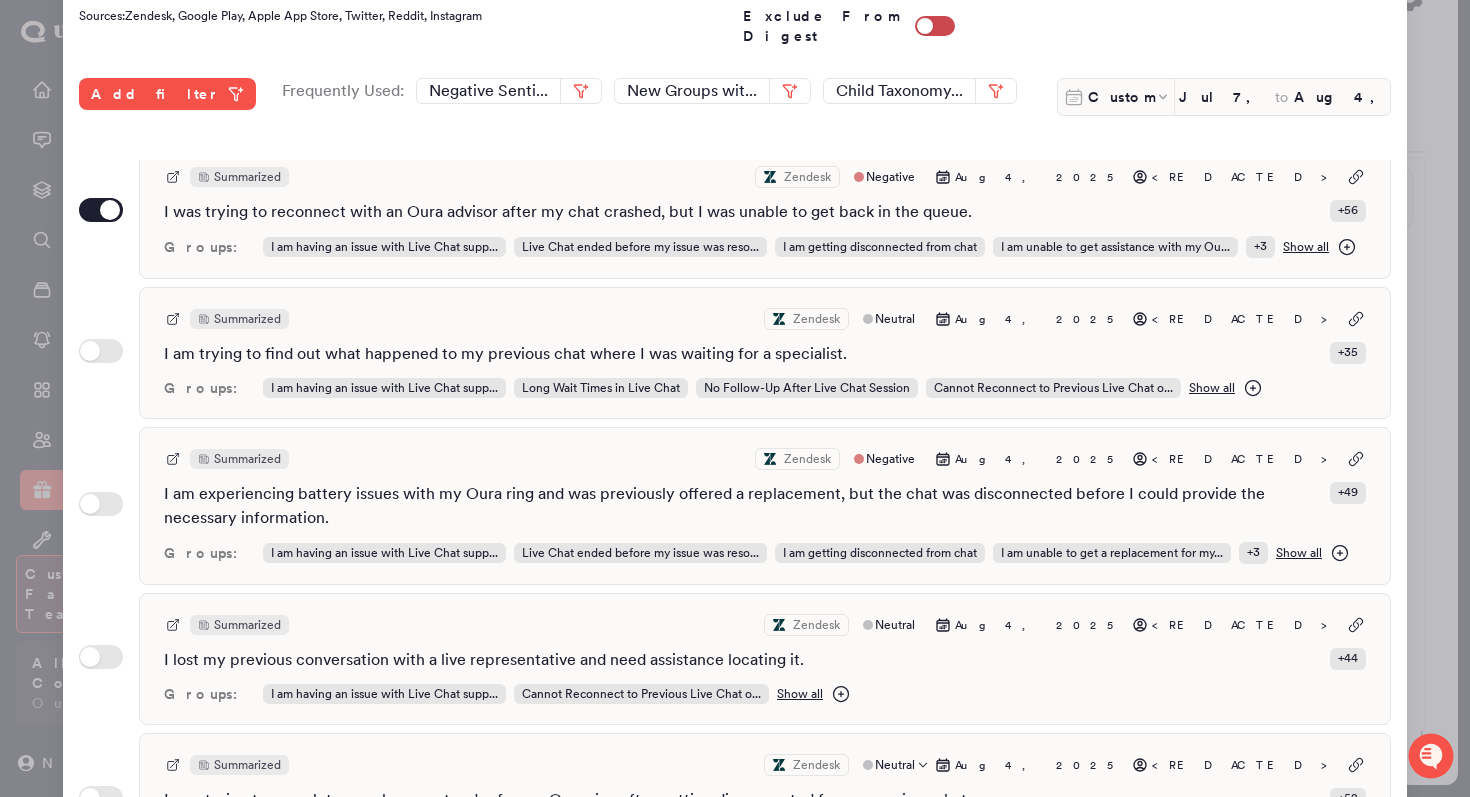 scroll, scrollTop: 0, scrollLeft: 0, axis: both 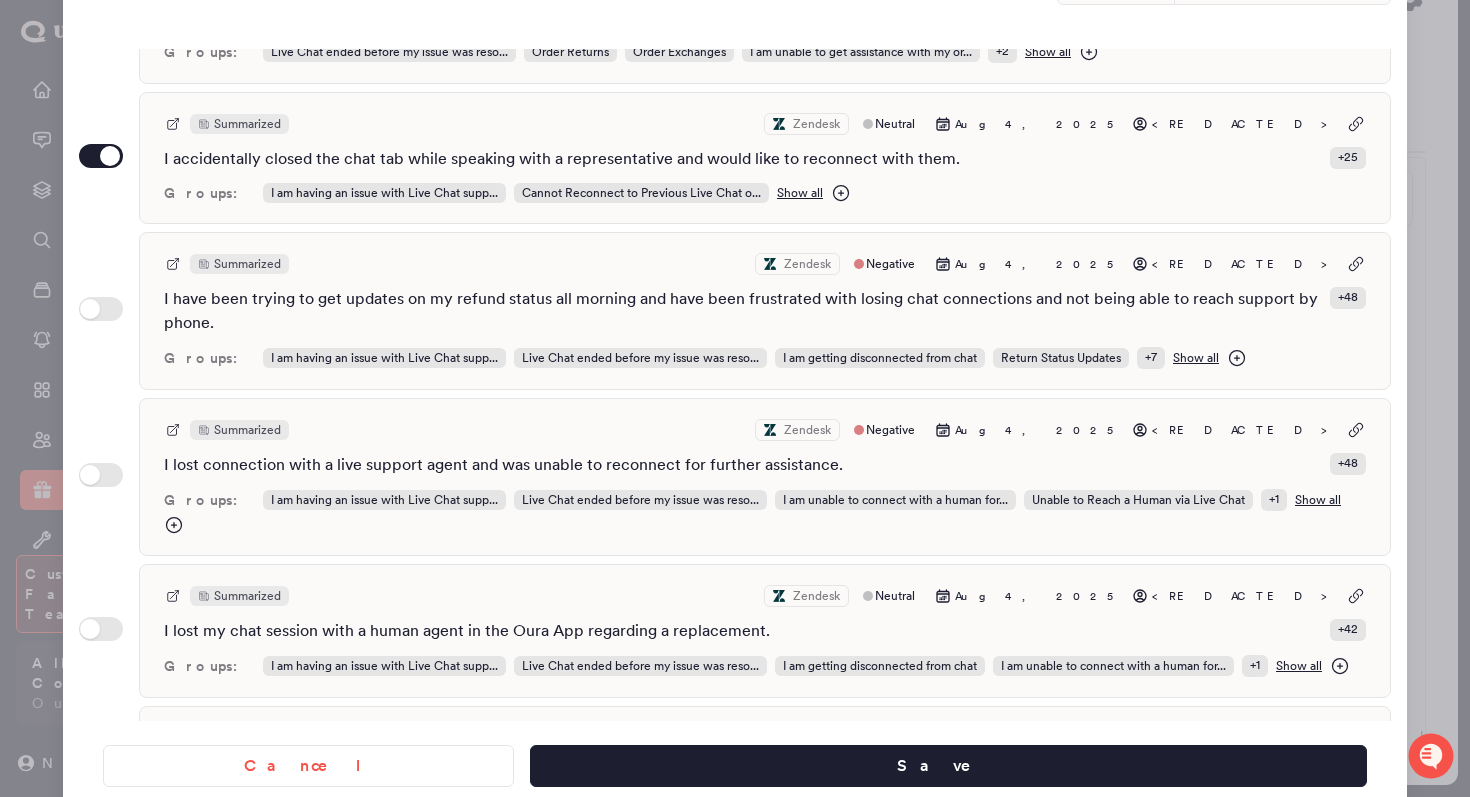 click at bounding box center [735, 398] 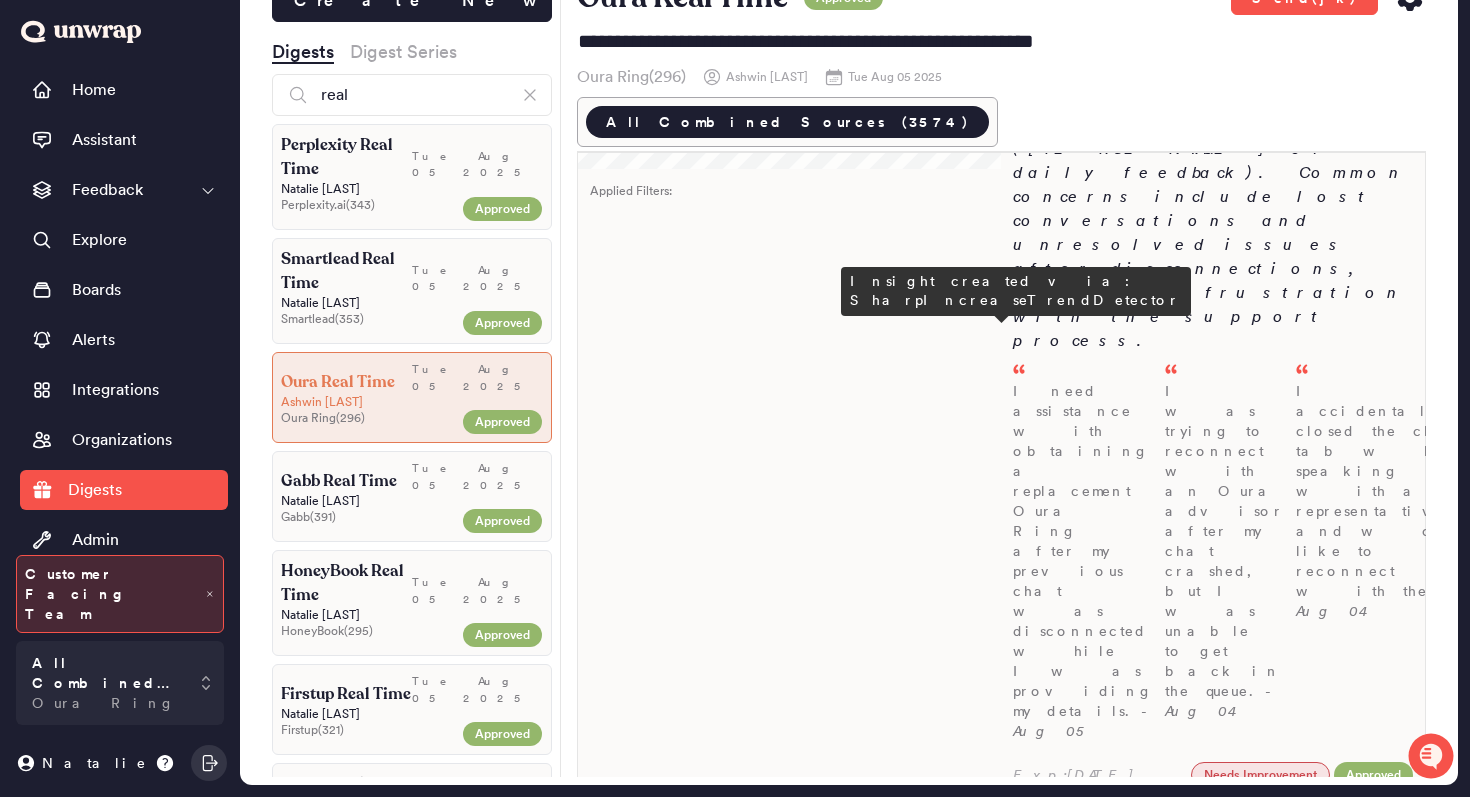 scroll, scrollTop: 329, scrollLeft: 0, axis: vertical 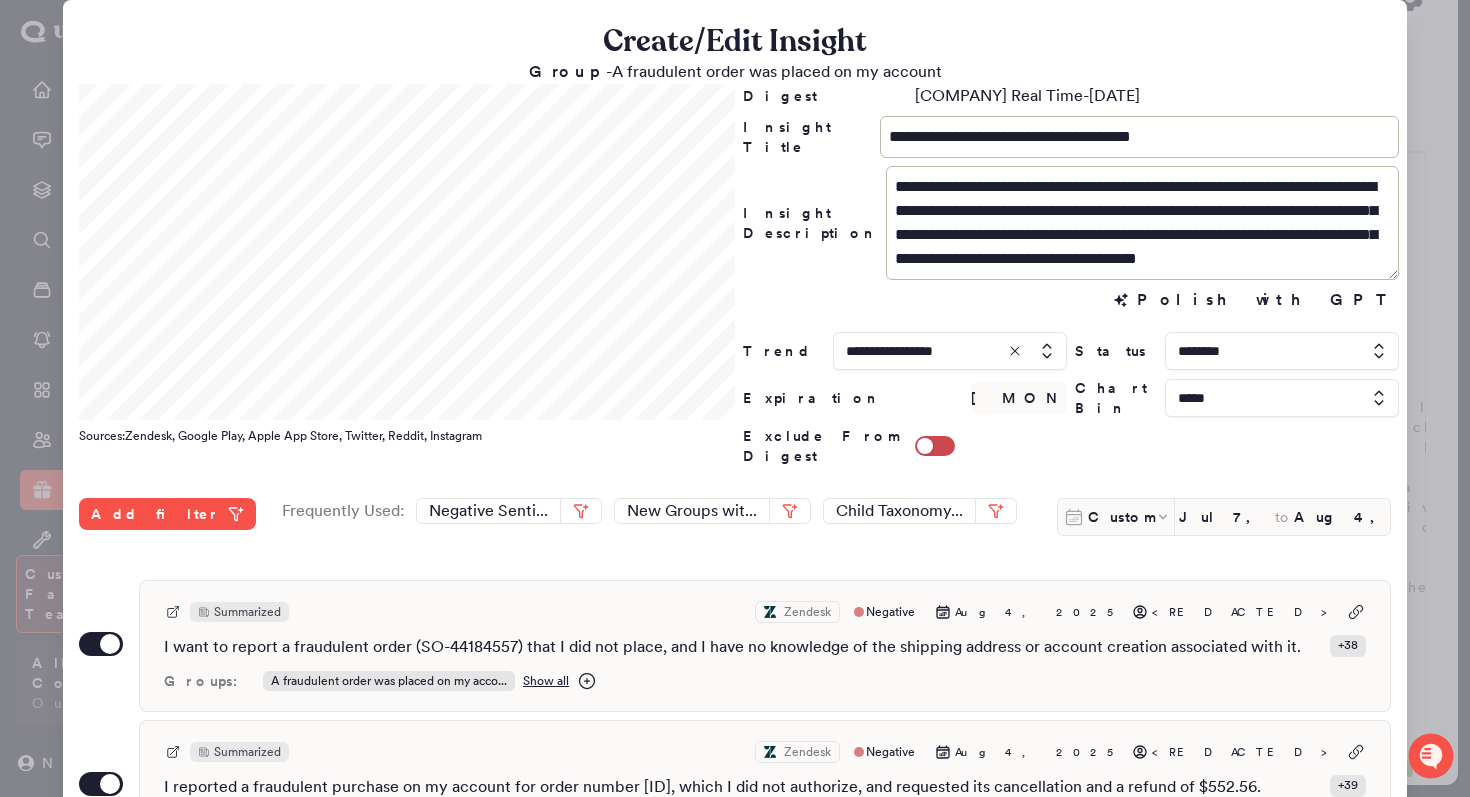 click at bounding box center (735, 398) 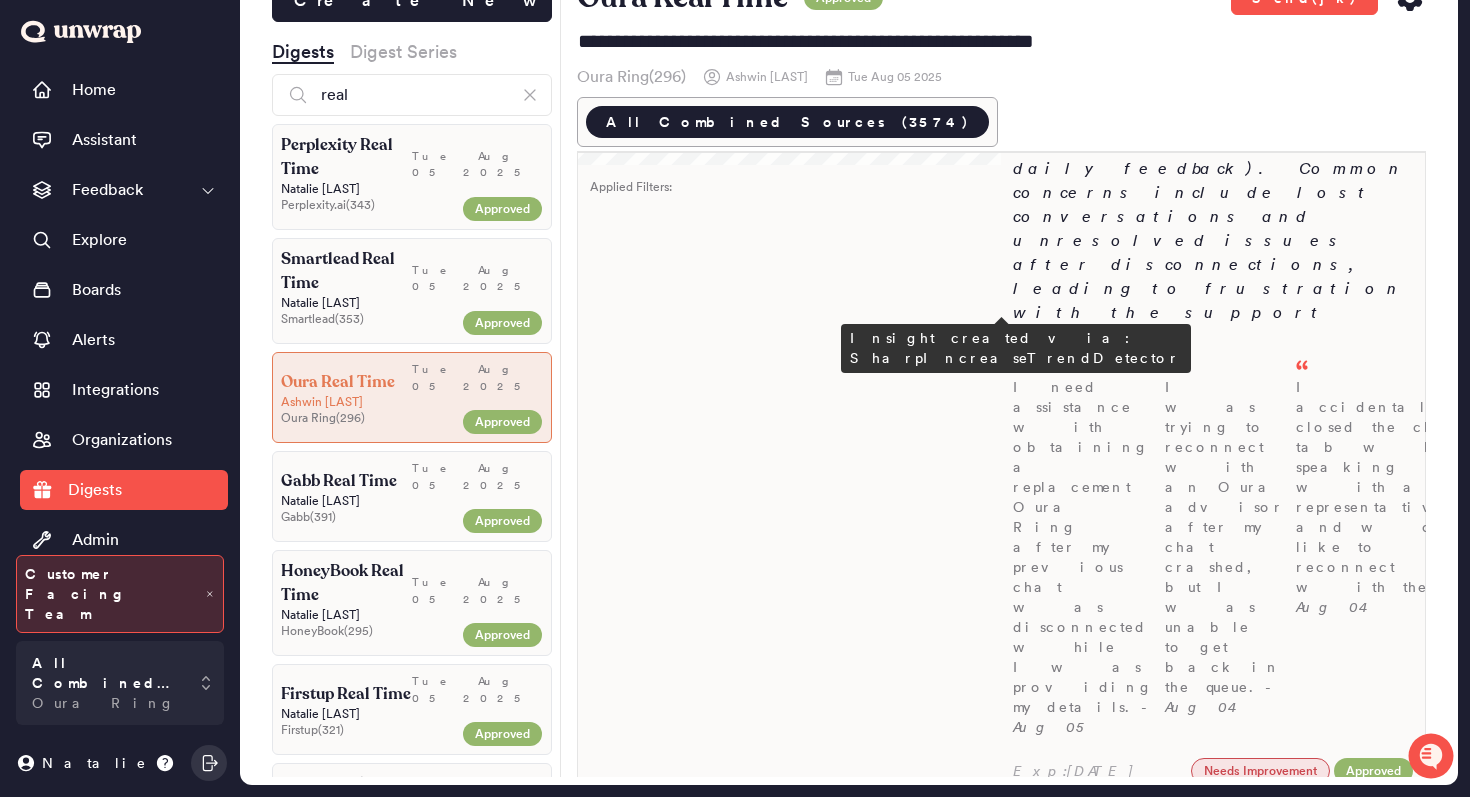 click on "Applied Filters:" at bounding box center (790, 311) 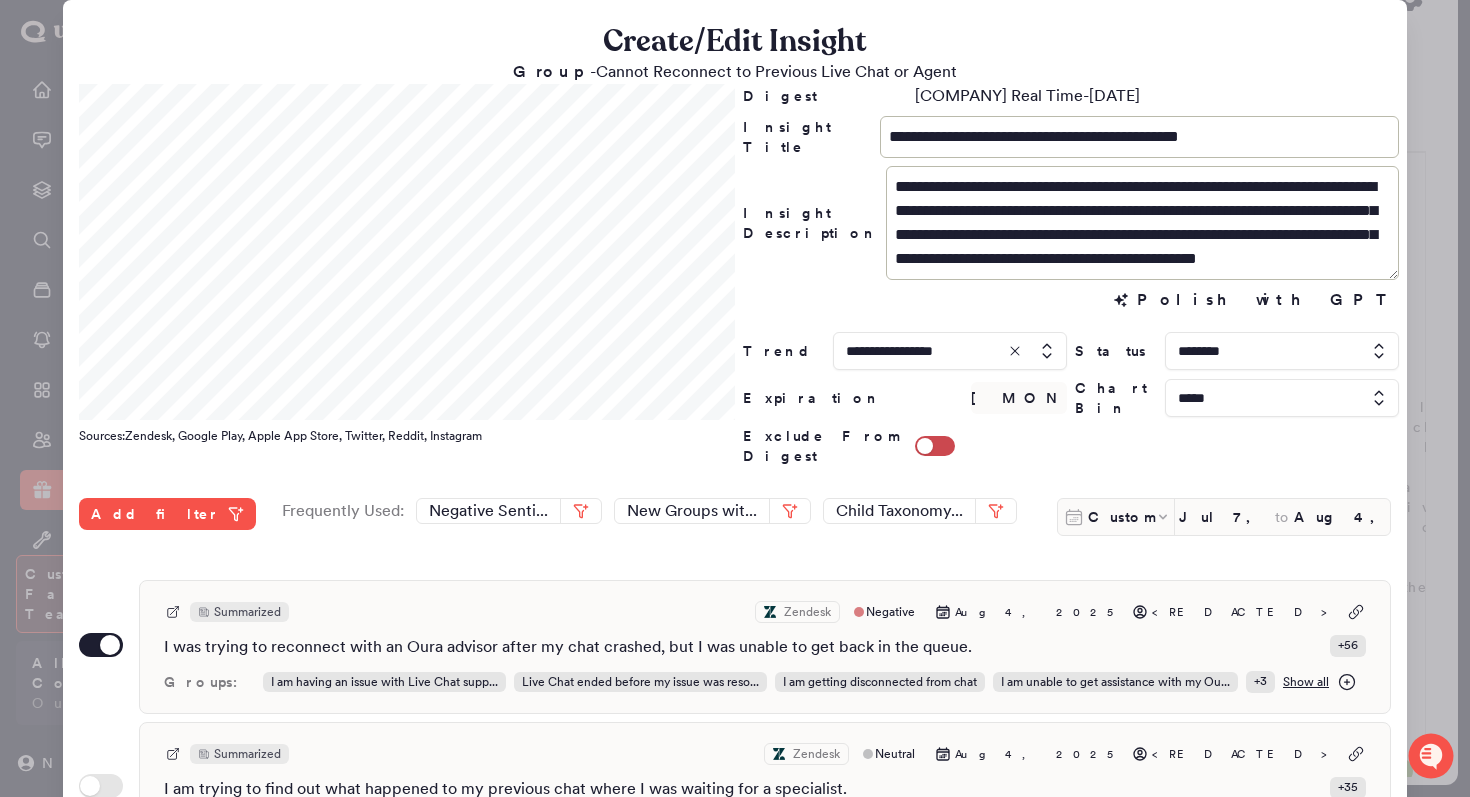 click at bounding box center (1282, 351) 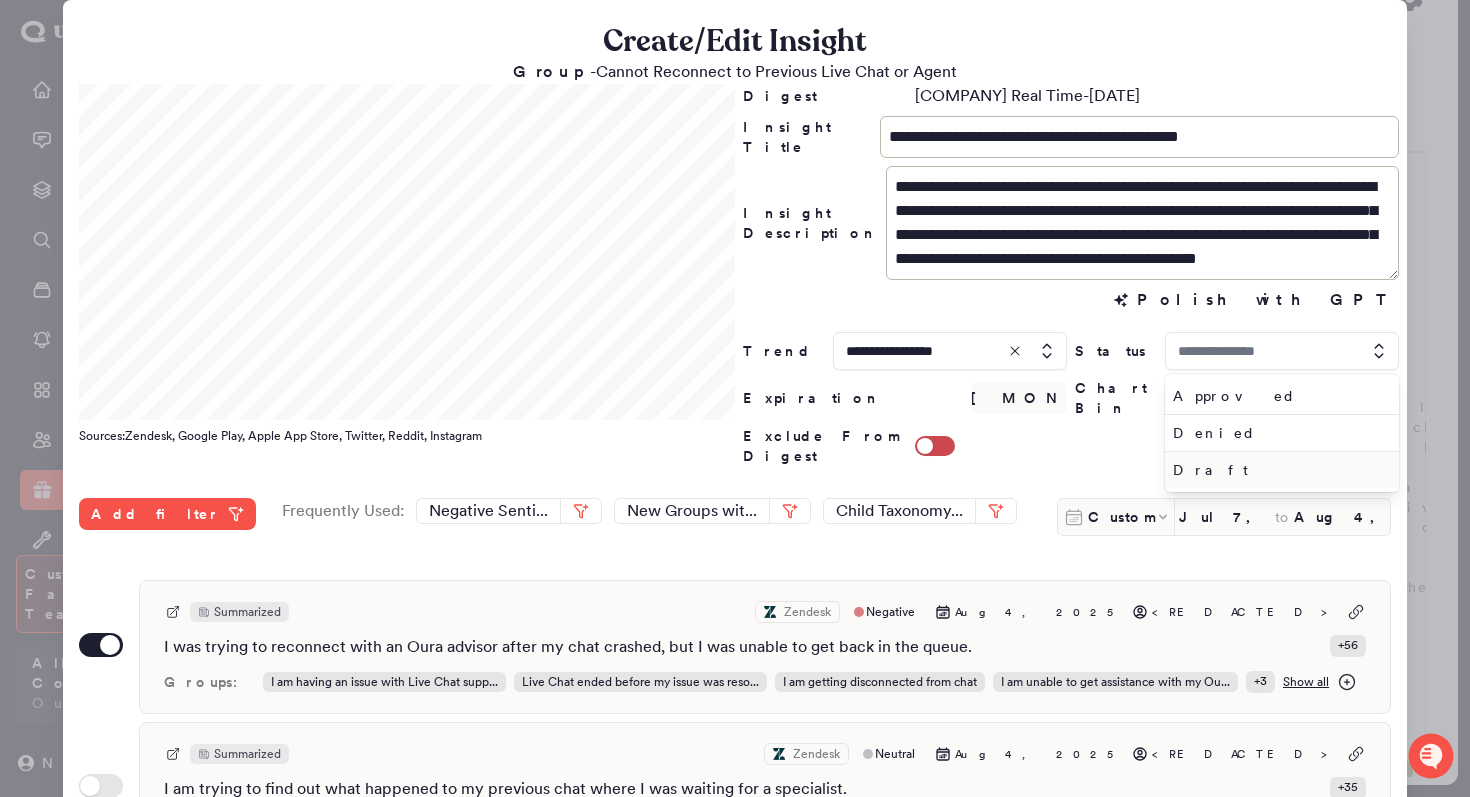 type on "********" 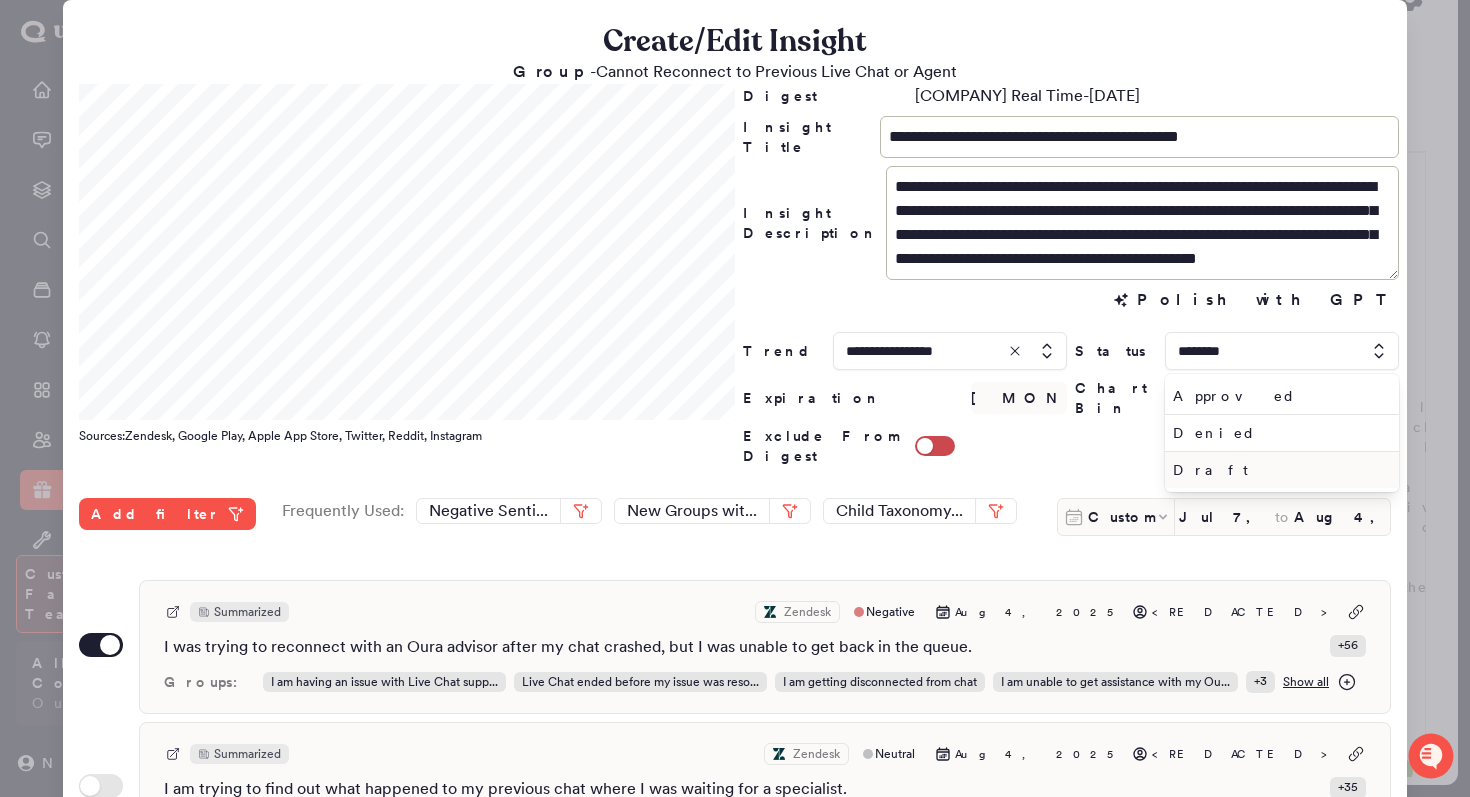 click on "Draft" at bounding box center [1278, 470] 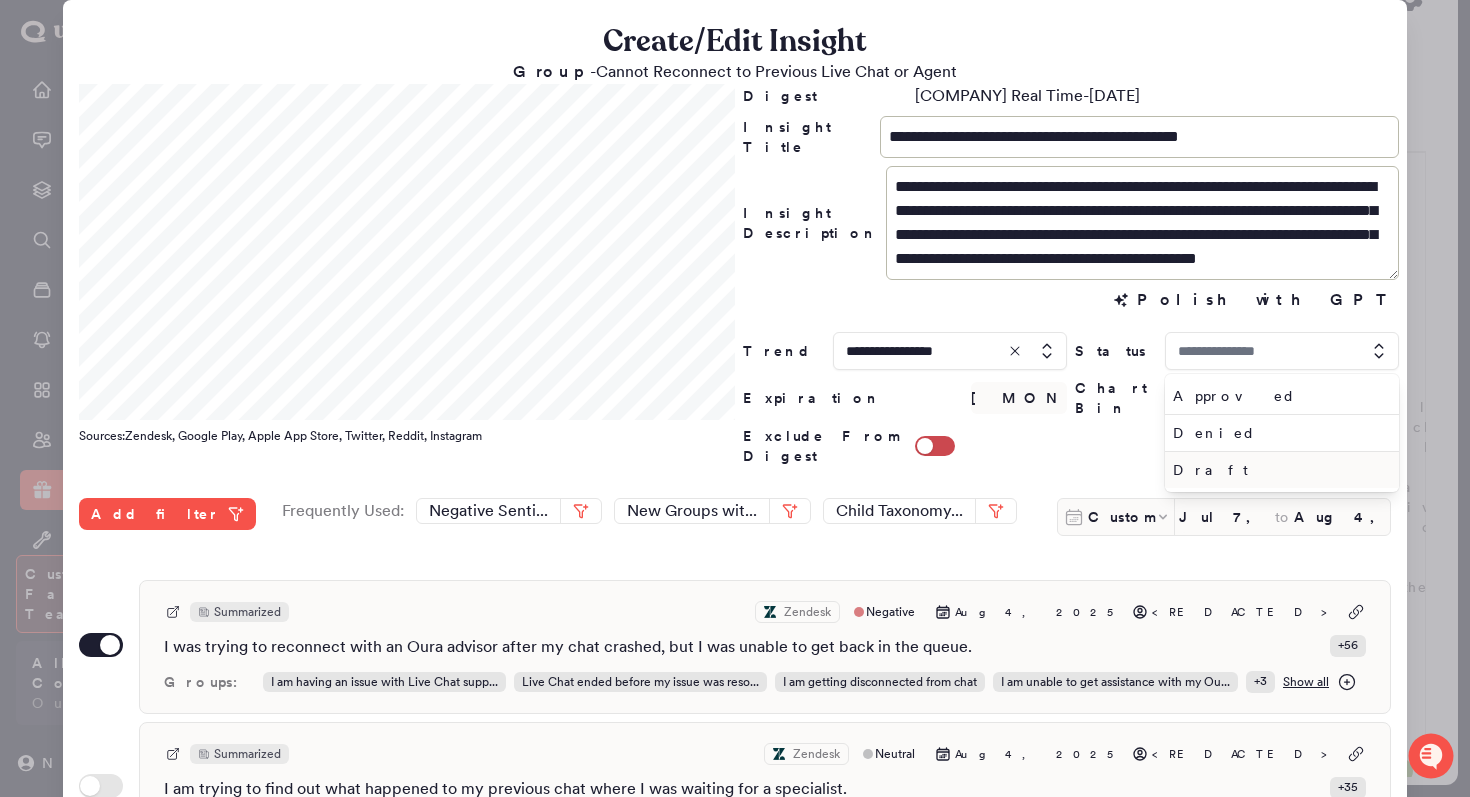 type on "*****" 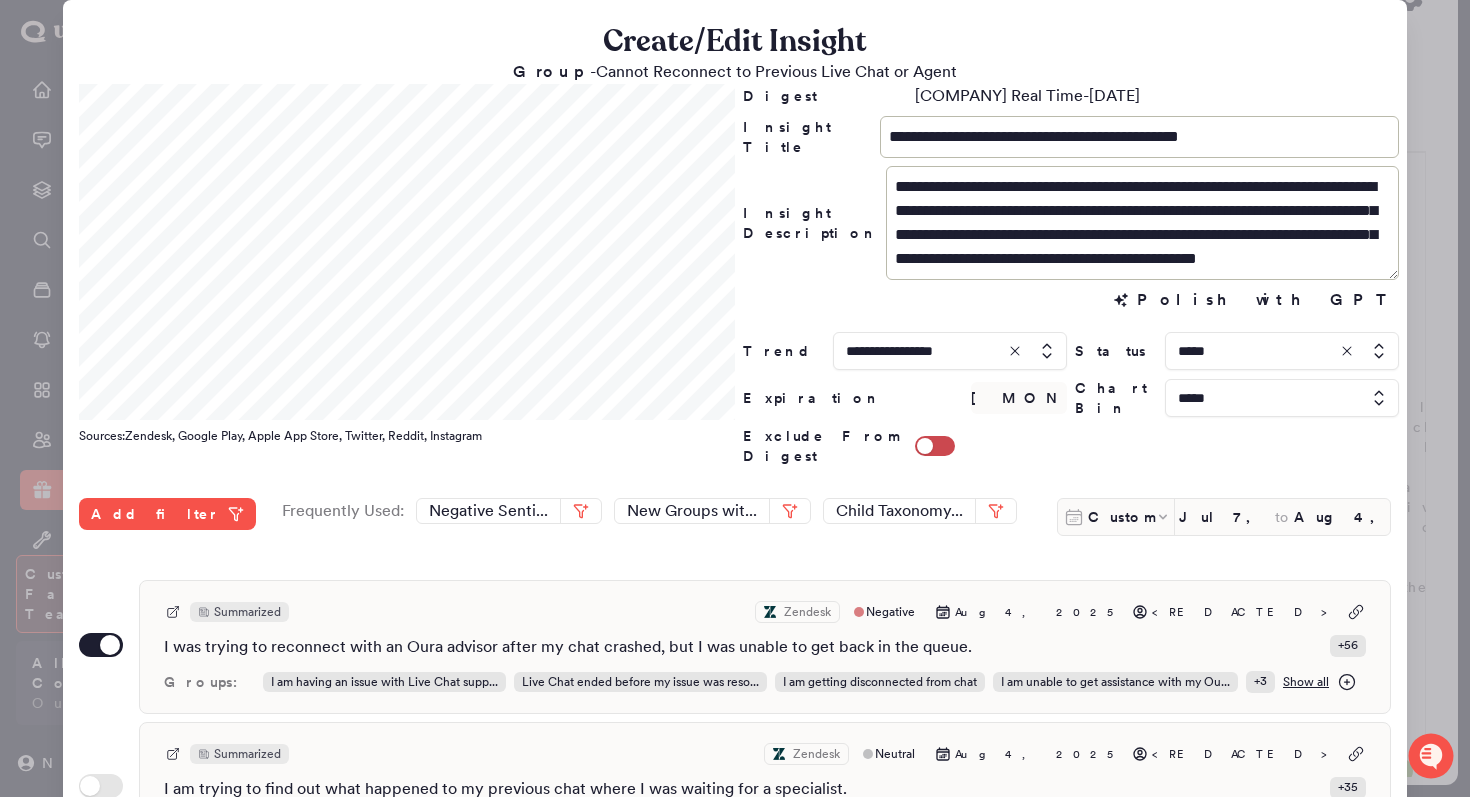scroll, scrollTop: 531, scrollLeft: 0, axis: vertical 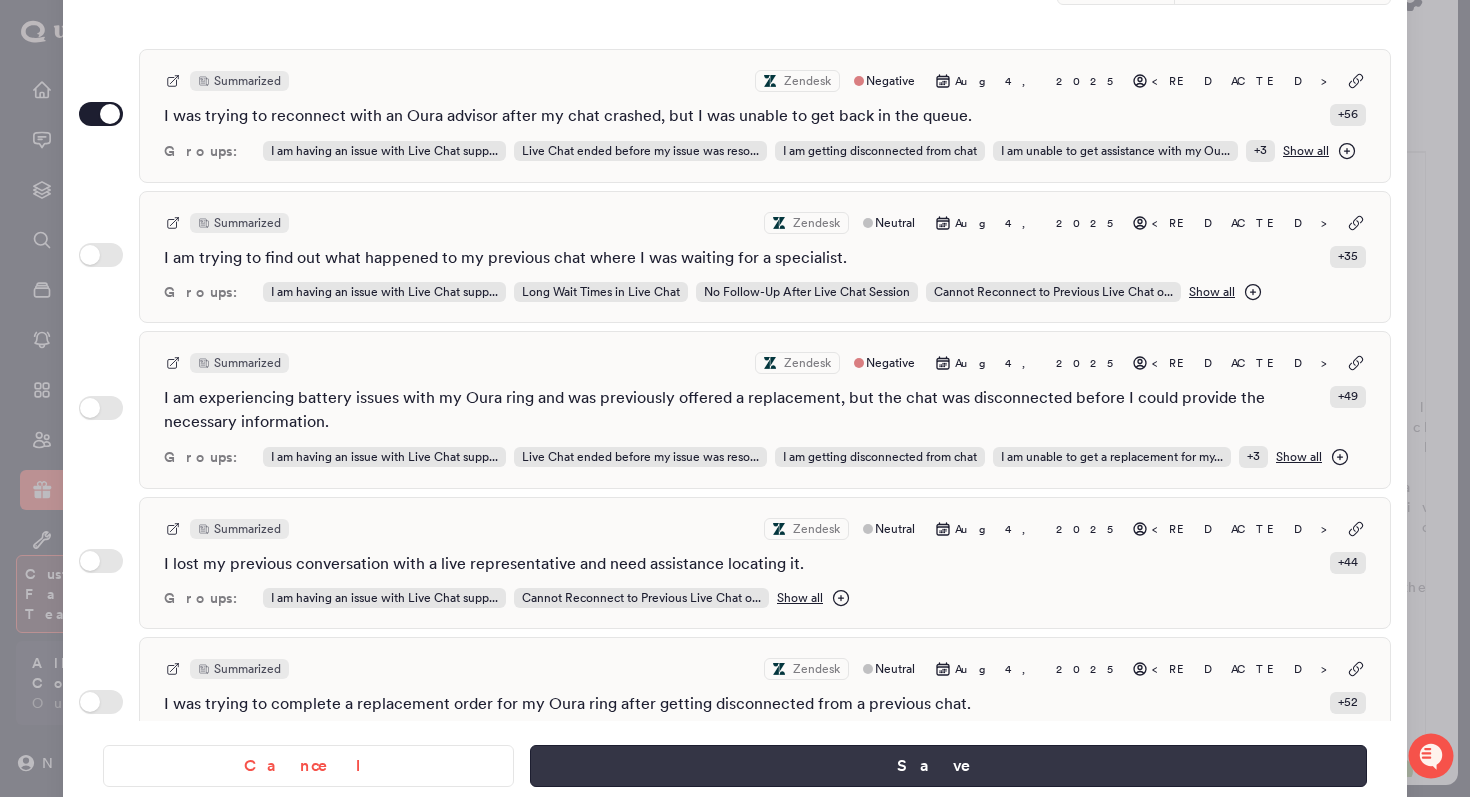 click on "Save" at bounding box center [948, 766] 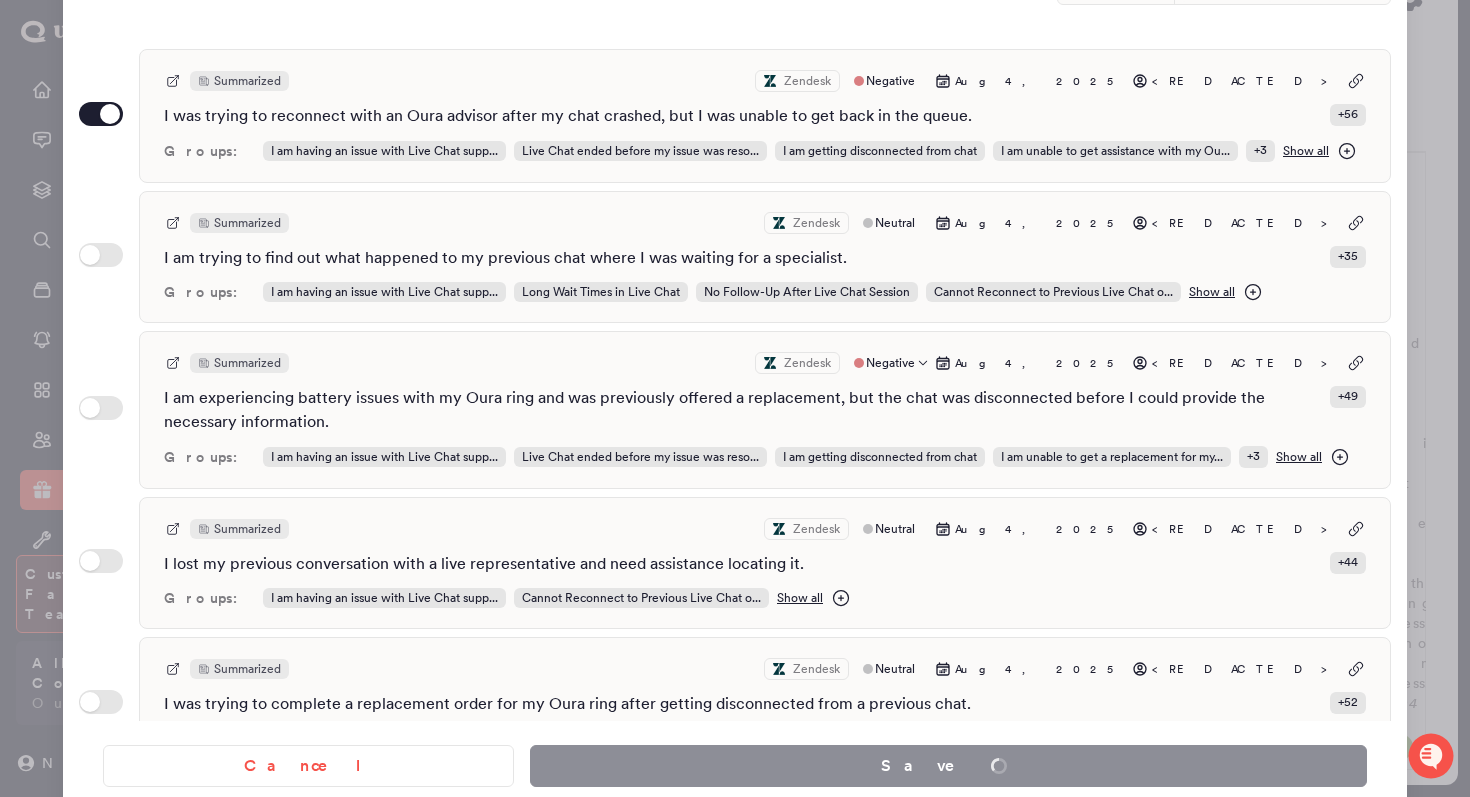 scroll, scrollTop: 0, scrollLeft: 0, axis: both 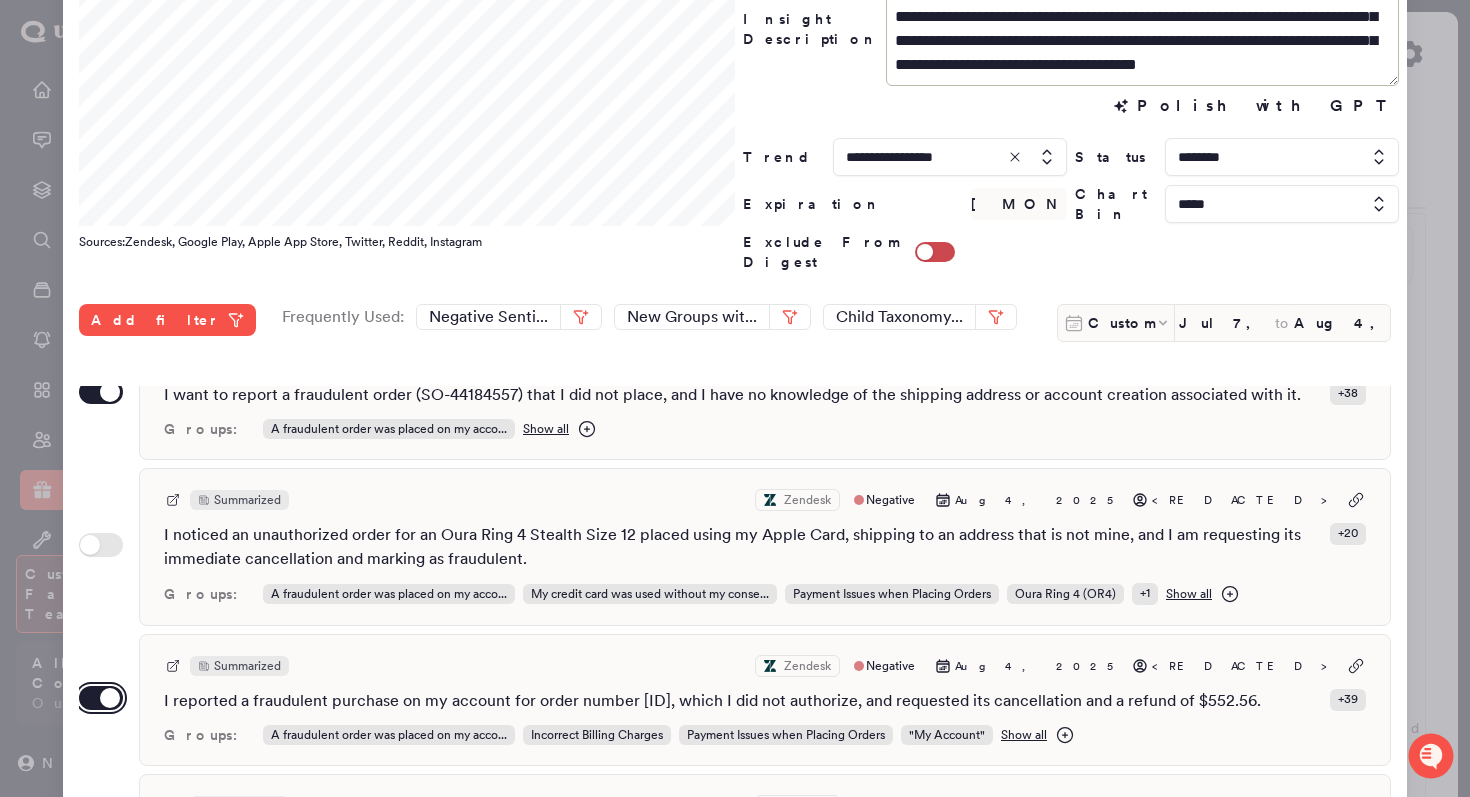 click on "Use setting" at bounding box center (101, 698) 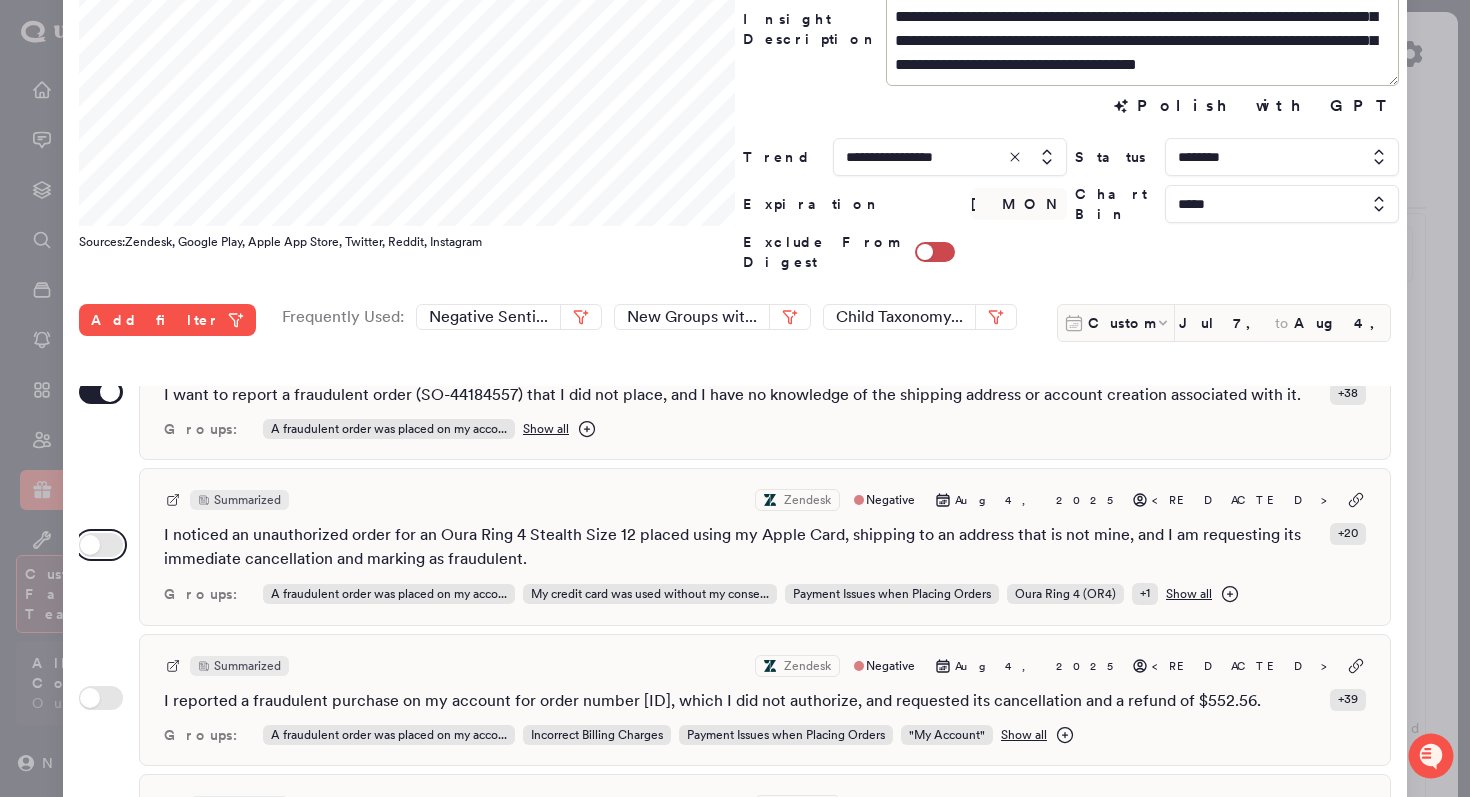 click on "Use setting" at bounding box center (101, 545) 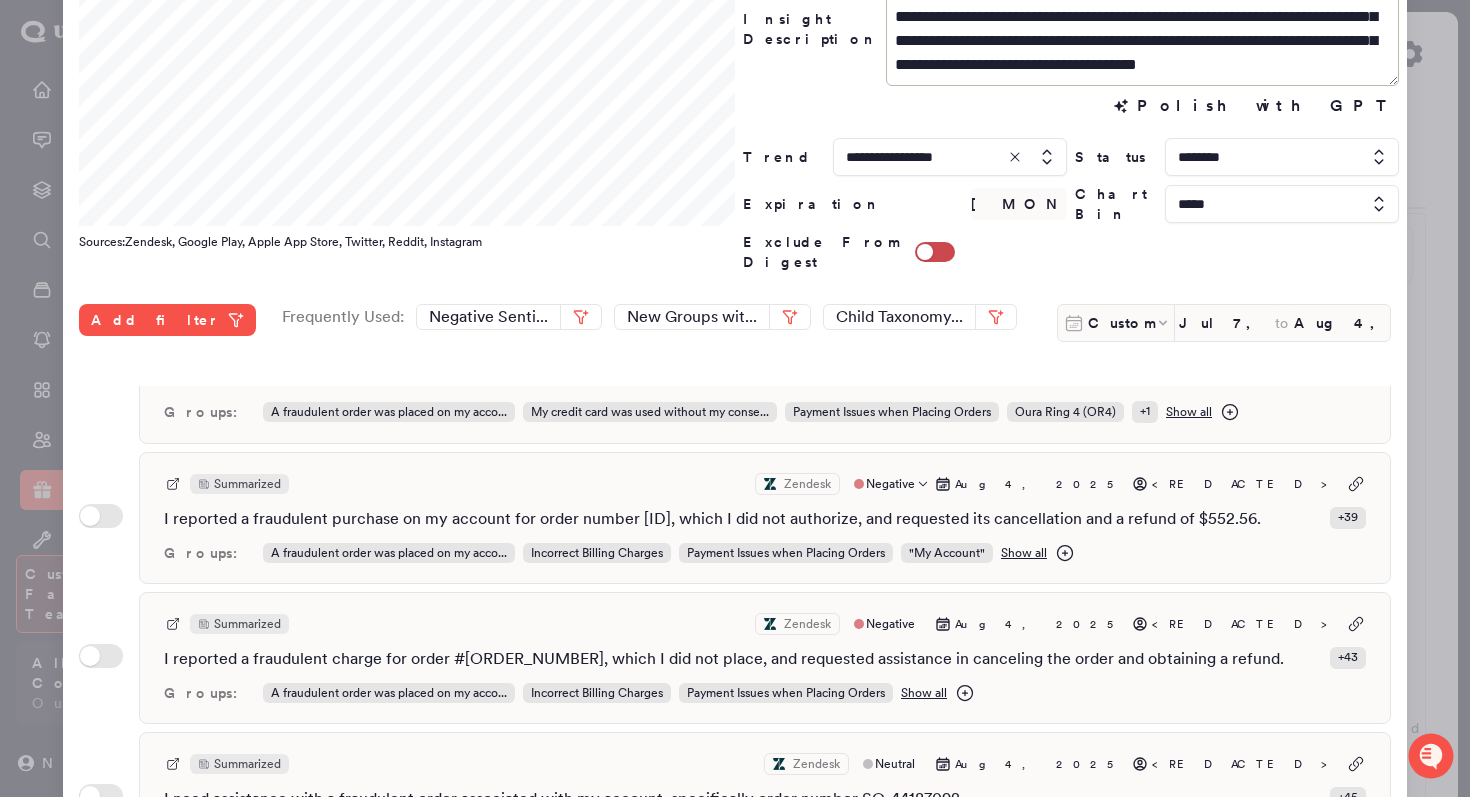 scroll, scrollTop: 385, scrollLeft: 0, axis: vertical 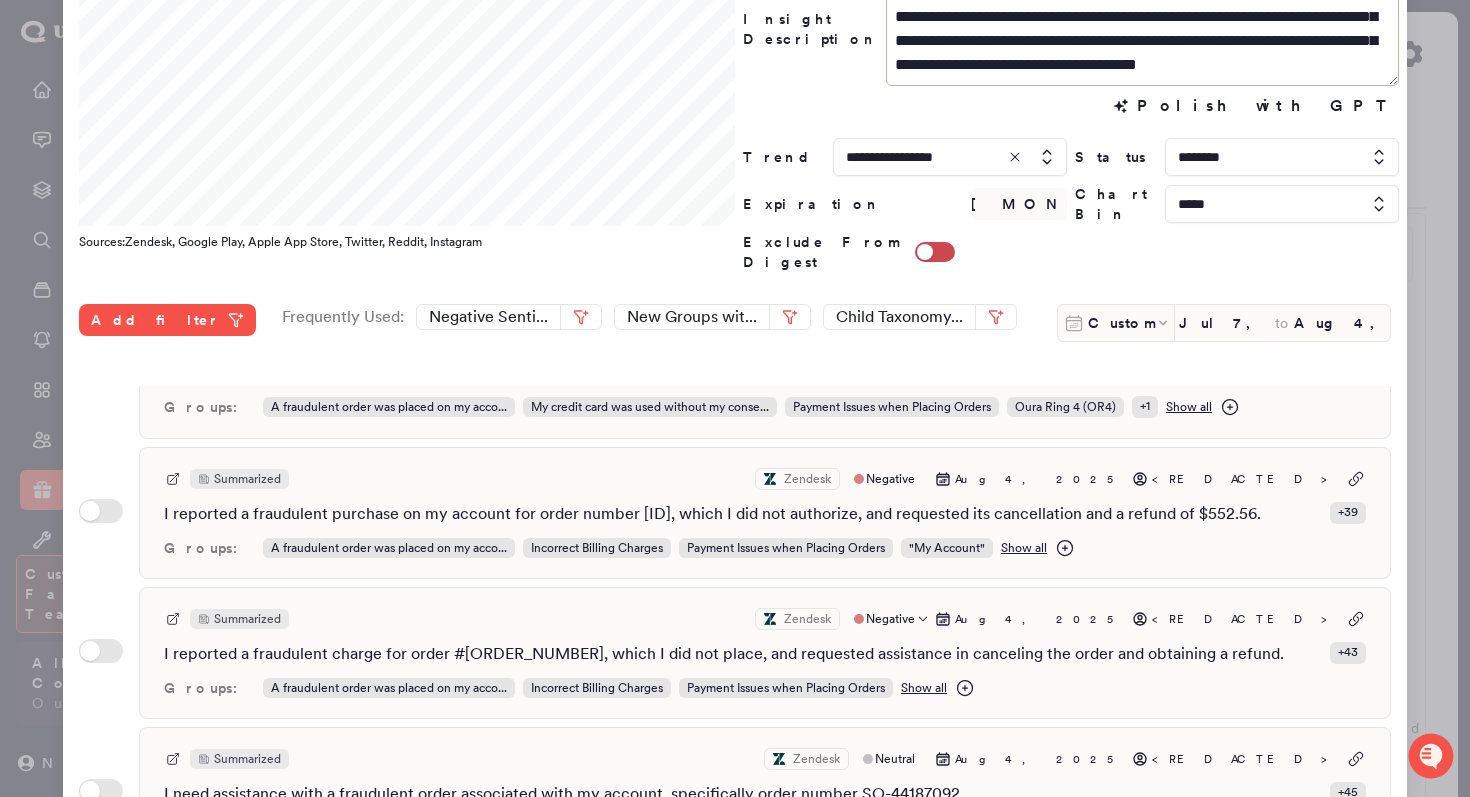 click on "Summarized Zendesk Negative [DATE] <REDACTED>" at bounding box center (765, 619) 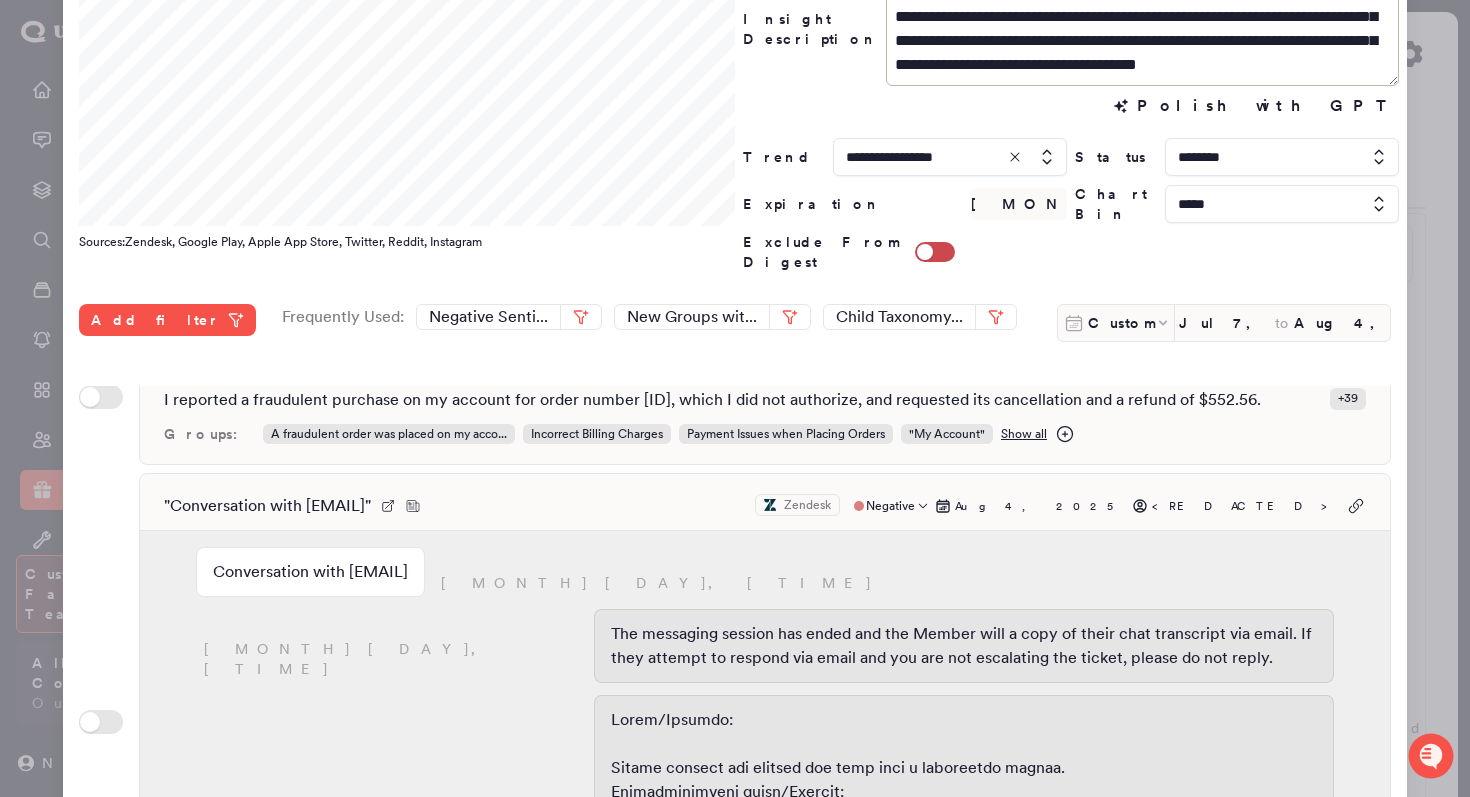 scroll, scrollTop: 538, scrollLeft: 0, axis: vertical 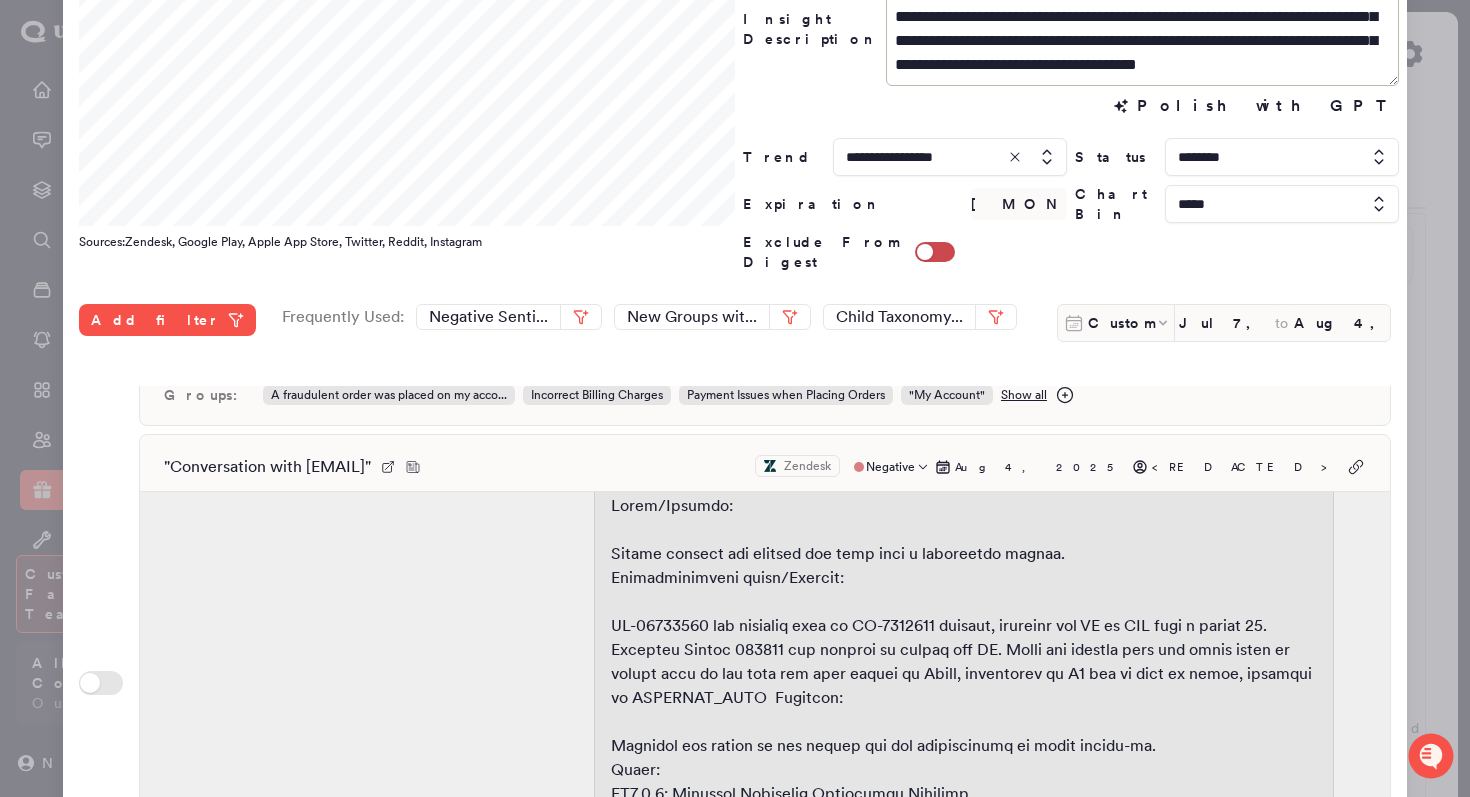 click on "" Conversation with [EMAIL] " Zendesk Negative [DATE] <[EMAIL]> Conversation with [EMAIL] [DATE], [TIME] [DATE], [TIME] The messaging session has ended and the Member will a copy of their chat transcript via email. If they attempt to respond via email and you are not escalating the ticket, please do not reply. [DATE], [TIME] Conversation History: [Agent] Hi! I'm [REDACTED_NAME], Oura's virtual assistant. How can I help? [EMAIL] report a fraudulent order [Agent] To help investigate your concern about a fraudulent order, I'll need your email address associated with your Oura account. Could you please provide that information so I can assist you further? [EMAIL] [EMAIL] [Agent] To help you with your fraudulent order concern, I need to know your full name. Could you please provide that information so I can connect you with an Oura expert? [EMAIL] [REDACTED_NAME] [Agent] Please check your email for a one time passcode [DATE], [DATE]" at bounding box center [765, 685] 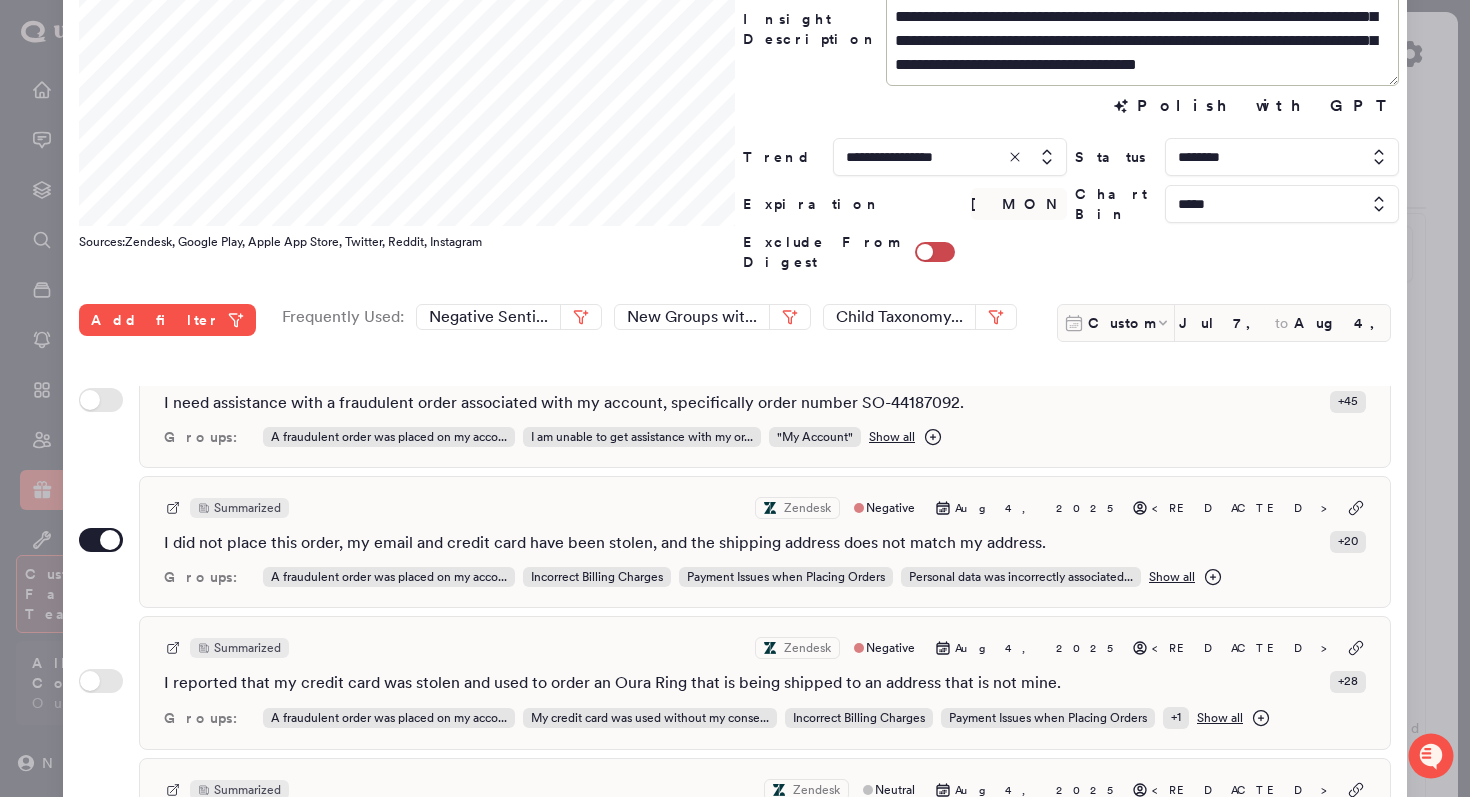 scroll, scrollTop: 796, scrollLeft: 0, axis: vertical 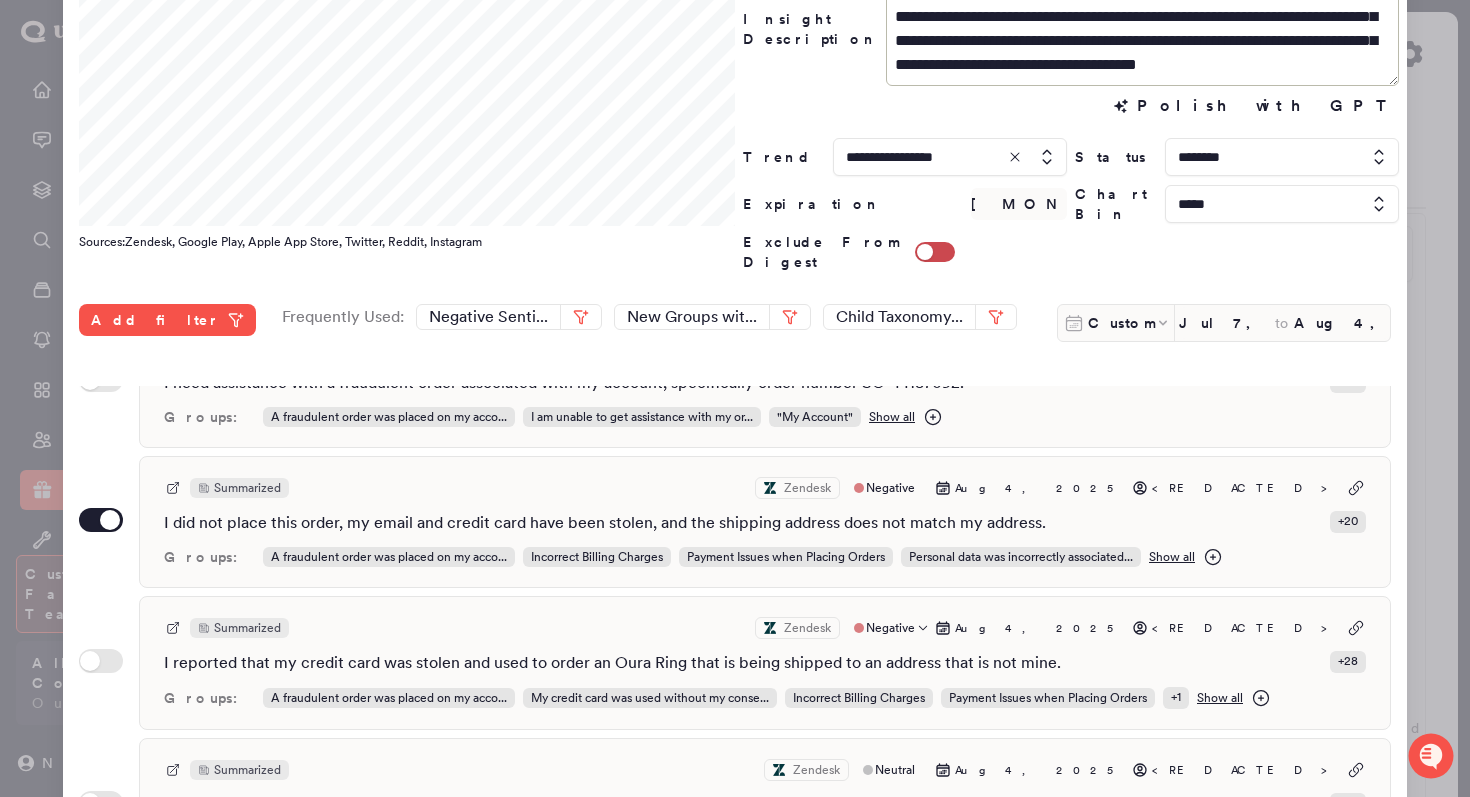 click on "Summarized Zendesk Negative [DATE] <REDACTED>" at bounding box center [765, 628] 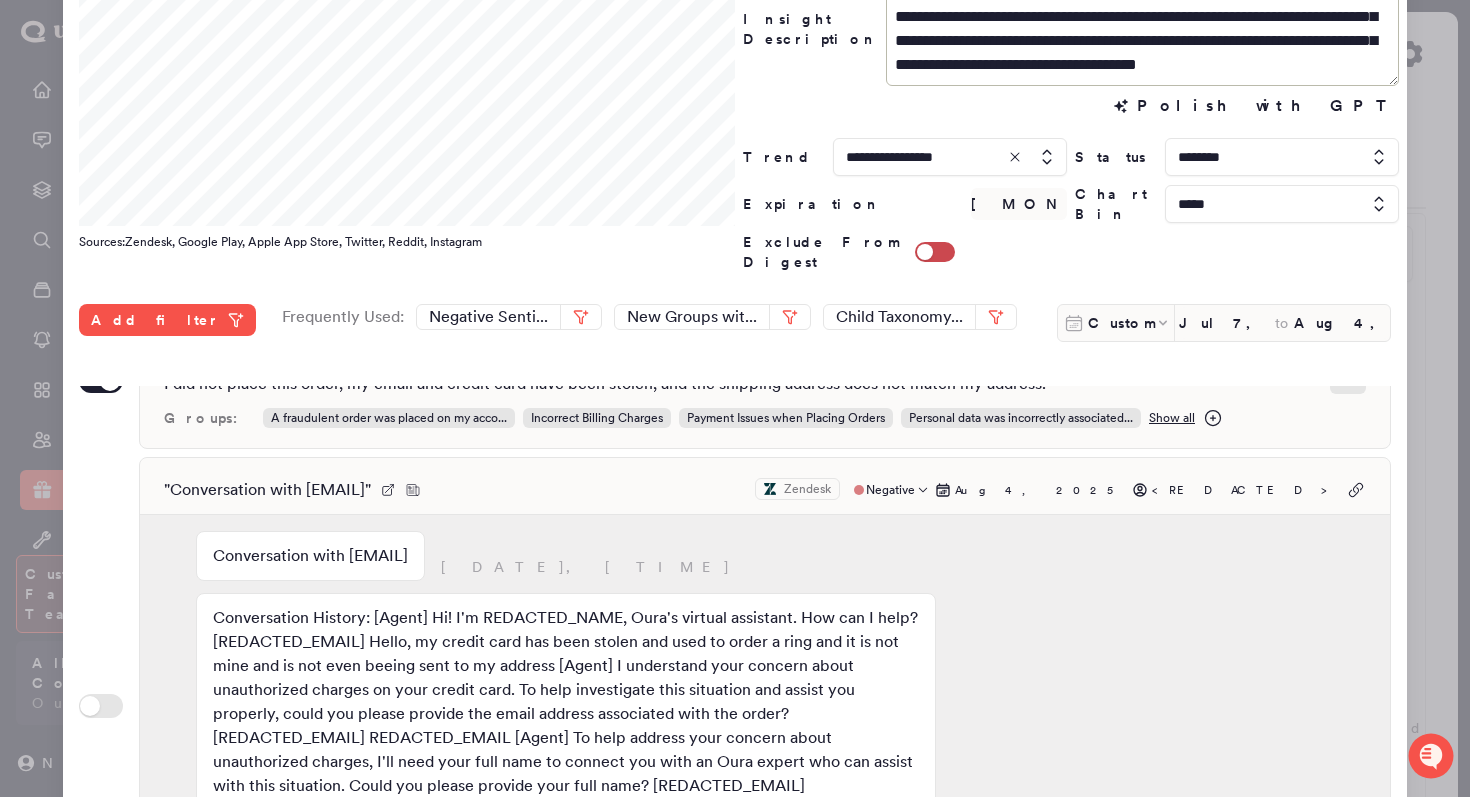 scroll, scrollTop: 948, scrollLeft: 0, axis: vertical 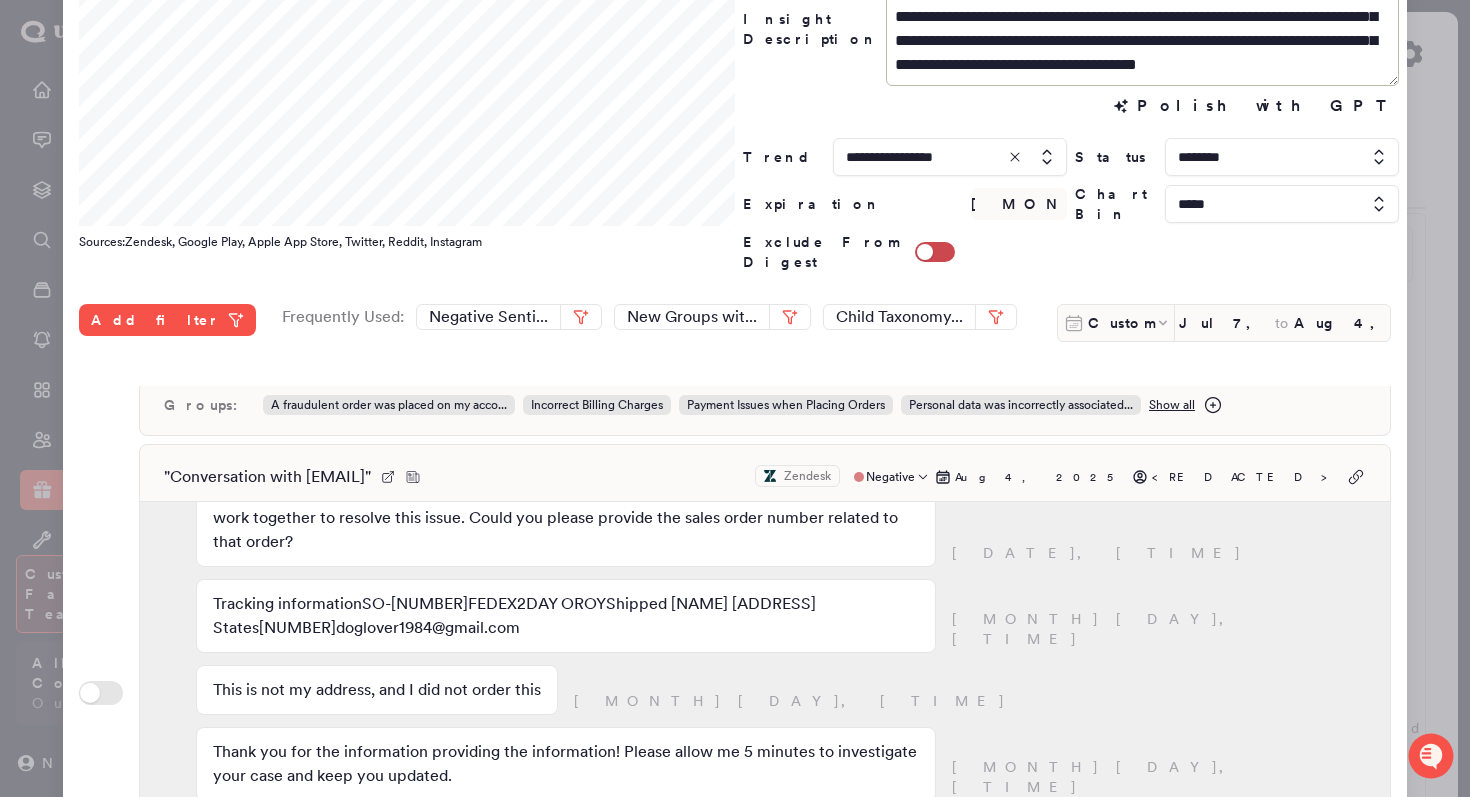 click on "Conversation with REDACTED_EMAIL August 4, 1:30pm Conversation History:  [Agent] Hi! I'm REDACTED_NAME, Oura's virtual assistant. How can I help? [REDACTED_EMAIL] Hello, my credit card has been stolen and used to order a ring and it is not mine and is not even beeing sent to my address  [Agent] I understand your concern about unauthorized charges on your credit card. To help investigate this situation and assist you properly, could you please provide the email address associated with the order? [REDACTED_EMAIL] REDACTED_EMAIL [Agent] To help address your concern about unauthorized charges, I'll need your full name to connect you with an Oura expert who can assist with this situation. Could you please provide your full name? [REDACTED_EMAIL] REDACTED_NAME [Agent] Please check your email for a one time passcode  August 4, 1:30pm Hello REDACTED_NAME, I'm REDACTED_NAME with the Oura Member Care Team. Please give me 5 minutes to get caught up on your previous messages, and I'll be happy to help you. ok" at bounding box center [765, 677] 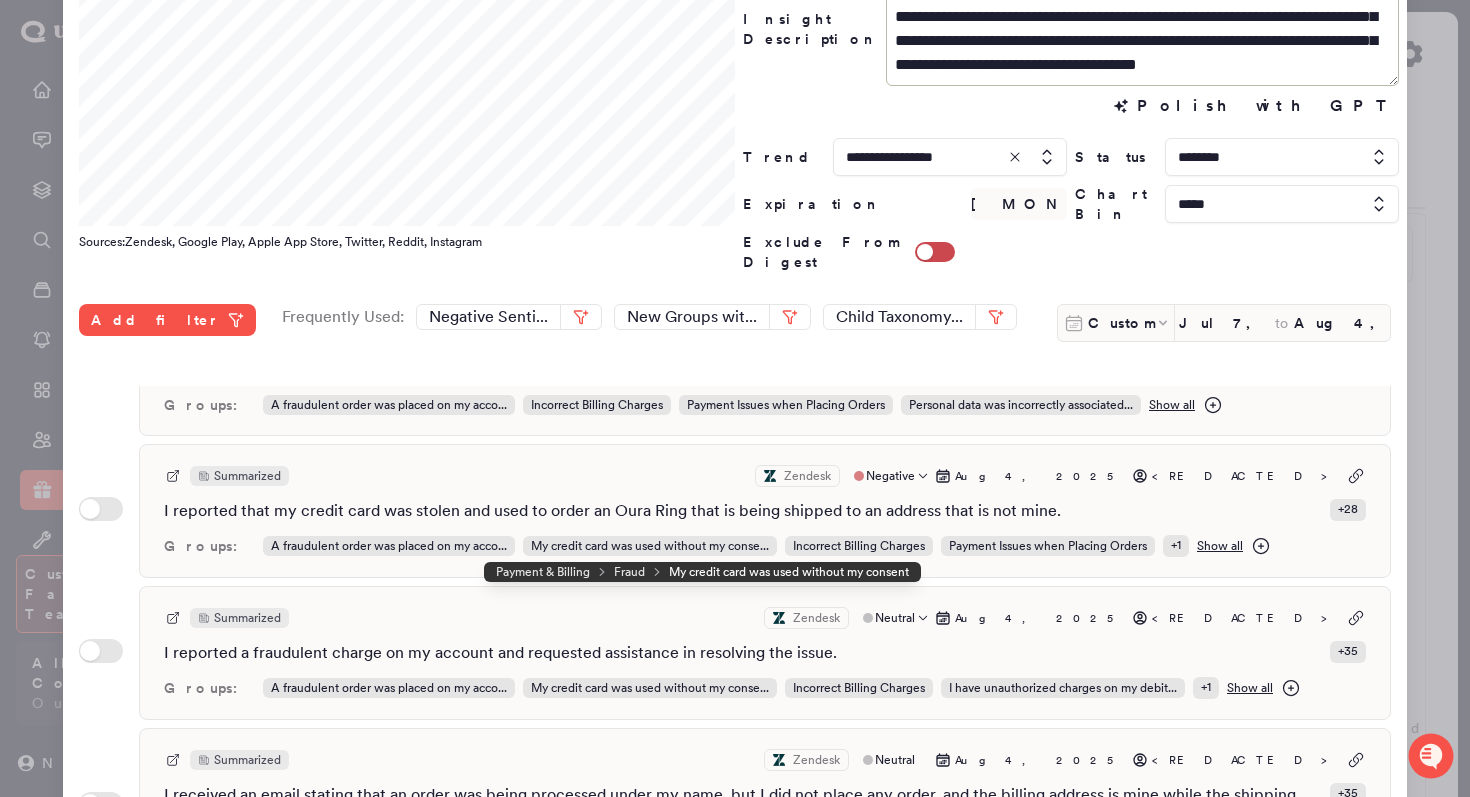 click on "Summarized Zendesk Neutral [DATE] <REDACTED>" at bounding box center [765, 618] 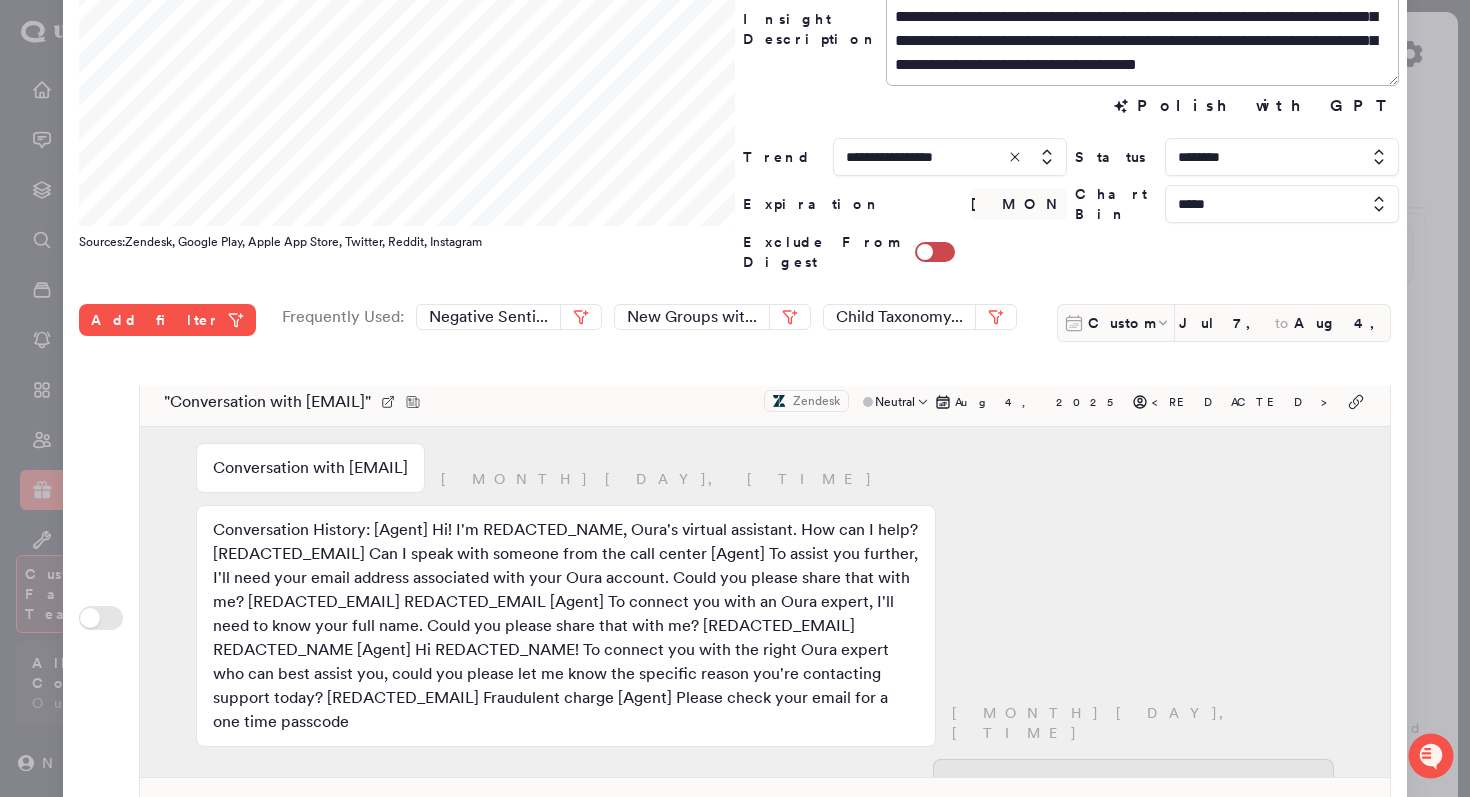scroll, scrollTop: 1168, scrollLeft: 0, axis: vertical 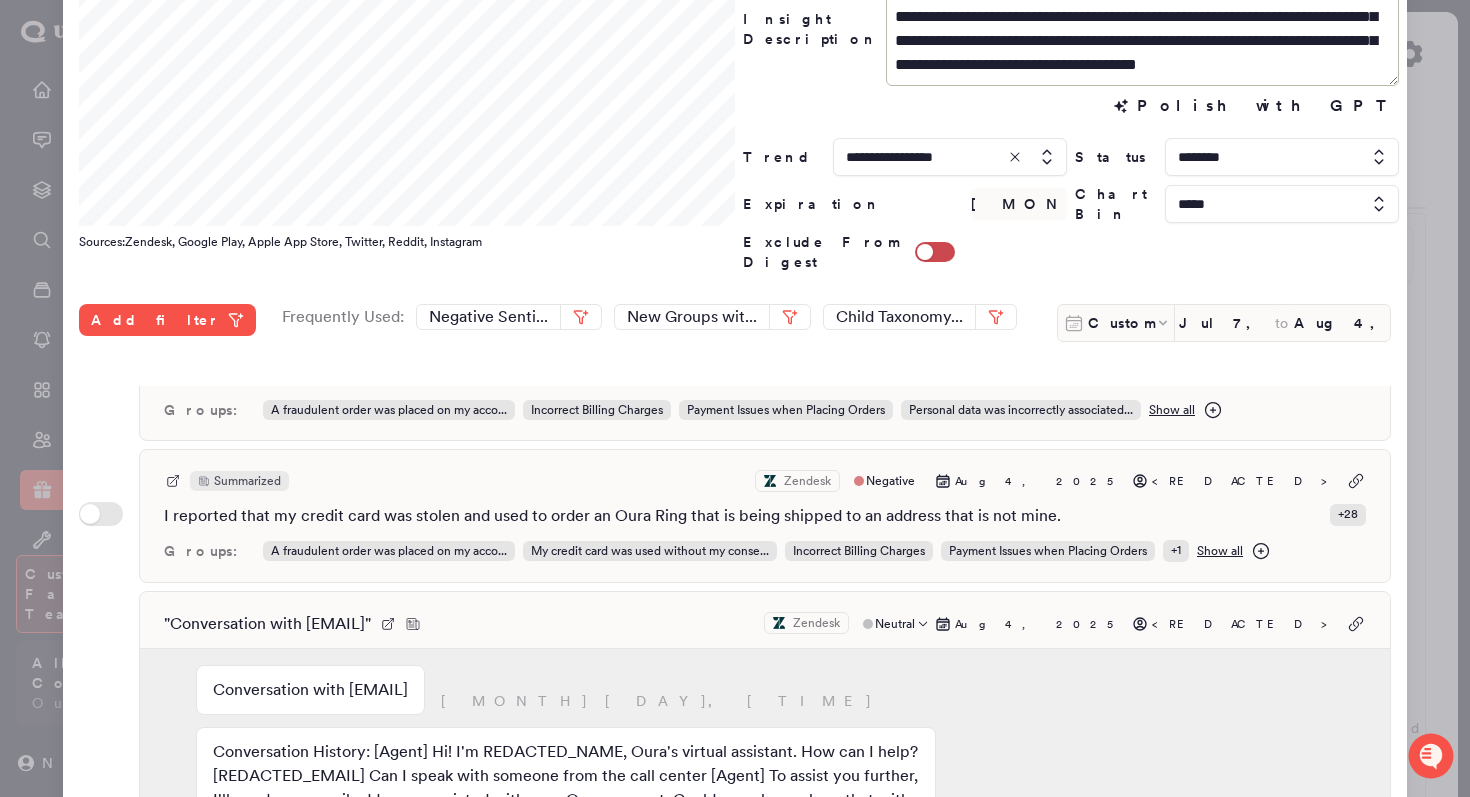 click on "Conversation with [REDACTED_EMAIL] Zendesk Neutral [MONTH] [DATE], [YEAR] [REDACTED]" at bounding box center (765, 624) 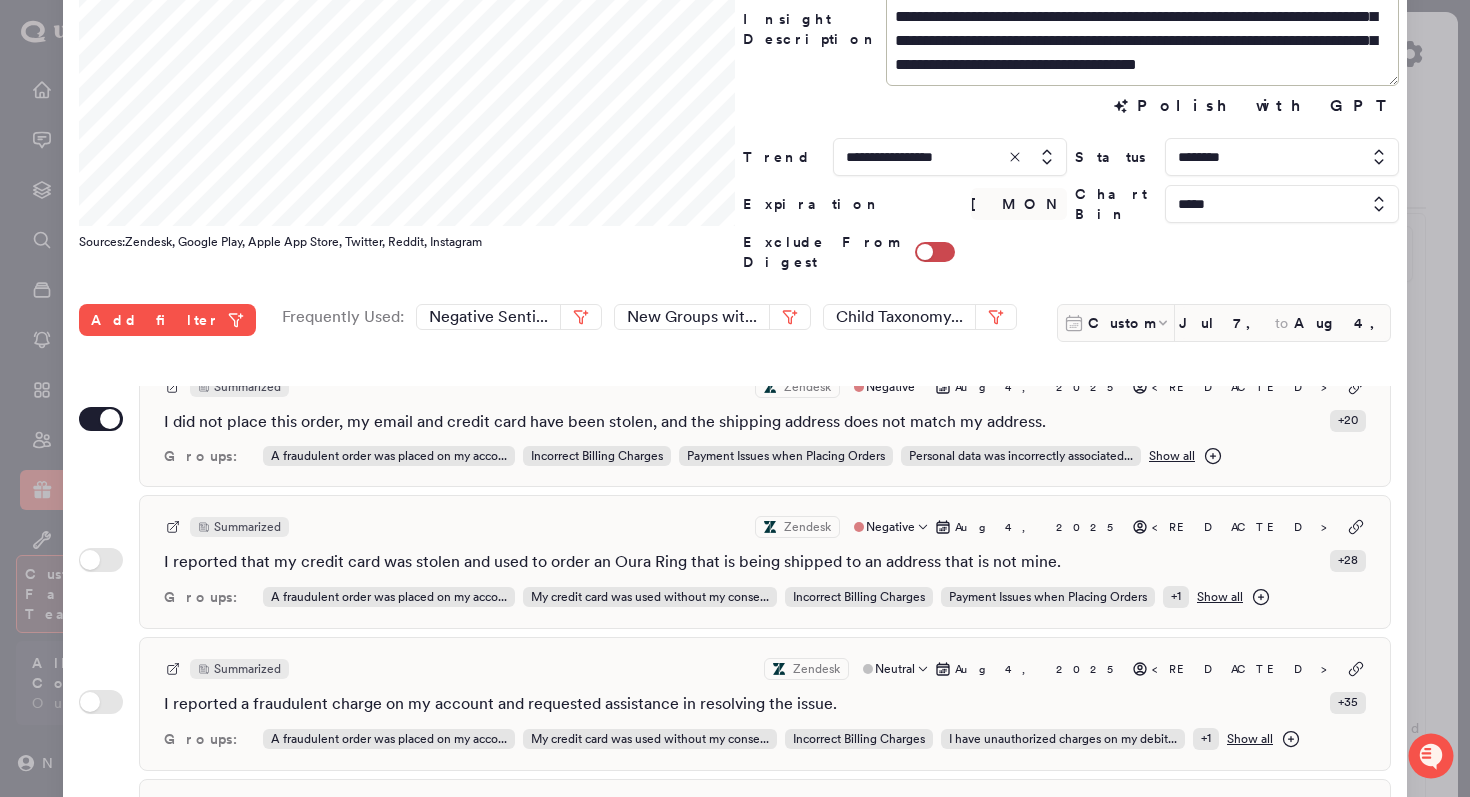 scroll, scrollTop: 776, scrollLeft: 0, axis: vertical 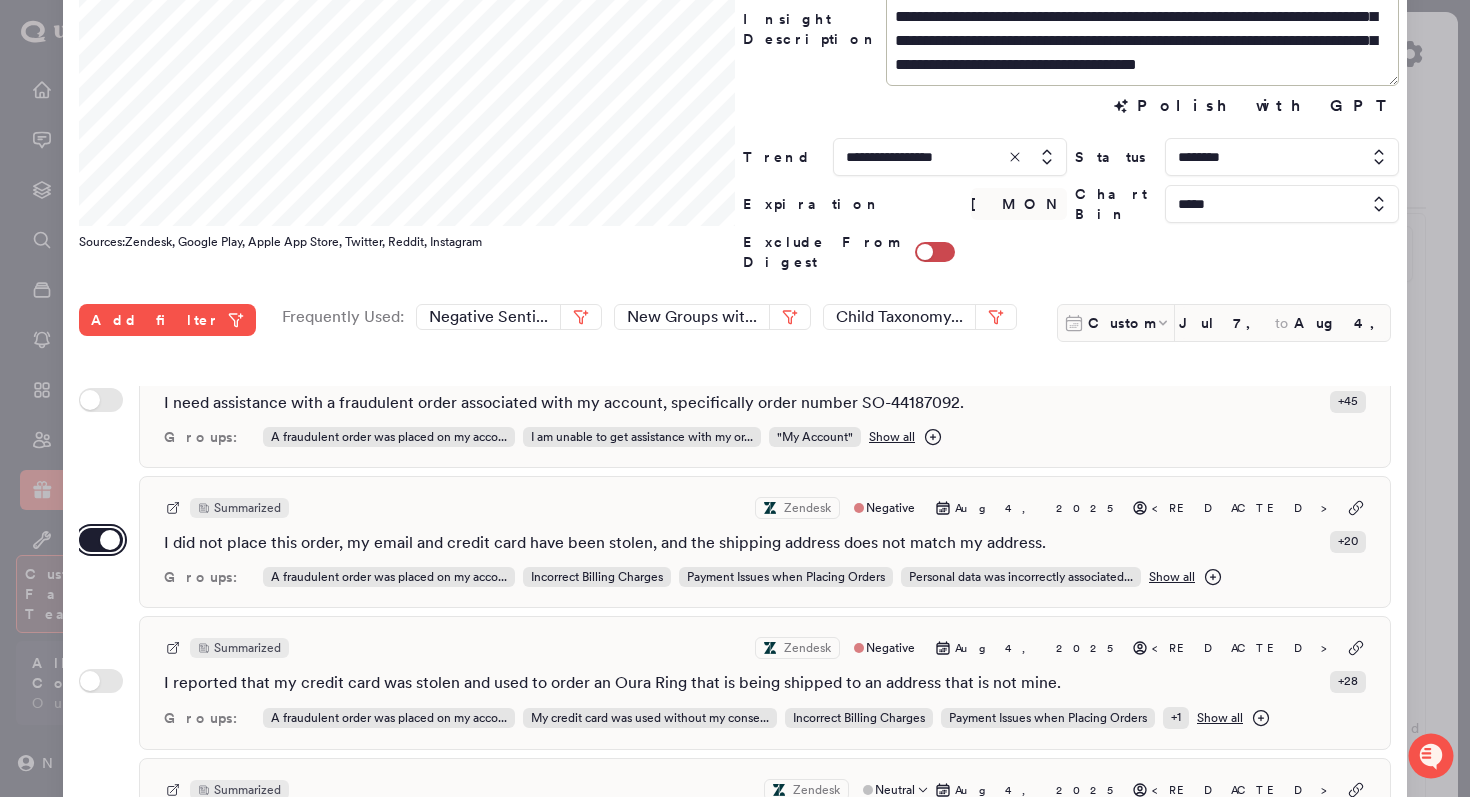 click on "Use setting" at bounding box center (101, 540) 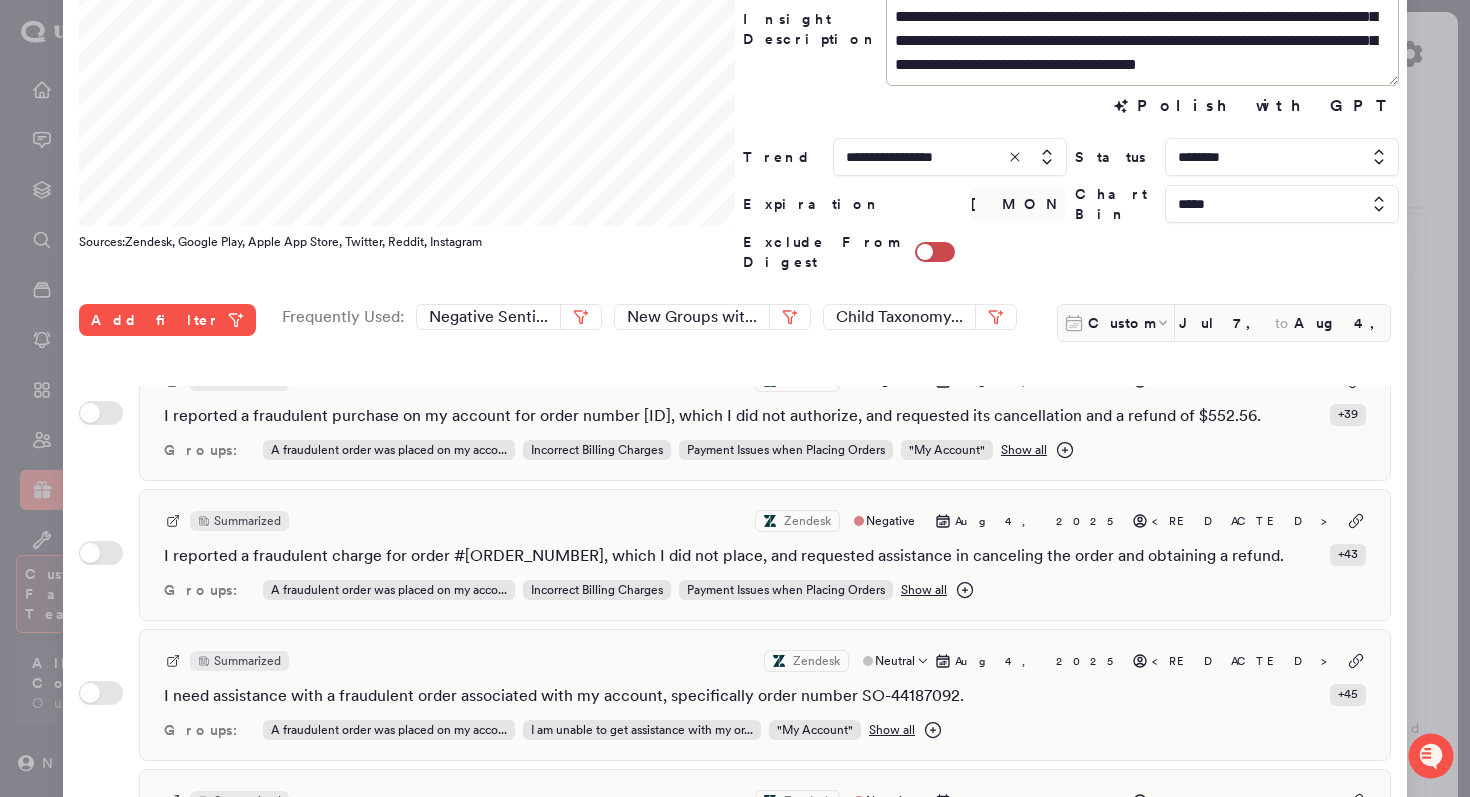 scroll, scrollTop: 470, scrollLeft: 0, axis: vertical 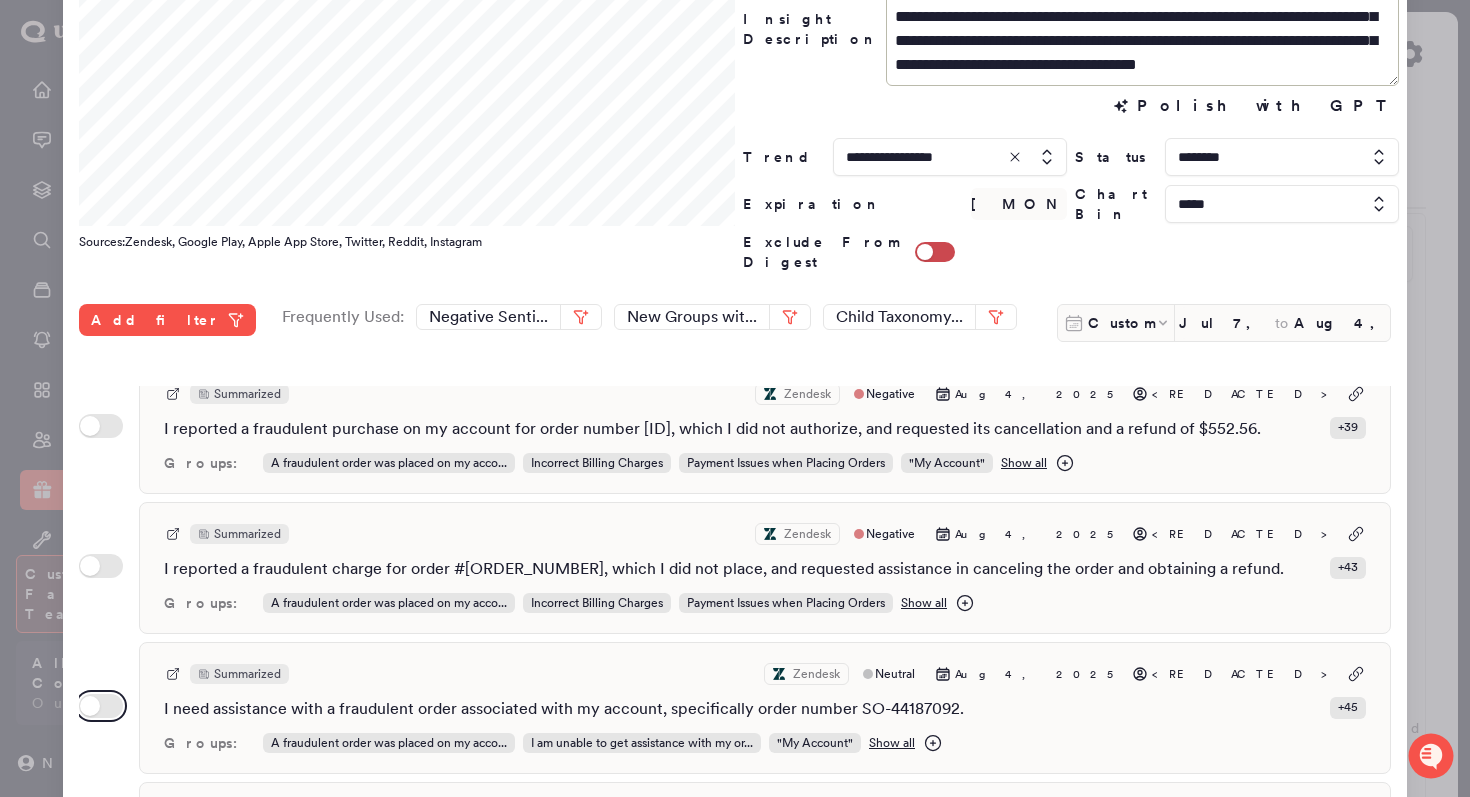 click on "Use setting" at bounding box center (101, 706) 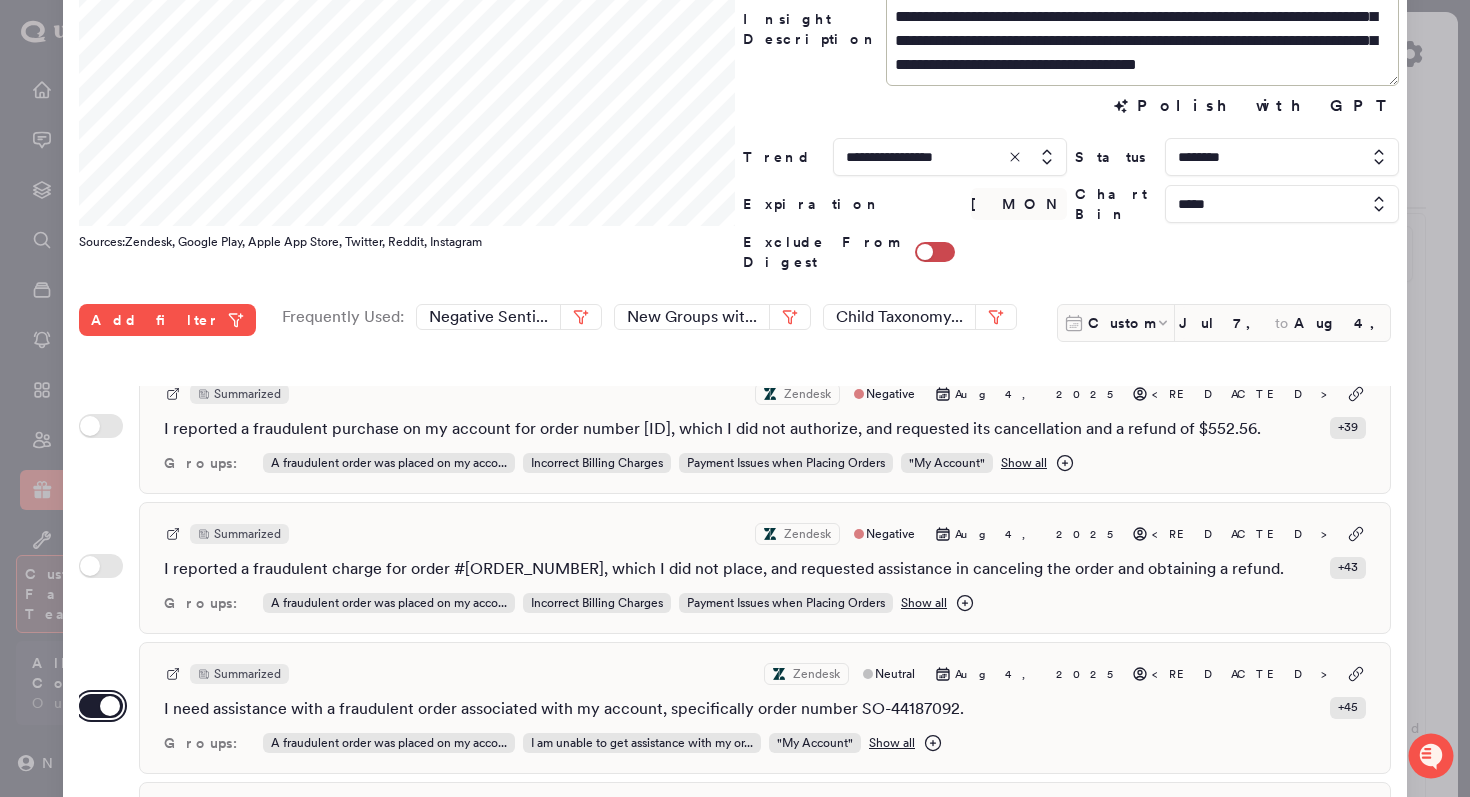 click on "Use setting" at bounding box center (101, 706) 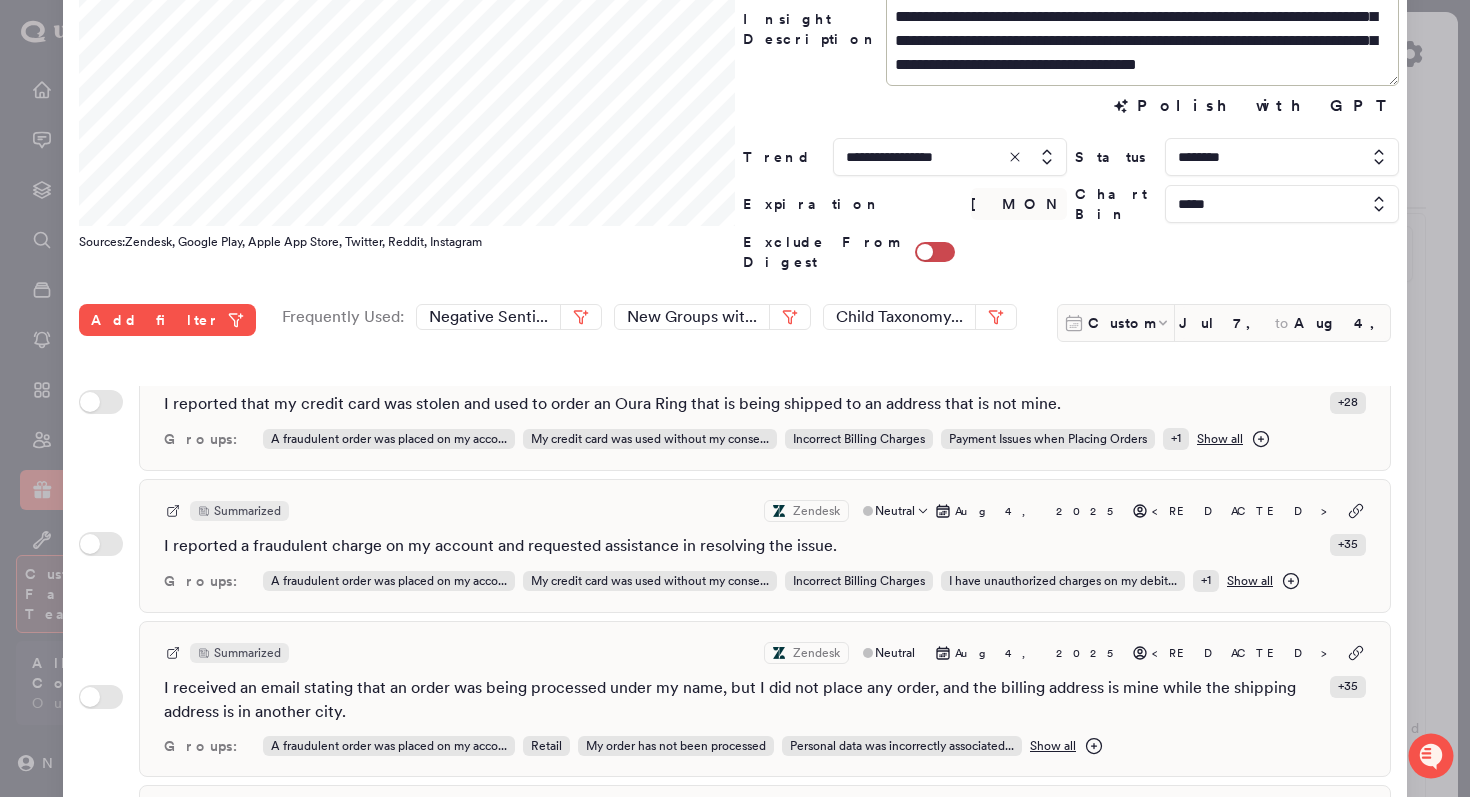 scroll, scrollTop: 1057, scrollLeft: 0, axis: vertical 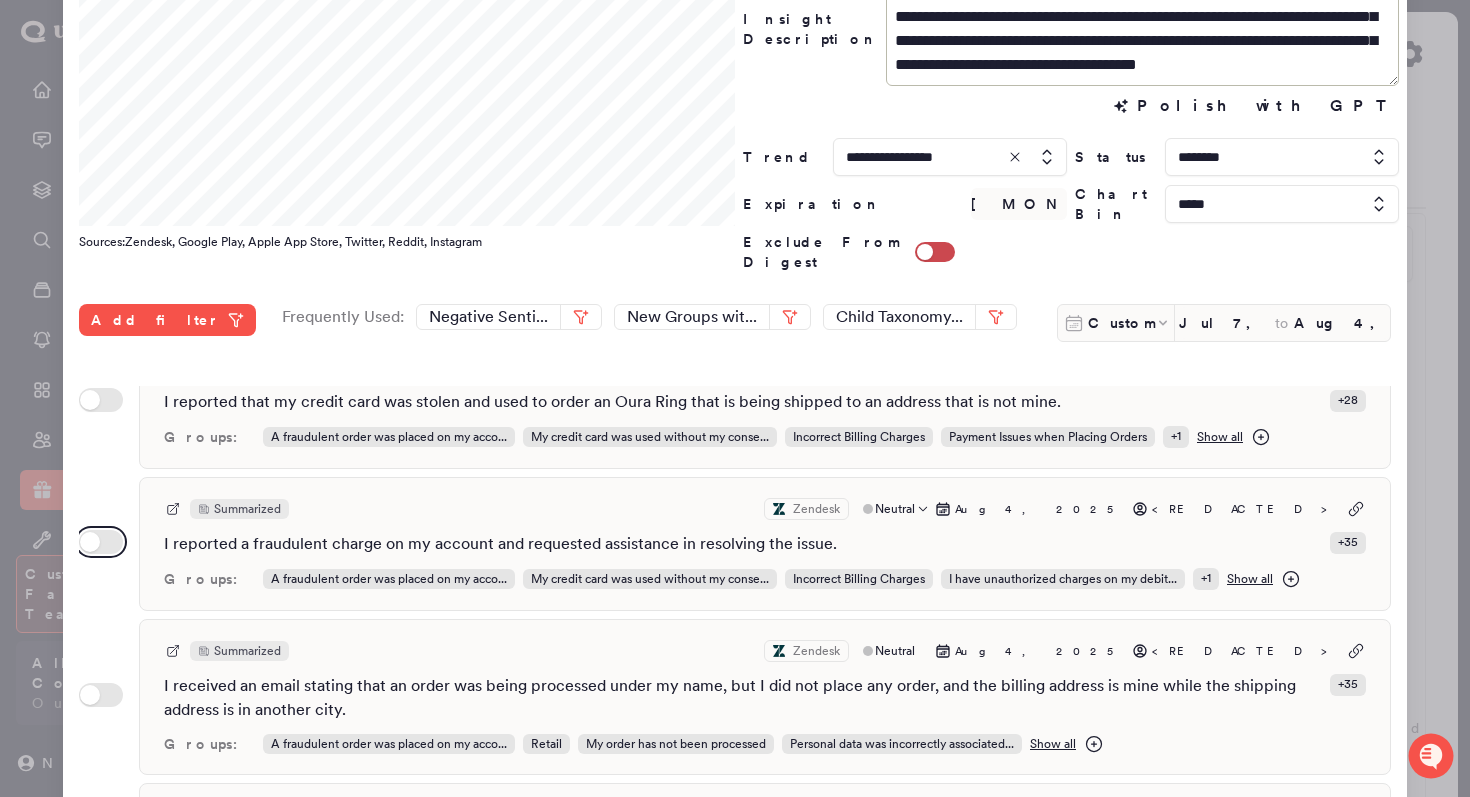 click on "Use setting" at bounding box center [101, 542] 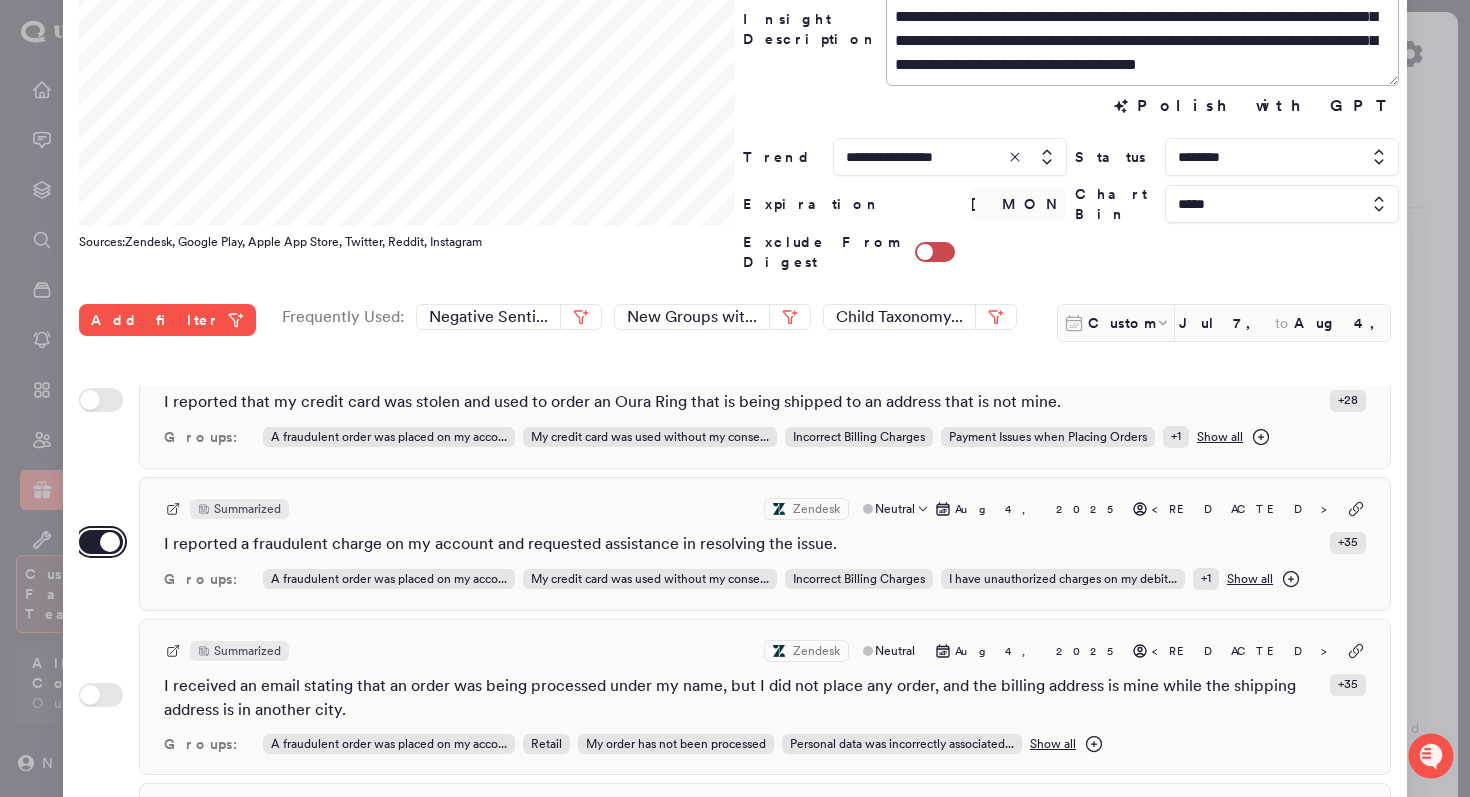 click on "Use setting" at bounding box center (101, 542) 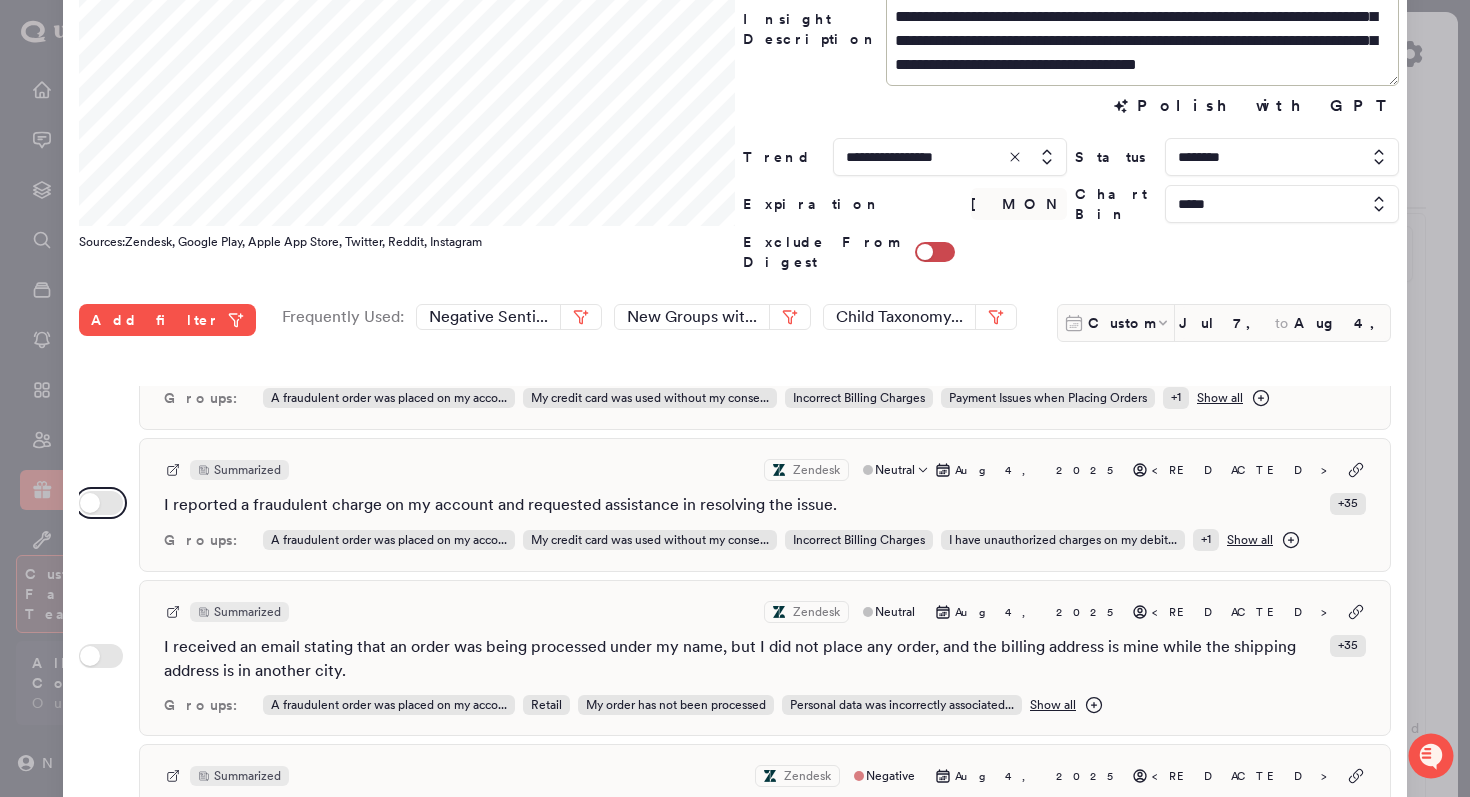 scroll, scrollTop: 1098, scrollLeft: 0, axis: vertical 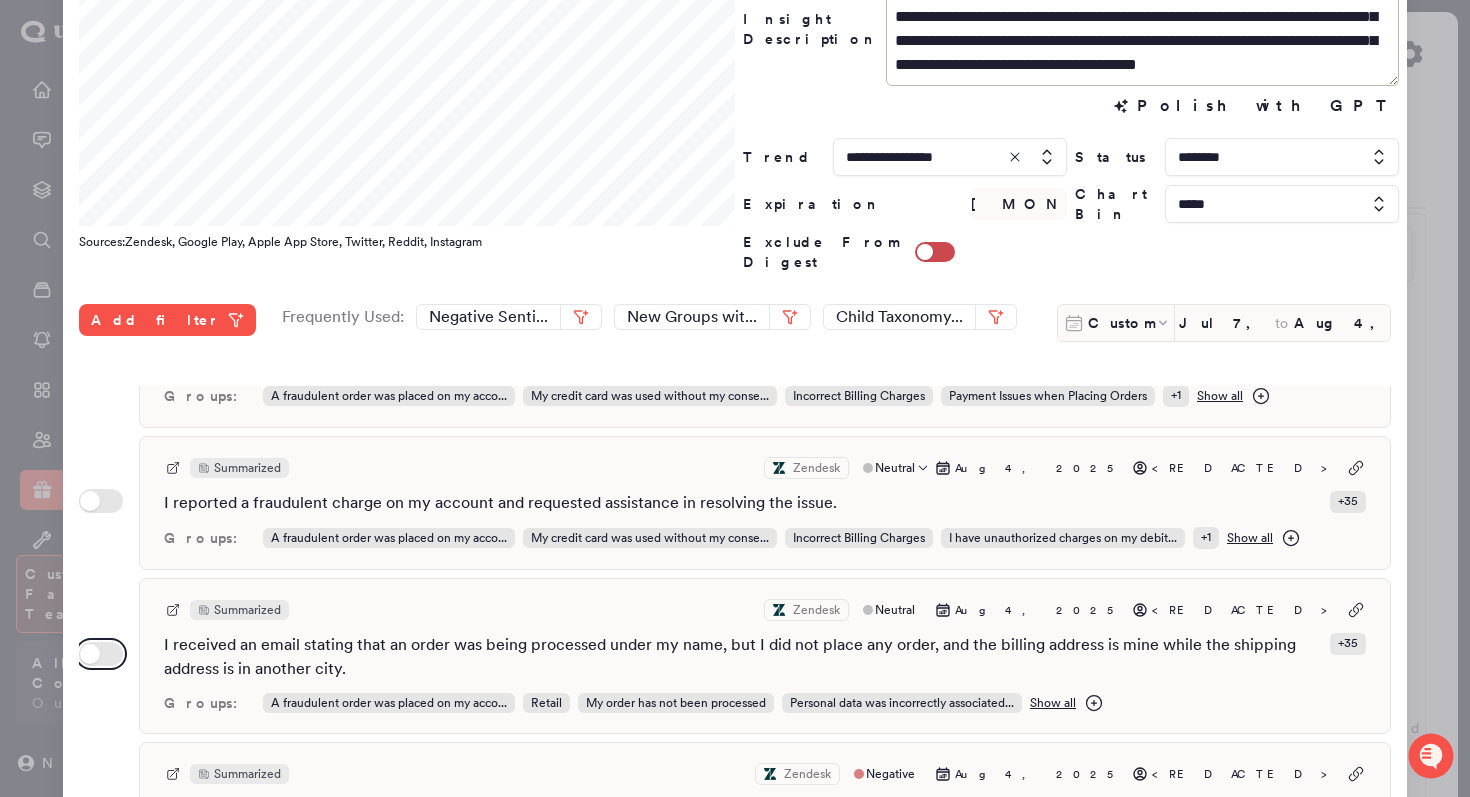 click on "Use setting" at bounding box center [101, 654] 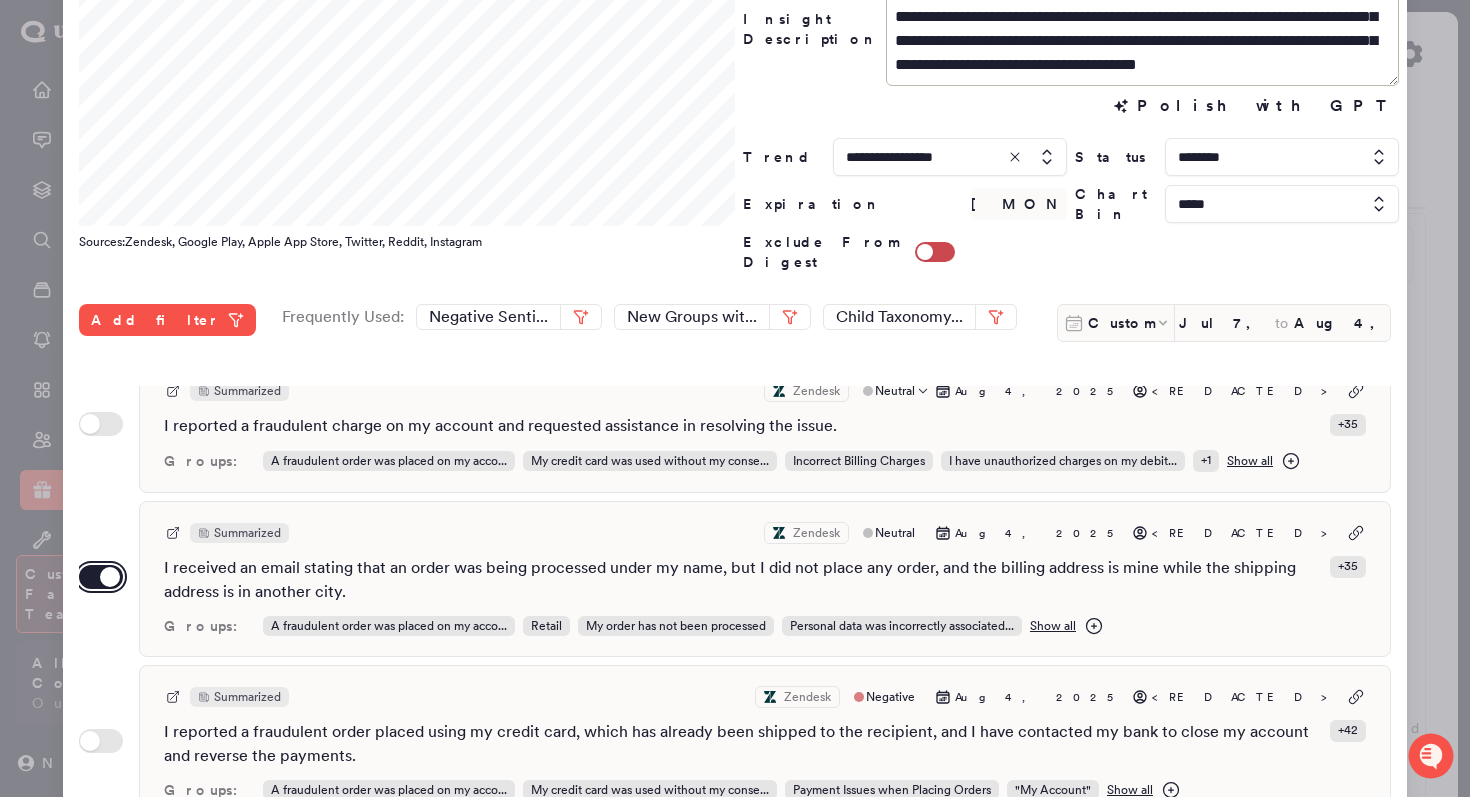 scroll, scrollTop: 1202, scrollLeft: 0, axis: vertical 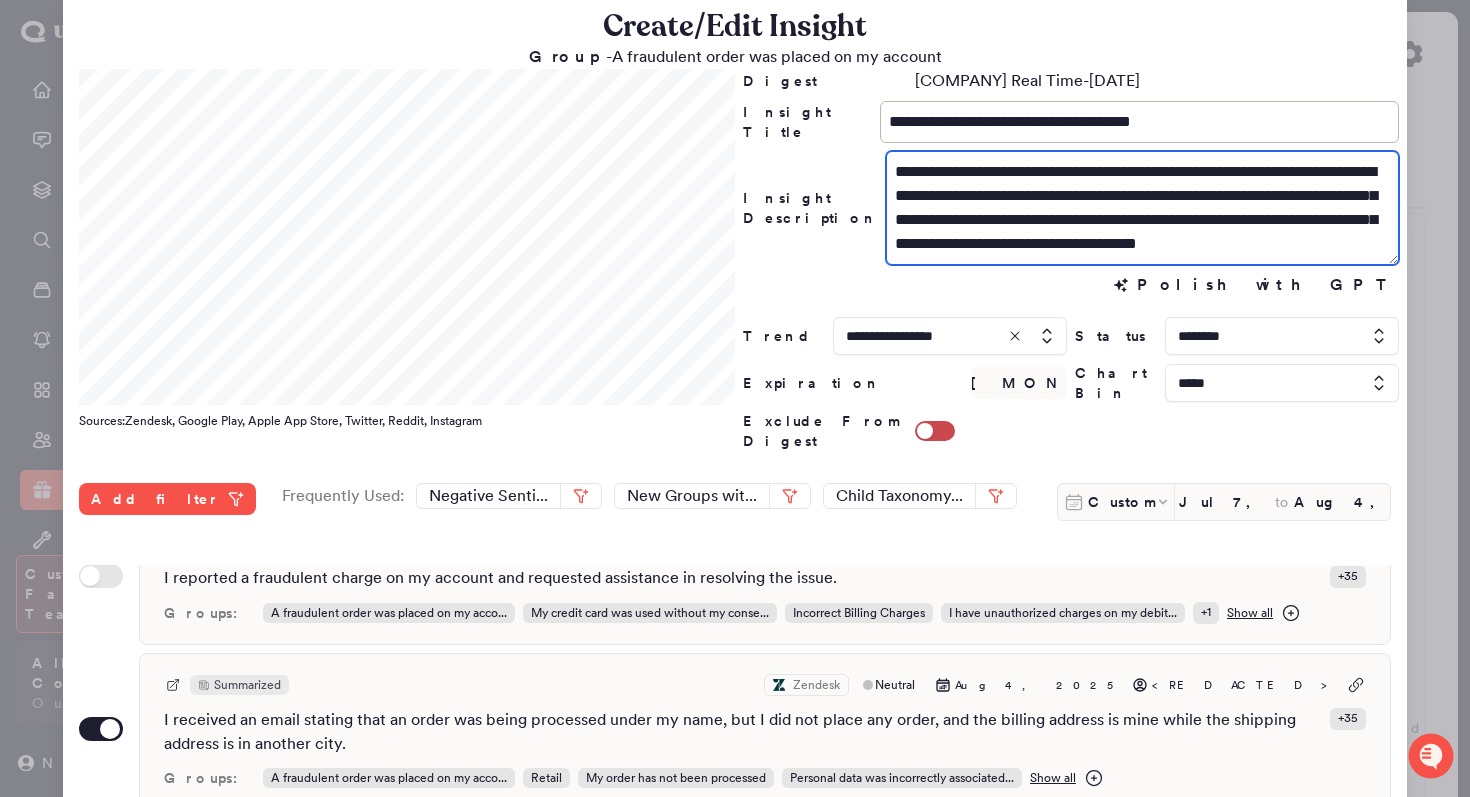 click on "**********" at bounding box center (1142, 208) 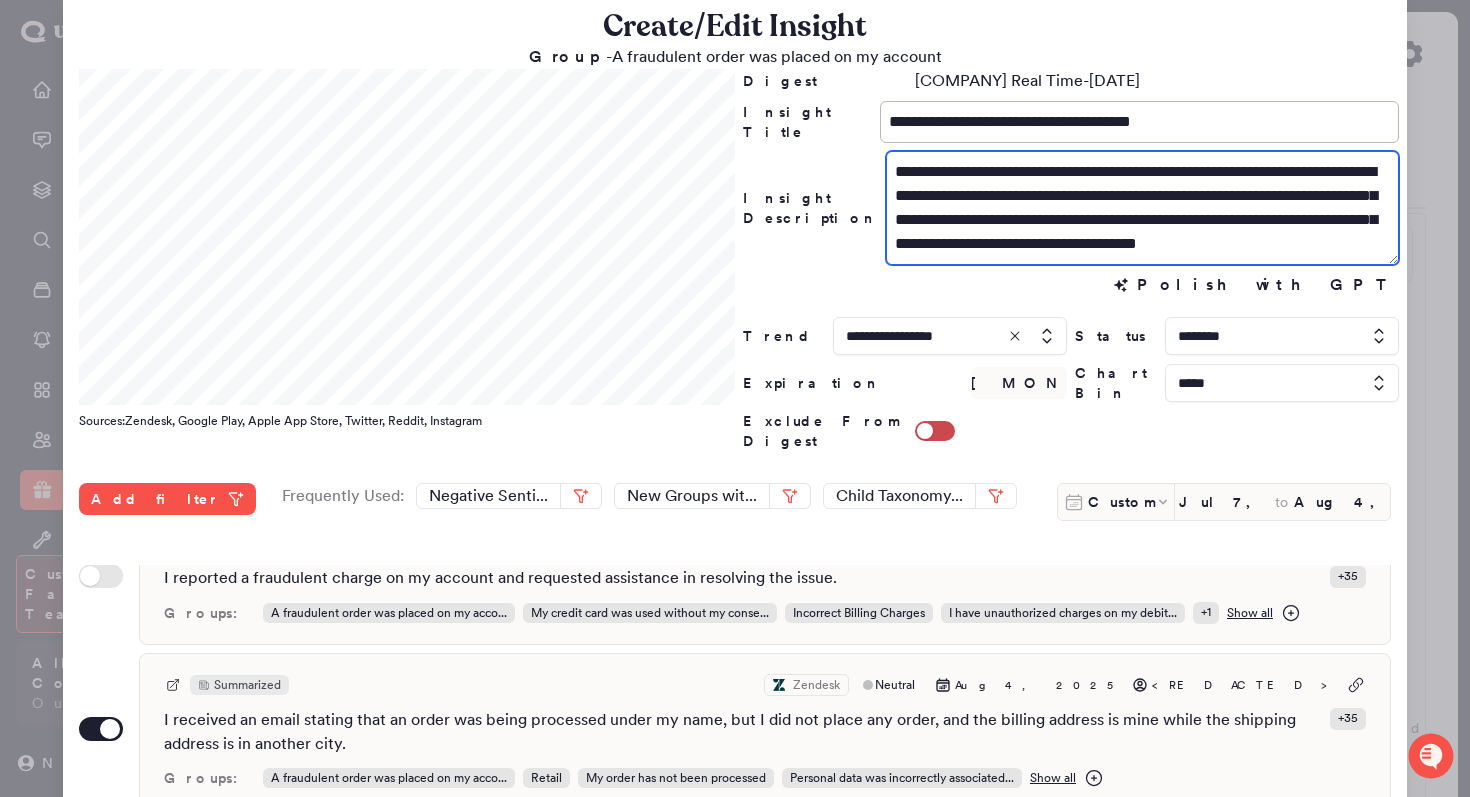 drag, startPoint x: 1077, startPoint y: 242, endPoint x: 1167, endPoint y: 200, distance: 99.31767 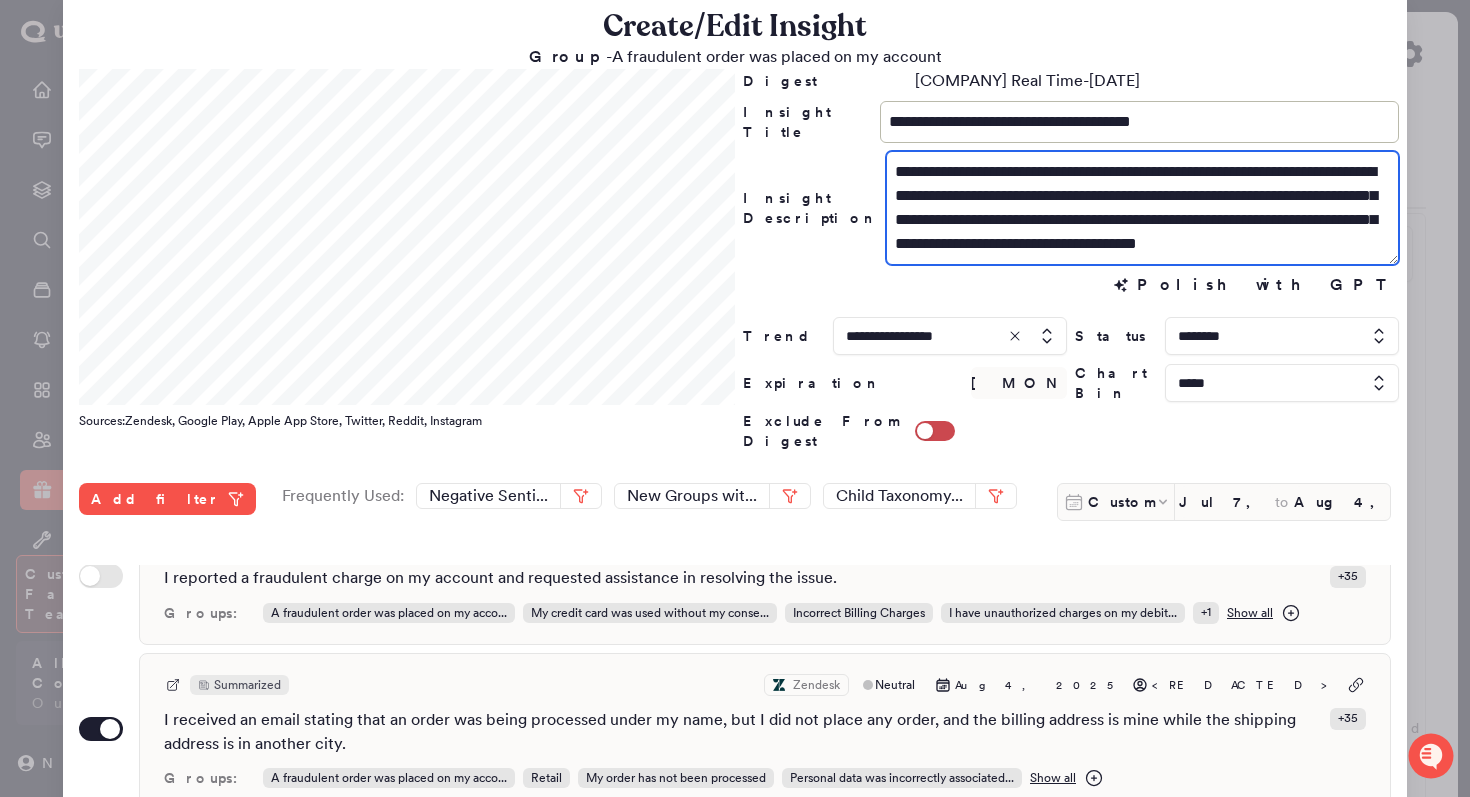 click on "**********" at bounding box center (1142, 208) 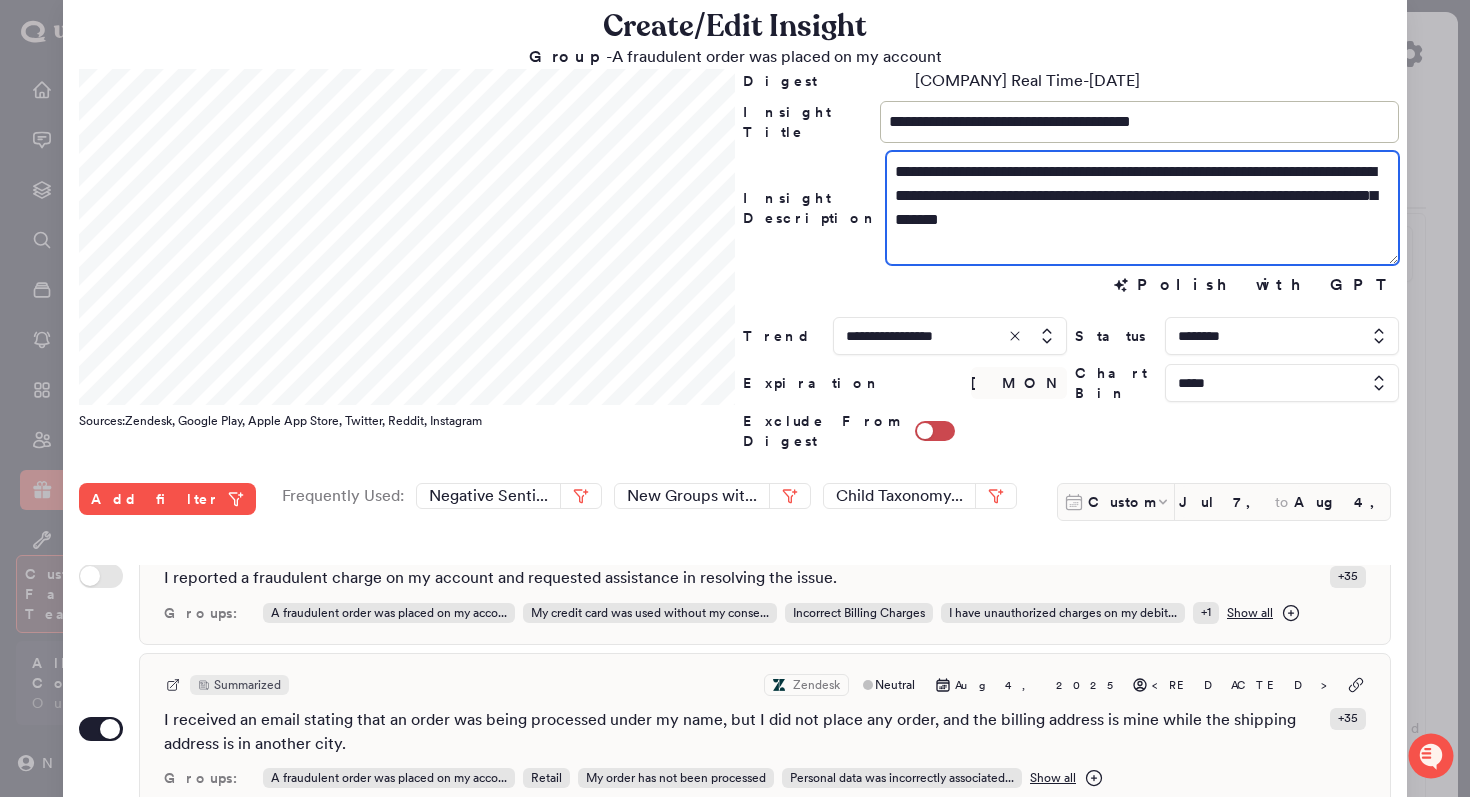 scroll, scrollTop: 0, scrollLeft: 0, axis: both 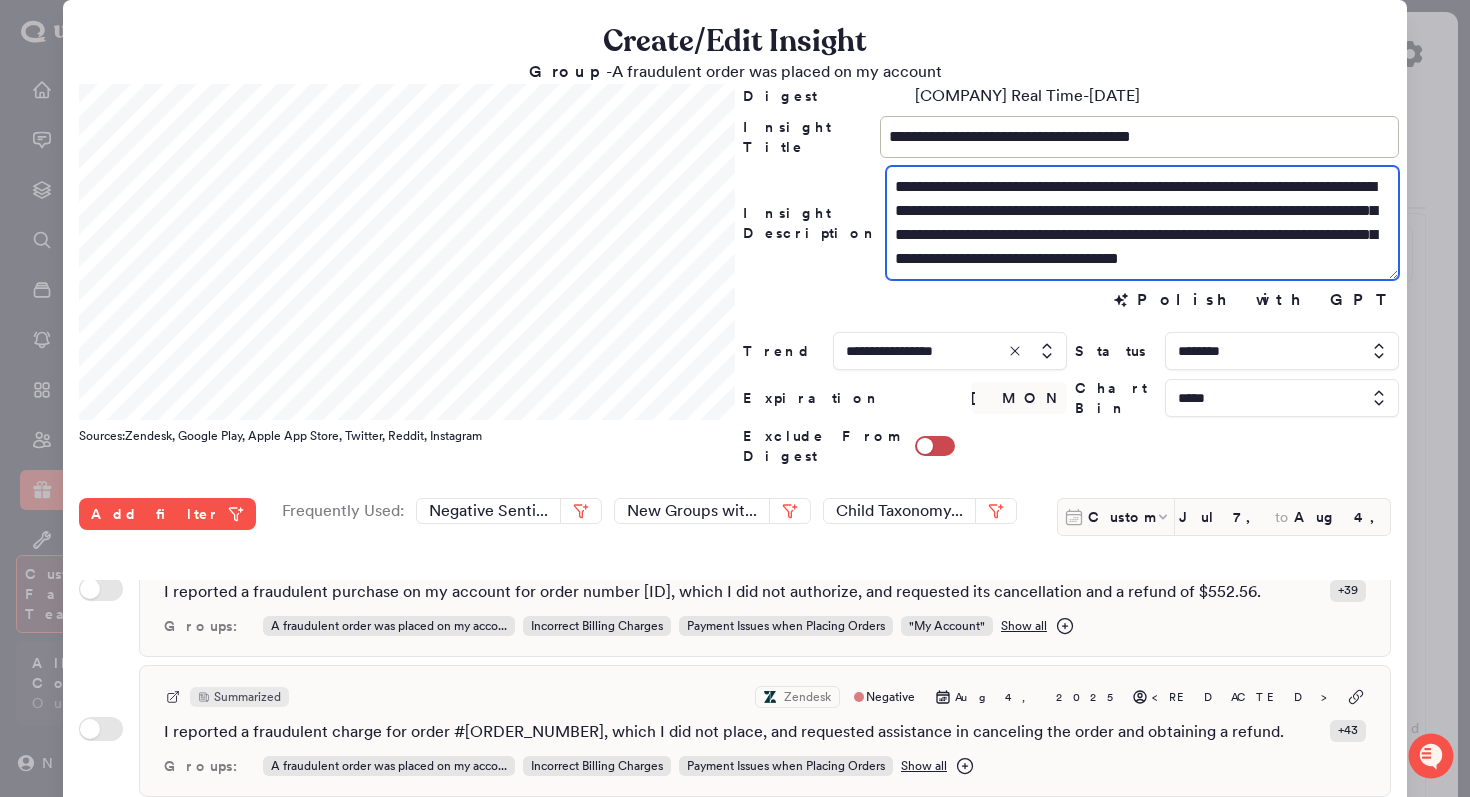 click on "**********" at bounding box center [1142, 223] 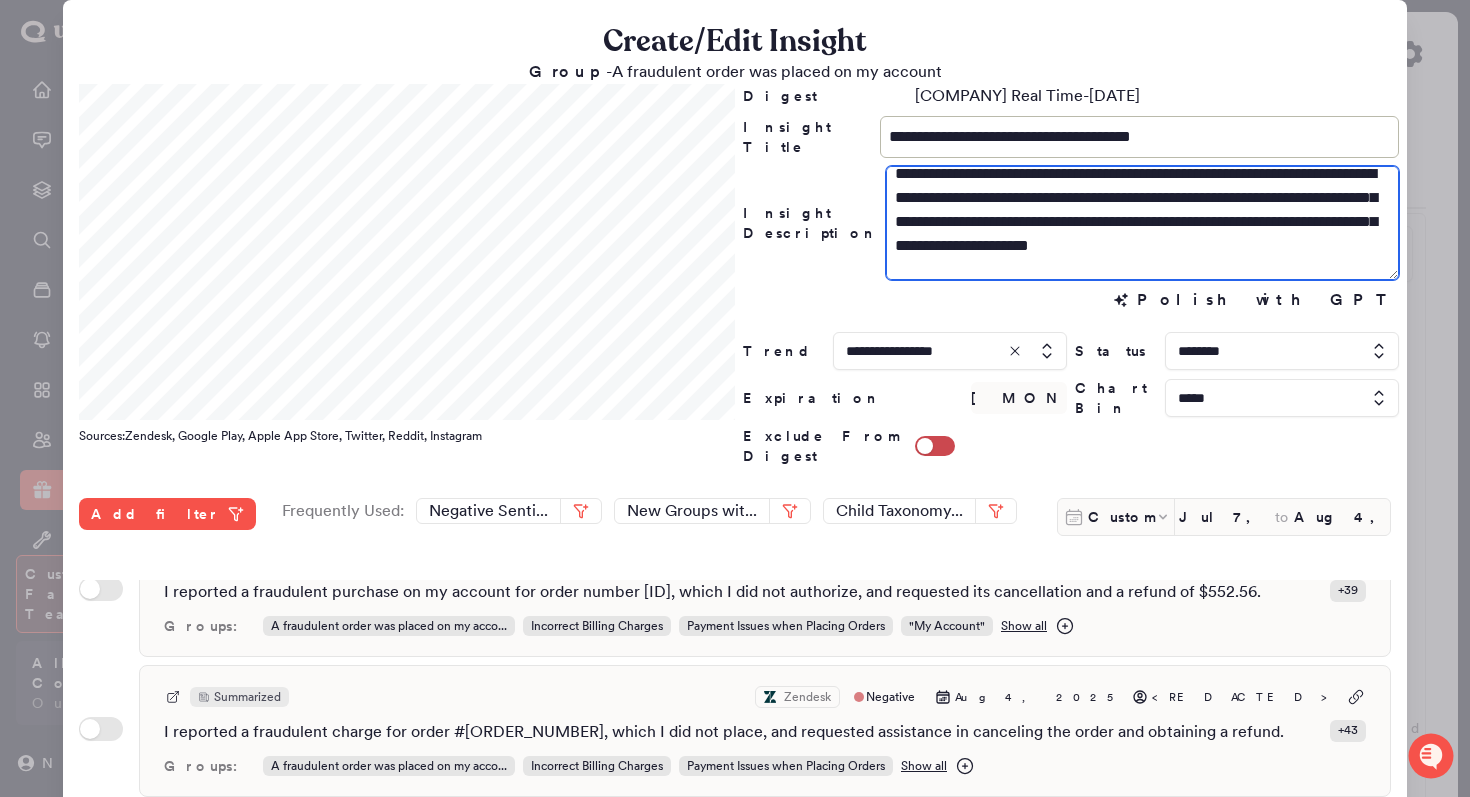 scroll, scrollTop: 349, scrollLeft: 0, axis: vertical 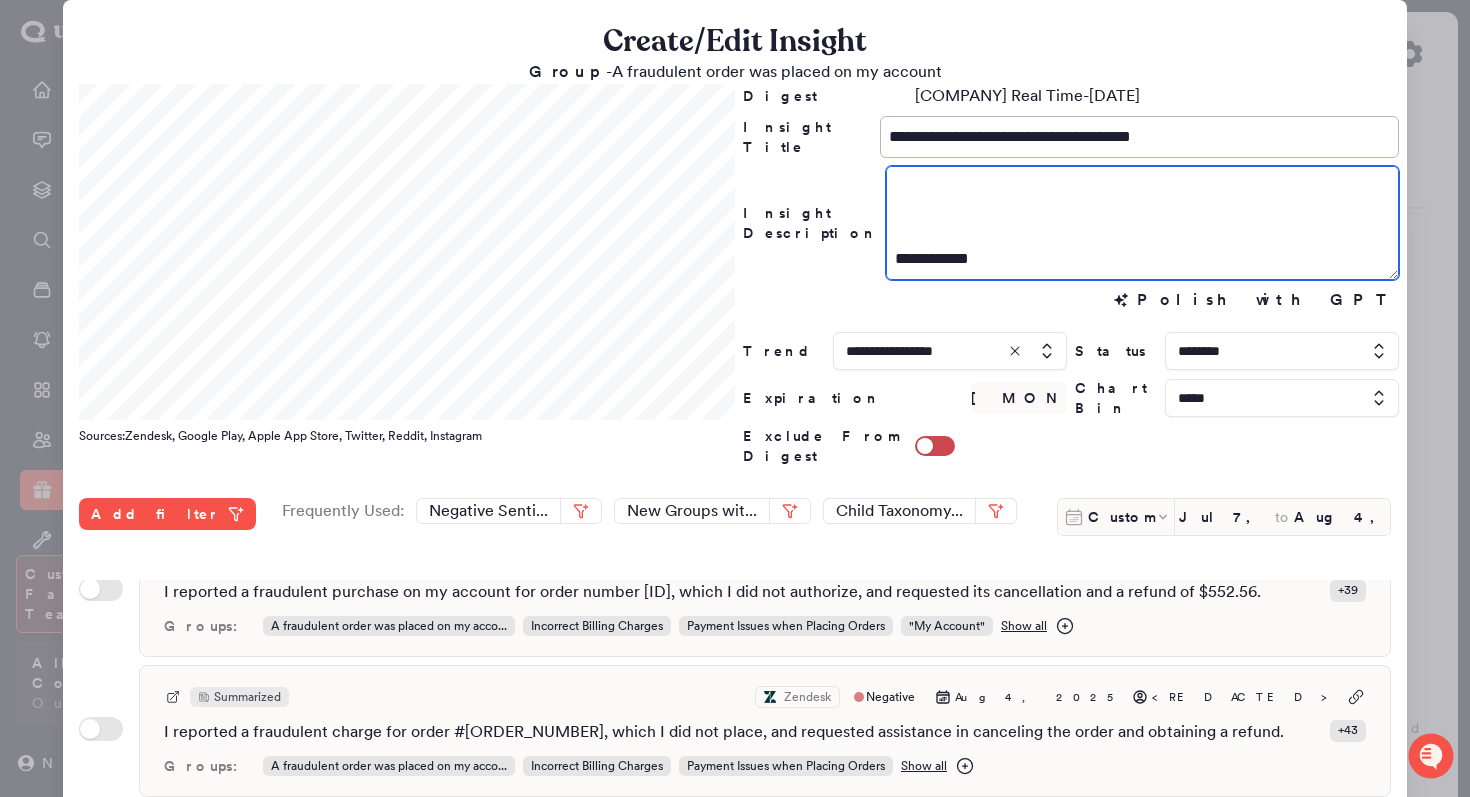 drag, startPoint x: 1009, startPoint y: 270, endPoint x: 887, endPoint y: 198, distance: 141.66158 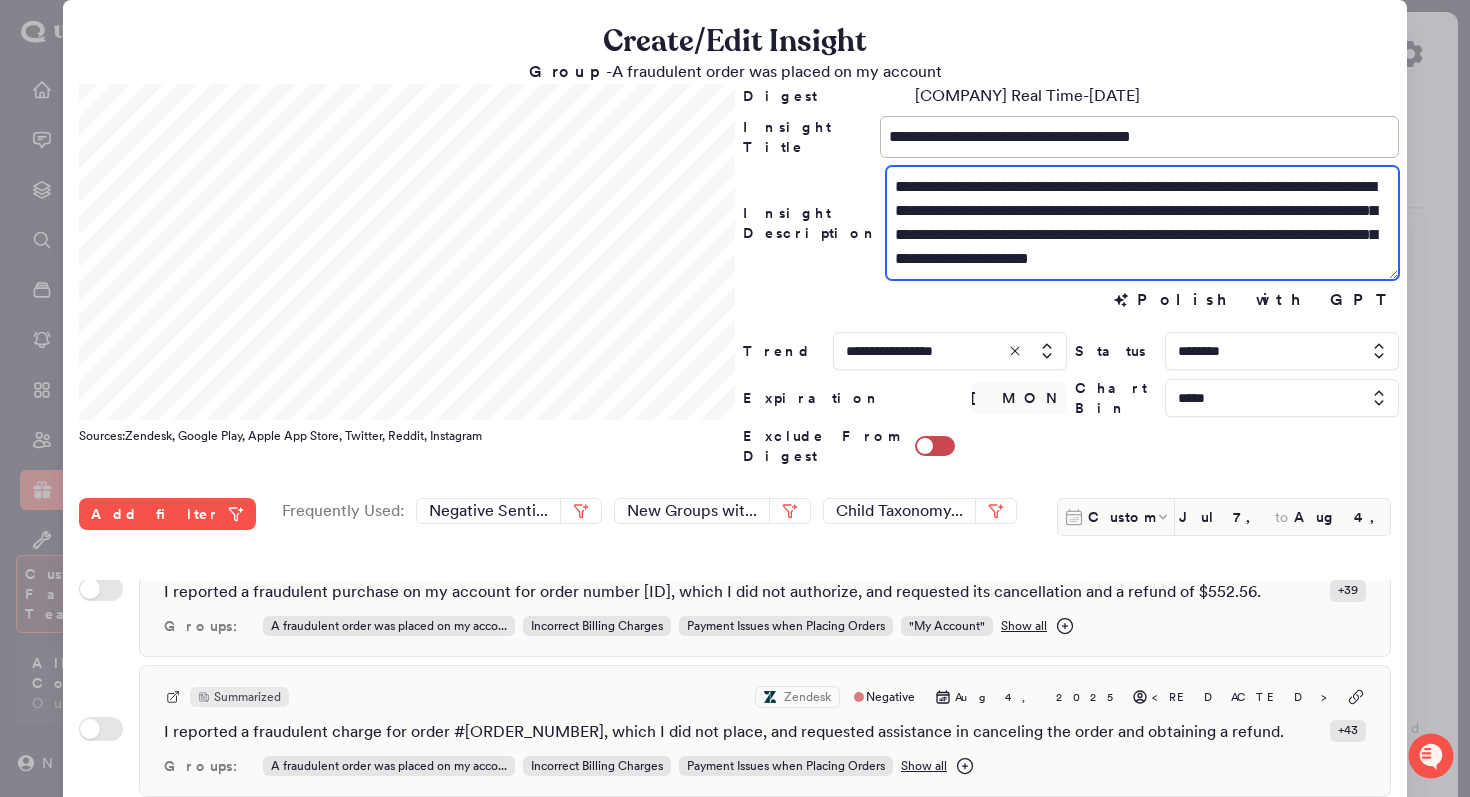 scroll, scrollTop: 24, scrollLeft: 0, axis: vertical 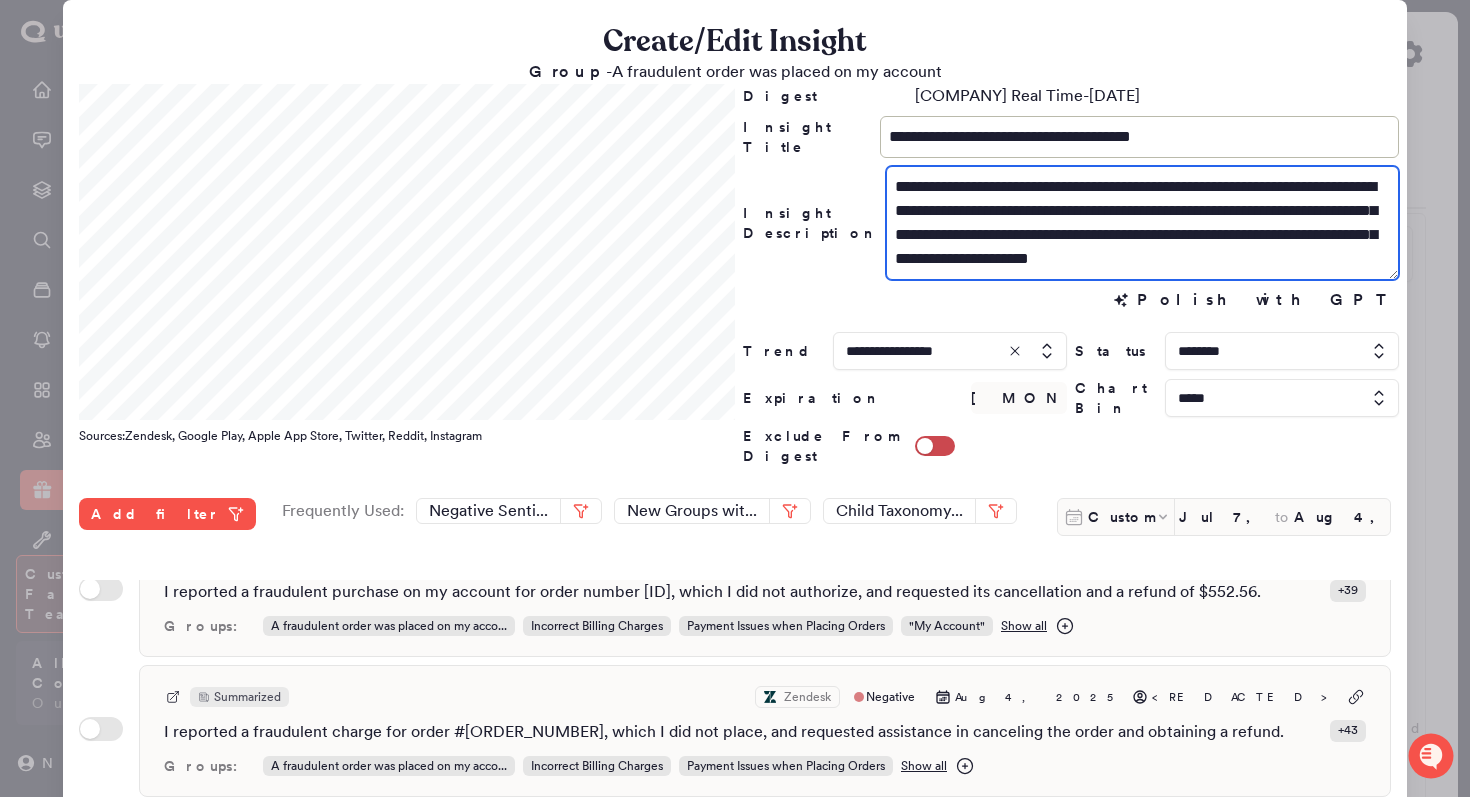 drag, startPoint x: 976, startPoint y: 237, endPoint x: 928, endPoint y: 235, distance: 48.04165 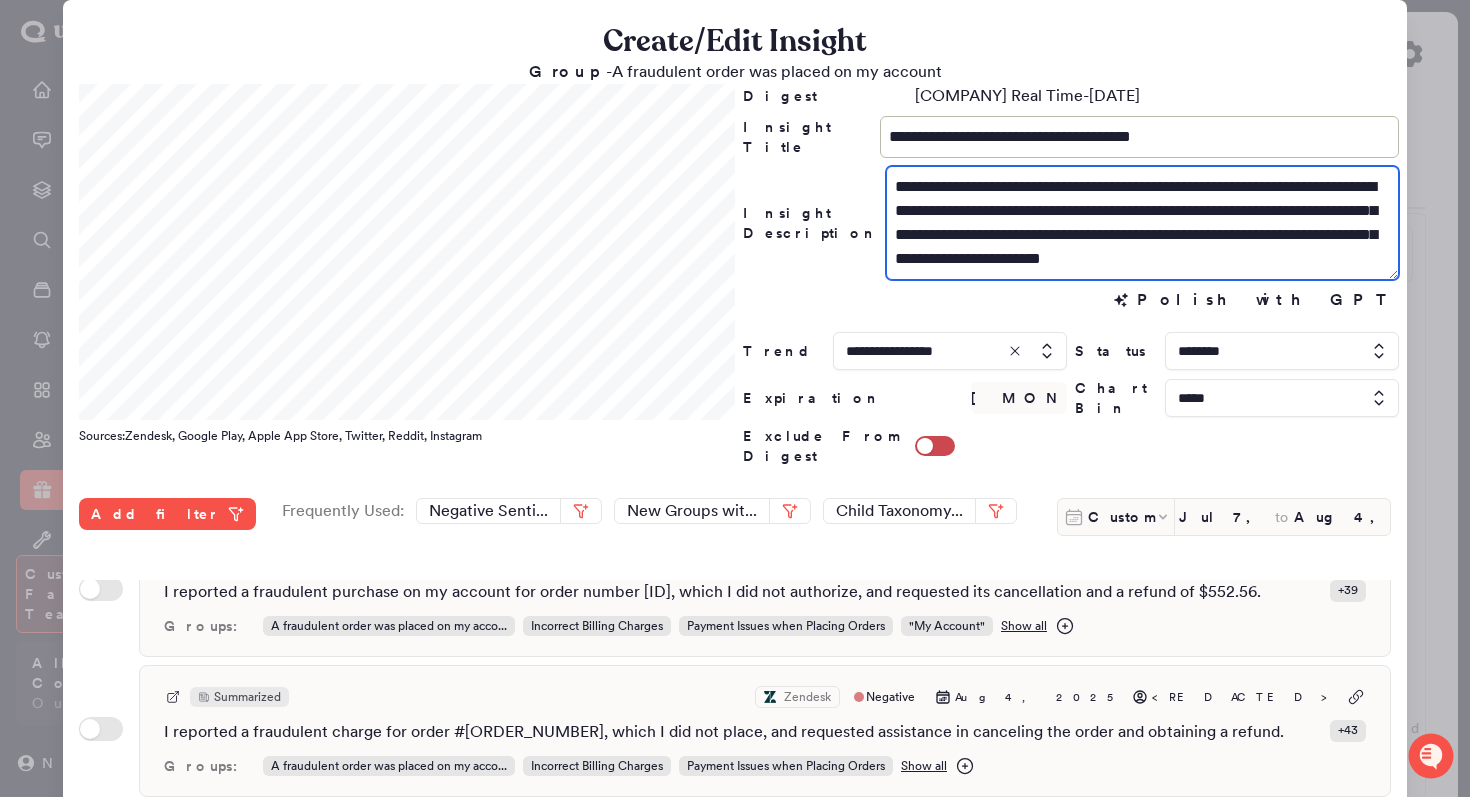 scroll, scrollTop: 24, scrollLeft: 0, axis: vertical 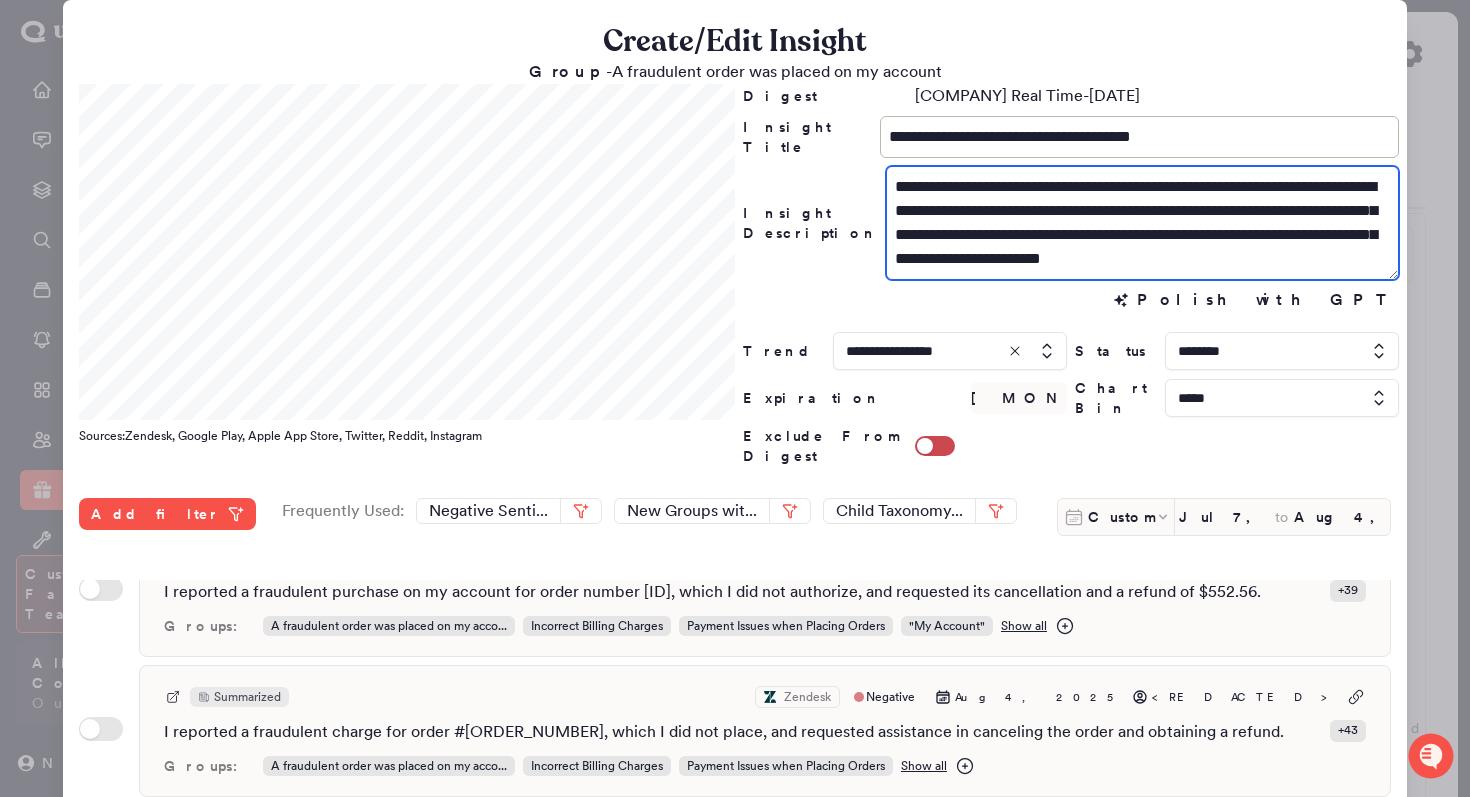 click on "**********" at bounding box center (1142, 223) 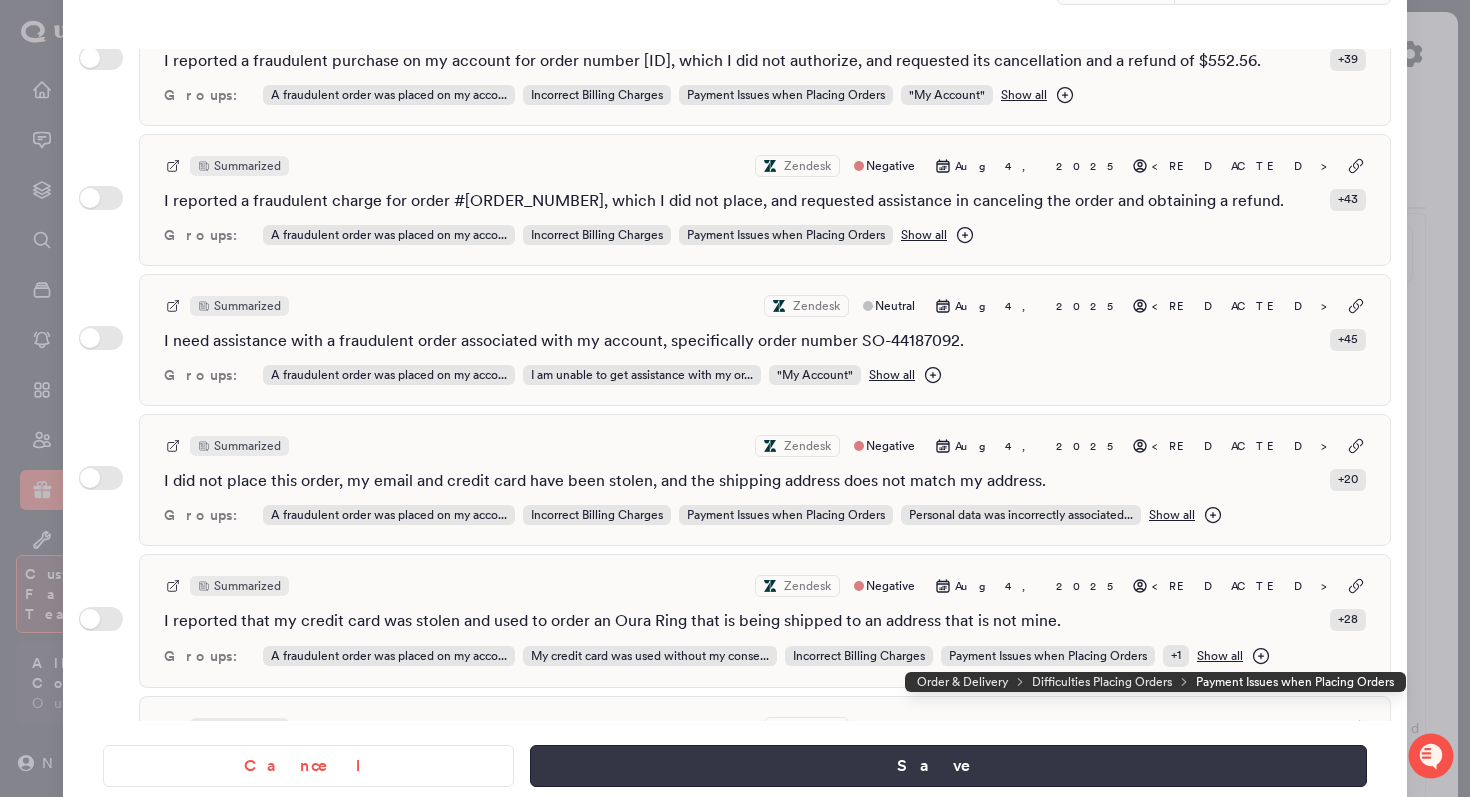 type on "**********" 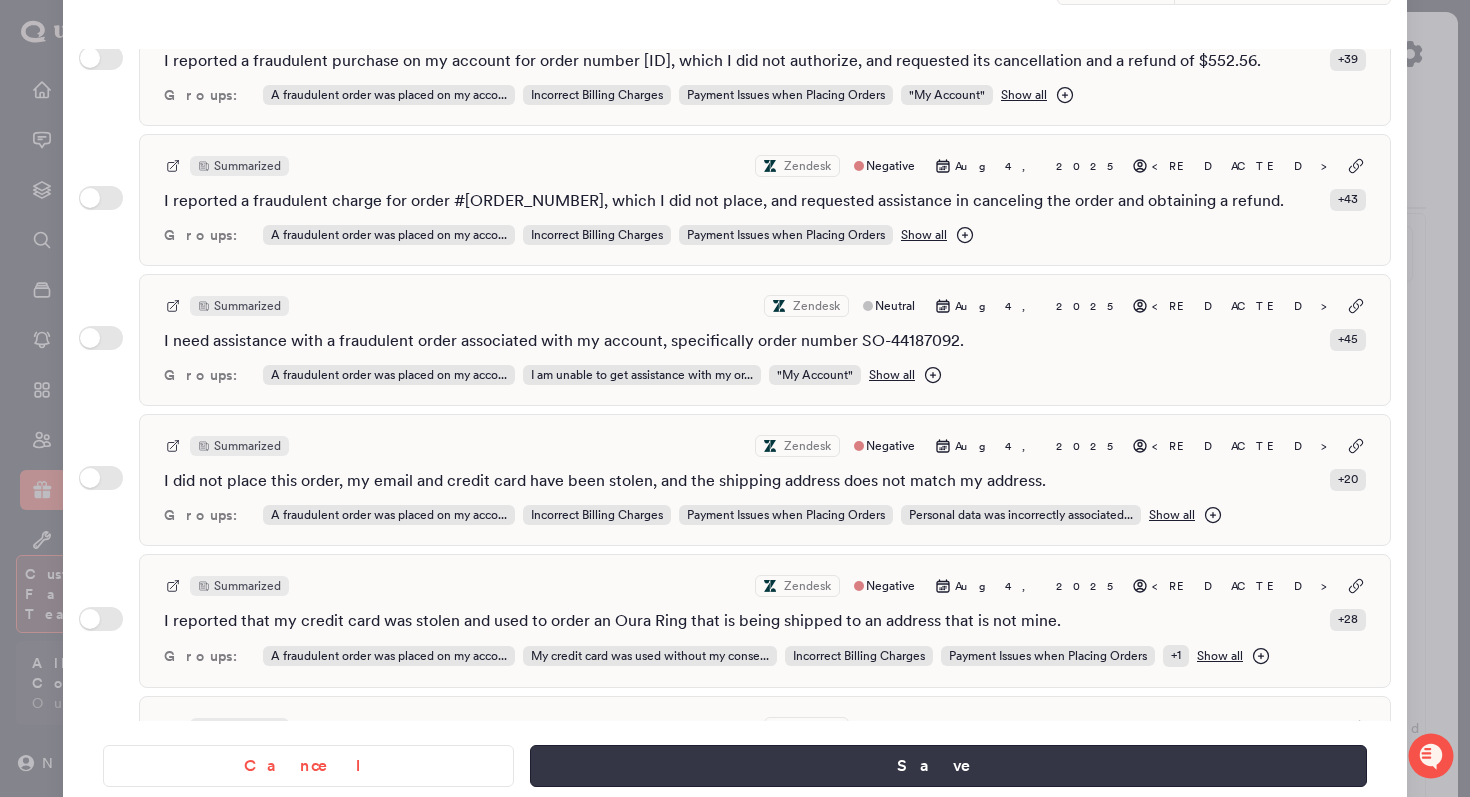 click on "Save" at bounding box center (948, 766) 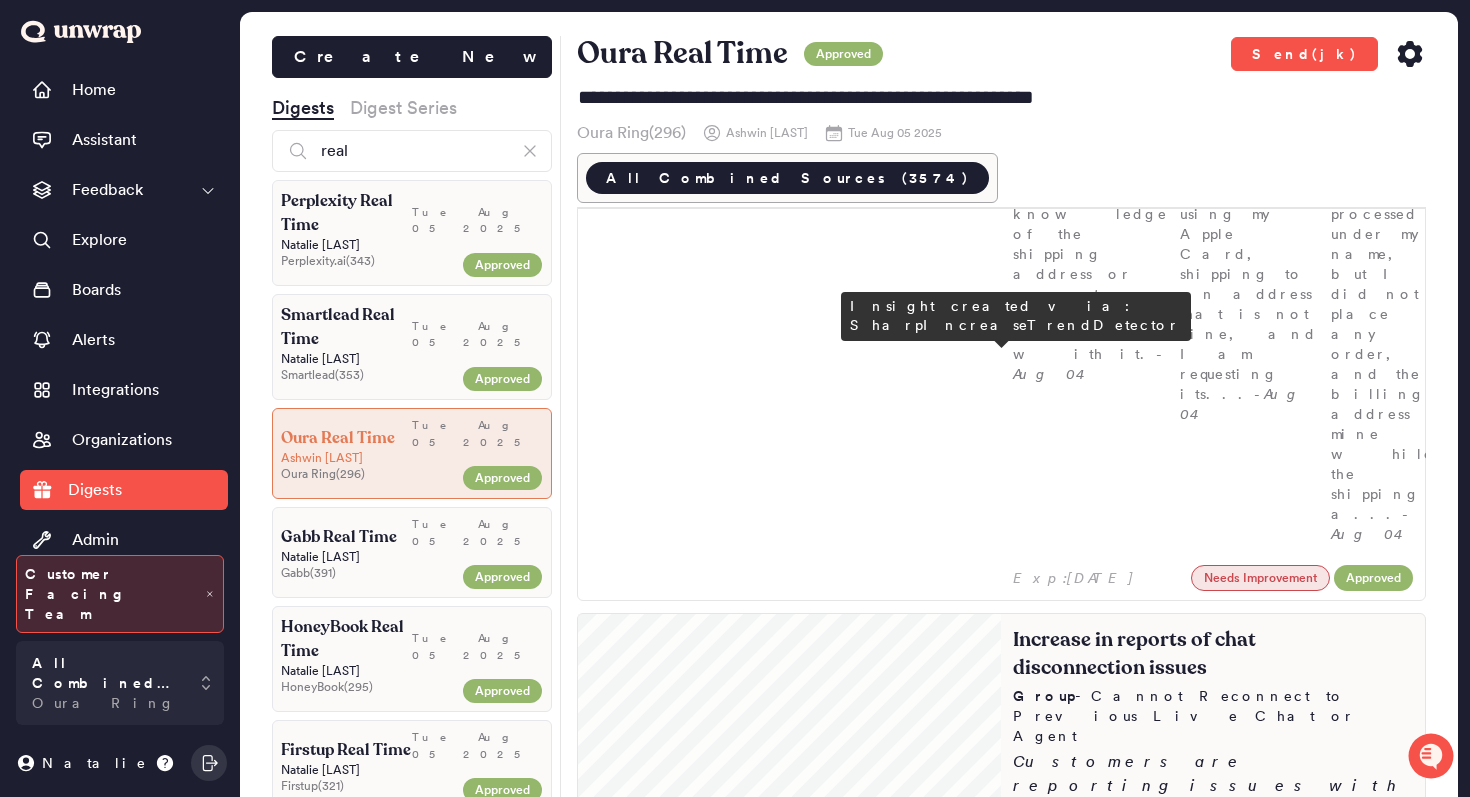 scroll, scrollTop: 420, scrollLeft: 0, axis: vertical 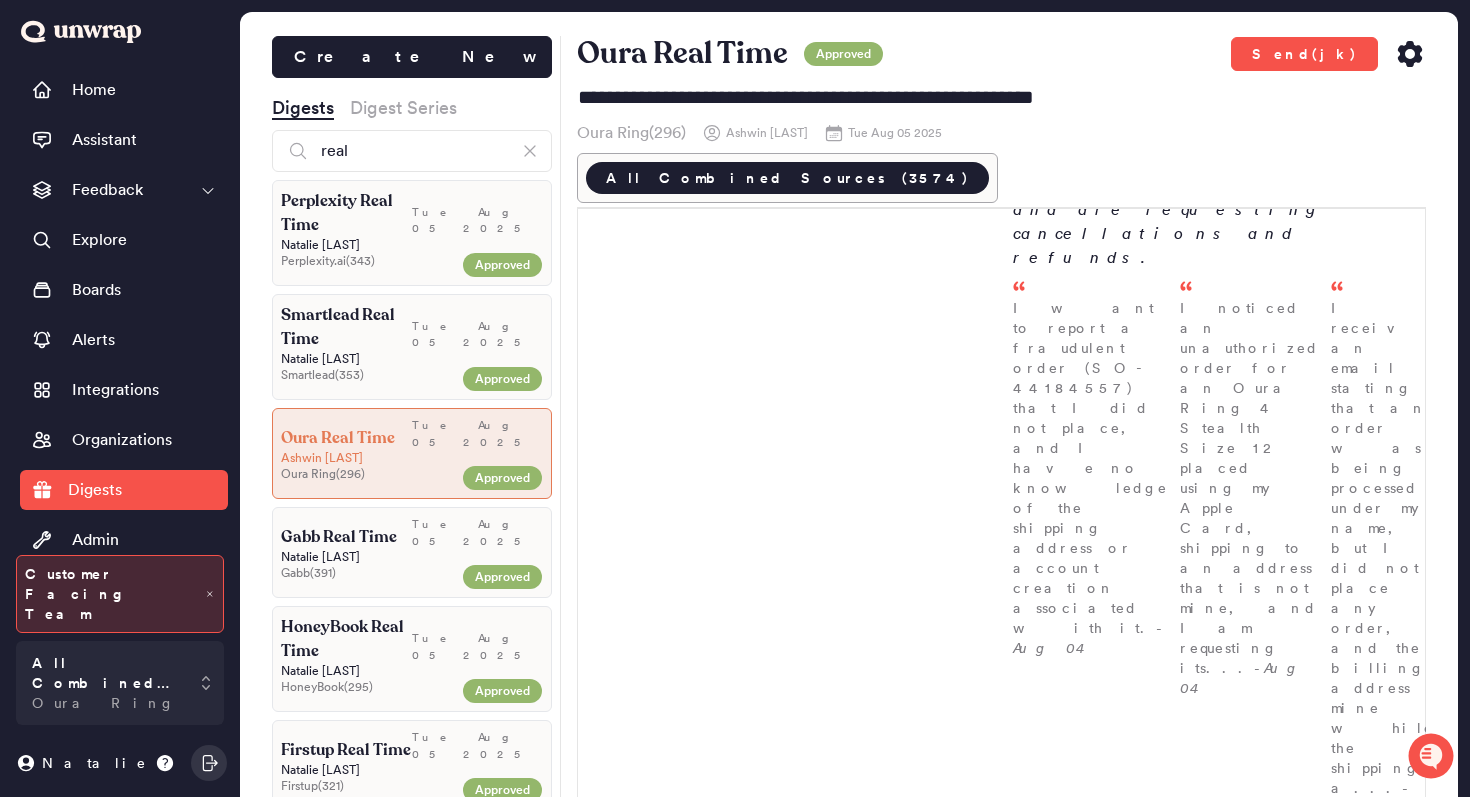 click 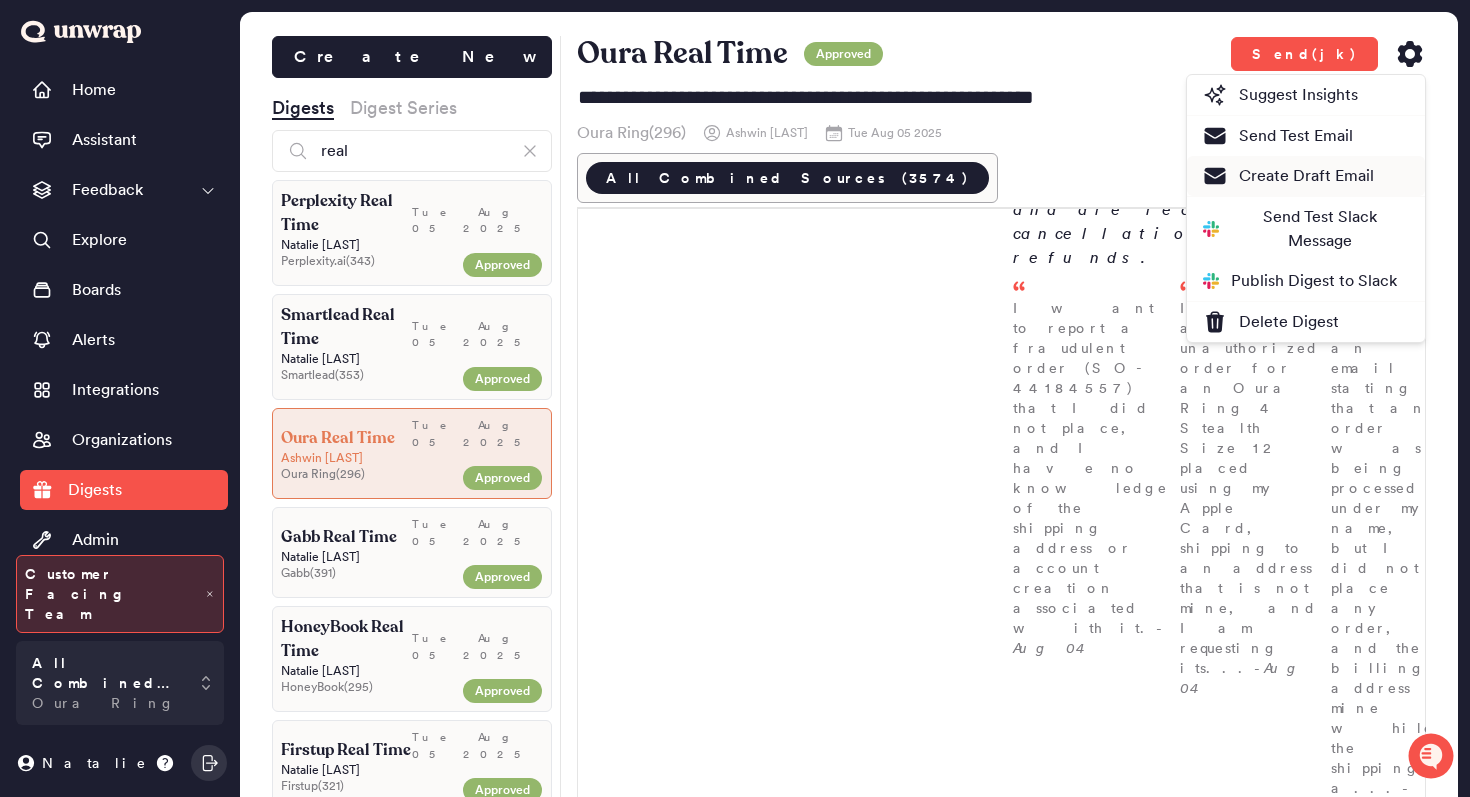 click on "Create Draft Email" at bounding box center [1288, 176] 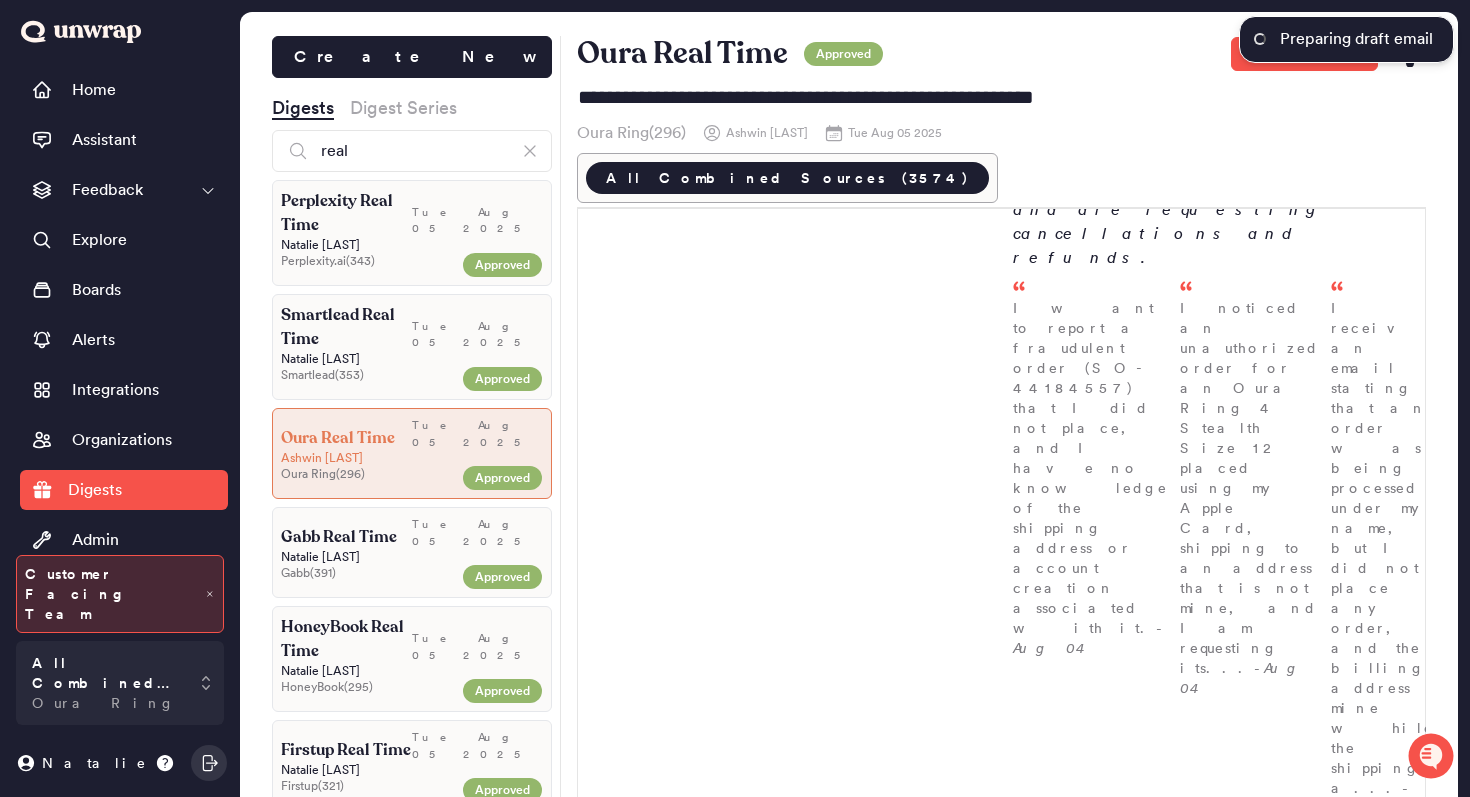 scroll, scrollTop: 0, scrollLeft: 0, axis: both 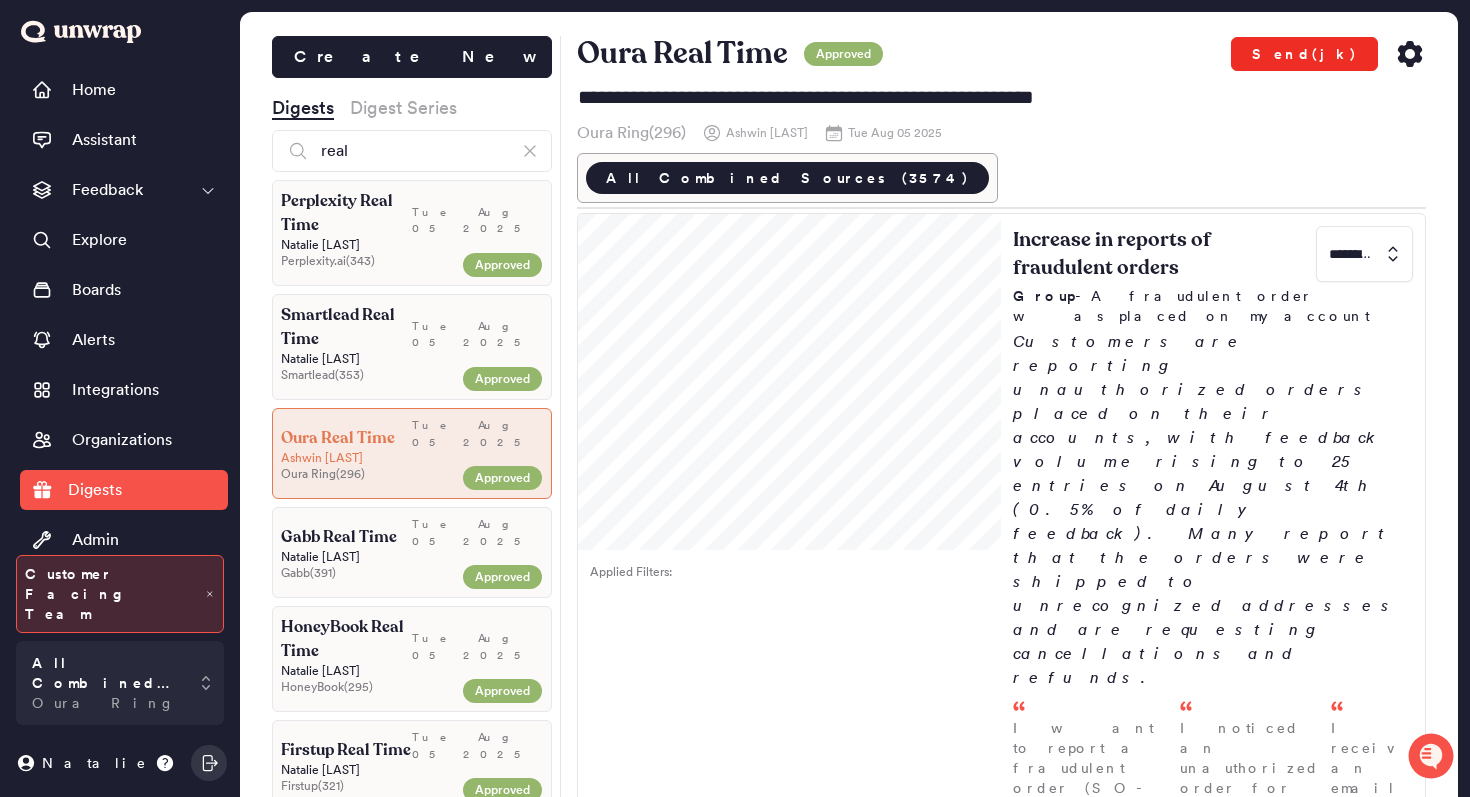 click on "Send(jk)" at bounding box center [1304, 54] 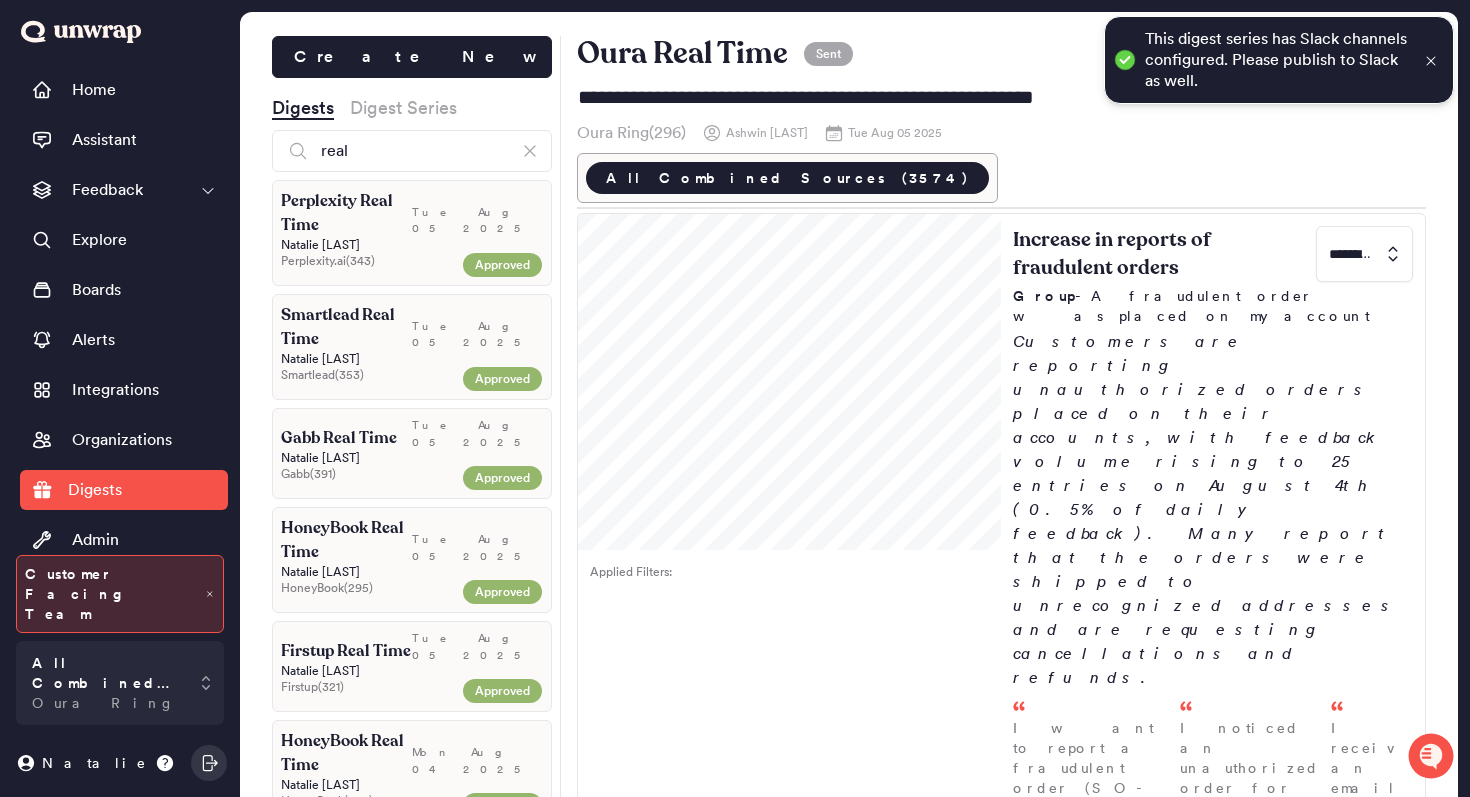 click 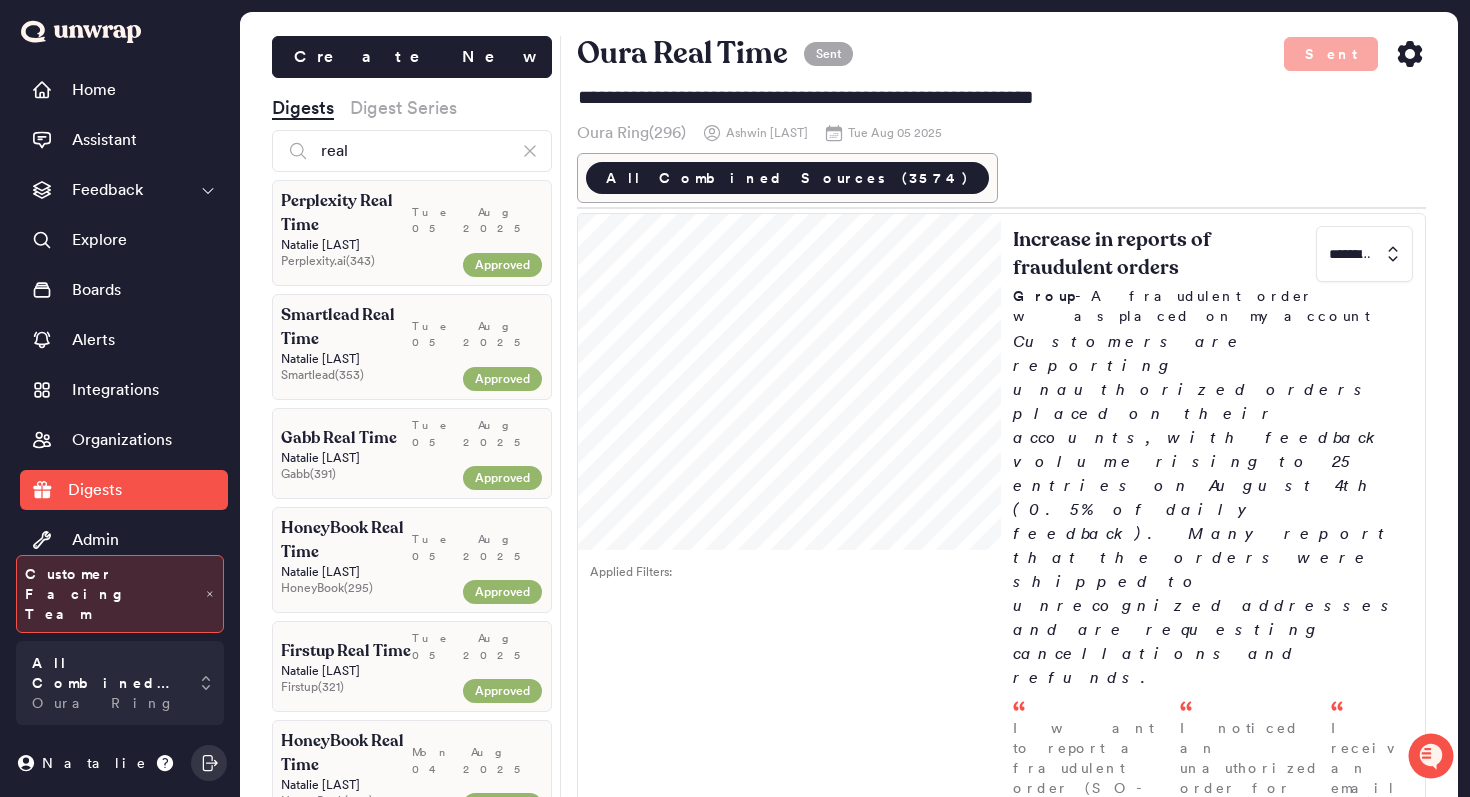 click 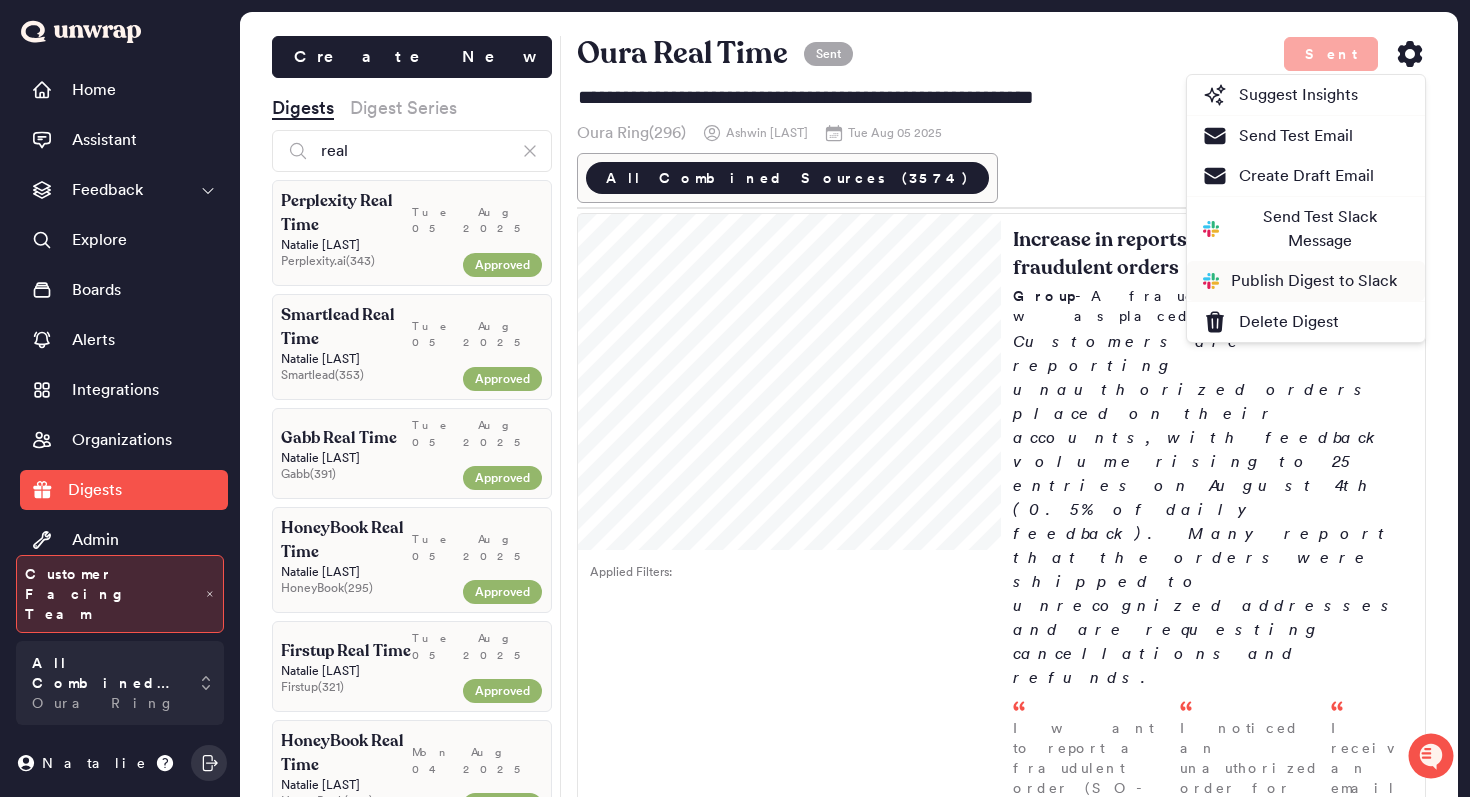 click on "Publish Digest to Slack" at bounding box center (1300, 281) 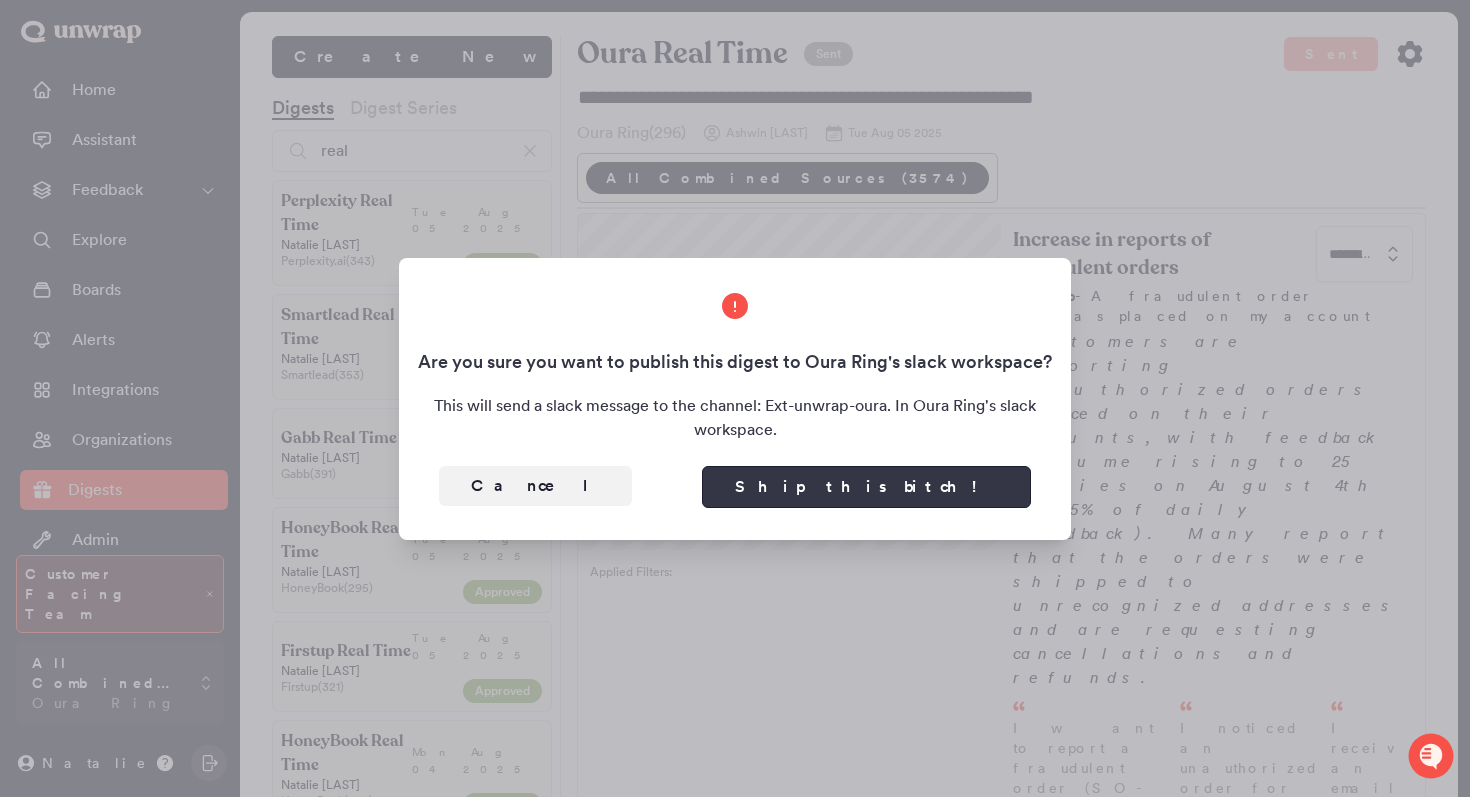 click on "Ship this bitch!" at bounding box center [866, 487] 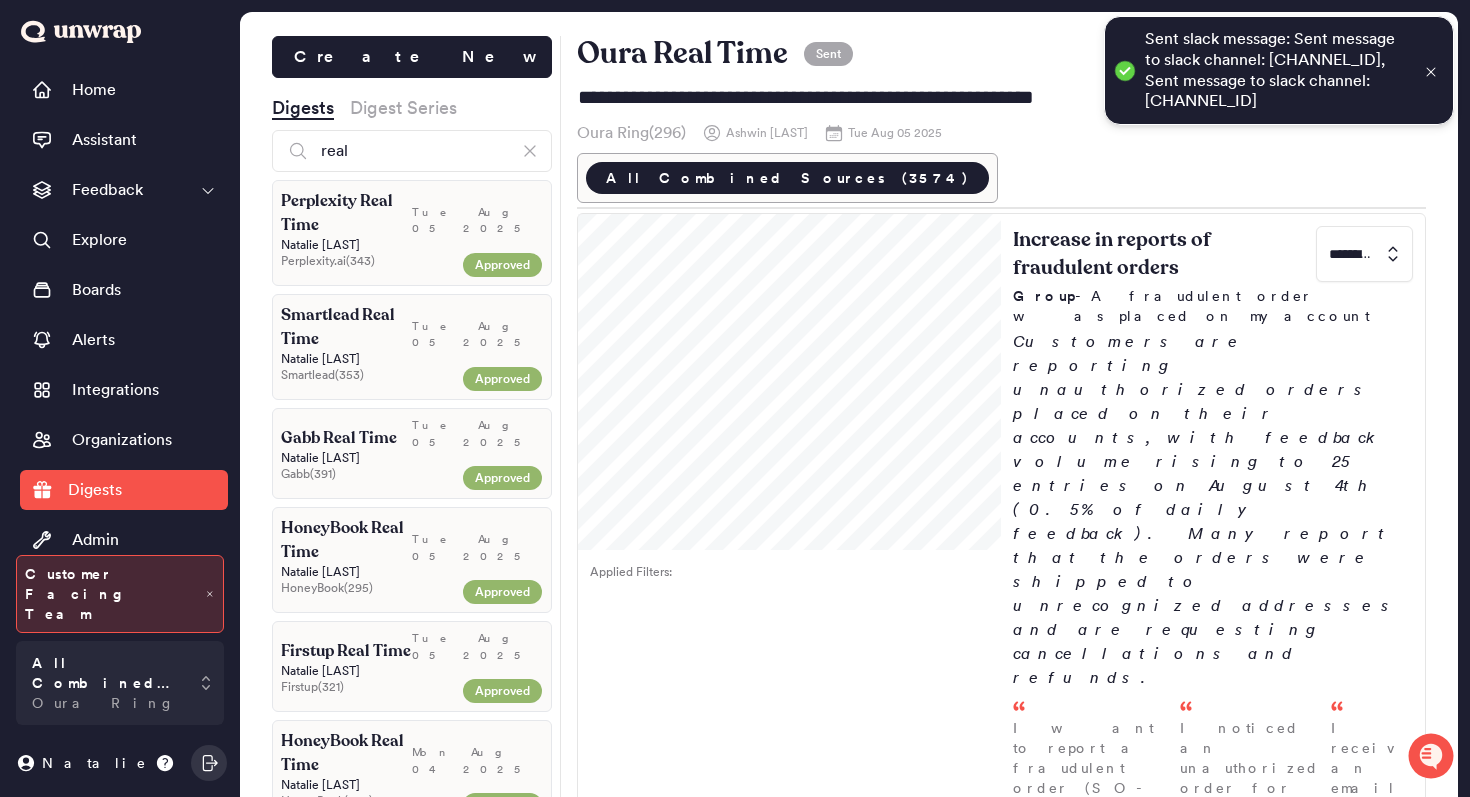 click on "Smartlead Real Time" at bounding box center [346, 327] 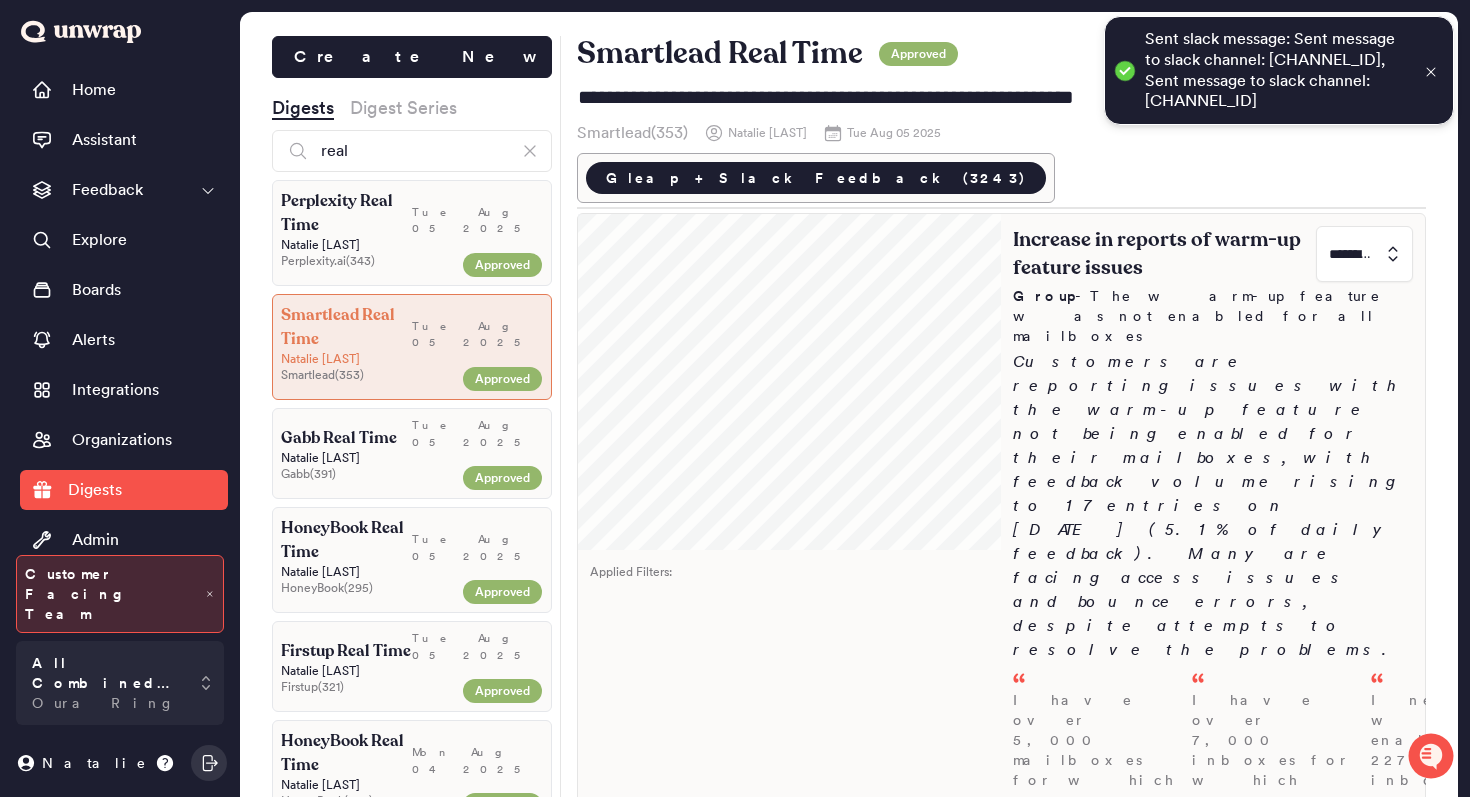 click on "Increase in reports of warm-up feature issues ********* Group  -  The warm-up feature was not enabled for all mailboxes Customers are reporting issues with the warm-up feature not being enabled for their mailboxes, with feedback volume rising to 17 entries on [MONTH] [DAY] (5.1% of daily feedback). Many are facing access issues and bounce errors, despite attempts to resolve the problems. I have over 5,000 mailboxes for which warmups are not enabled, and the bulk unblock feature is not working.  -  [MONTH] [DAY] I have over 7,000 inboxes for which warmups are not enabled, and the bulk unblock feature is not working.  -  [MONTH] [DAY] I need warmups enabled for 227 email inboxes that currently do not have this feature activated.  -  [MONTH] [DAY]" at bounding box center (1213, 588) 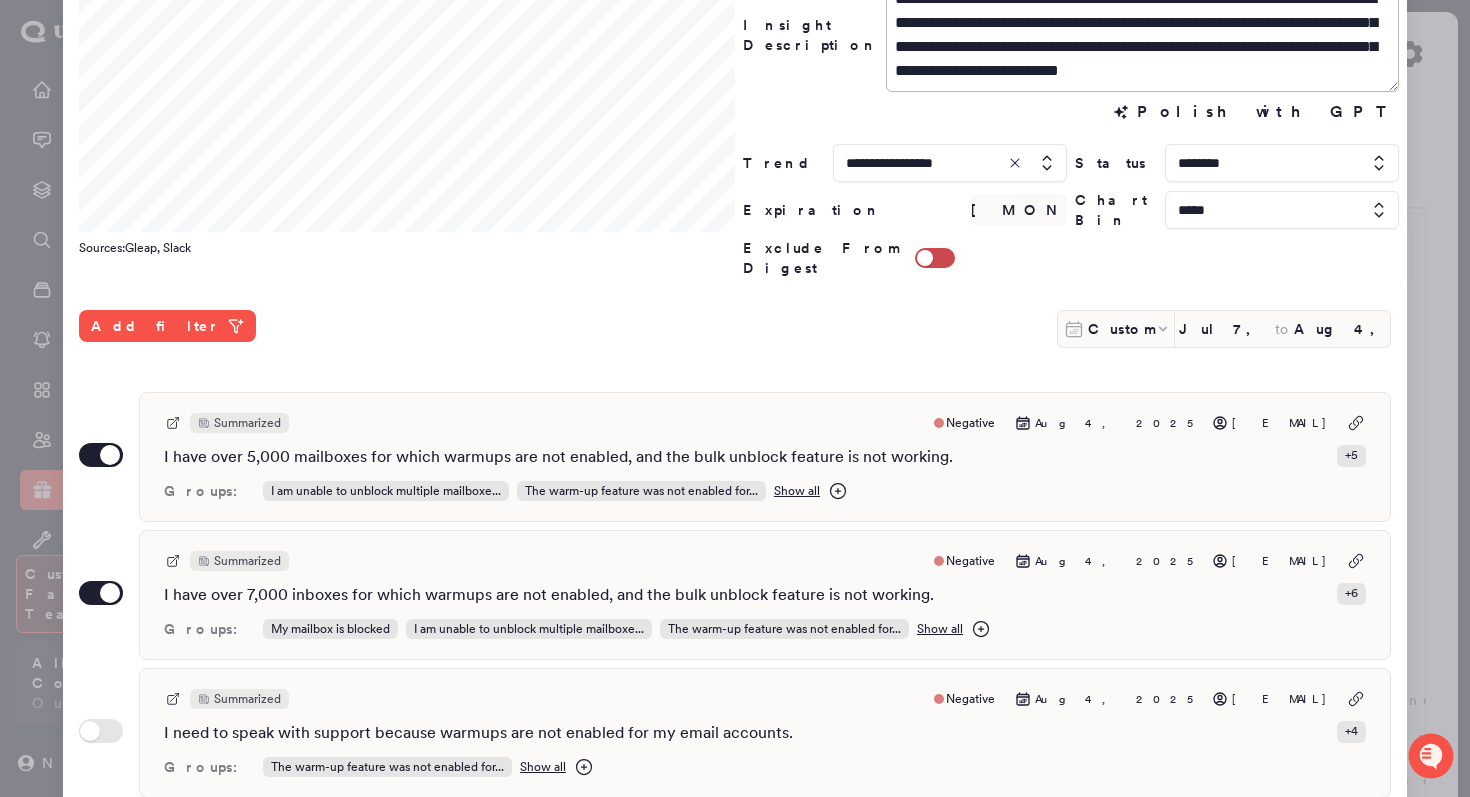 scroll, scrollTop: 195, scrollLeft: 0, axis: vertical 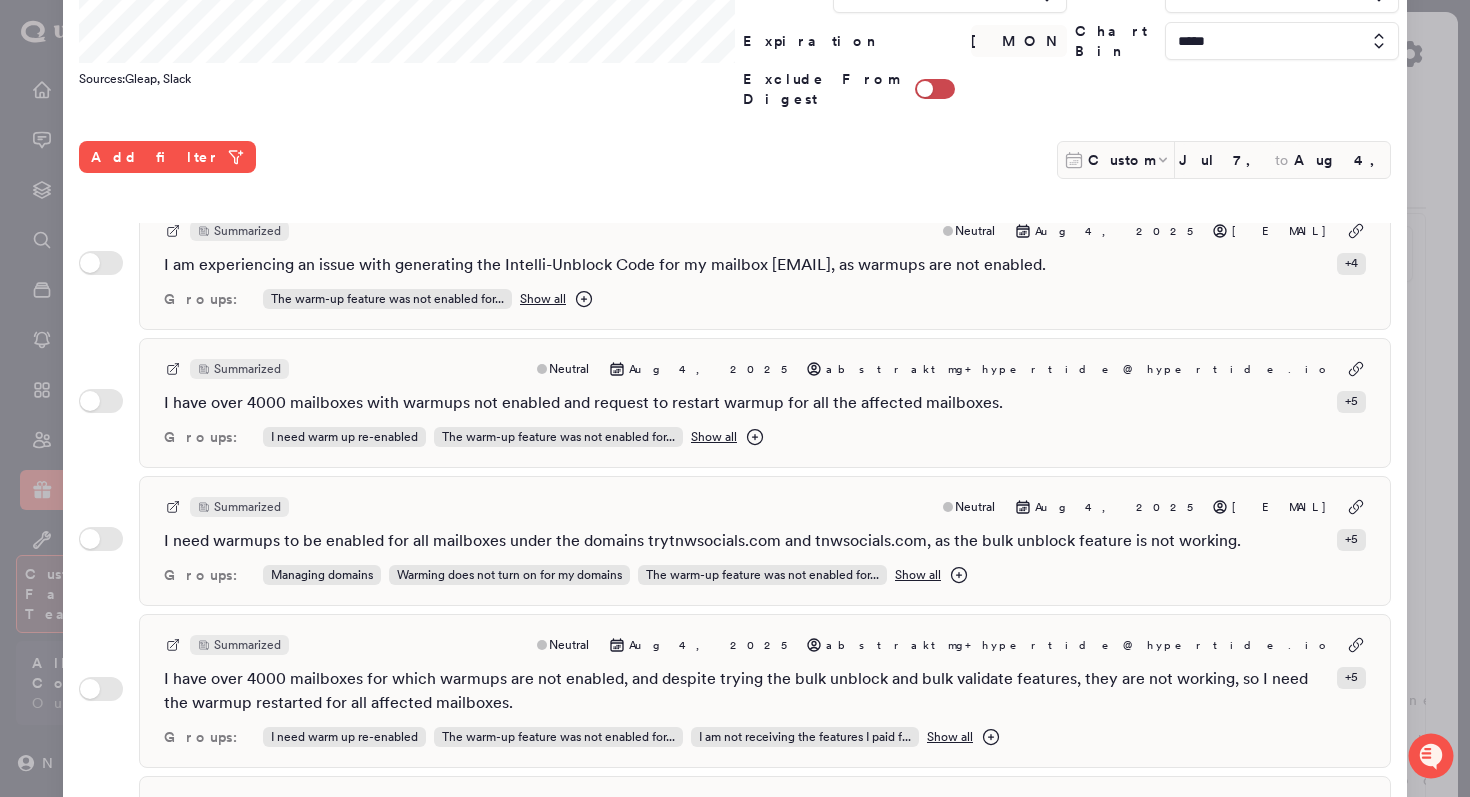 click at bounding box center (735, 398) 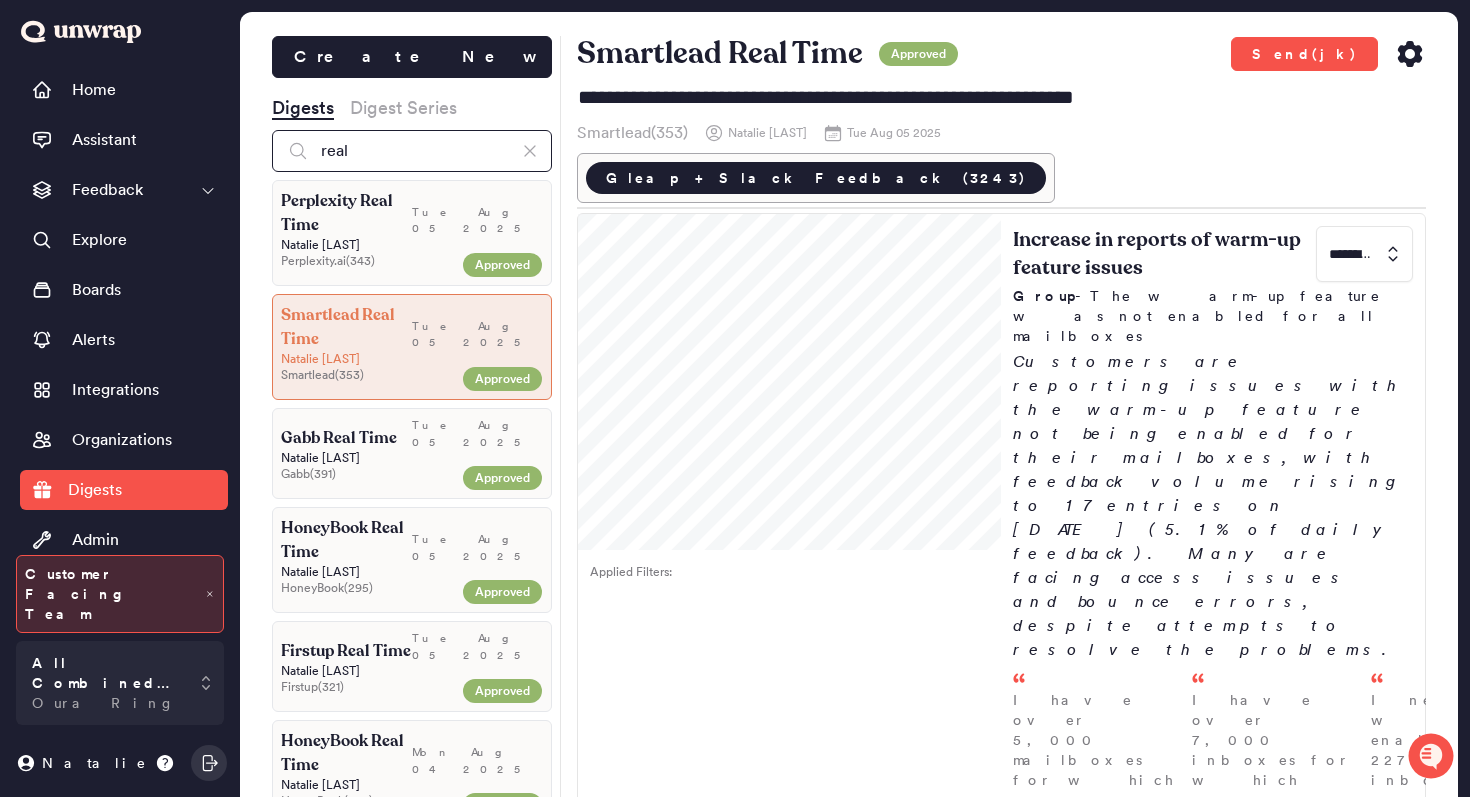 click on "real" at bounding box center [412, 151] 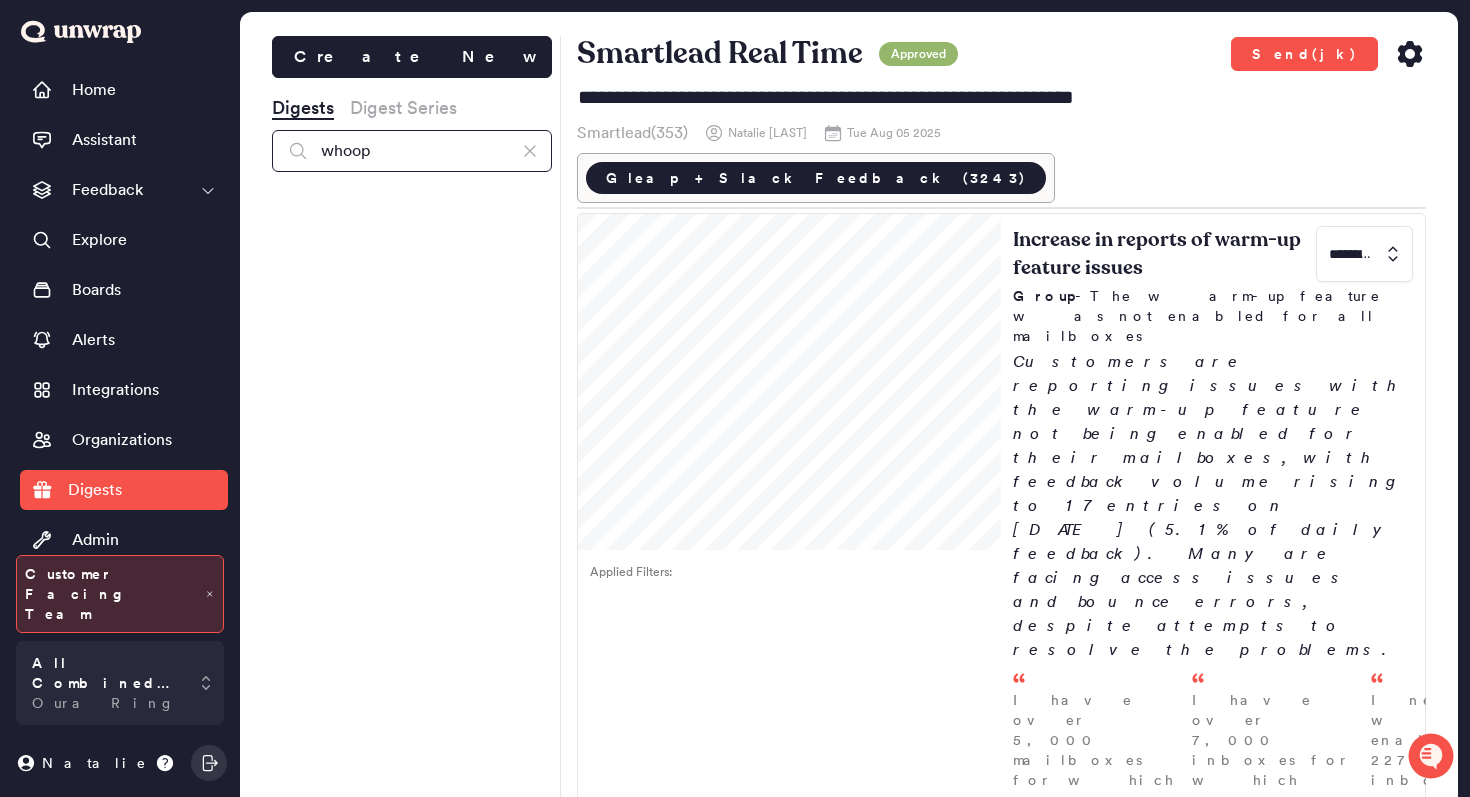 type on "whoop" 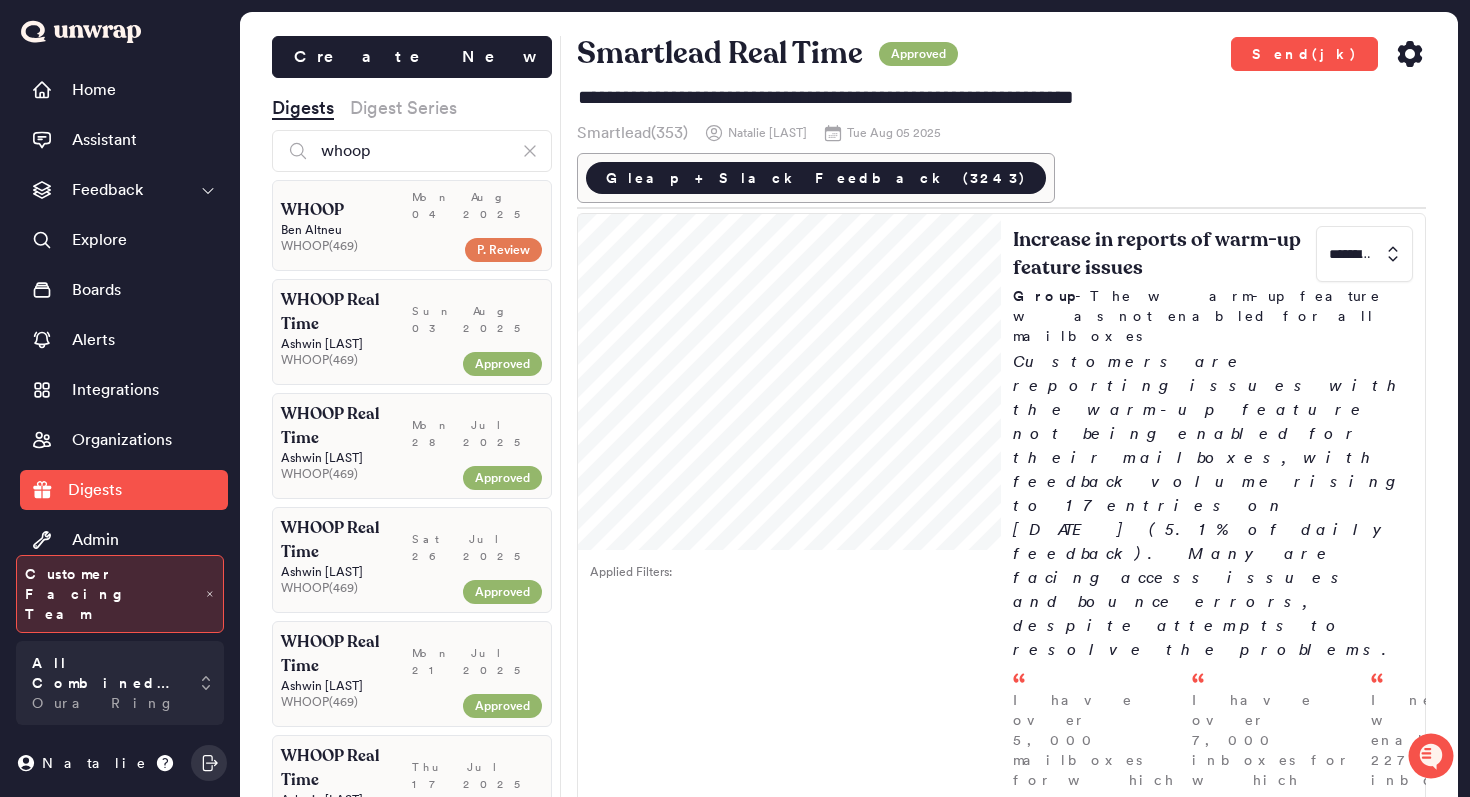 click on "[FIRST]   [LAST]" at bounding box center [412, 230] 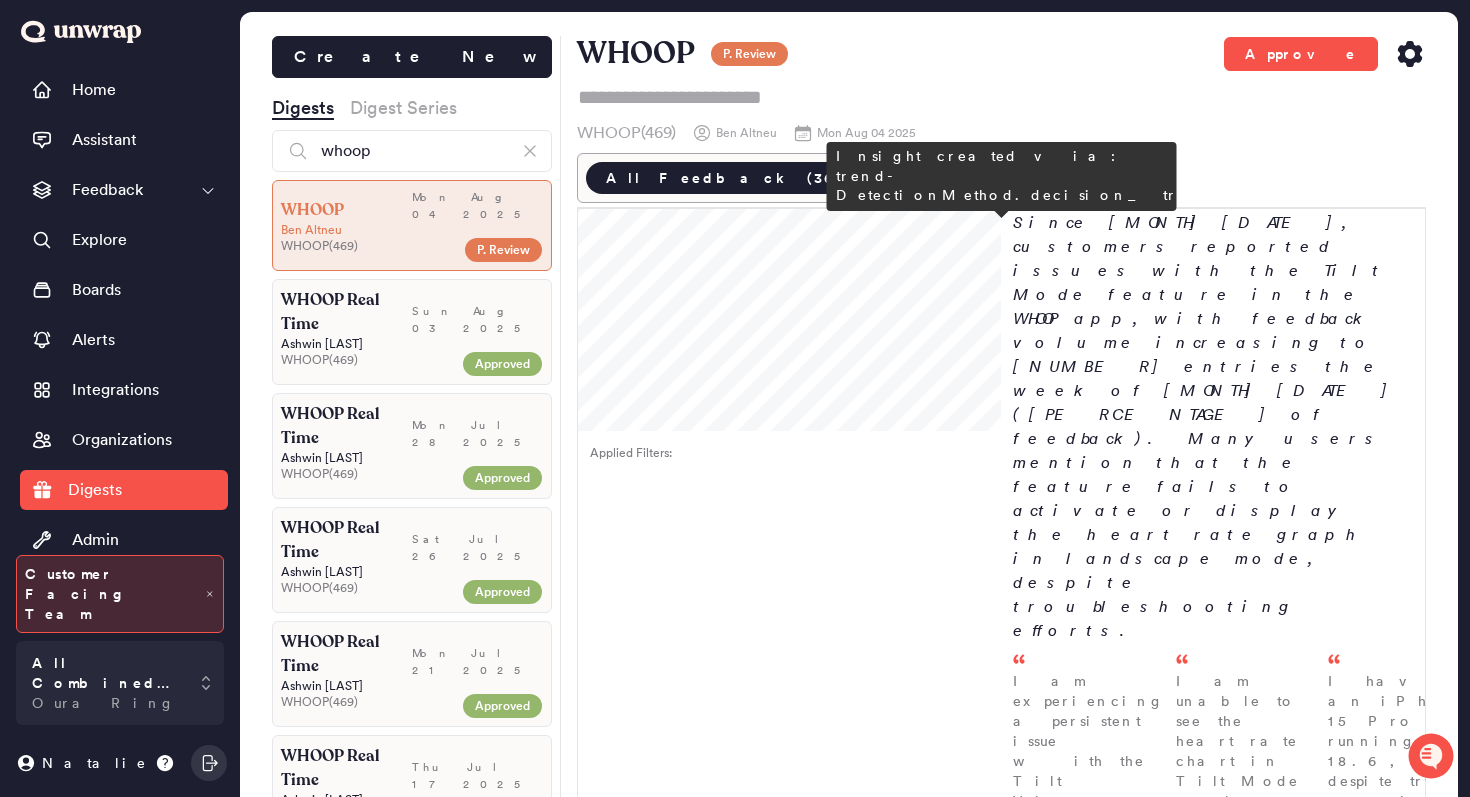 scroll, scrollTop: 2412, scrollLeft: 0, axis: vertical 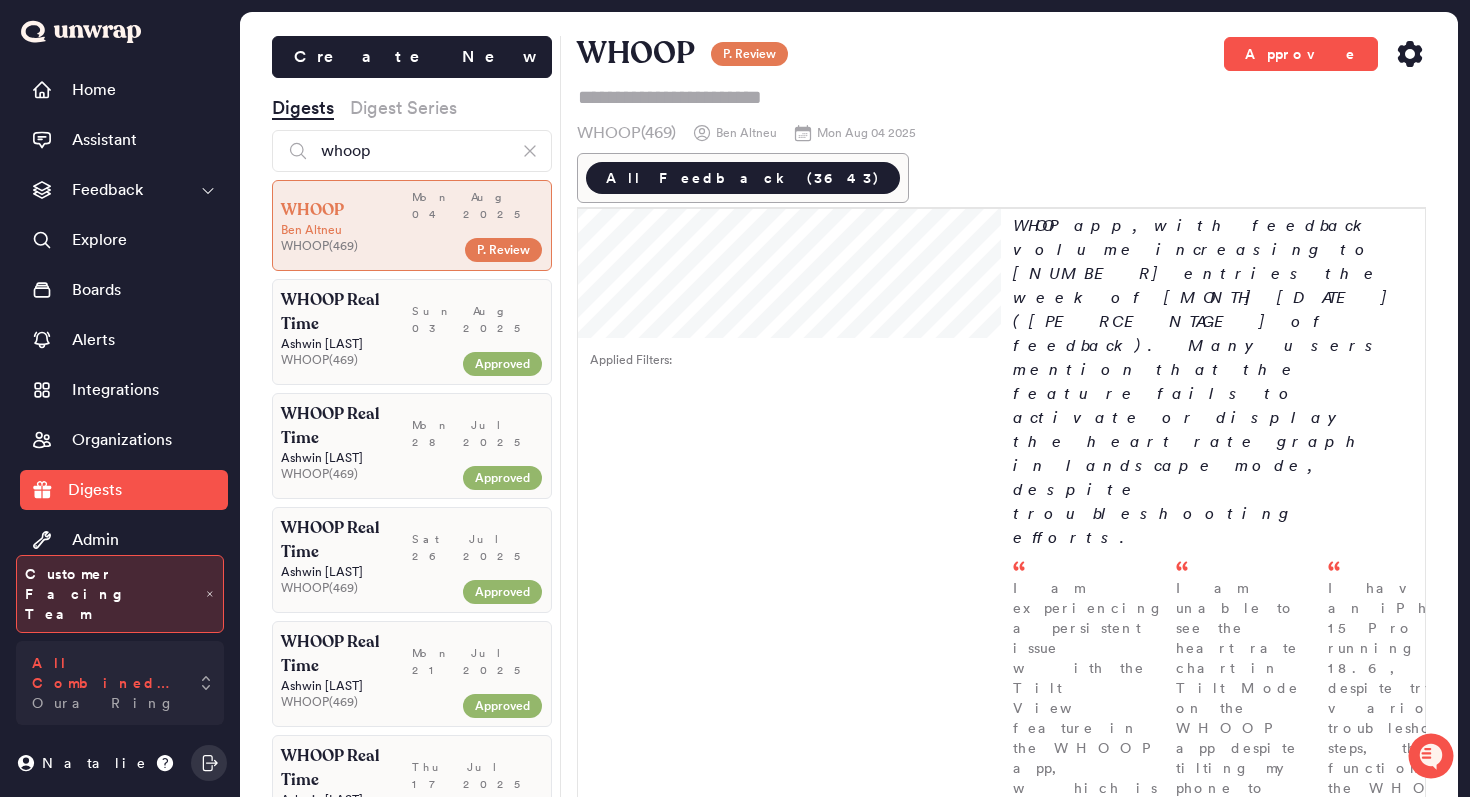 click on "All Combined Sources" at bounding box center [106, 673] 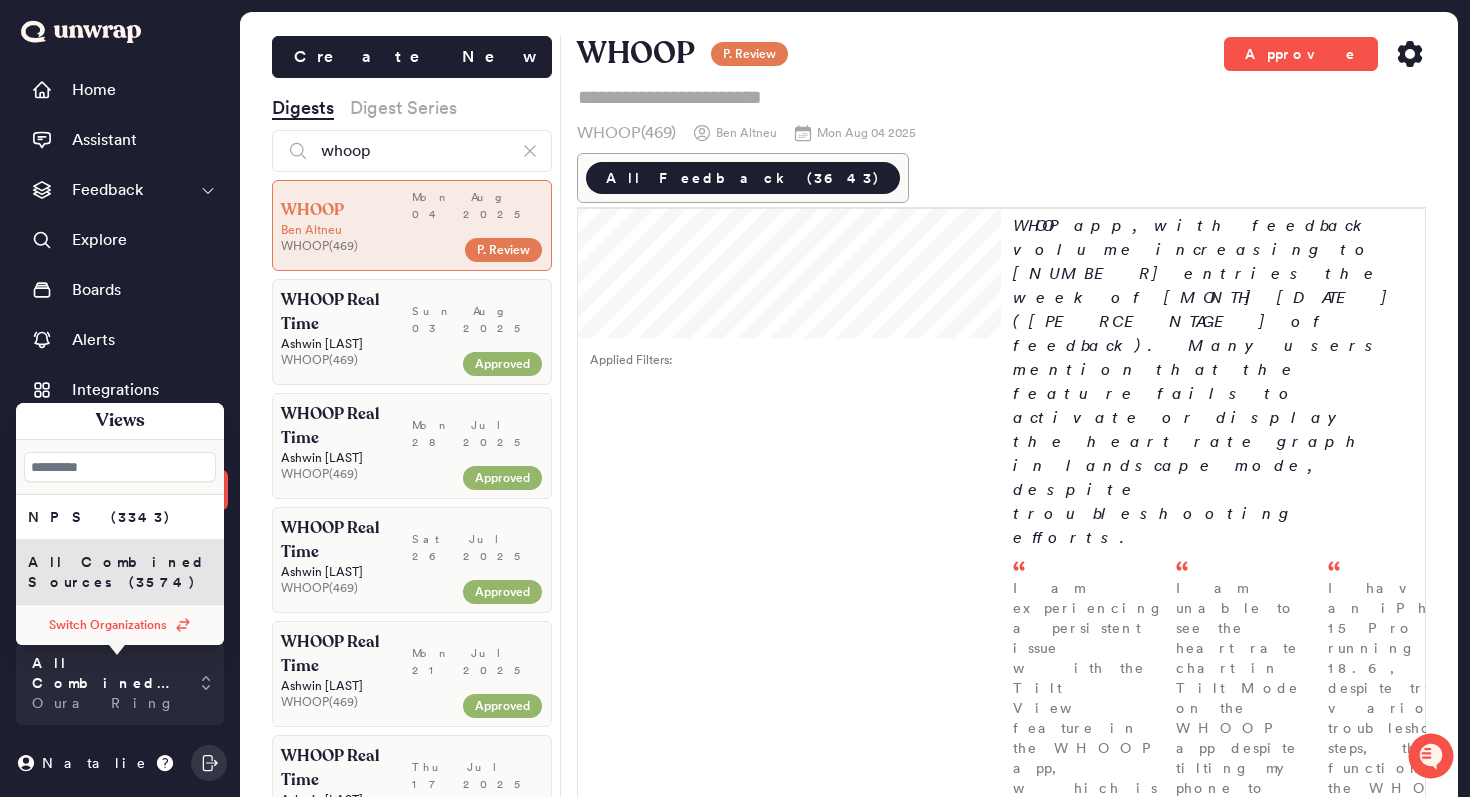 click on "Switch Organizations" at bounding box center [108, 625] 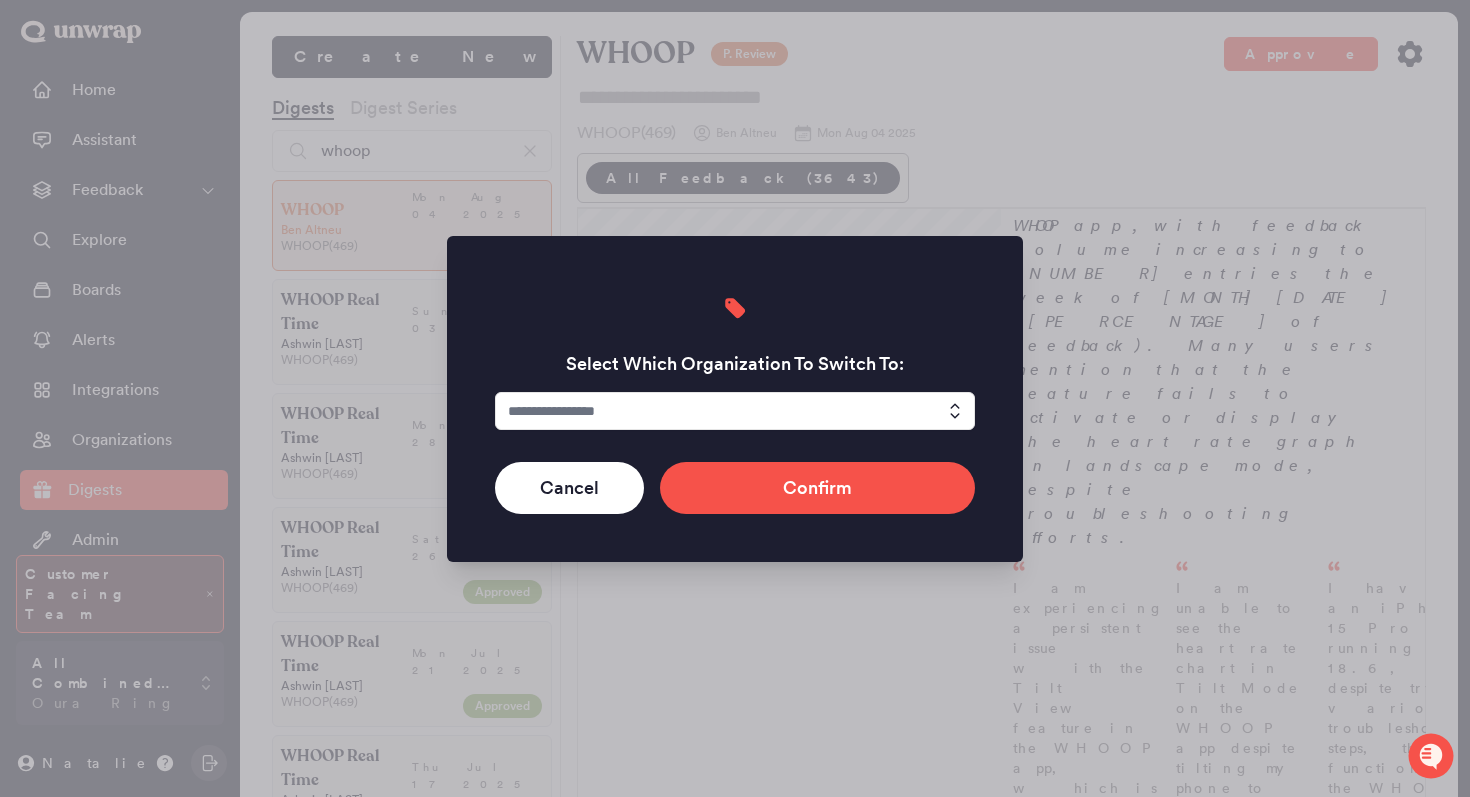 click at bounding box center [735, 411] 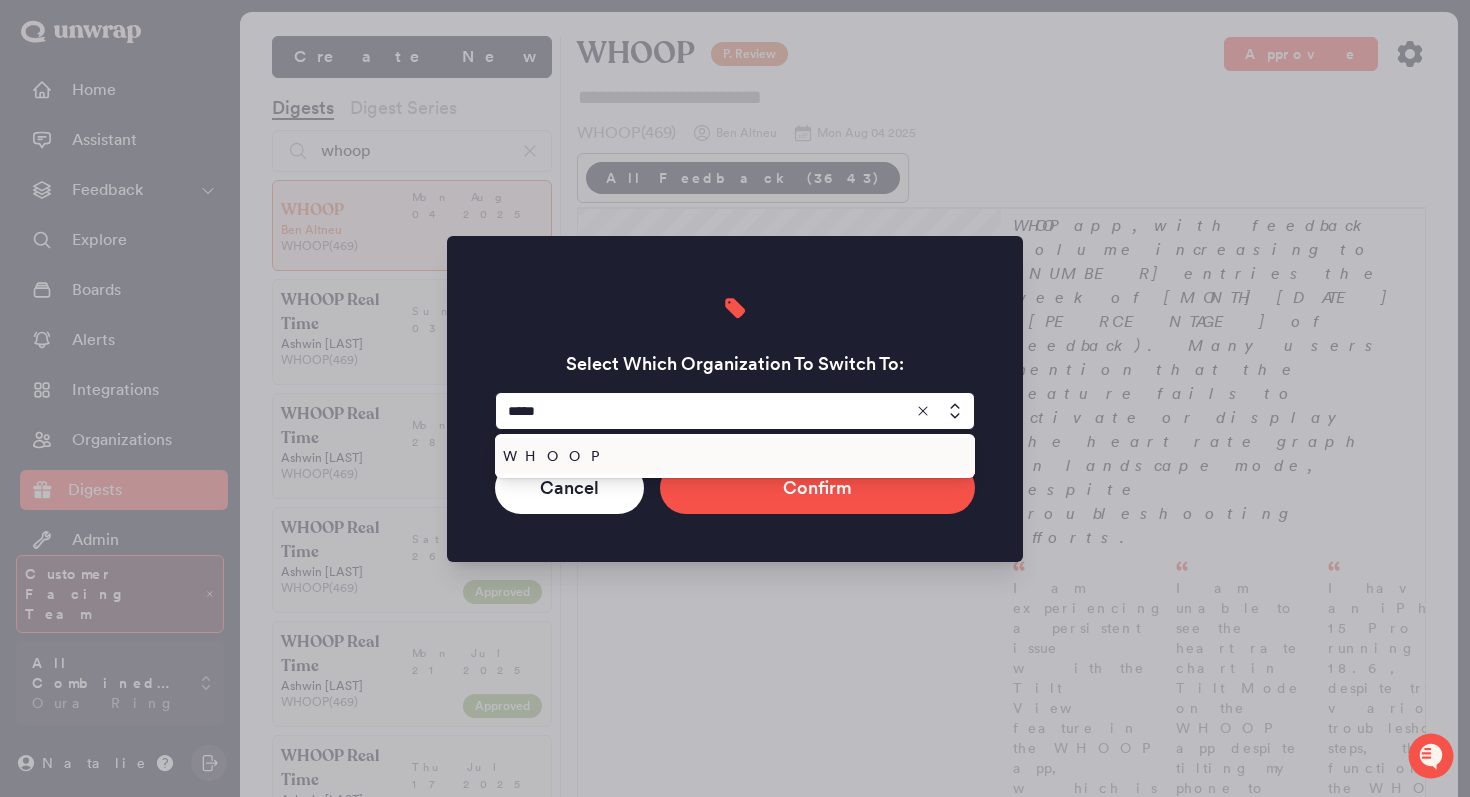 type on "*****" 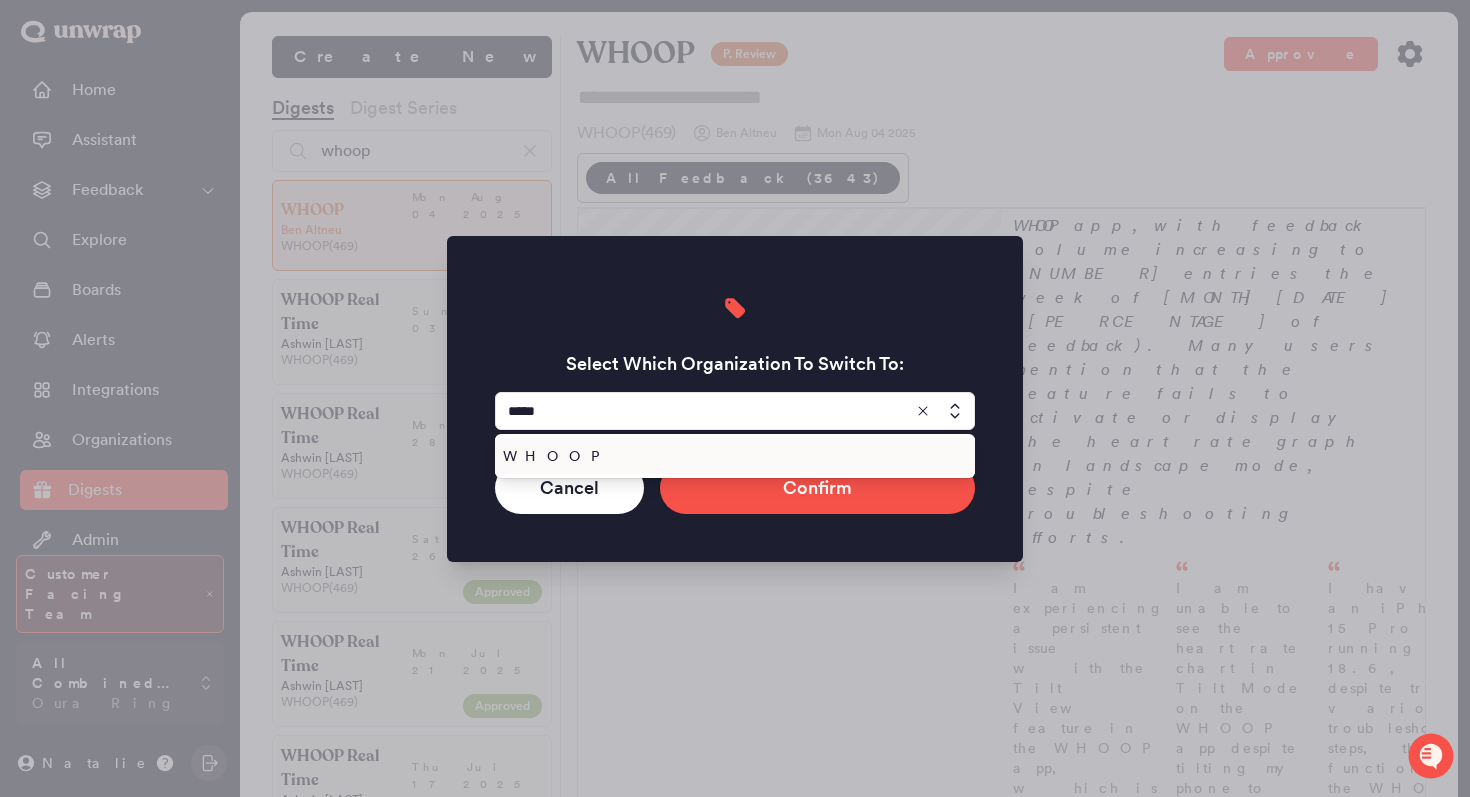 click on "WHOOP" at bounding box center (735, 456) 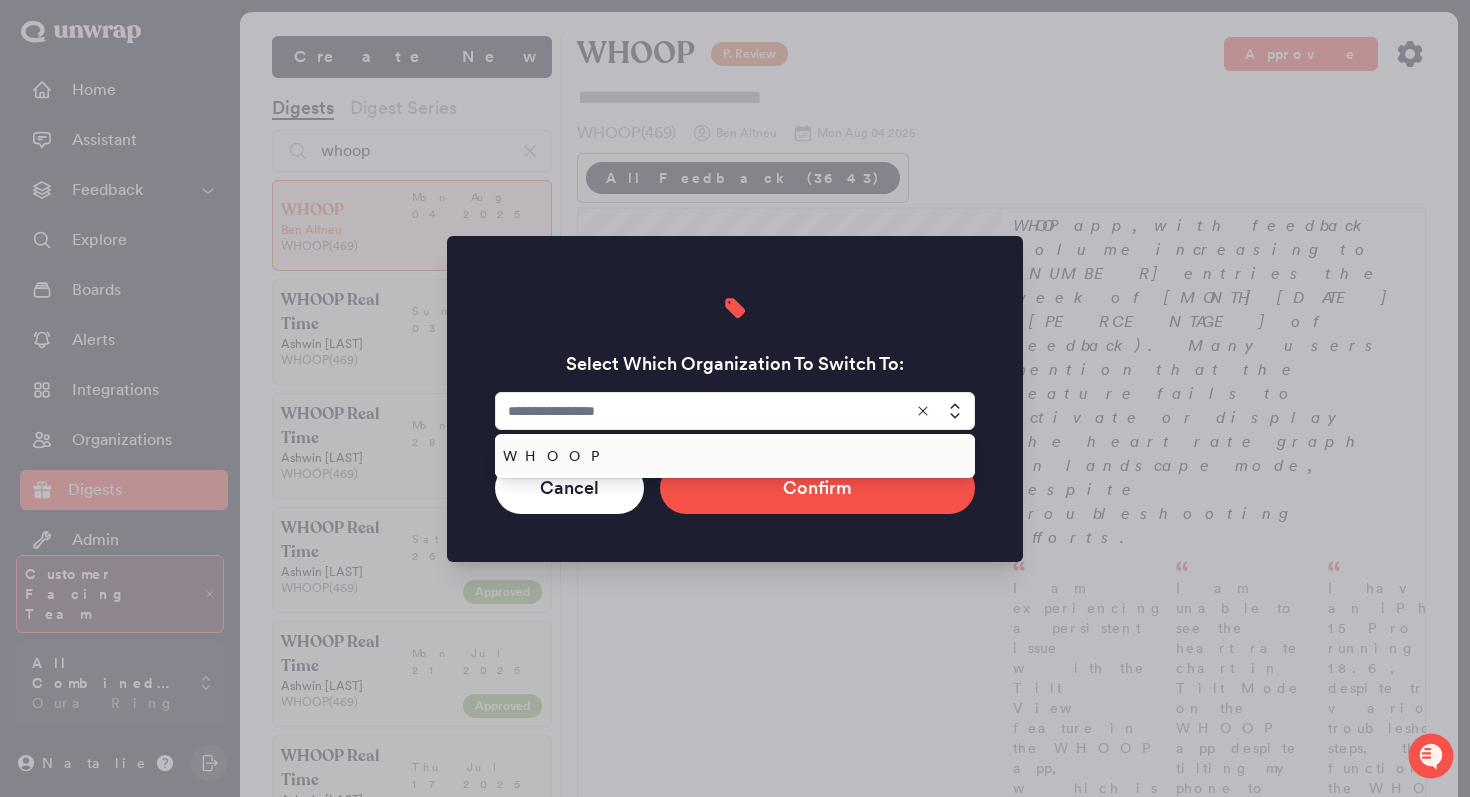 type on "*****" 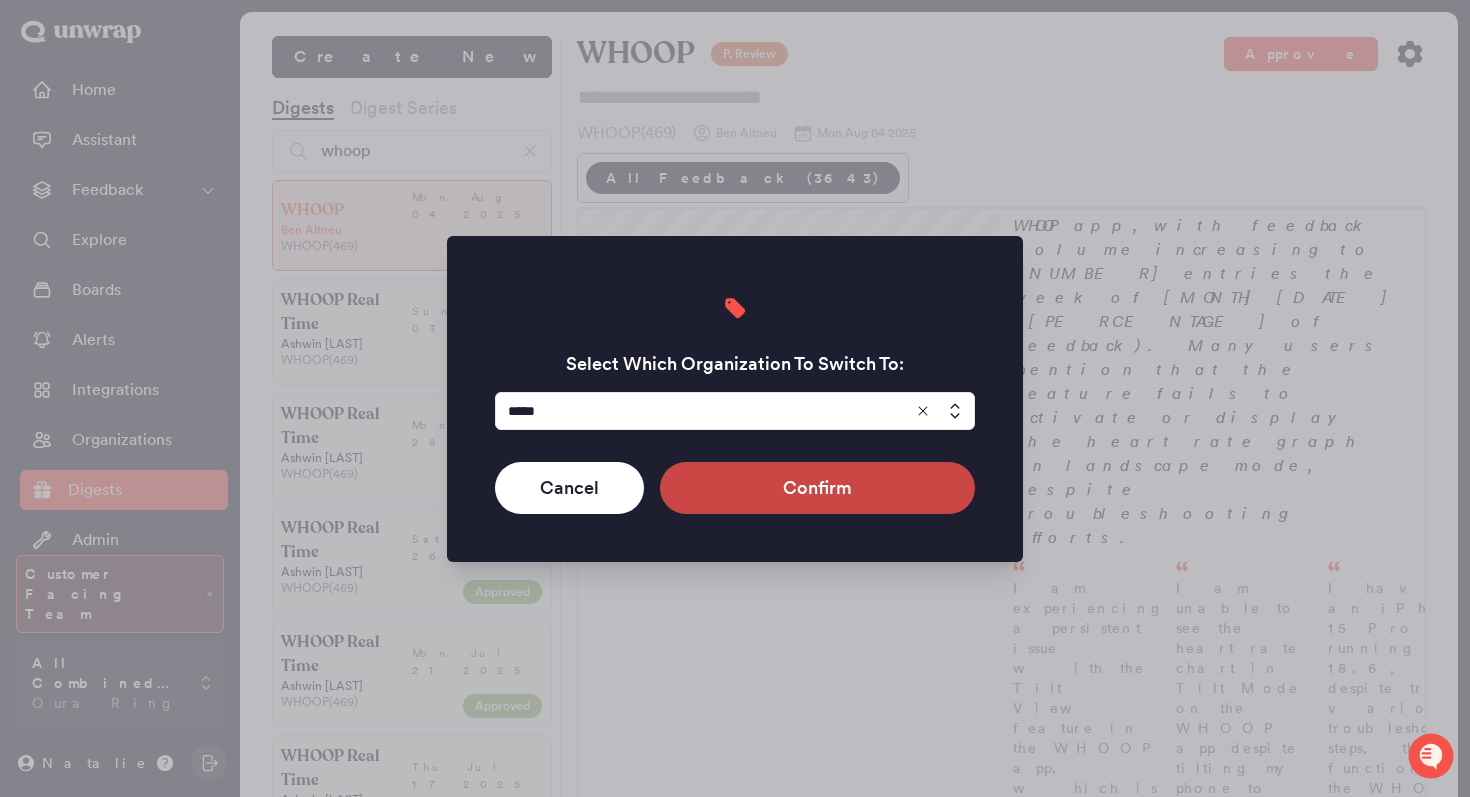 click on "Confirm" at bounding box center (817, 488) 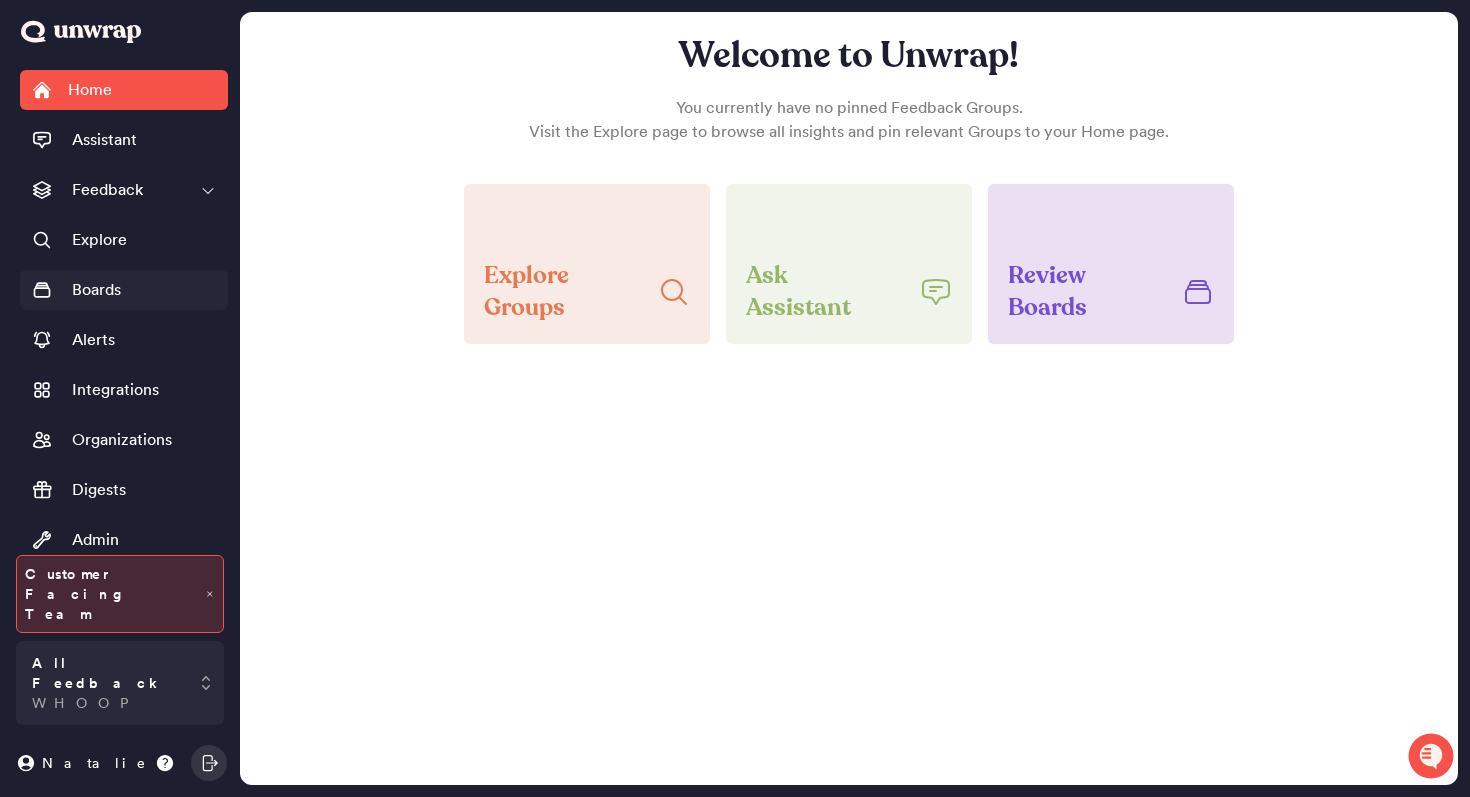 click on "Boards" at bounding box center [124, 290] 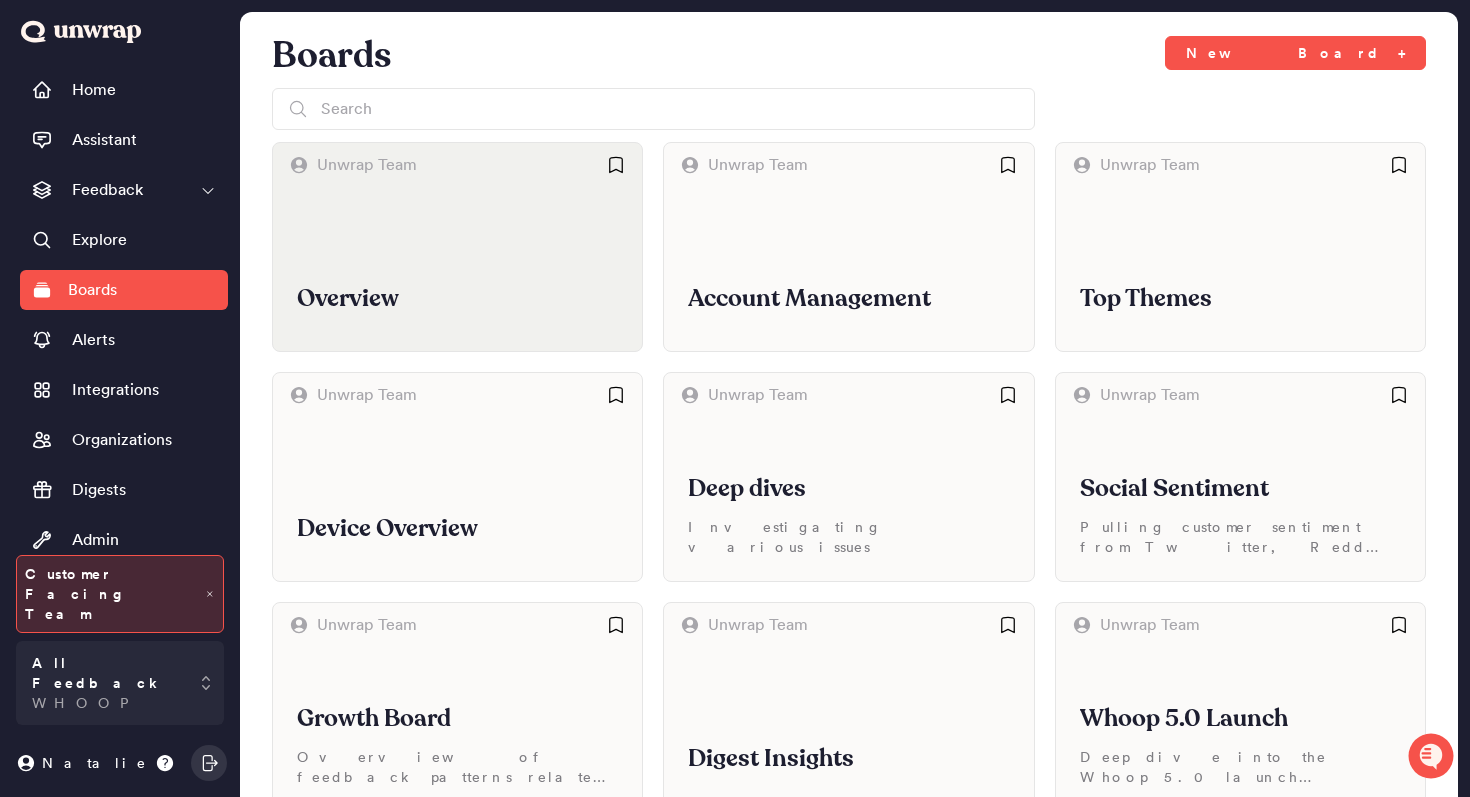 click on "Overview" at bounding box center (457, 269) 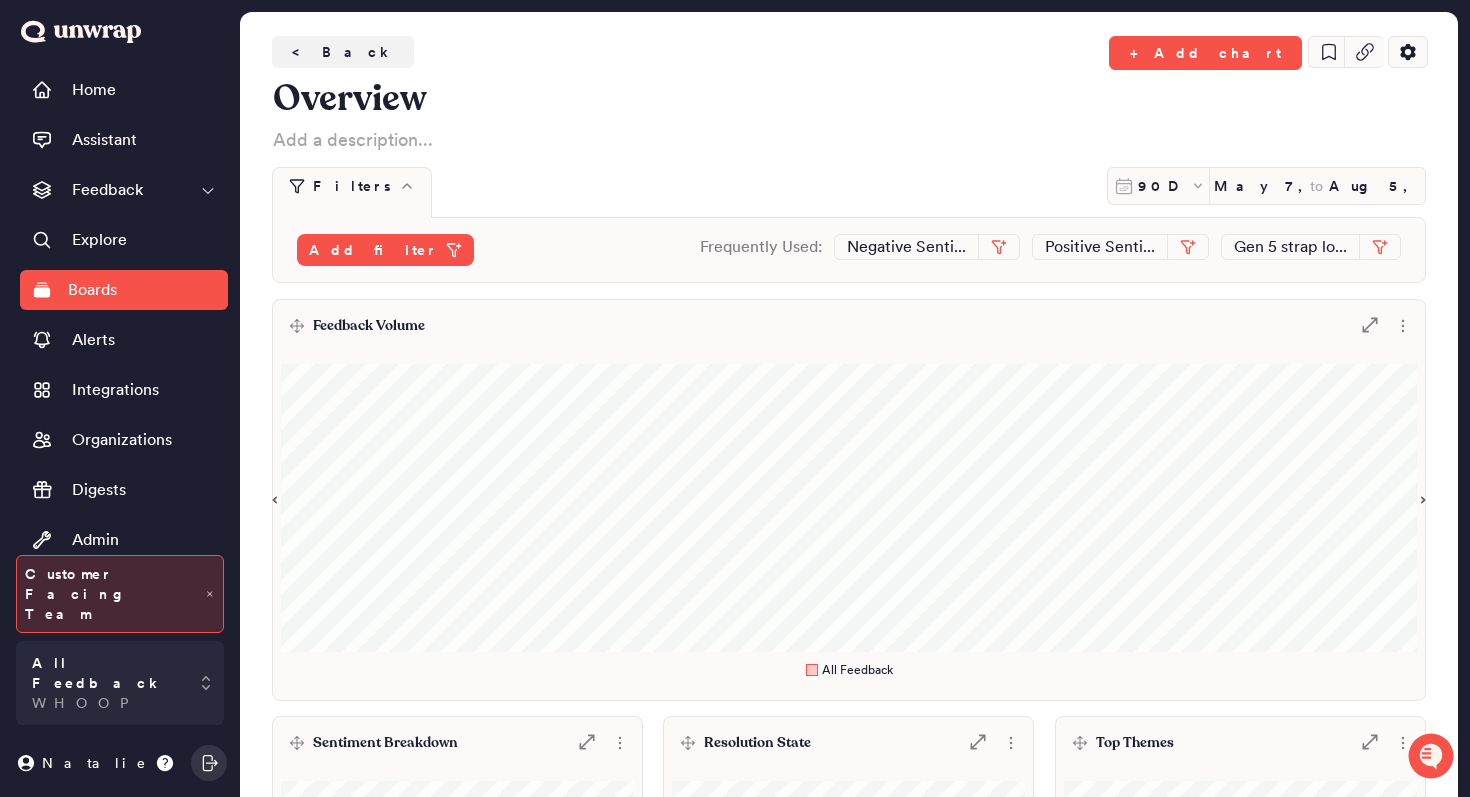 click on "Feedback Volume
.st0 {
fill: #7e7d82;
}" at bounding box center (849, 326) 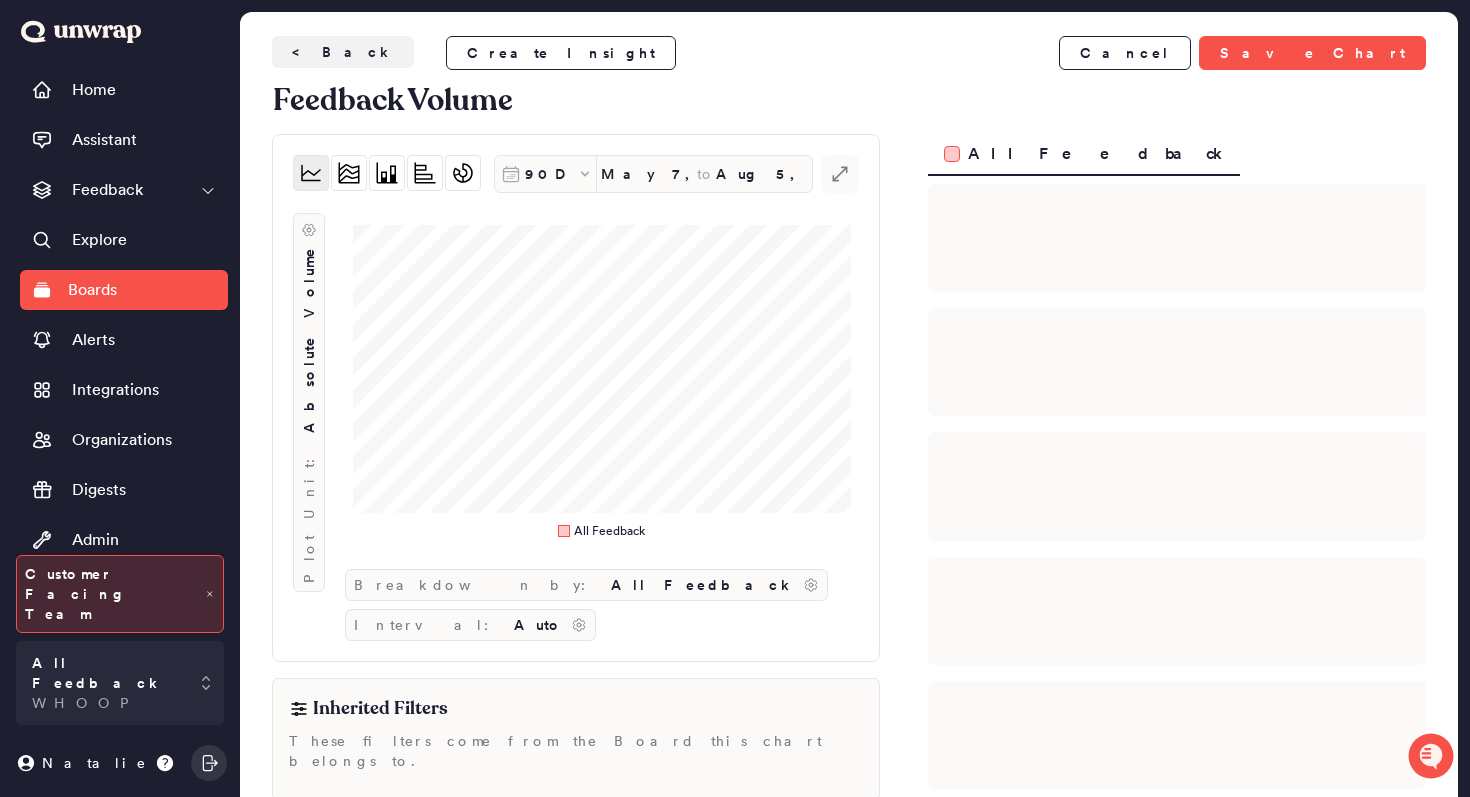 click on "[NUMBER] [MONTH] [YEAR] to [MONTH] [YEAR]
.st0 {
fill: #7e7d82;
}
Plot Unit: Absolute Volume All Feedback Breakdown by: All Feedback Interval: Auto" at bounding box center [576, 398] 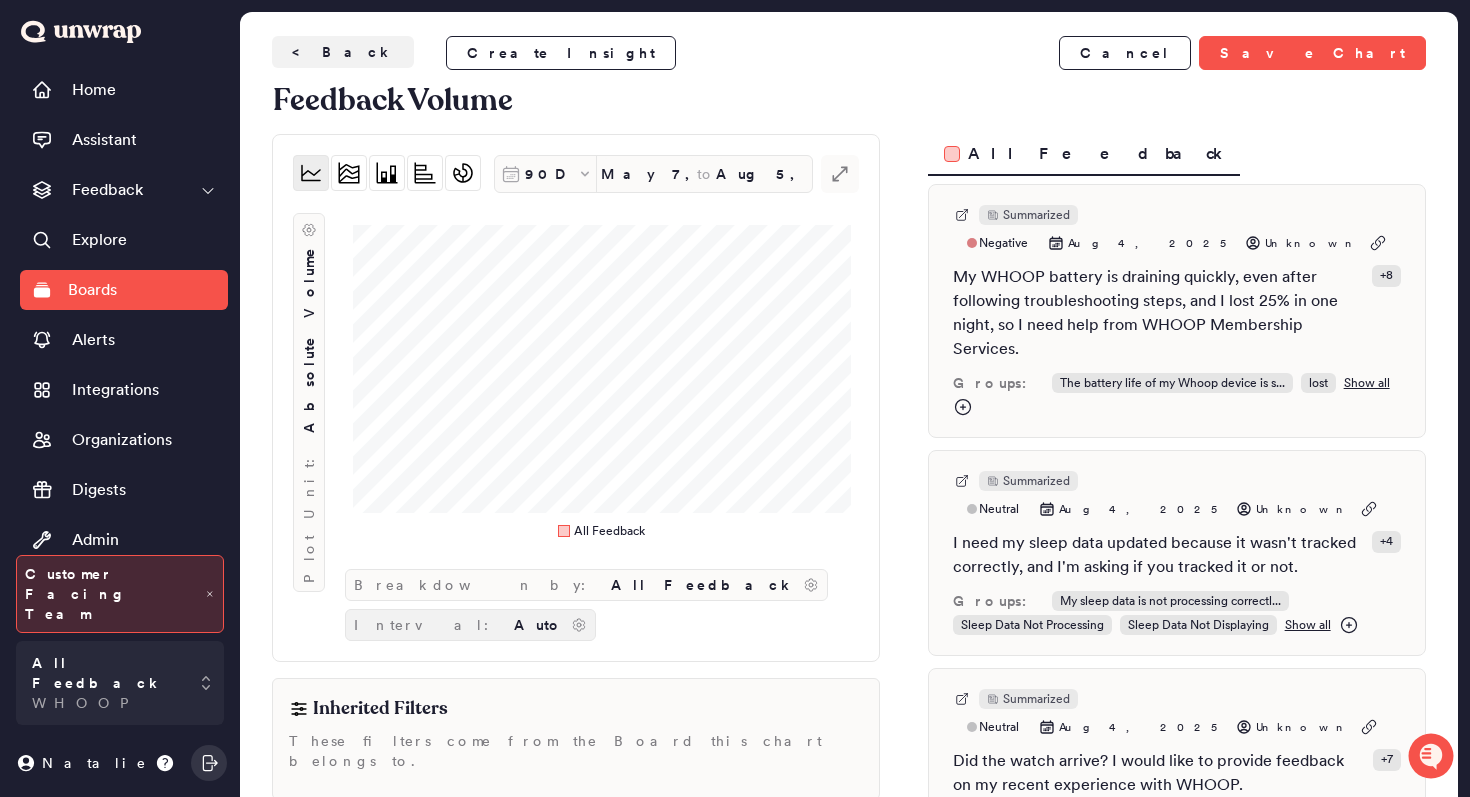 click on "Interval:" at bounding box center (430, 625) 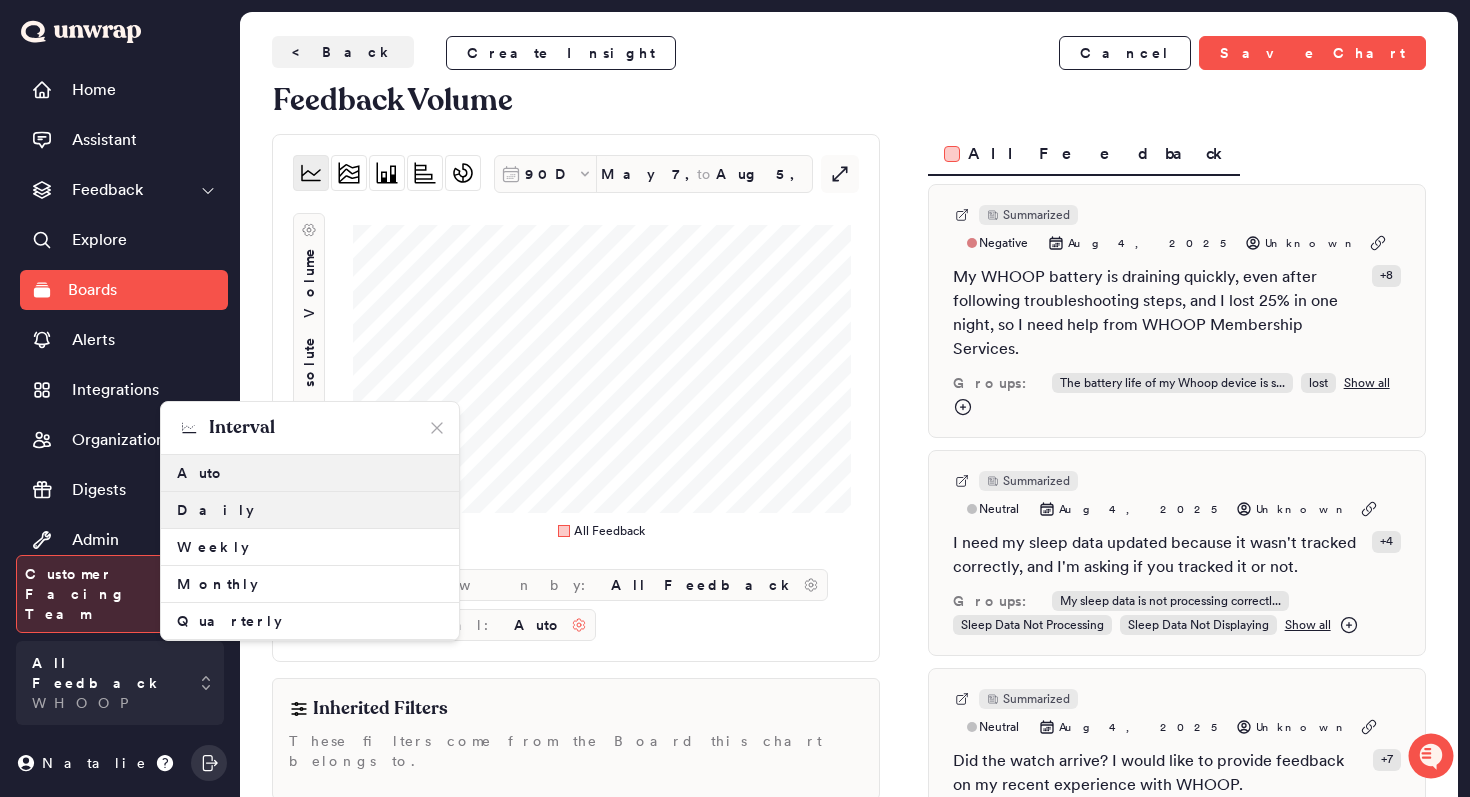 click on "Daily" at bounding box center (310, 510) 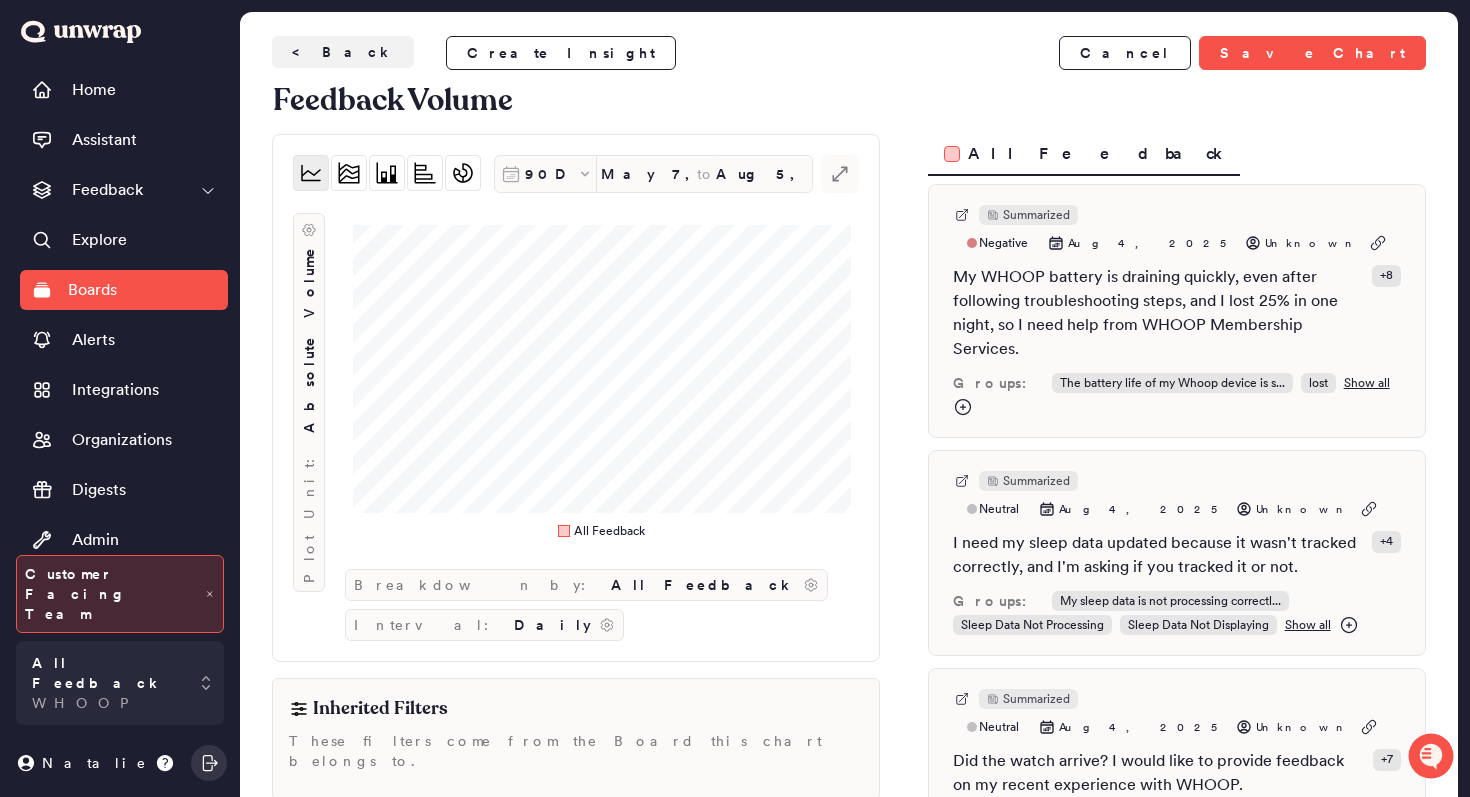 click on "Plot Unit: Absolute Volume" at bounding box center (309, 381) 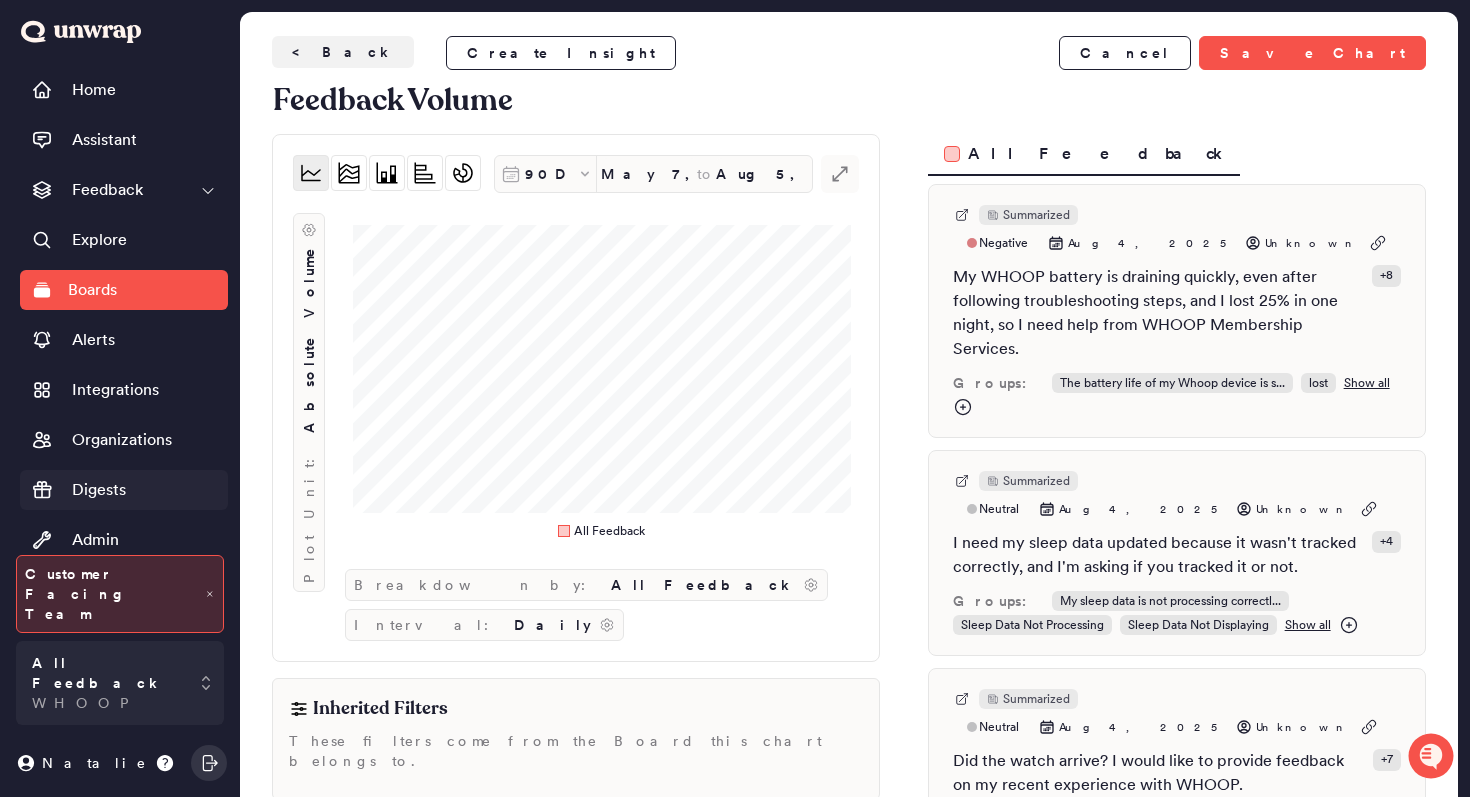 click on "Digests" at bounding box center (124, 490) 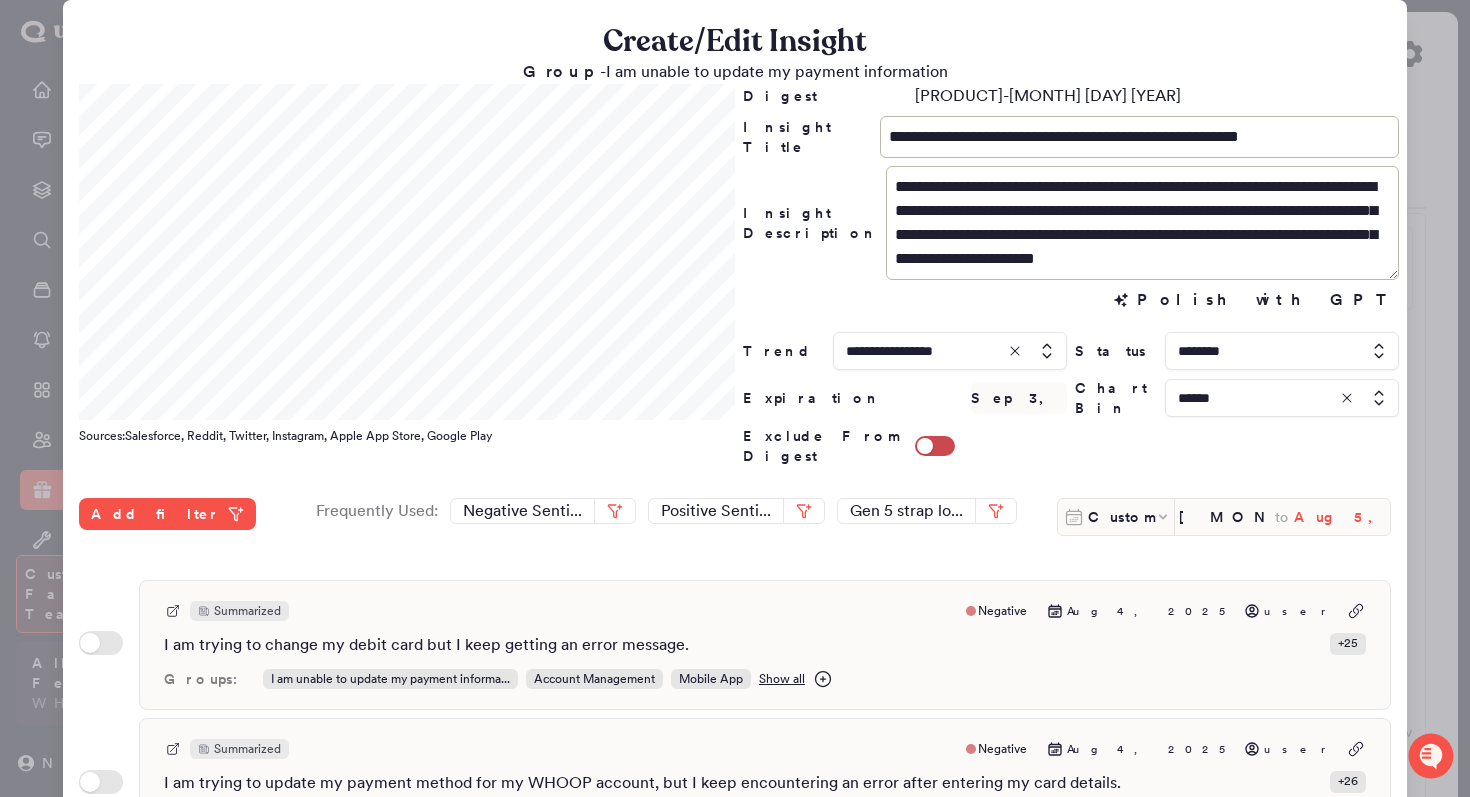 click on "Aug 5, 2025" at bounding box center [1342, 517] 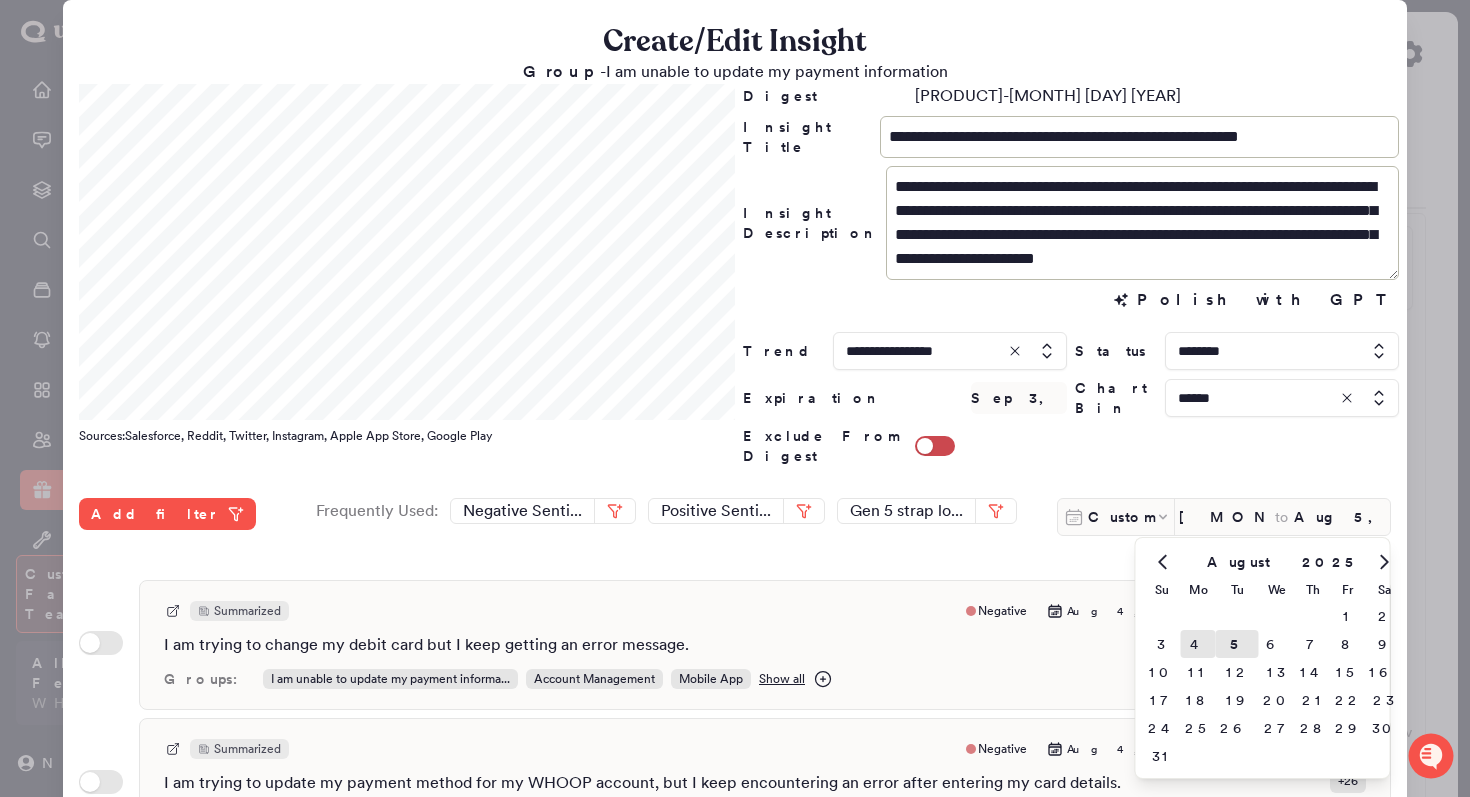 click on "4" at bounding box center [1198, 644] 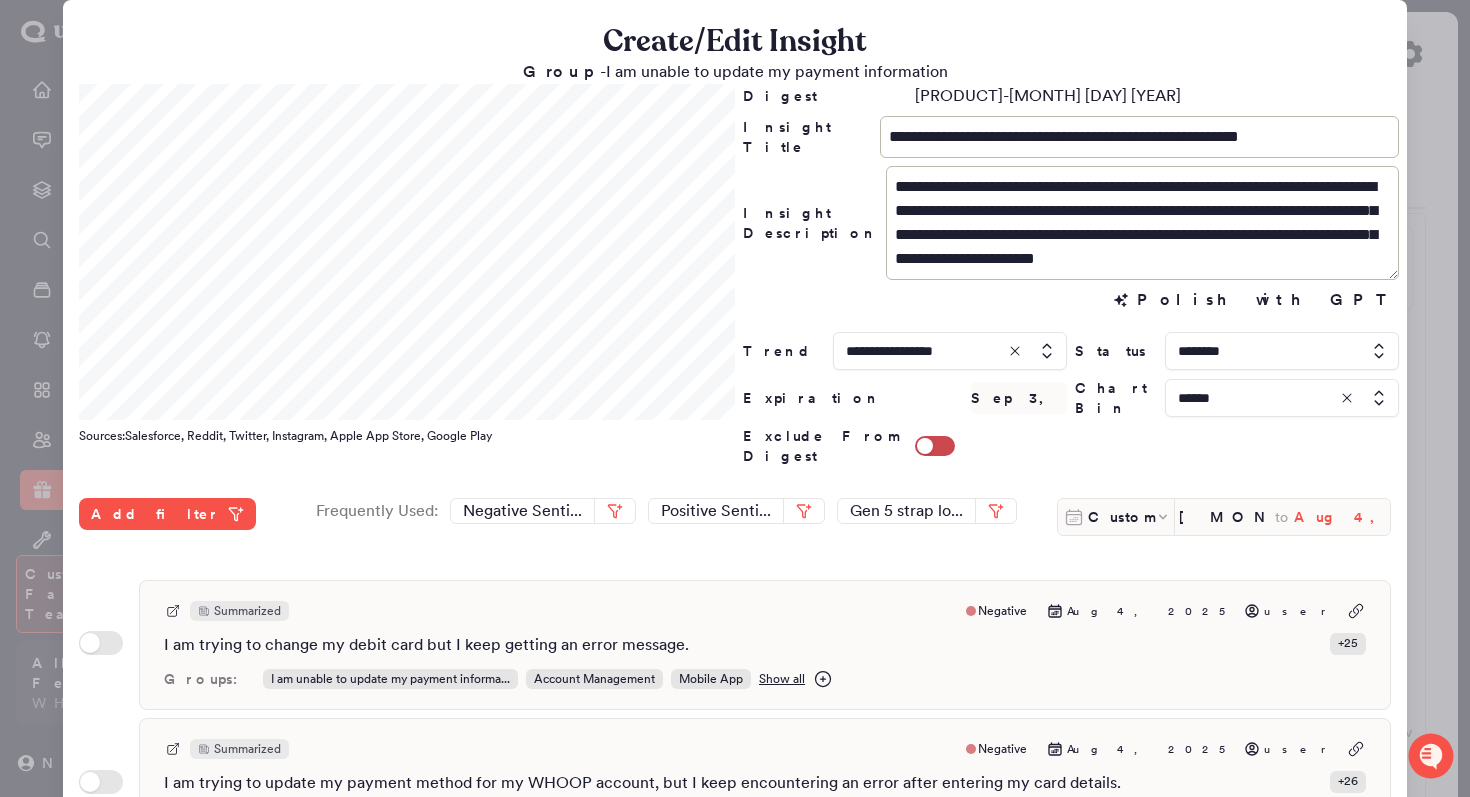 click on "Aug 4, 2025" at bounding box center (1342, 517) 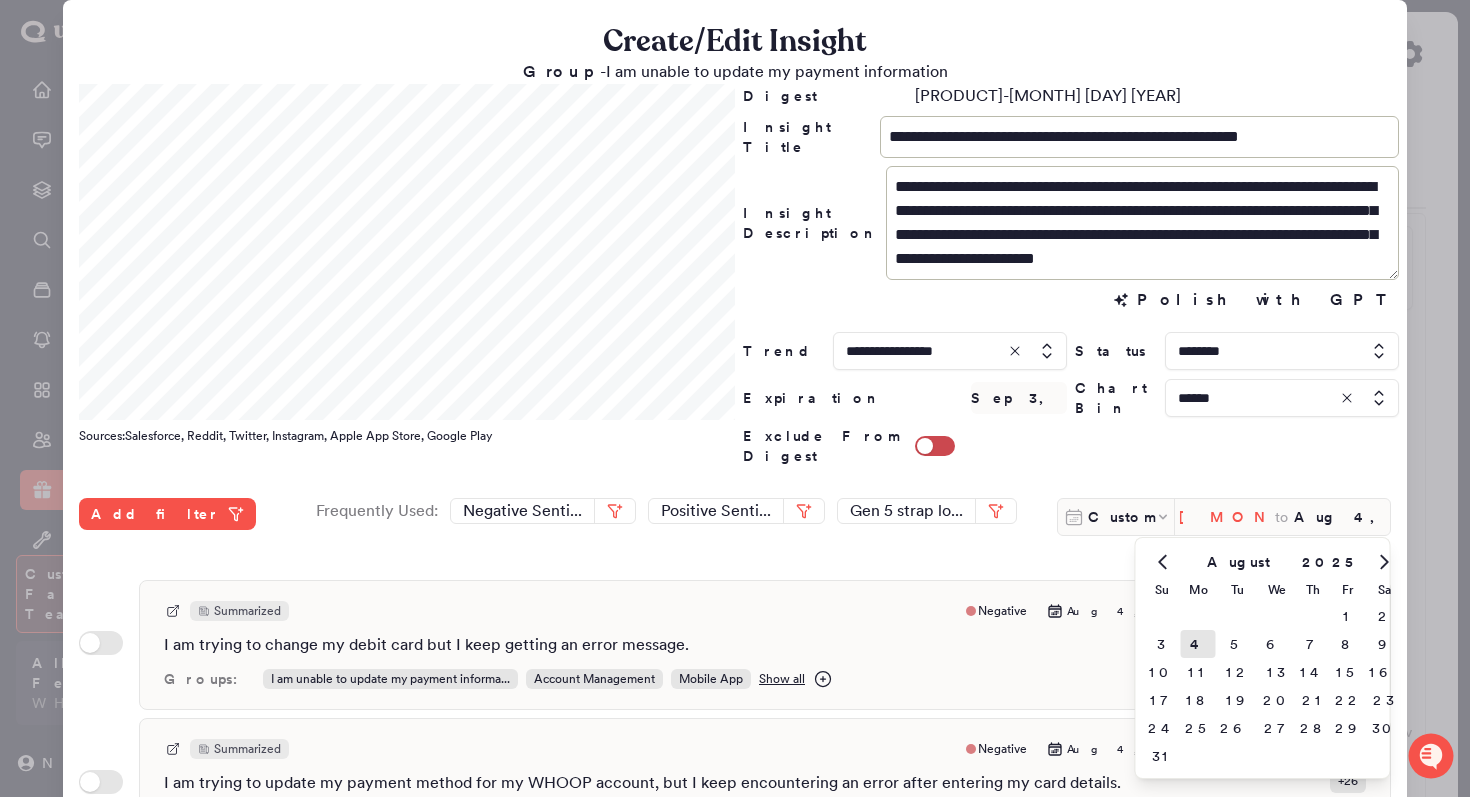 click on "[MONTH] [NUMBER], [YEAR]" at bounding box center (1227, 517) 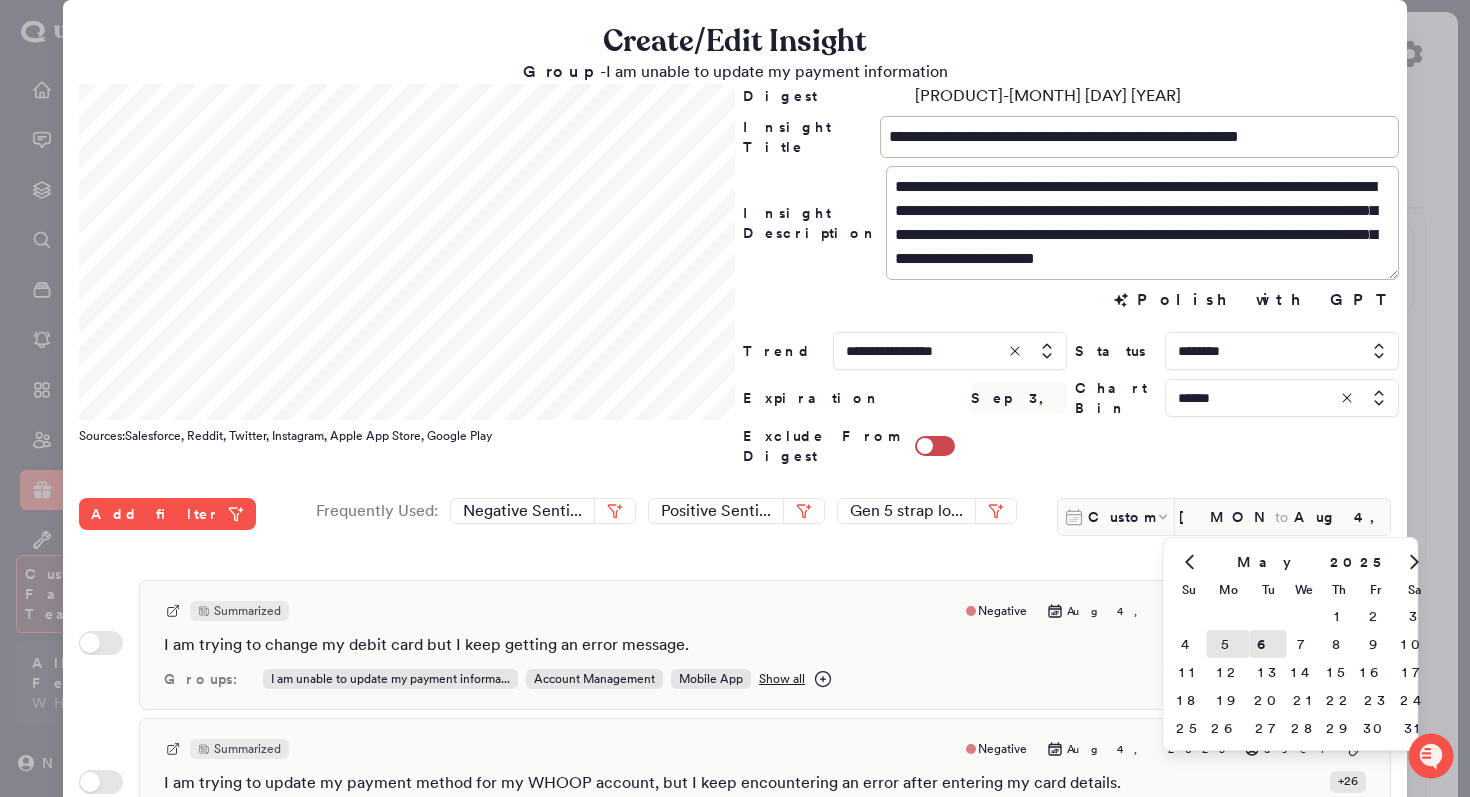 click on "5" at bounding box center [1228, 644] 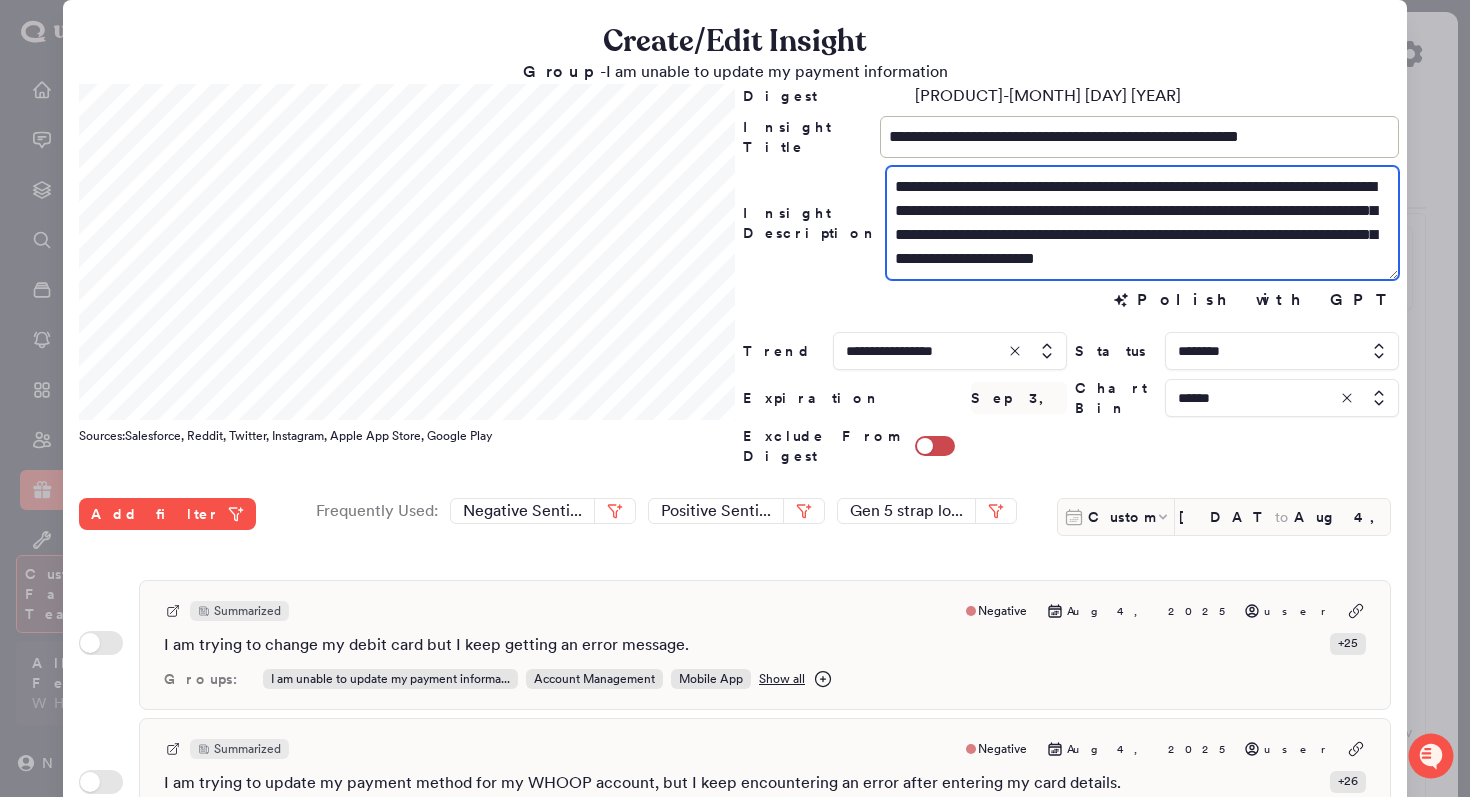 click on "**********" at bounding box center (1142, 223) 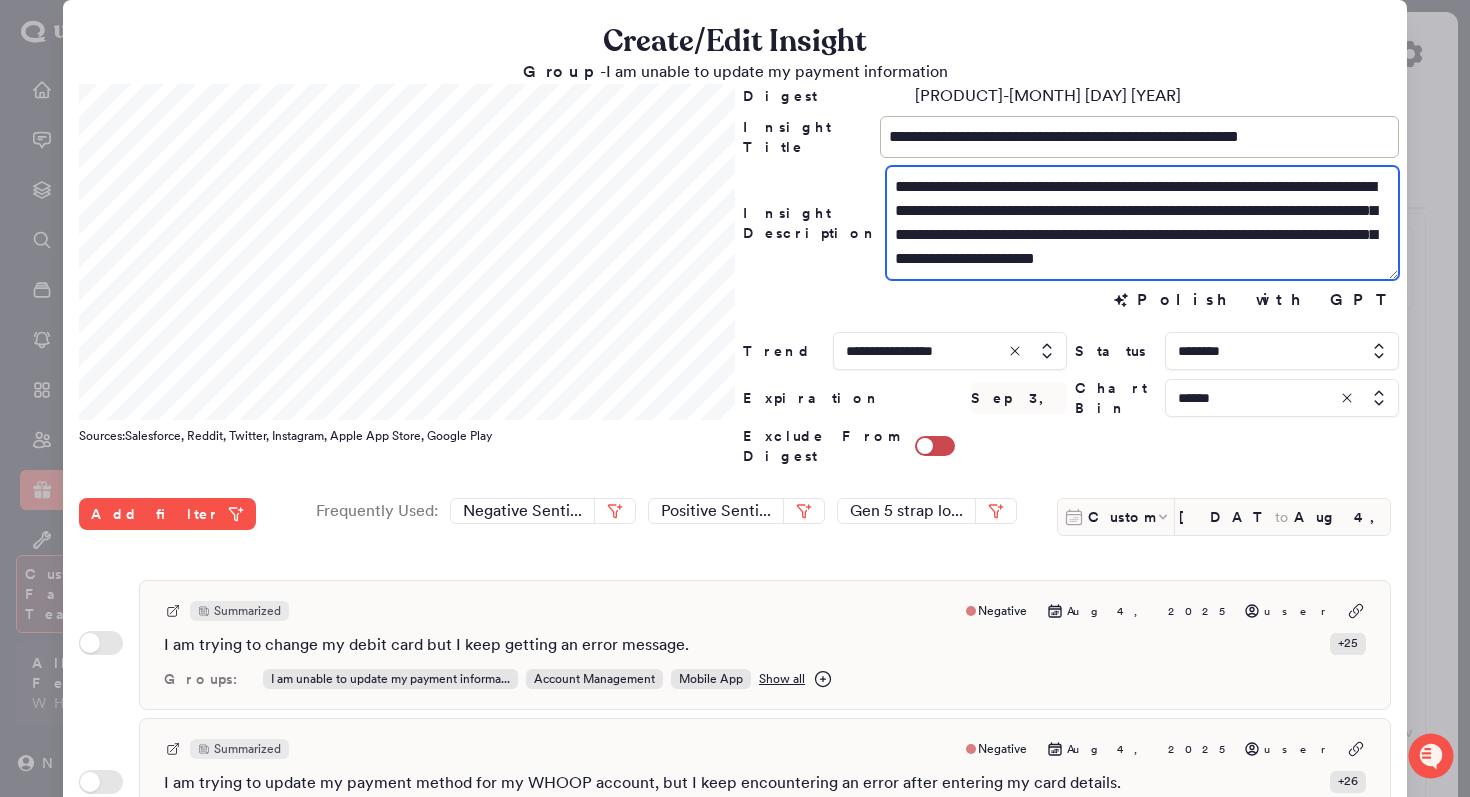 click on "**********" at bounding box center (1142, 223) 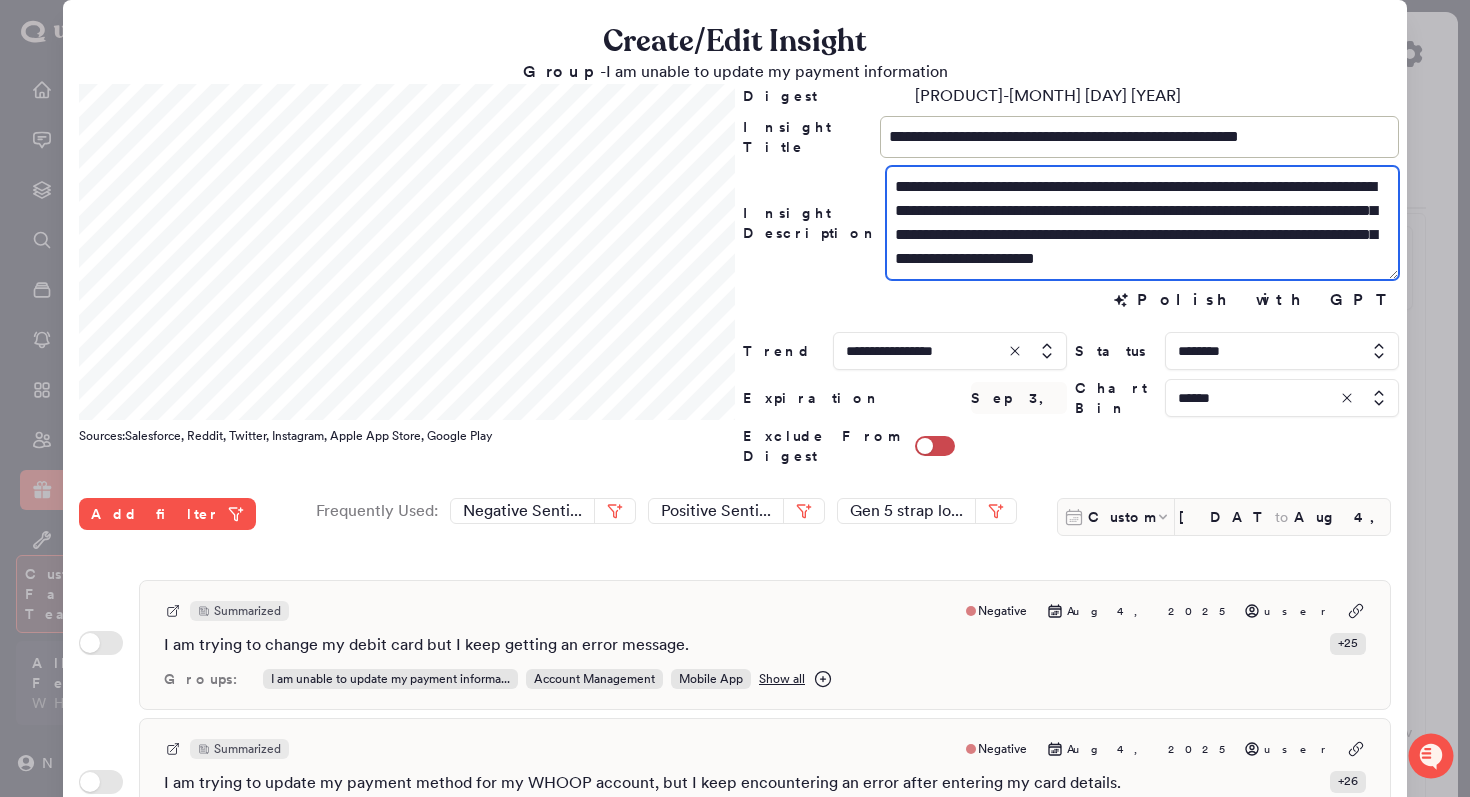 click on "**********" at bounding box center [1142, 223] 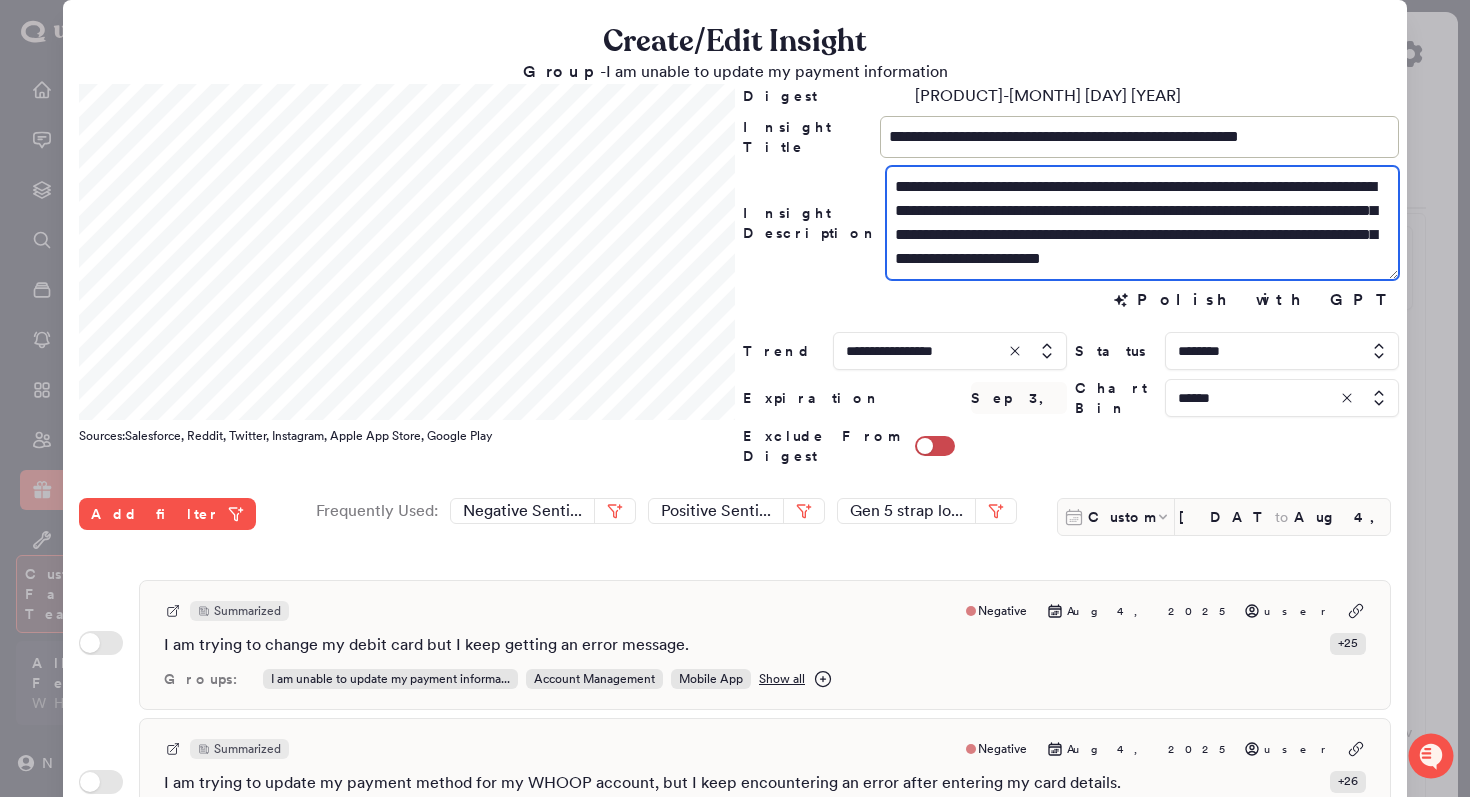 scroll, scrollTop: 24, scrollLeft: 0, axis: vertical 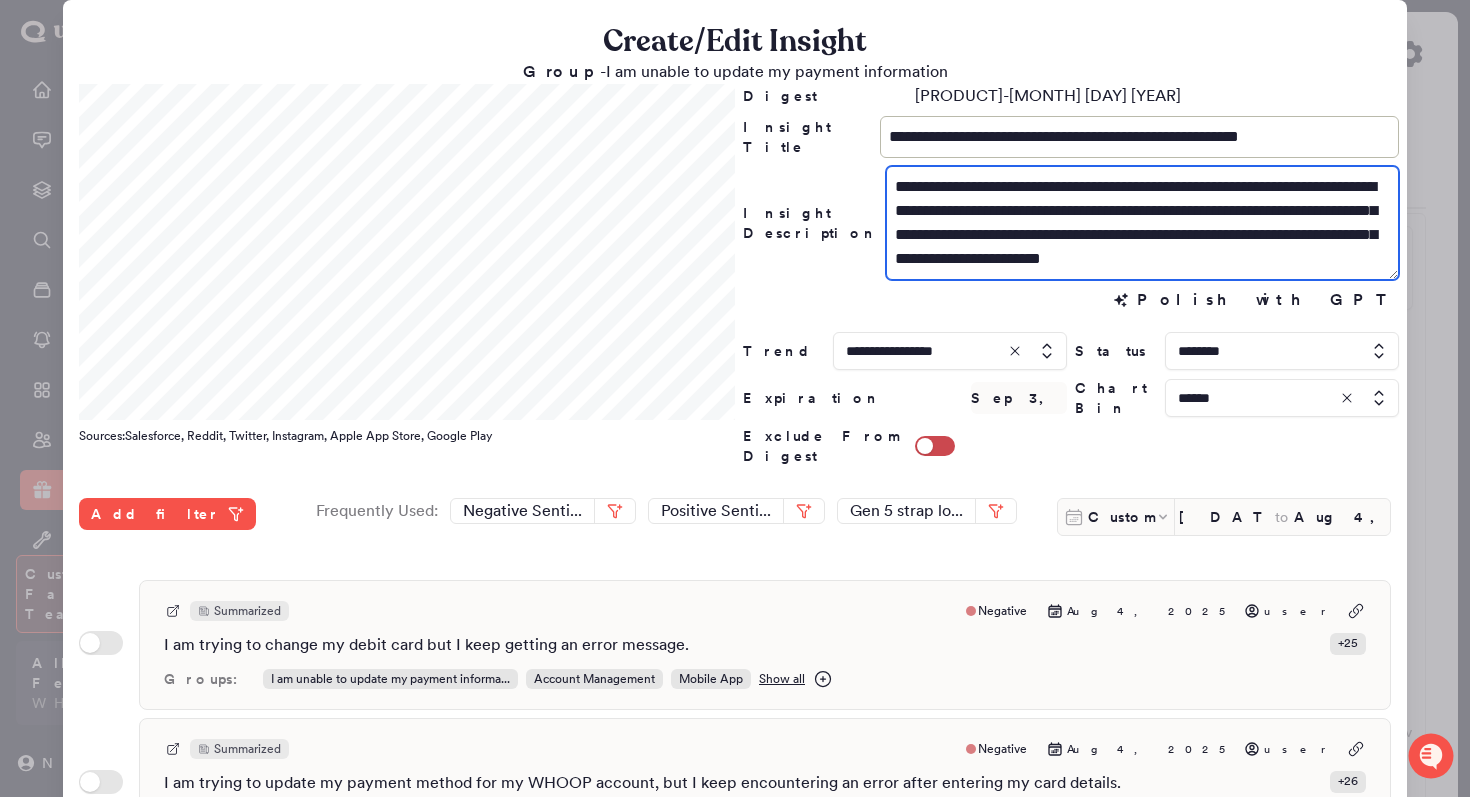 type on "**********" 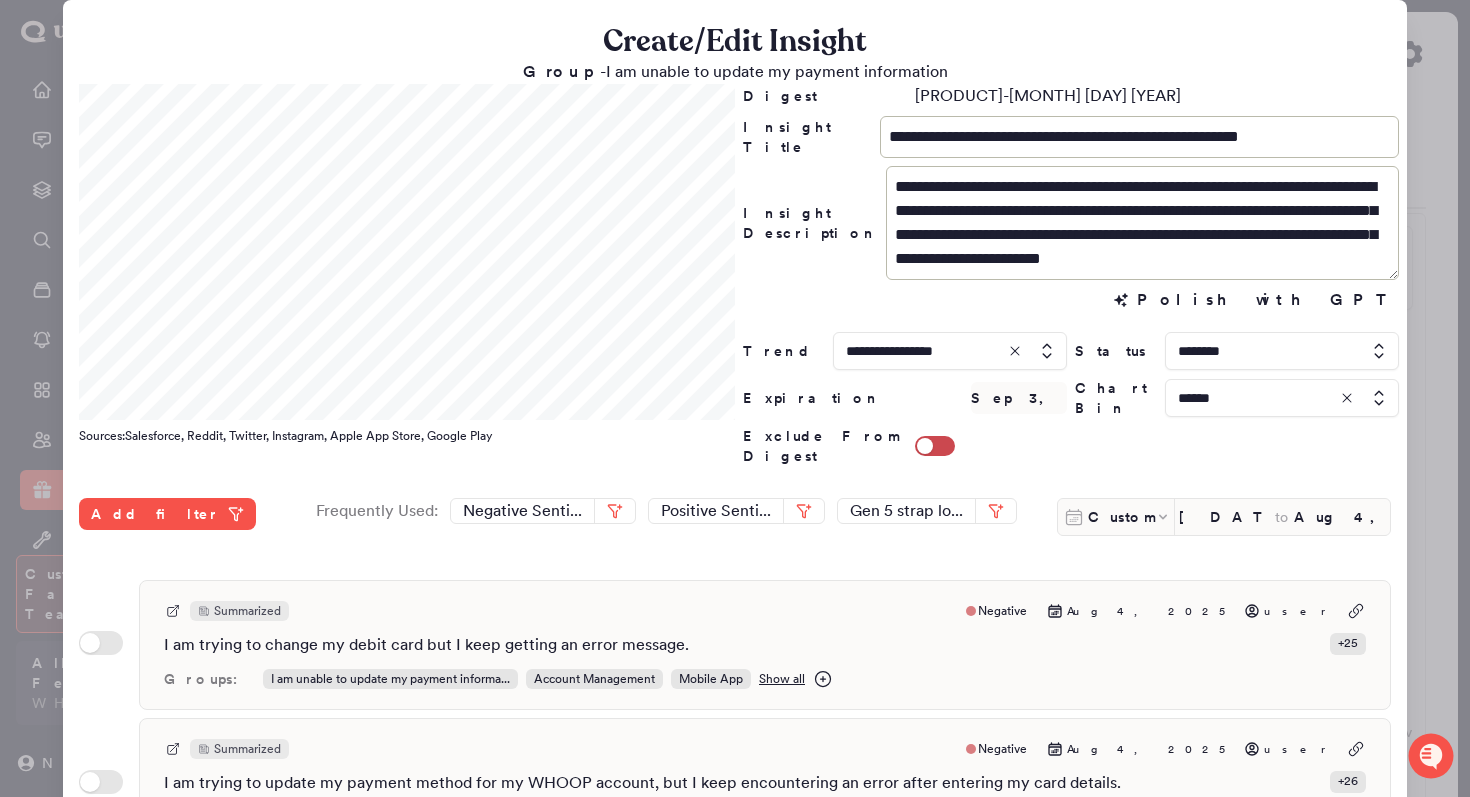 click on "Create/Edit Insight" at bounding box center (735, 42) 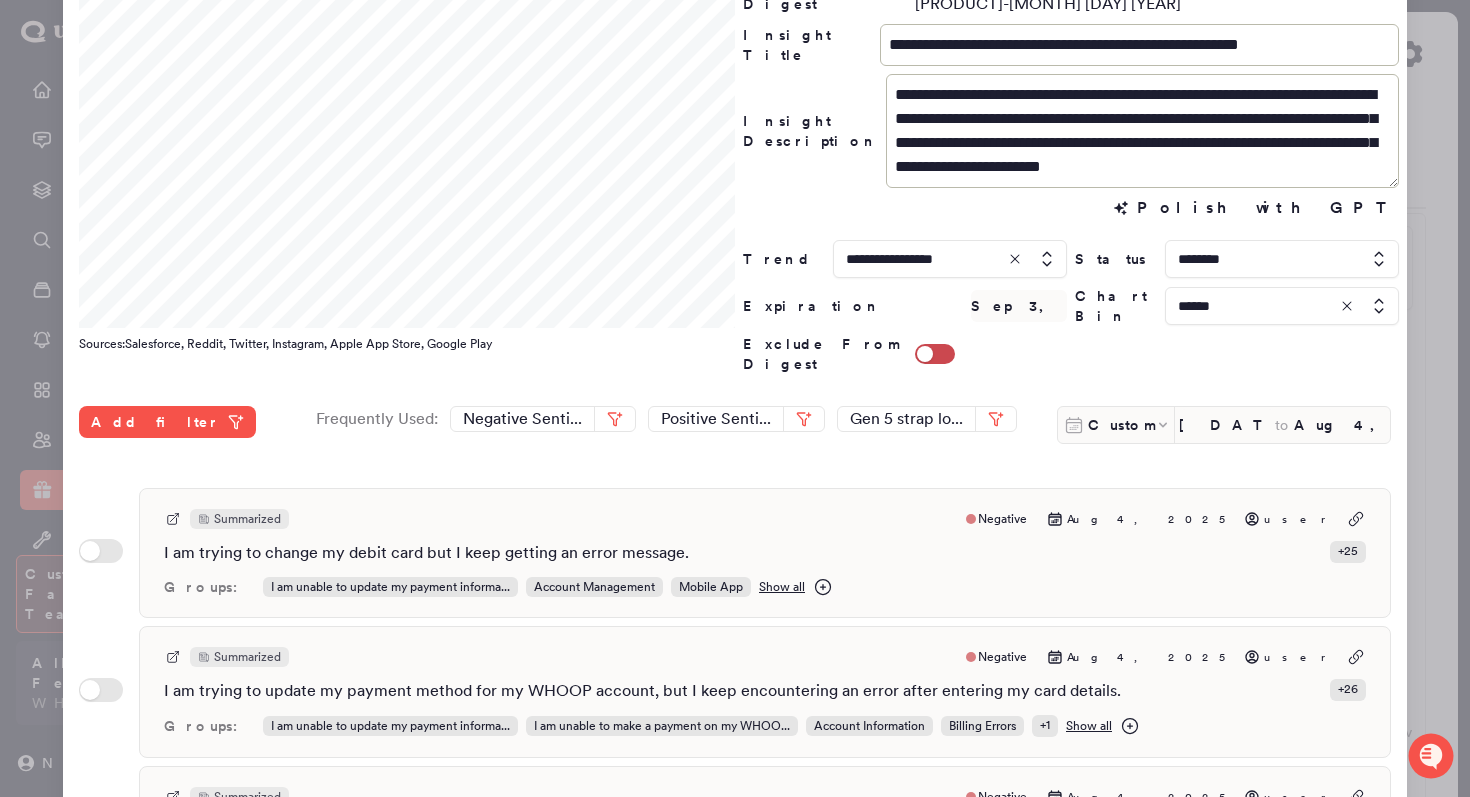 scroll, scrollTop: 94, scrollLeft: 0, axis: vertical 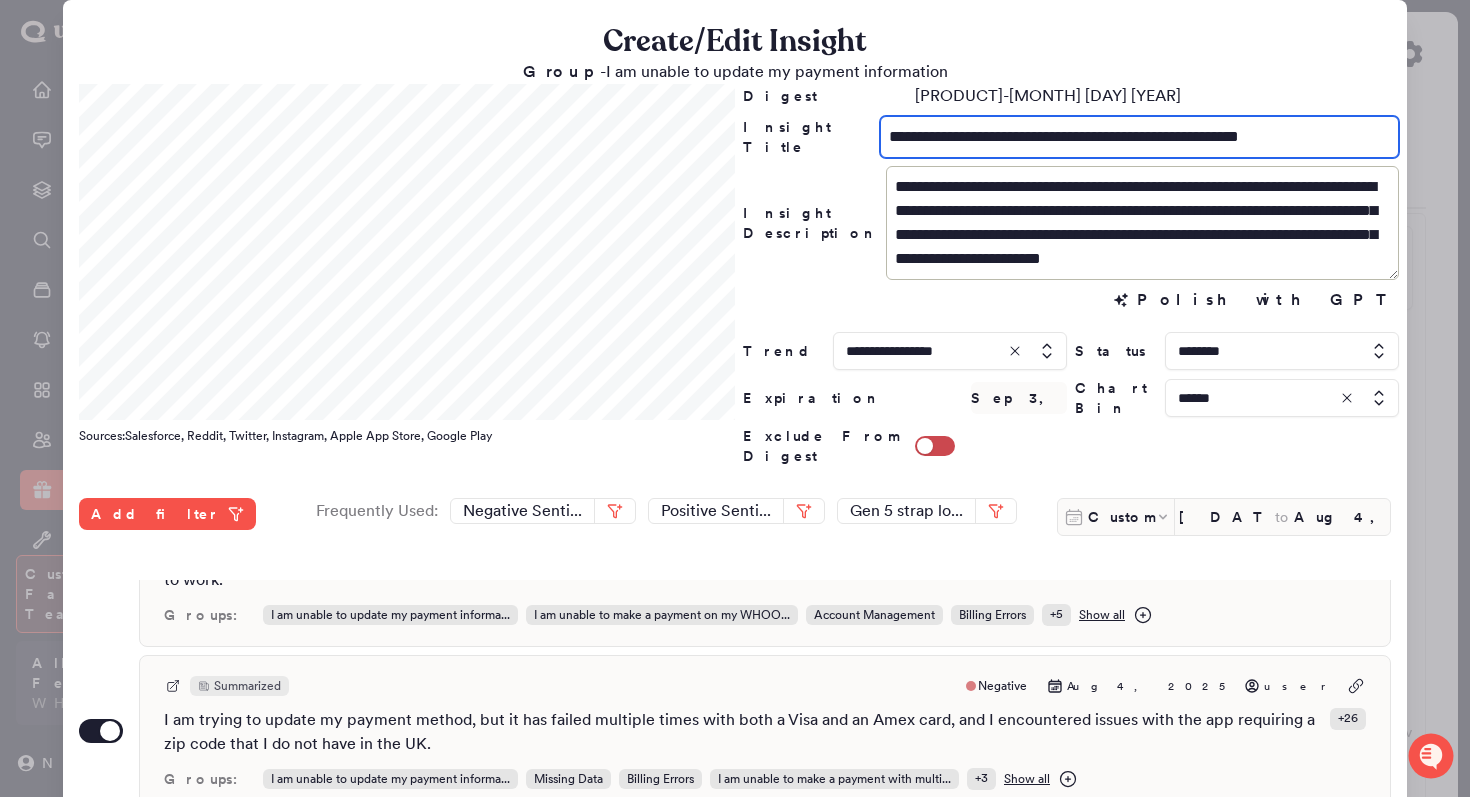 drag, startPoint x: 1134, startPoint y: 138, endPoint x: 1042, endPoint y: 135, distance: 92.0489 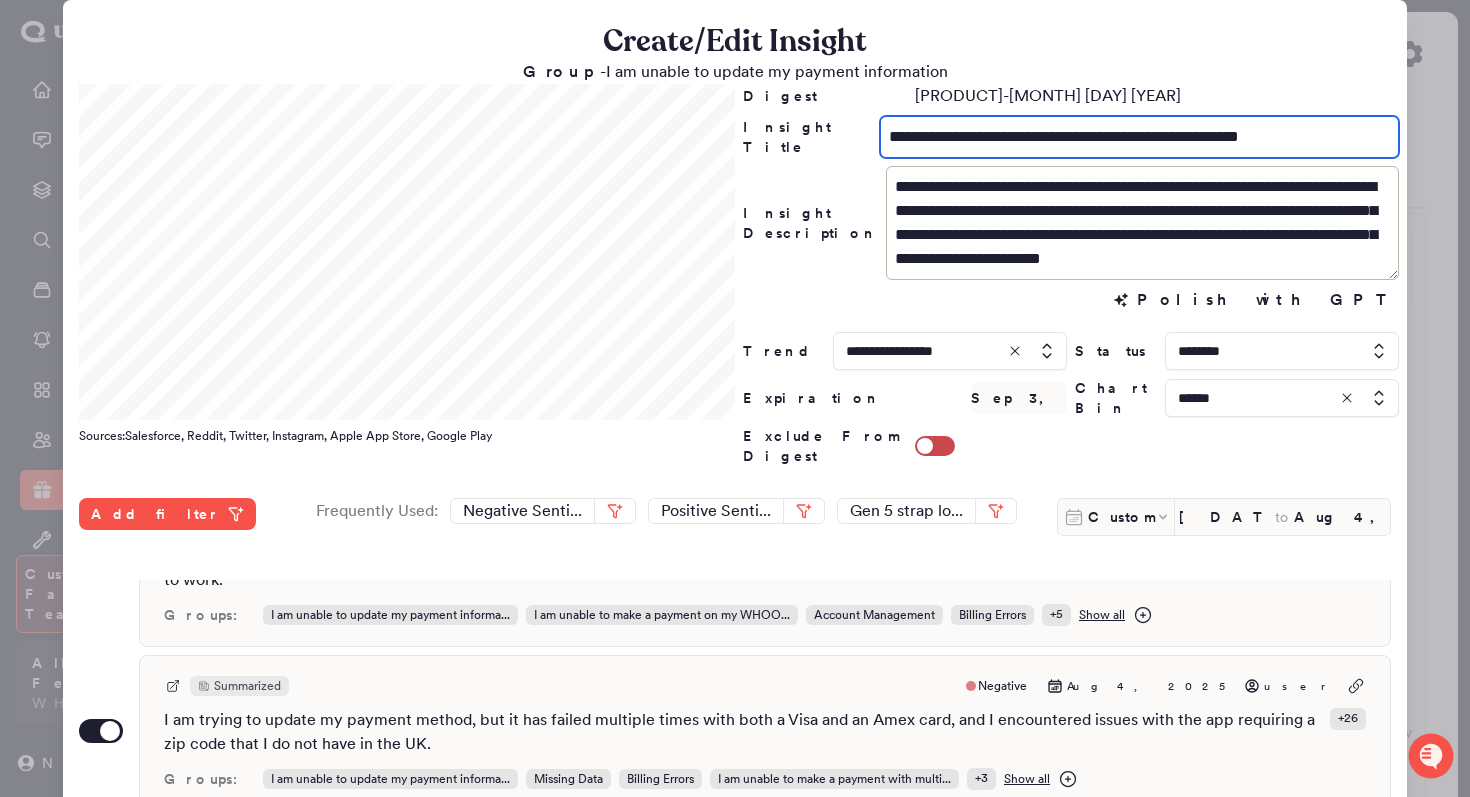 click on "**********" at bounding box center (1139, 137) 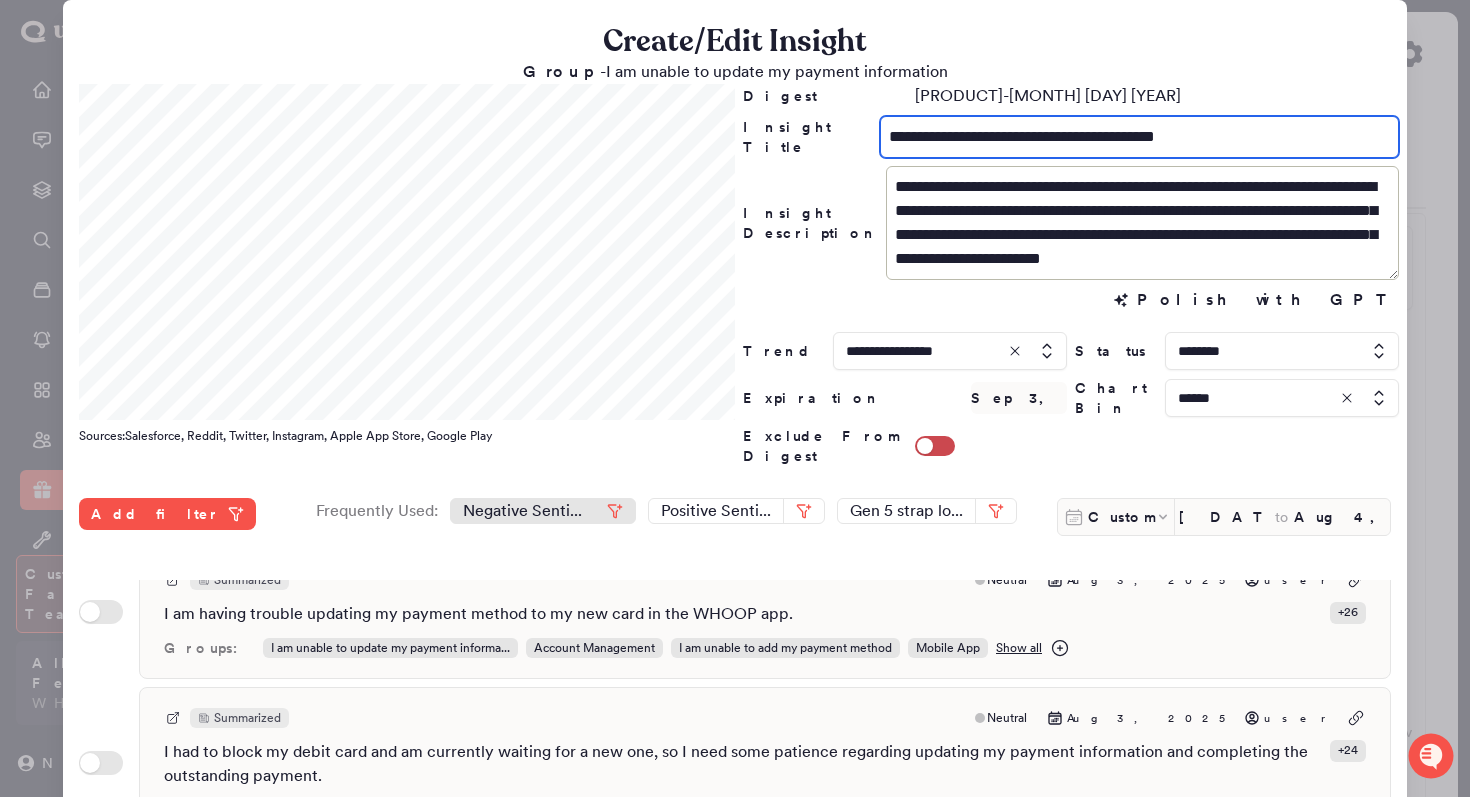 scroll, scrollTop: 959, scrollLeft: 0, axis: vertical 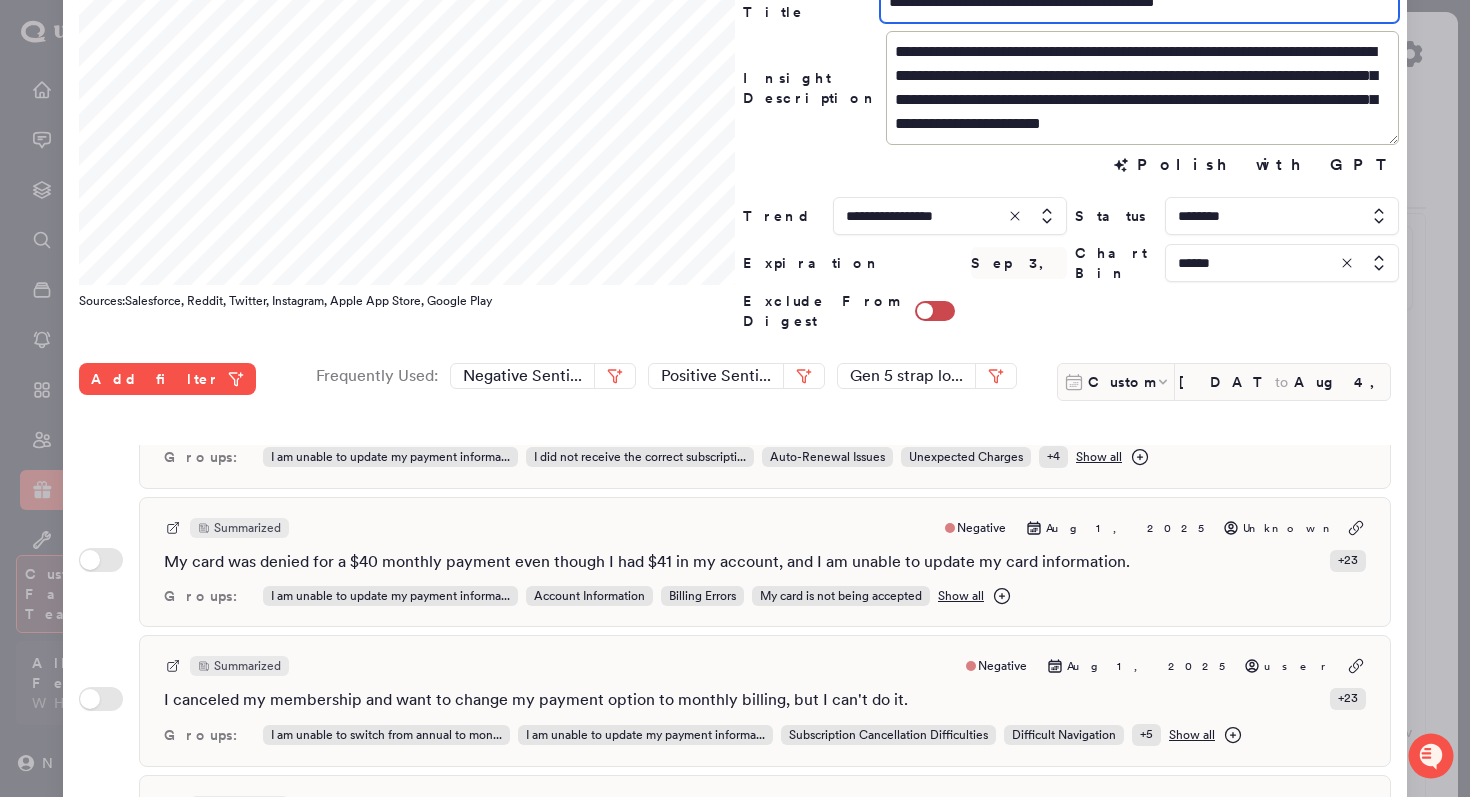type on "**********" 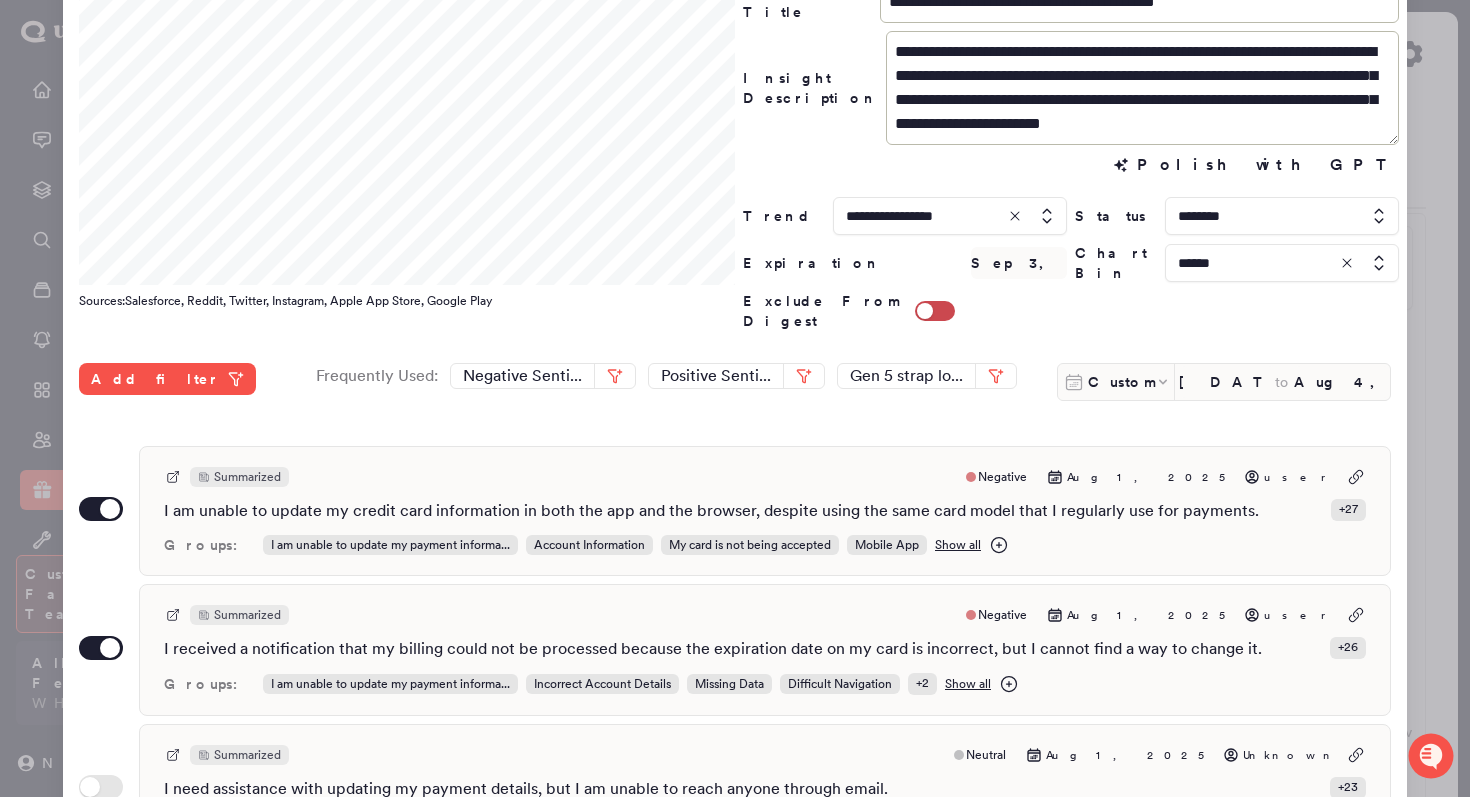 scroll, scrollTop: 2210, scrollLeft: 0, axis: vertical 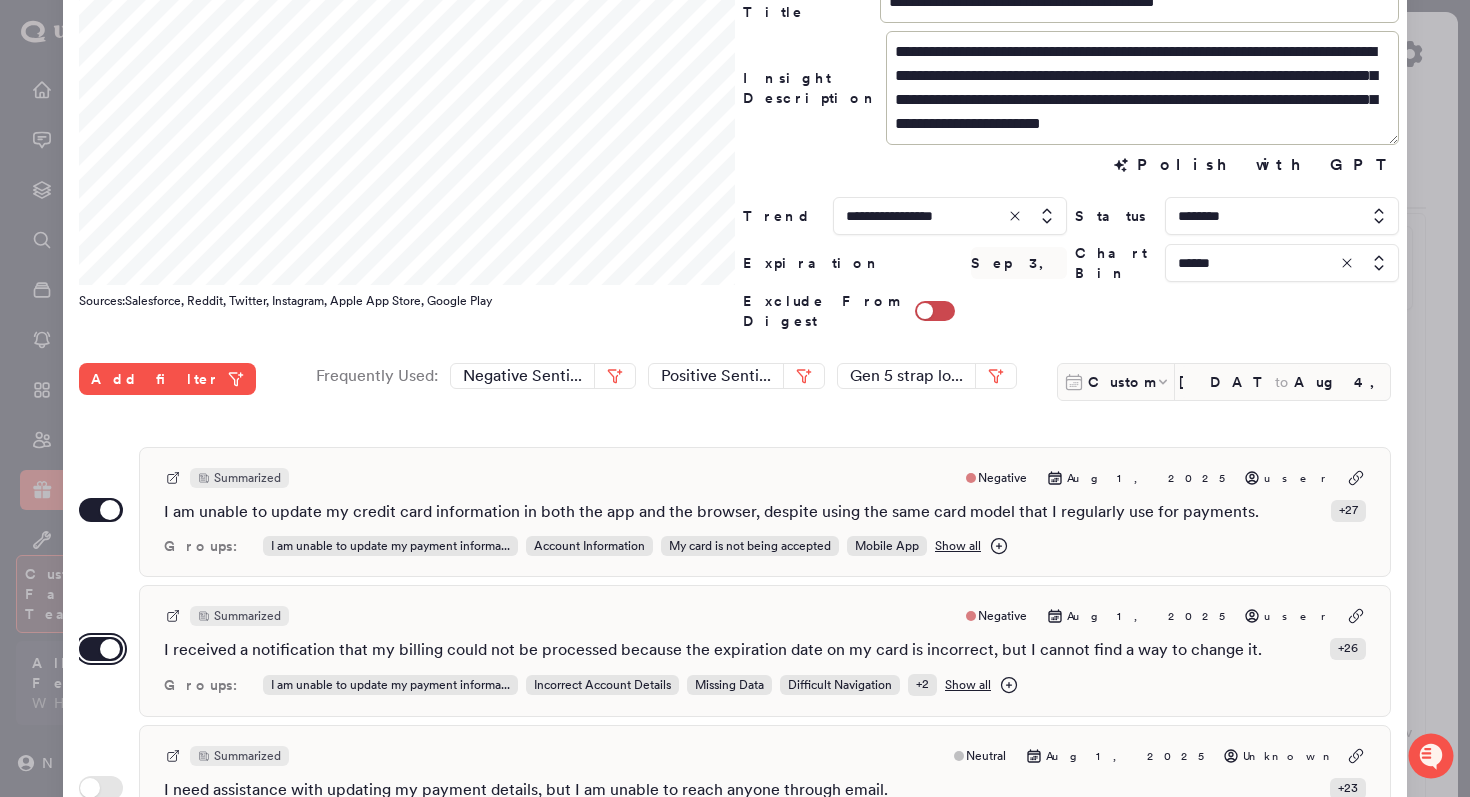 click on "Use setting" at bounding box center (101, 649) 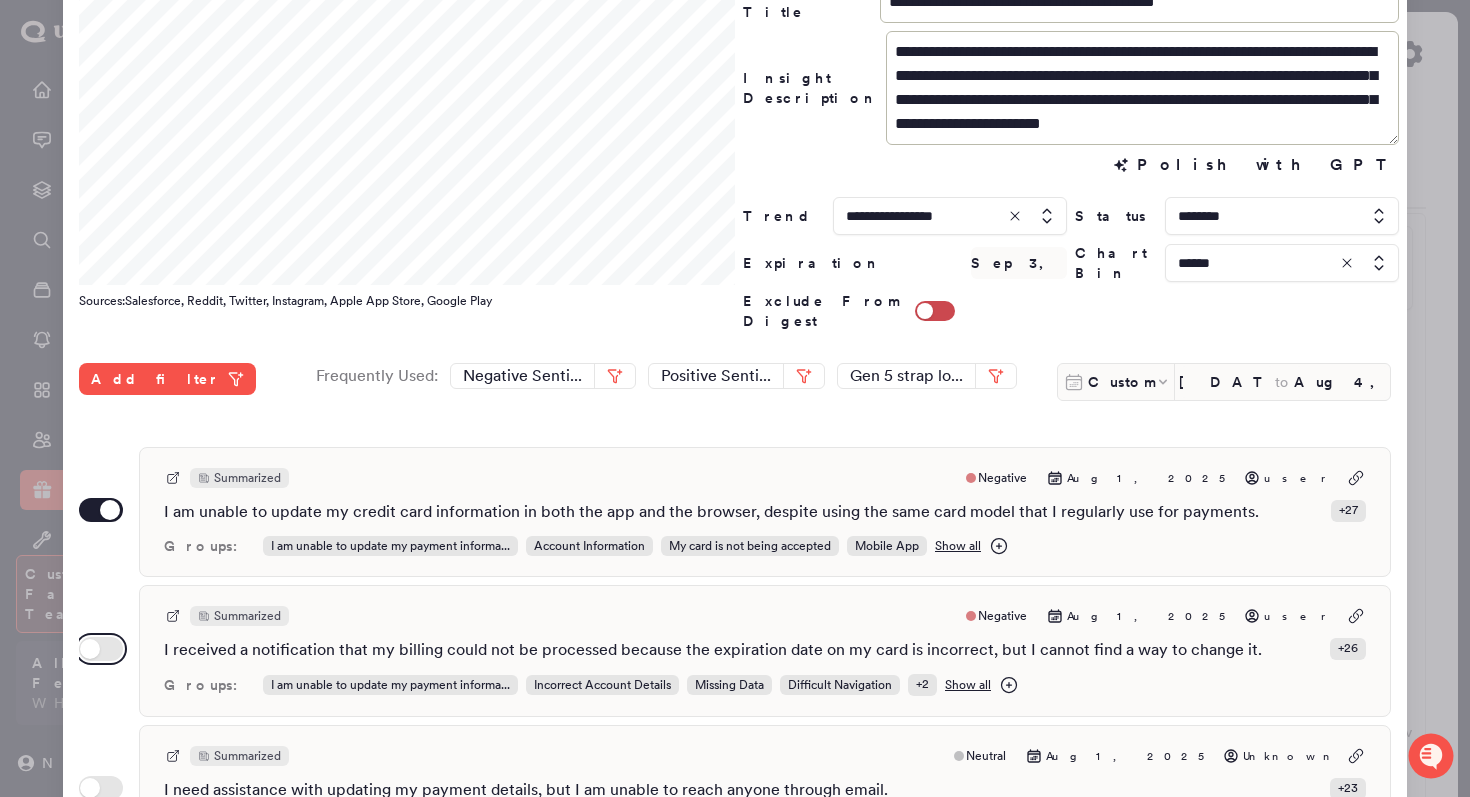 click on "Use setting" at bounding box center [101, 649] 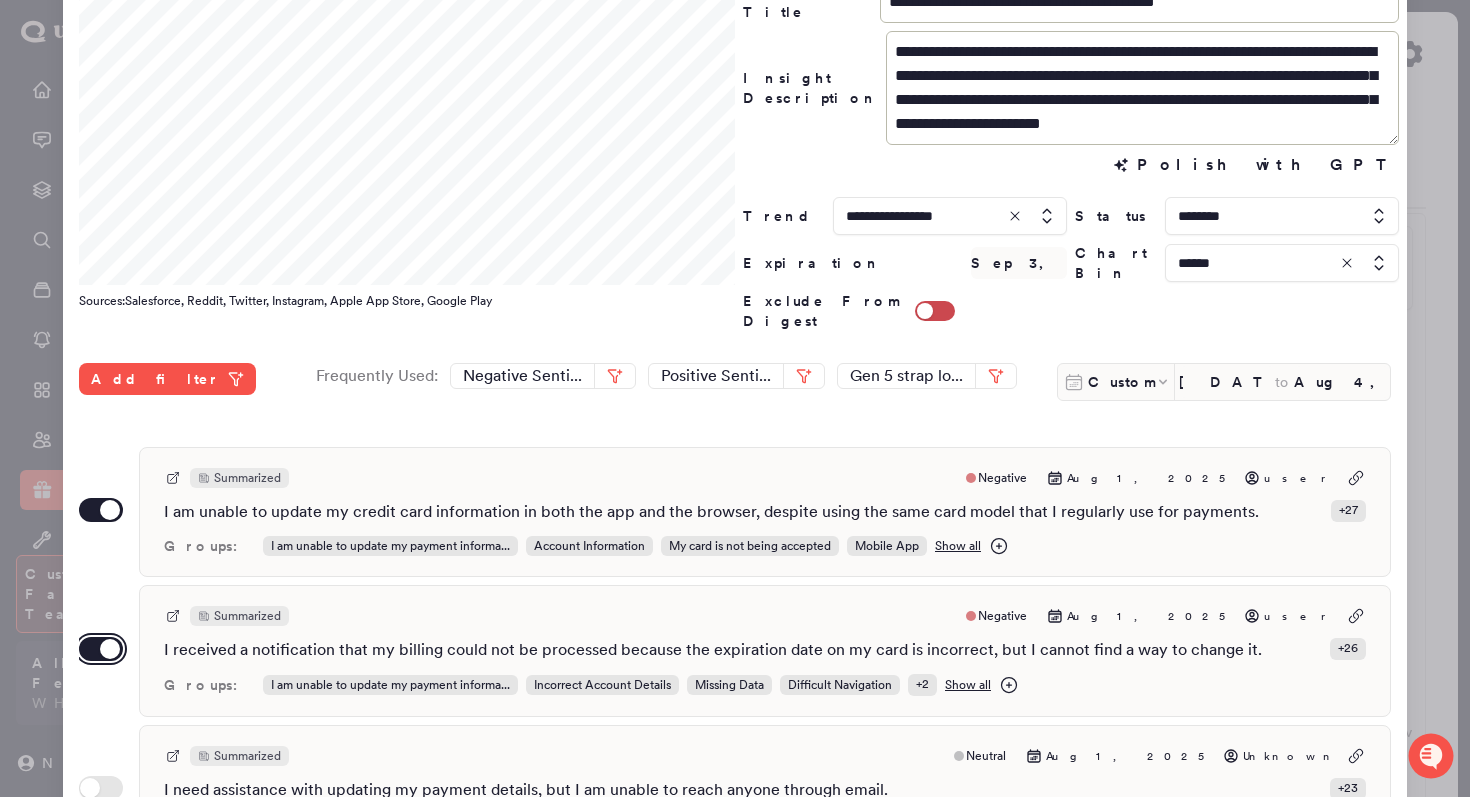 scroll, scrollTop: 531, scrollLeft: 0, axis: vertical 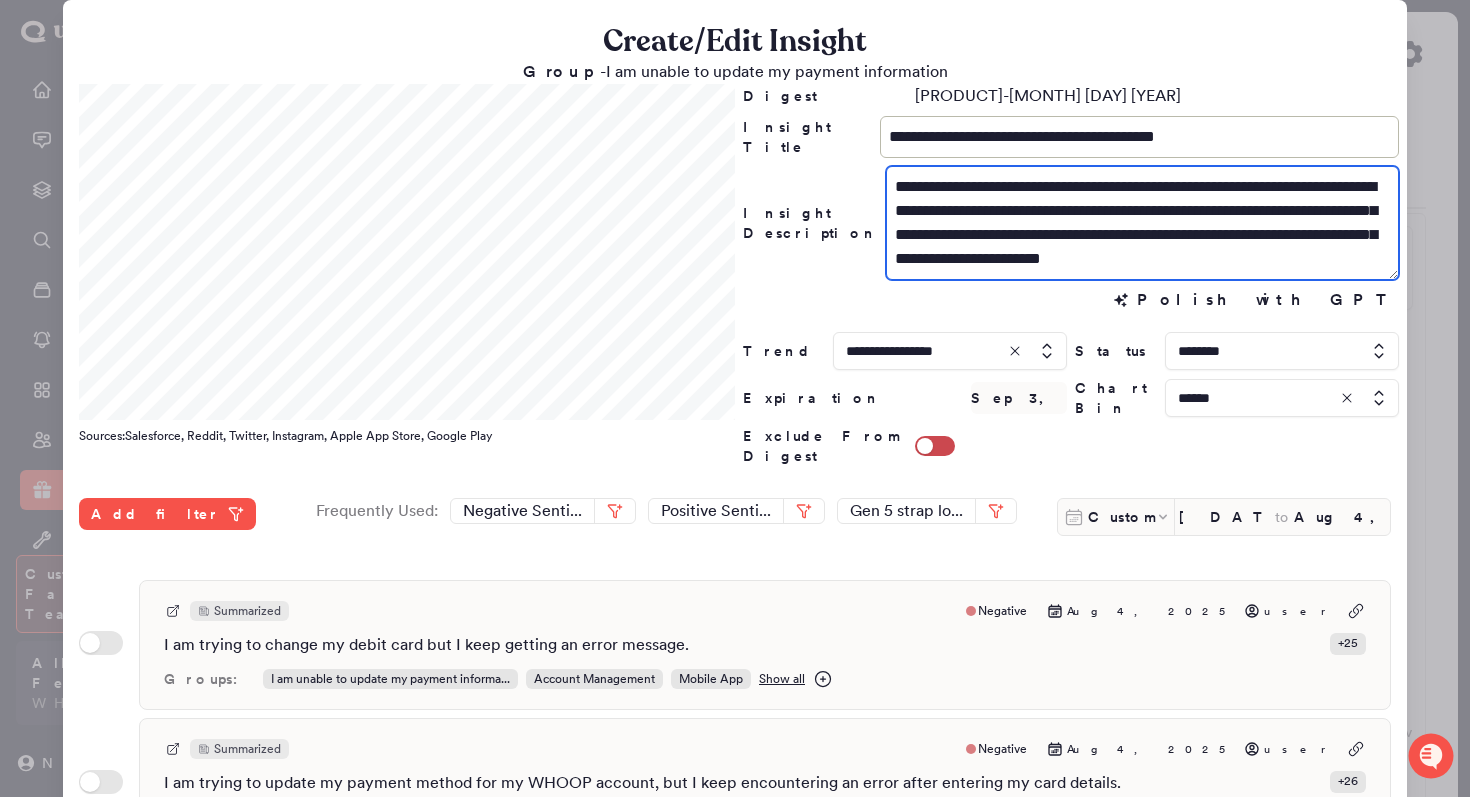 drag, startPoint x: 1074, startPoint y: 253, endPoint x: 1206, endPoint y: 237, distance: 132.96616 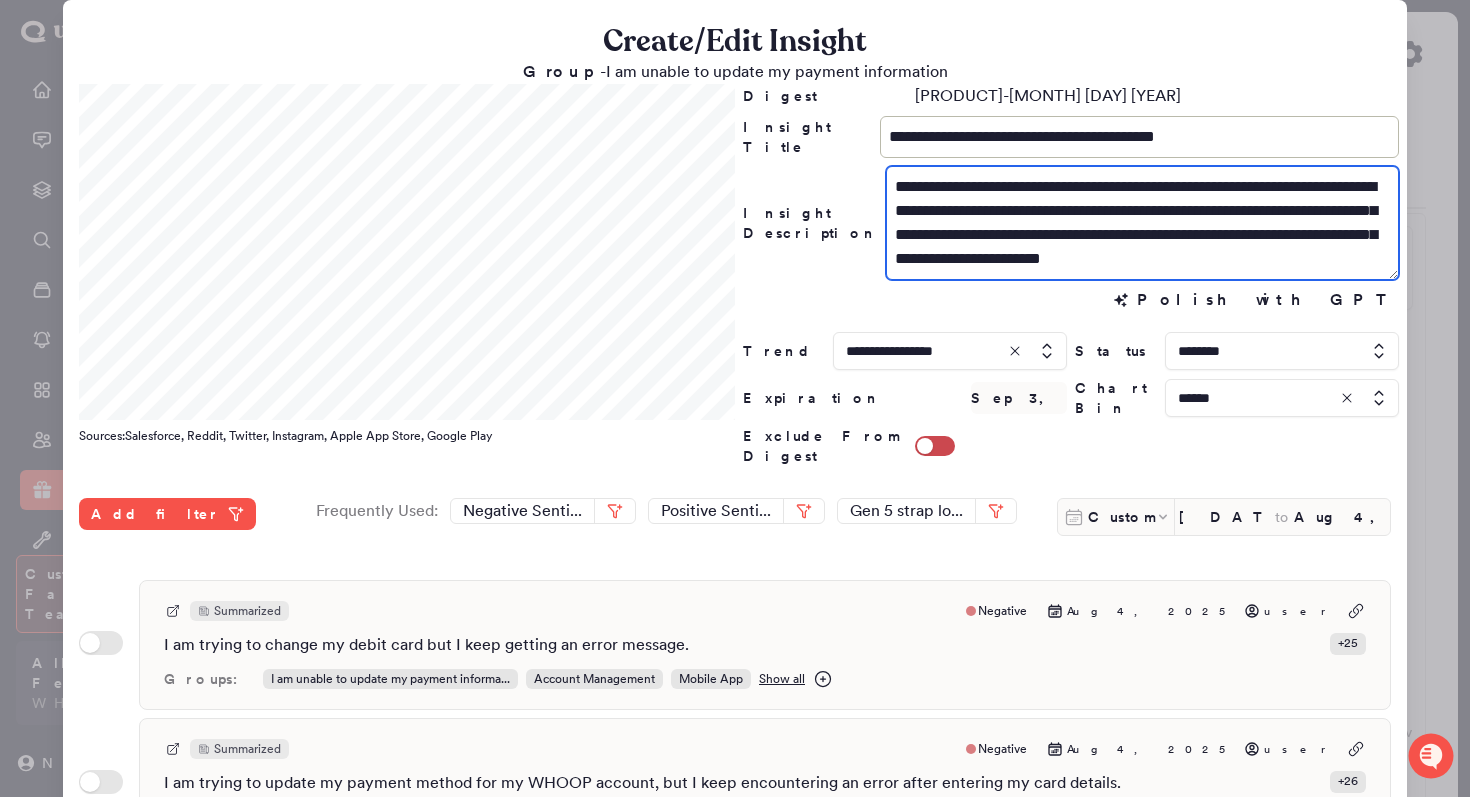 click on "**********" at bounding box center (1142, 223) 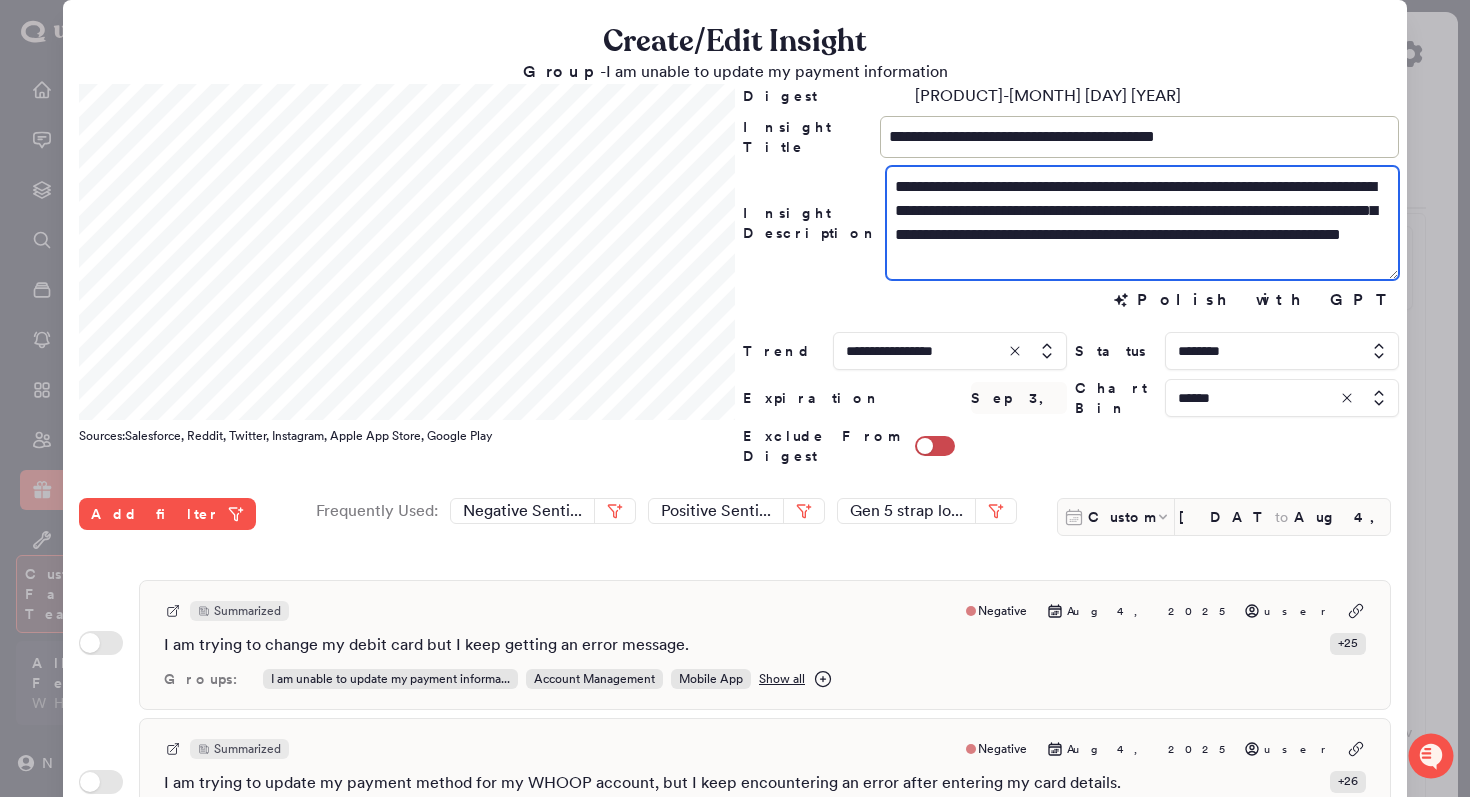 scroll, scrollTop: 0, scrollLeft: 0, axis: both 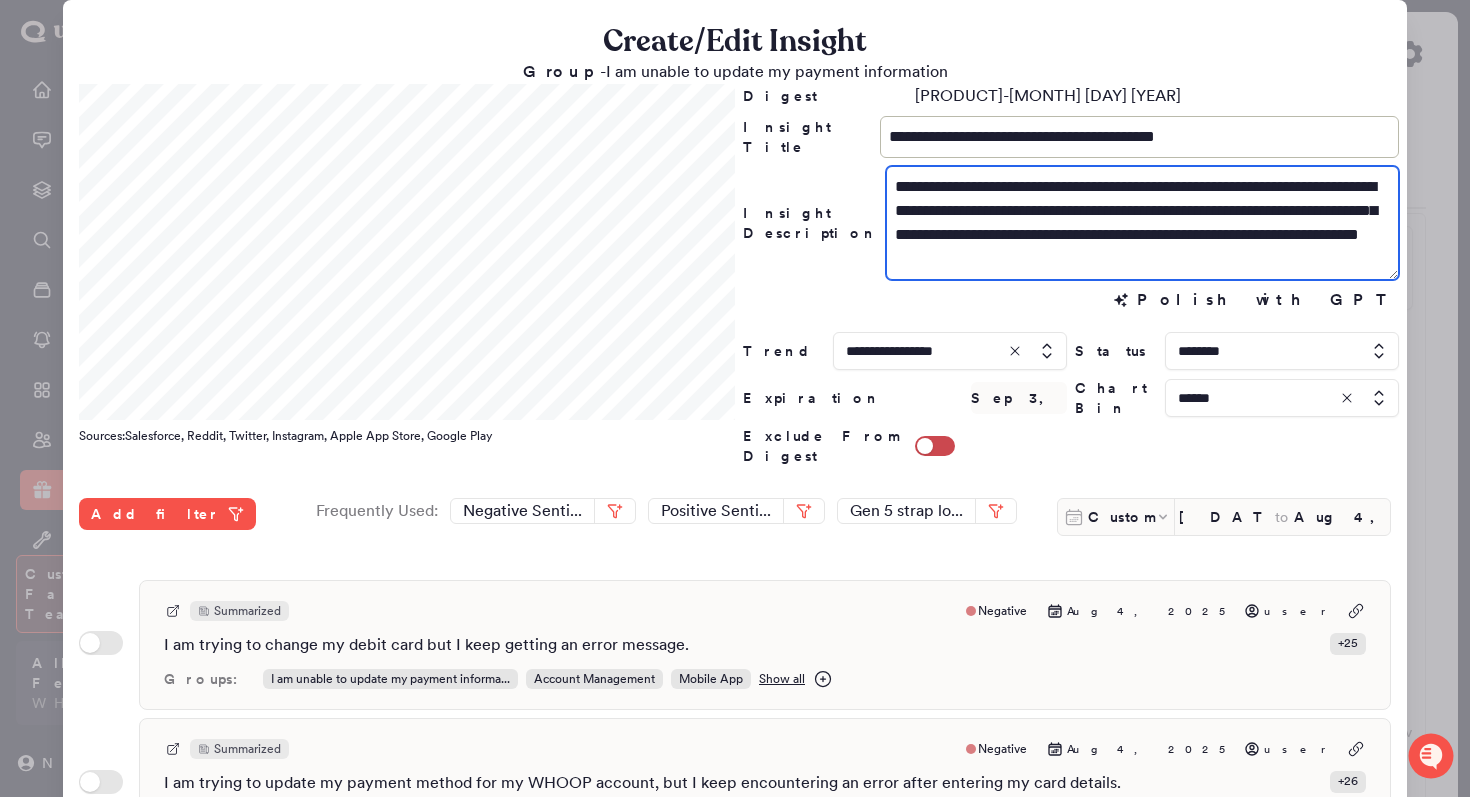 click on "**********" at bounding box center (1142, 223) 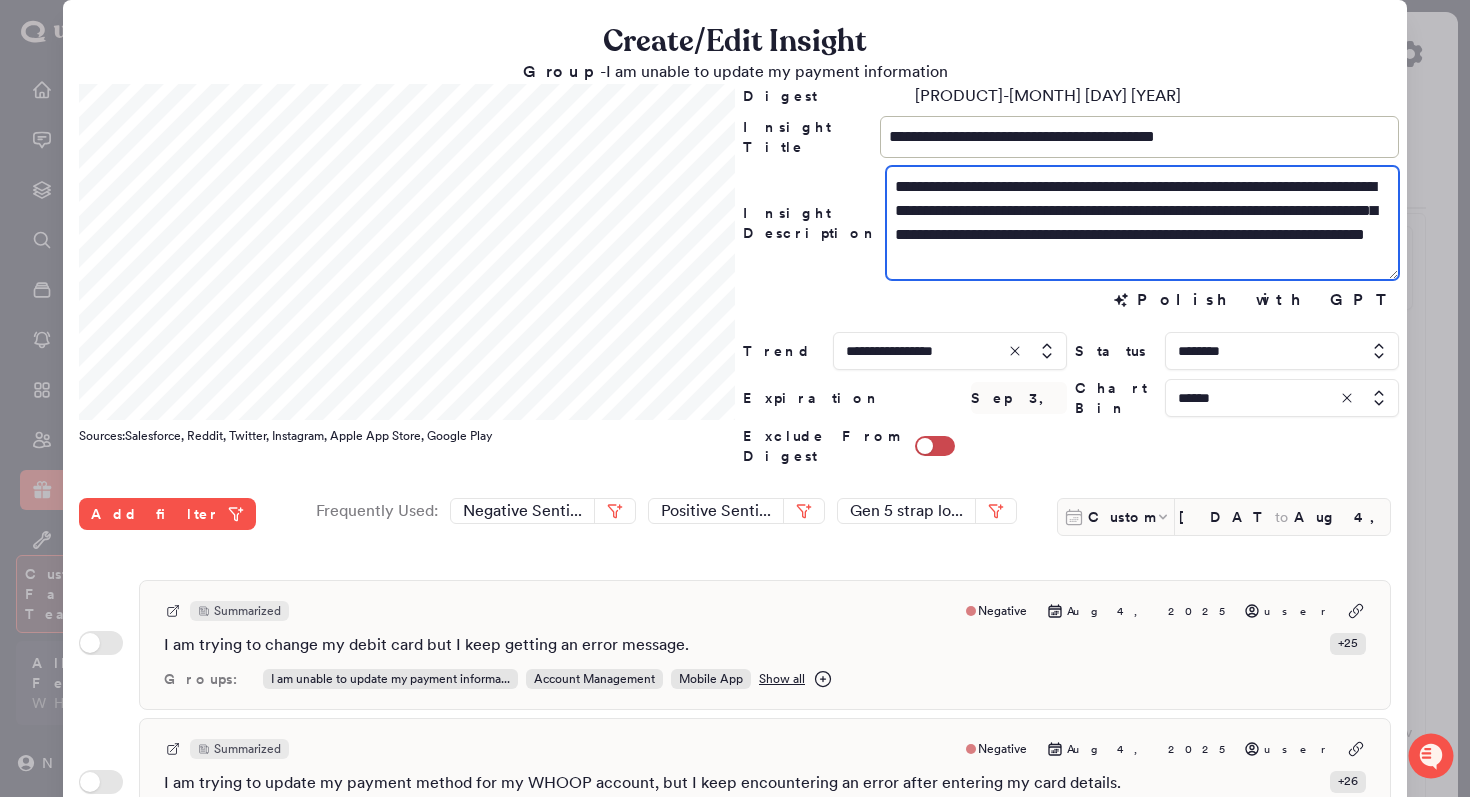scroll, scrollTop: 531, scrollLeft: 0, axis: vertical 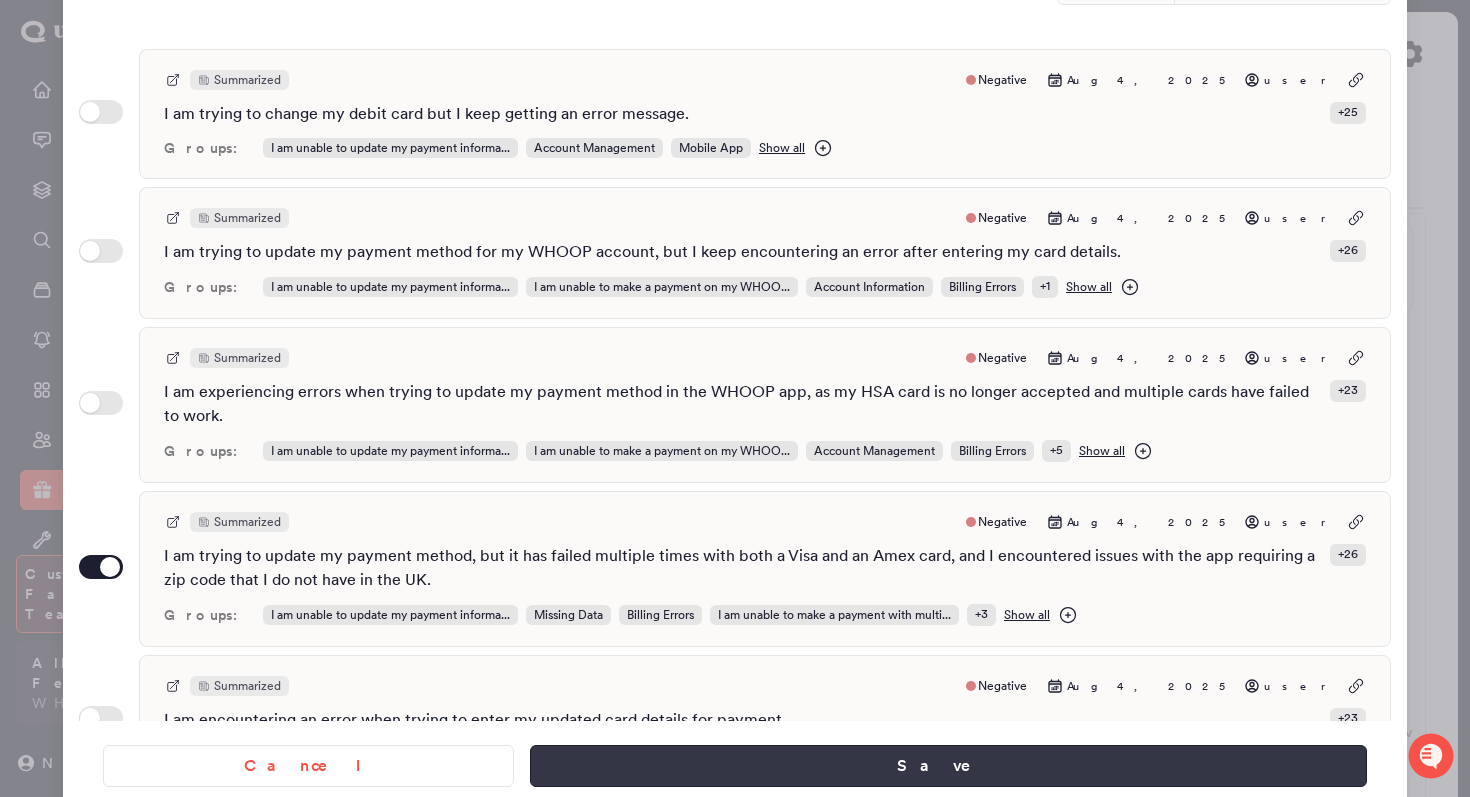type on "**********" 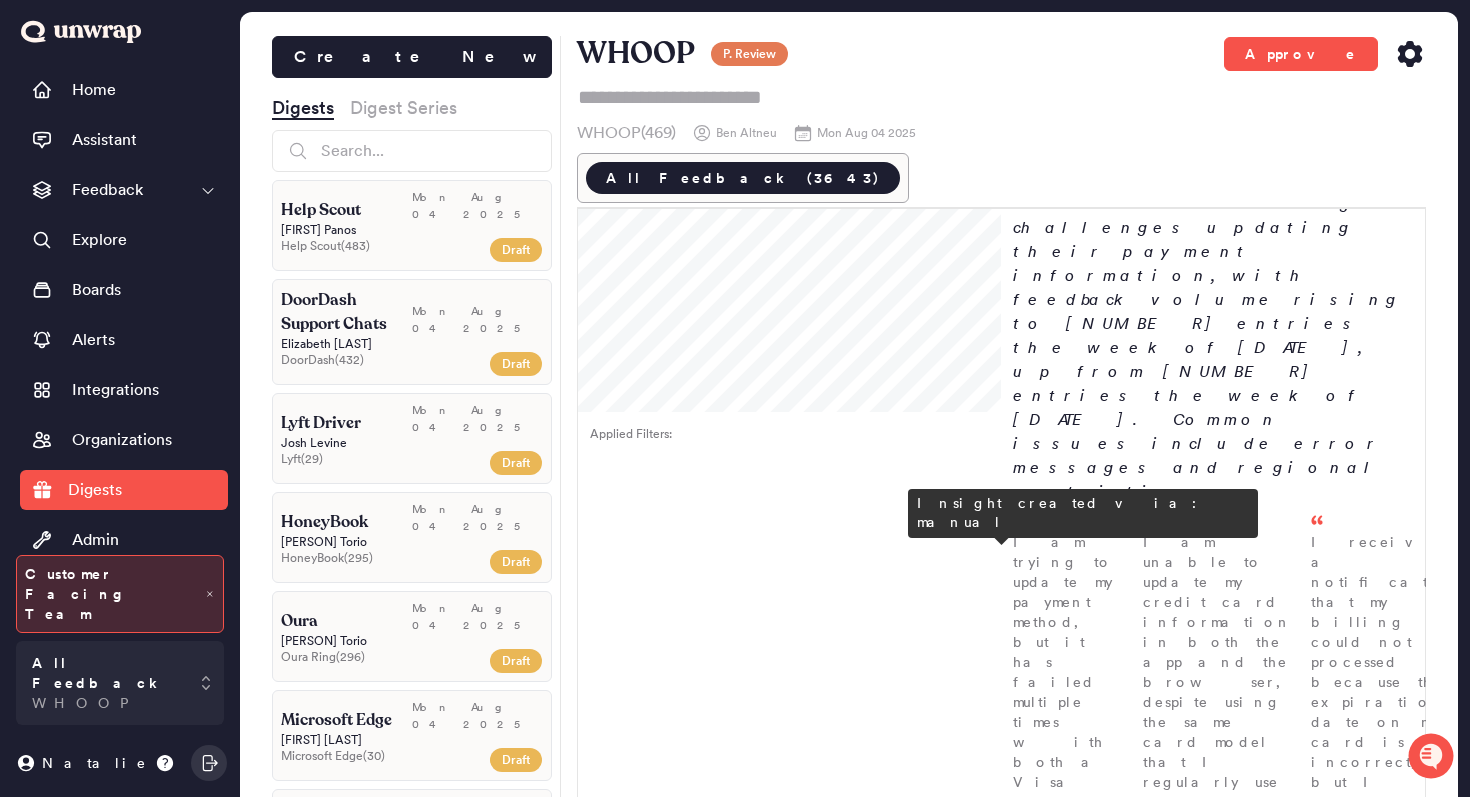 scroll, scrollTop: 0, scrollLeft: 0, axis: both 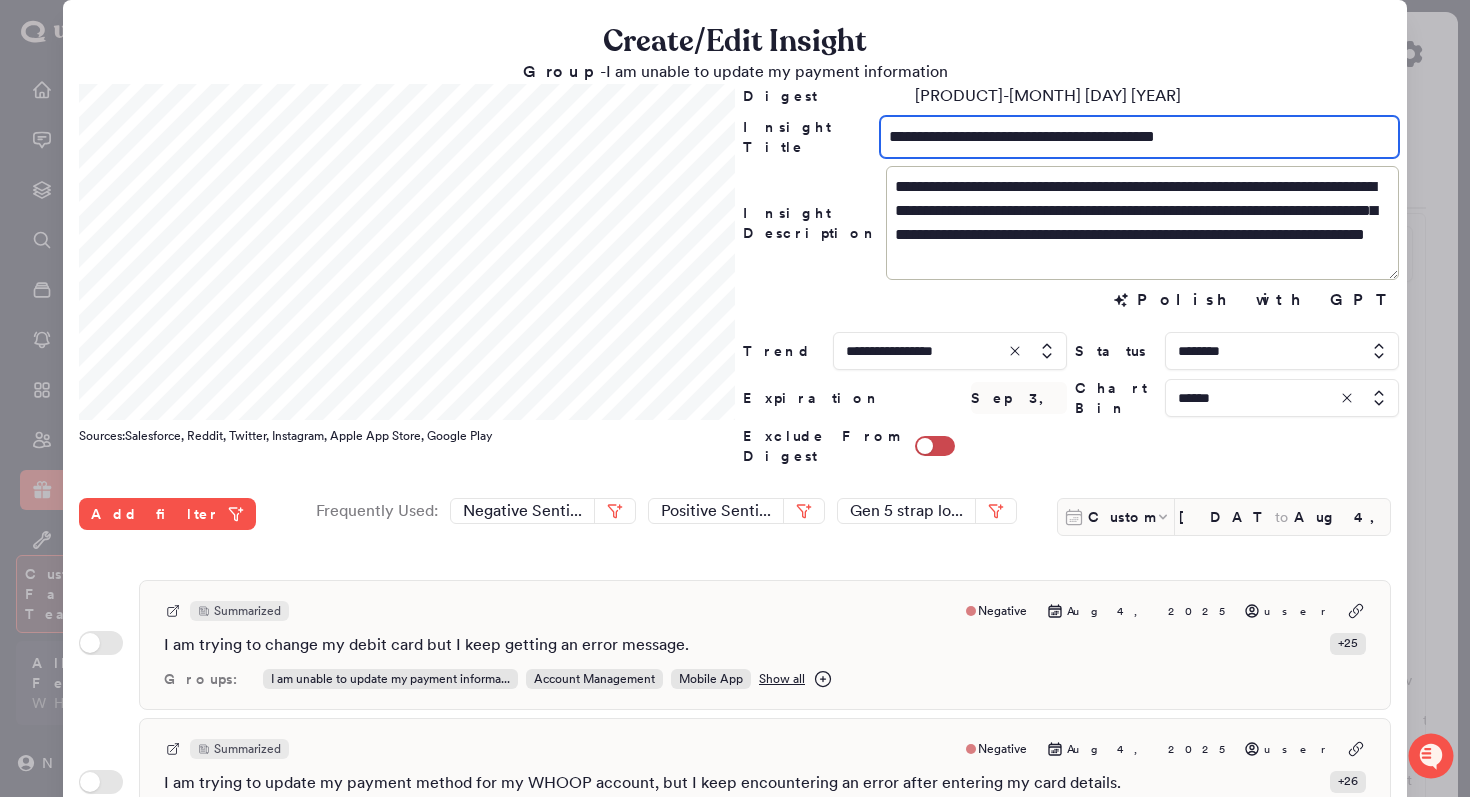 click on "**********" at bounding box center (1139, 137) 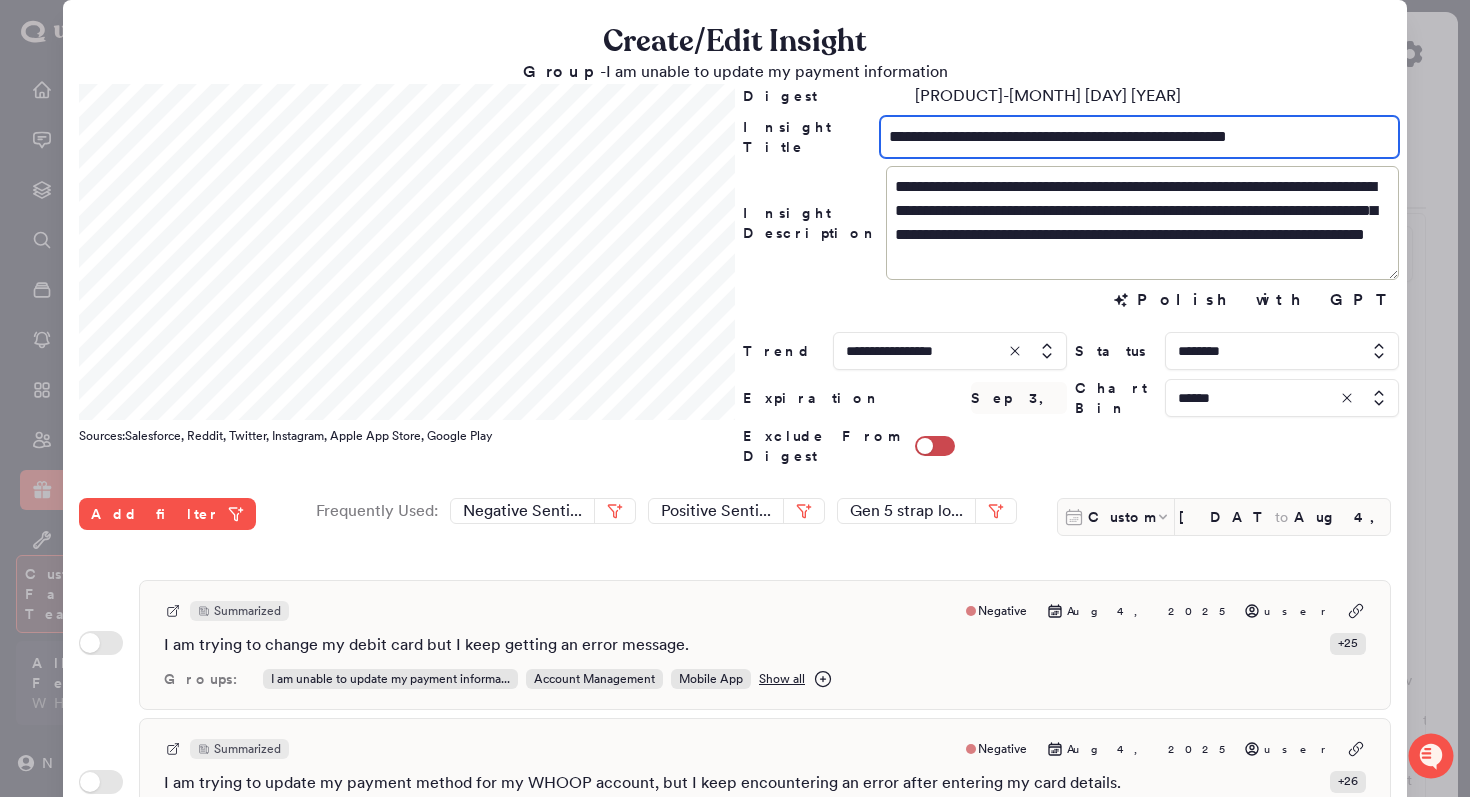 scroll, scrollTop: 531, scrollLeft: 0, axis: vertical 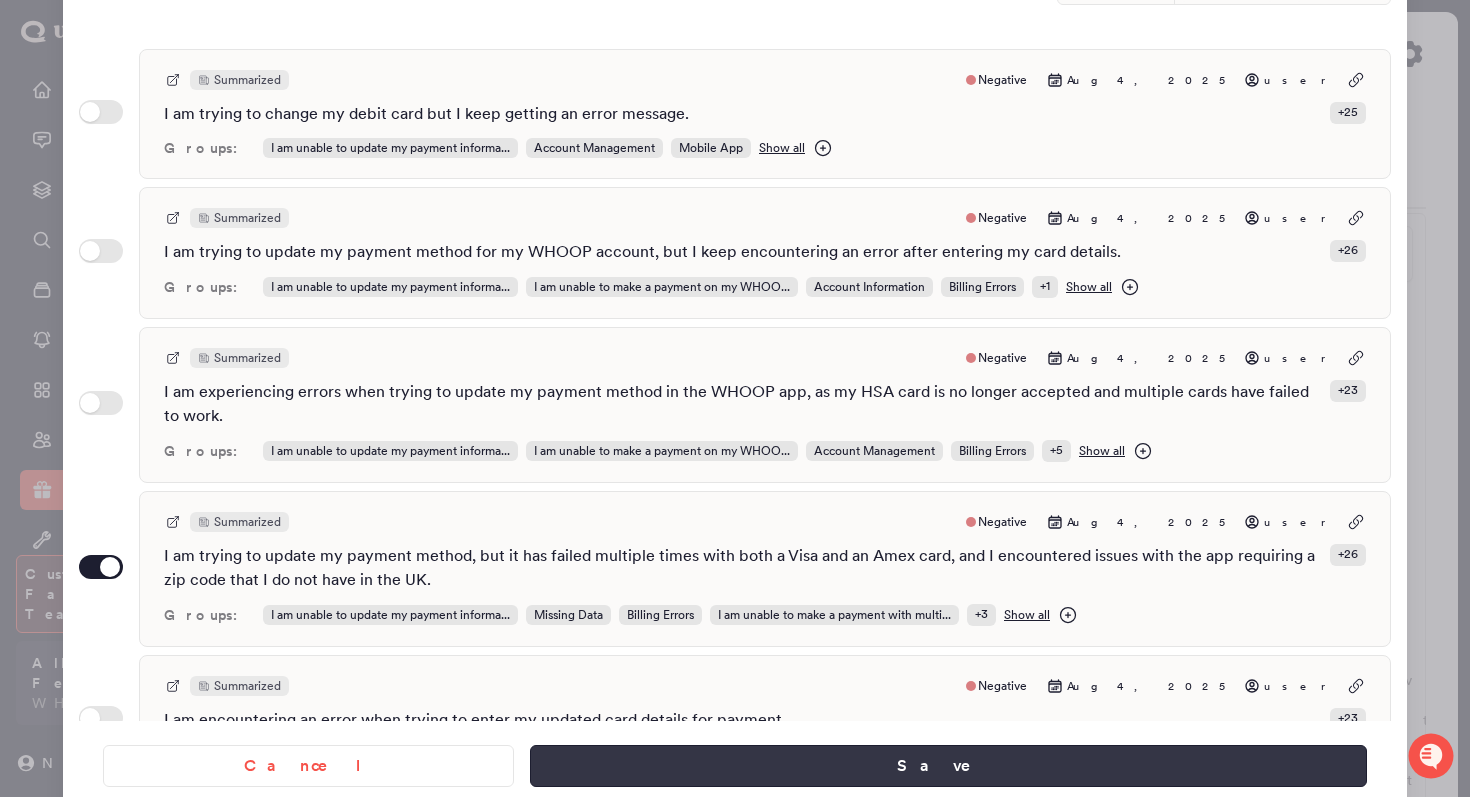 type on "**********" 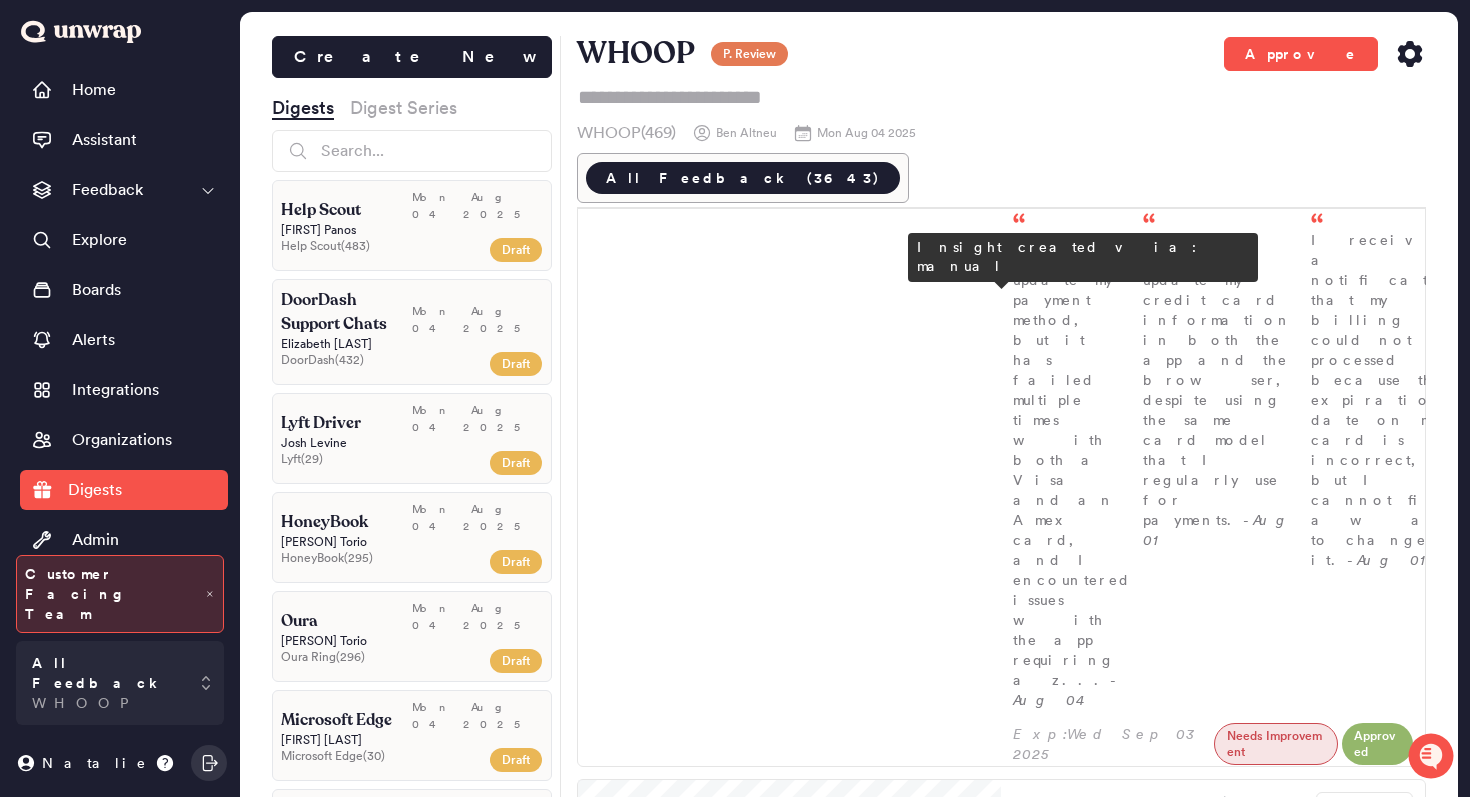 scroll, scrollTop: 480, scrollLeft: 0, axis: vertical 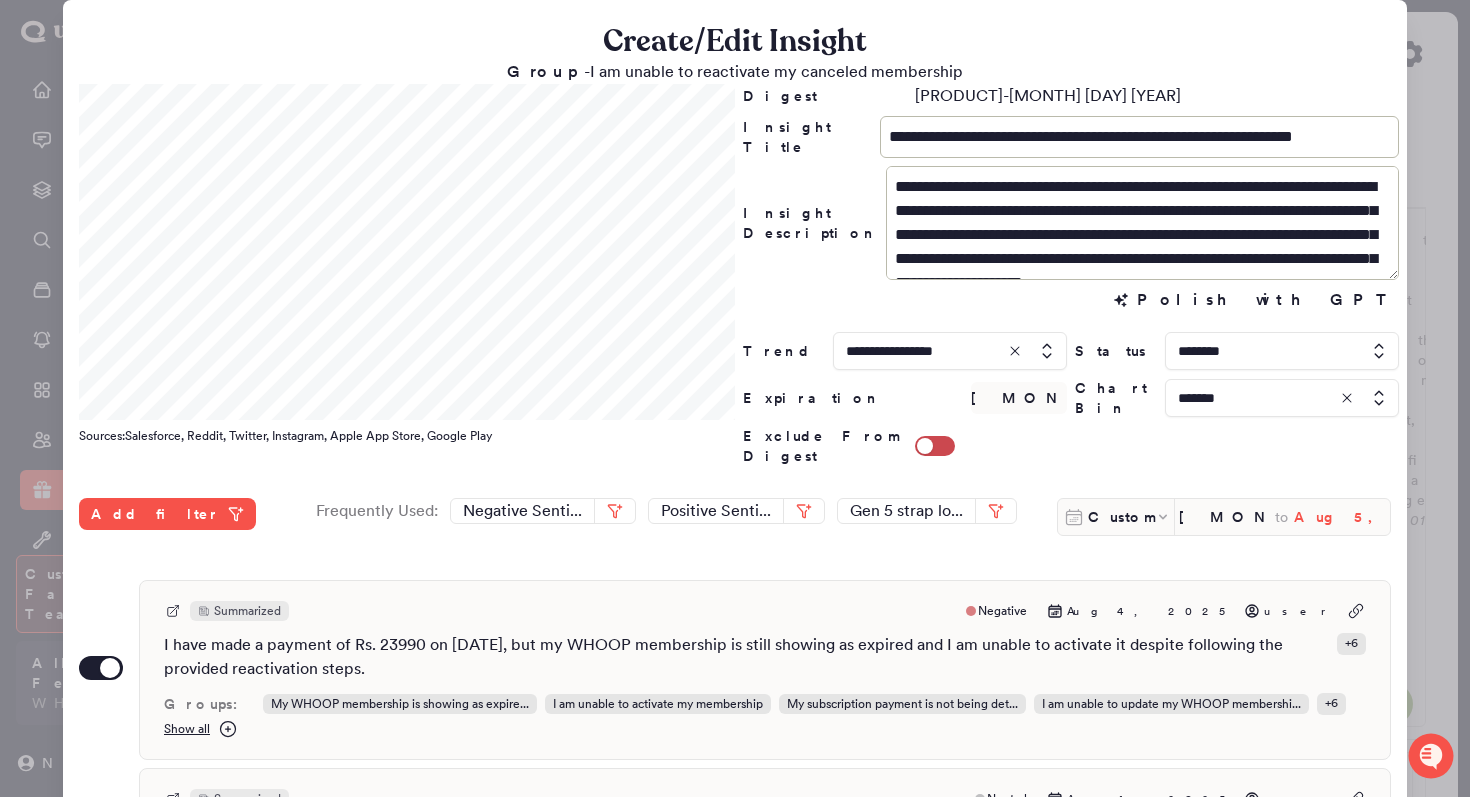 click on "Aug 5, 2025" at bounding box center (1342, 517) 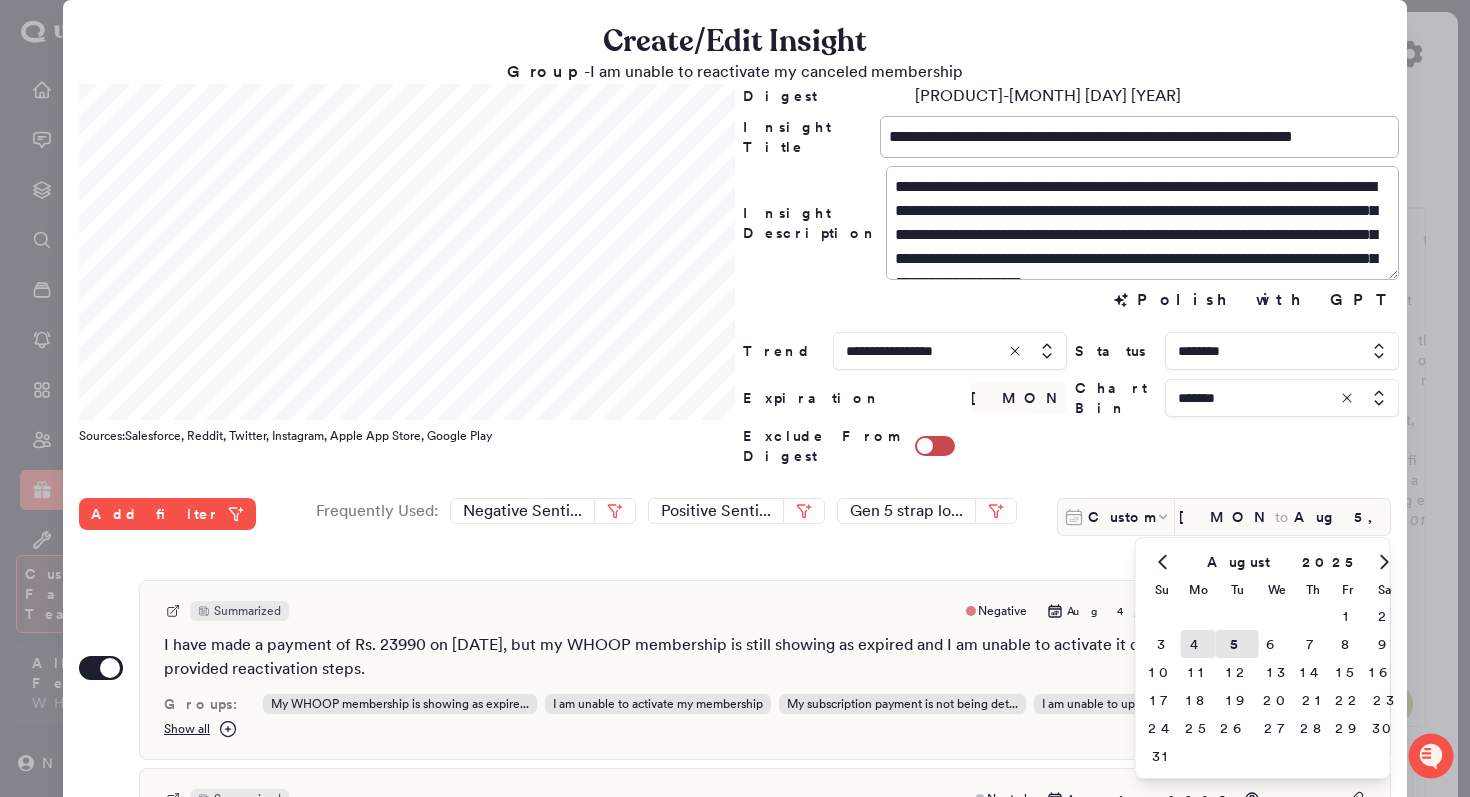 click on "4" at bounding box center [1198, 644] 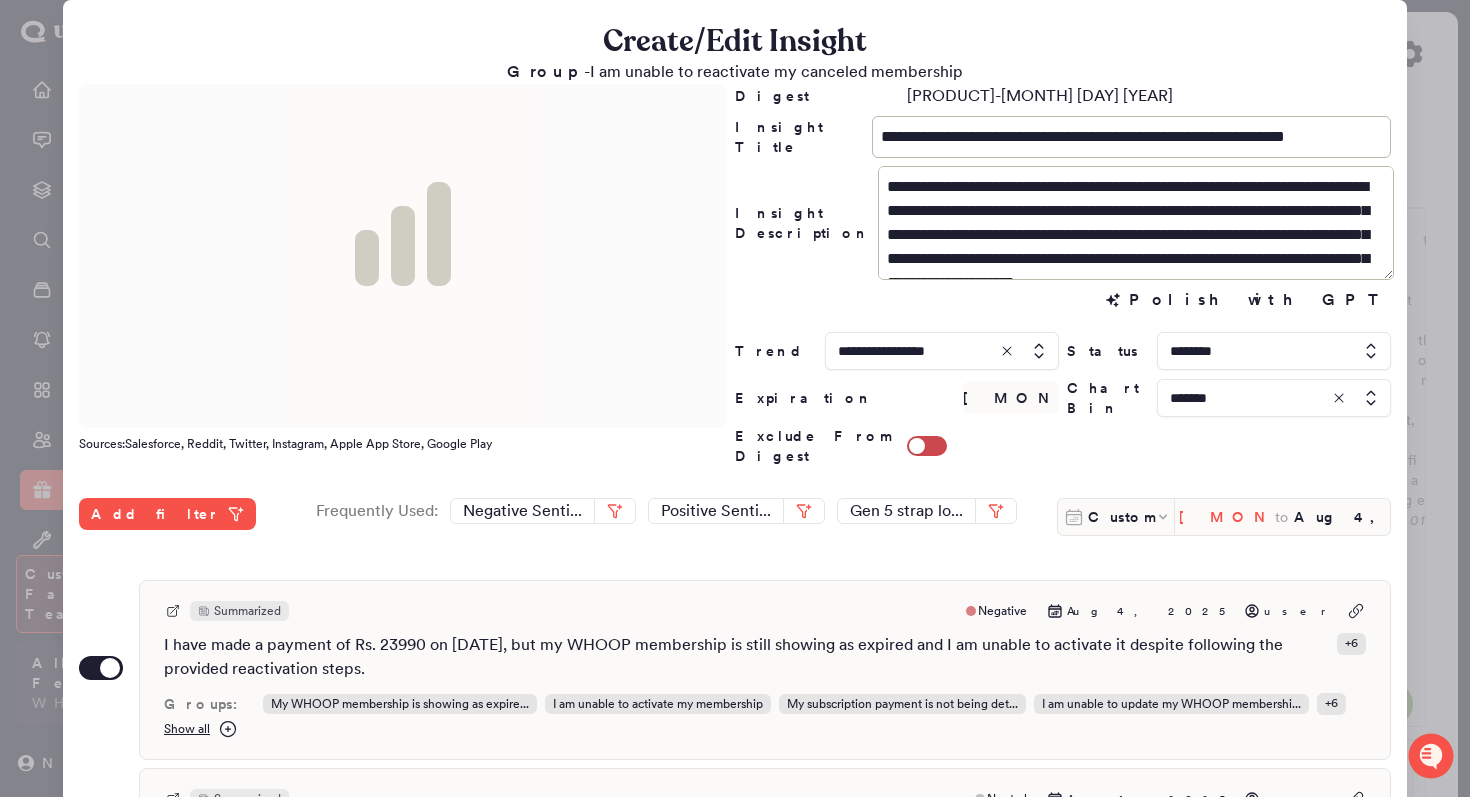 click on "[MONTH] [NUMBER], [YEAR]" at bounding box center (1227, 517) 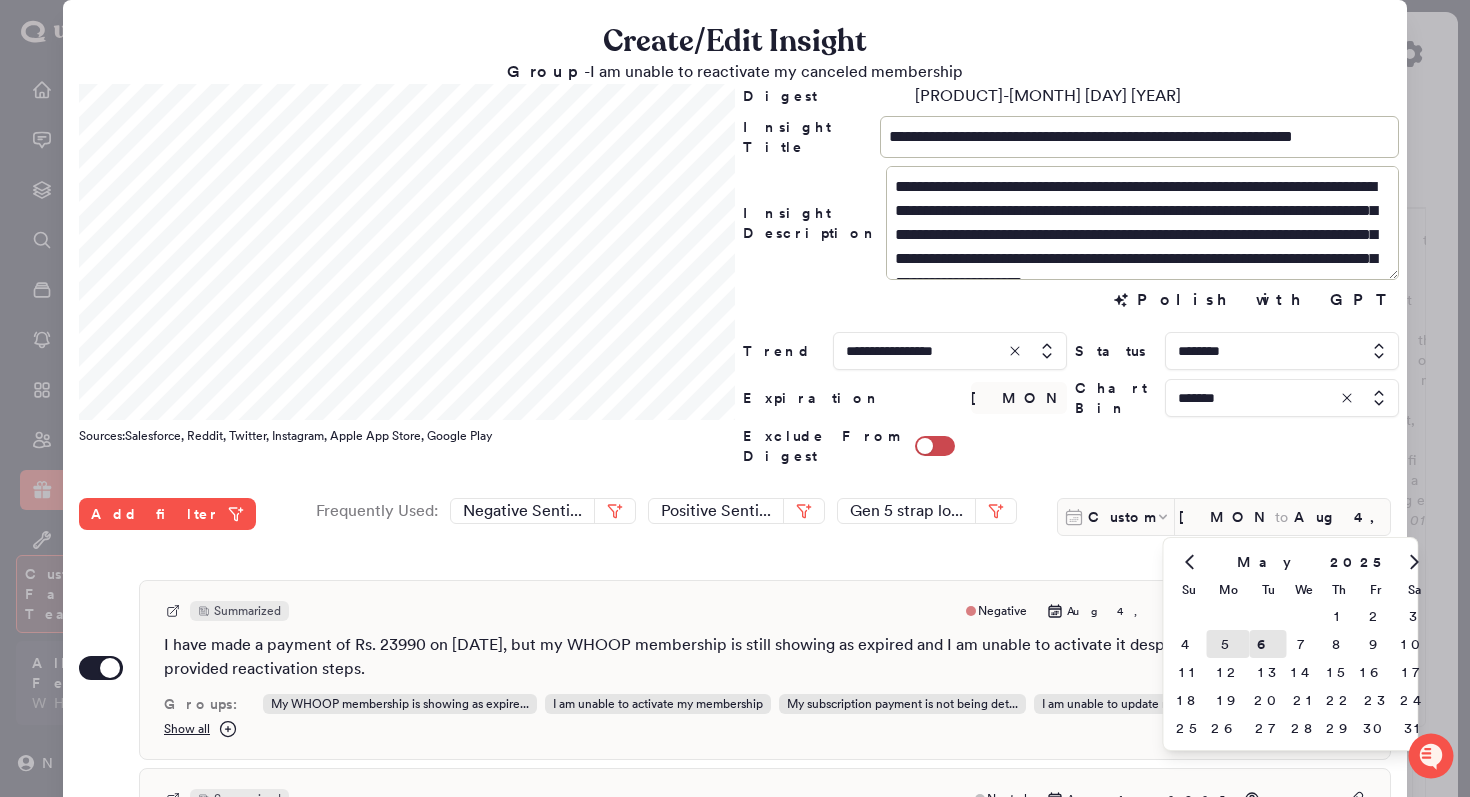 click on "5" at bounding box center [1228, 644] 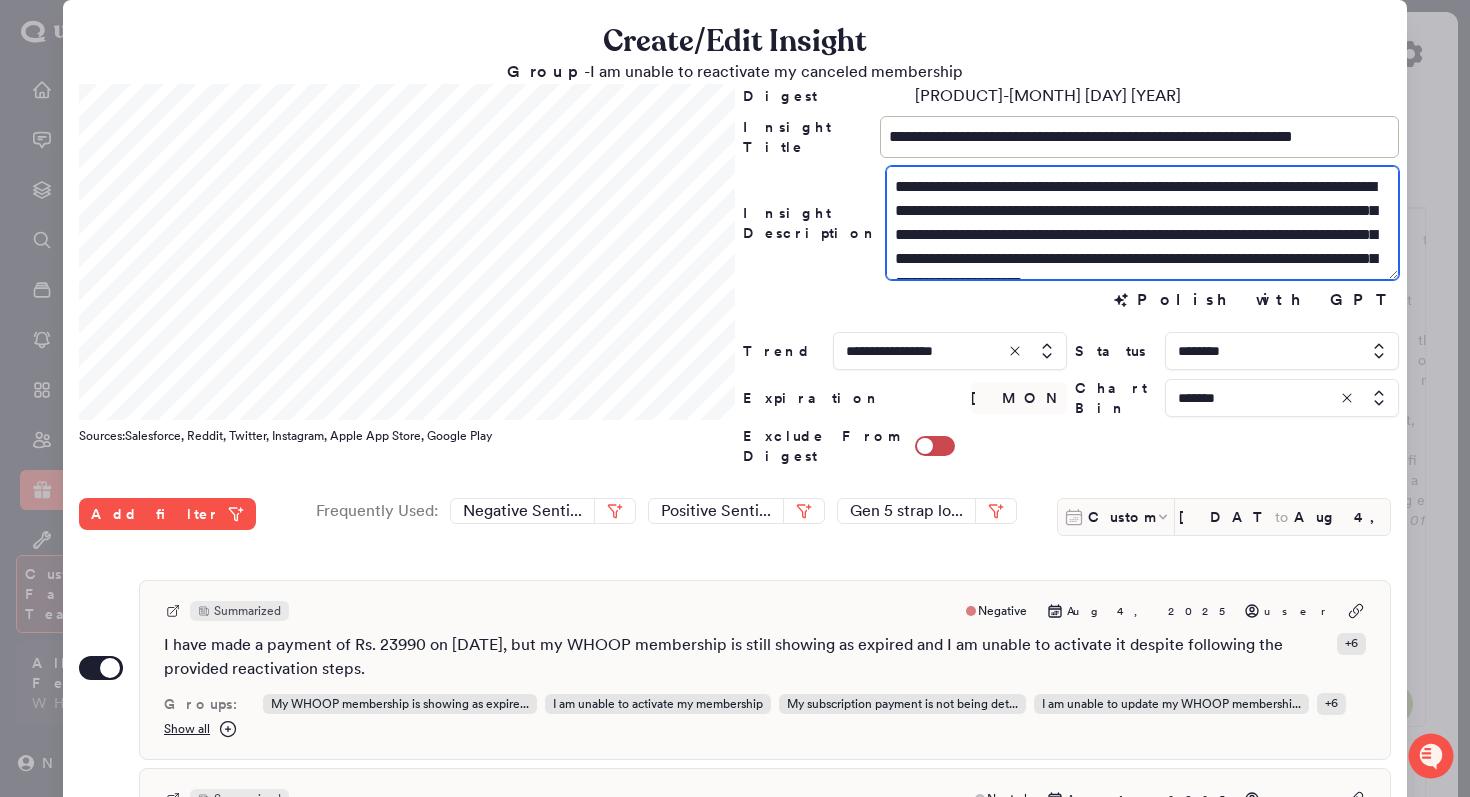 click on "**********" at bounding box center (1142, 223) 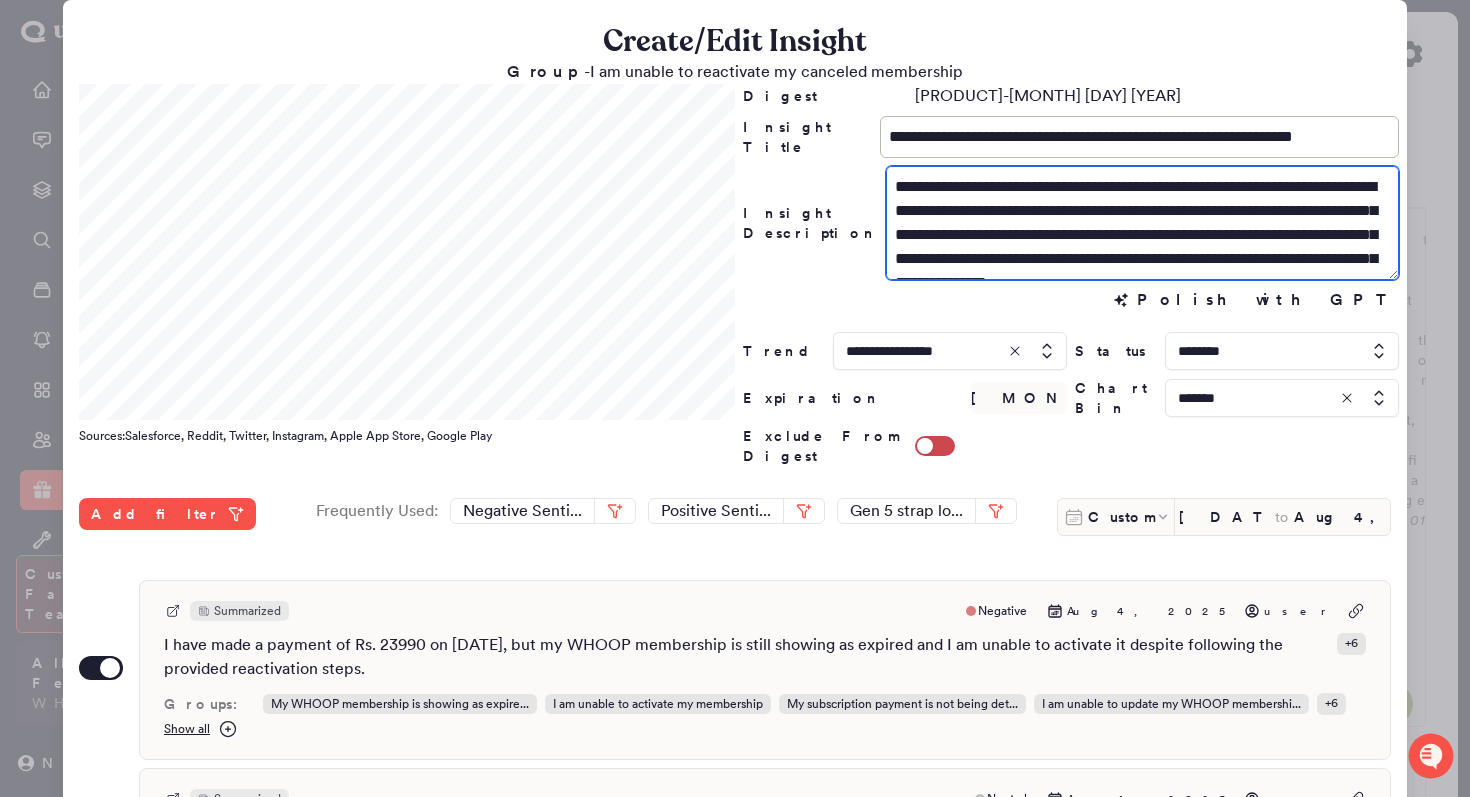 click on "**********" at bounding box center (1142, 223) 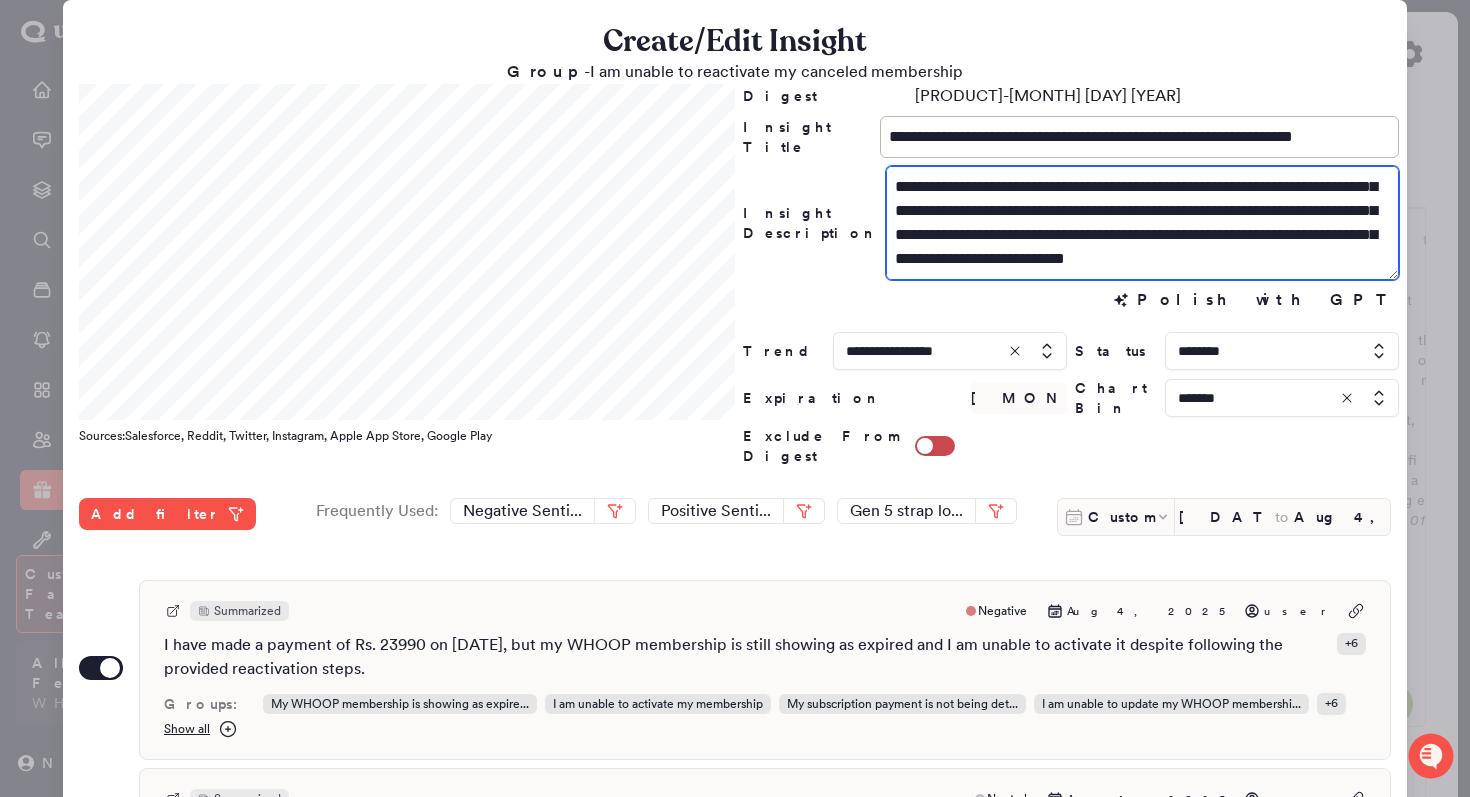scroll, scrollTop: 48, scrollLeft: 0, axis: vertical 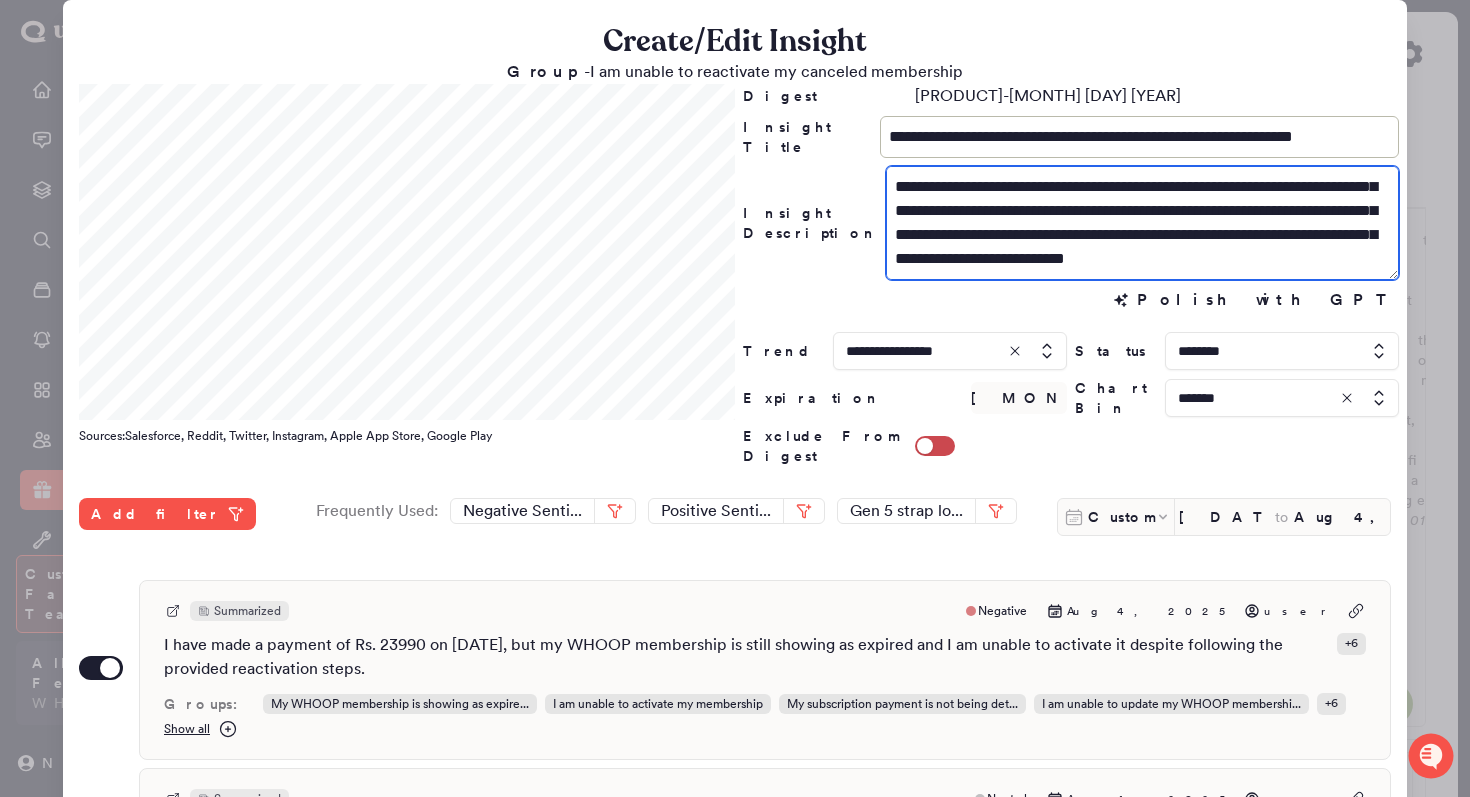 click on "**********" at bounding box center (1142, 223) 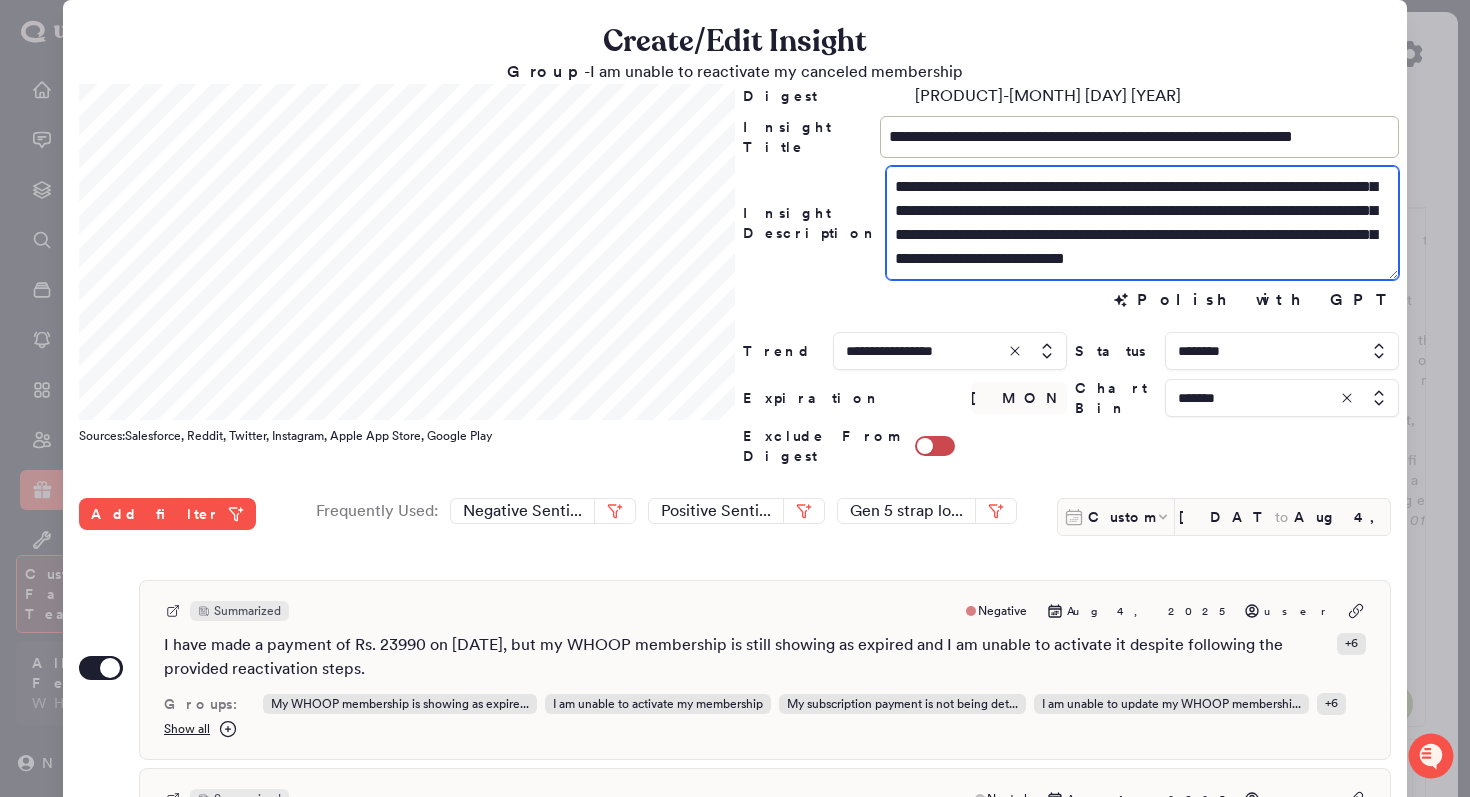 click on "**********" at bounding box center (1142, 223) 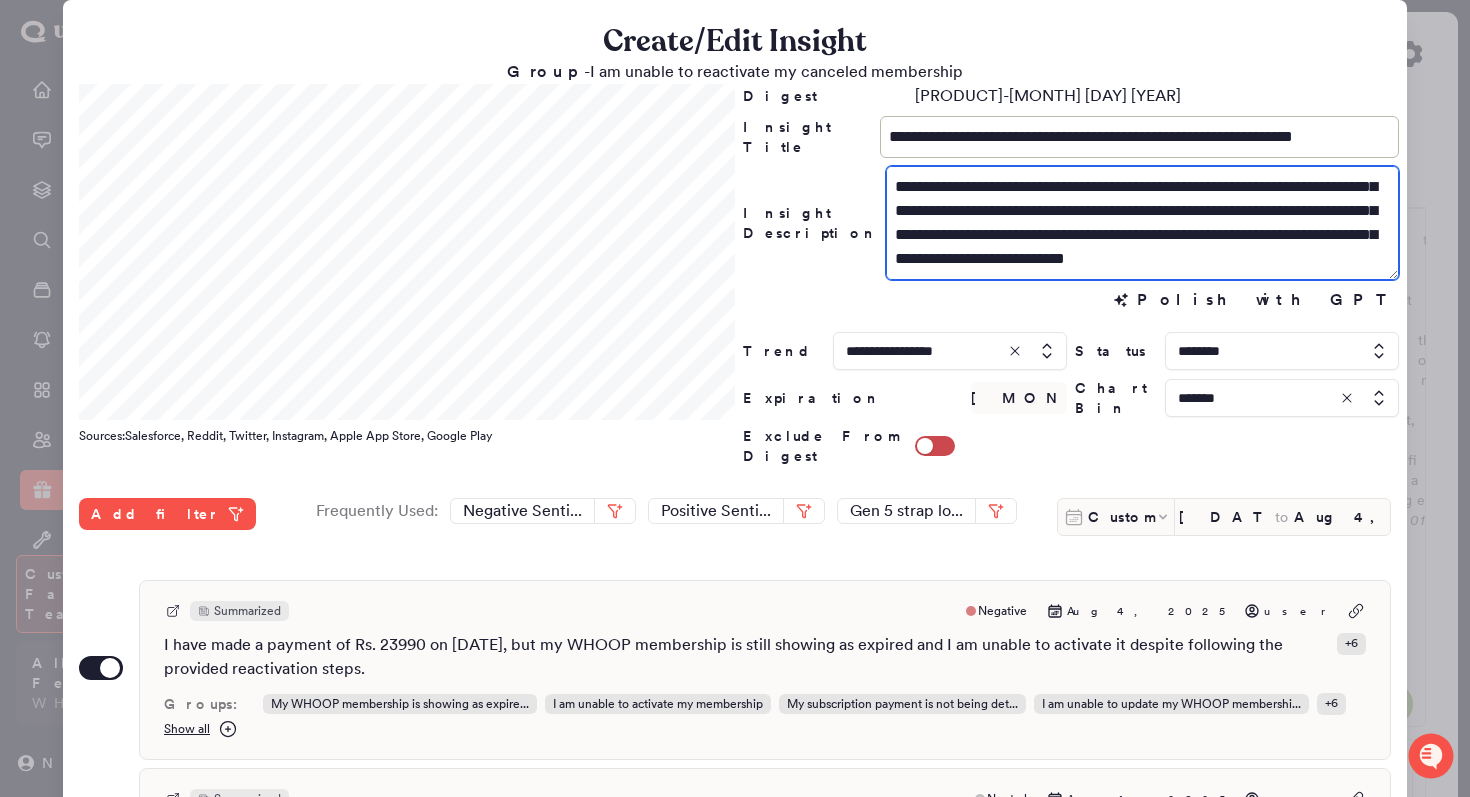 drag, startPoint x: 1248, startPoint y: 188, endPoint x: 1169, endPoint y: 189, distance: 79.00633 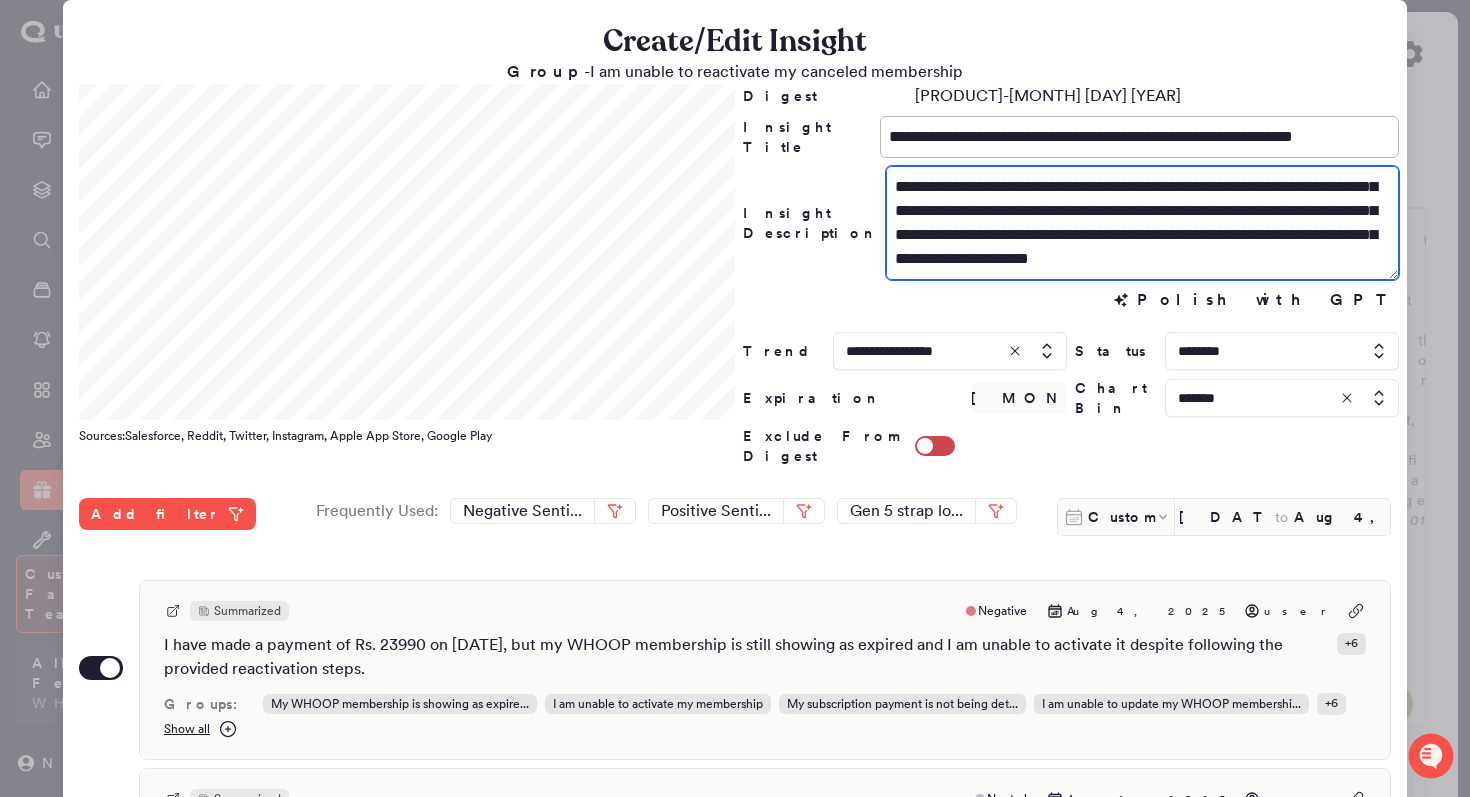 click on "**********" at bounding box center (1142, 223) 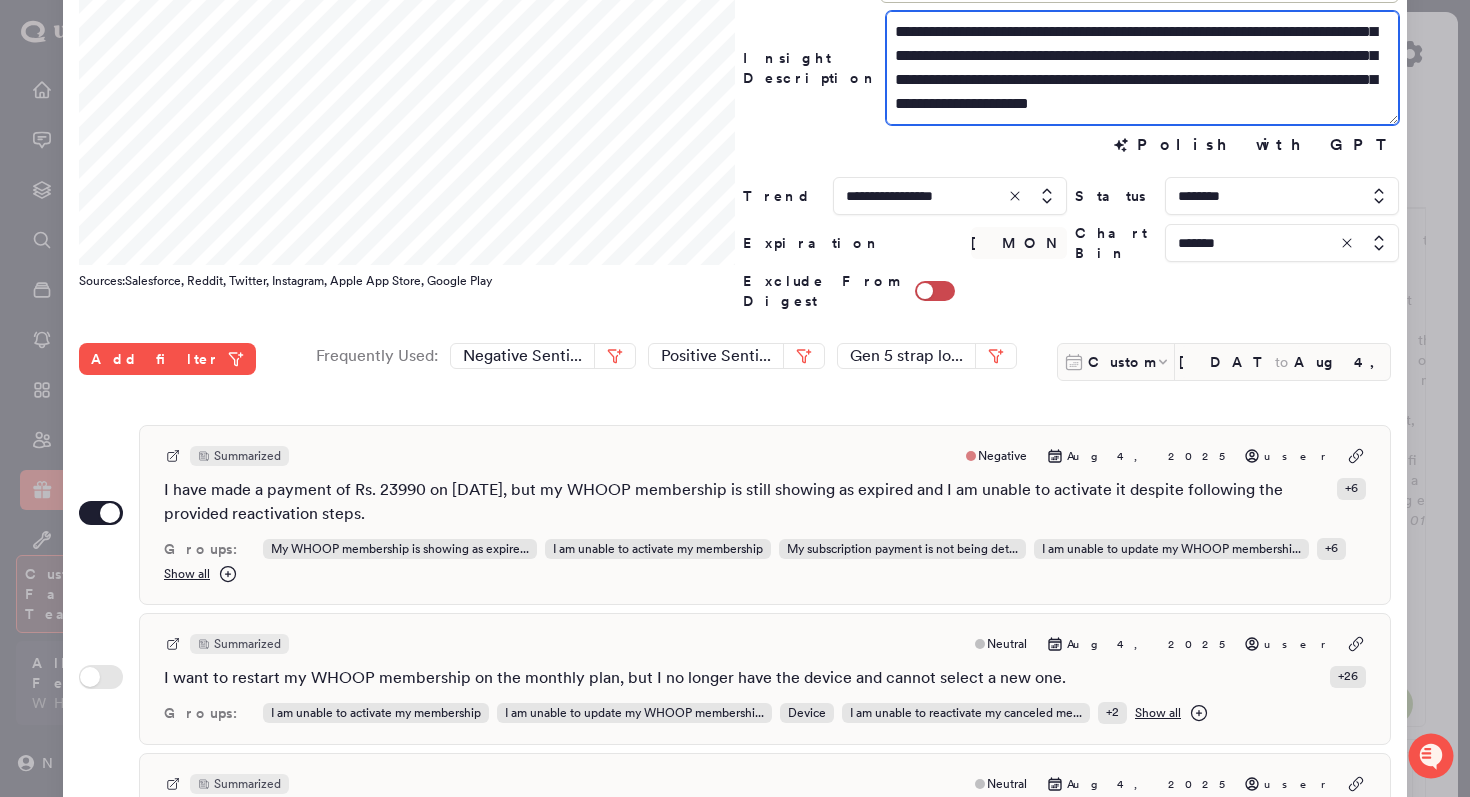 scroll, scrollTop: 165, scrollLeft: 0, axis: vertical 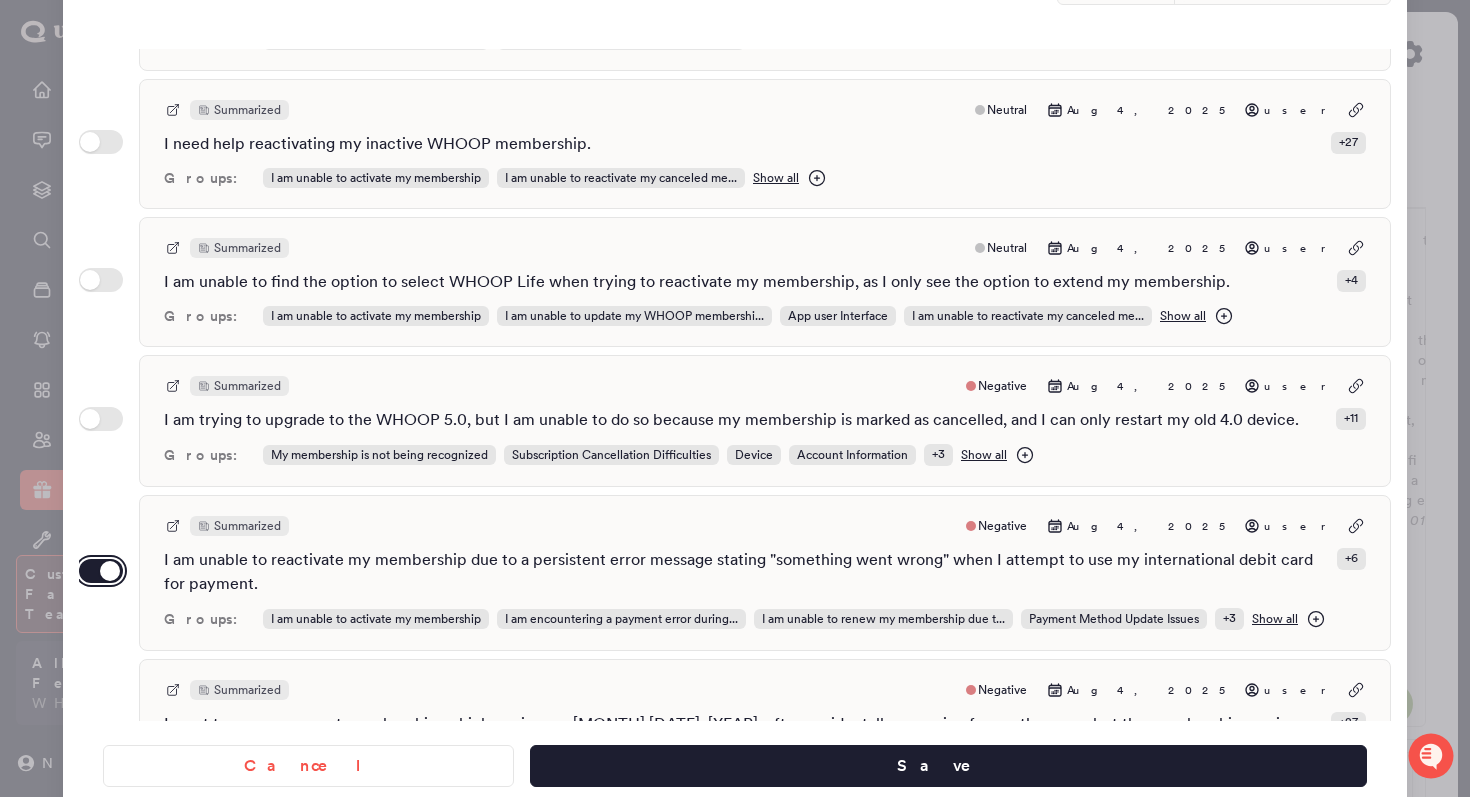 click on "Use setting" at bounding box center (101, 571) 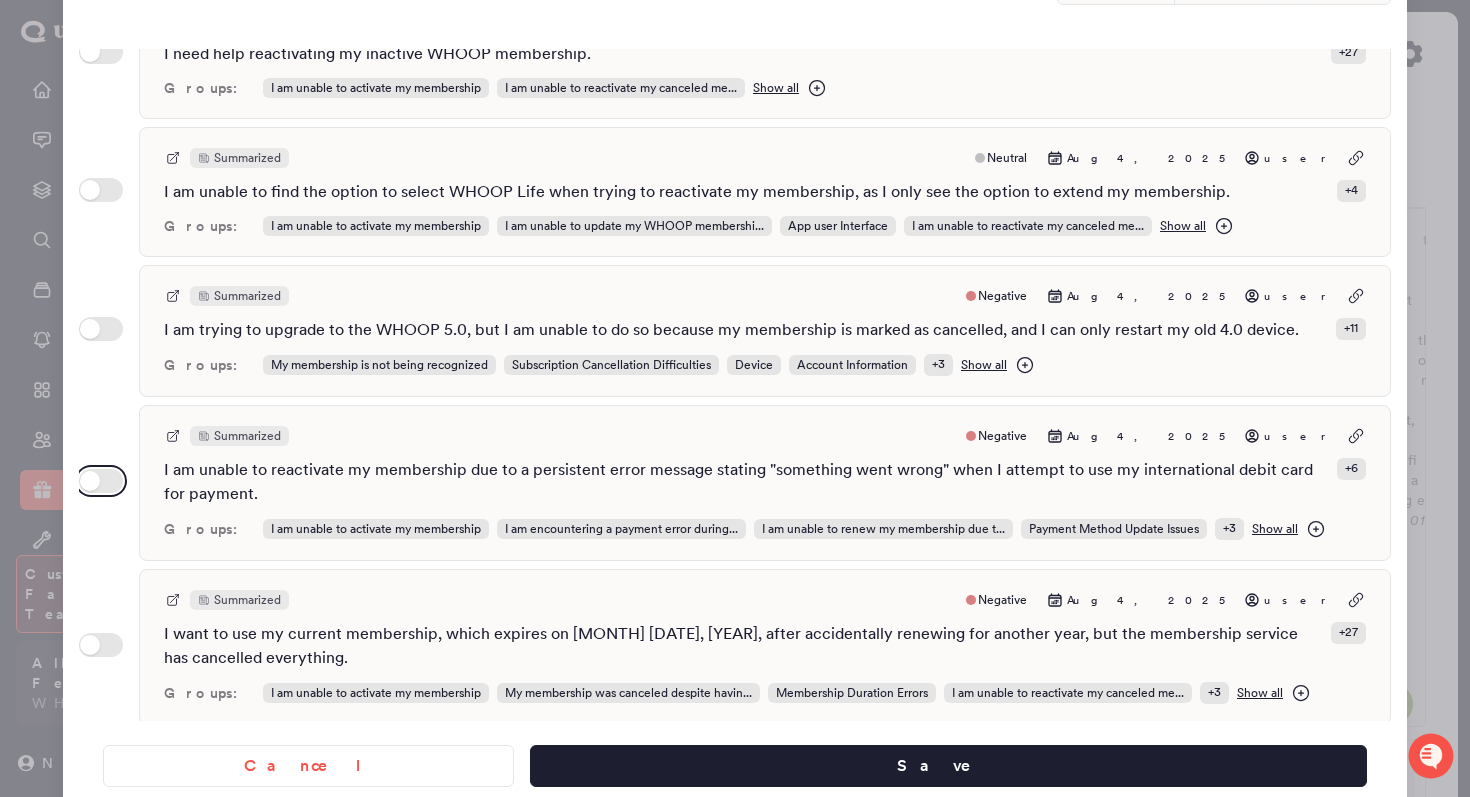 scroll, scrollTop: 803, scrollLeft: 0, axis: vertical 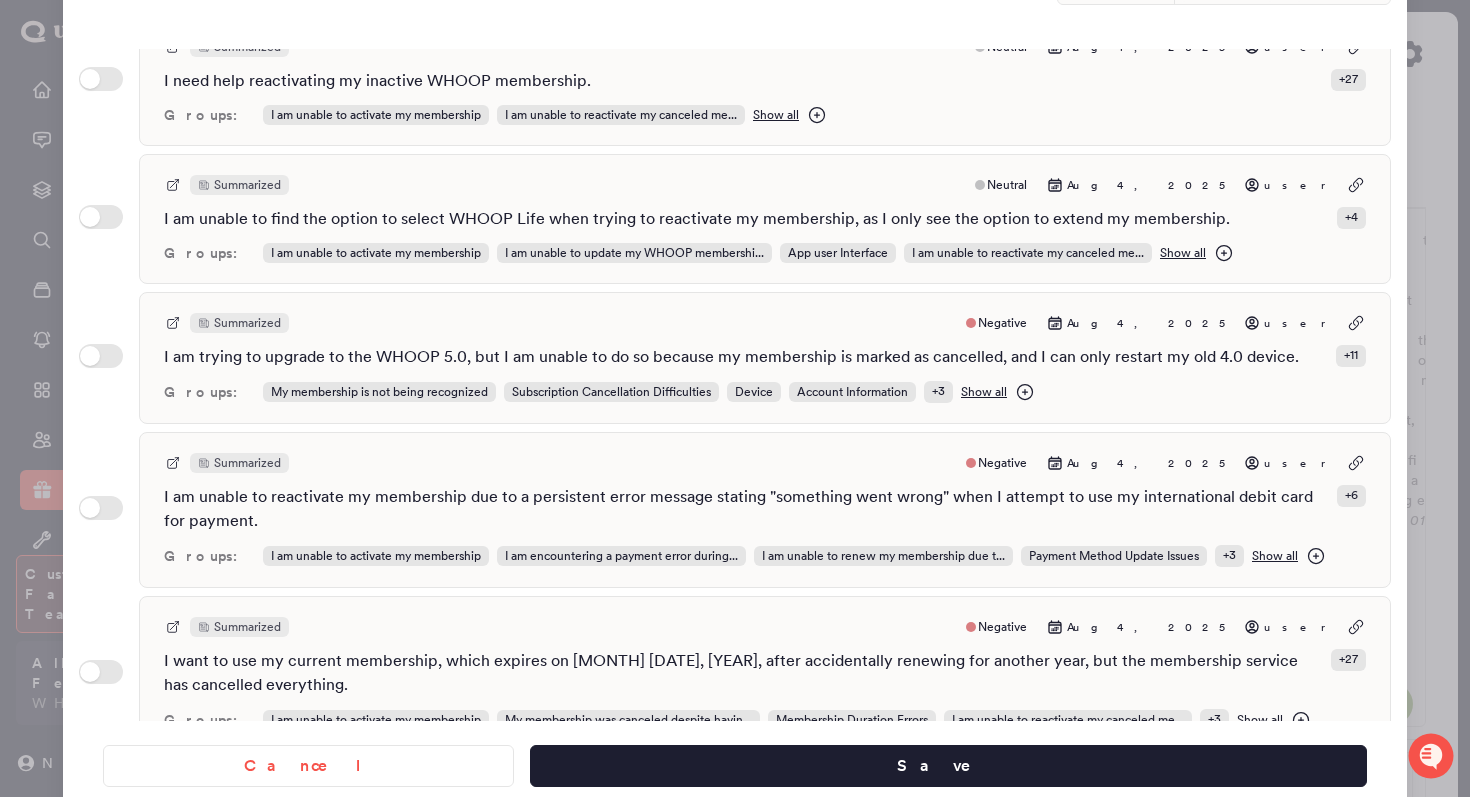 click on "Use setting" at bounding box center (101, 219) 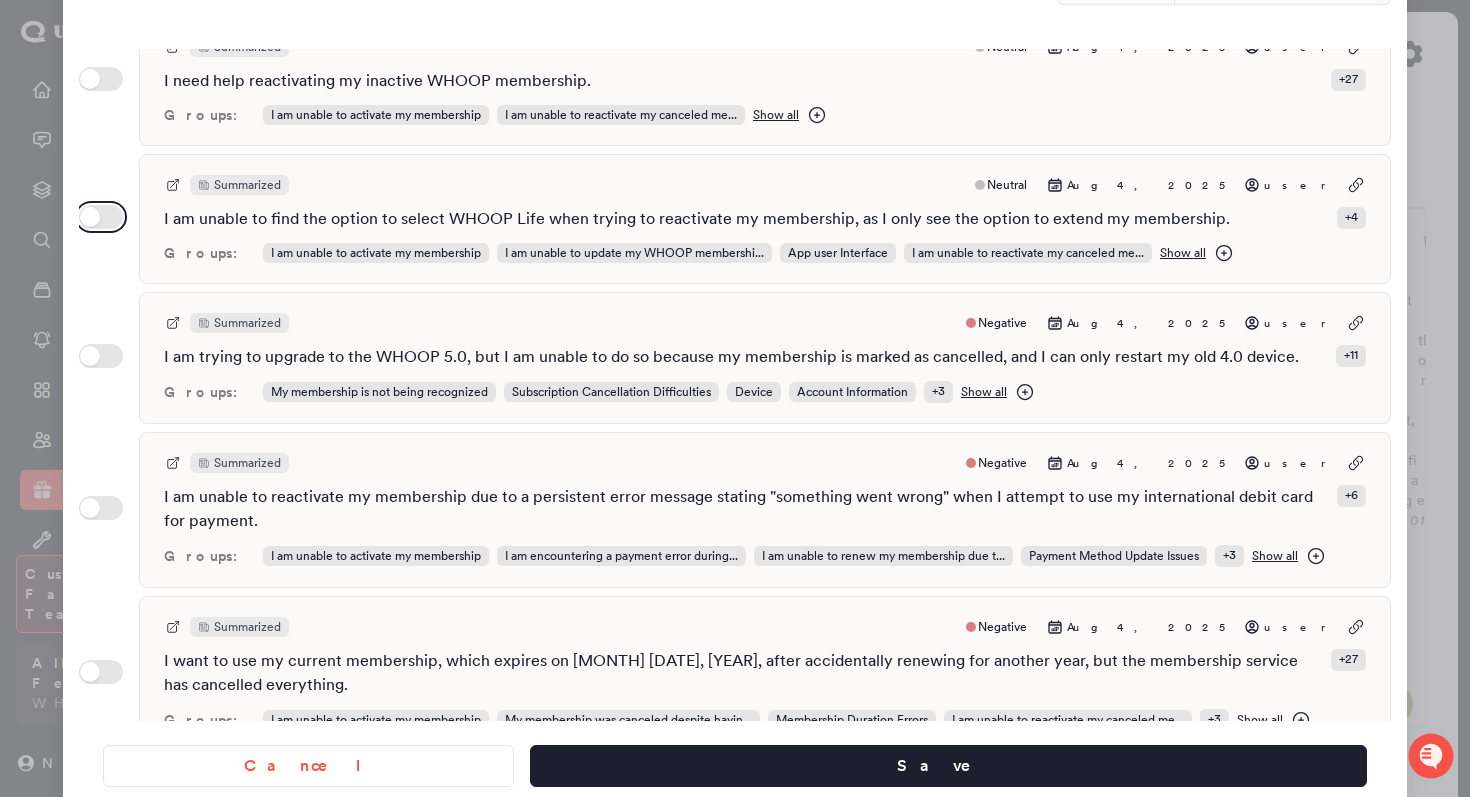 click on "Use setting" at bounding box center (101, 217) 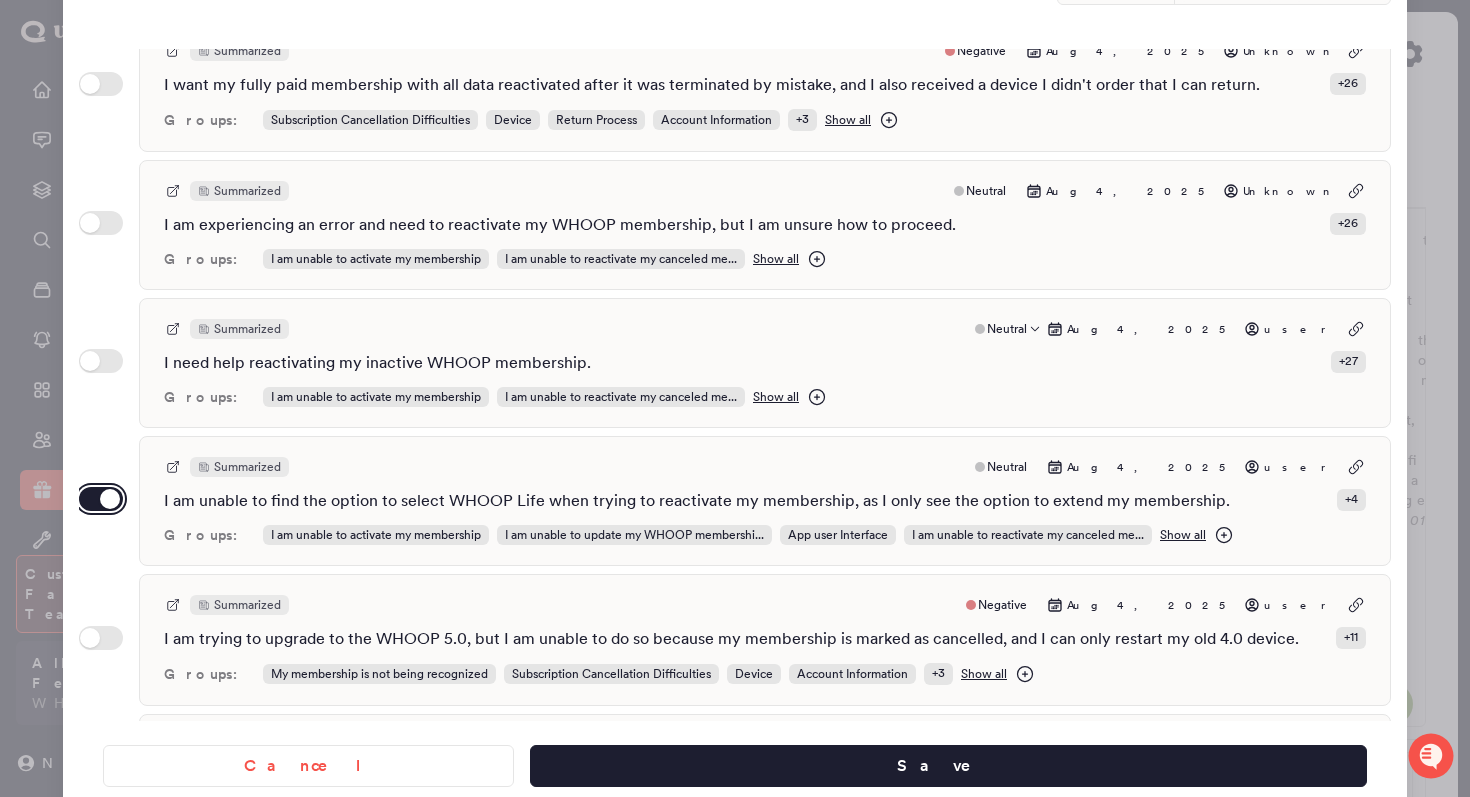 scroll, scrollTop: 0, scrollLeft: 0, axis: both 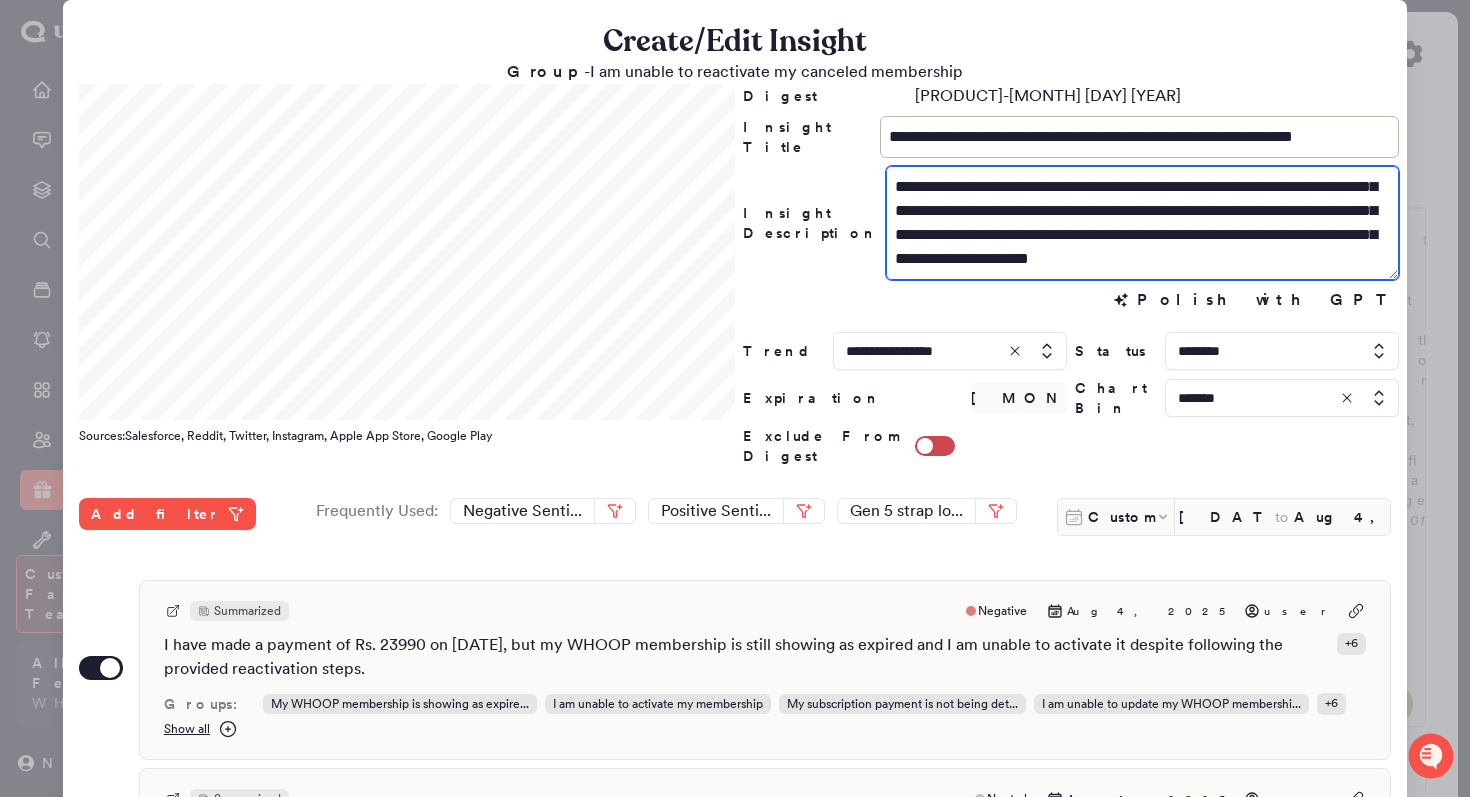 click on "**********" at bounding box center (1142, 223) 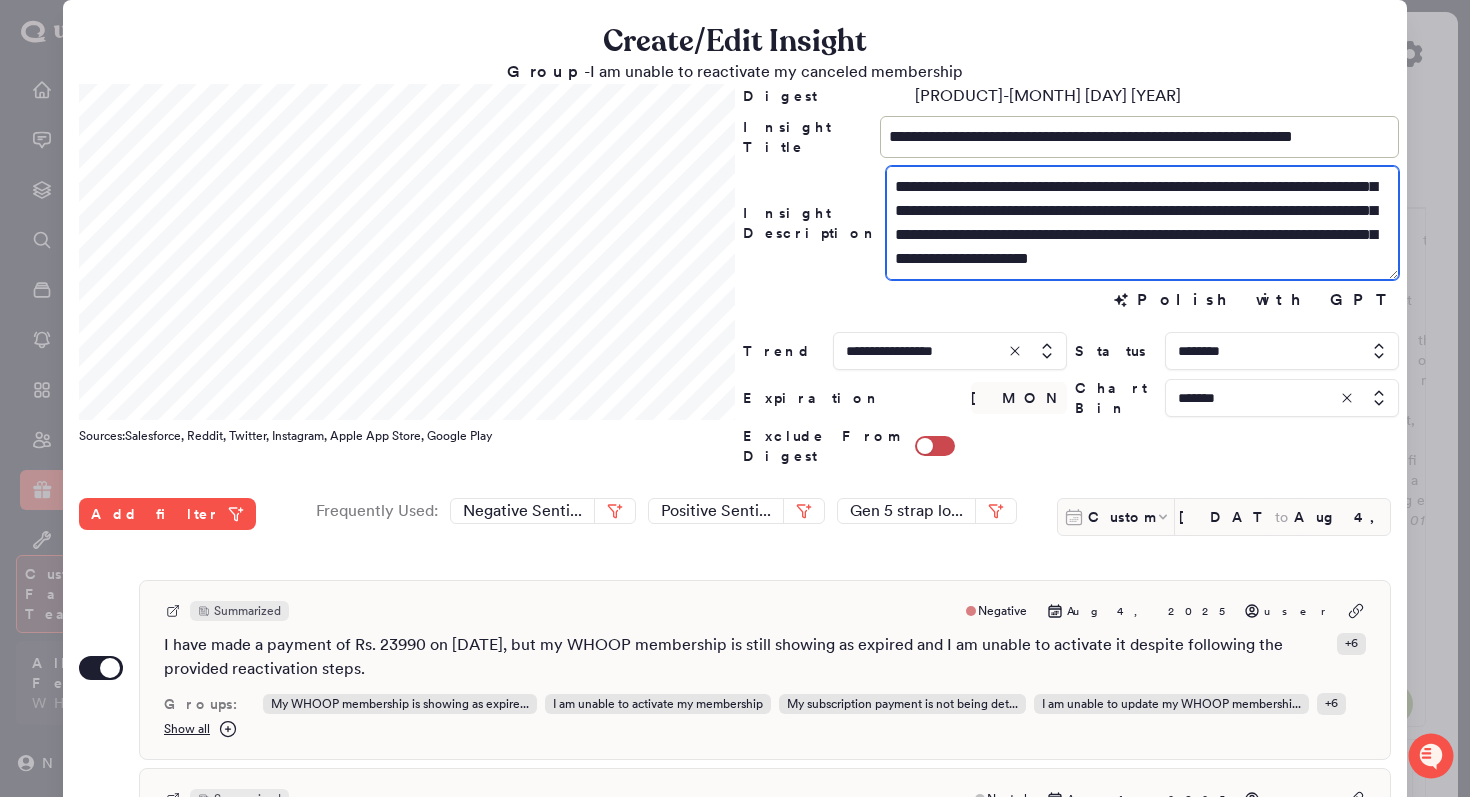 drag, startPoint x: 1035, startPoint y: 257, endPoint x: 954, endPoint y: 204, distance: 96.79876 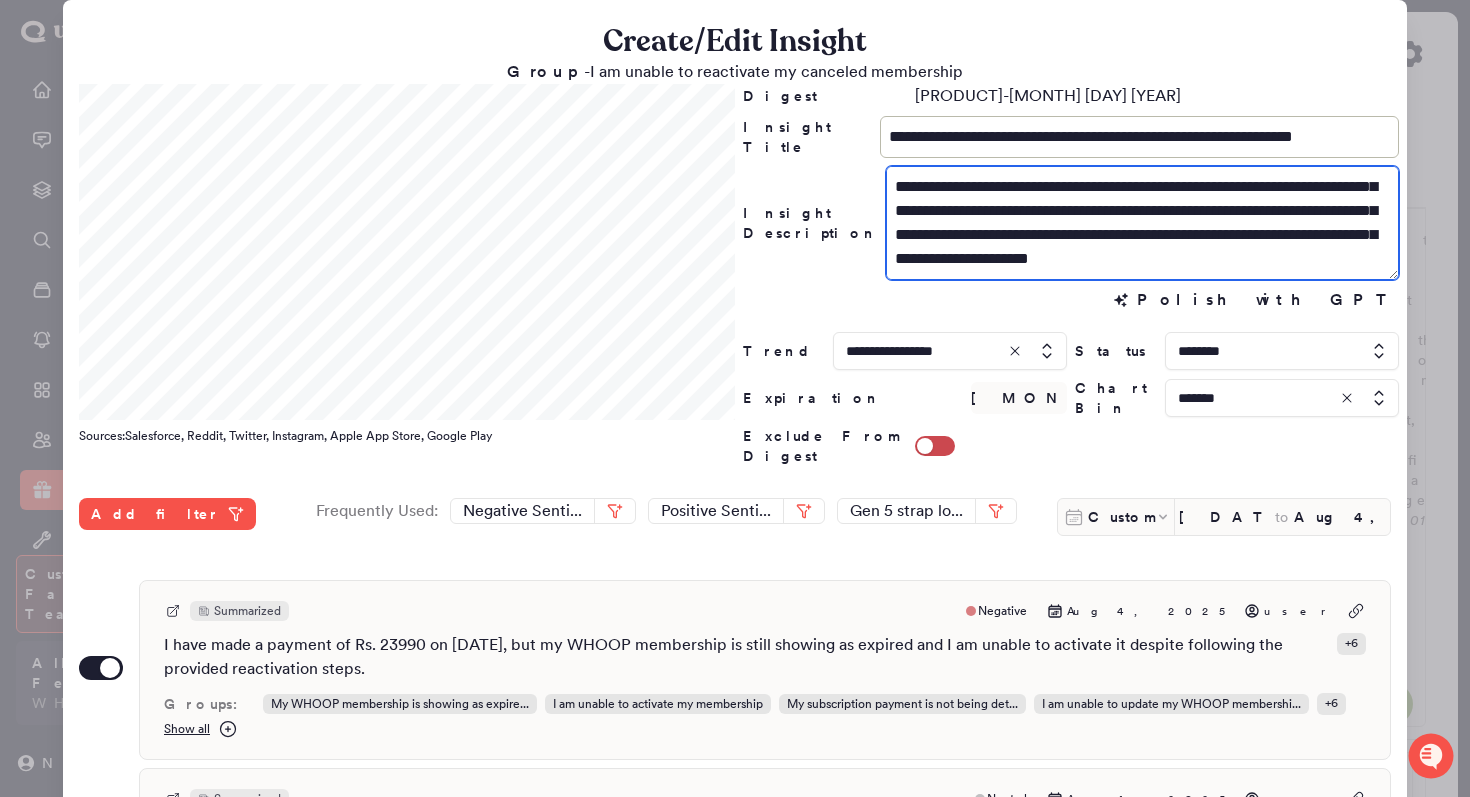 click on "**********" at bounding box center (1142, 223) 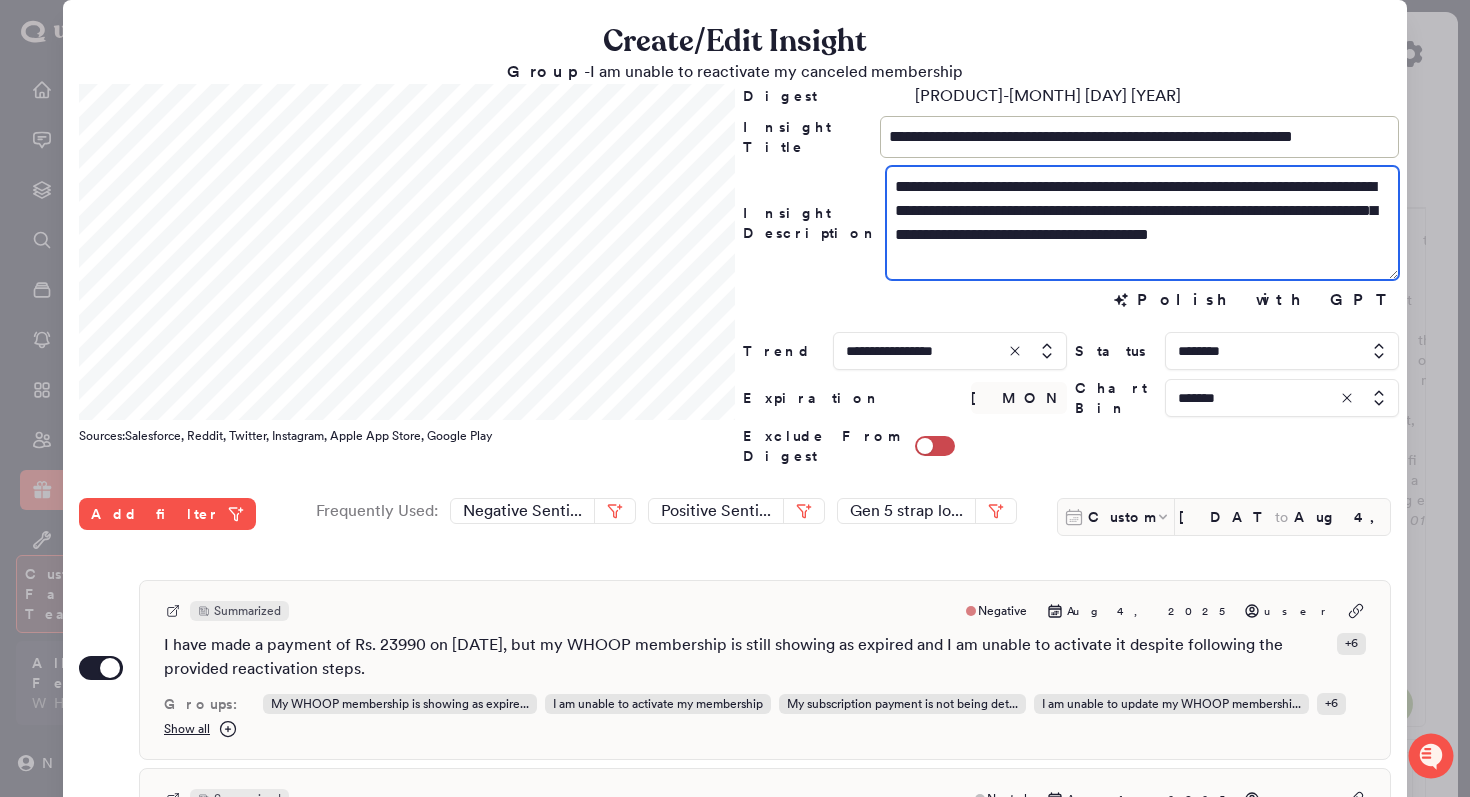 scroll, scrollTop: 0, scrollLeft: 0, axis: both 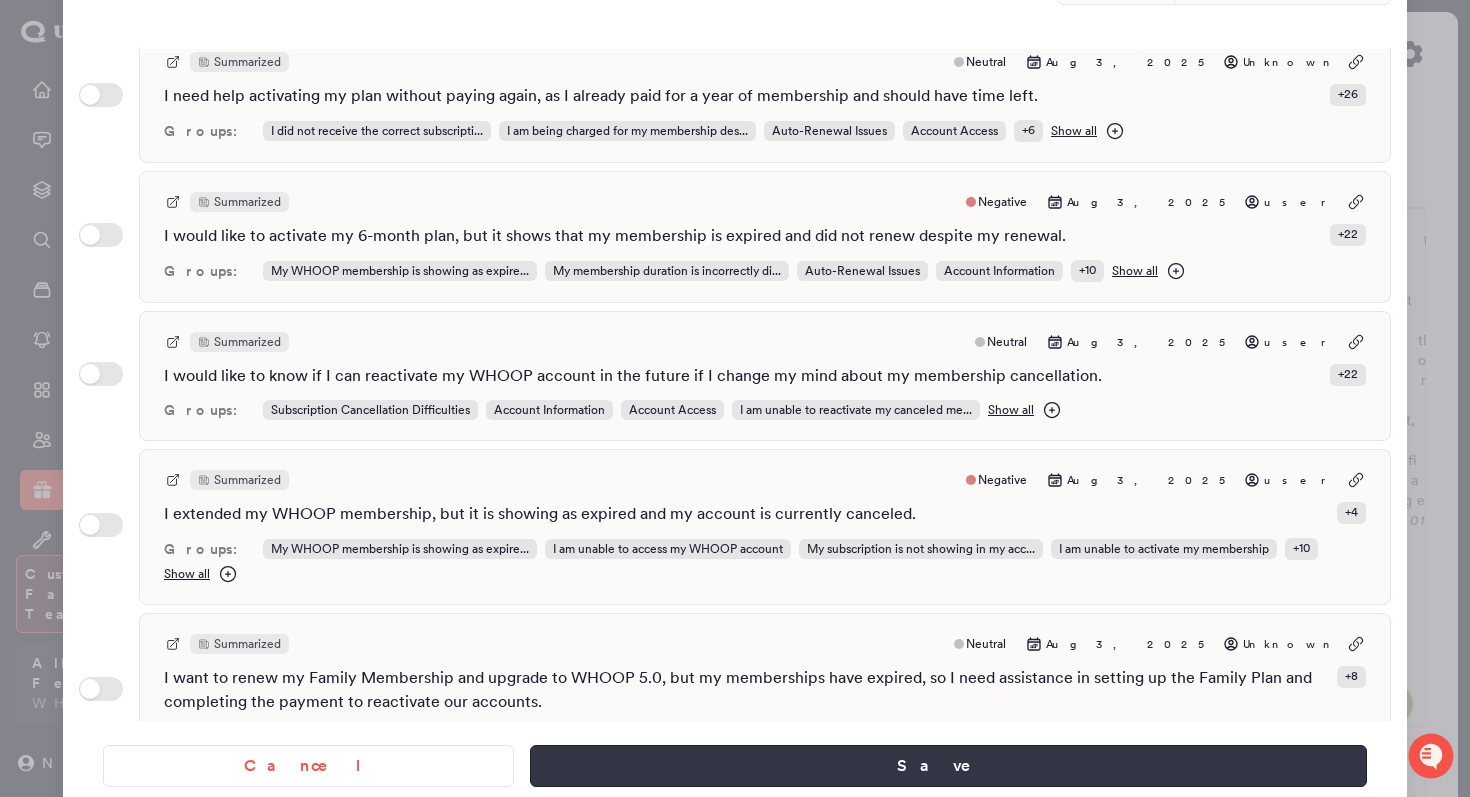 type on "**********" 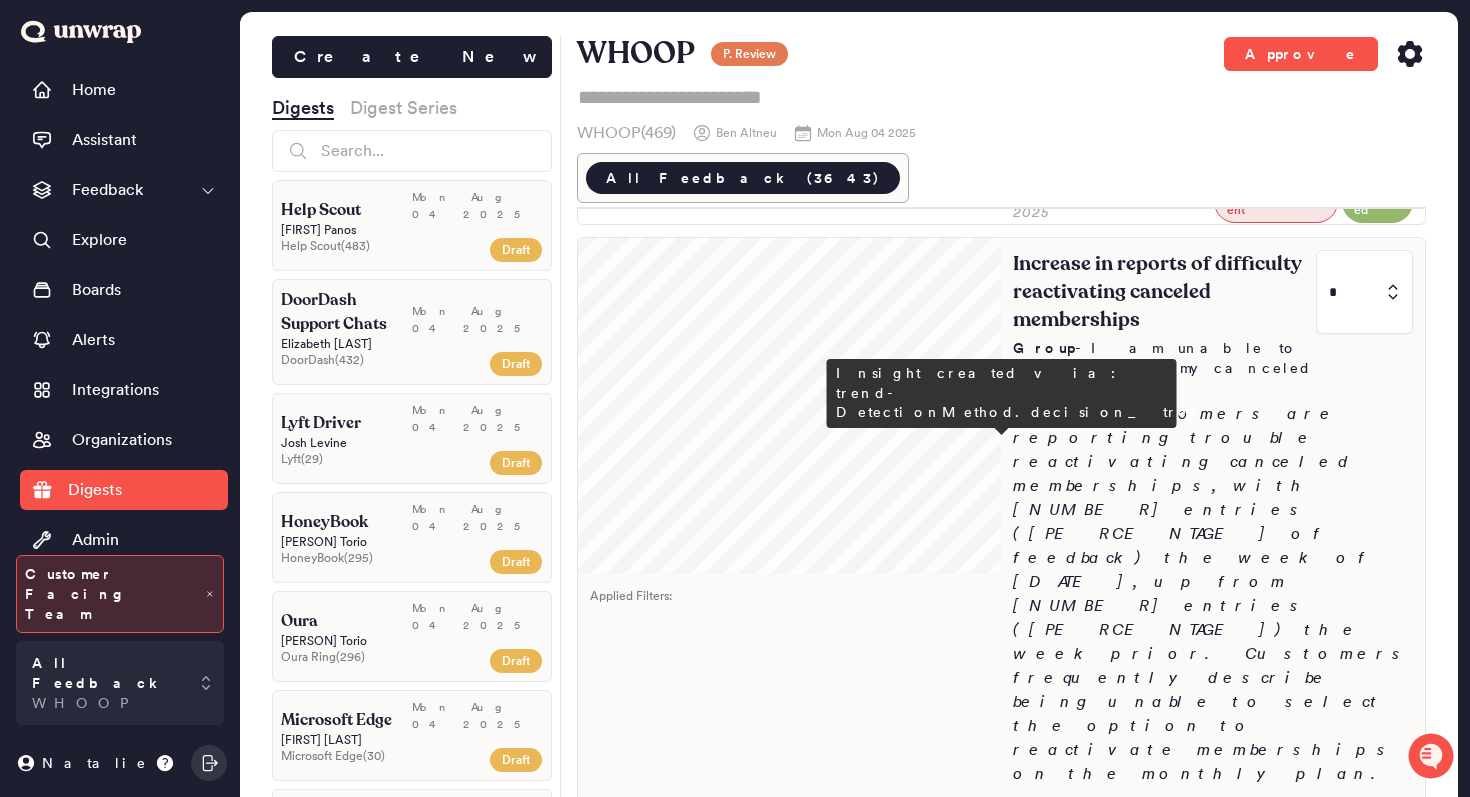 scroll, scrollTop: 1030, scrollLeft: 0, axis: vertical 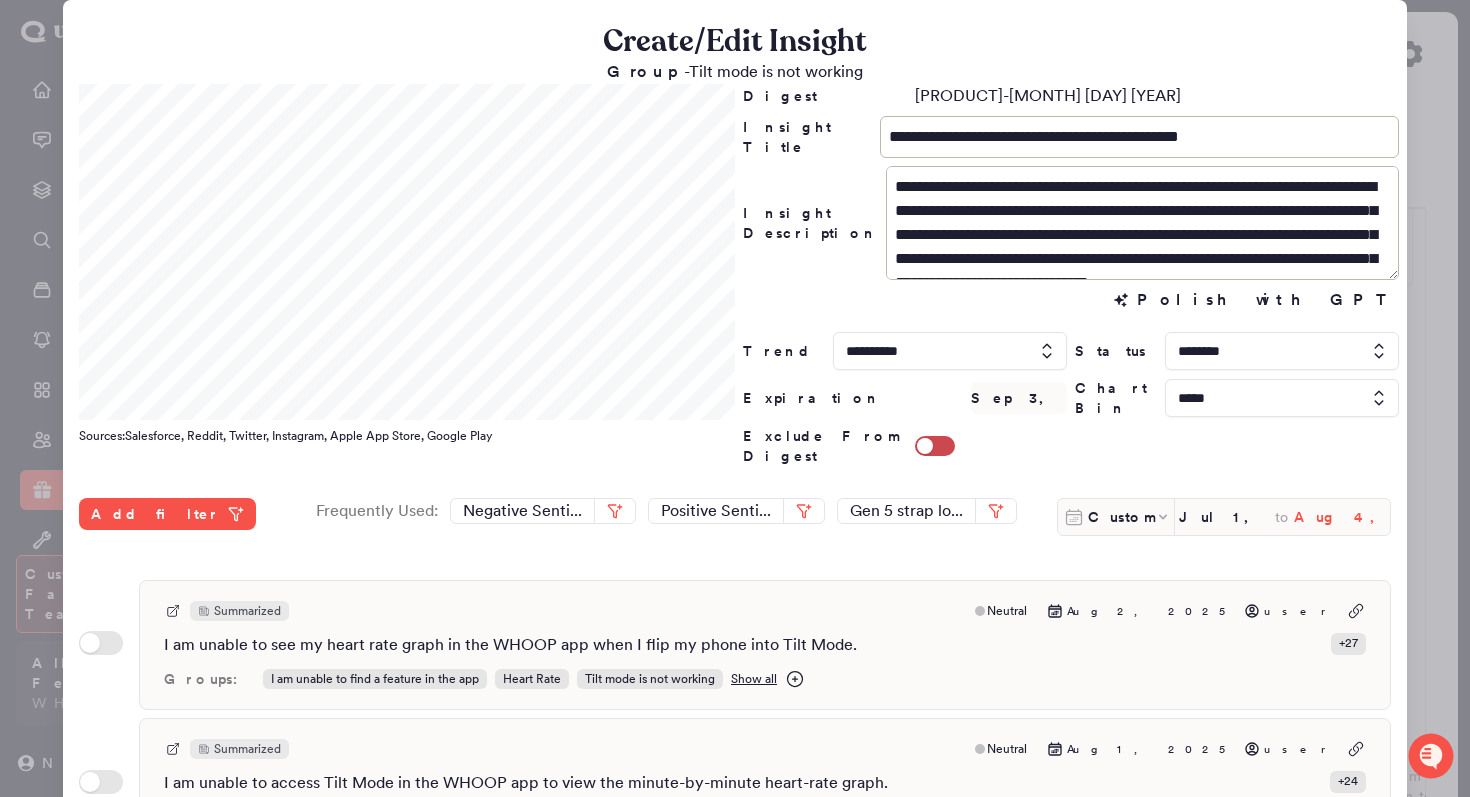 click on "Aug 4, 2025" at bounding box center [1342, 517] 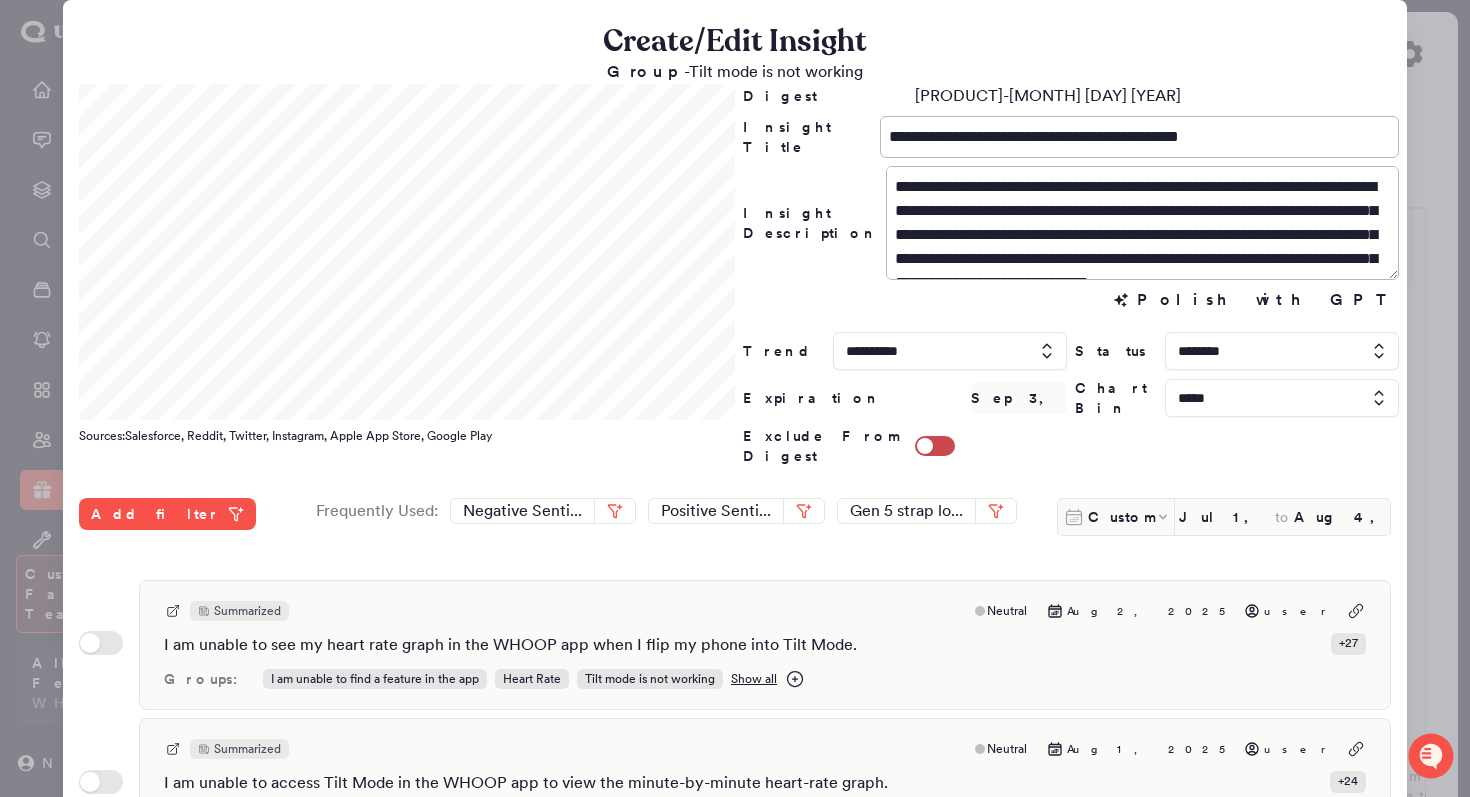 click on "**********" at bounding box center (1071, 275) 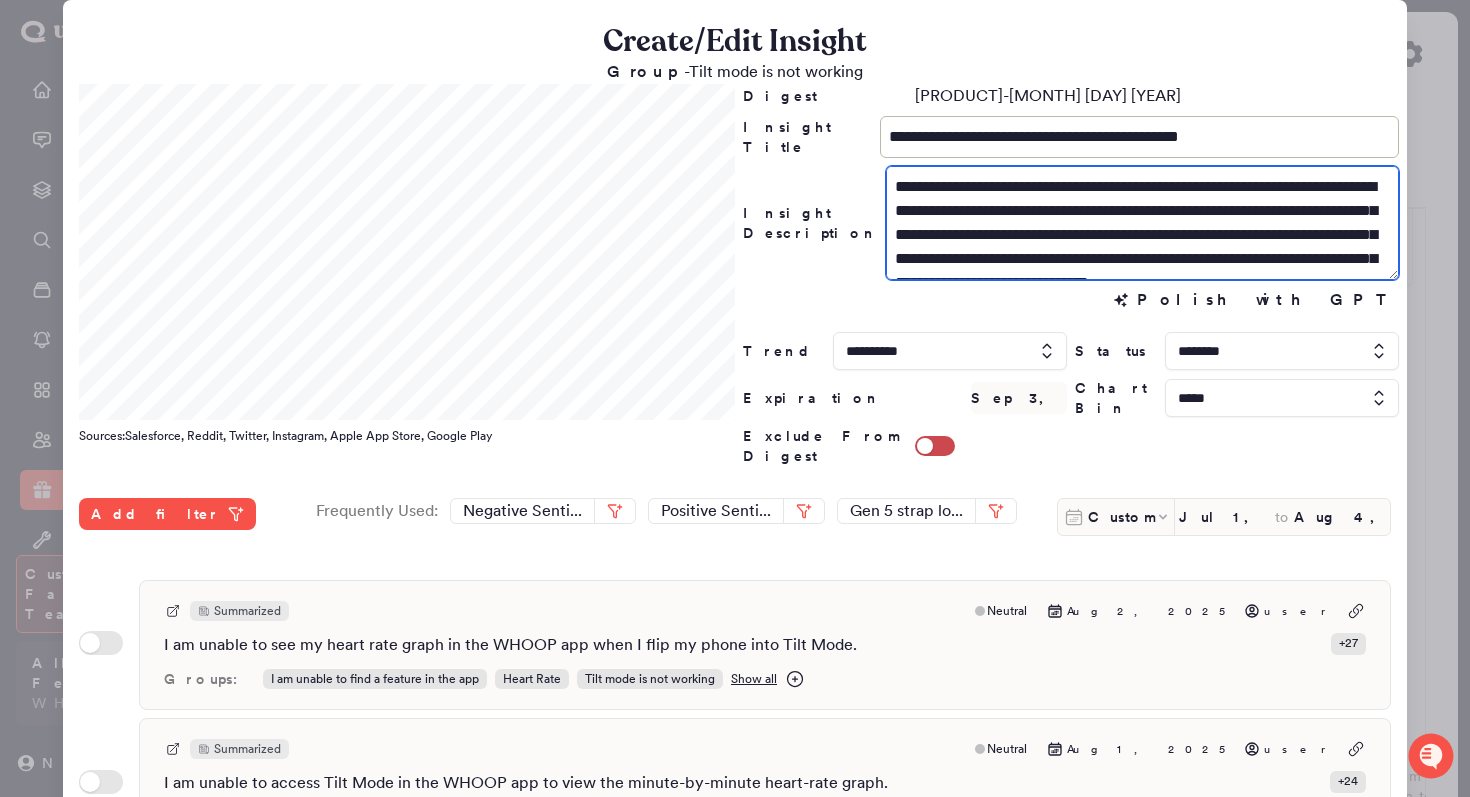 click on "**********" at bounding box center (1142, 223) 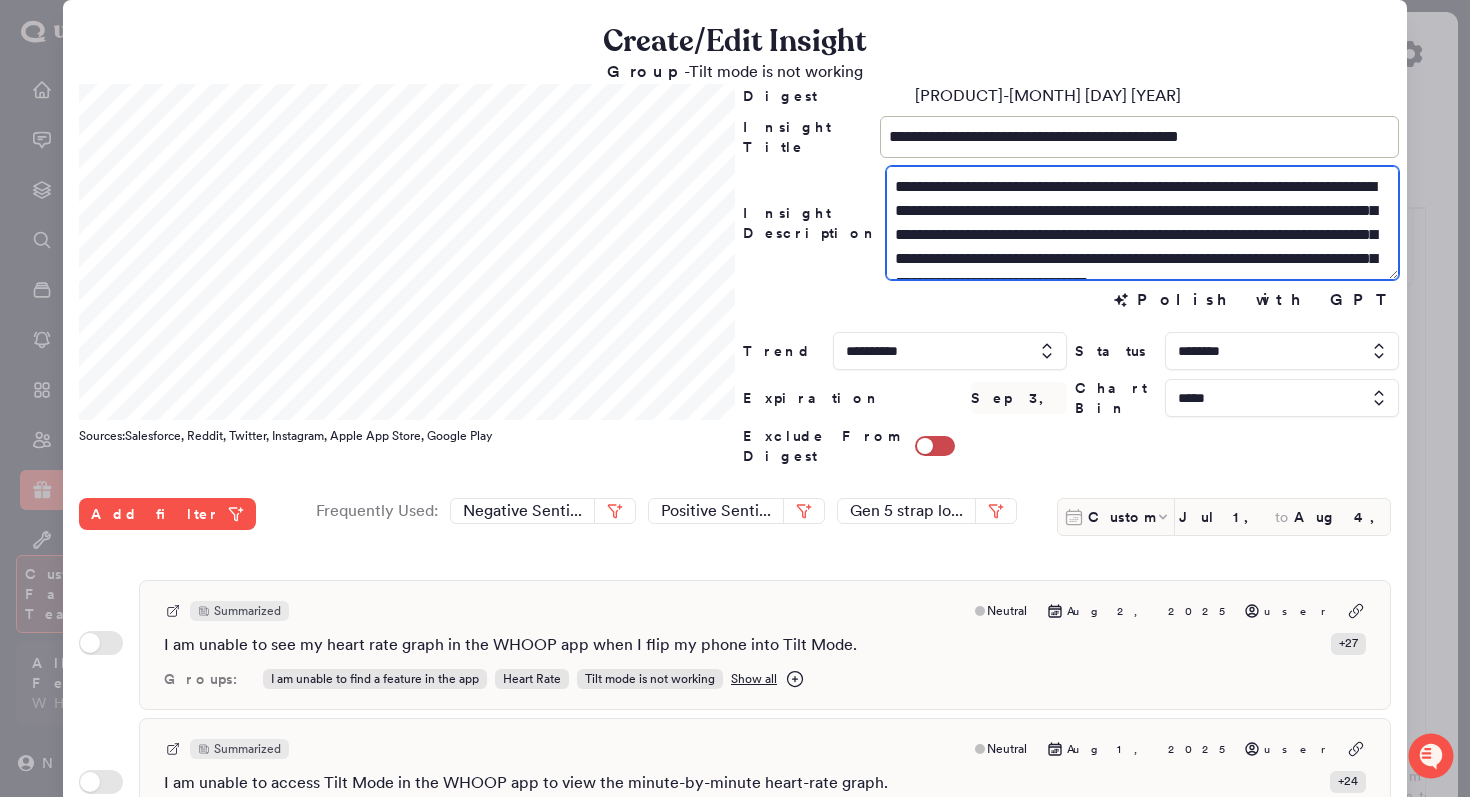 click on "**********" at bounding box center (1142, 223) 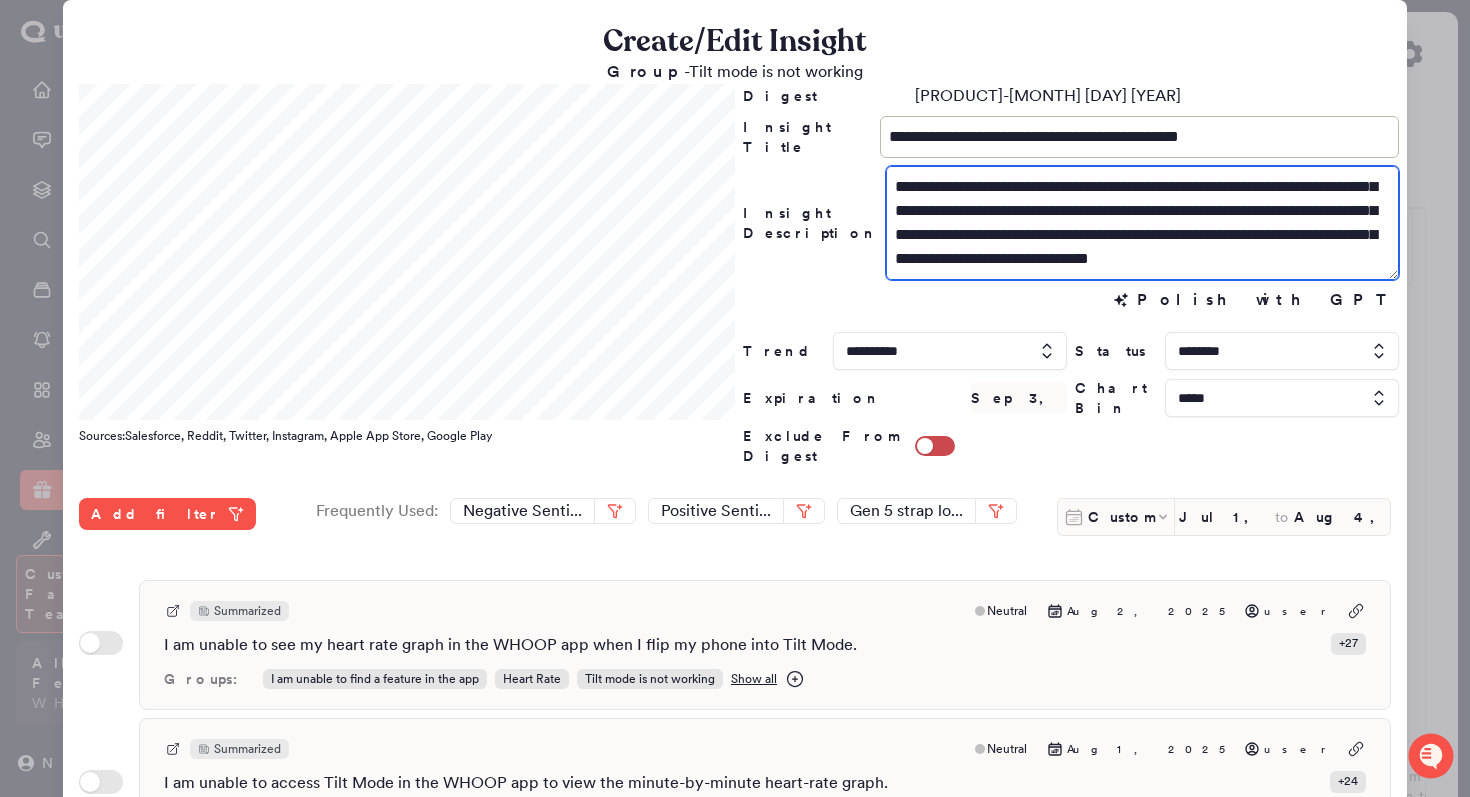 scroll, scrollTop: 48, scrollLeft: 0, axis: vertical 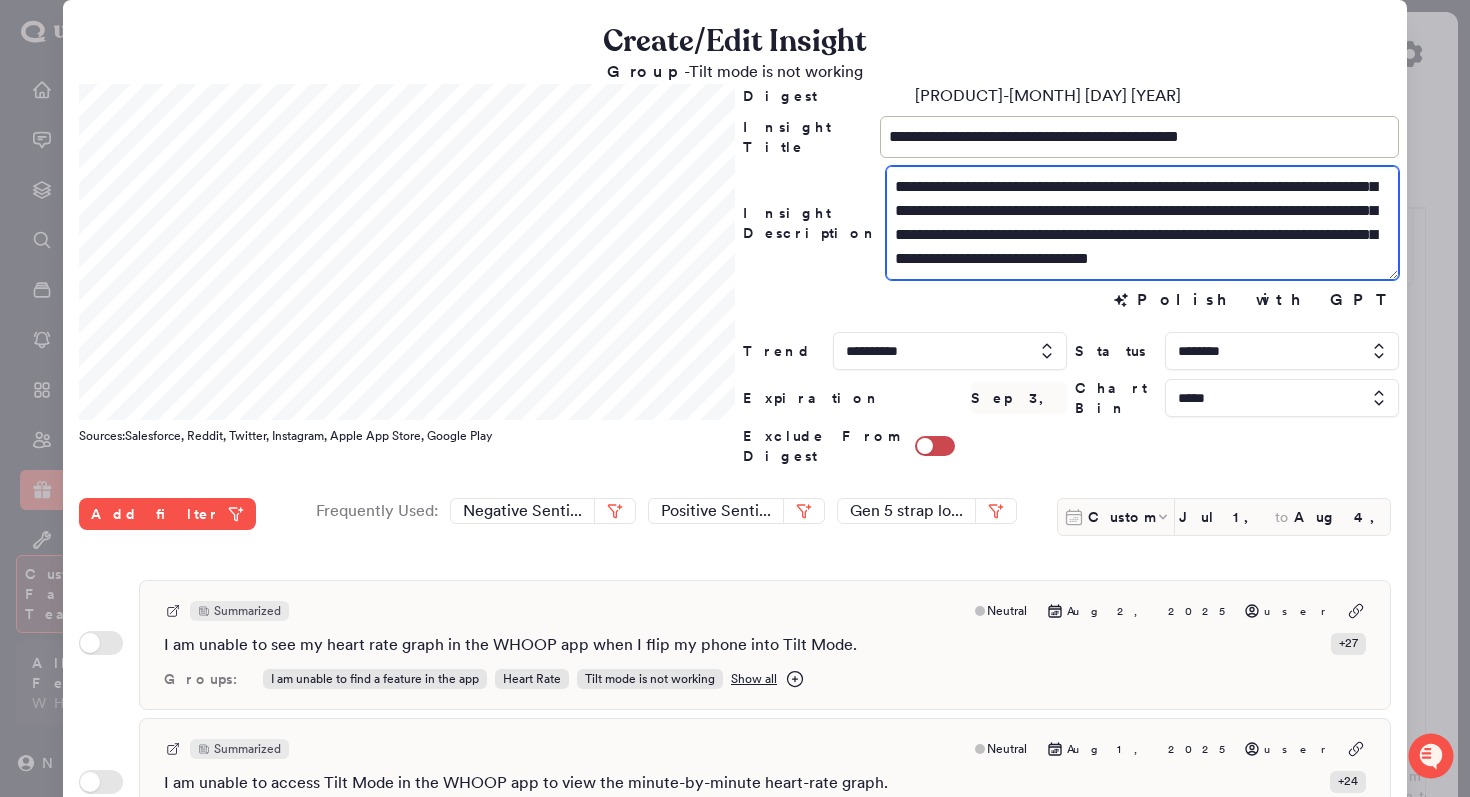click on "**********" at bounding box center (1142, 223) 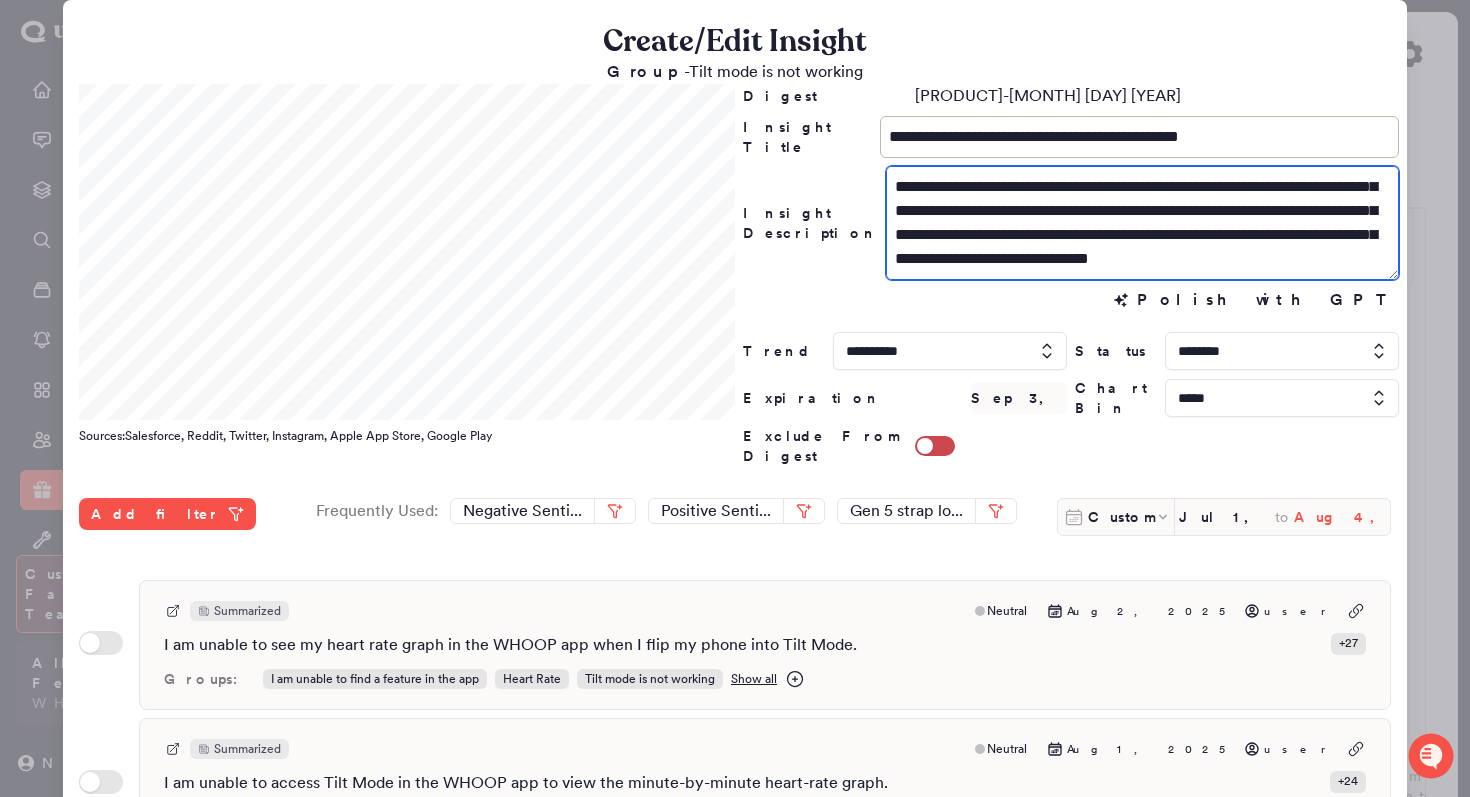 type on "**********" 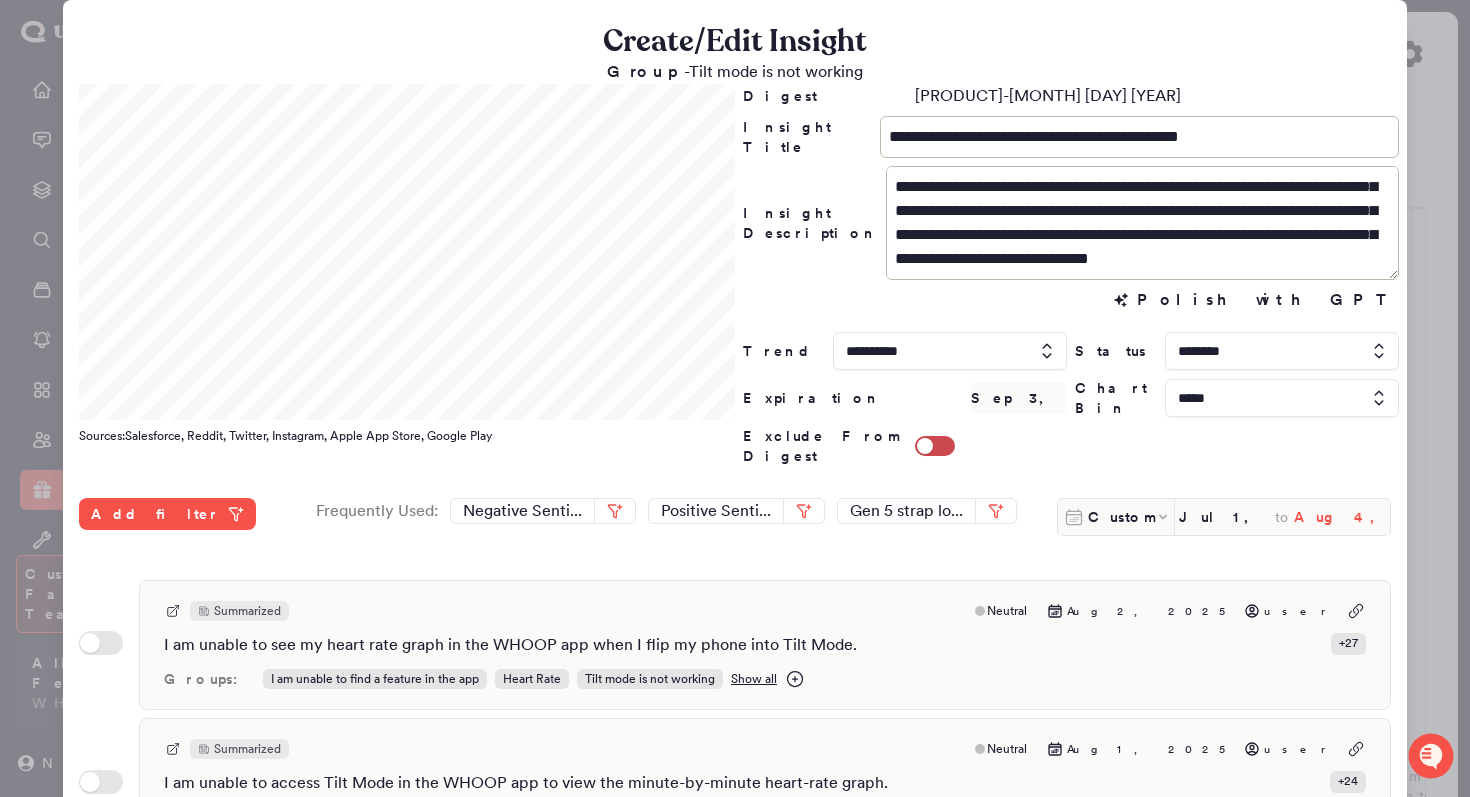 click on "Aug 4, 2025" at bounding box center (1342, 517) 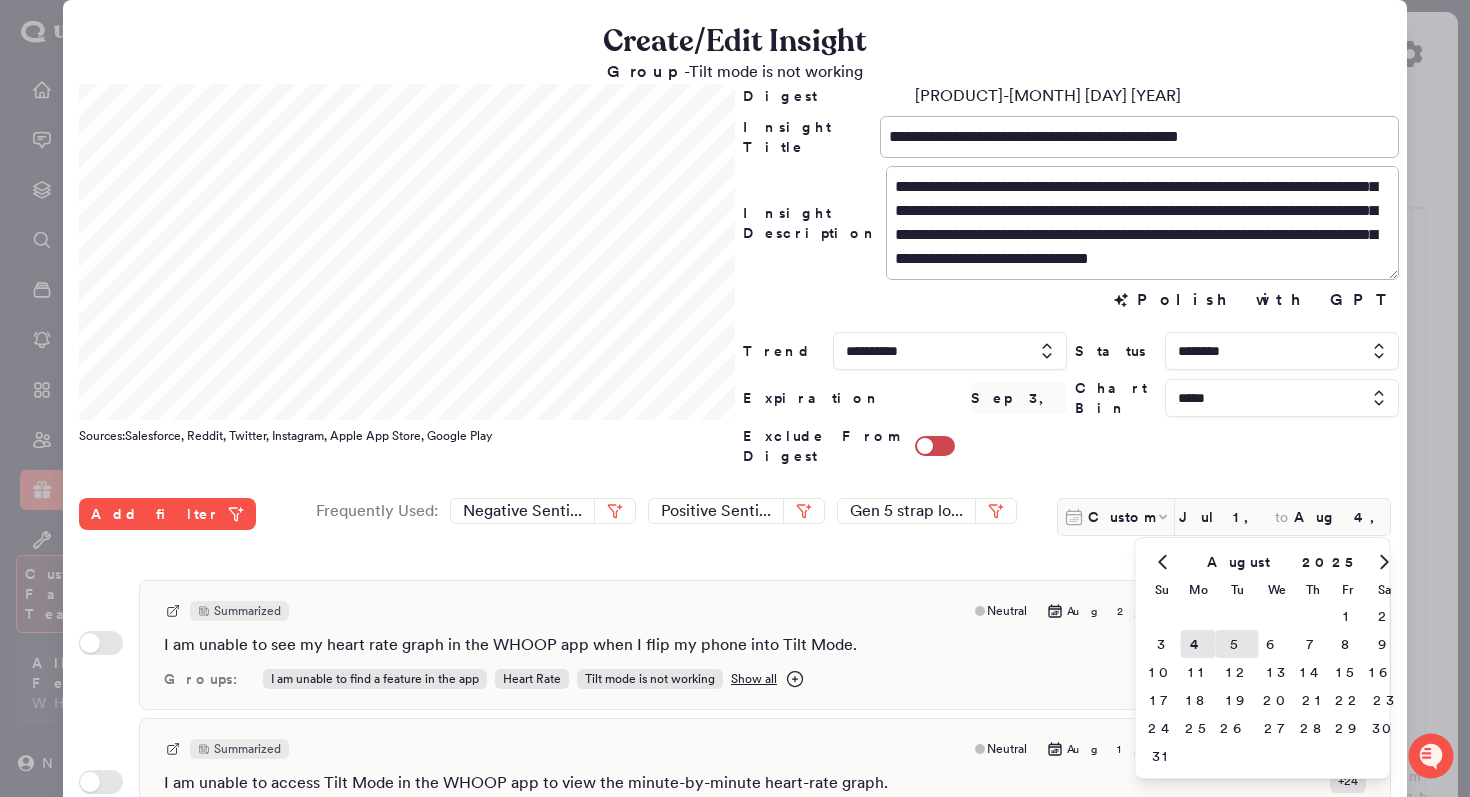 click on "5" at bounding box center (1237, 644) 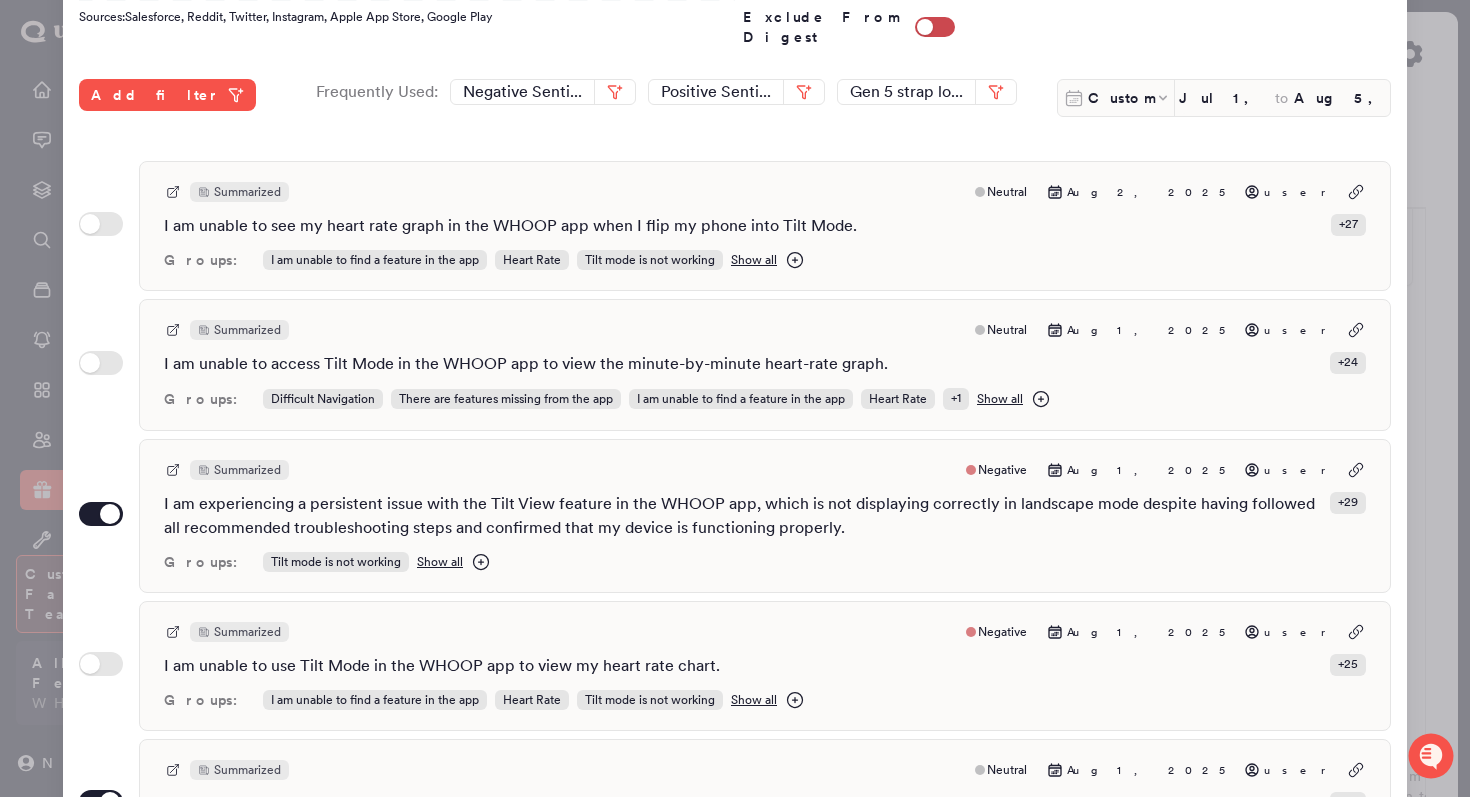 scroll, scrollTop: 476, scrollLeft: 0, axis: vertical 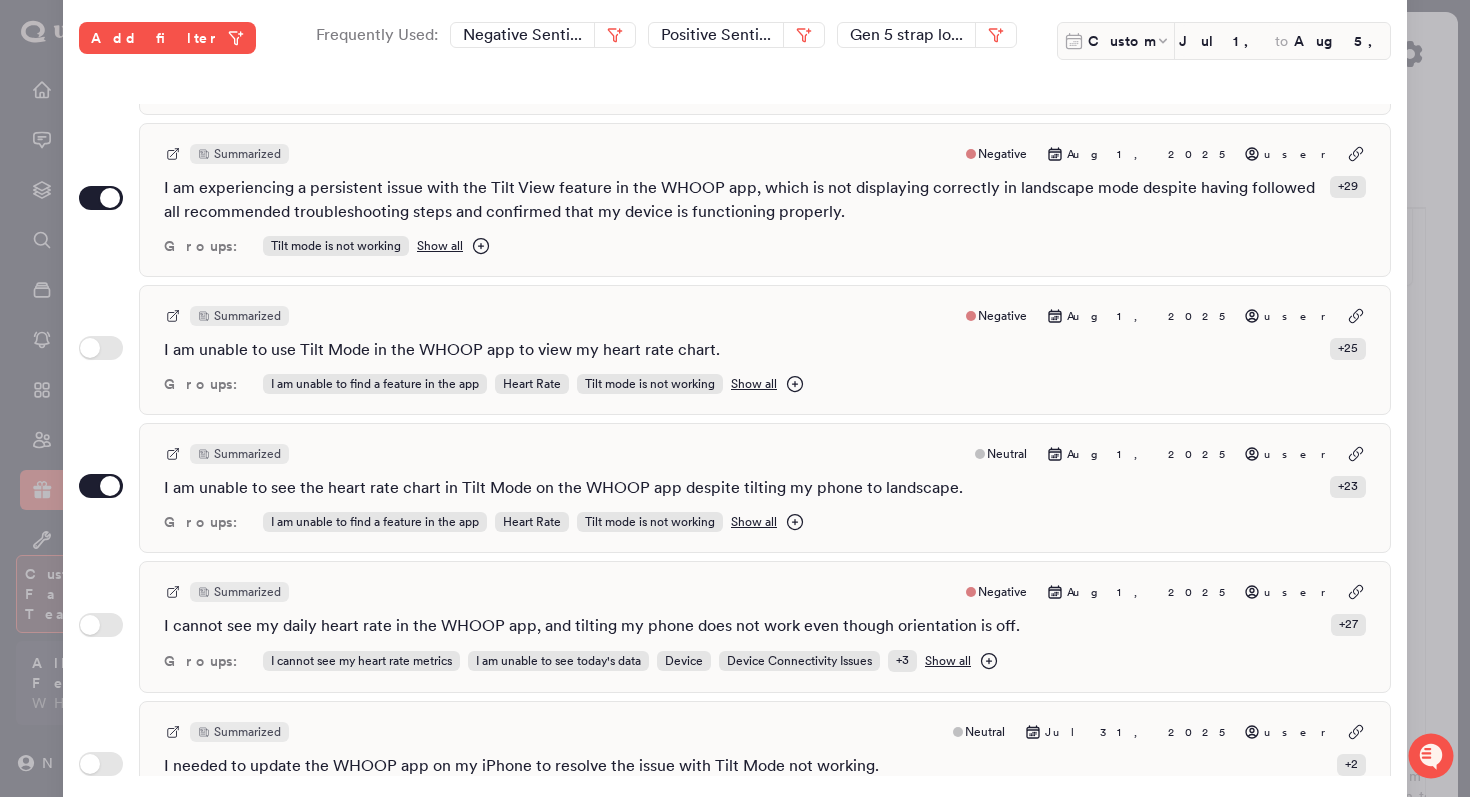 click on "Save" at bounding box center [948, 821] 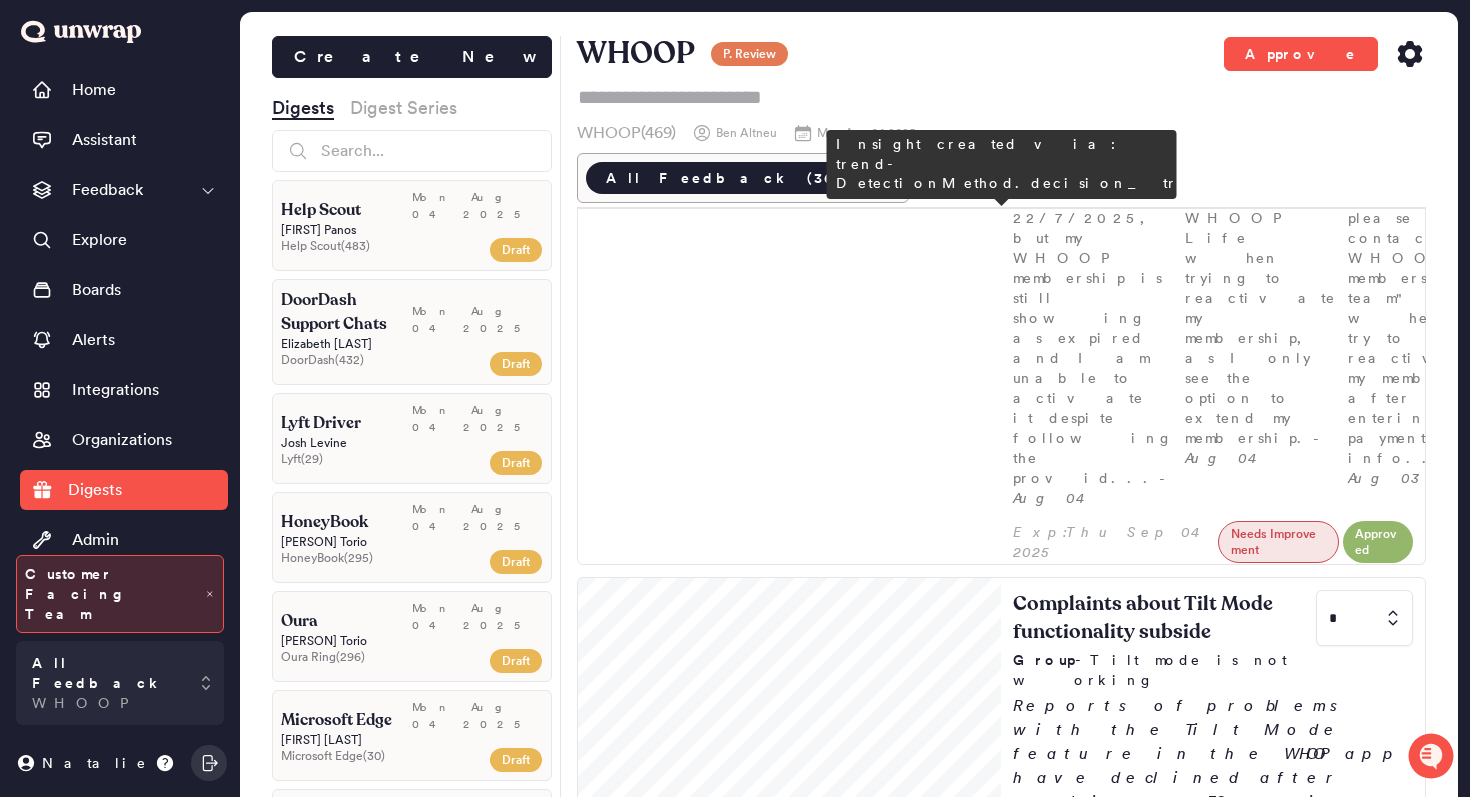 scroll, scrollTop: 1730, scrollLeft: 0, axis: vertical 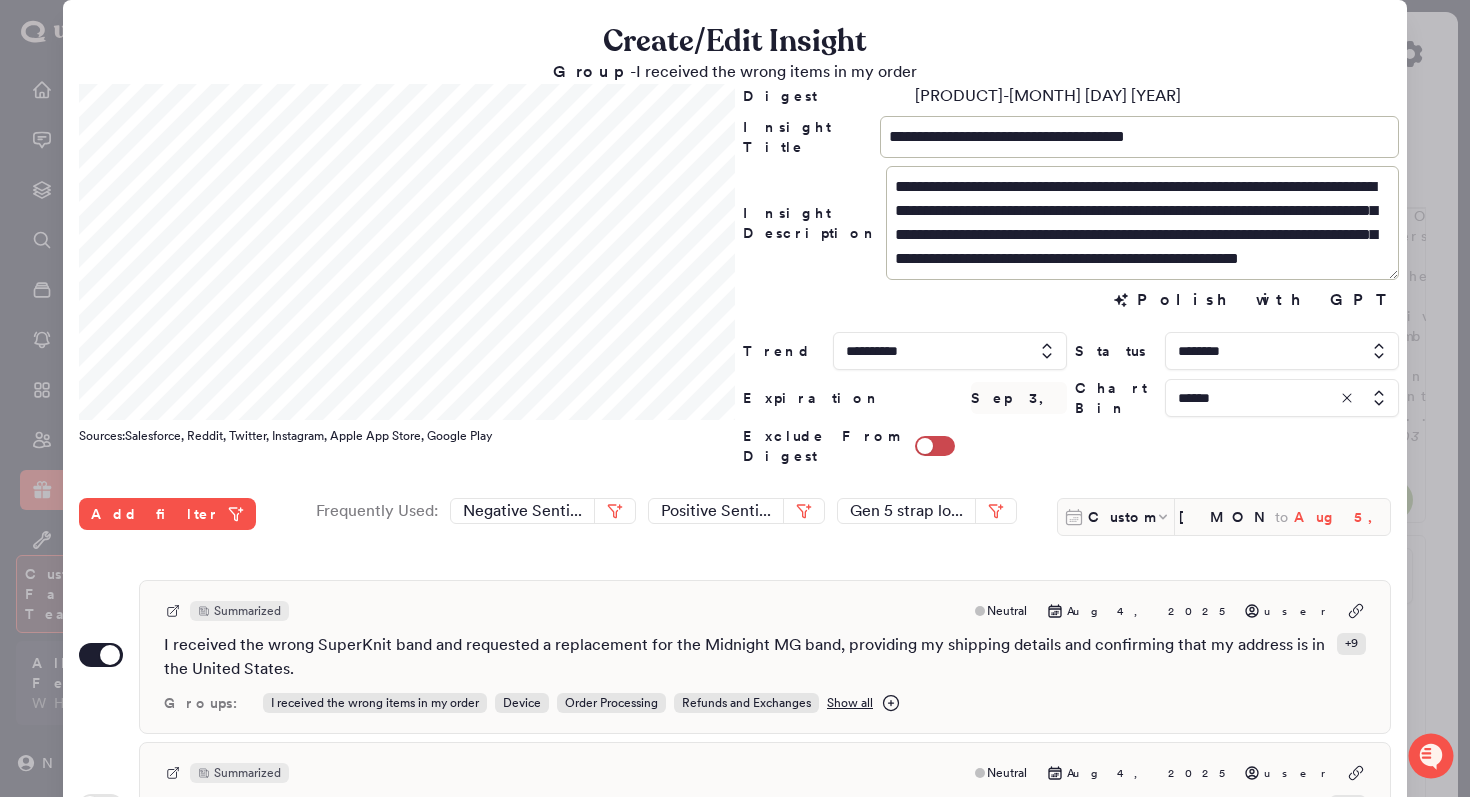 click on "Aug 5, 2025" at bounding box center [1342, 517] 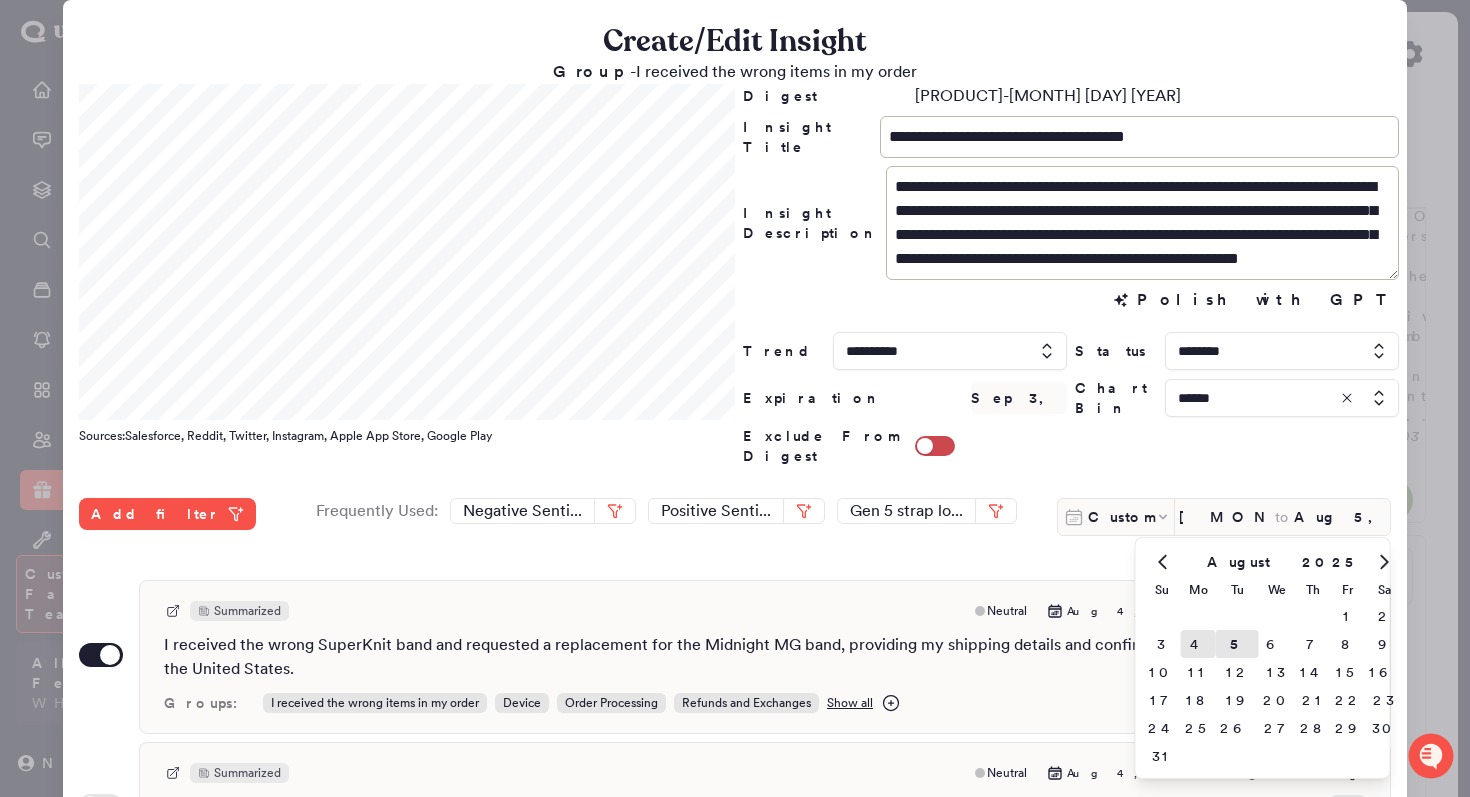 click on "4" at bounding box center (1198, 644) 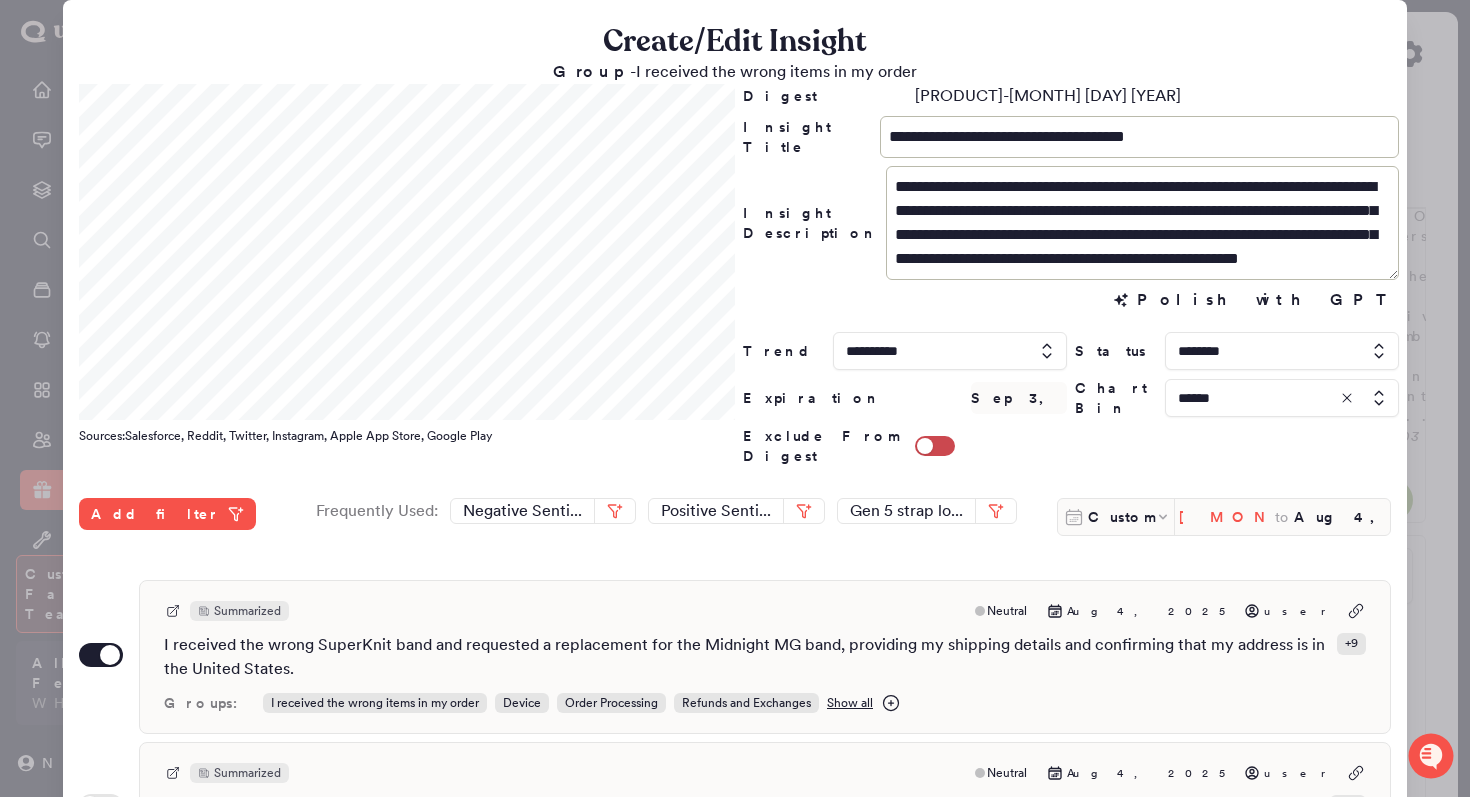 click on "[MONTH] [NUMBER], [YEAR]" at bounding box center [1227, 517] 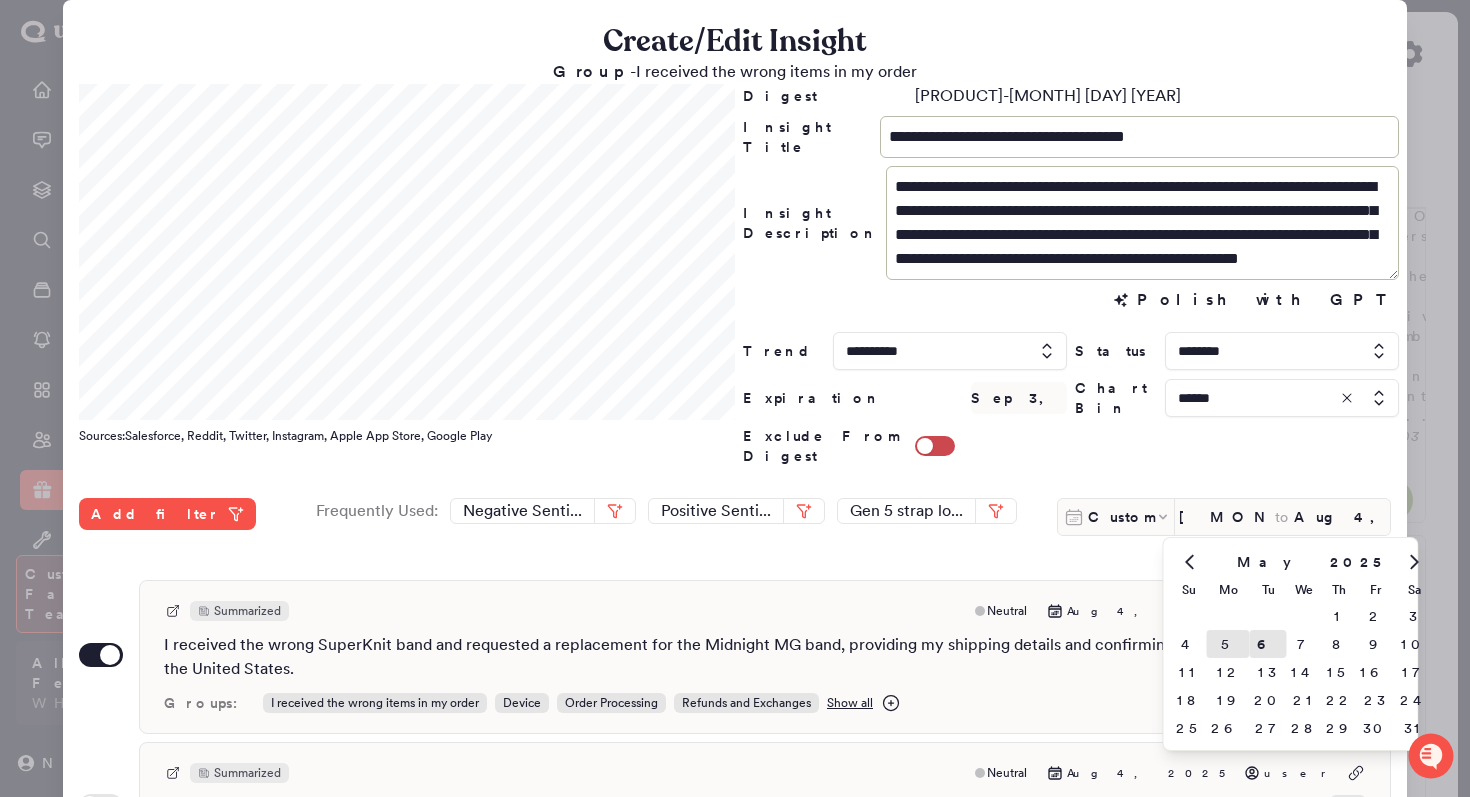 click on "5" at bounding box center (1228, 644) 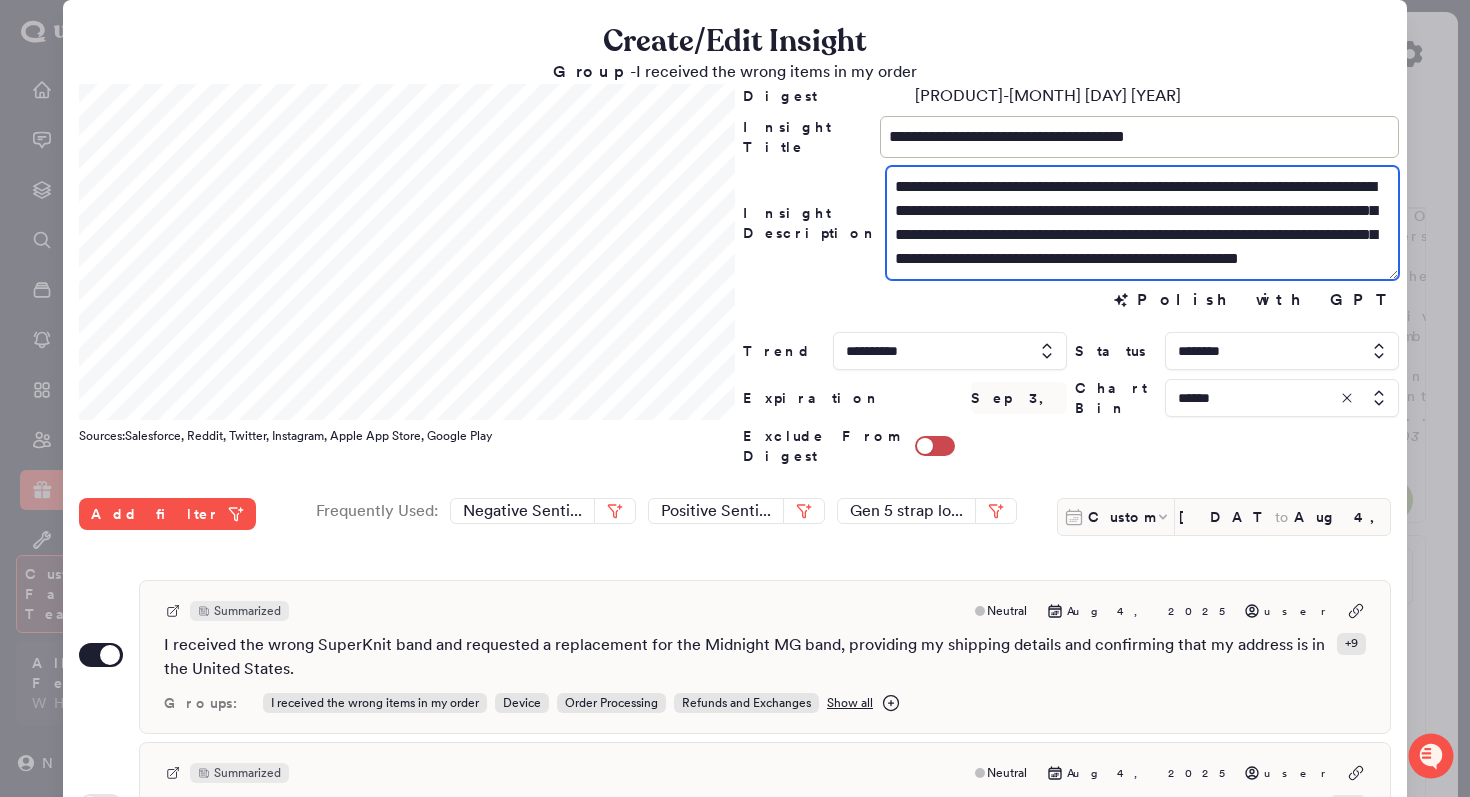 click on "**********" at bounding box center [1142, 223] 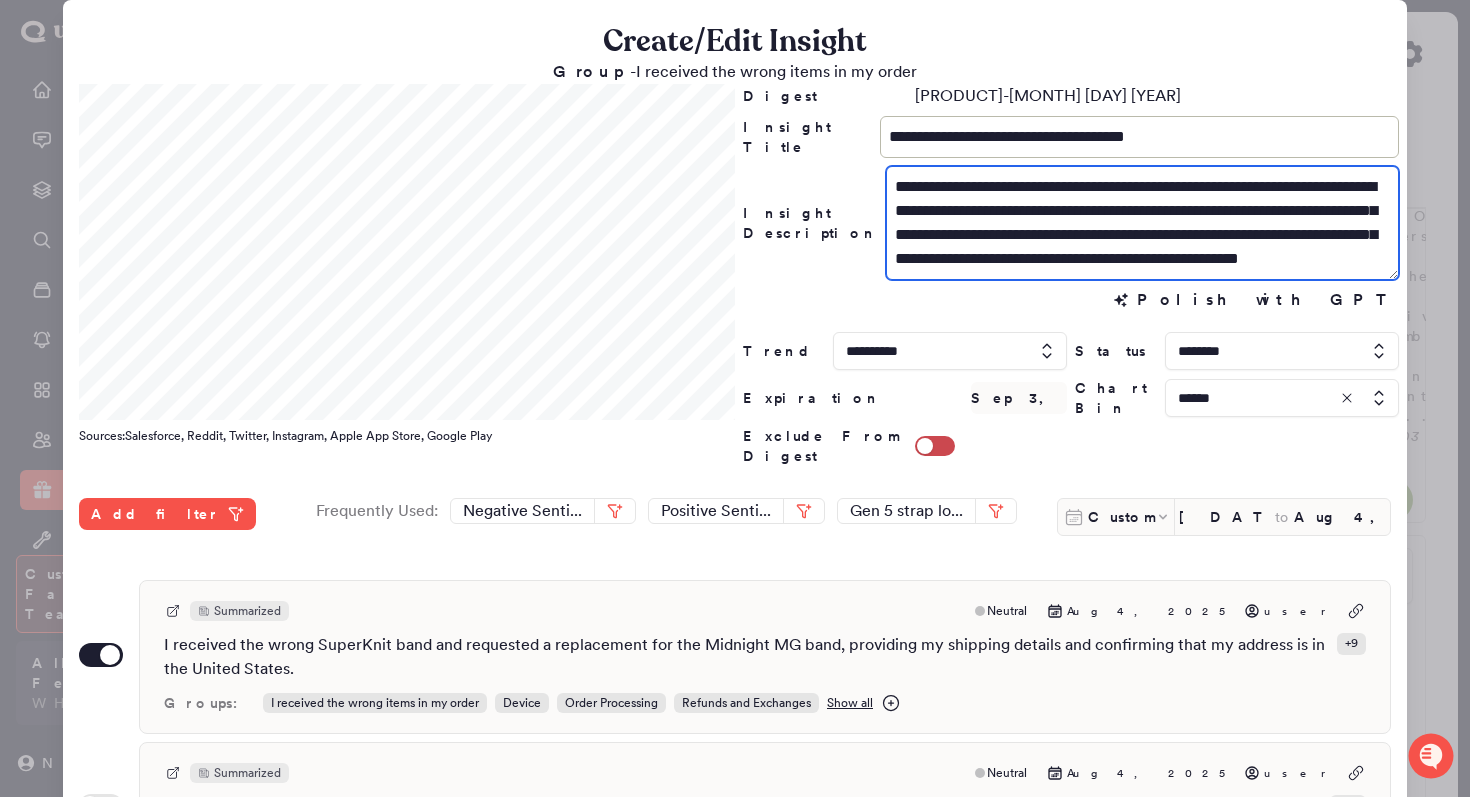 click on "**********" at bounding box center (1142, 223) 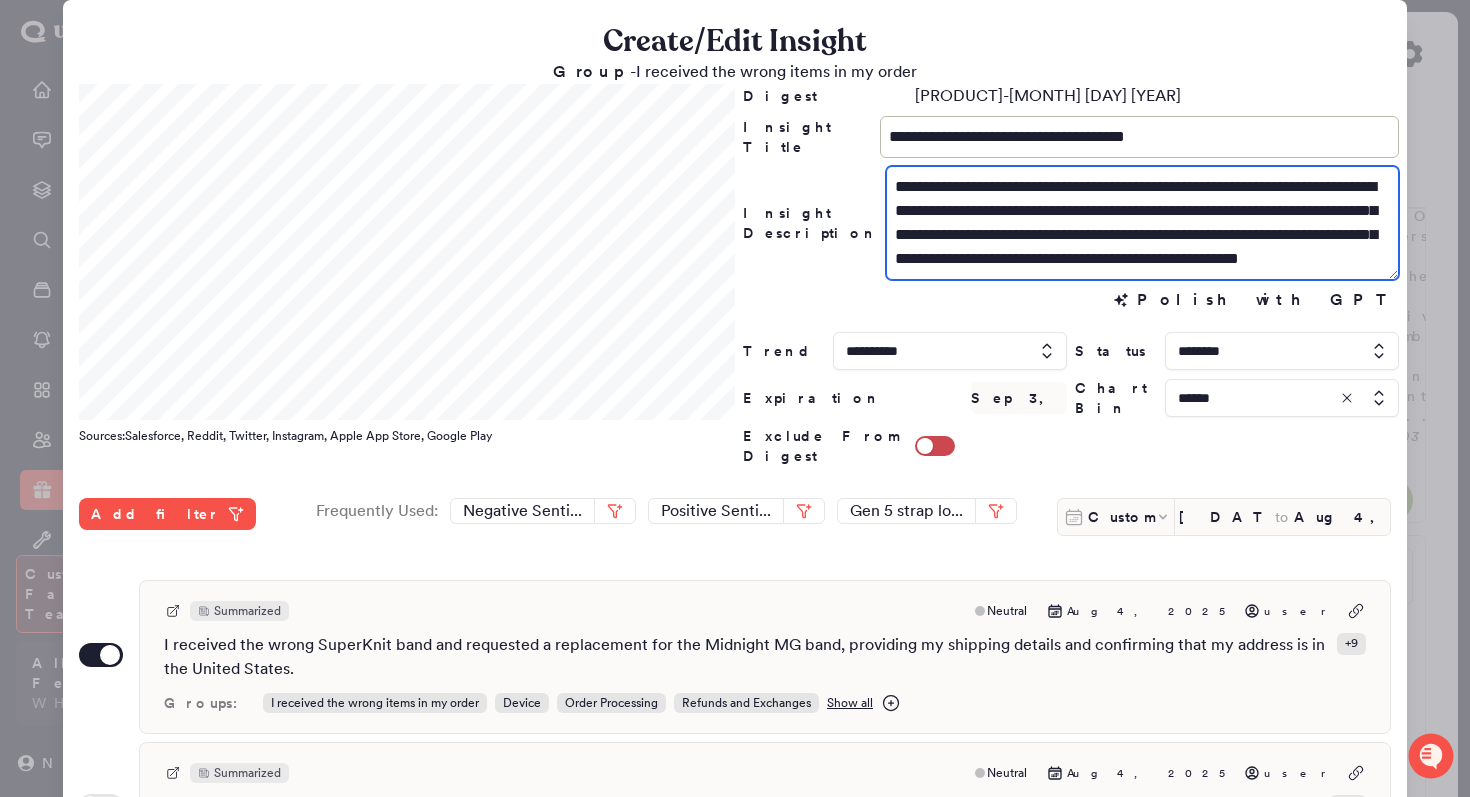 scroll, scrollTop: 8, scrollLeft: 0, axis: vertical 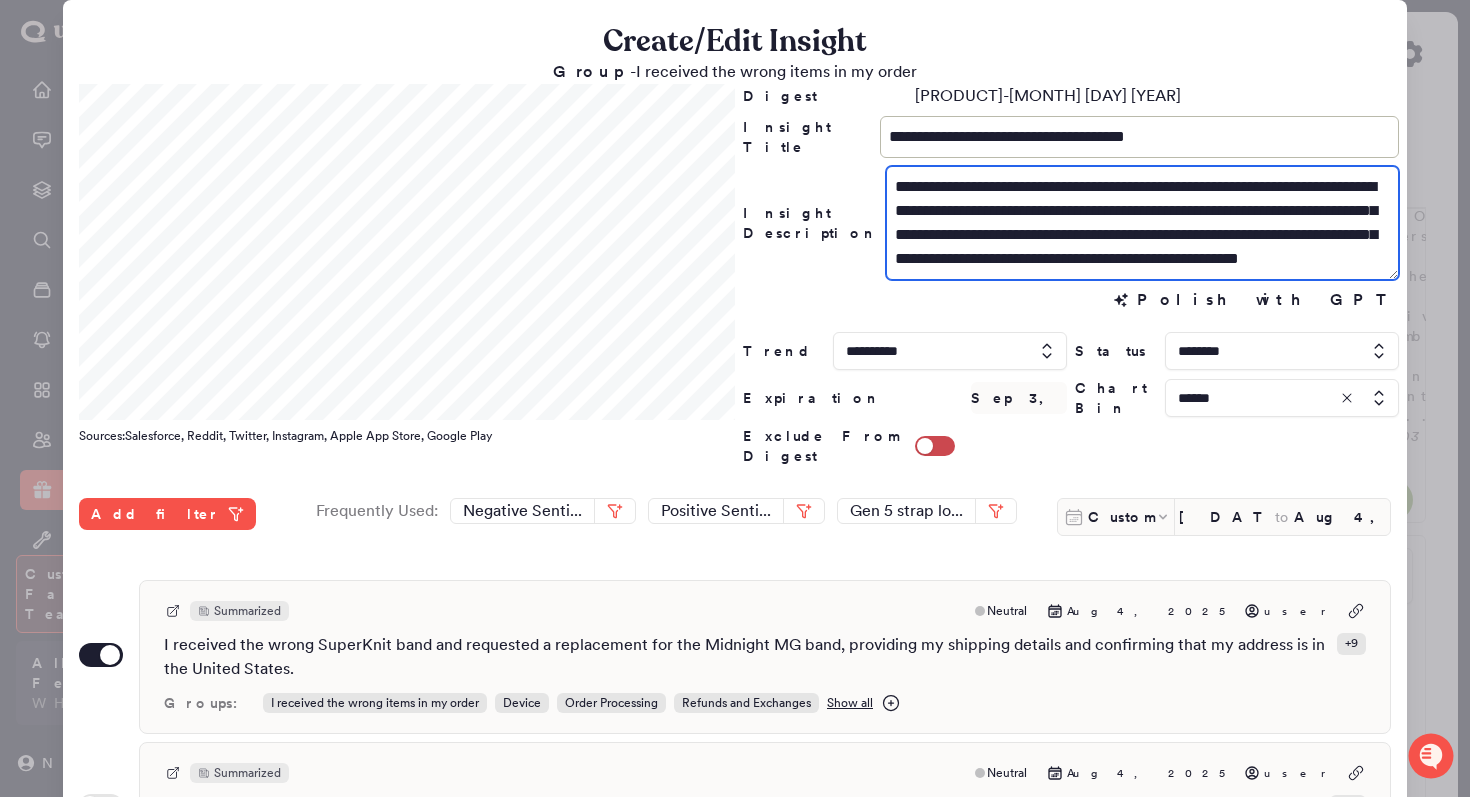 click on "**********" at bounding box center [1142, 223] 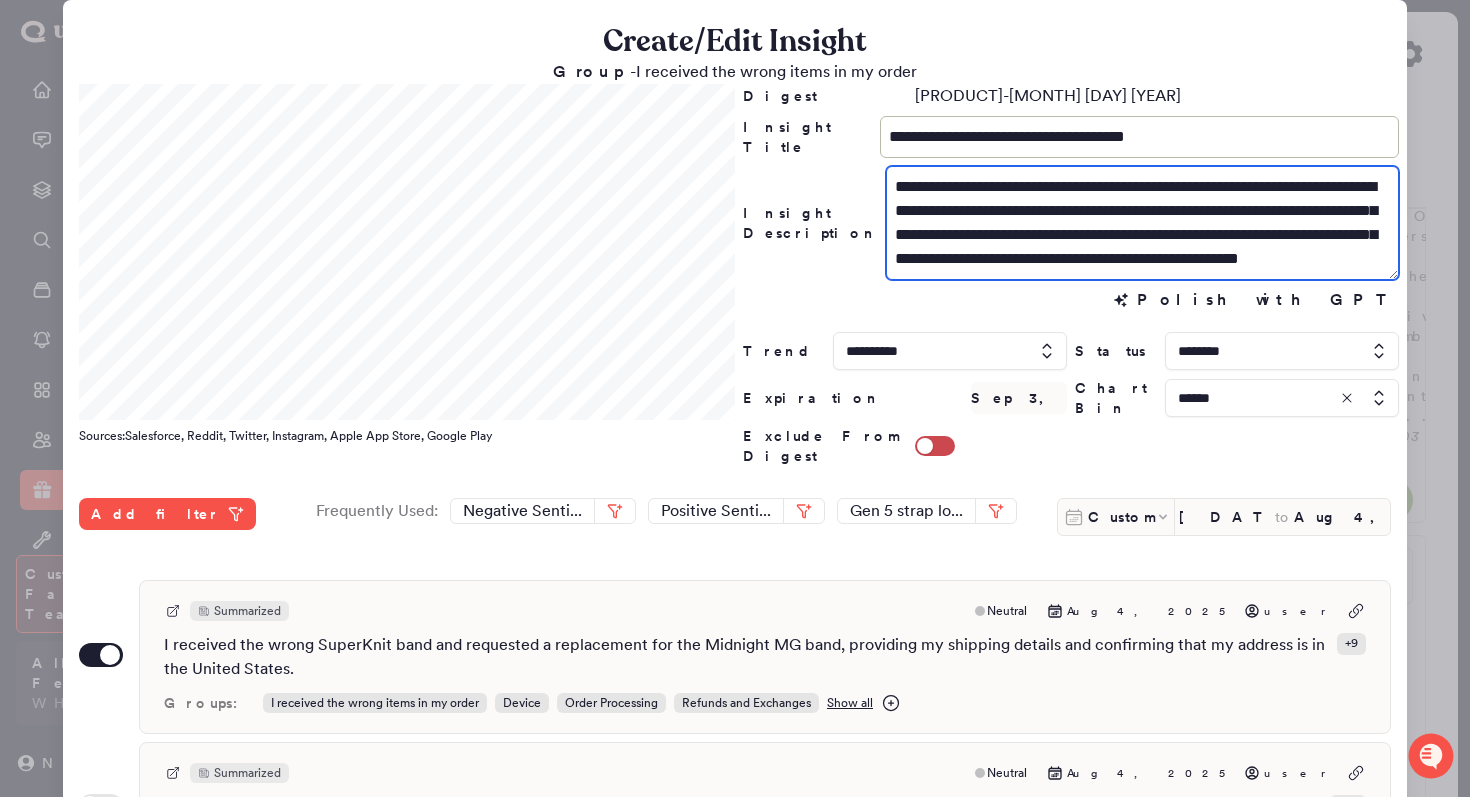 scroll, scrollTop: 24, scrollLeft: 0, axis: vertical 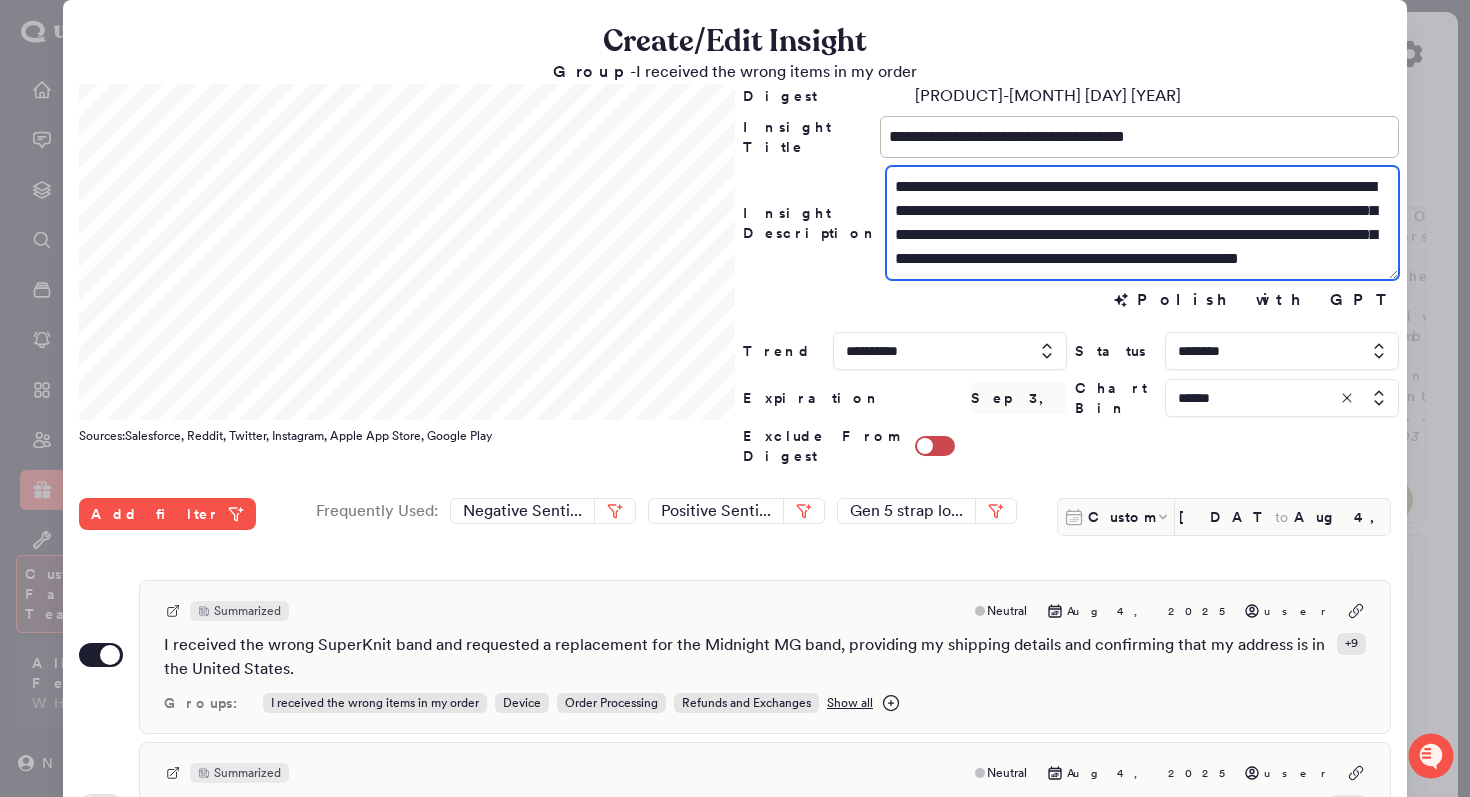 type on "**********" 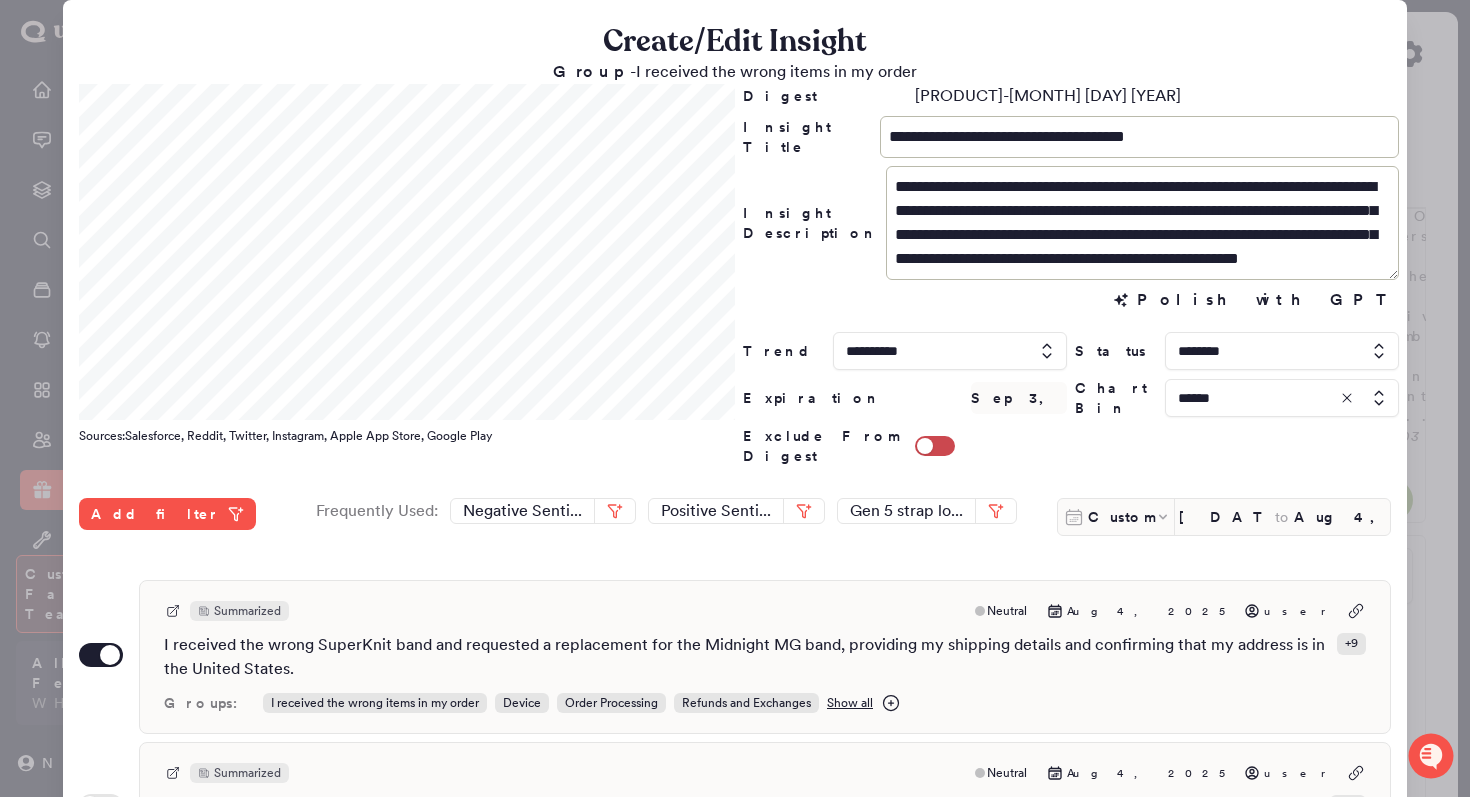 click on "Polish with GPT Polish with GPT" at bounding box center (1071, 300) 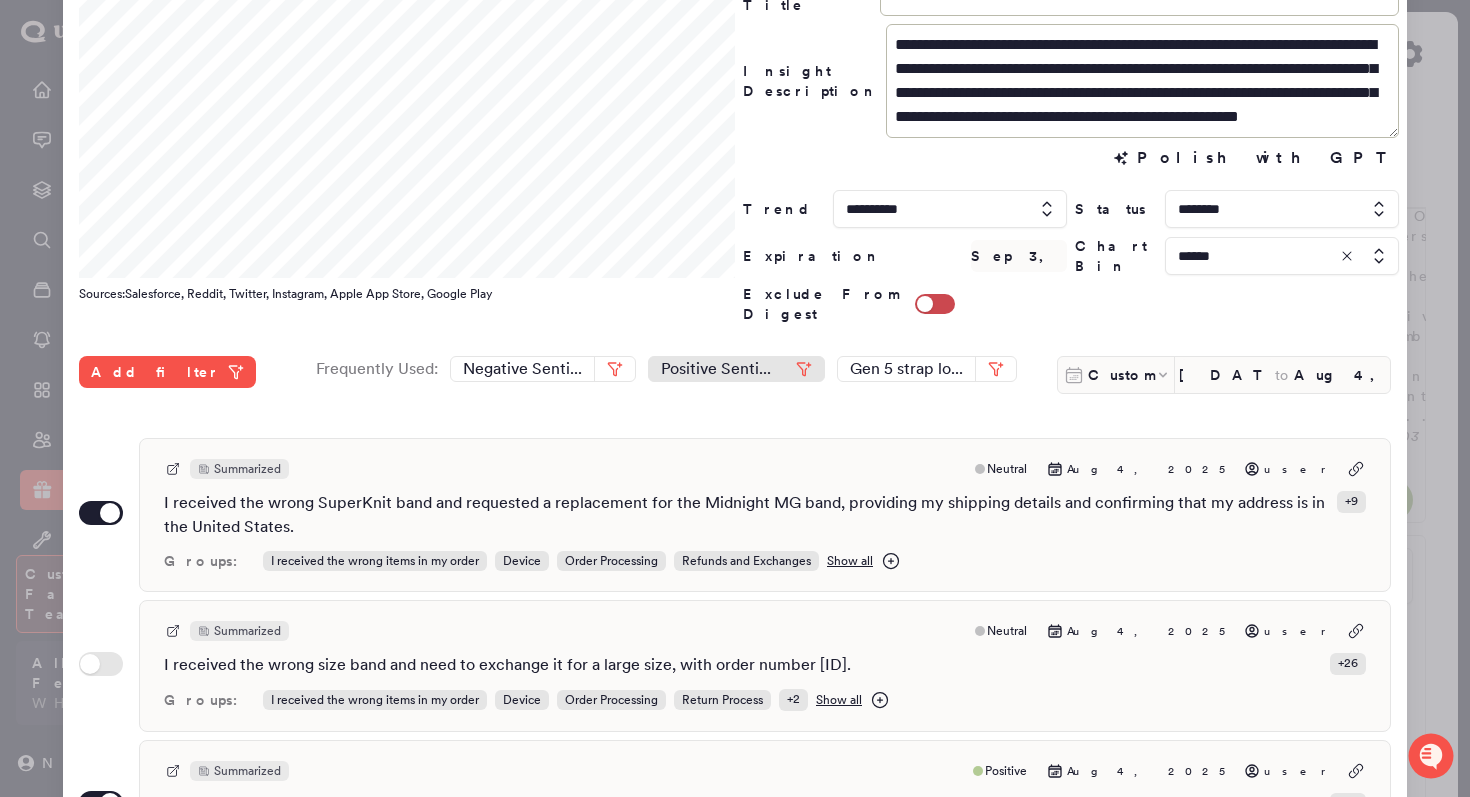 scroll, scrollTop: 159, scrollLeft: 0, axis: vertical 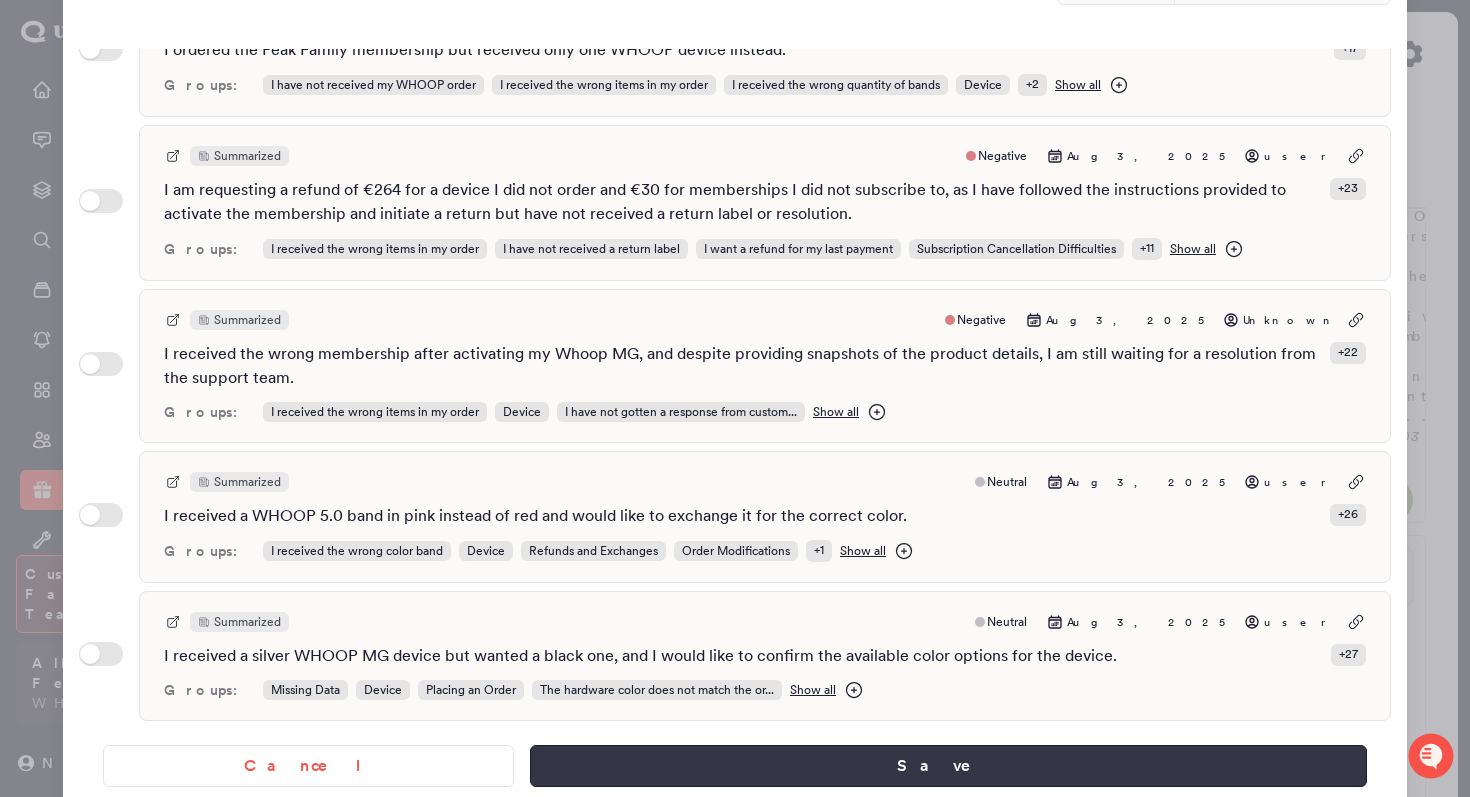click on "Save" at bounding box center (948, 766) 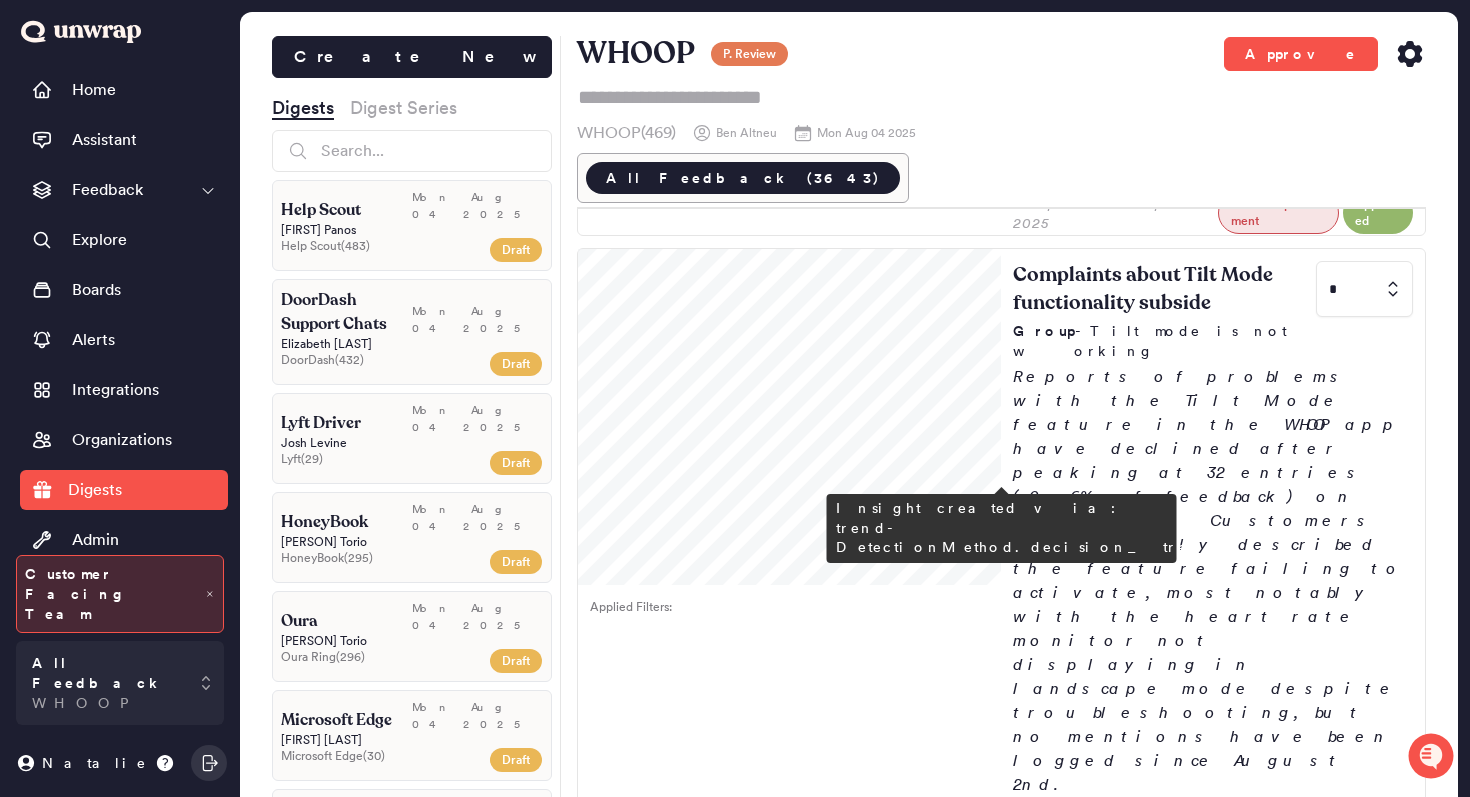 scroll, scrollTop: 2109, scrollLeft: 0, axis: vertical 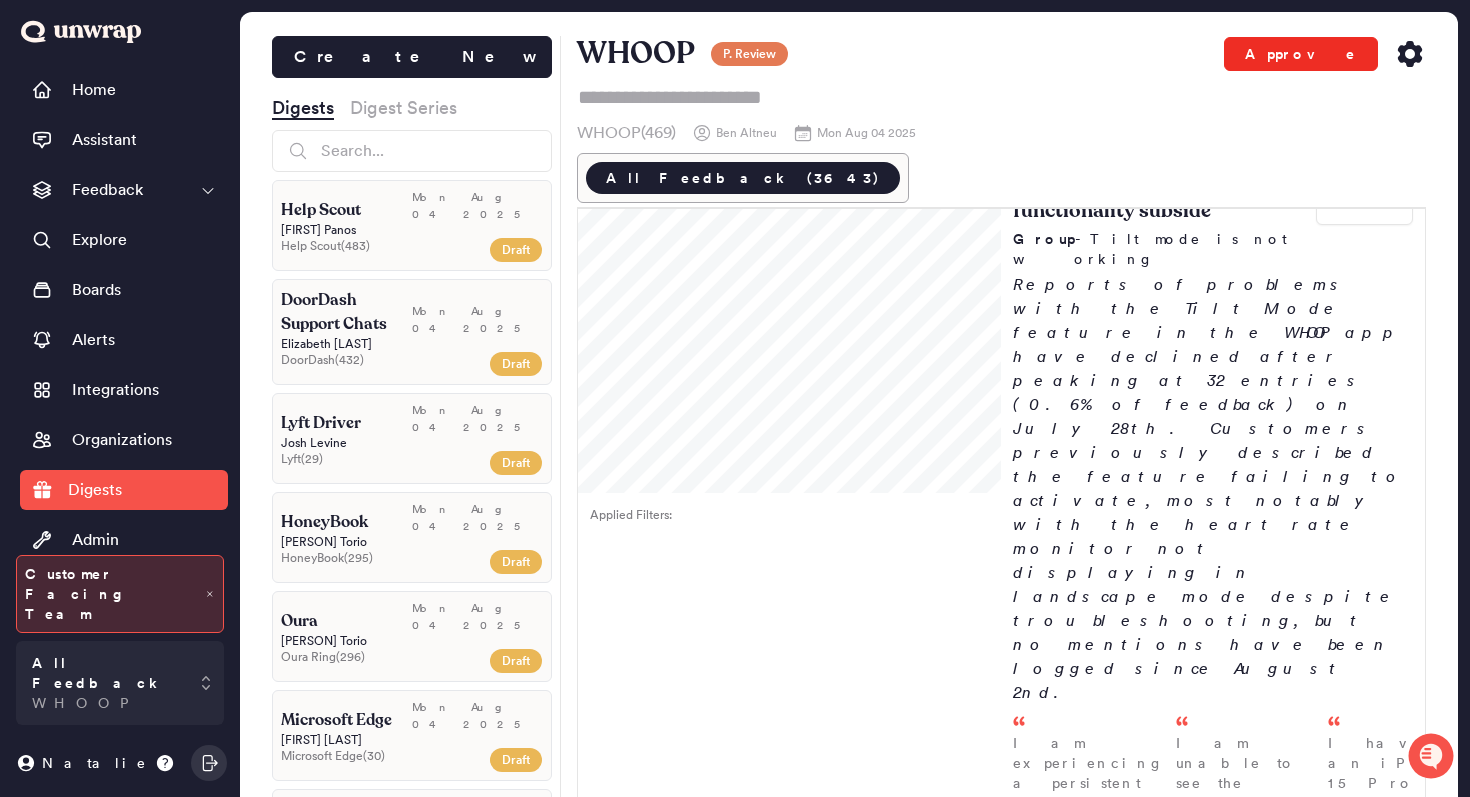 click on "Approve" at bounding box center (1301, 54) 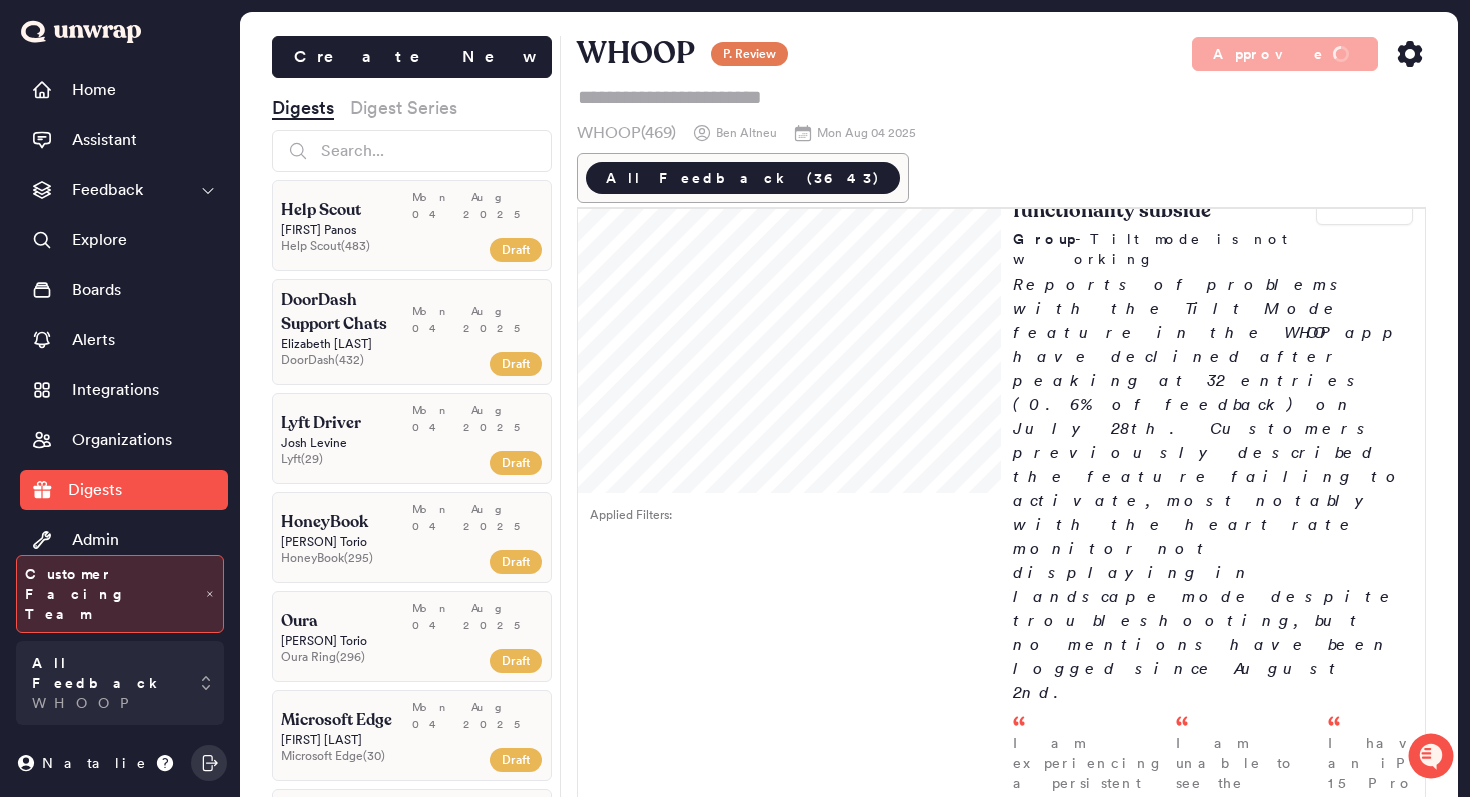 click 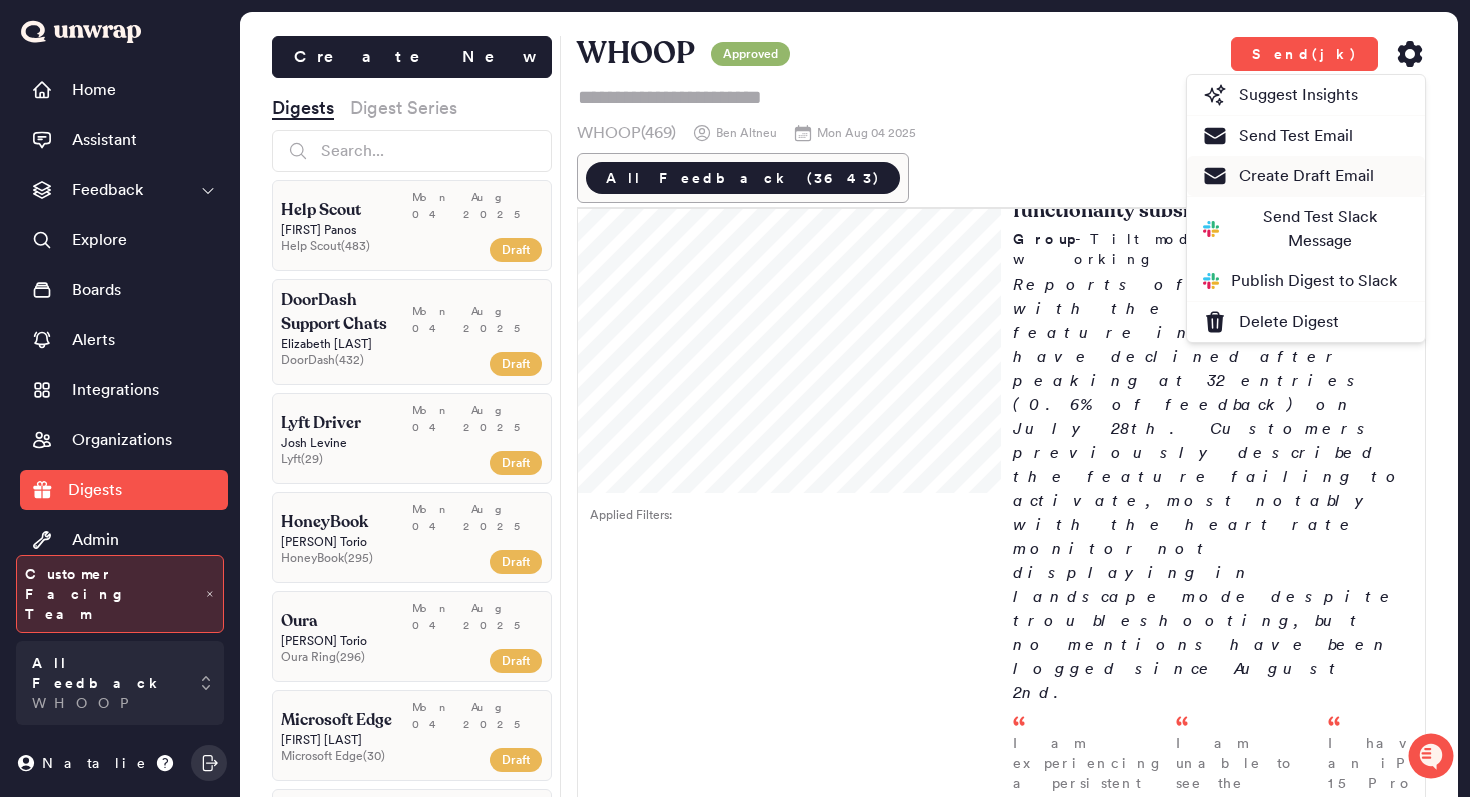 click on "Create Draft Email" at bounding box center [1288, 176] 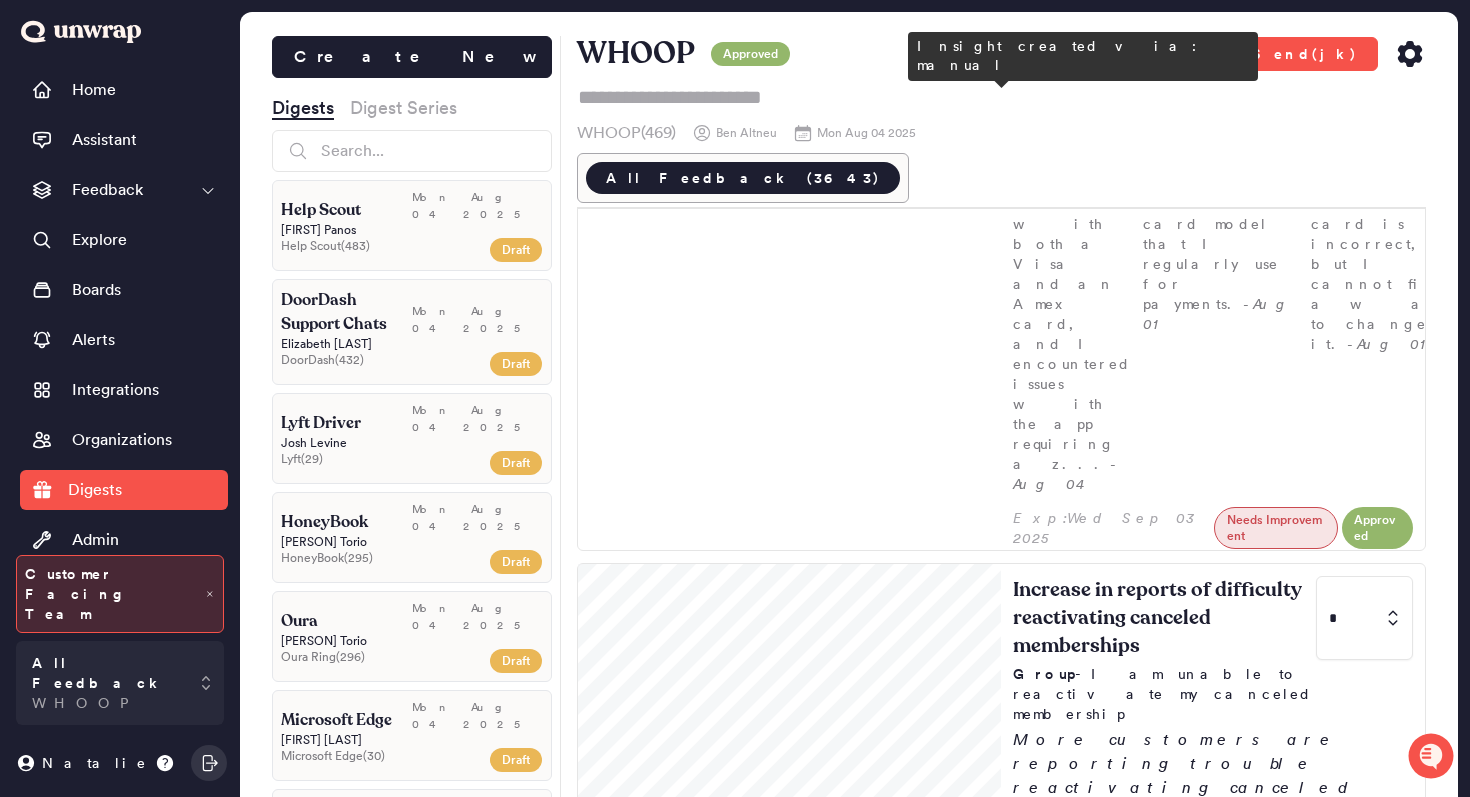 scroll, scrollTop: 0, scrollLeft: 0, axis: both 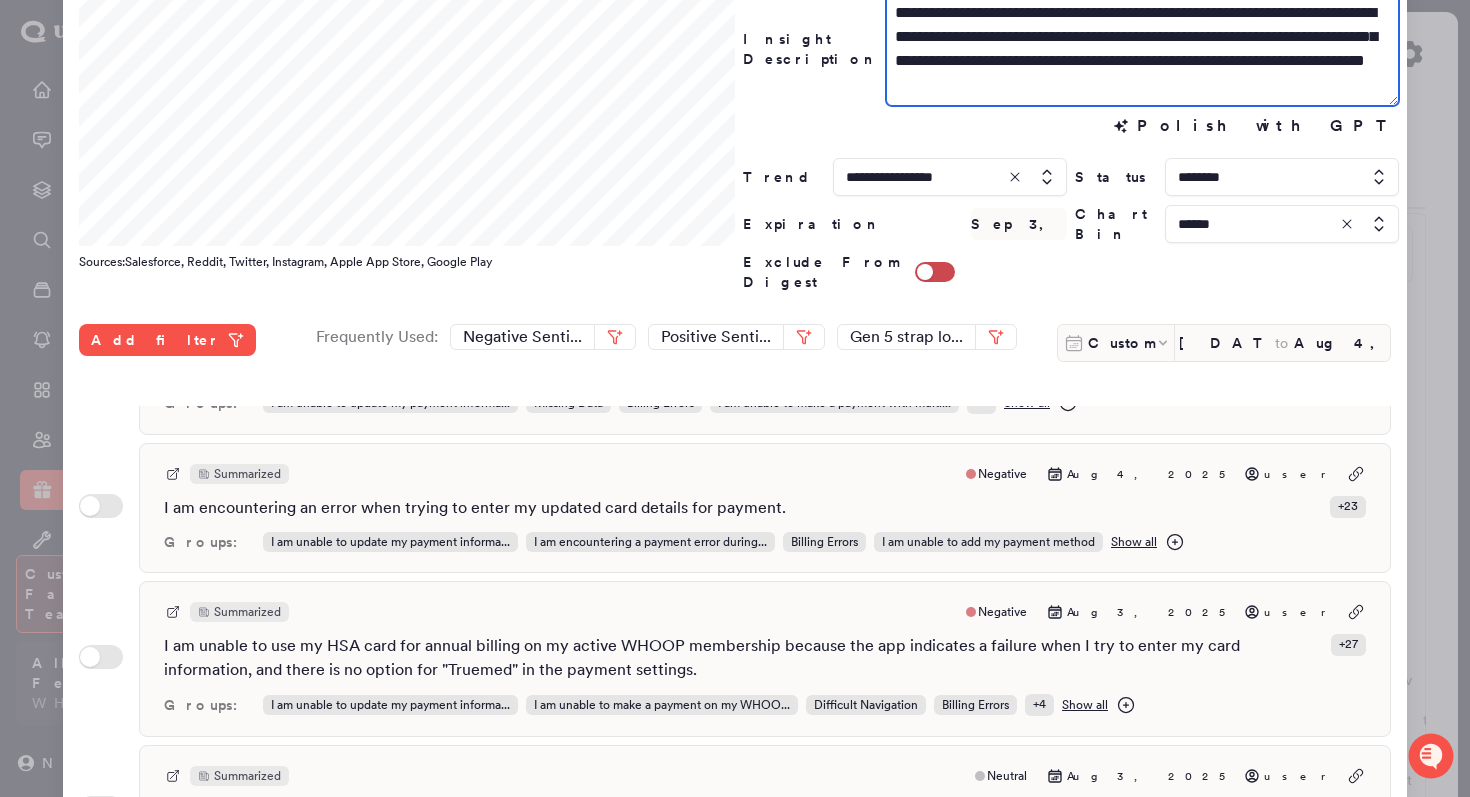 click on "**********" at bounding box center [1142, 49] 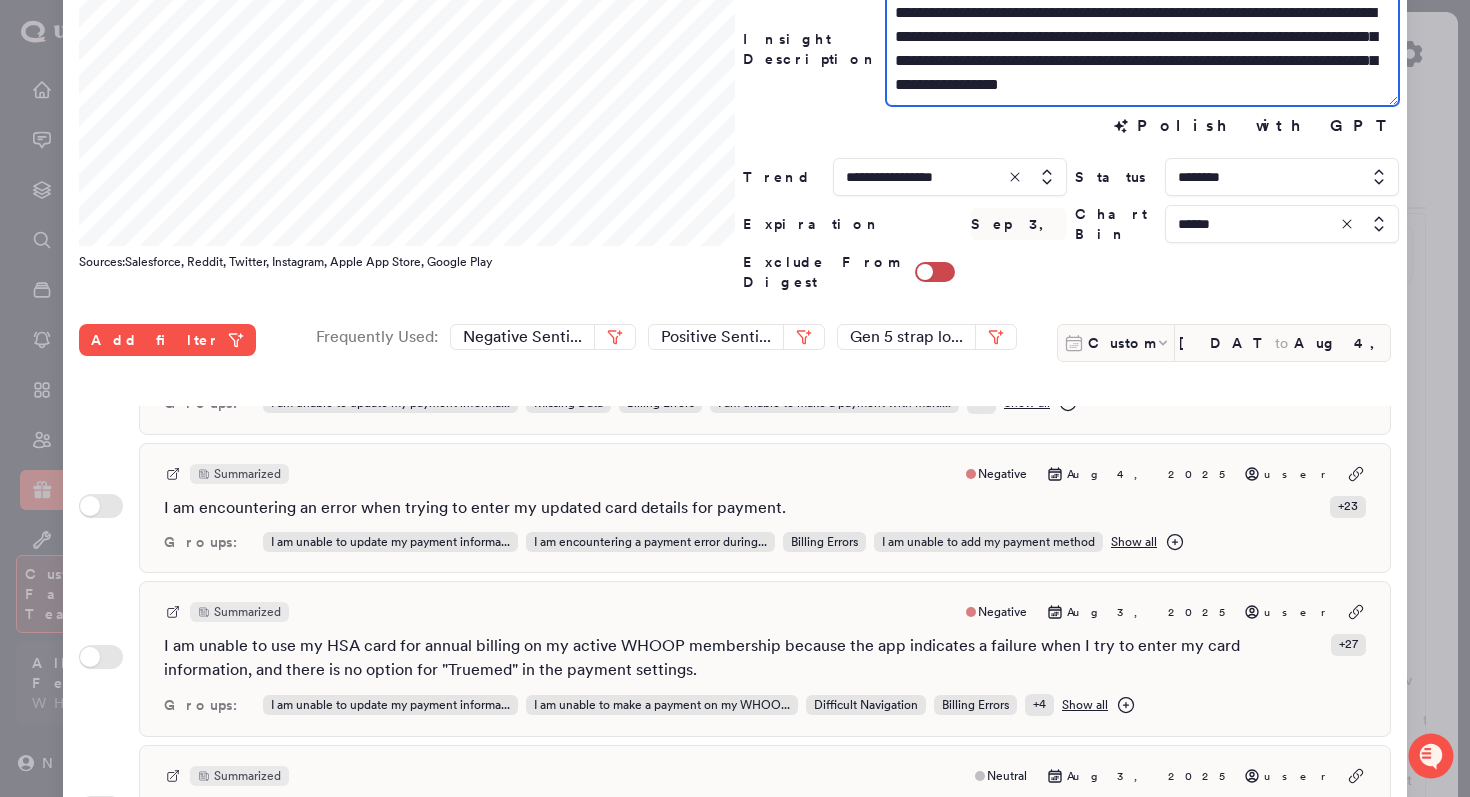 scroll, scrollTop: 13, scrollLeft: 0, axis: vertical 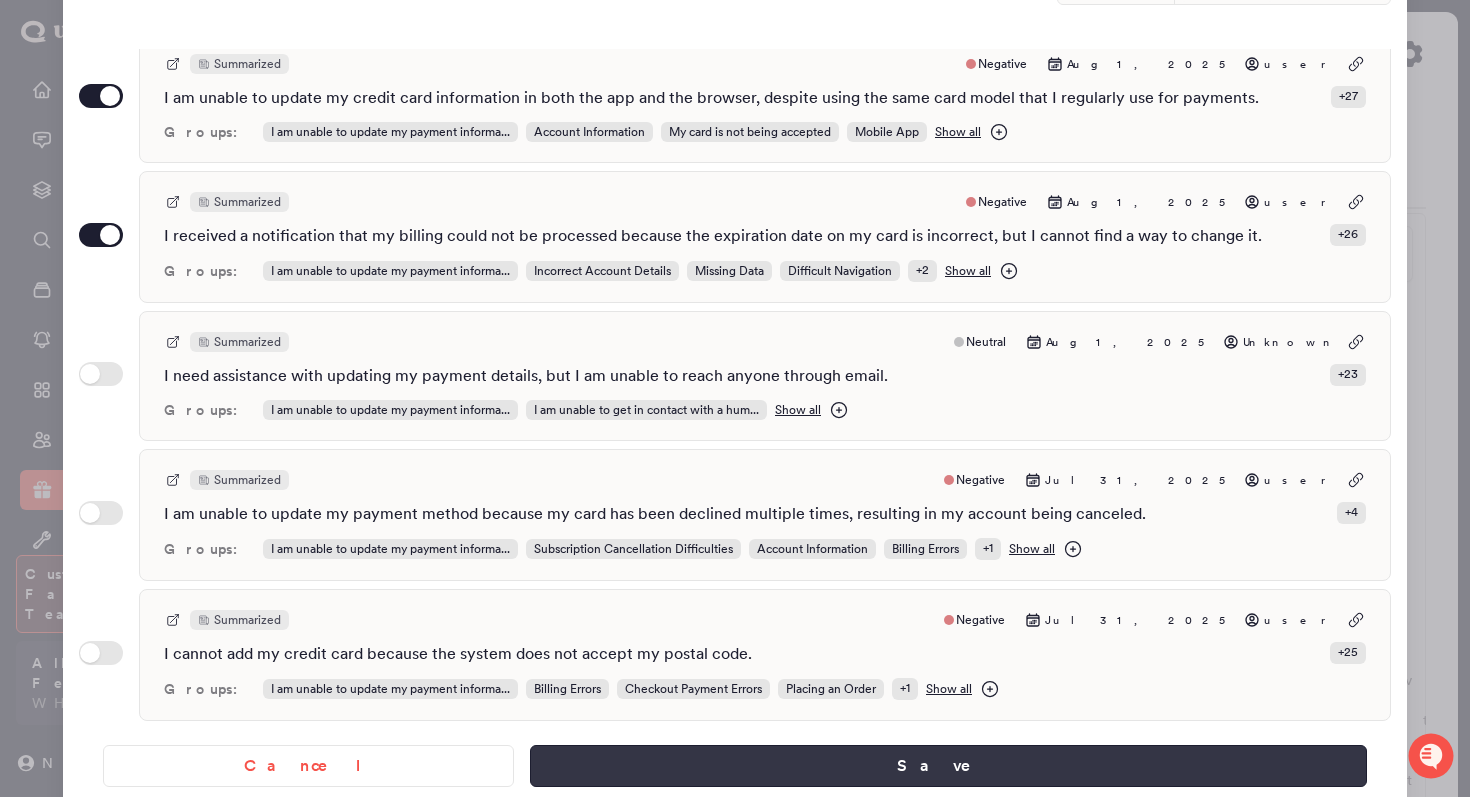 type on "**********" 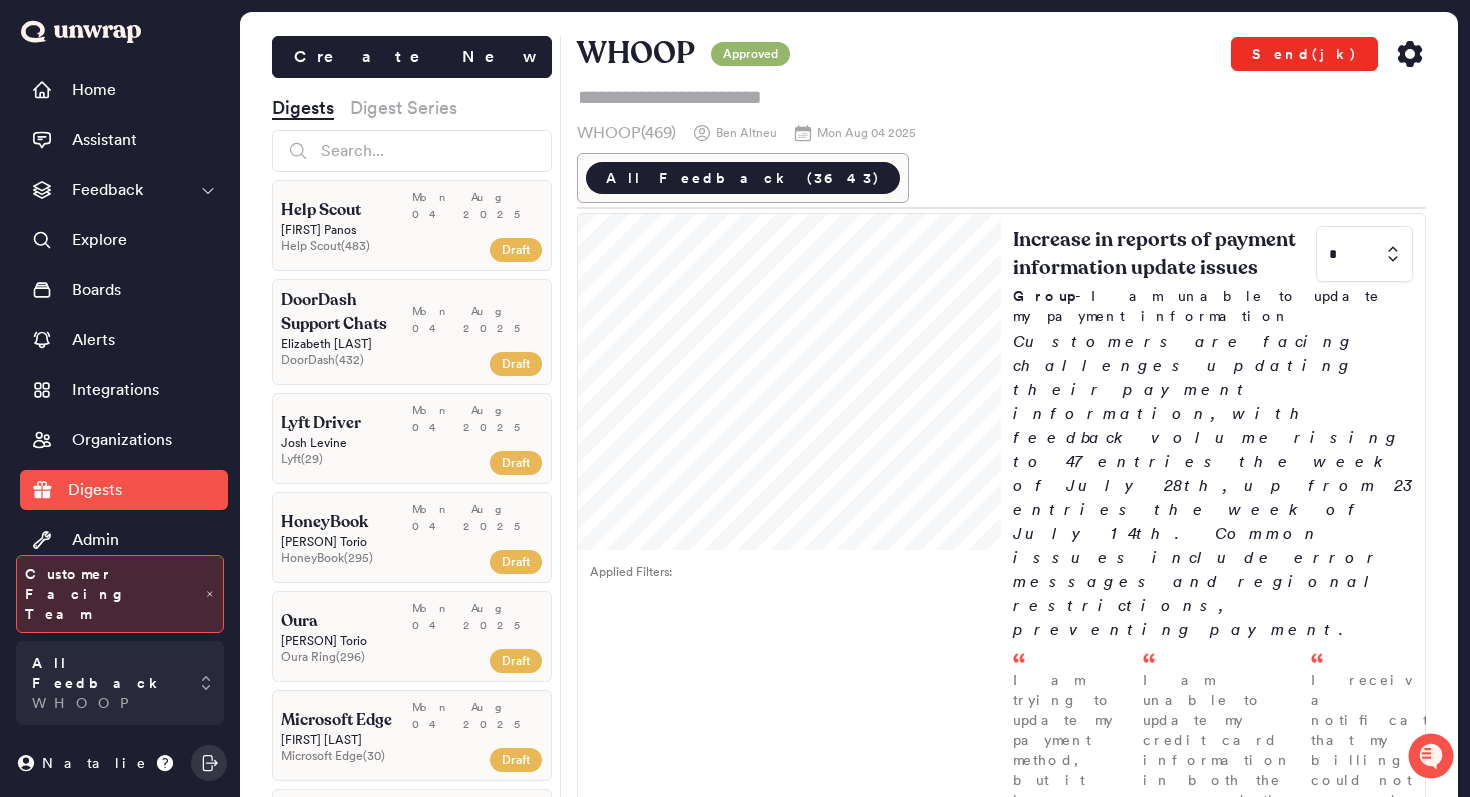 click on "Send(jk)" at bounding box center [1304, 54] 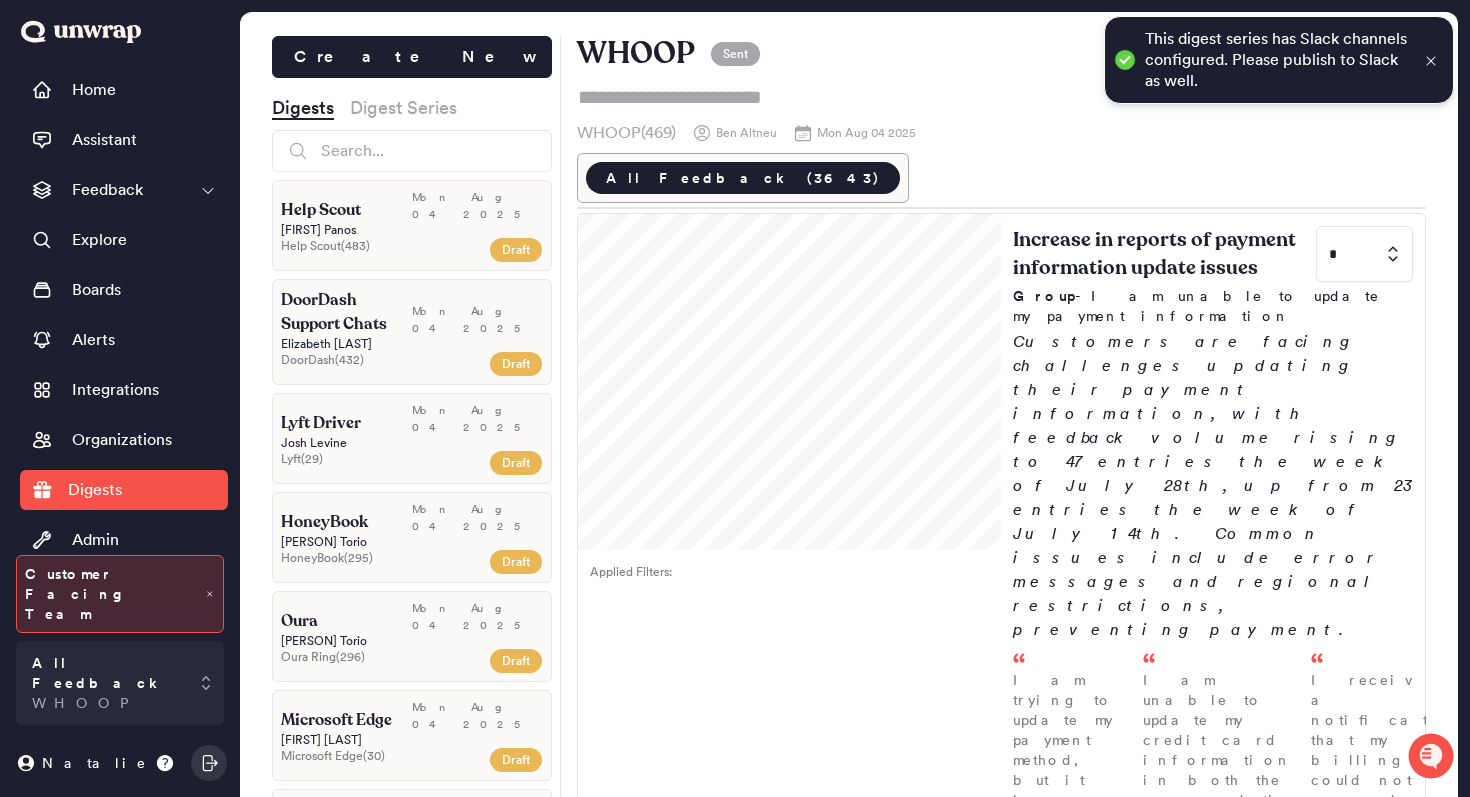 click 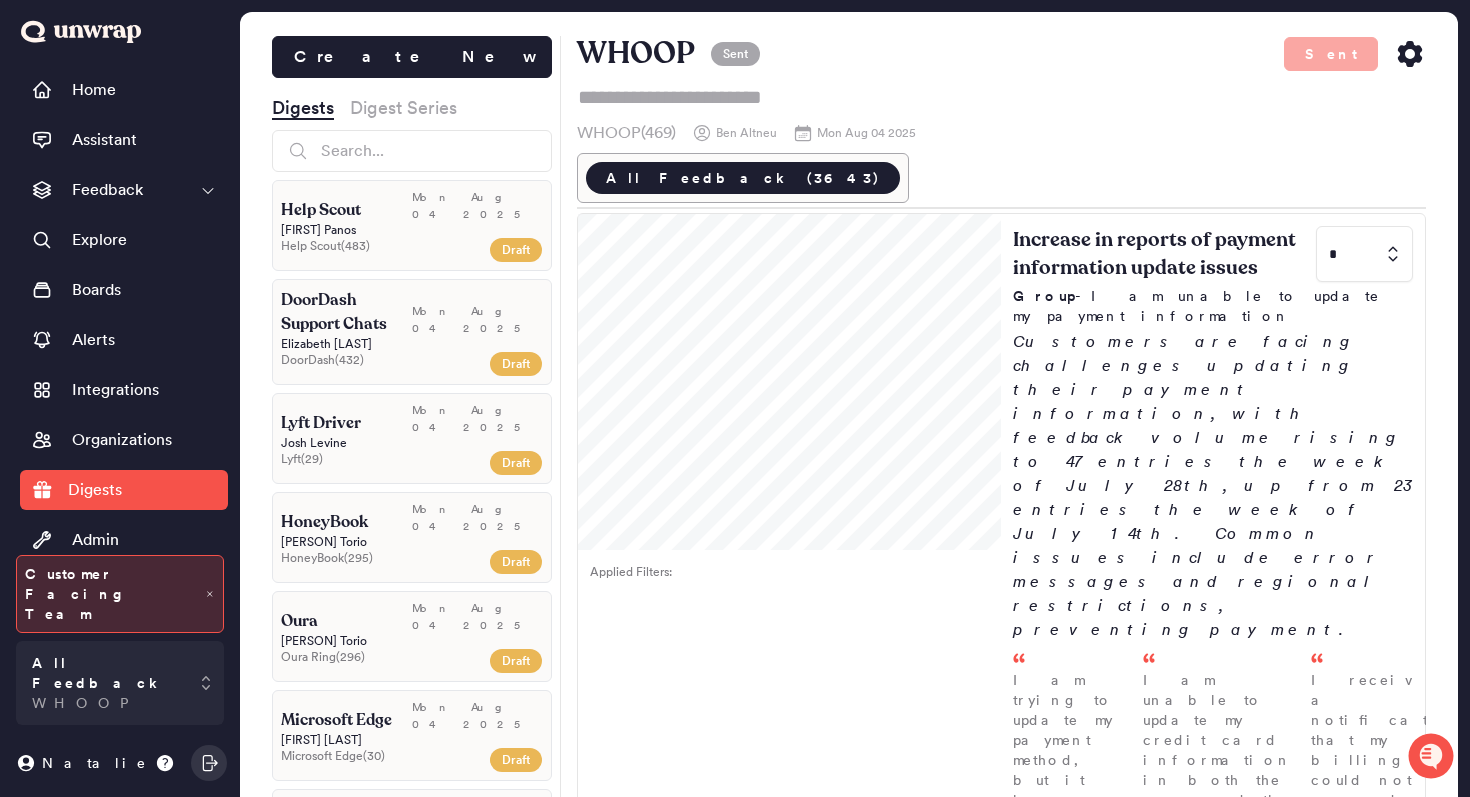 click 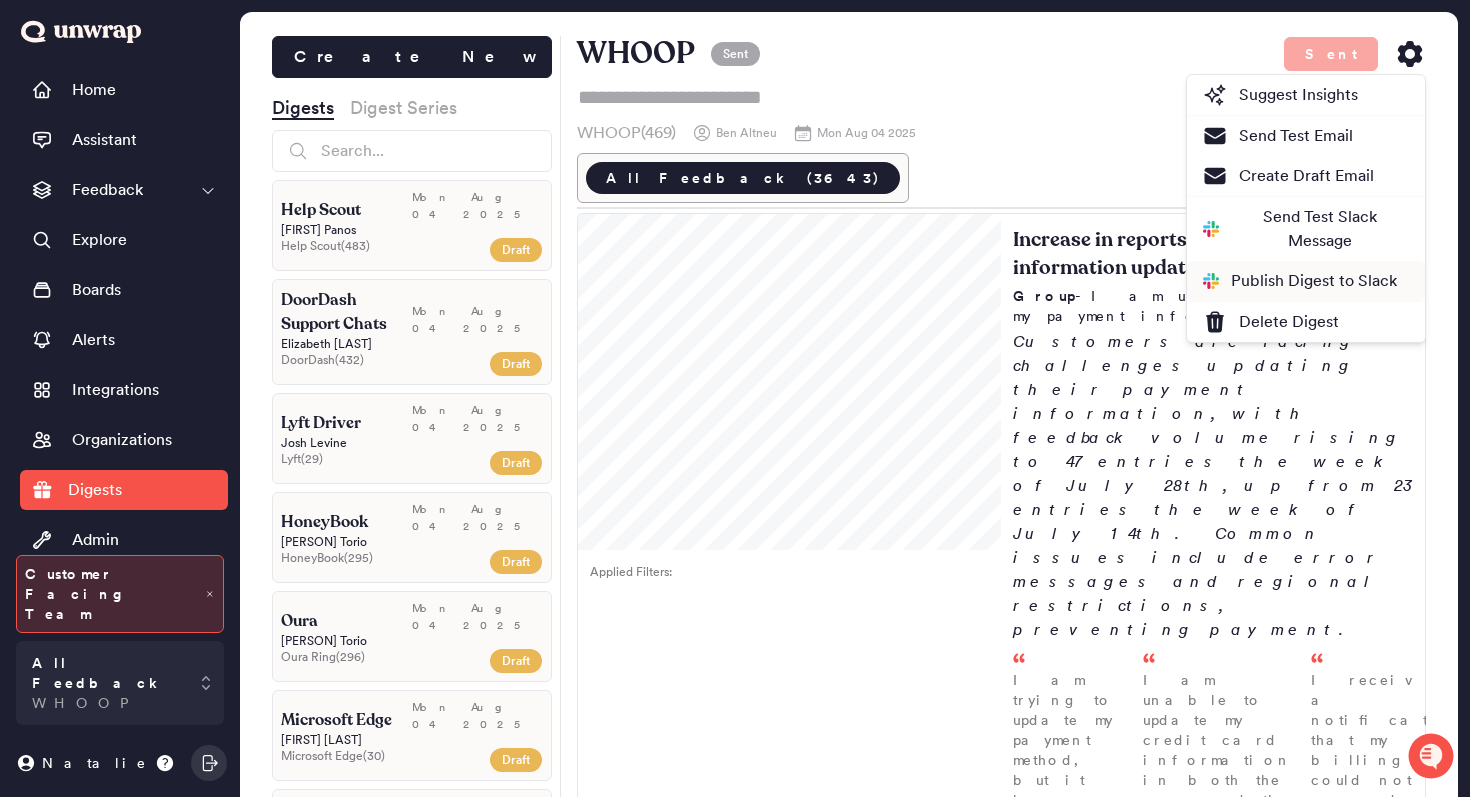 click on "Publish Digest to Slack" at bounding box center (1300, 281) 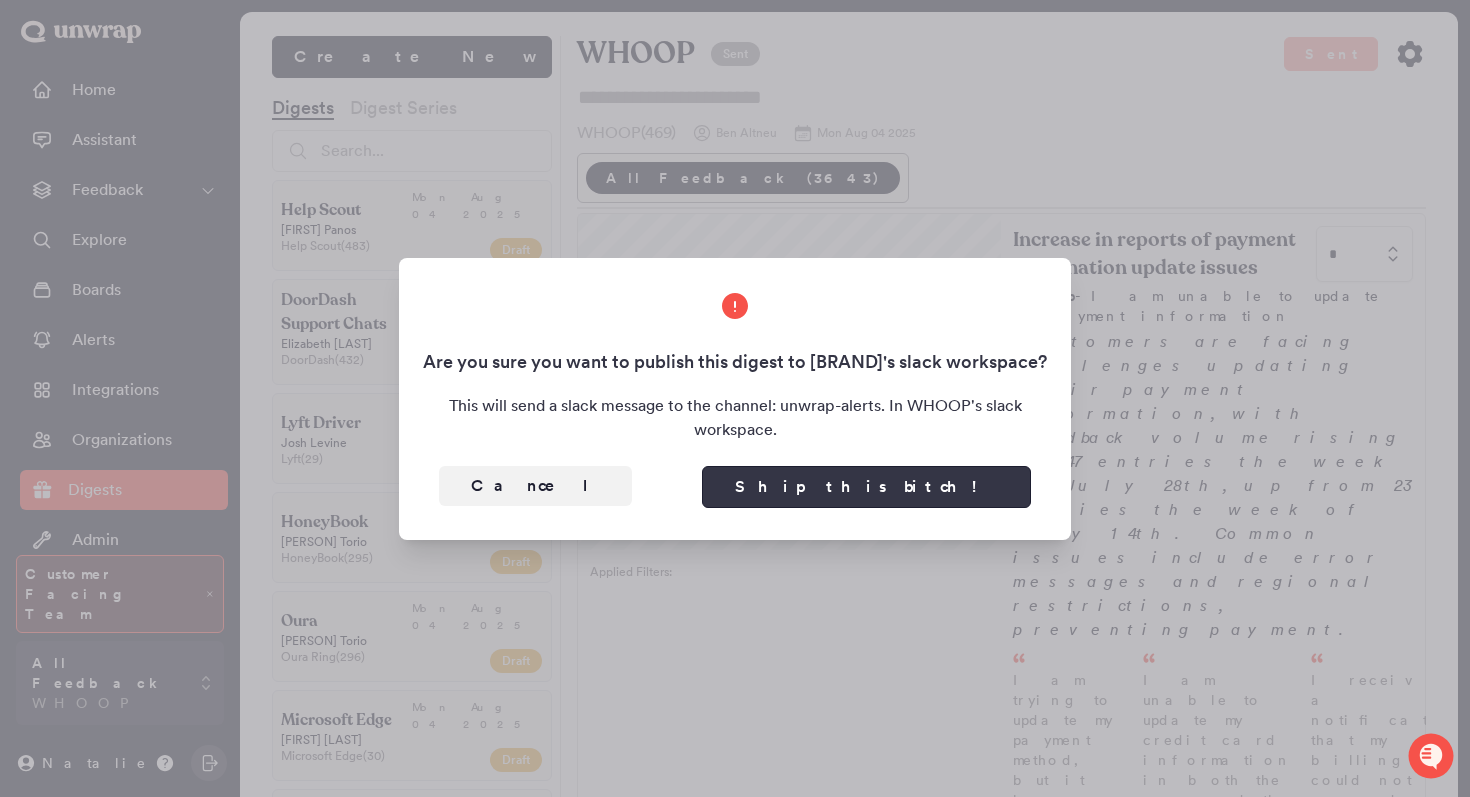 click on "Ship this bitch!" at bounding box center [866, 487] 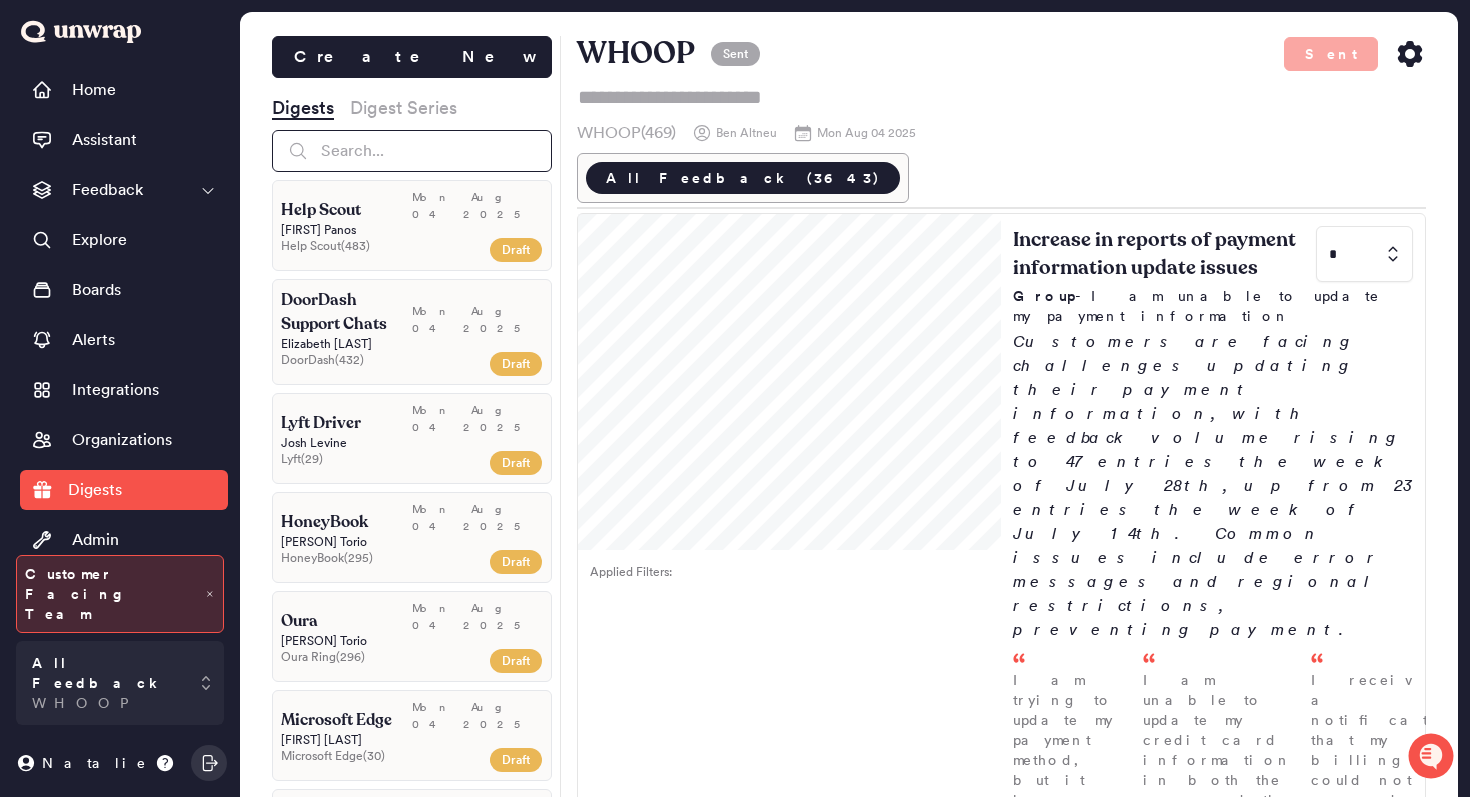 click at bounding box center [412, 151] 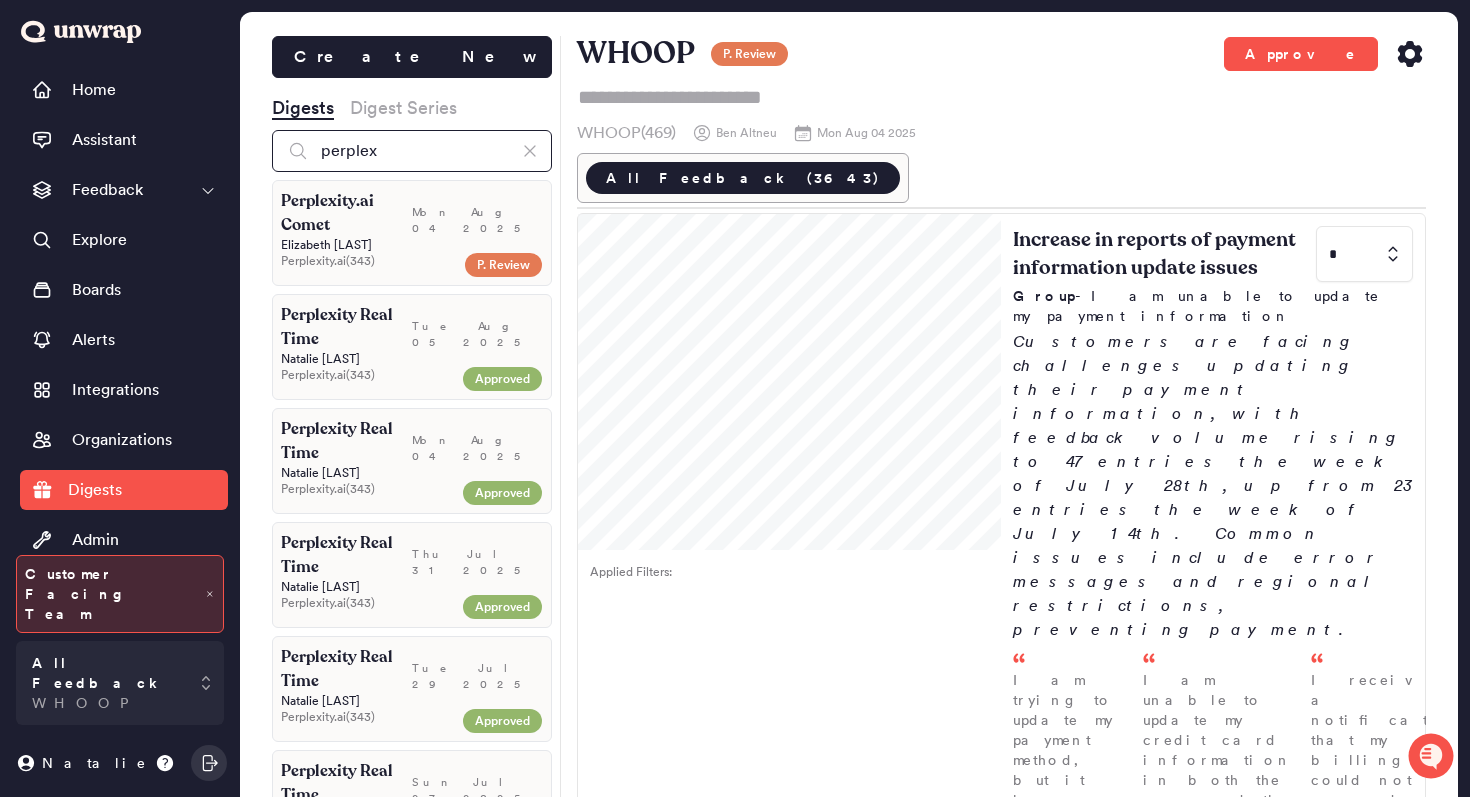 type on "perplex" 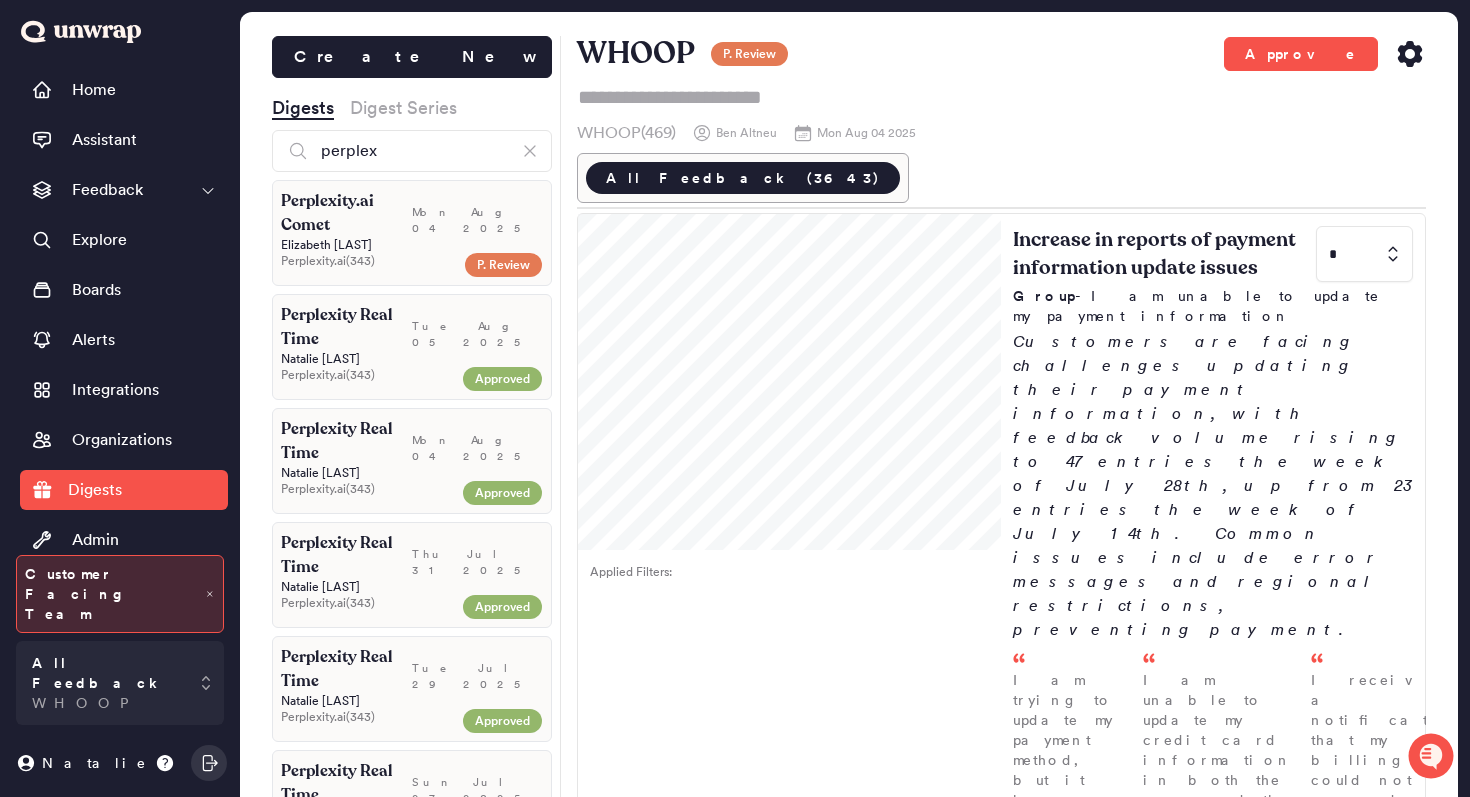 click on "Mon Aug 04 2025" at bounding box center (477, 213) 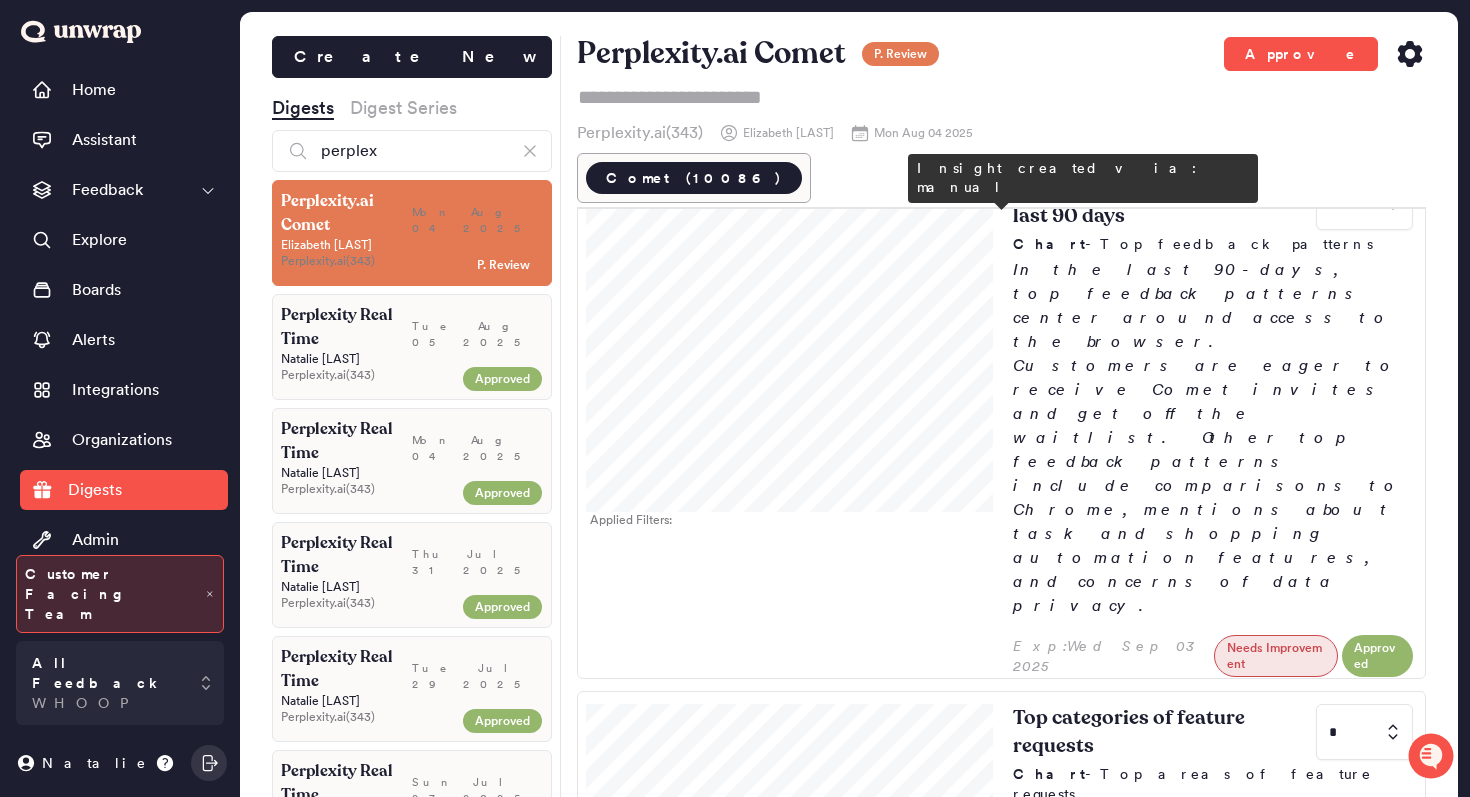 scroll, scrollTop: 0, scrollLeft: 0, axis: both 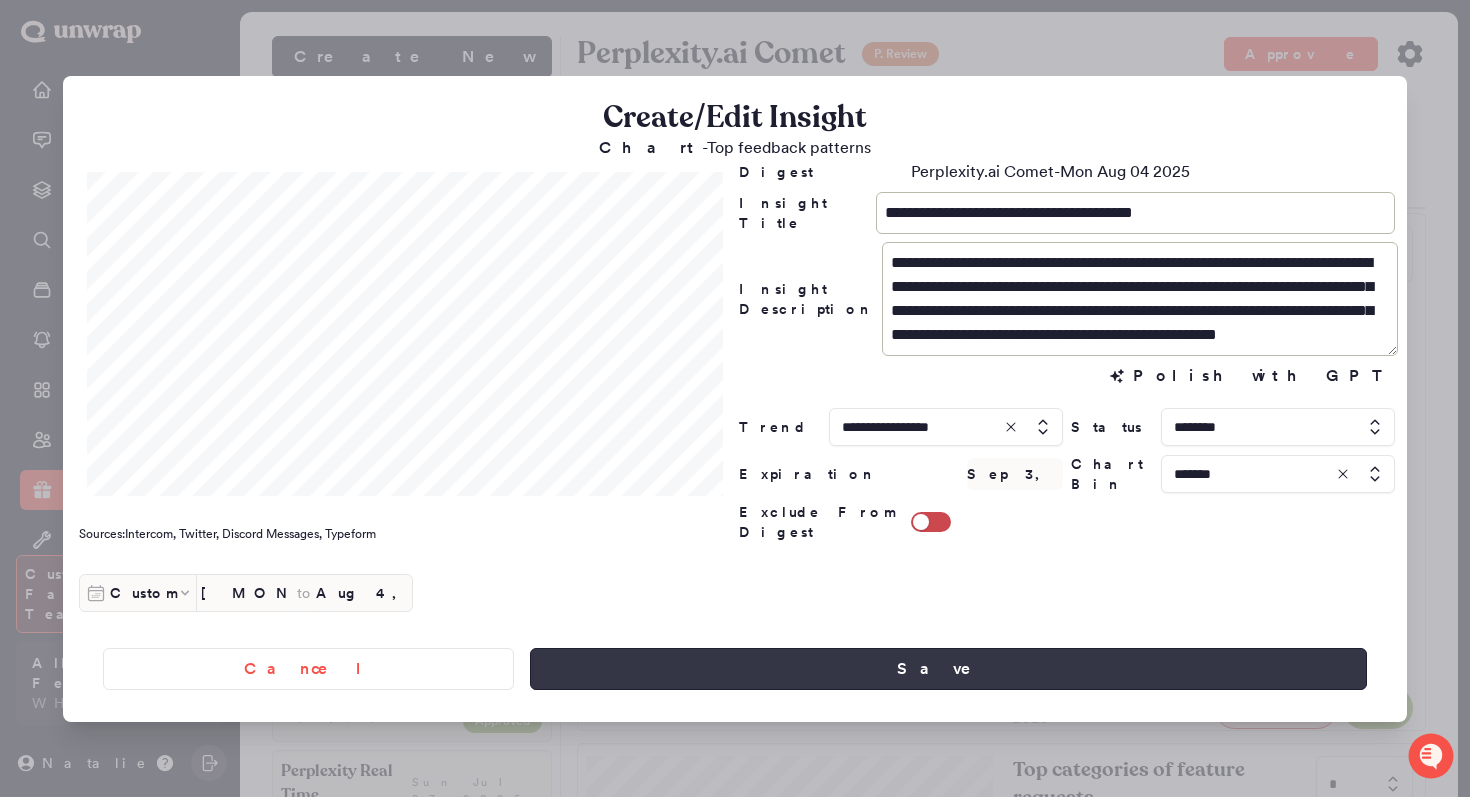 click on "Save" at bounding box center (948, 669) 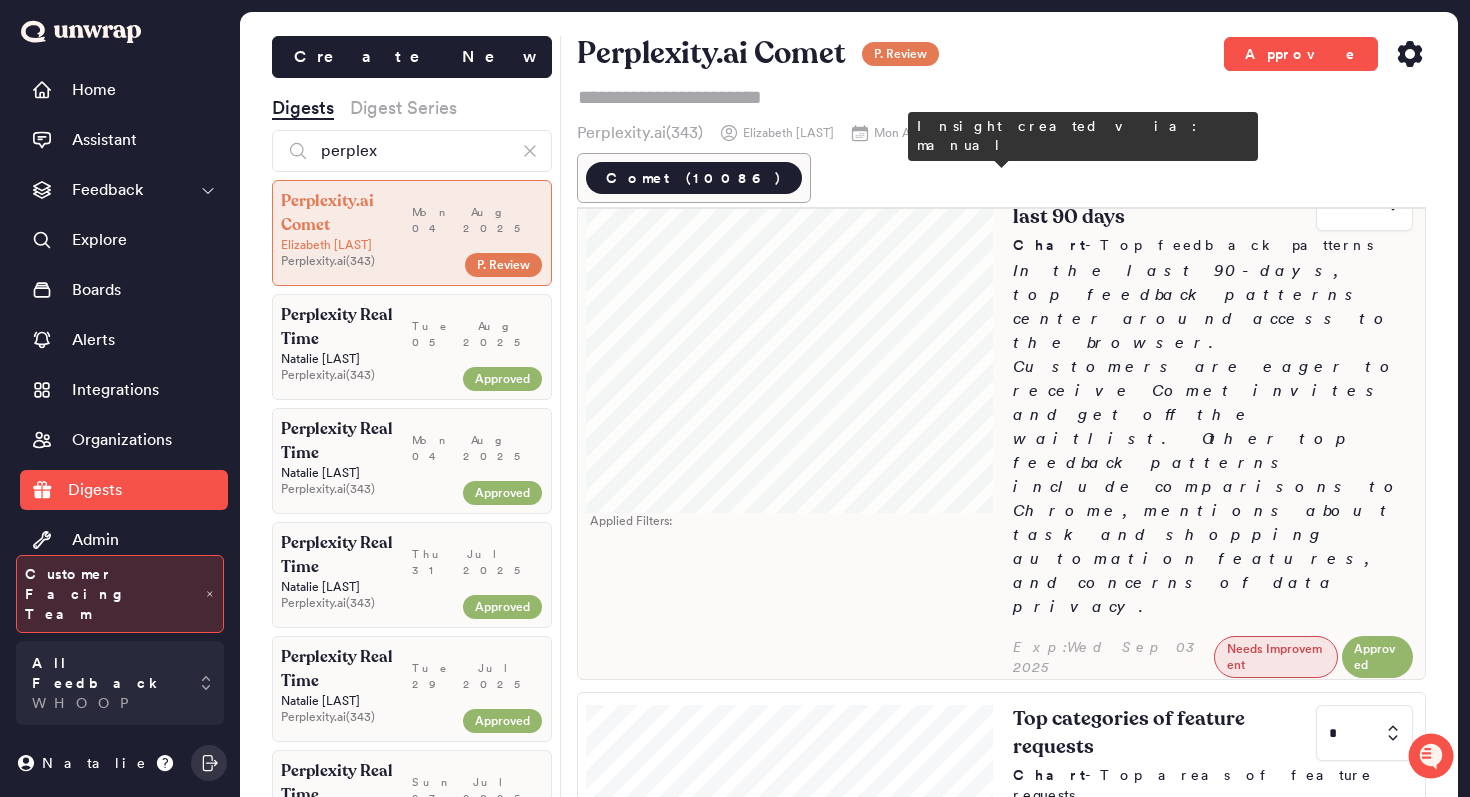 scroll, scrollTop: 0, scrollLeft: 0, axis: both 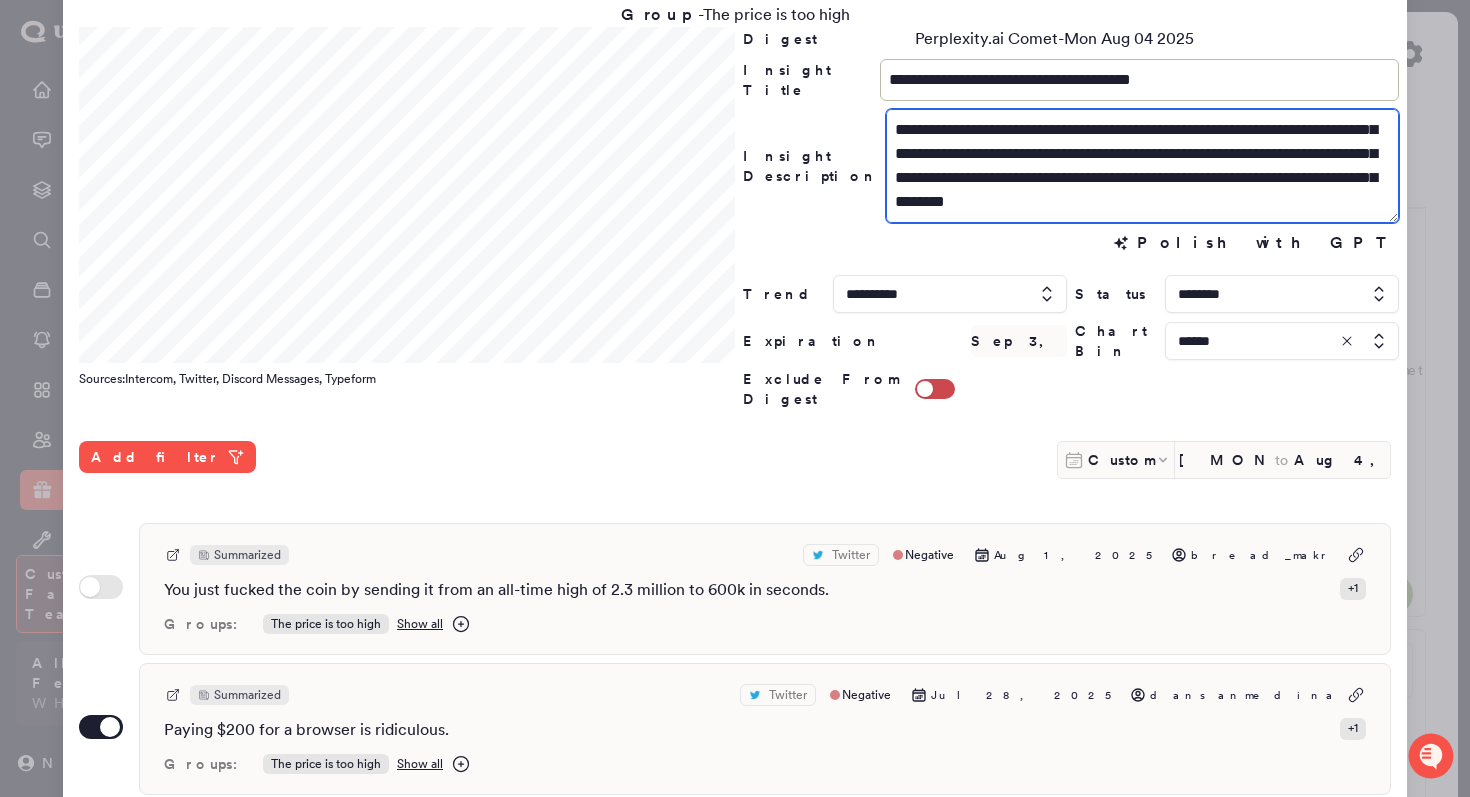 click on "**********" at bounding box center (1142, 166) 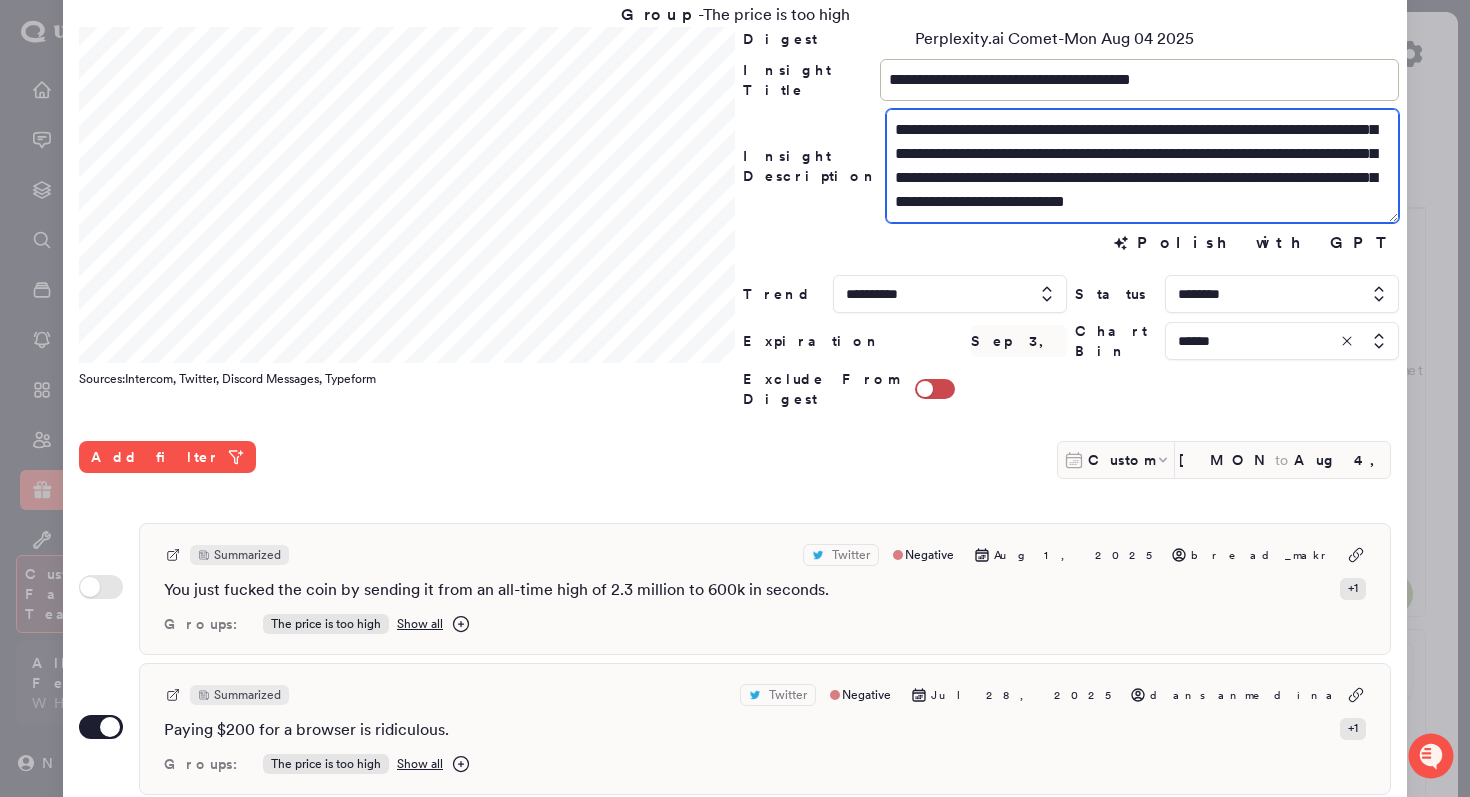 drag, startPoint x: 1035, startPoint y: 185, endPoint x: 968, endPoint y: 188, distance: 67.06713 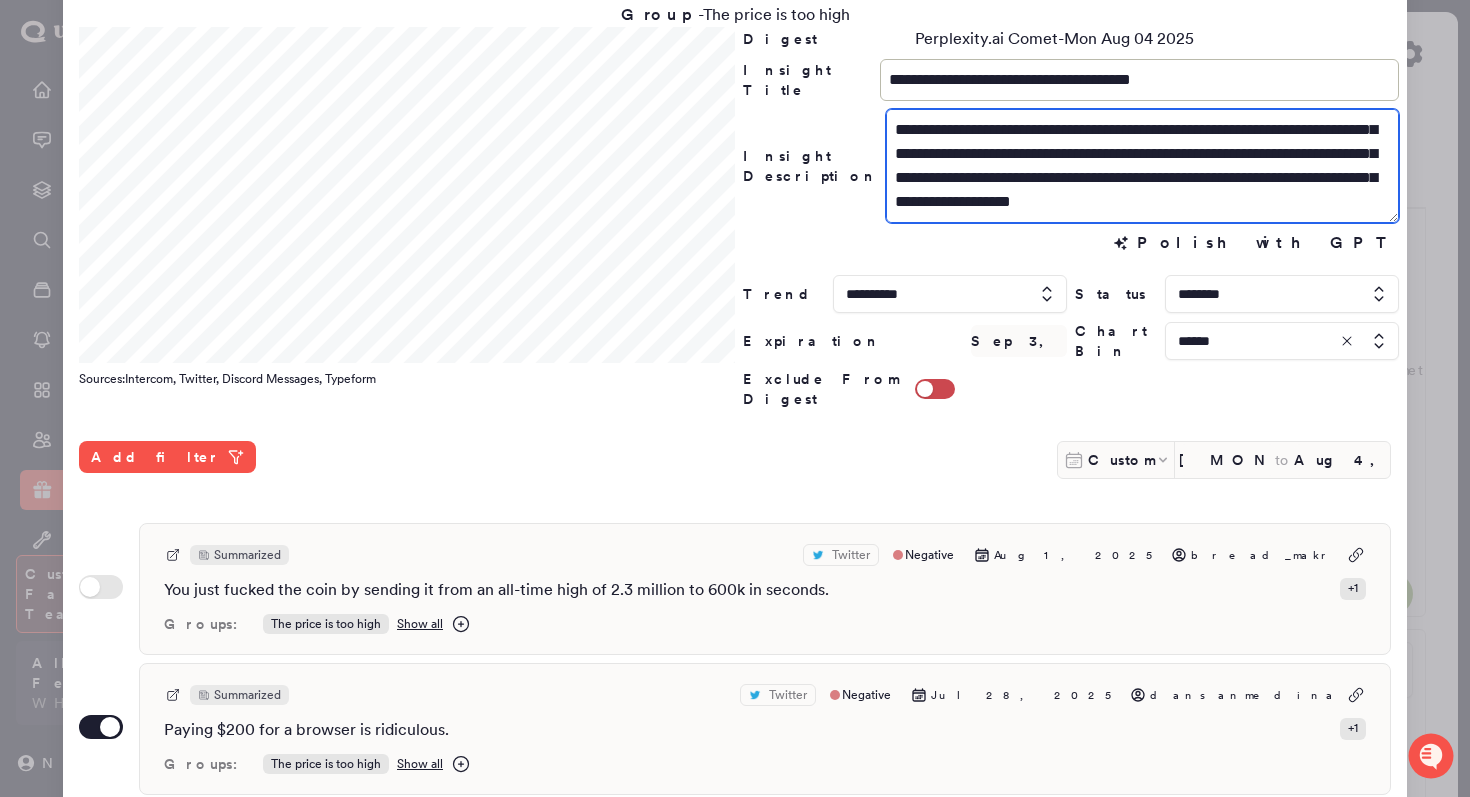 scroll, scrollTop: 48, scrollLeft: 0, axis: vertical 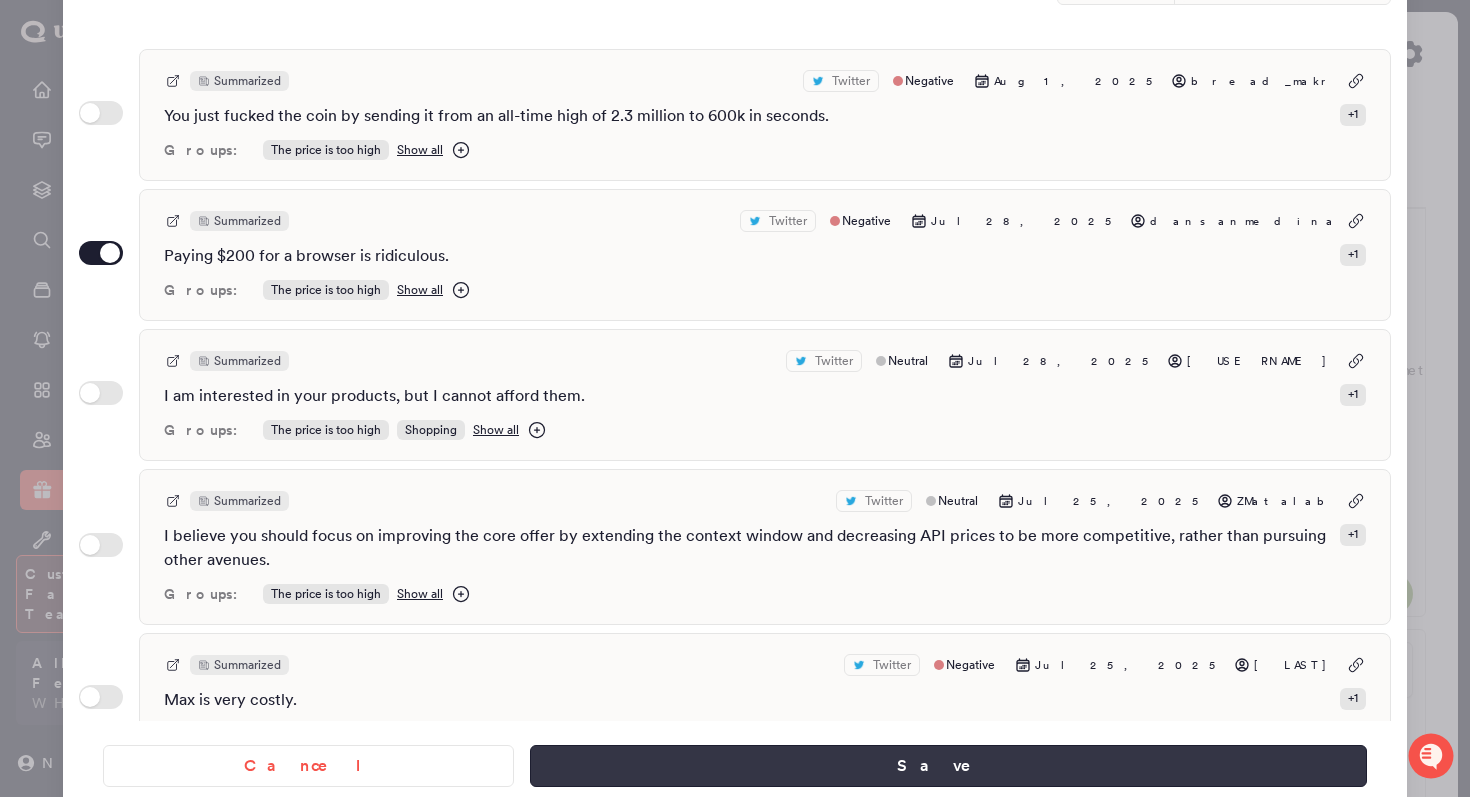 type on "**********" 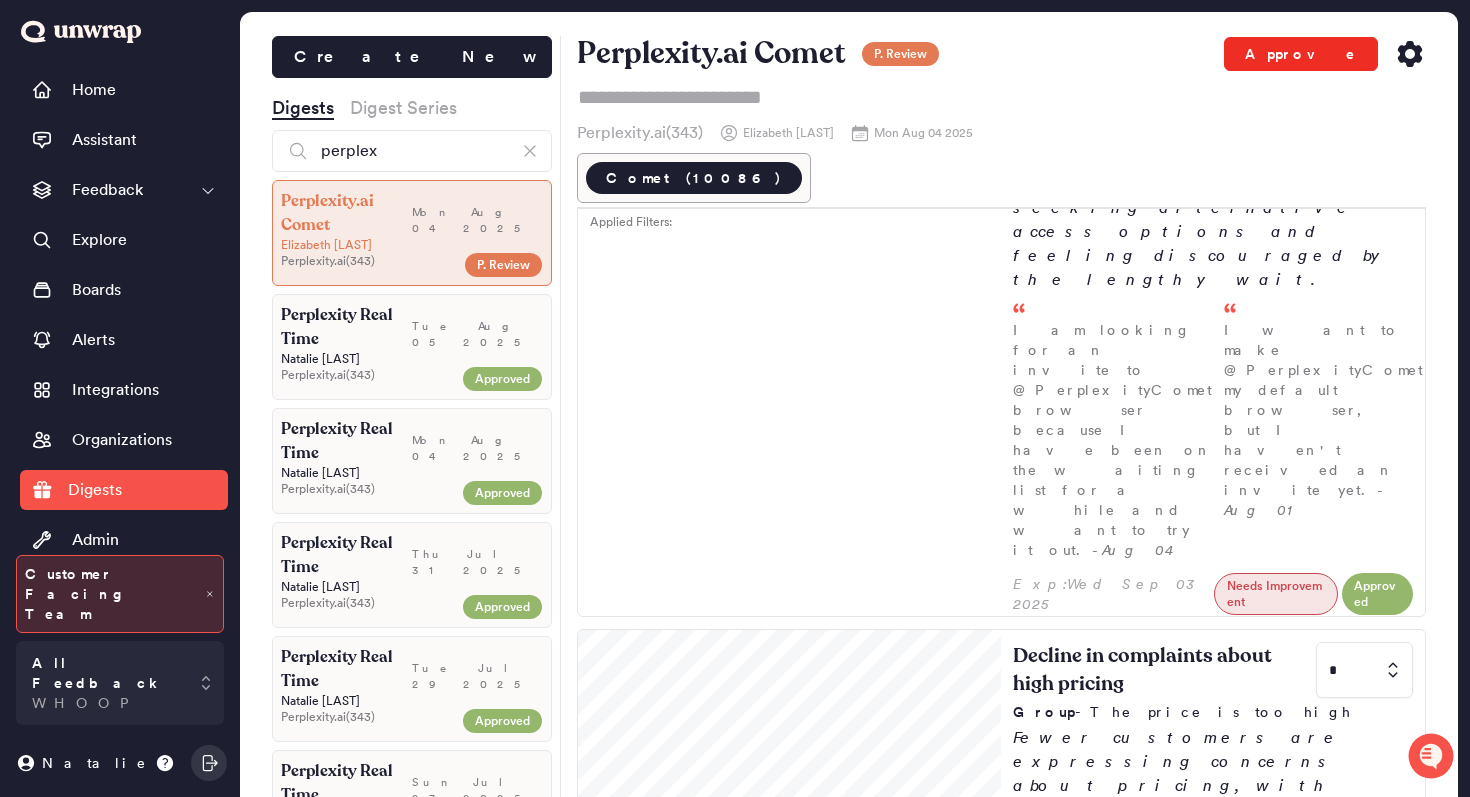 click on "Approve" at bounding box center (1301, 54) 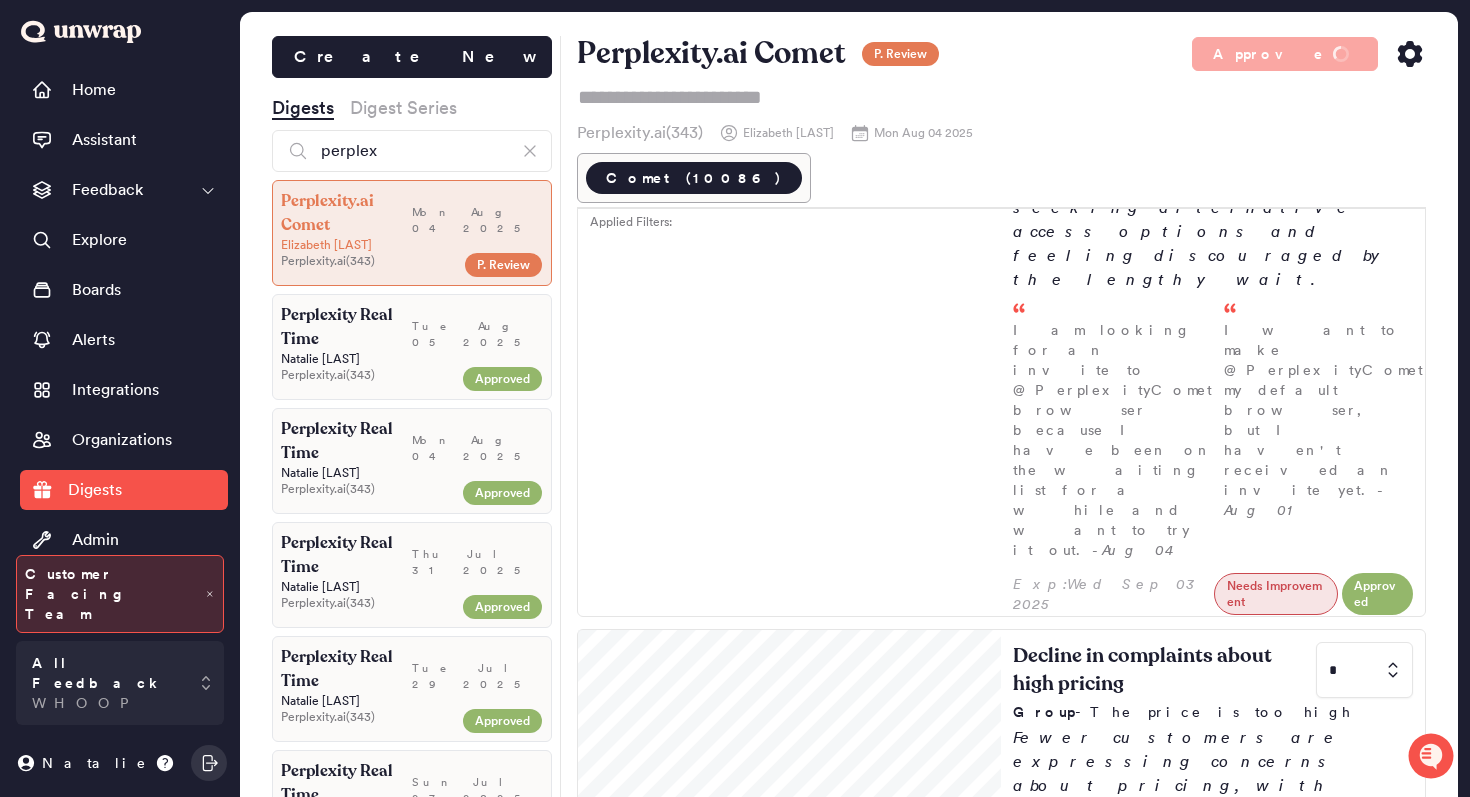 click 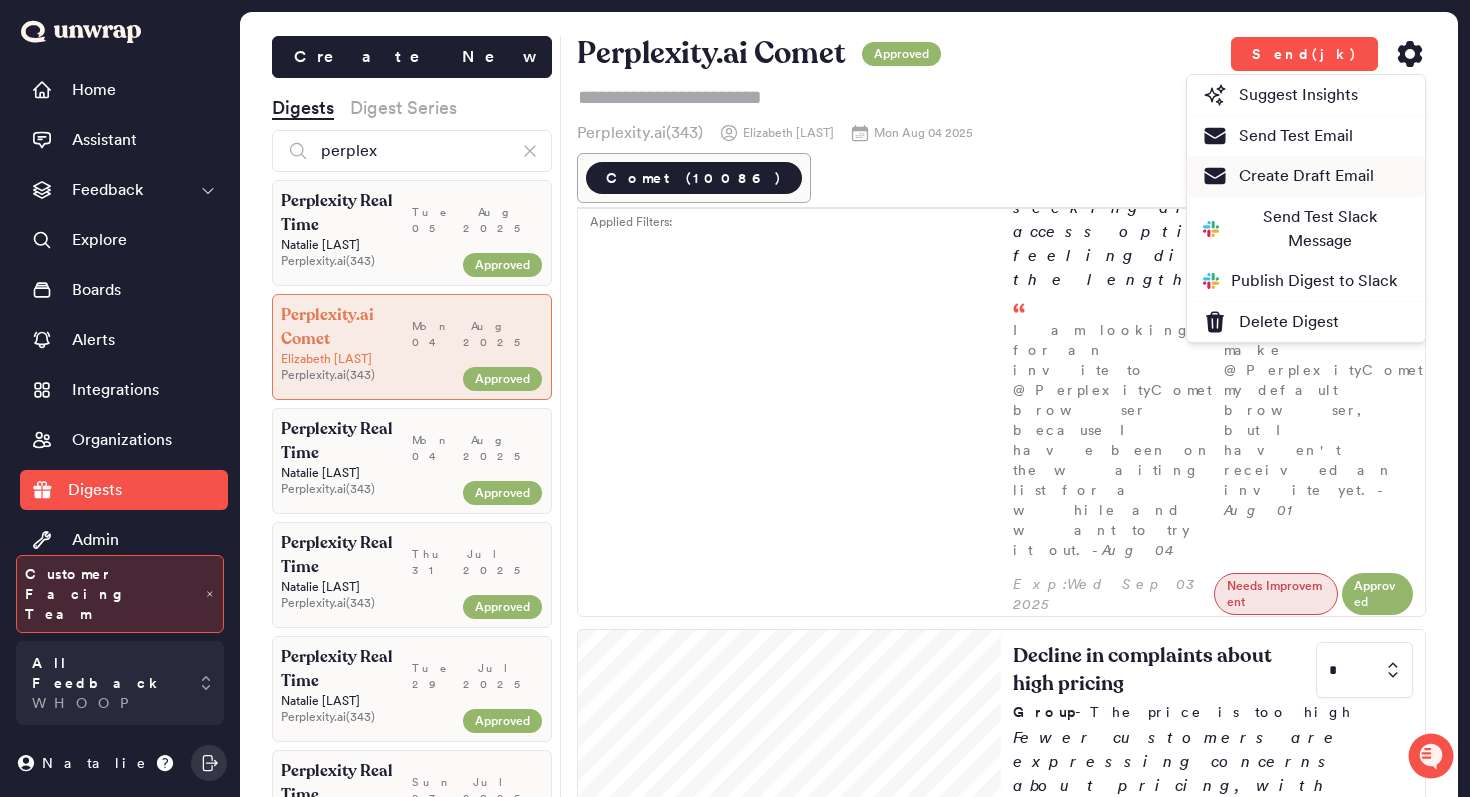 click on "Create Draft Email" at bounding box center [1288, 176] 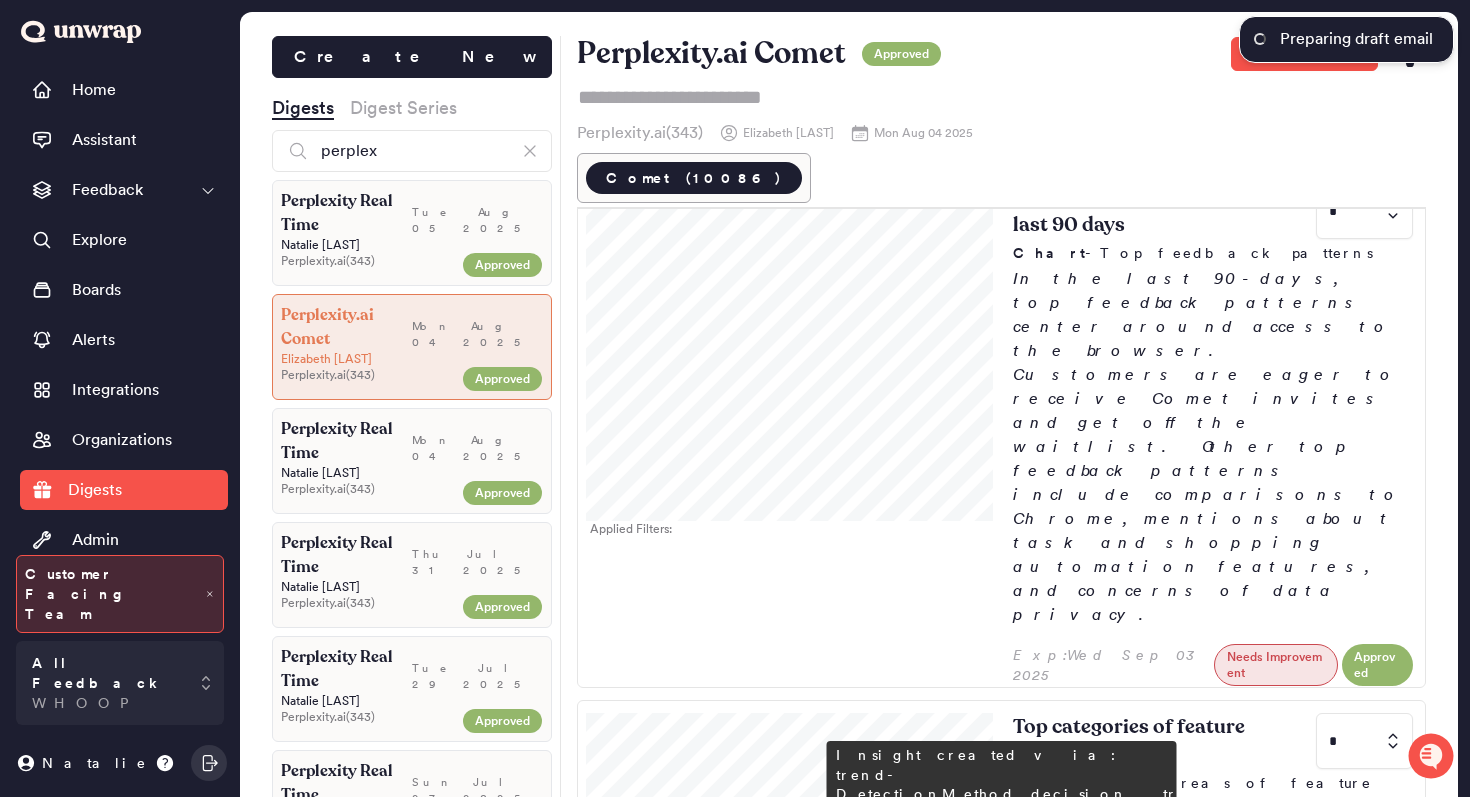 scroll, scrollTop: 0, scrollLeft: 0, axis: both 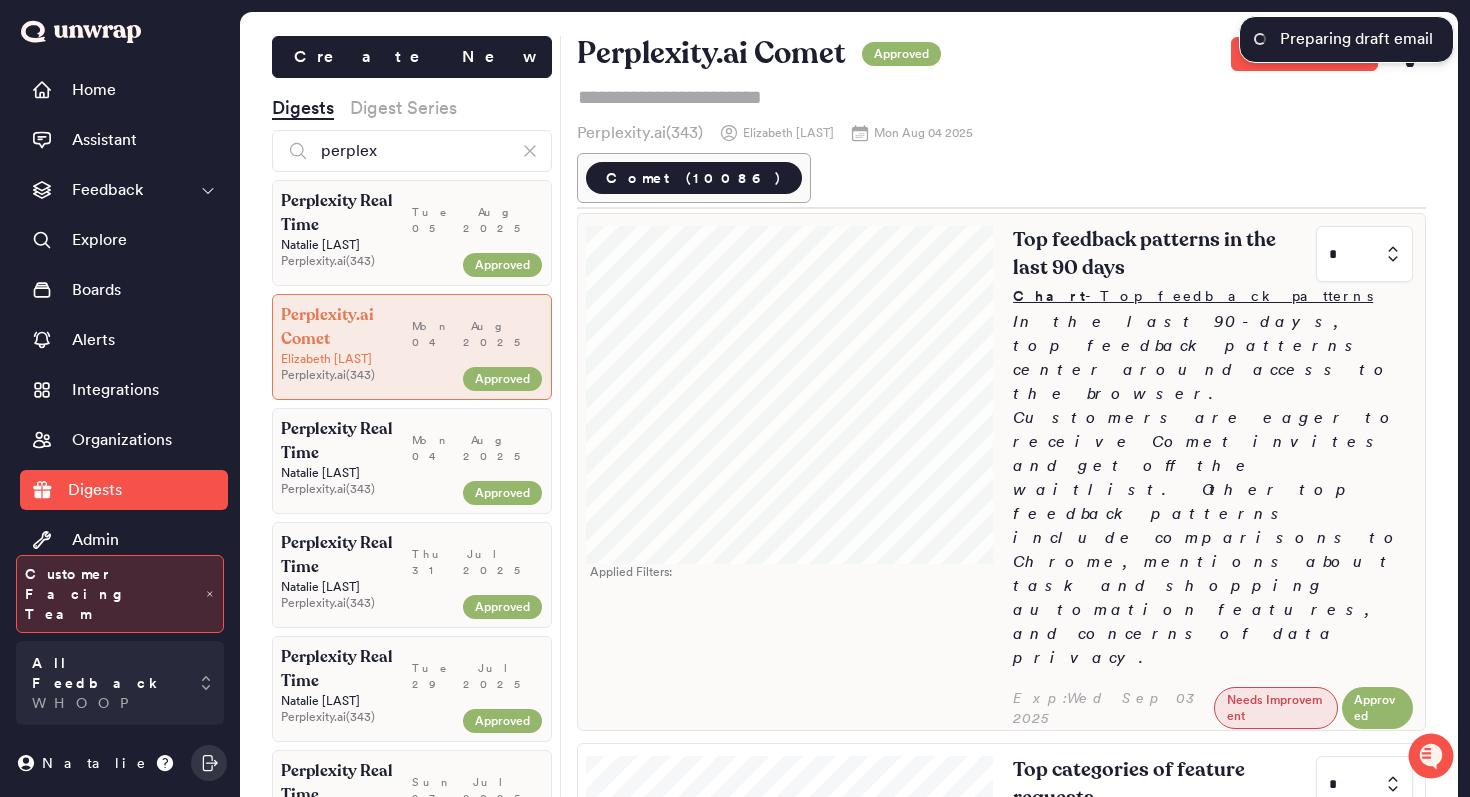 click on "Chart  -  Top feedback patterns" at bounding box center (1193, 296) 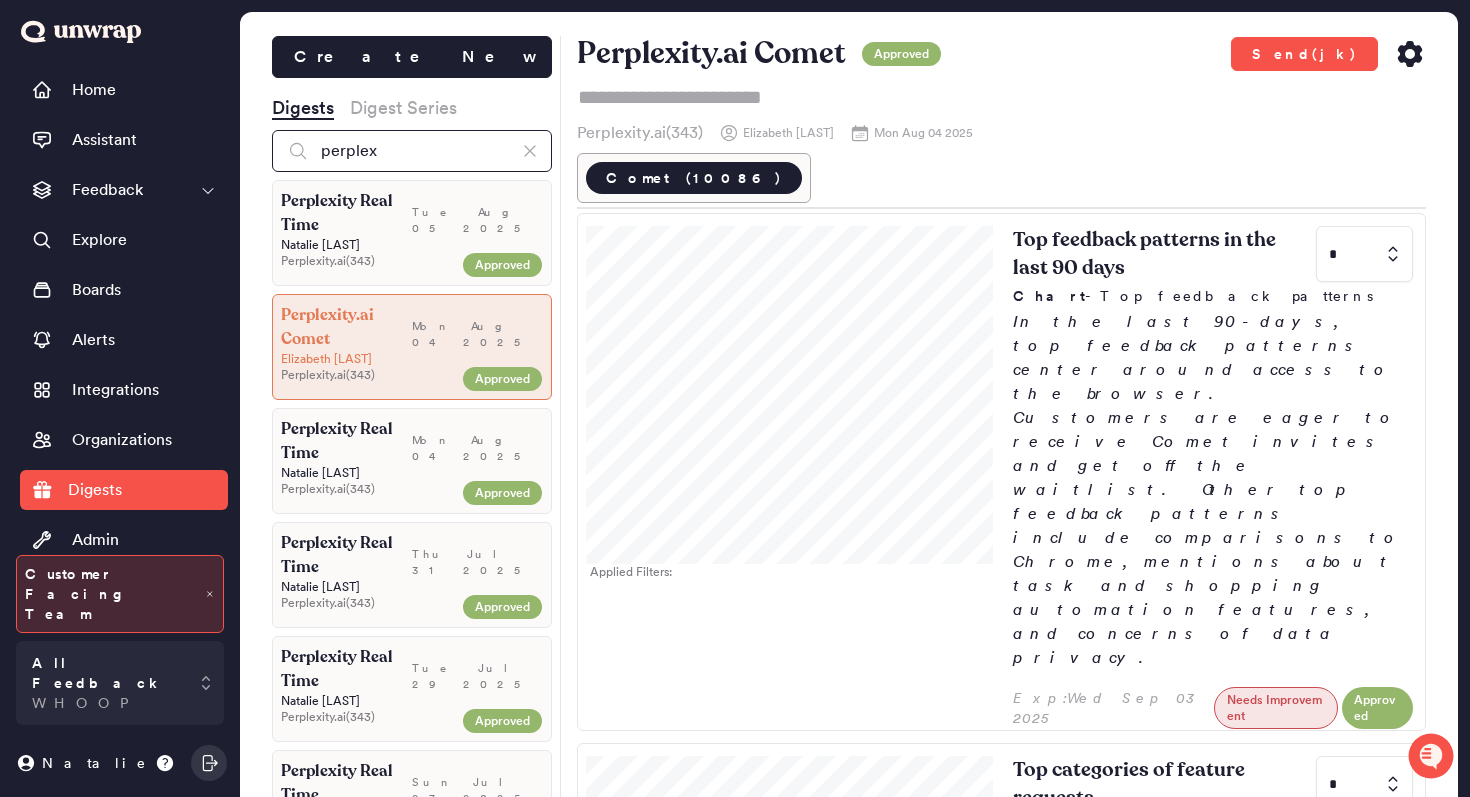 click on "perplex" at bounding box center [412, 151] 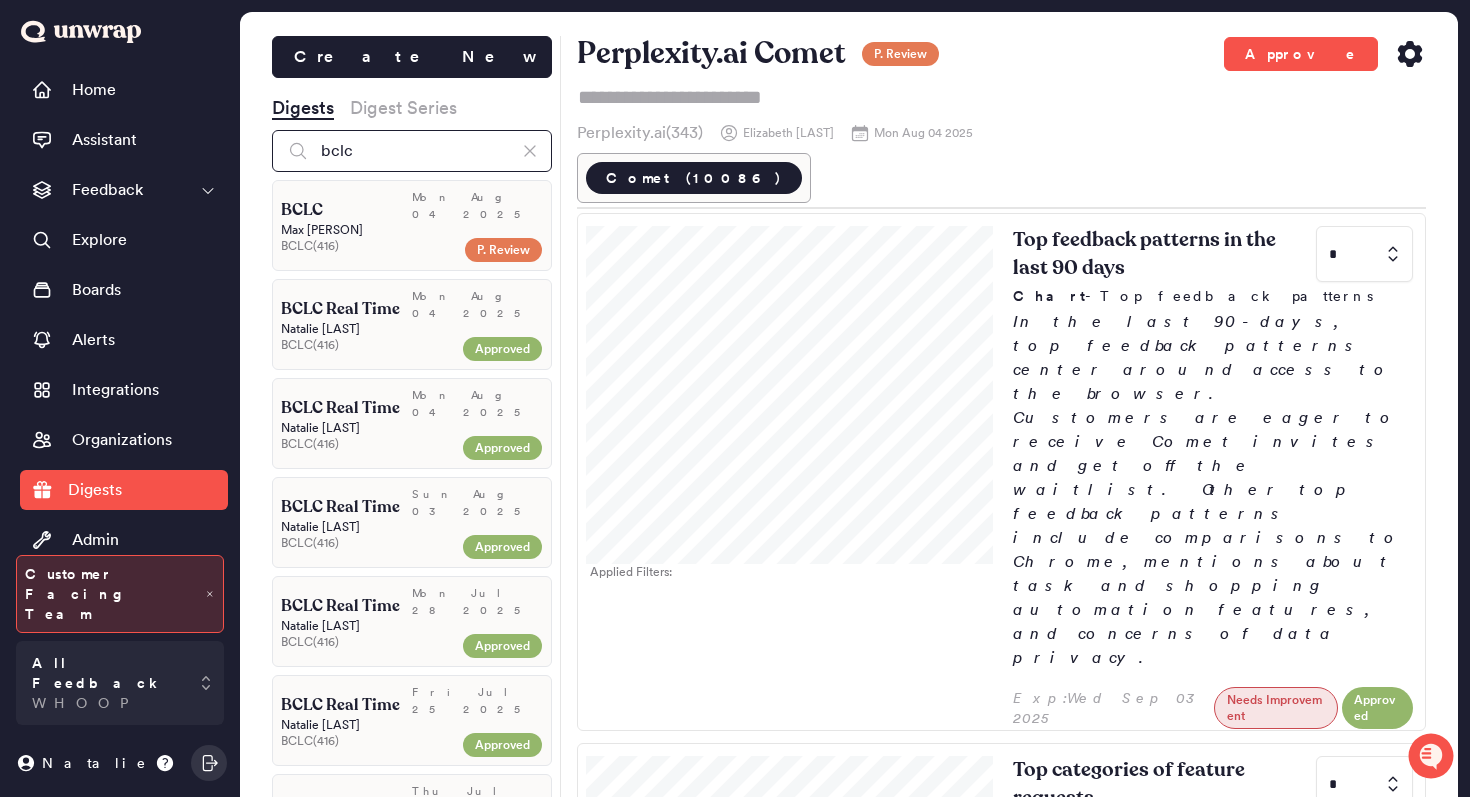type on "bclc" 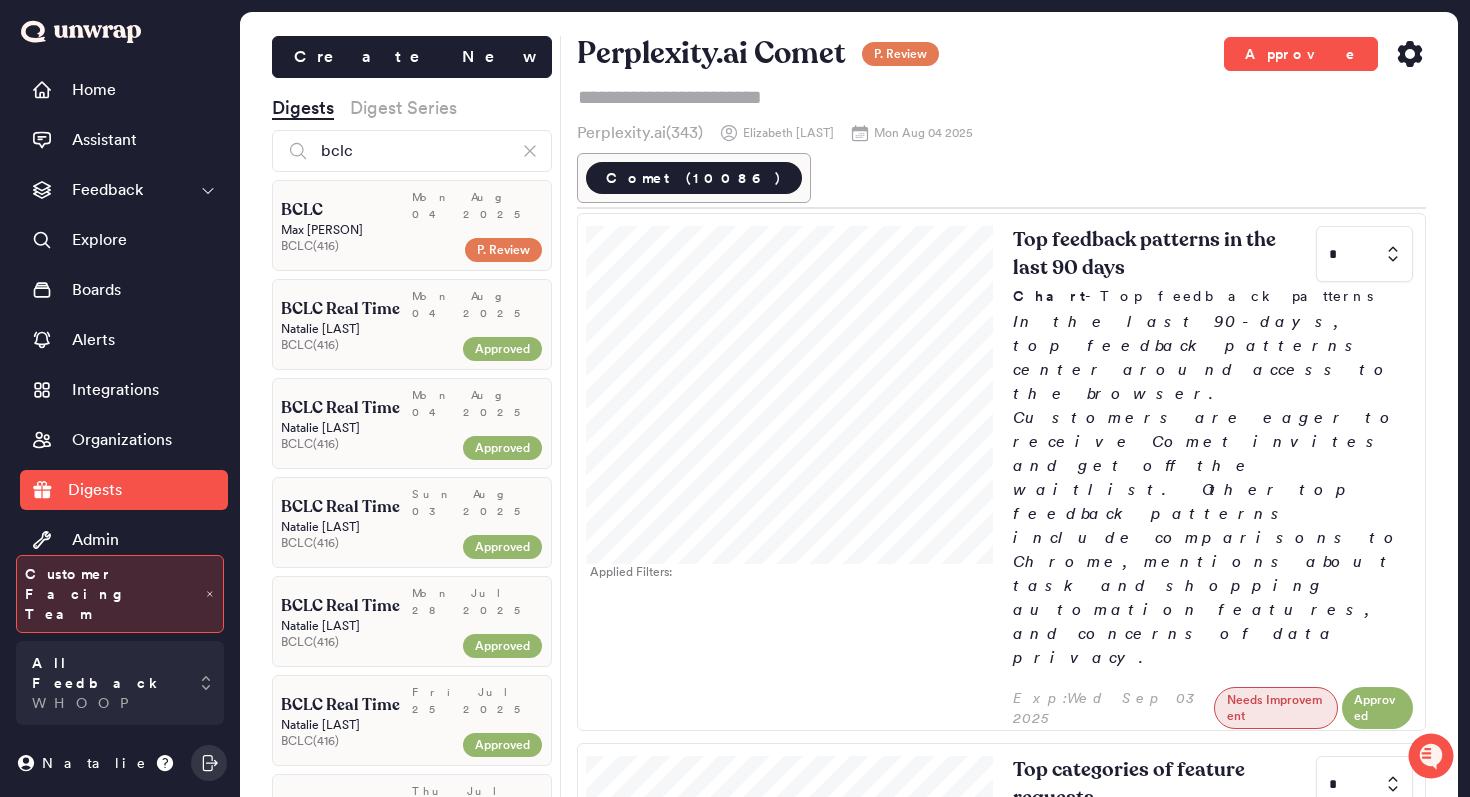 click on "BCLC  ( 416 )" at bounding box center (368, 246) 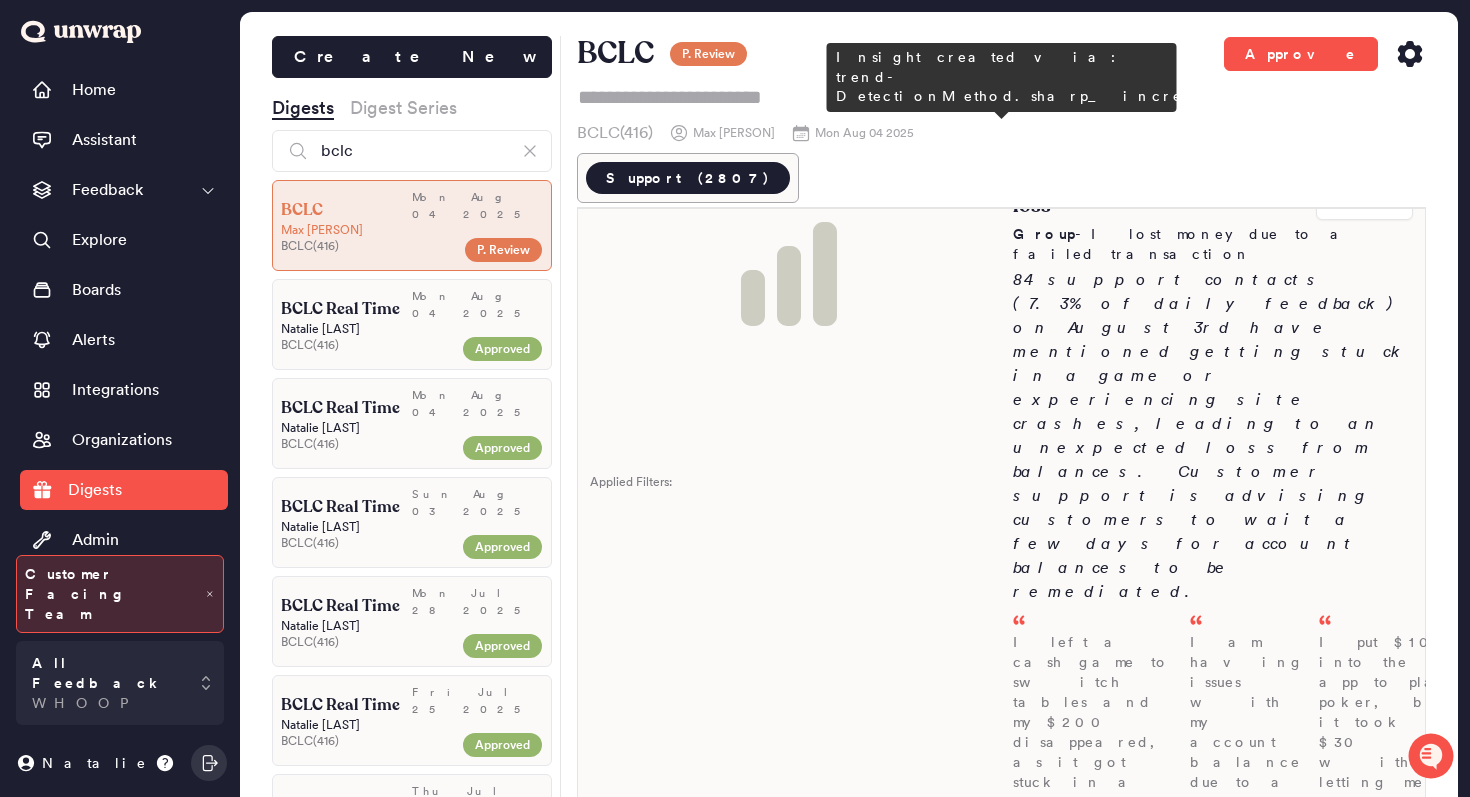 scroll, scrollTop: 91, scrollLeft: 0, axis: vertical 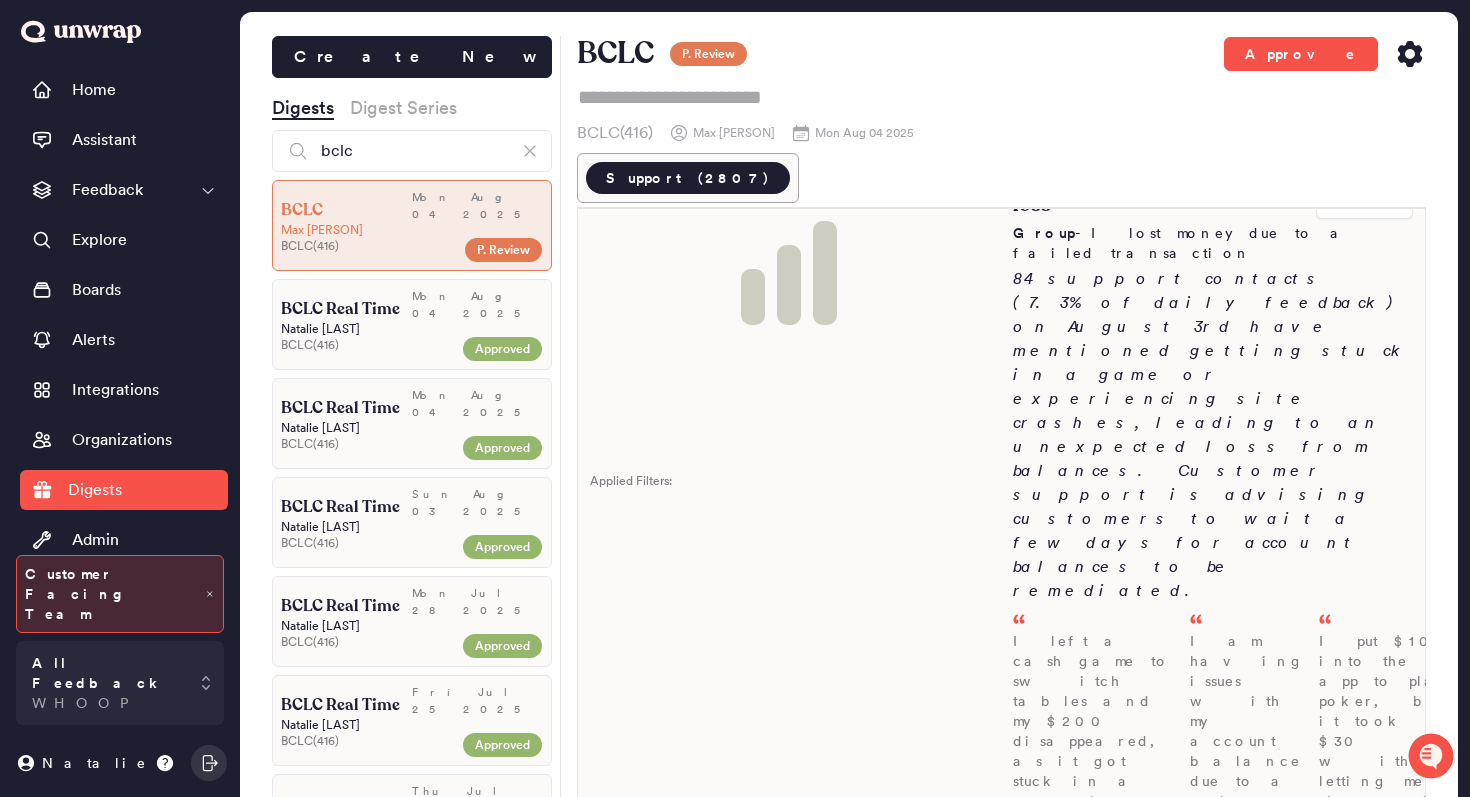 click on "Spike in reports of failed transactions causing balance loss * Group  -  I lost money due to a failed transaction [NUMBER] support contacts ([PERCENTAGE] of daily feedback) on [DATE] have mentioned getting stuck in a game or experiencing site crashes, leading to an unexpected loss from balances. Customer support is advising customers to wait a few days for account balances to be remediated.  I left a cash game to switch tables and my $[AMOUNT] disappeared, as it got stuck in a game that didn't close correctly, requiring manual intervention for a refund.  -  [DATE] I am having issues with my account balance due to a stuck round of poker that needs to be closed to refund the $[AMOUNT] wager back to my account.  -  [DATE] I put $[AMOUNT] into the app to play poker, but it took $[AMOUNT] without letting me play and my balance only shows $[AMOUNT], indicating a discrepancy in the deposited amount a...  -  [DATE]" at bounding box center (1213, 603) 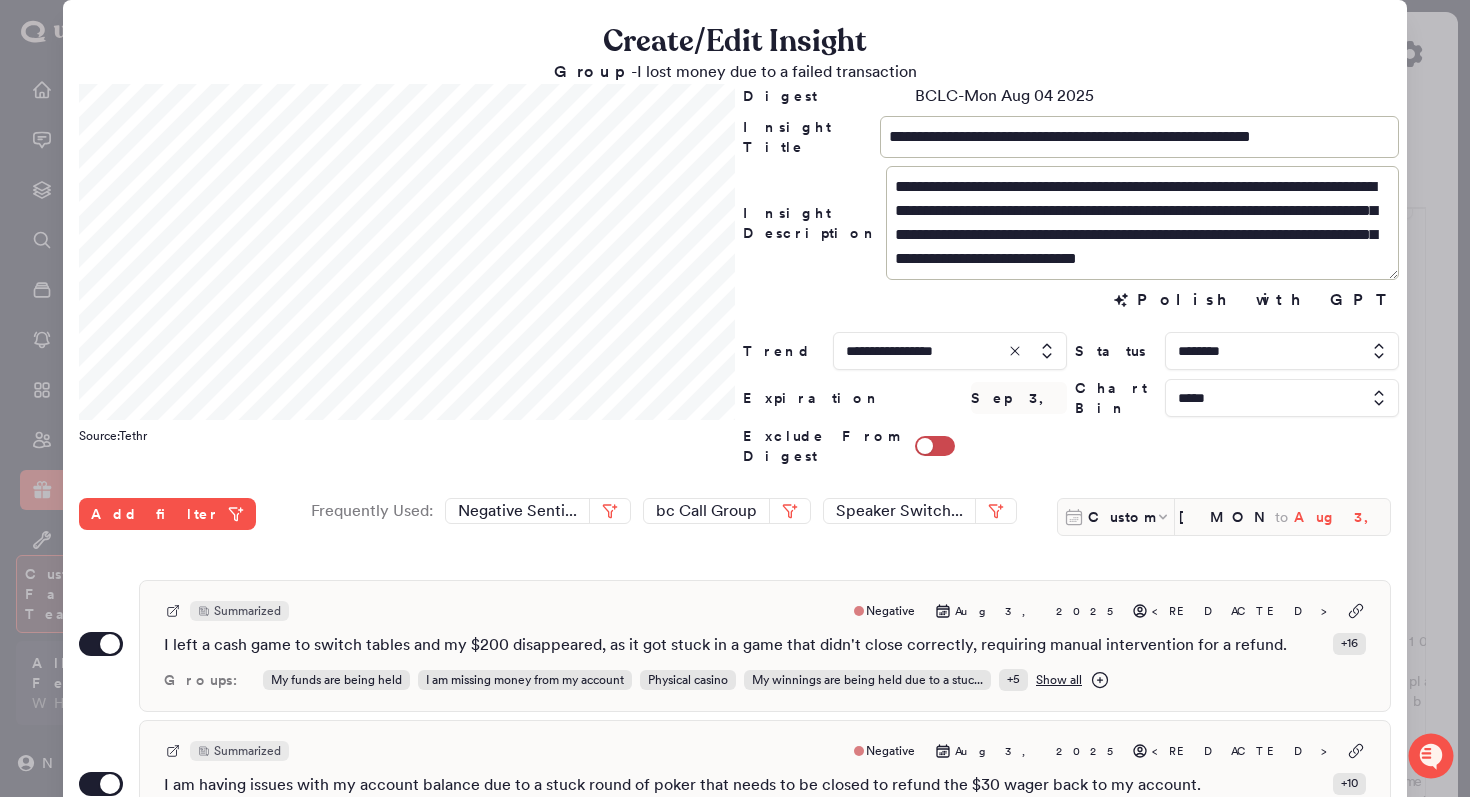 click on "Aug 3, 2025" at bounding box center (1342, 517) 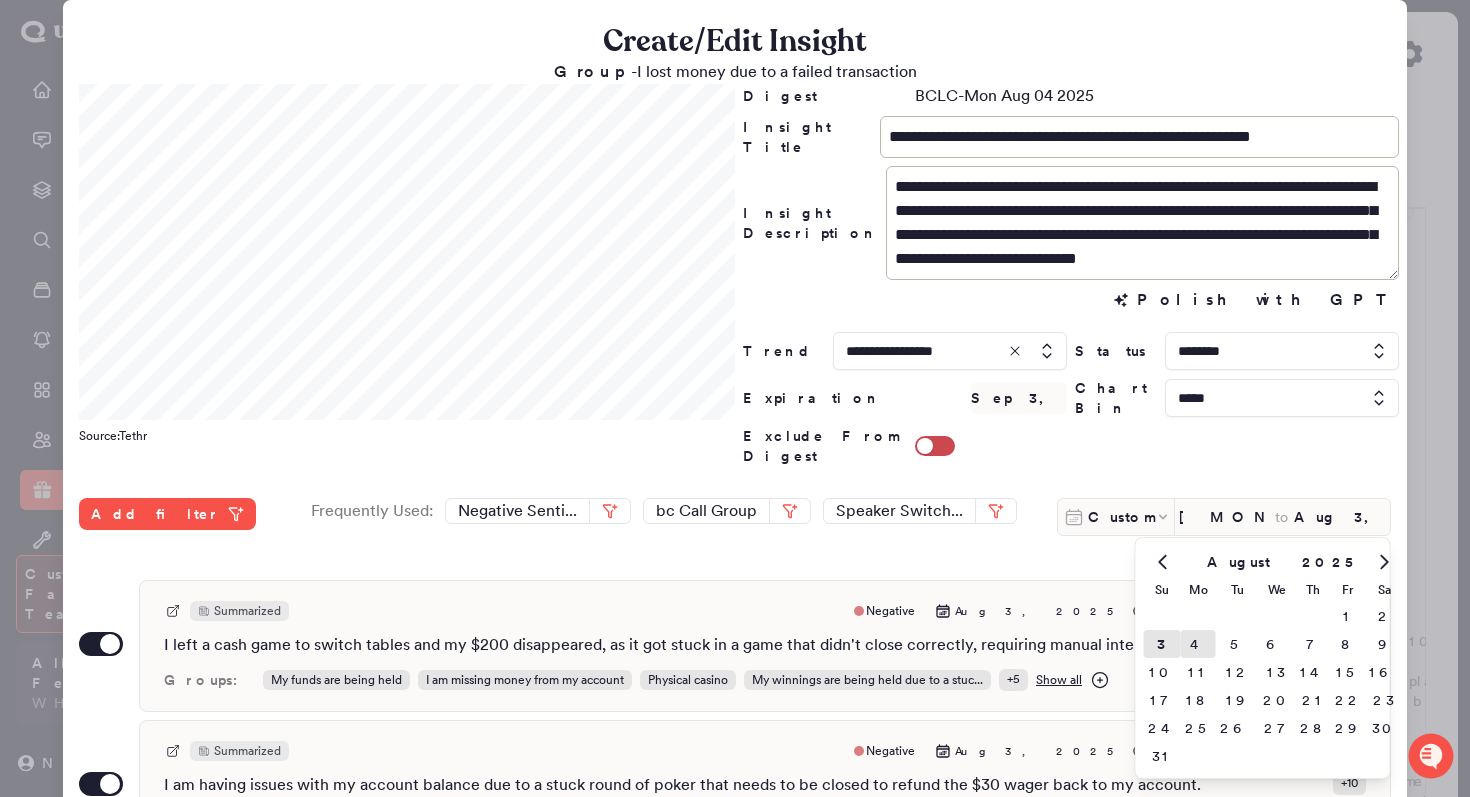 click on "4" at bounding box center [1198, 644] 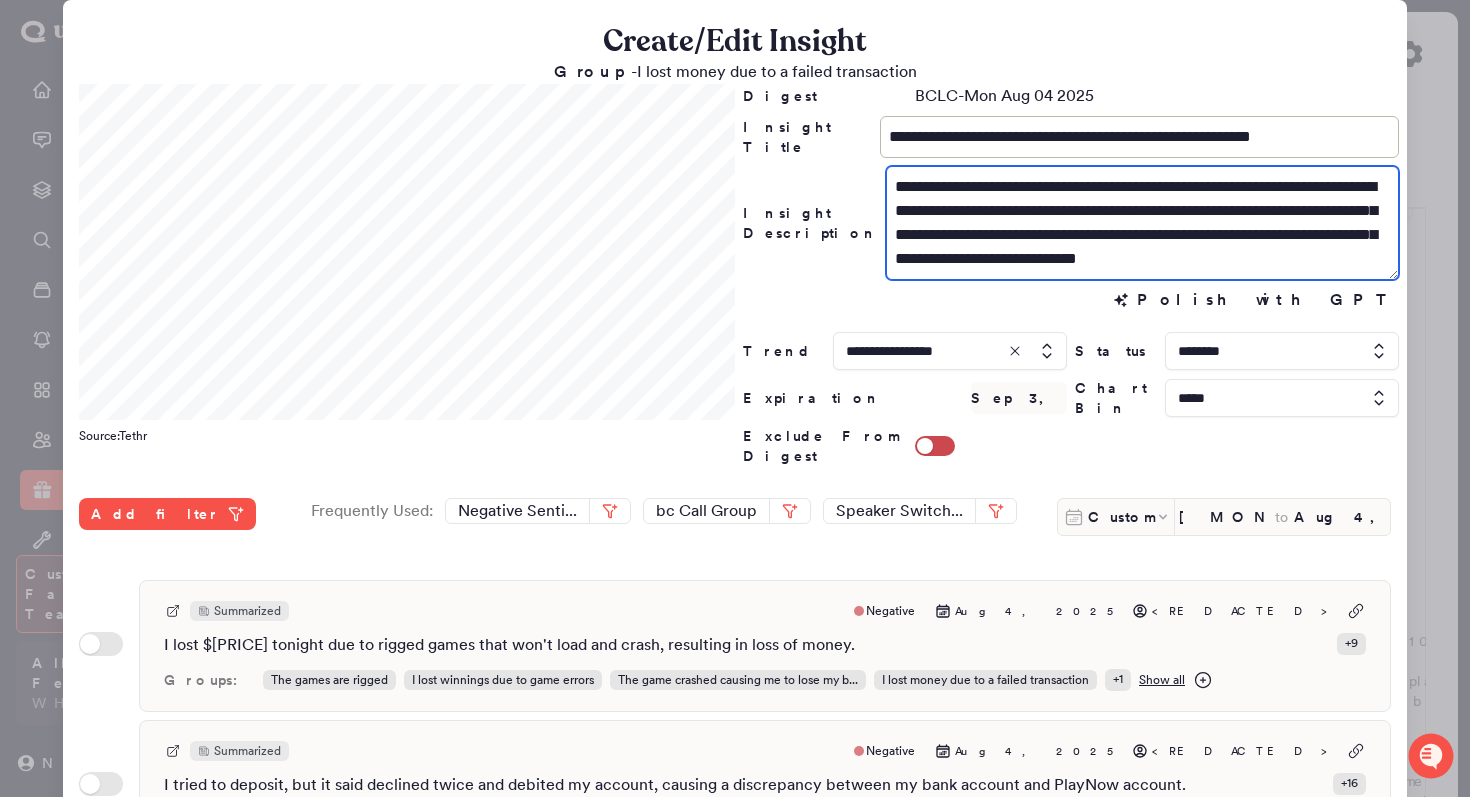 click on "**********" at bounding box center [1142, 223] 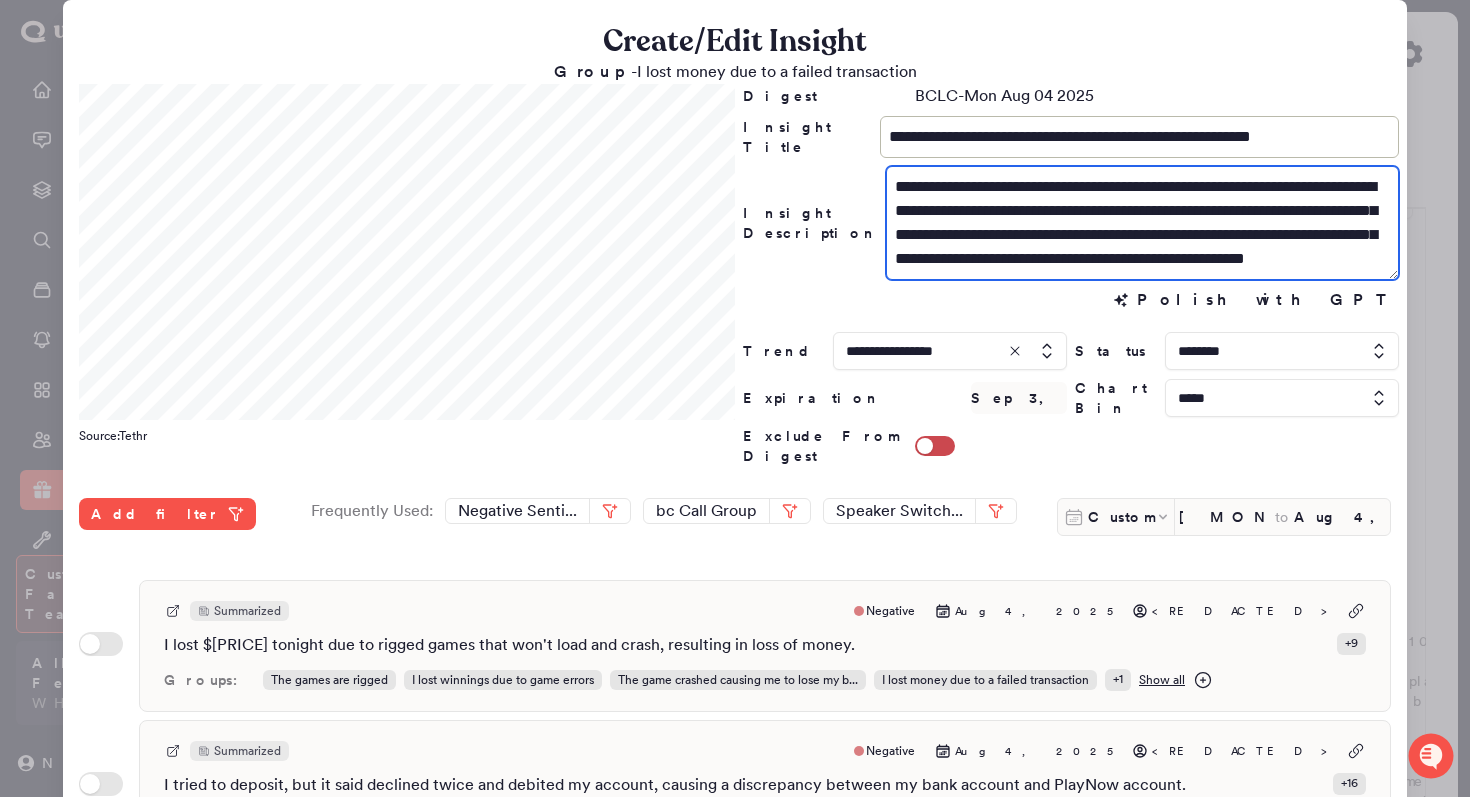 drag, startPoint x: 1077, startPoint y: 215, endPoint x: 1045, endPoint y: 215, distance: 32 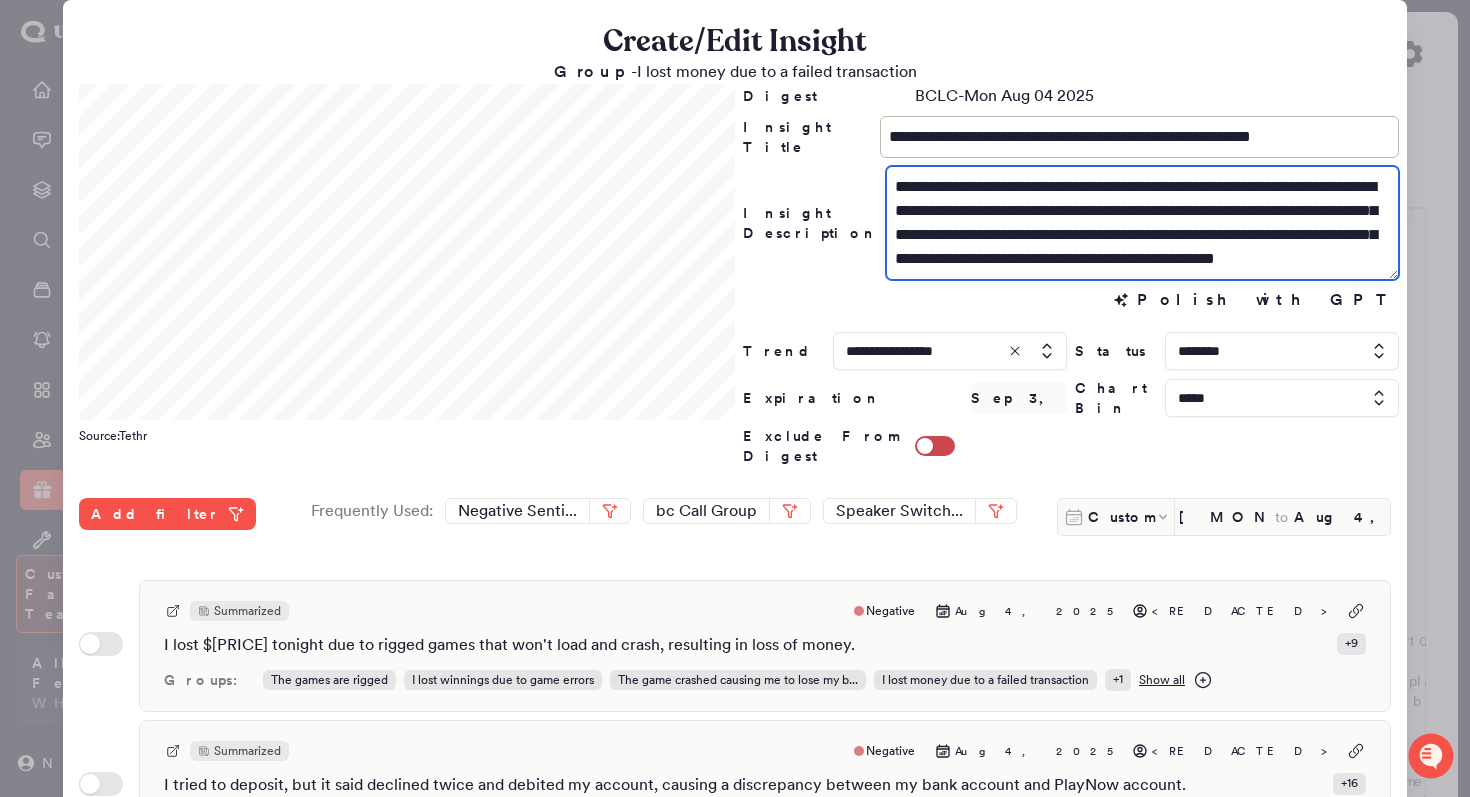 scroll, scrollTop: 24, scrollLeft: 0, axis: vertical 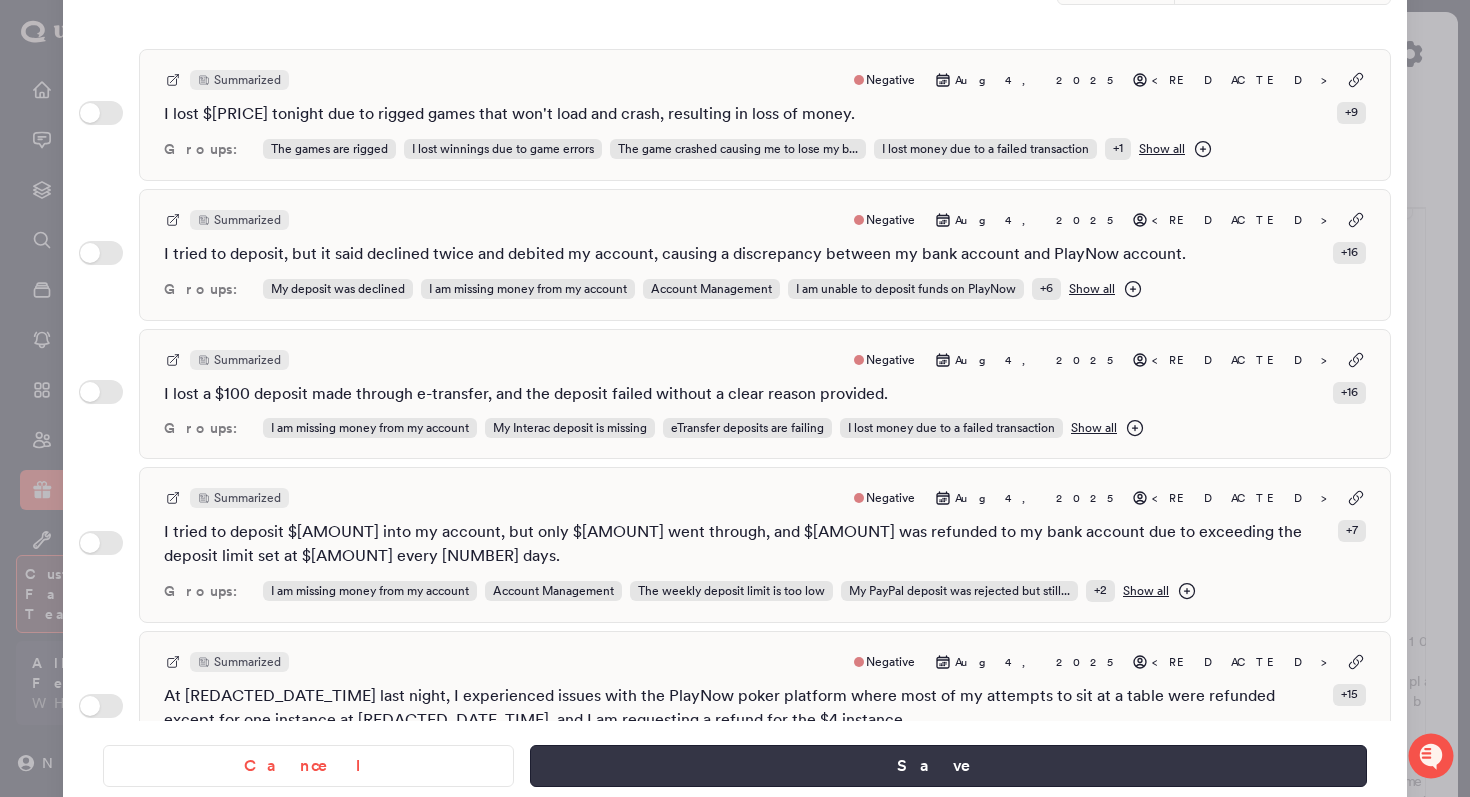 type on "**********" 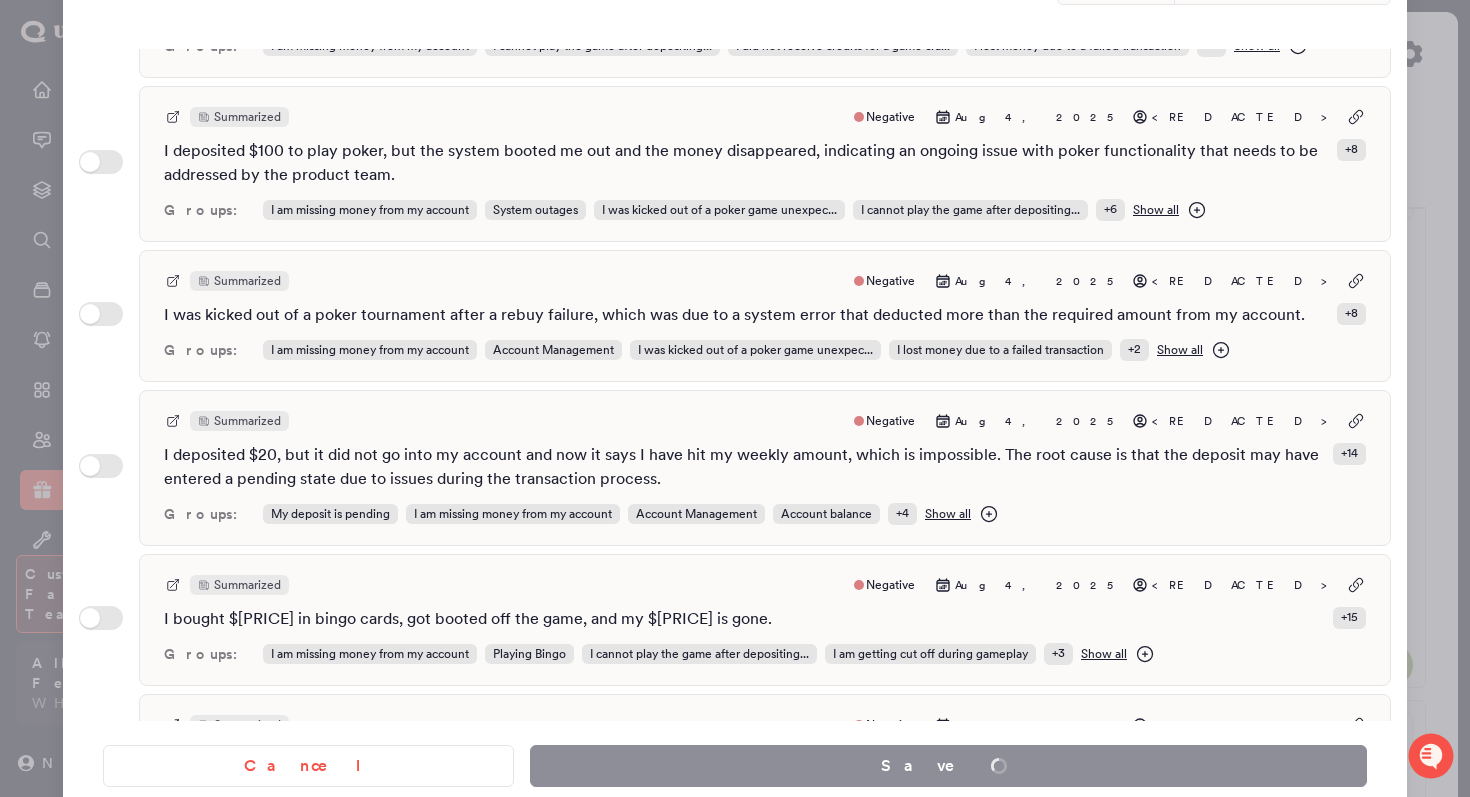 scroll, scrollTop: 2428, scrollLeft: 0, axis: vertical 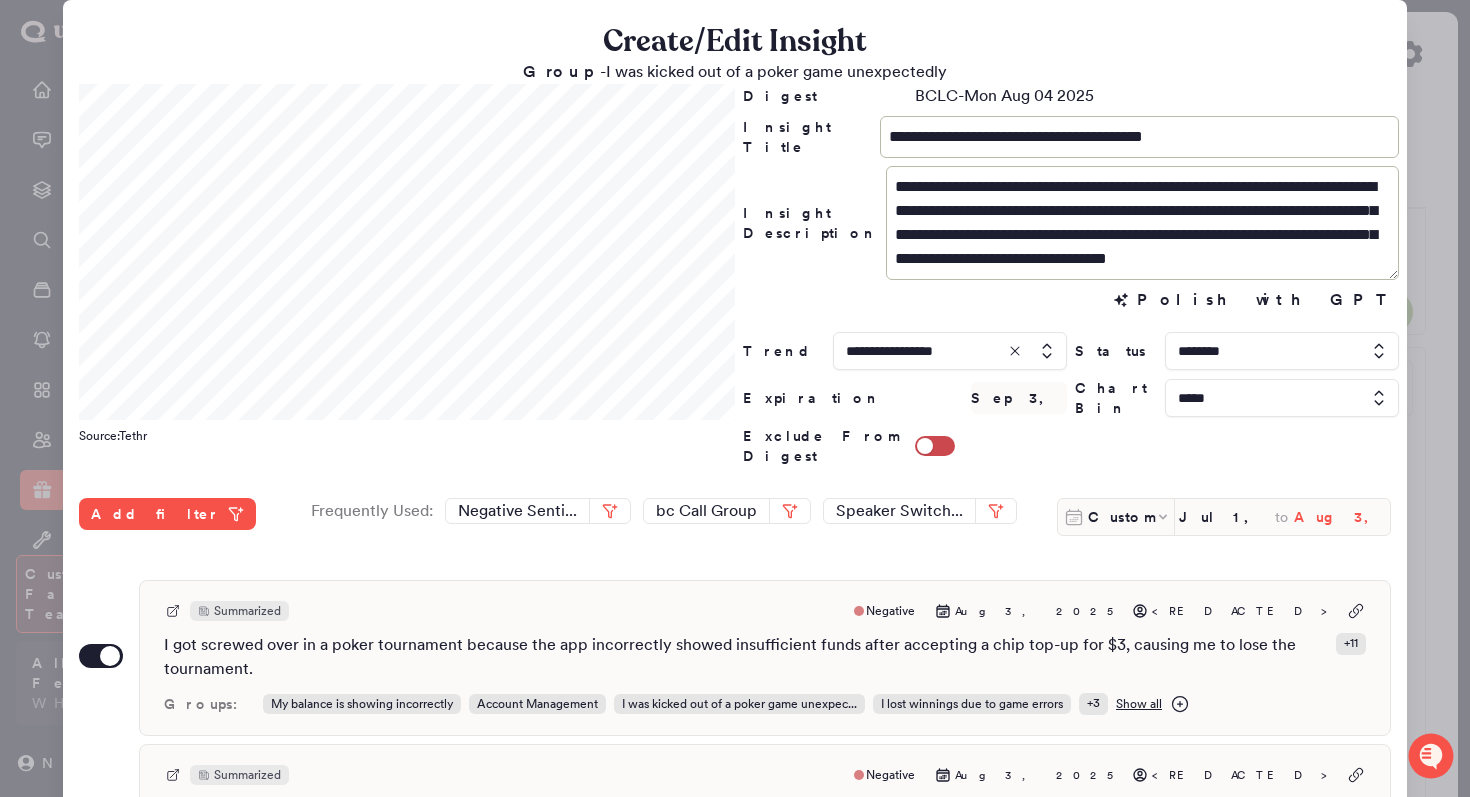 click on "Aug 3, 2025" at bounding box center (1342, 517) 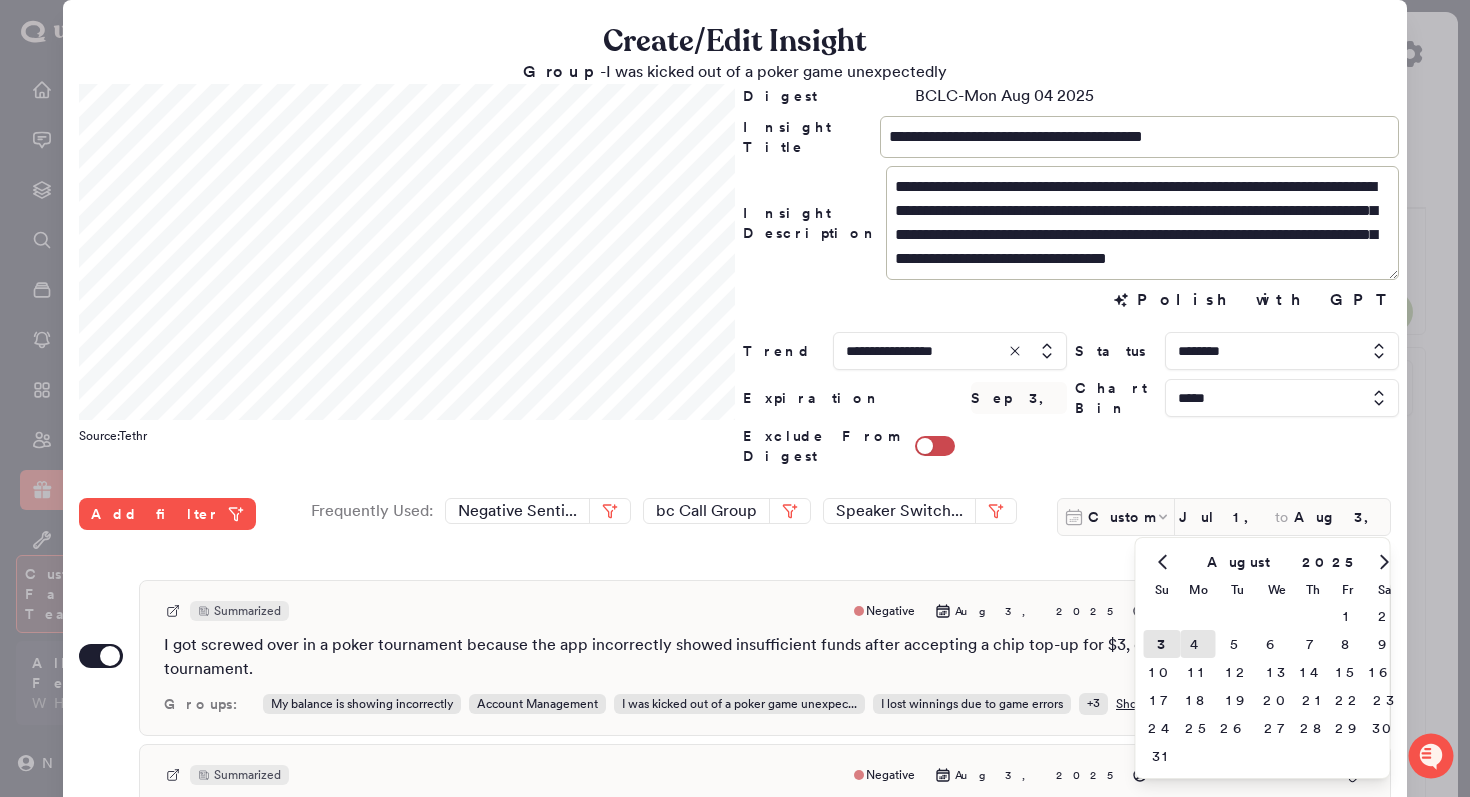 click on "4" at bounding box center (1198, 644) 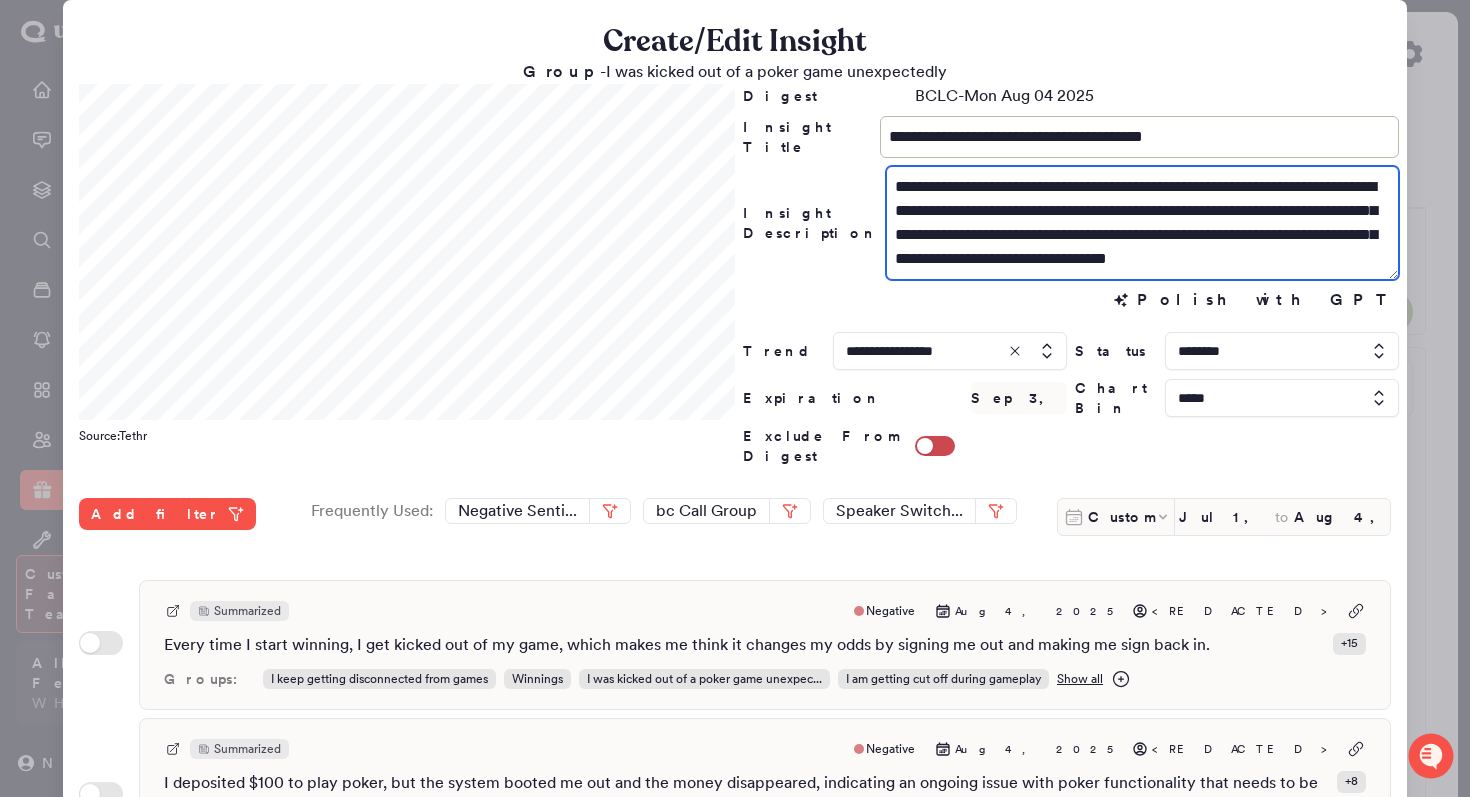 click on "**********" at bounding box center (1142, 223) 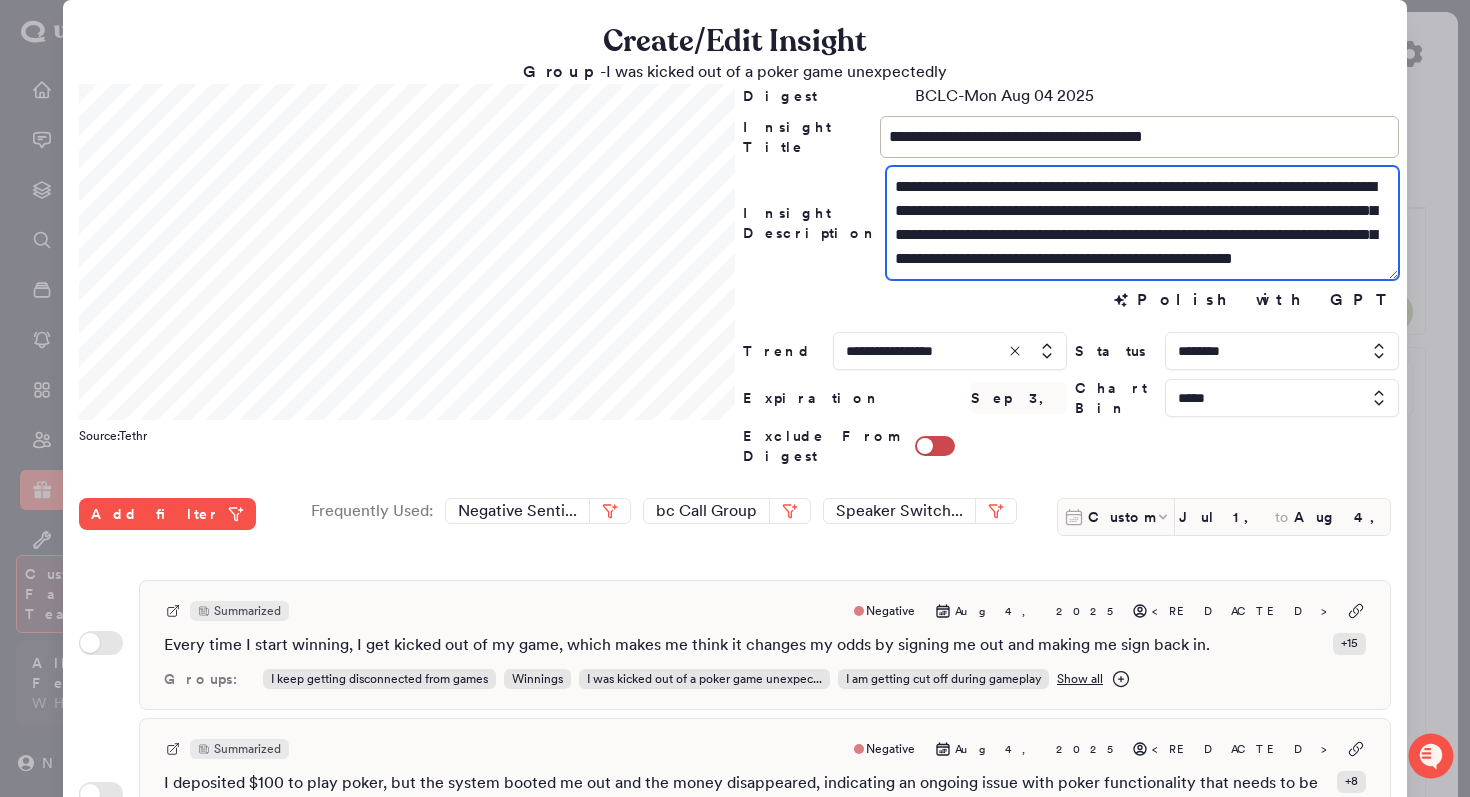 drag, startPoint x: 1165, startPoint y: 184, endPoint x: 1033, endPoint y: 189, distance: 132.09467 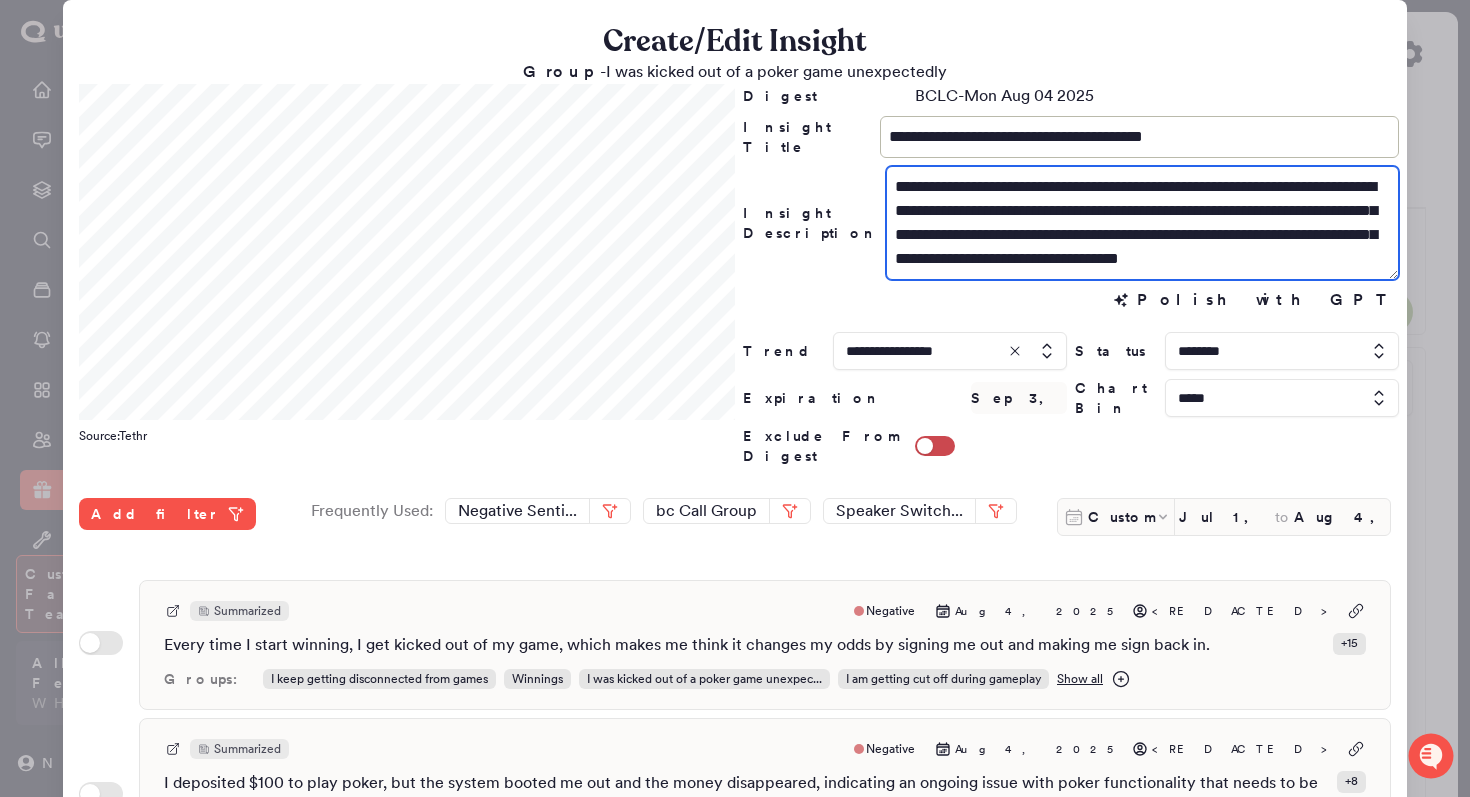 click on "**********" at bounding box center (1142, 223) 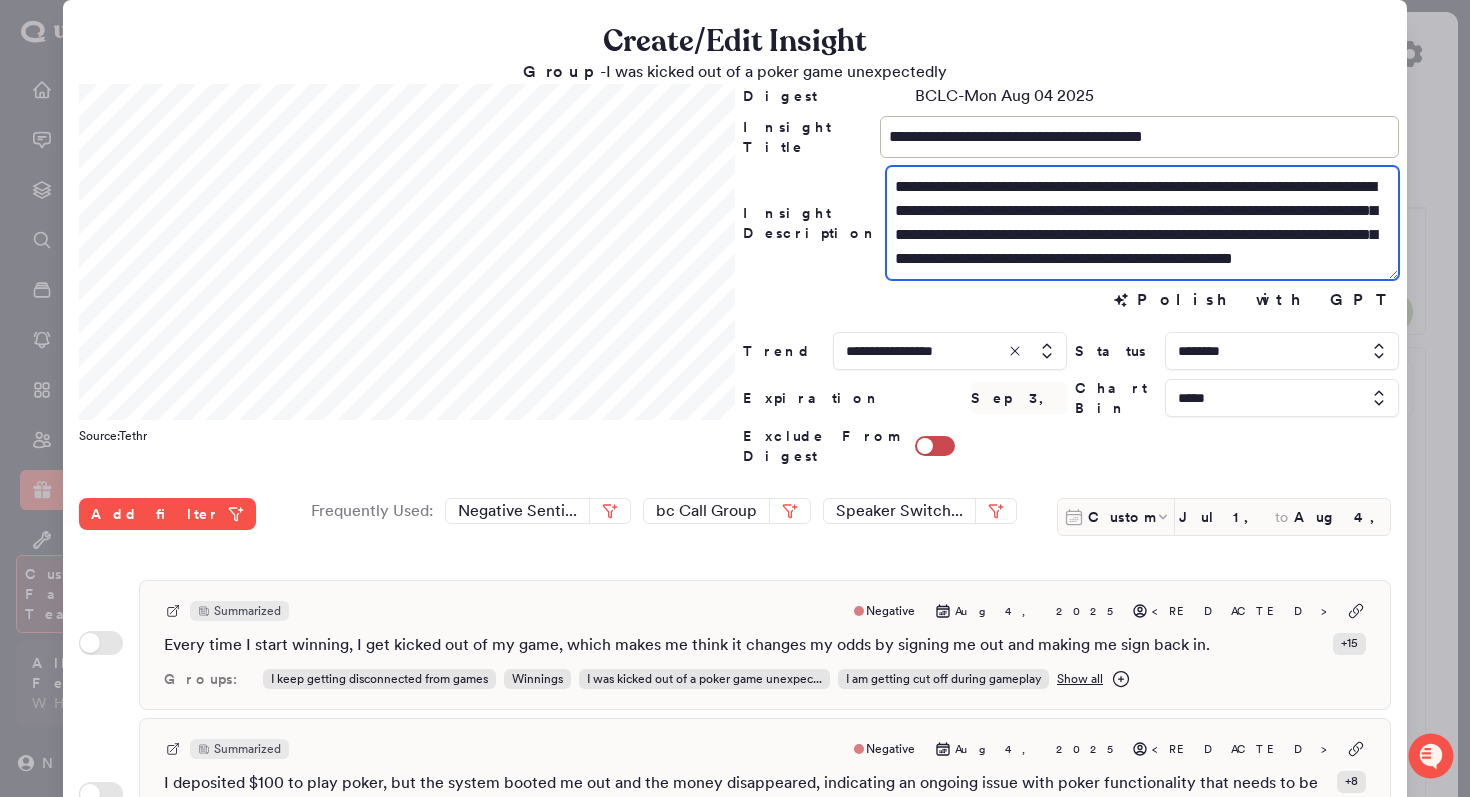 click on "**********" at bounding box center (1142, 223) 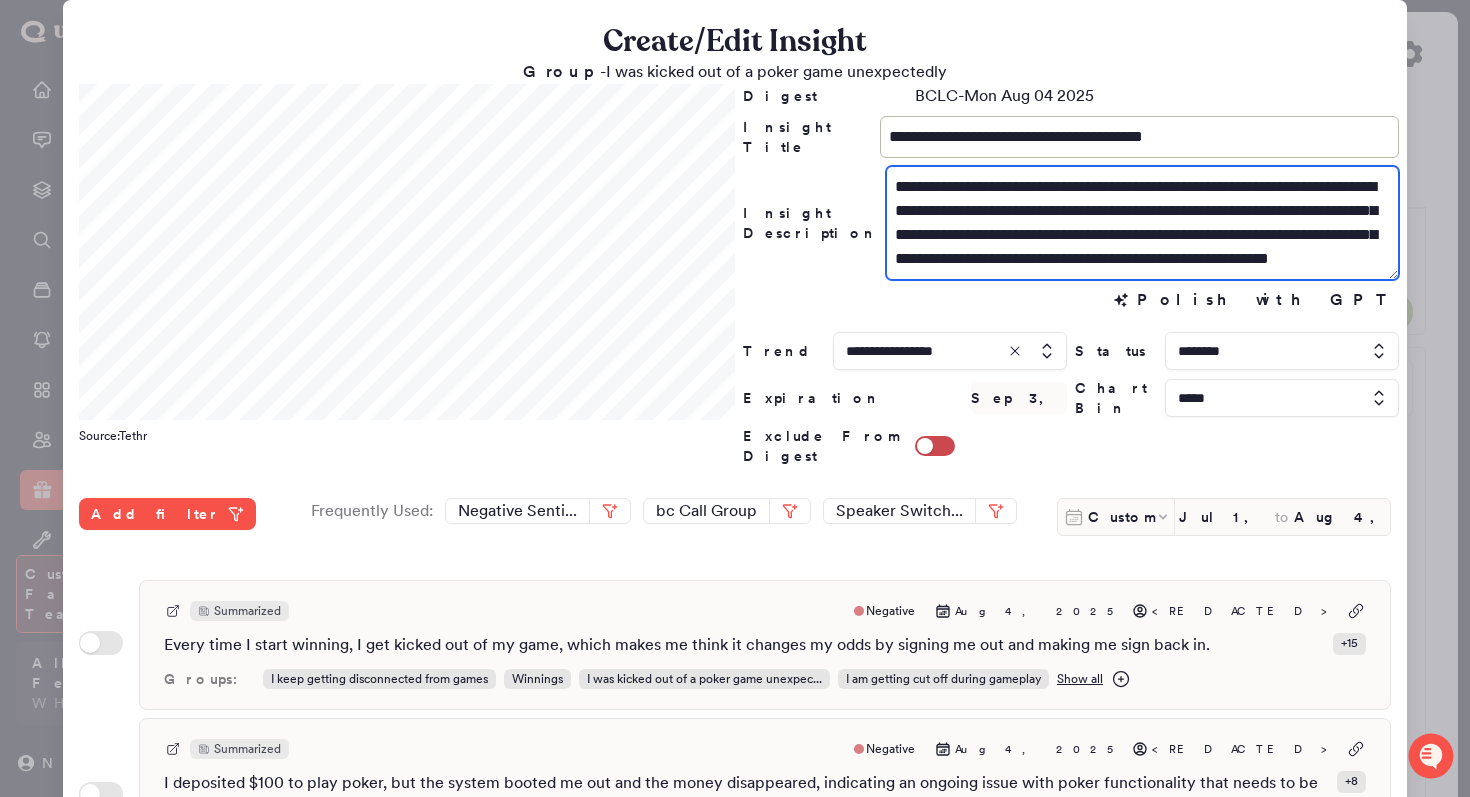 drag, startPoint x: 1051, startPoint y: 218, endPoint x: 1034, endPoint y: 218, distance: 17 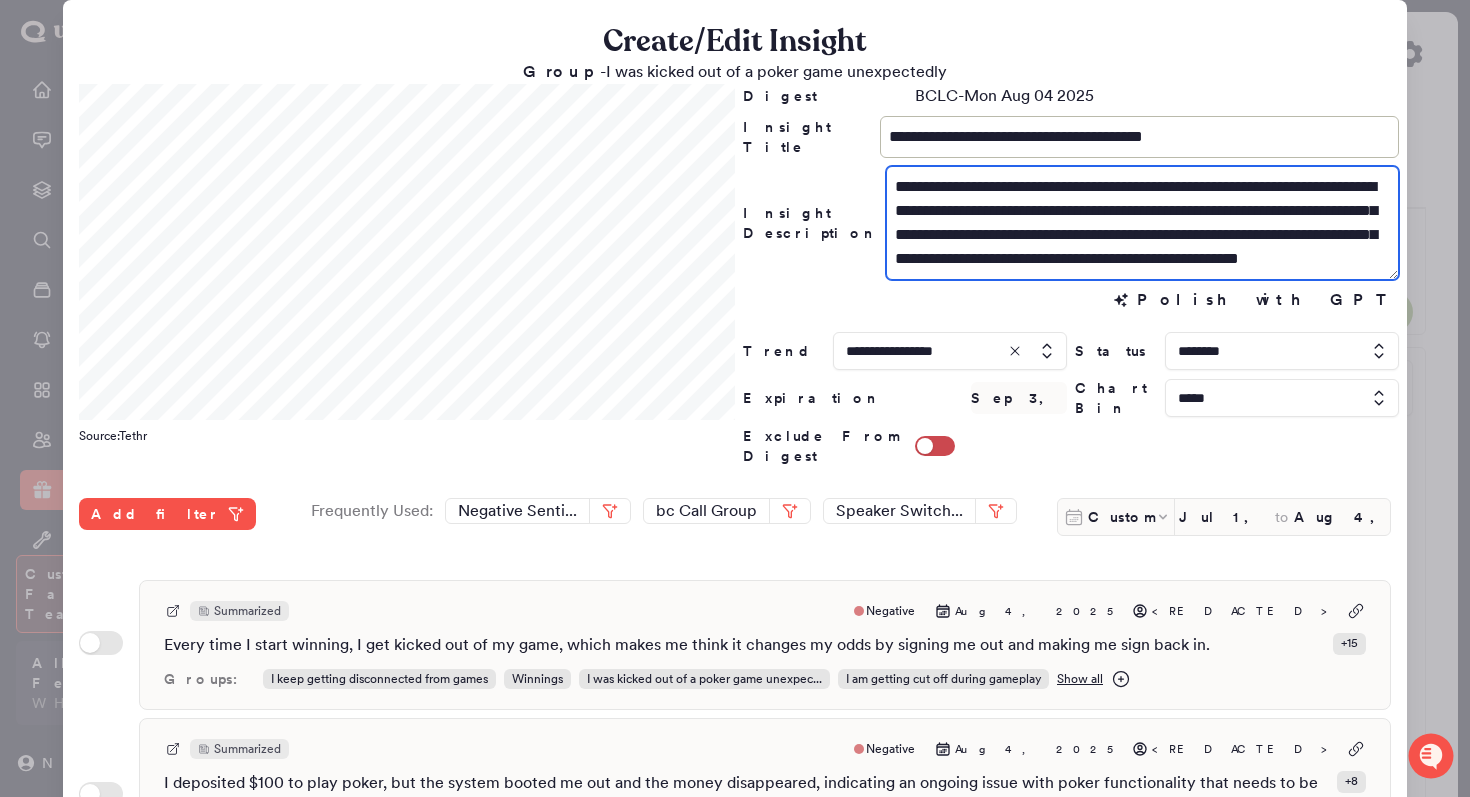 scroll, scrollTop: 287, scrollLeft: 0, axis: vertical 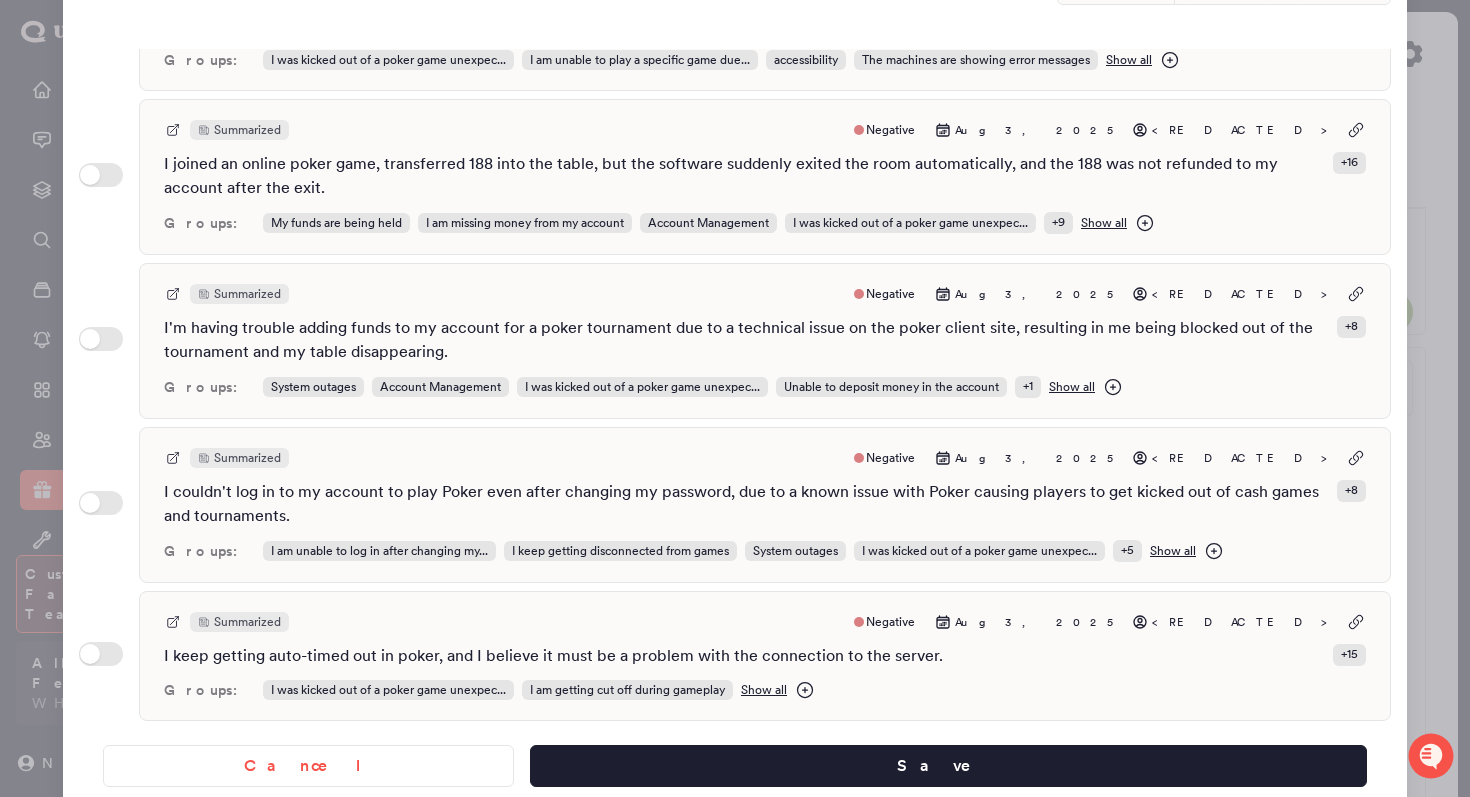 type on "**********" 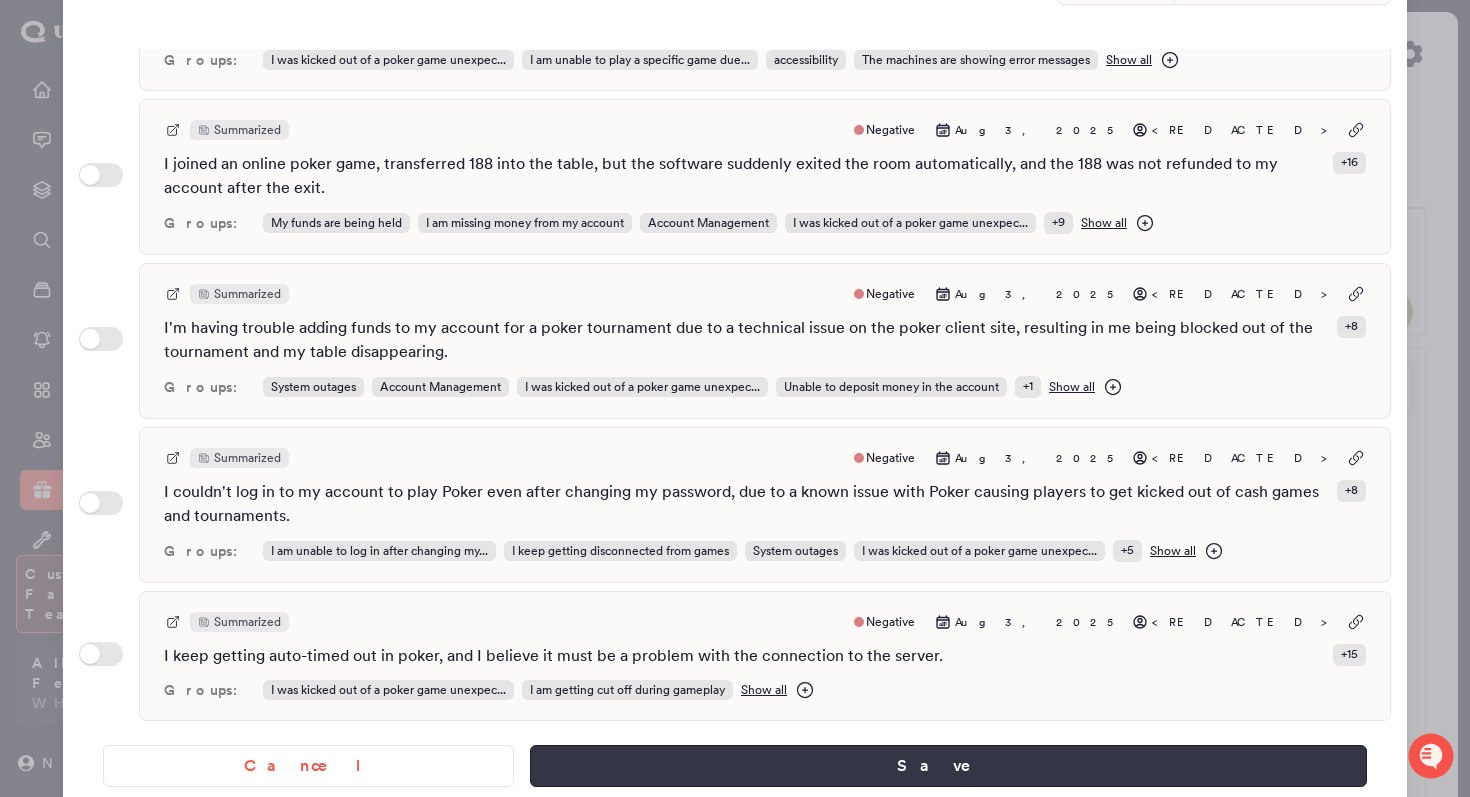 click on "Save" at bounding box center (948, 766) 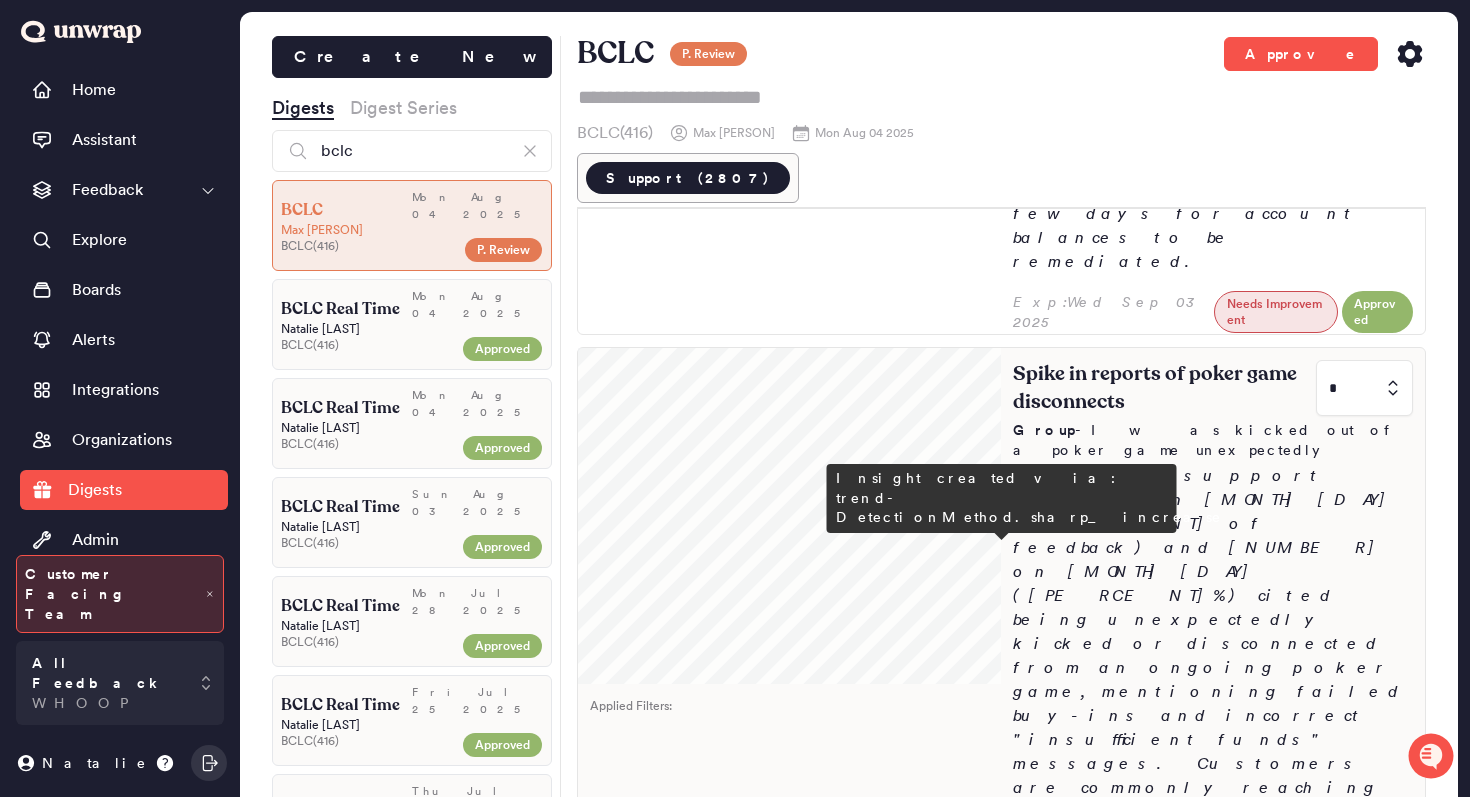 scroll, scrollTop: 0, scrollLeft: 0, axis: both 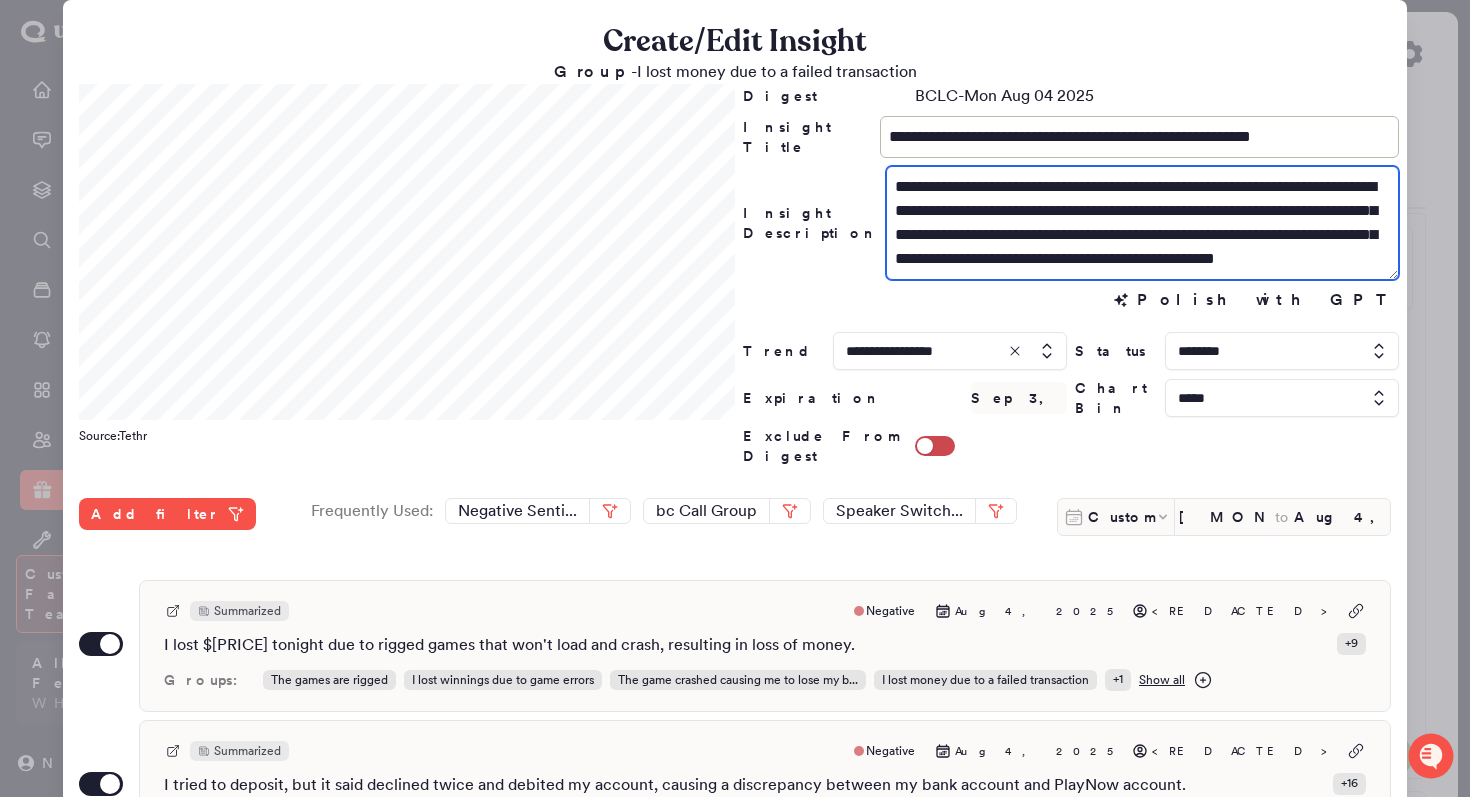 drag, startPoint x: 1198, startPoint y: 191, endPoint x: 1039, endPoint y: 189, distance: 159.01257 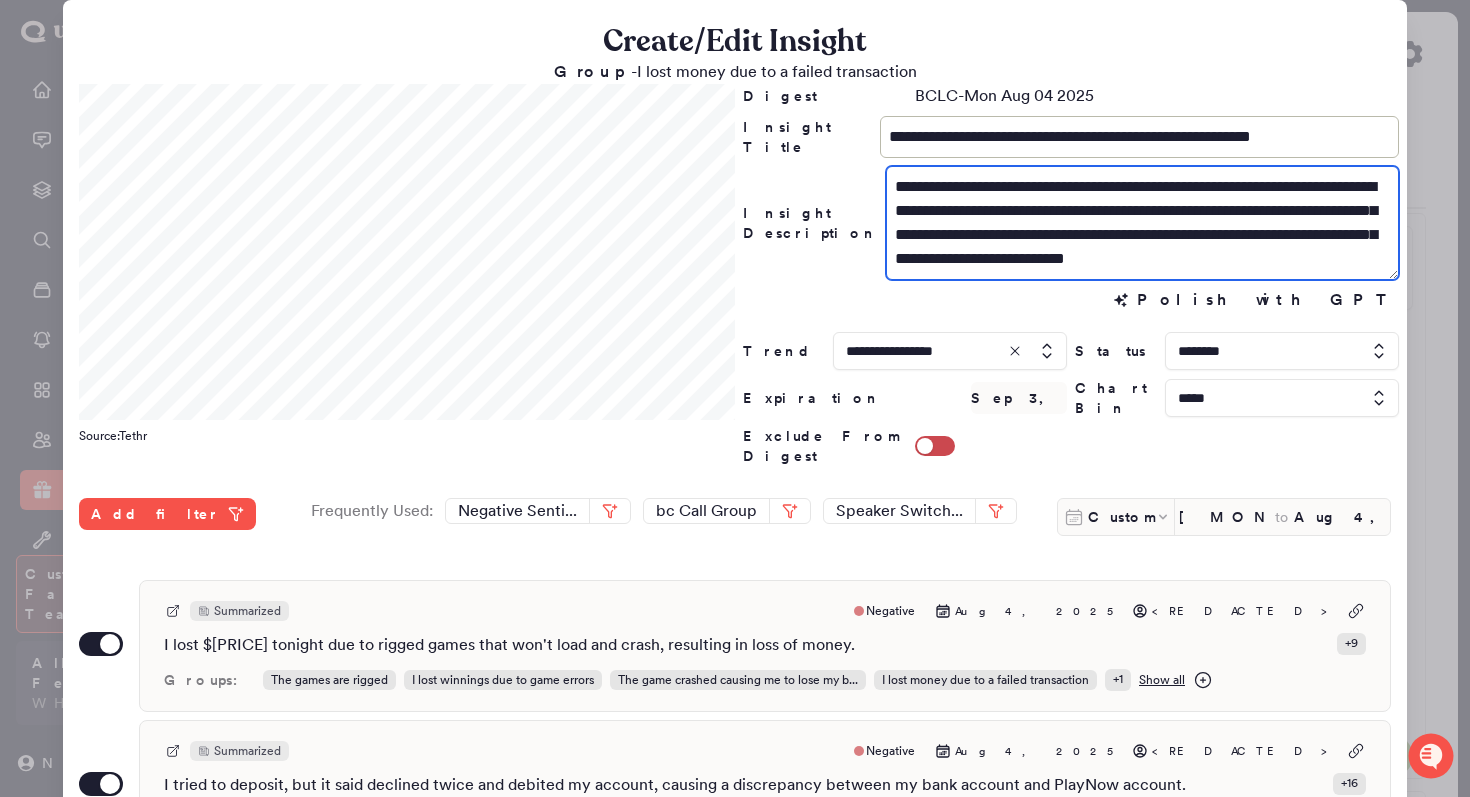 click on "**********" at bounding box center [1142, 223] 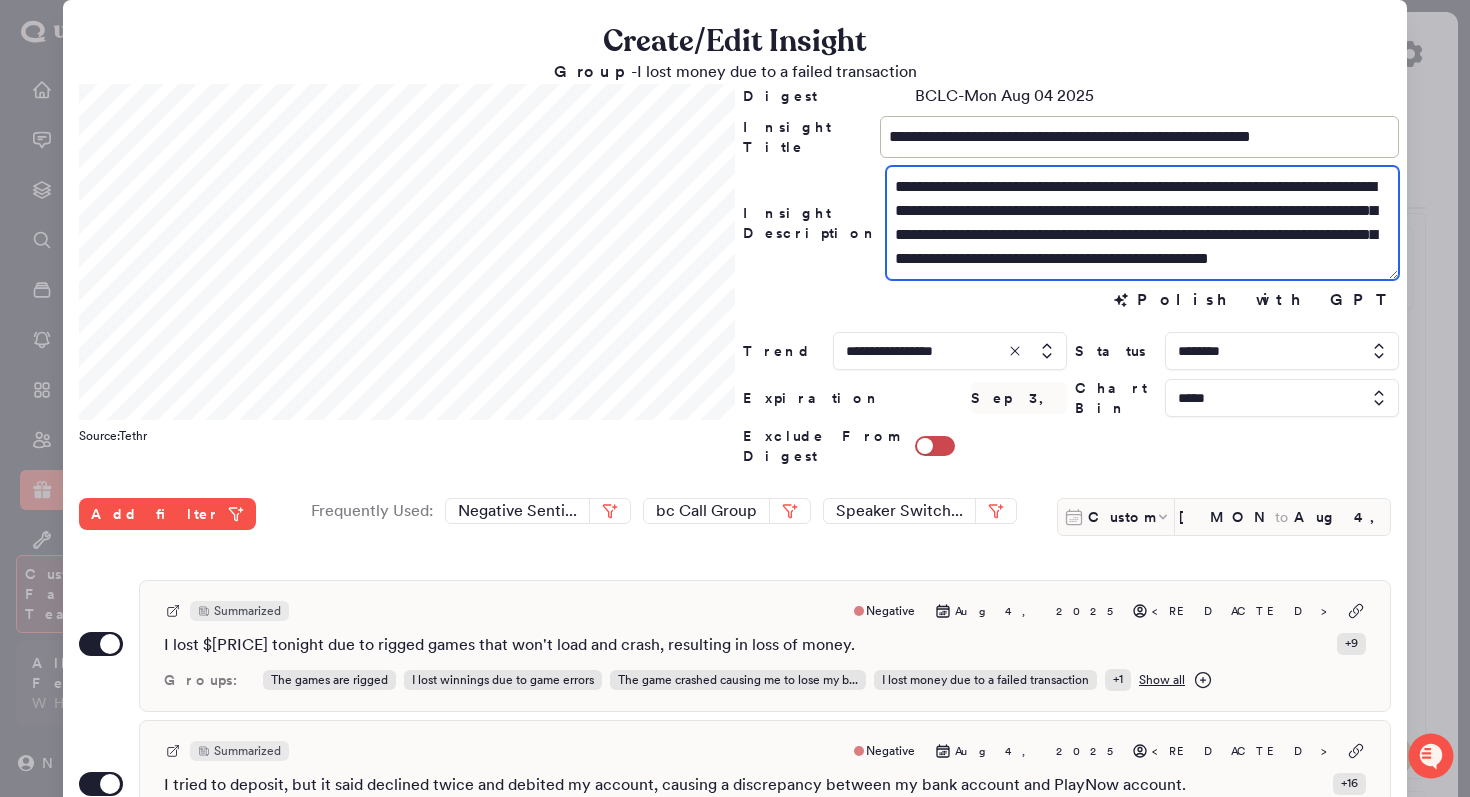 click on "**********" at bounding box center [1142, 223] 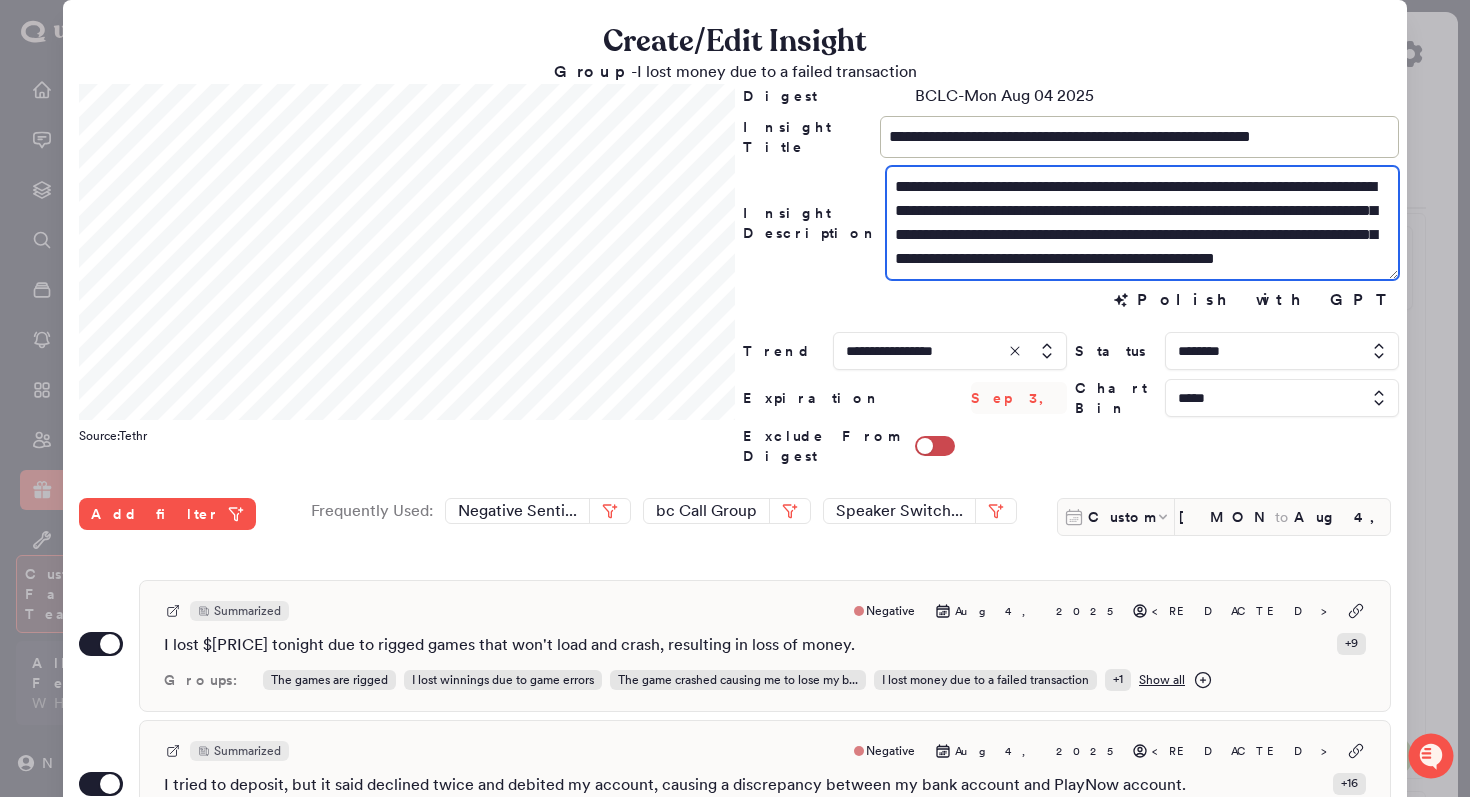 scroll, scrollTop: 531, scrollLeft: 0, axis: vertical 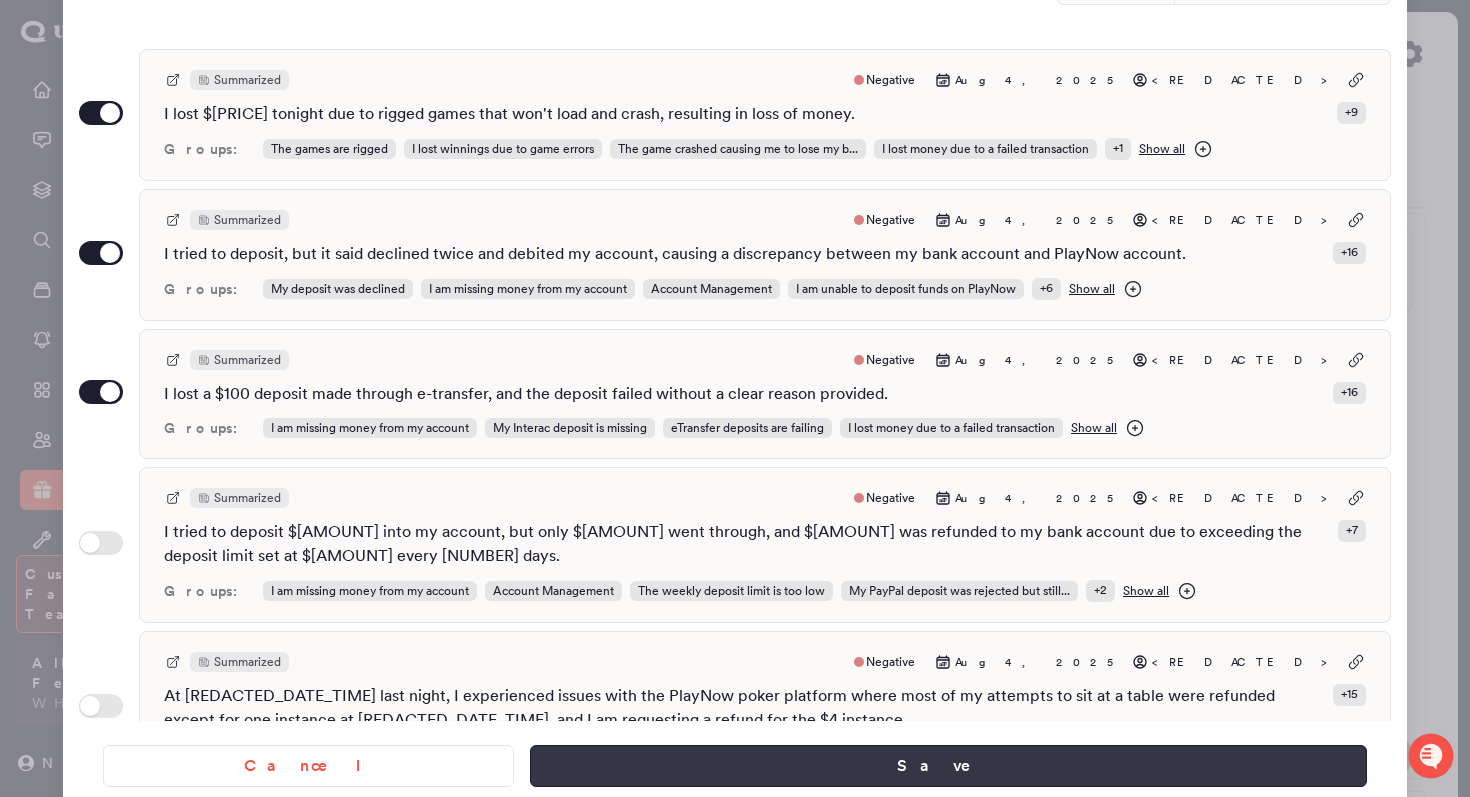 type on "**********" 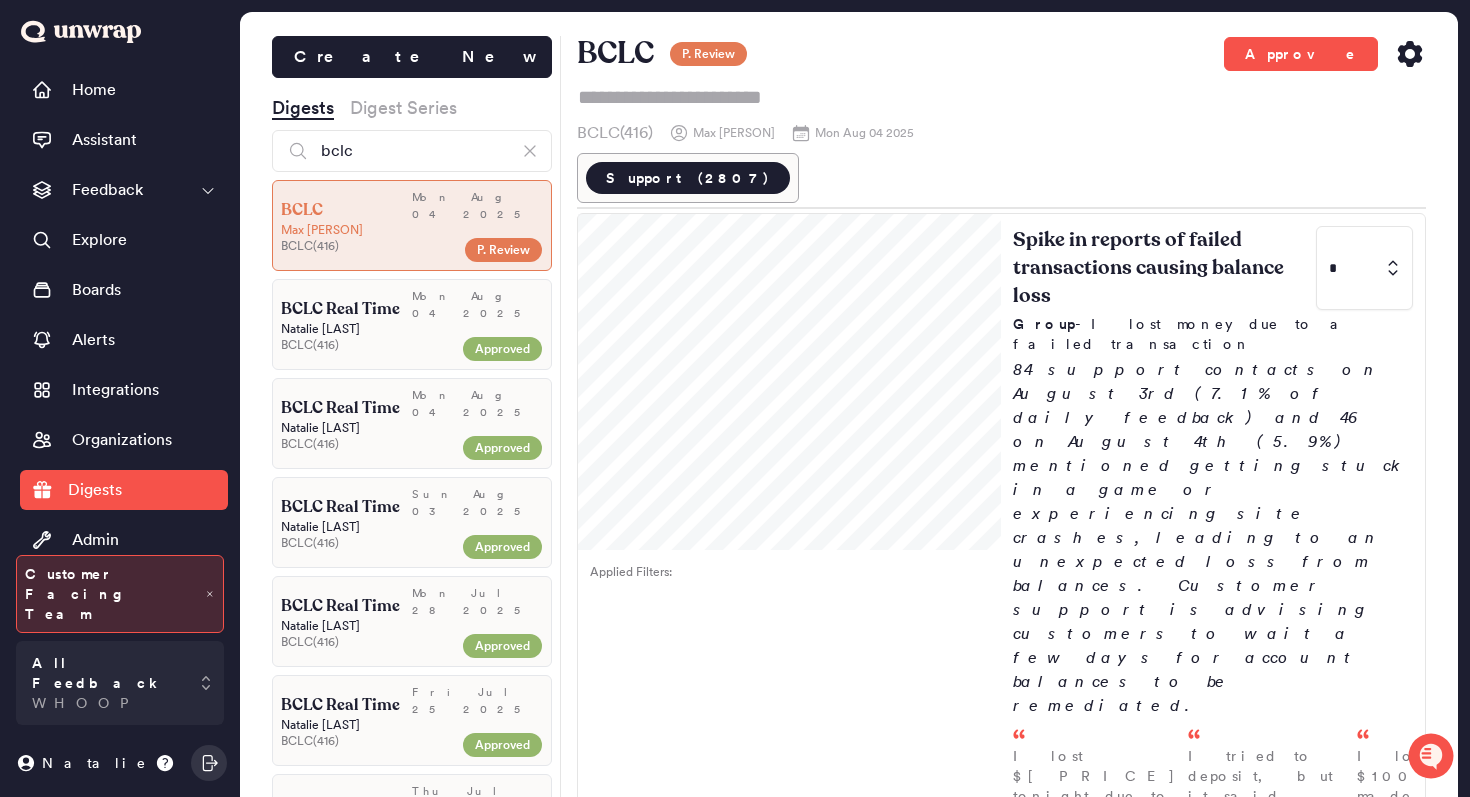 drag, startPoint x: 417, startPoint y: 120, endPoint x: 415, endPoint y: 148, distance: 28.071337 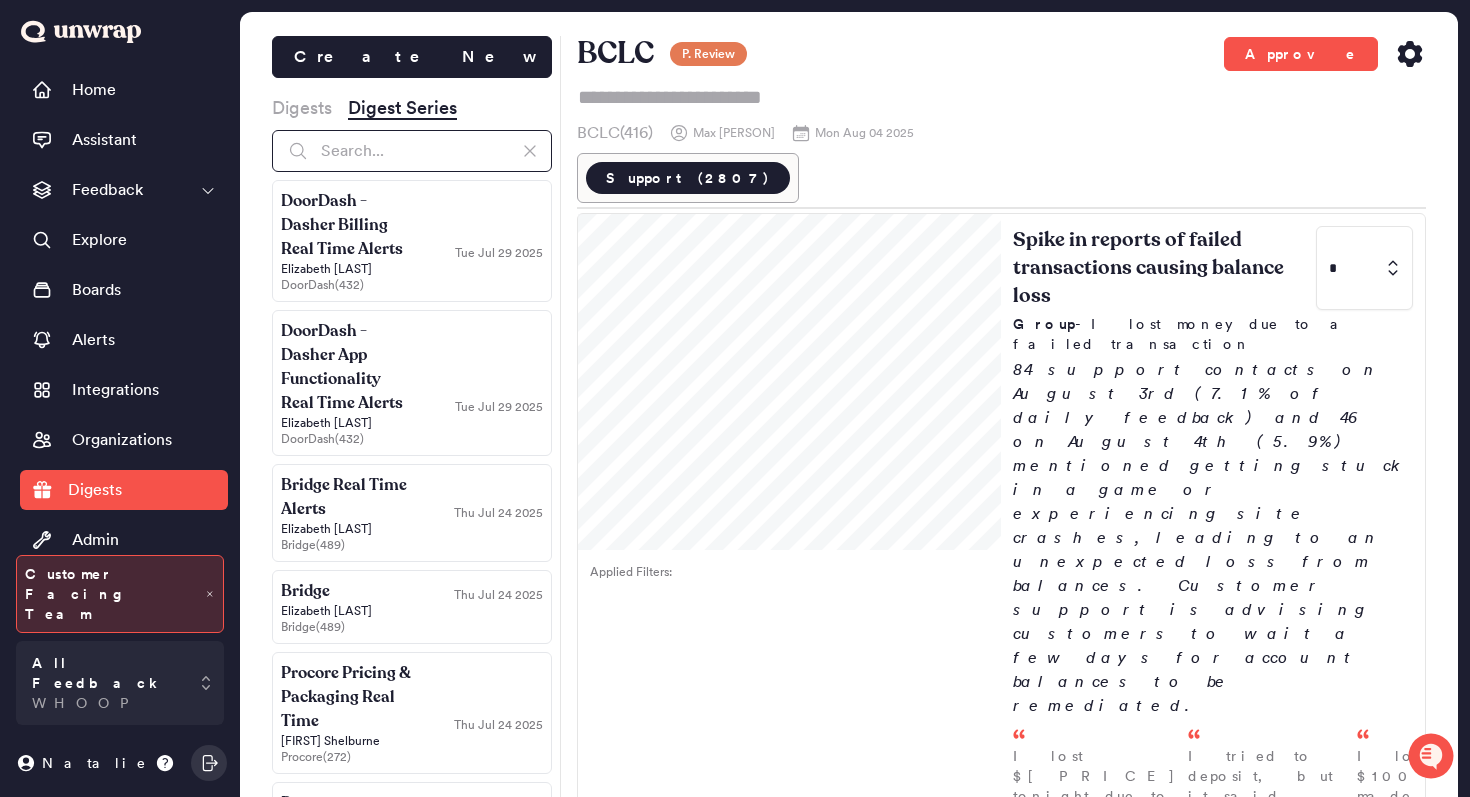 click on "Create New Digests Digest Series DoorDash - Dasher Billing Real Time Alerts [DATE] [FIRST]   [LAST] DoorDash  ( 432 ) DoorDash - Dasher App Functionality Real Time Alerts [DATE] [FIRST]   [LAST] DoorDash  ( 432 ) Bridge Real Time Alerts [DATE] [FIRST]   [LAST] Bridge  ( 489 ) Bridge [DATE] [FIRST]   [LAST] Bridge  ( 489 ) Procore Pricing & Packaging Real Time [DATE] [FIRST]   [LAST] Procore  ( 272 ) Procore Preconstruction Real Time [DATE] [FIRST]   [LAST] Procore  ( 272 ) Procore Workforce Management Real Time [DATE] [FIRST]   [LAST] Procore  ( 272 ) Procore Project Management Real Time [DATE] [FIRST]   [LAST] Procore  ( 272 ) Procore Financial Management Real Time [DATE] [FIRST]   [LAST] Procore  ( 272 ) Procore Core Tools Real Time [DATE] [FIRST]   [LAST] Procore  ( 272 ) ABC Fitness Real Time [DATE] [FIRST] ABC Fitness  ( 488 ) Alaskan [DATE] [FIRST]   Unwrap 2024  ( 394)" at bounding box center [412, 434] 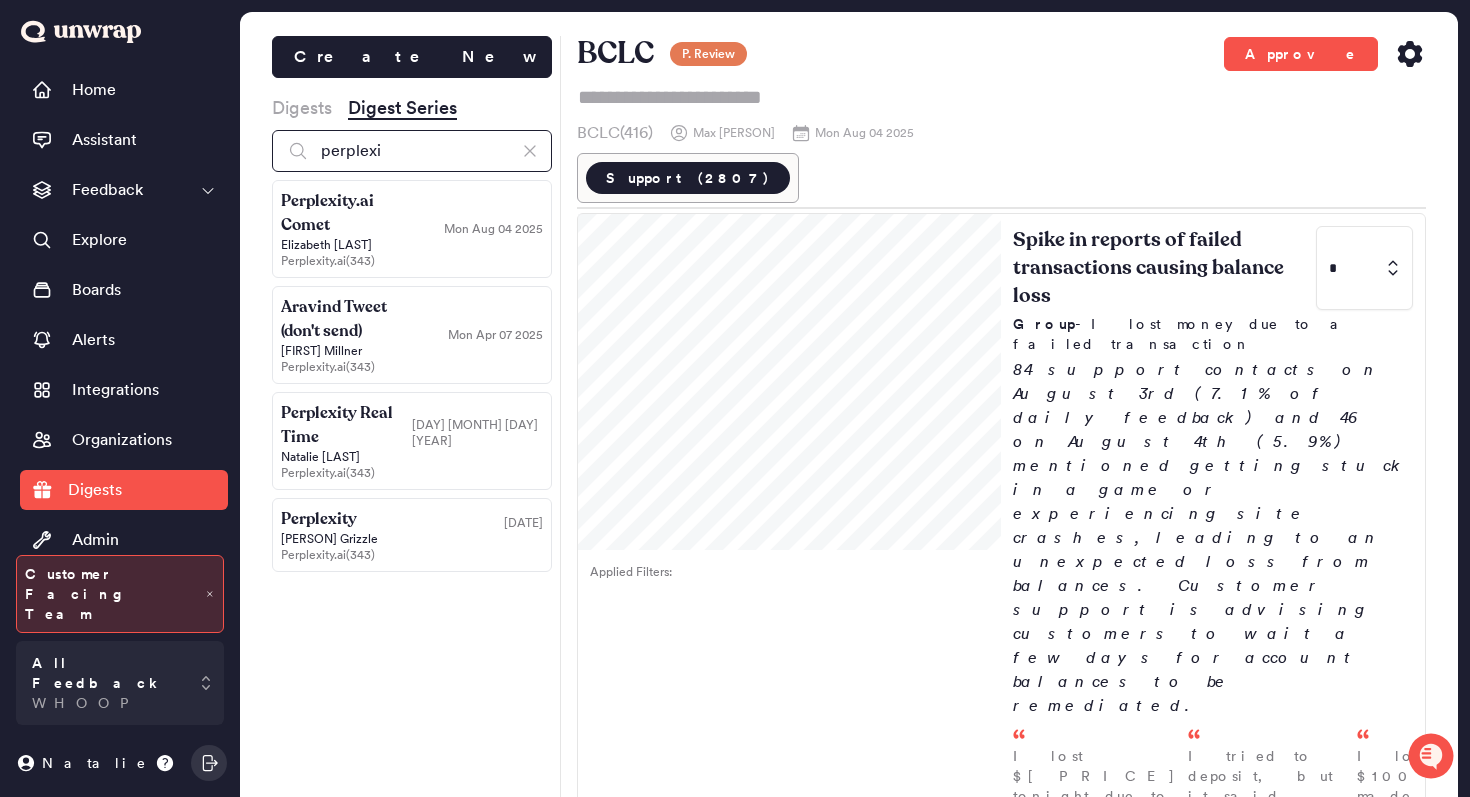 type on "perplexi" 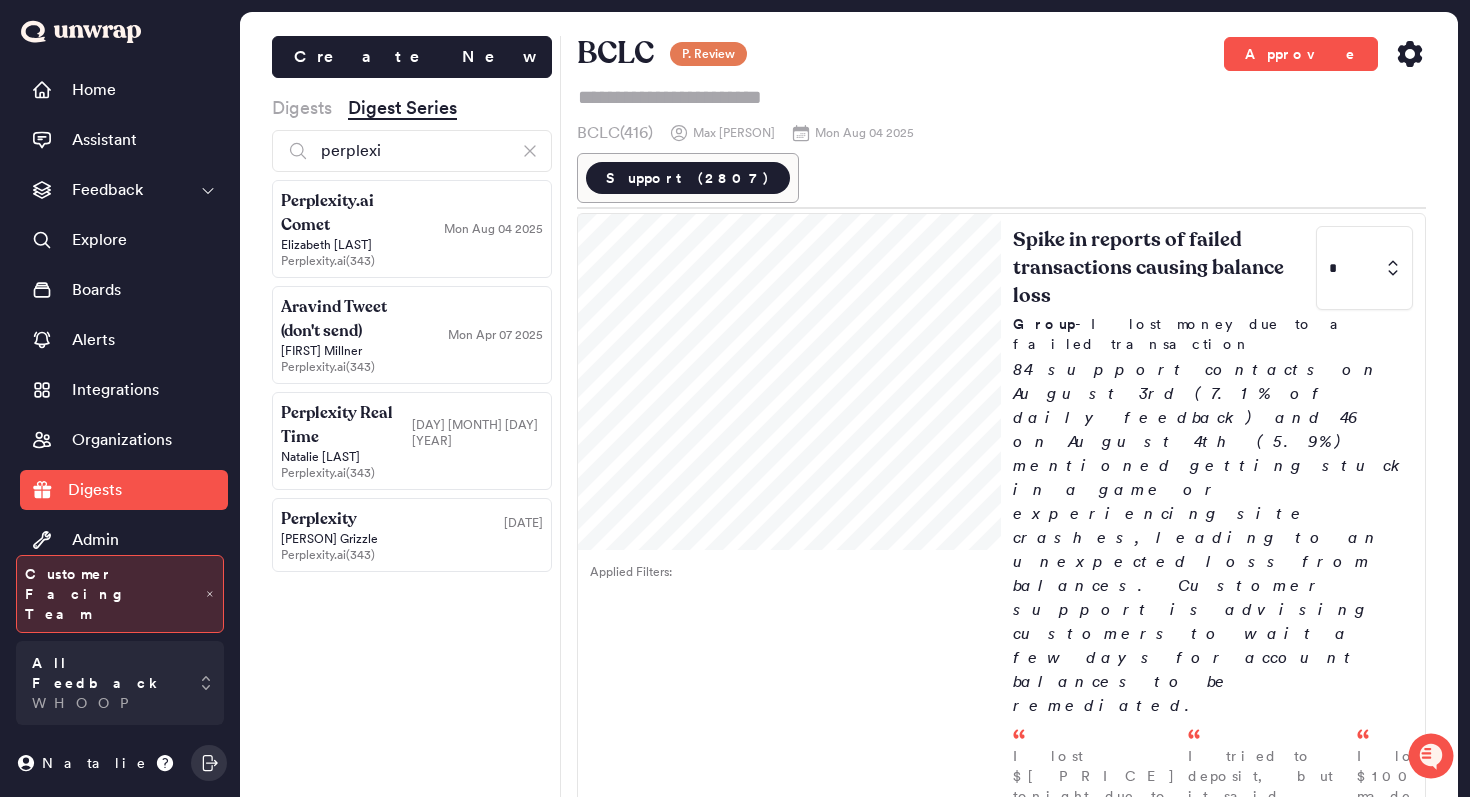 click on "[FIRST]   [LAST]" at bounding box center [412, 245] 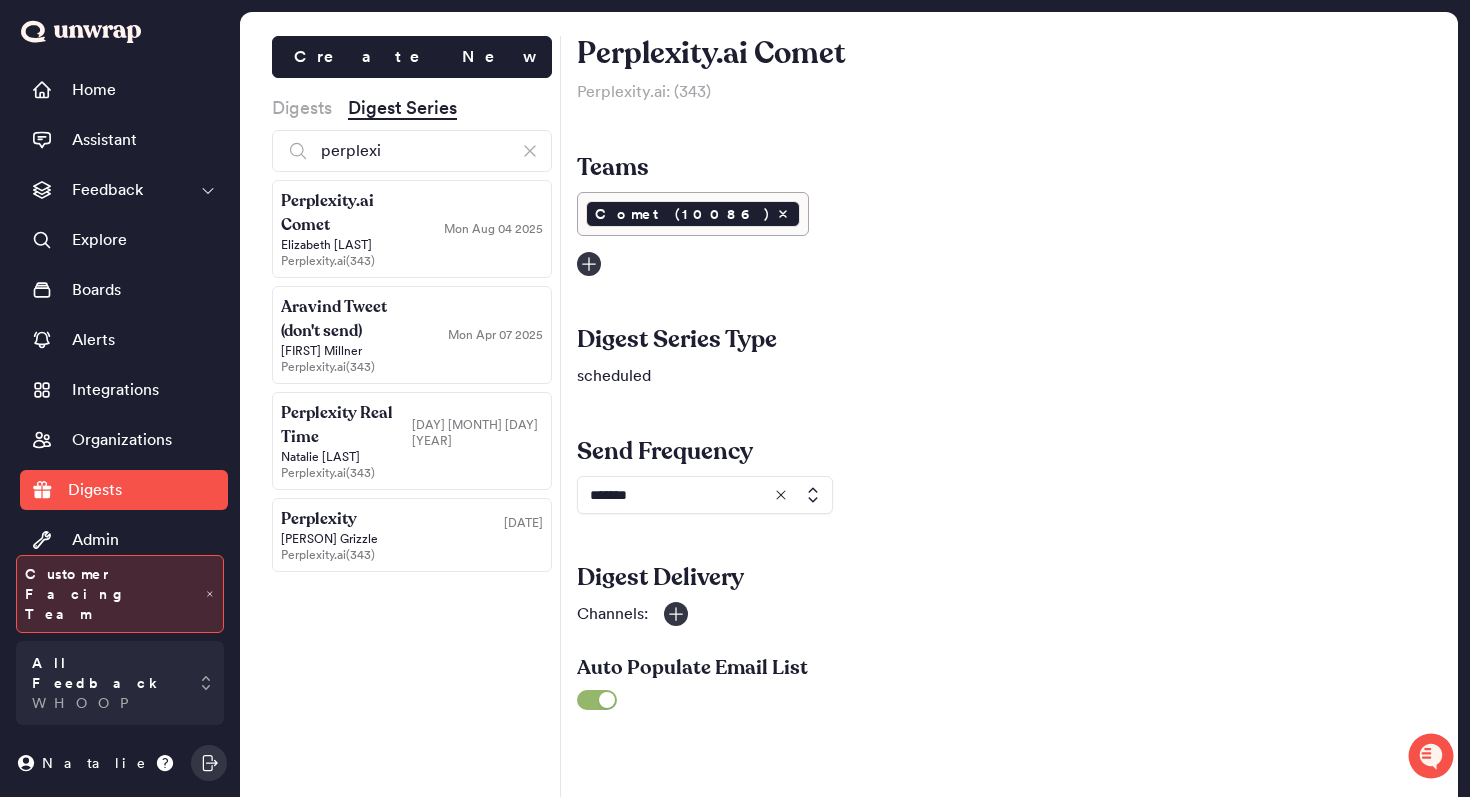 click on "Channels:" at bounding box center (1002, 614) 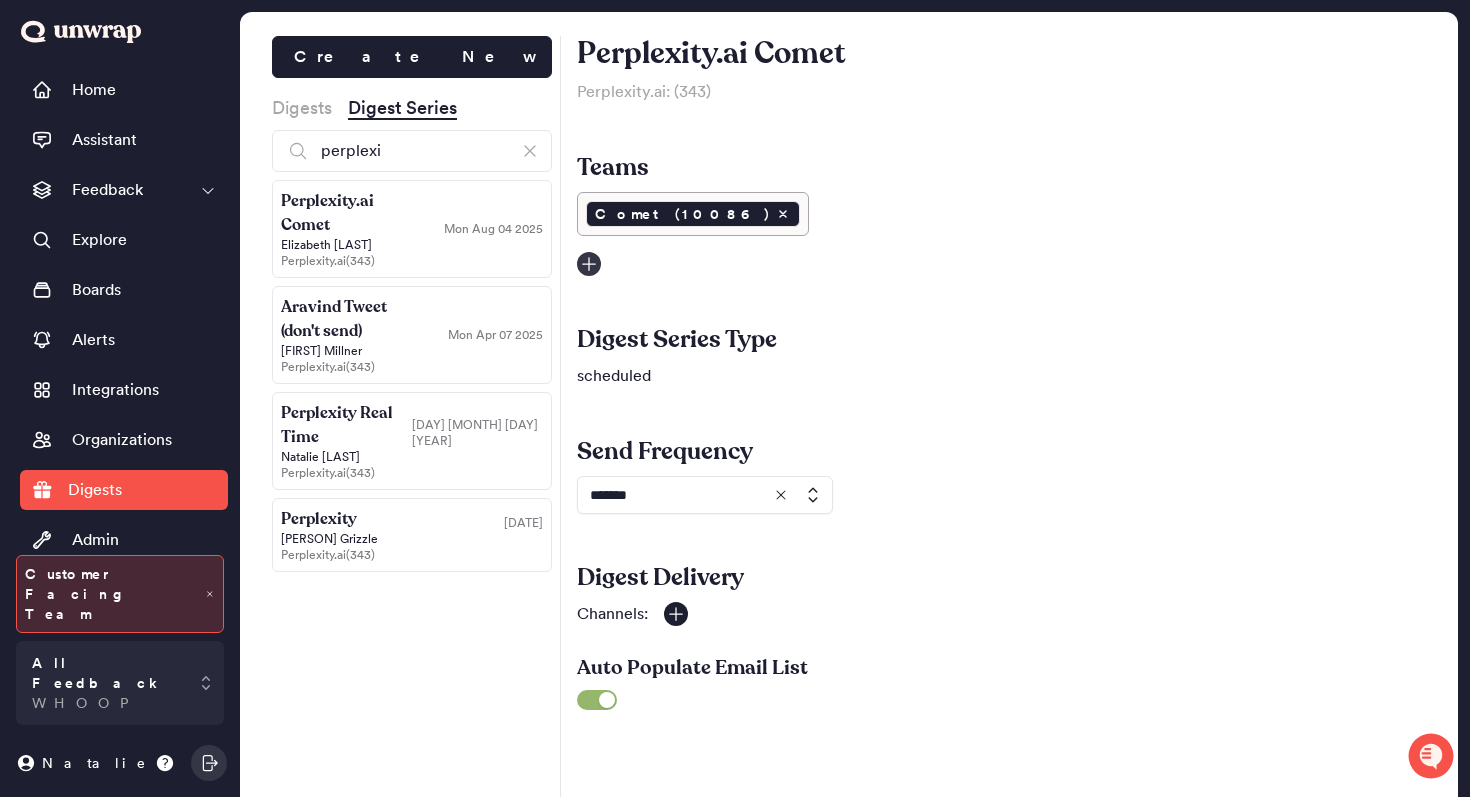 click 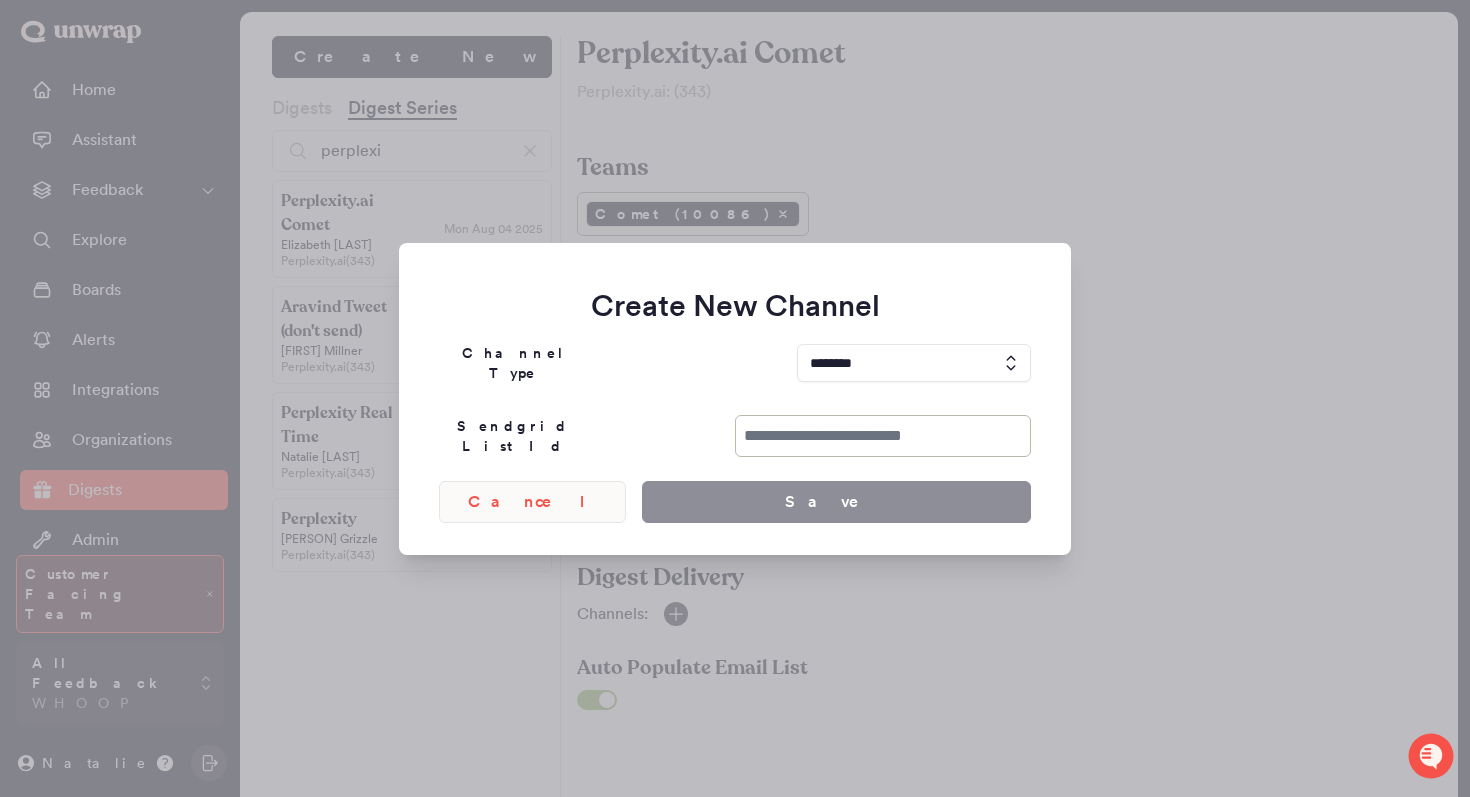 click on "Cancel" at bounding box center (532, 502) 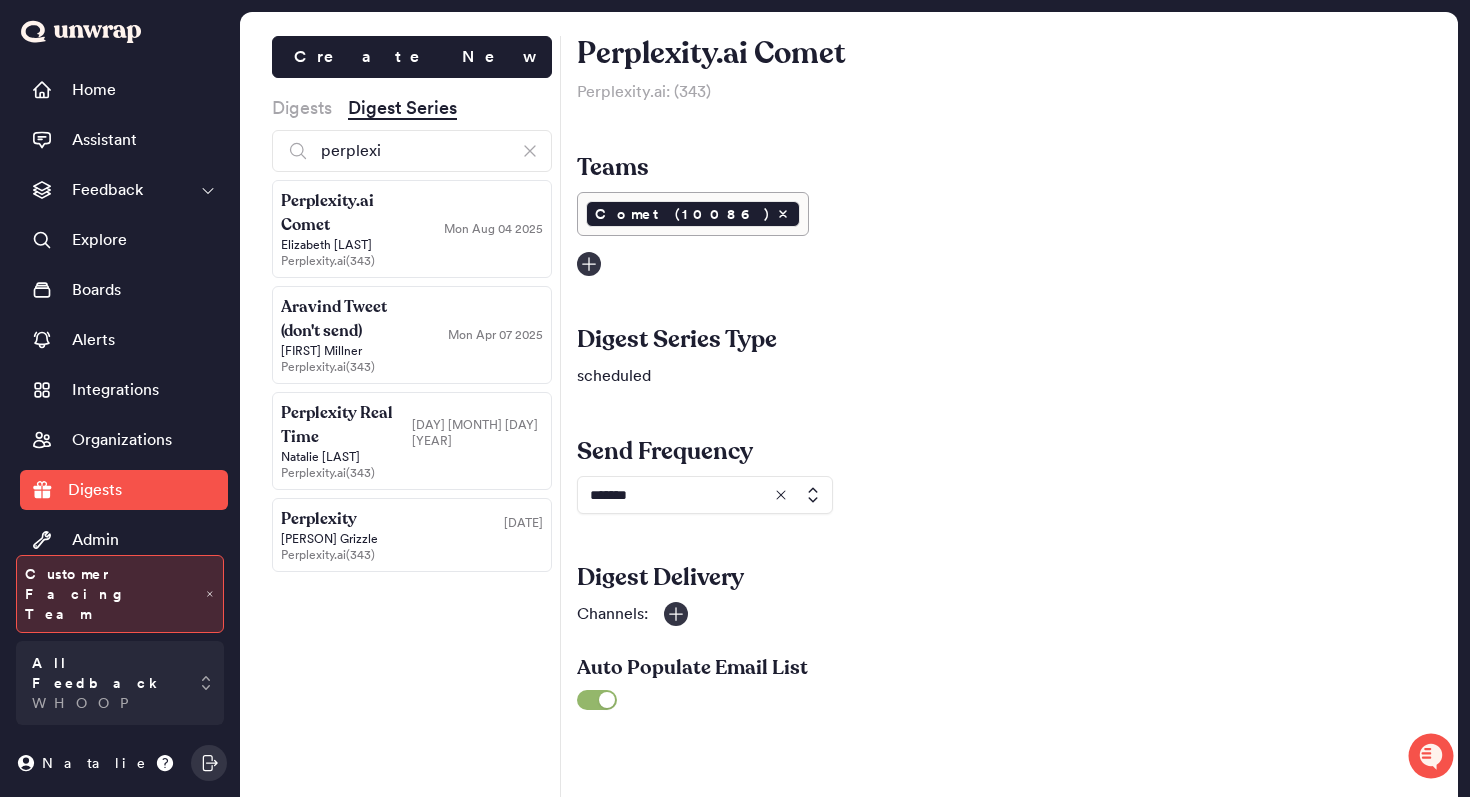 click at bounding box center (705, 495) 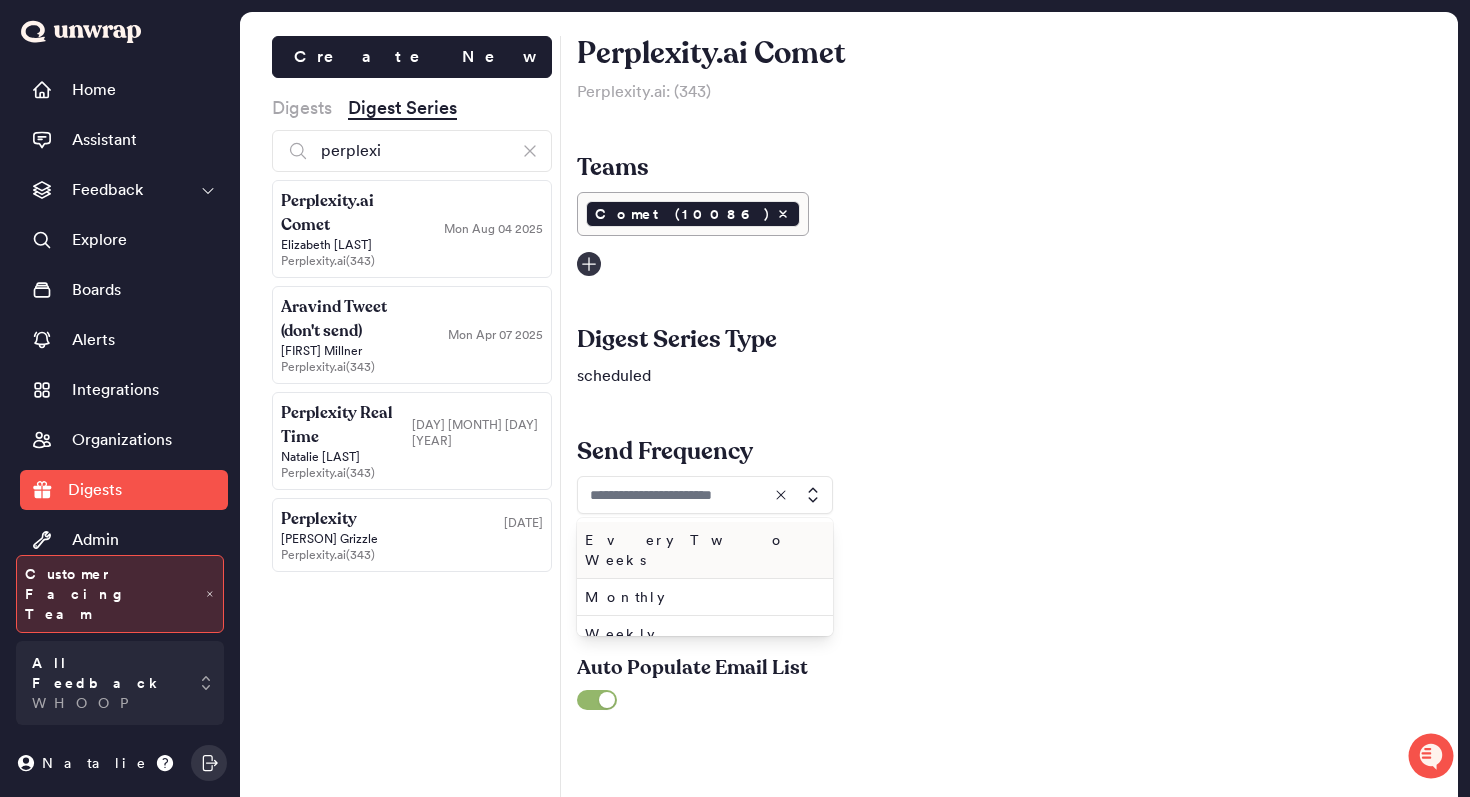 type on "*******" 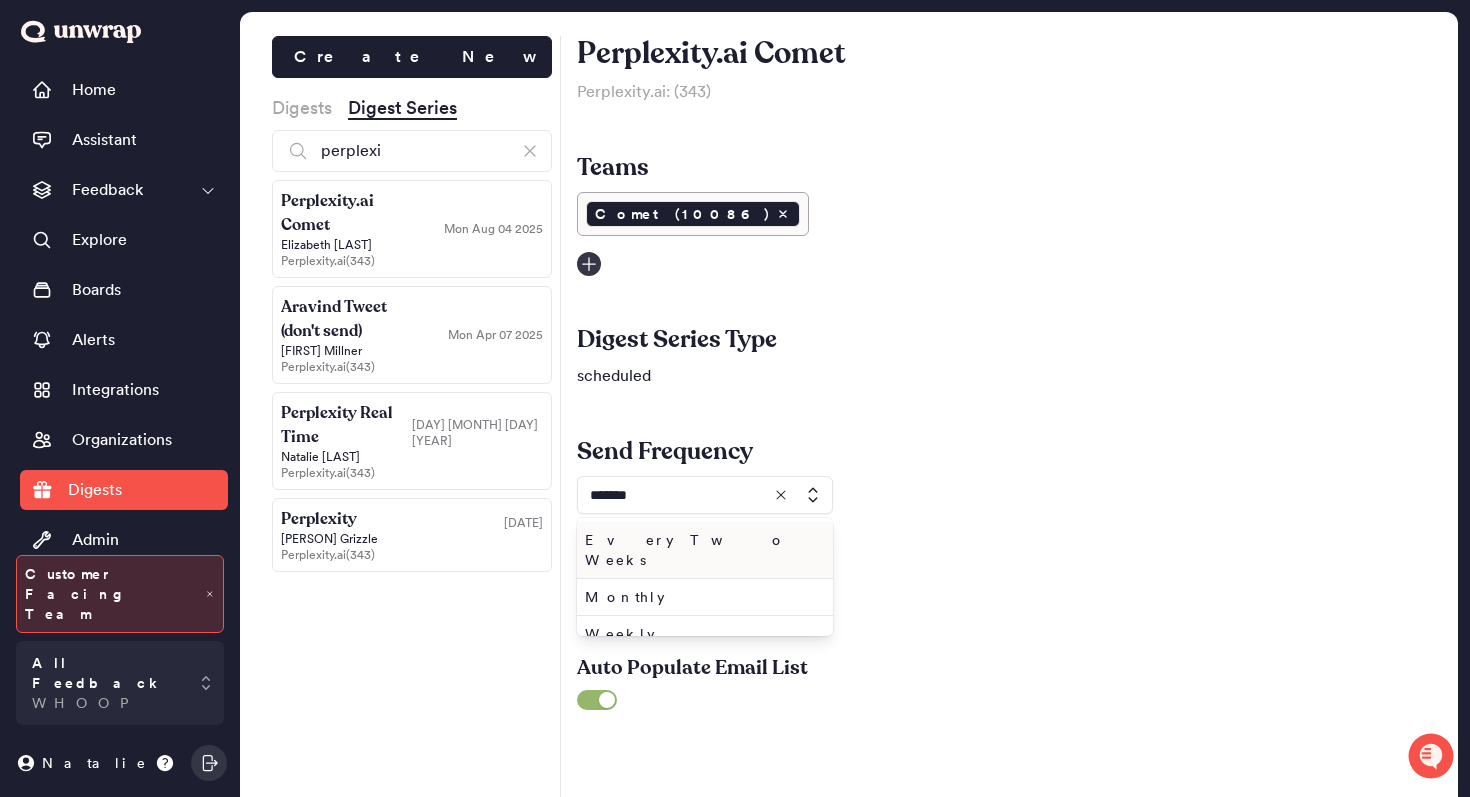 drag, startPoint x: 901, startPoint y: 471, endPoint x: 879, endPoint y: 492, distance: 30.413813 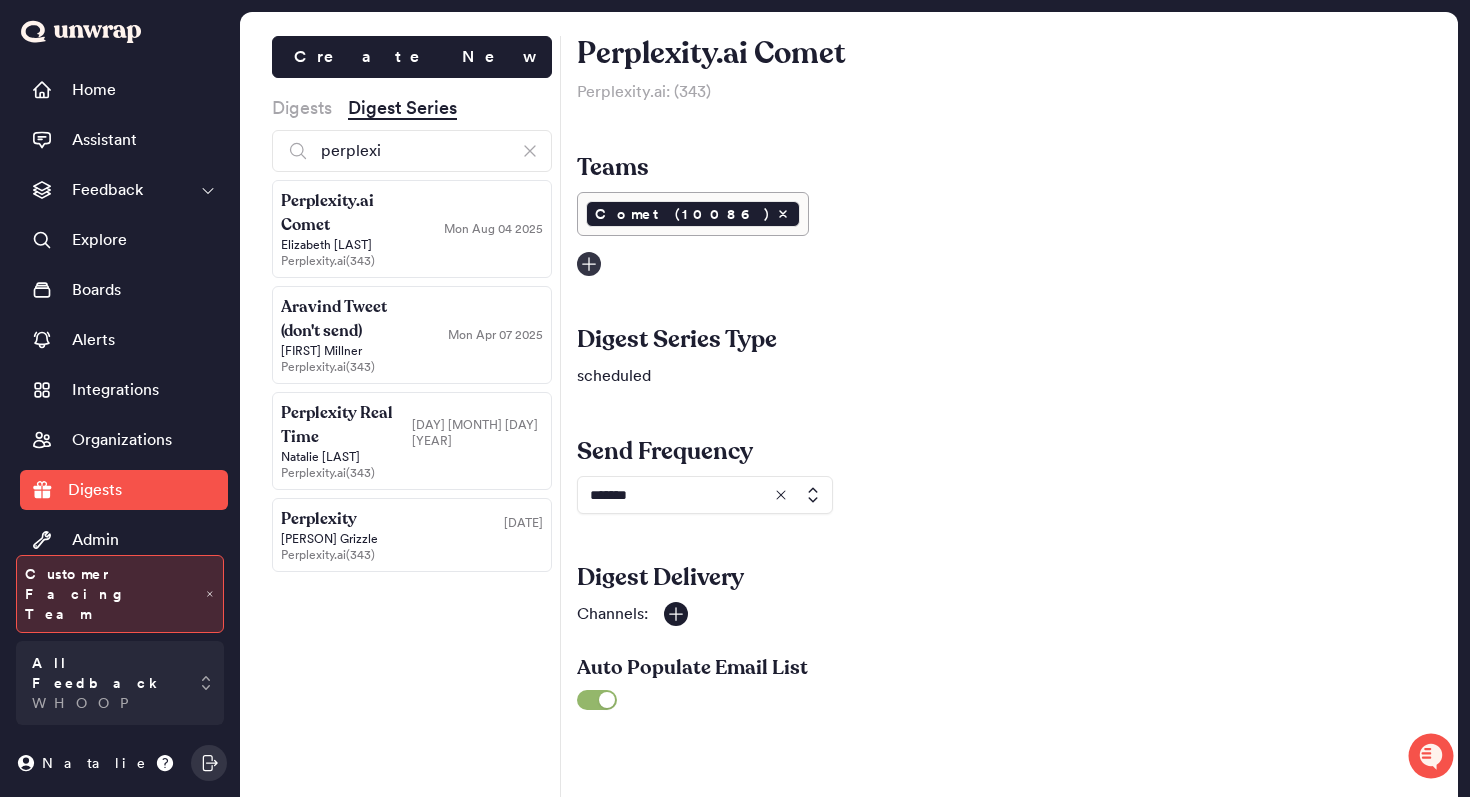click 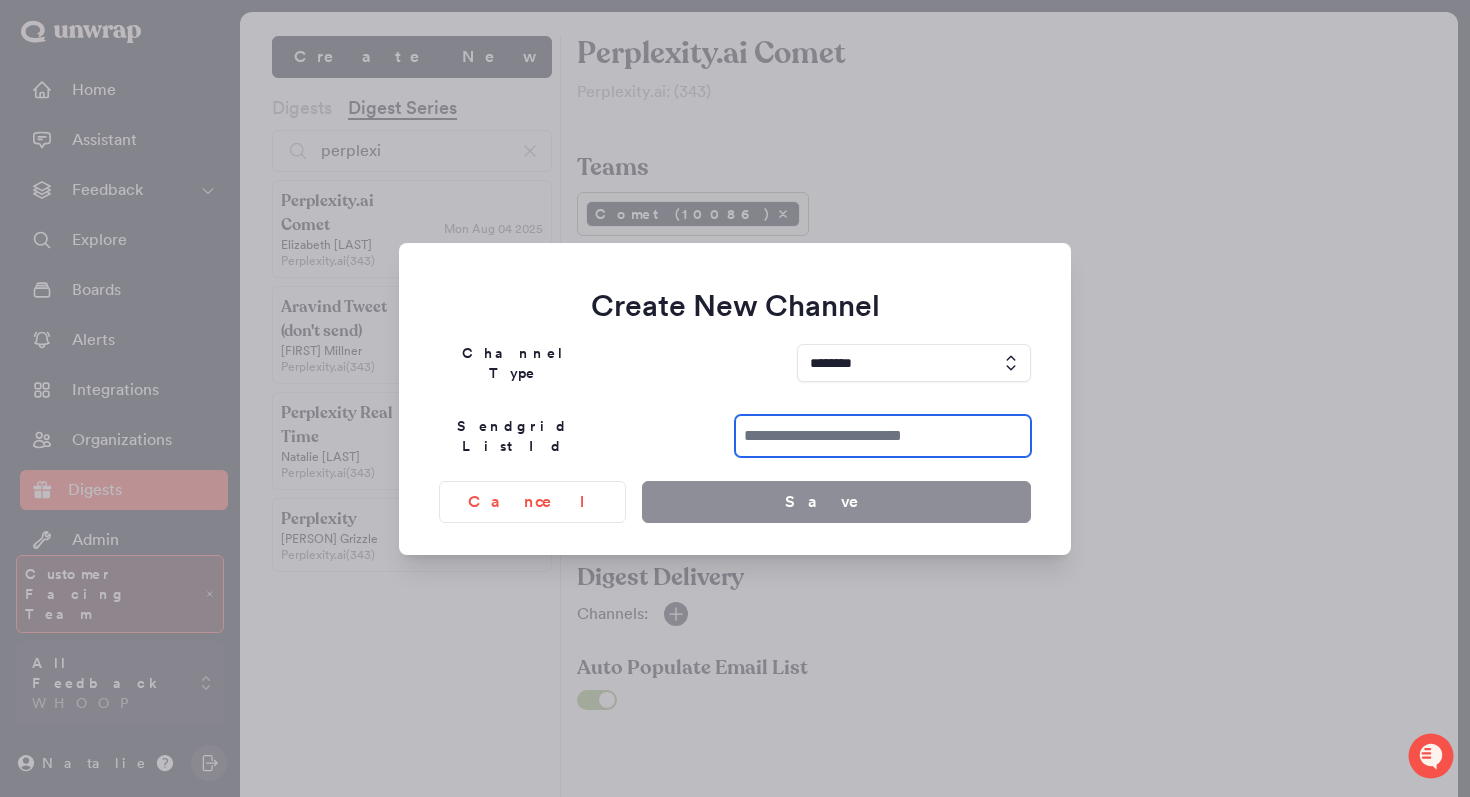 click at bounding box center [883, 436] 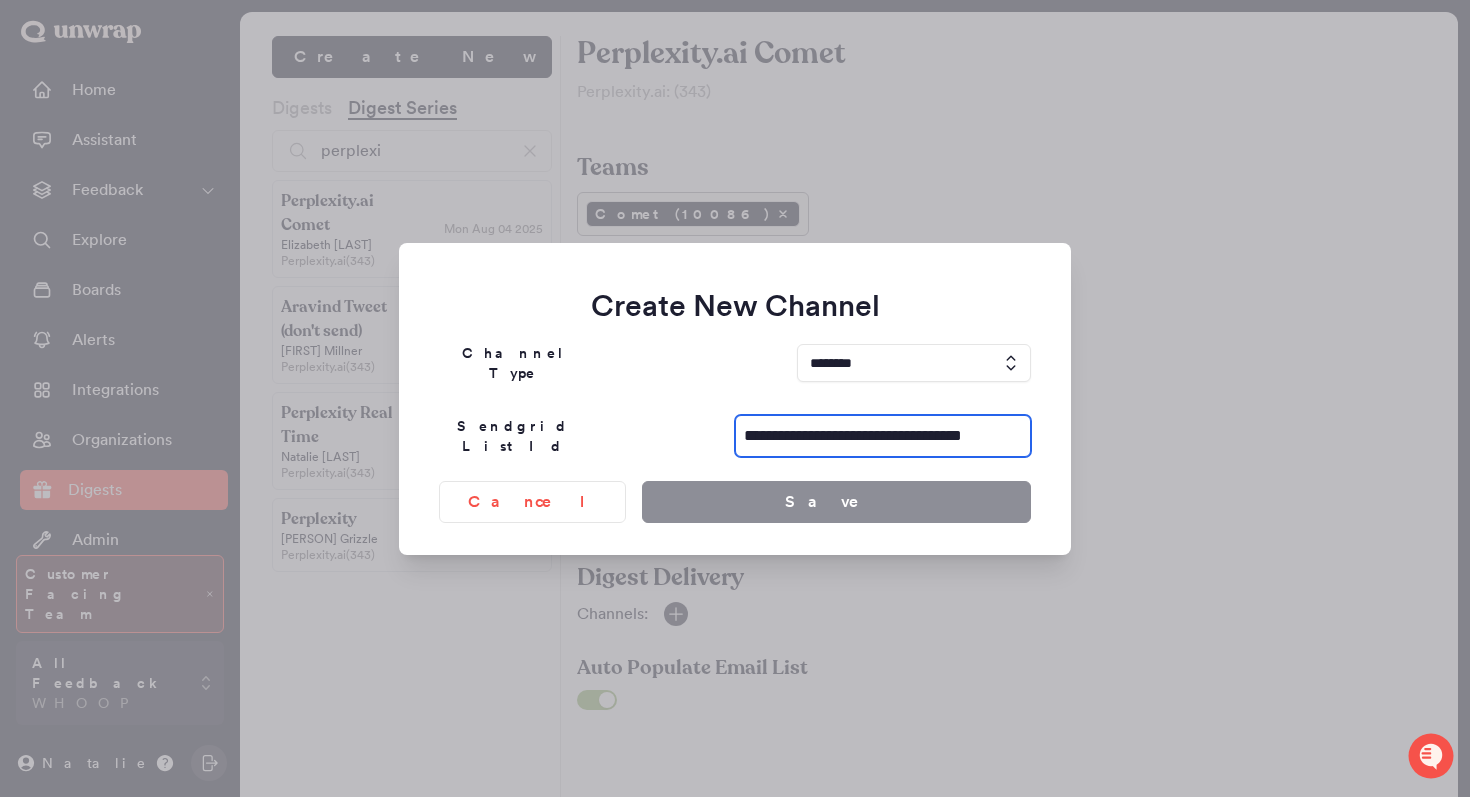scroll, scrollTop: 0, scrollLeft: 24, axis: horizontal 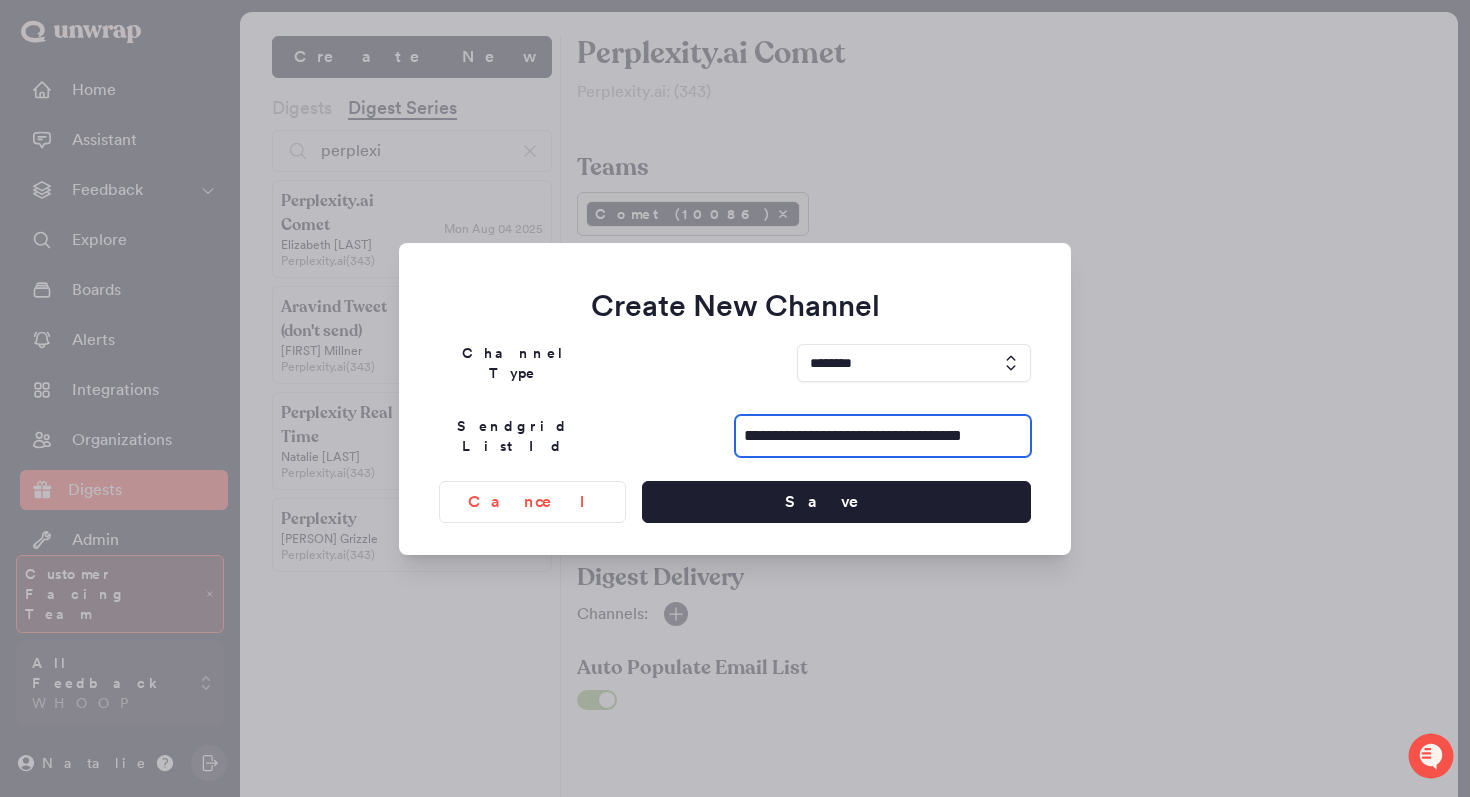 type on "**********" 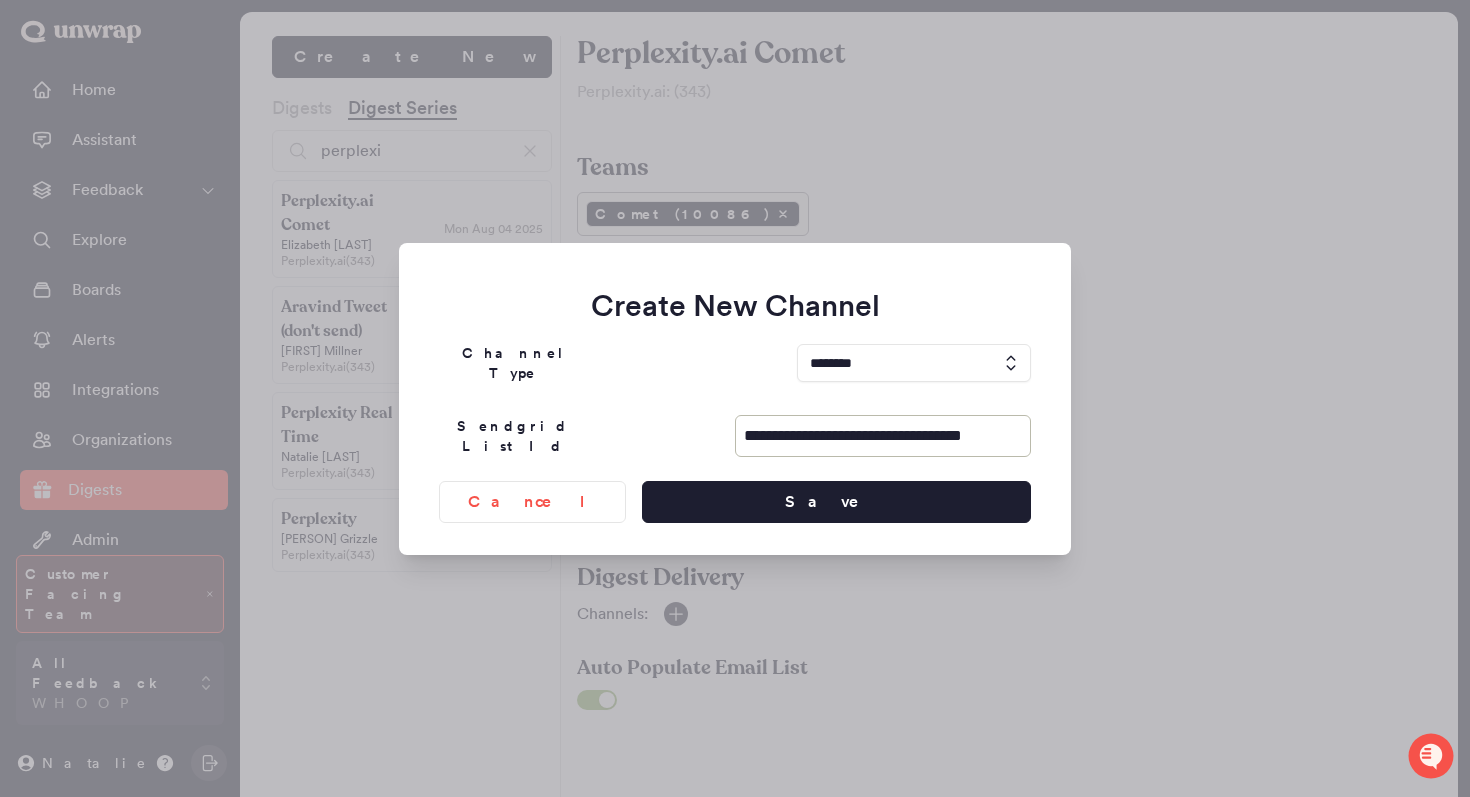 scroll, scrollTop: 0, scrollLeft: 0, axis: both 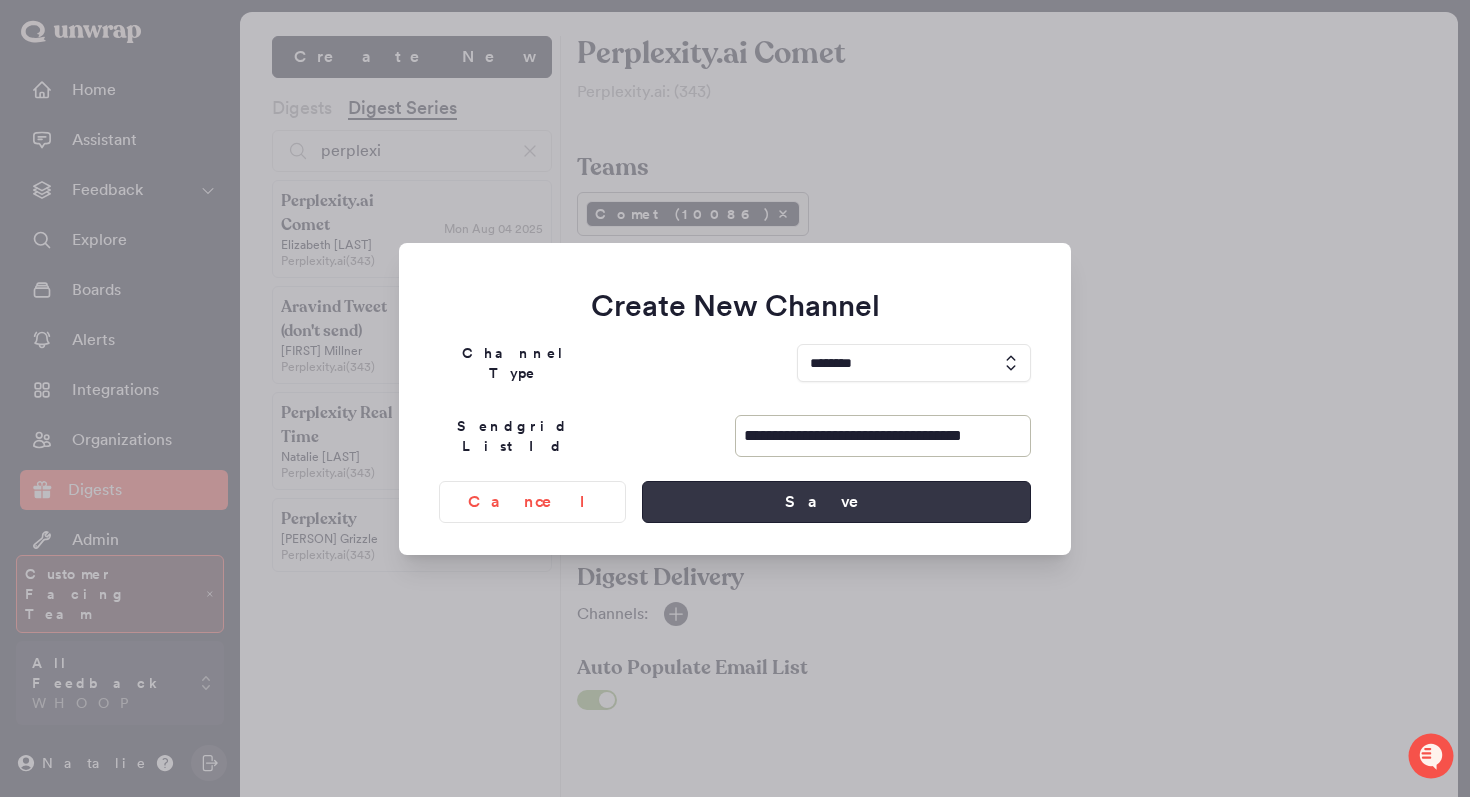 click on "Save" at bounding box center (836, 502) 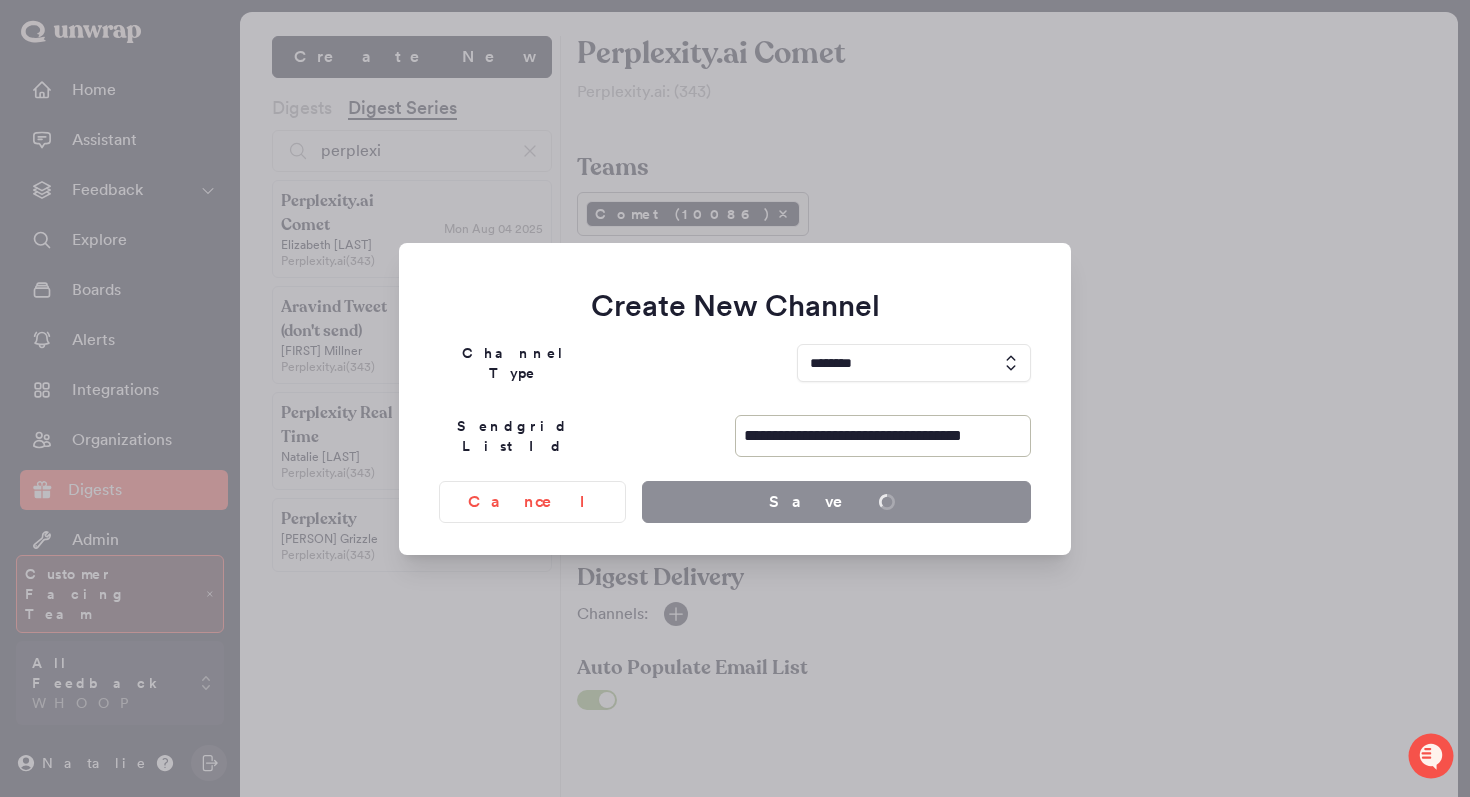 type 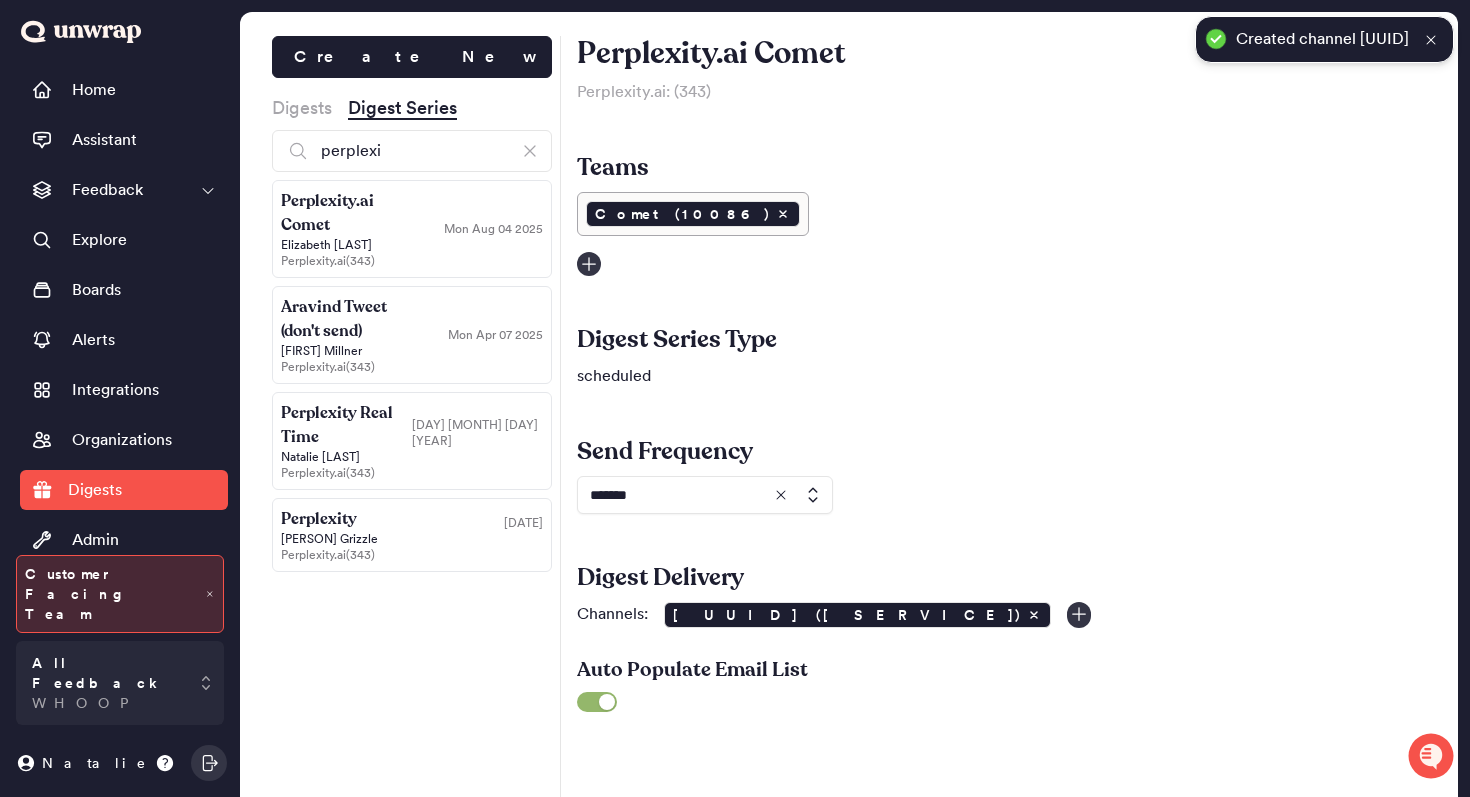 click on "Perplexity Real Time" at bounding box center [346, 425] 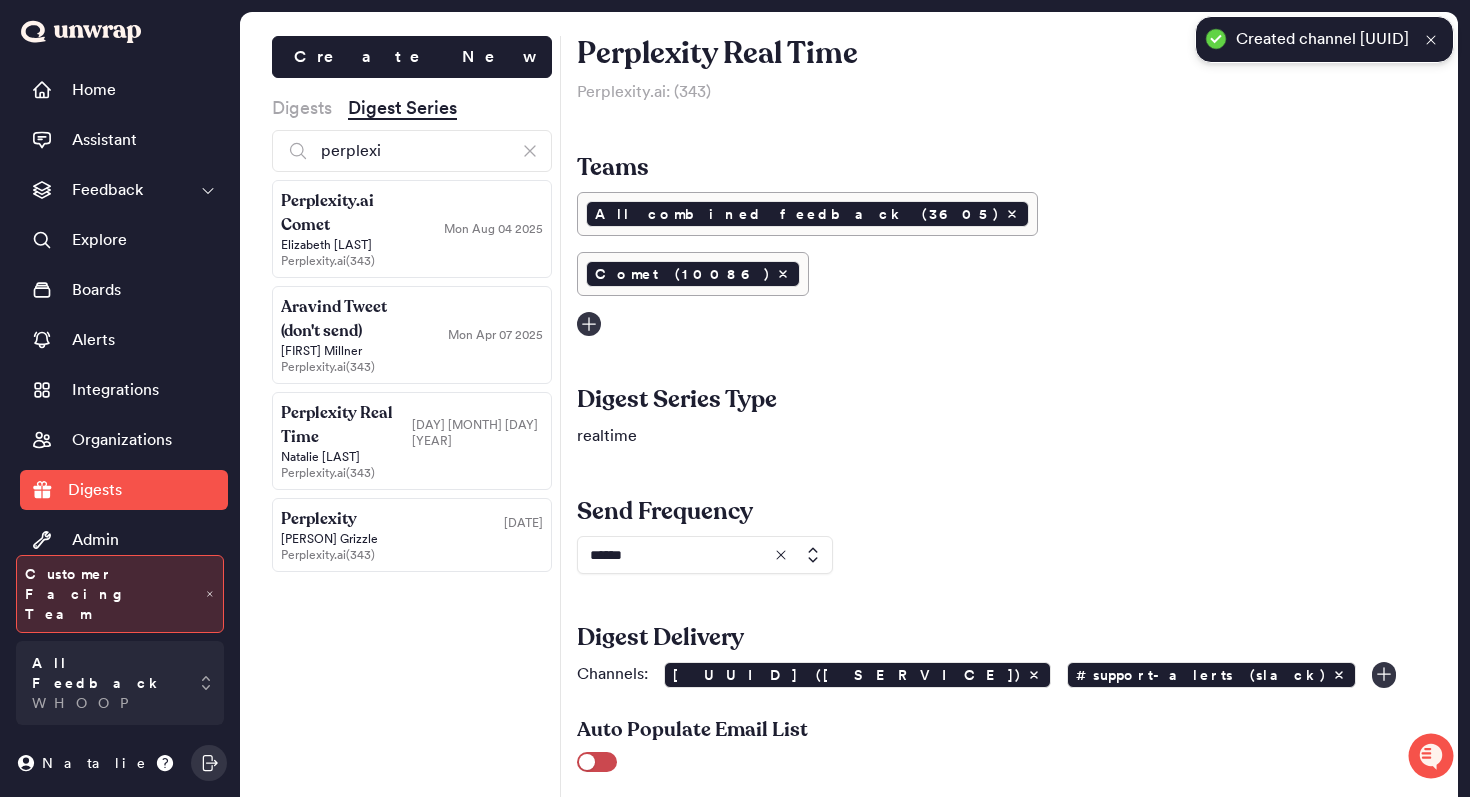click on "Perplexity.ai Comet [DATE] [FIRST]   [LAST] Perplexity.ai  ( 343 ) Aravind Tweet (don't send) [DATE] [FIRST]   [LAST] Perplexity.ai  ( 343 ) Perplexity Real Time [DATE] [FIRST]   [LAST] Perplexity.ai  ( 343 ) Perplexity [DATE] [FIRST]   [LAST] Perplexity.ai  ( 343 )" at bounding box center (412, 380) 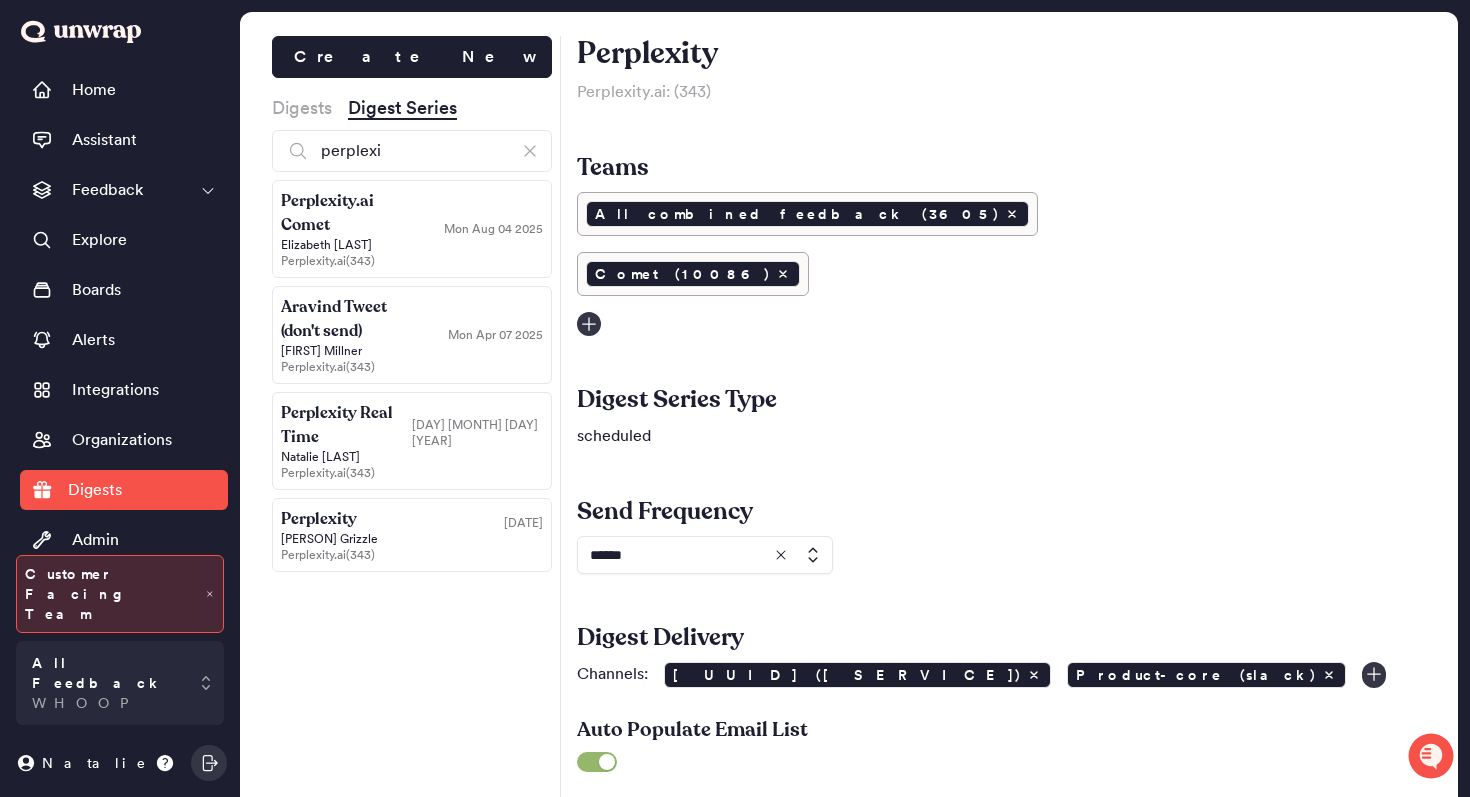 click on "Digest Series Type" at bounding box center (1002, 400) 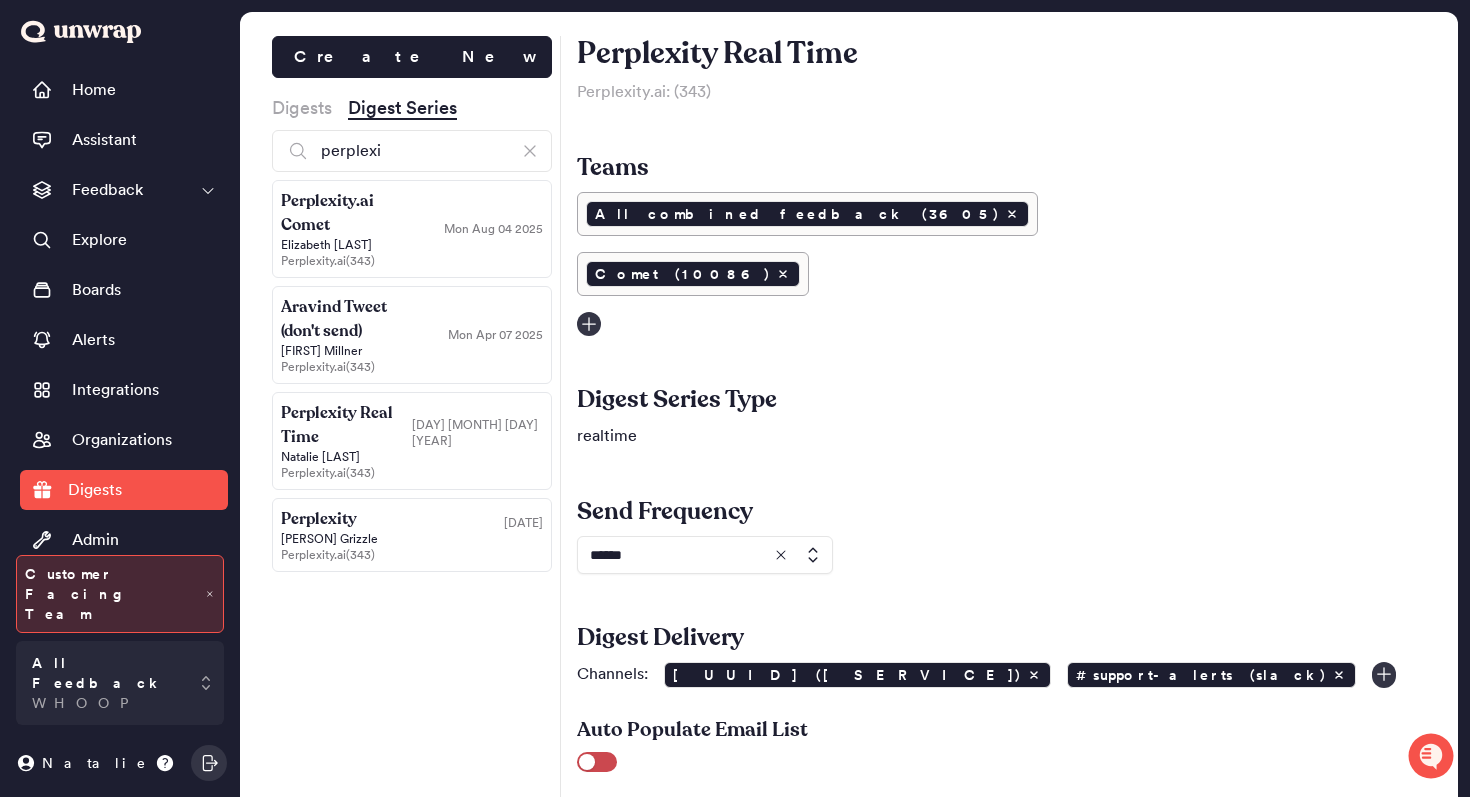 click on "Mon Aug 04 2025" at bounding box center (477, 213) 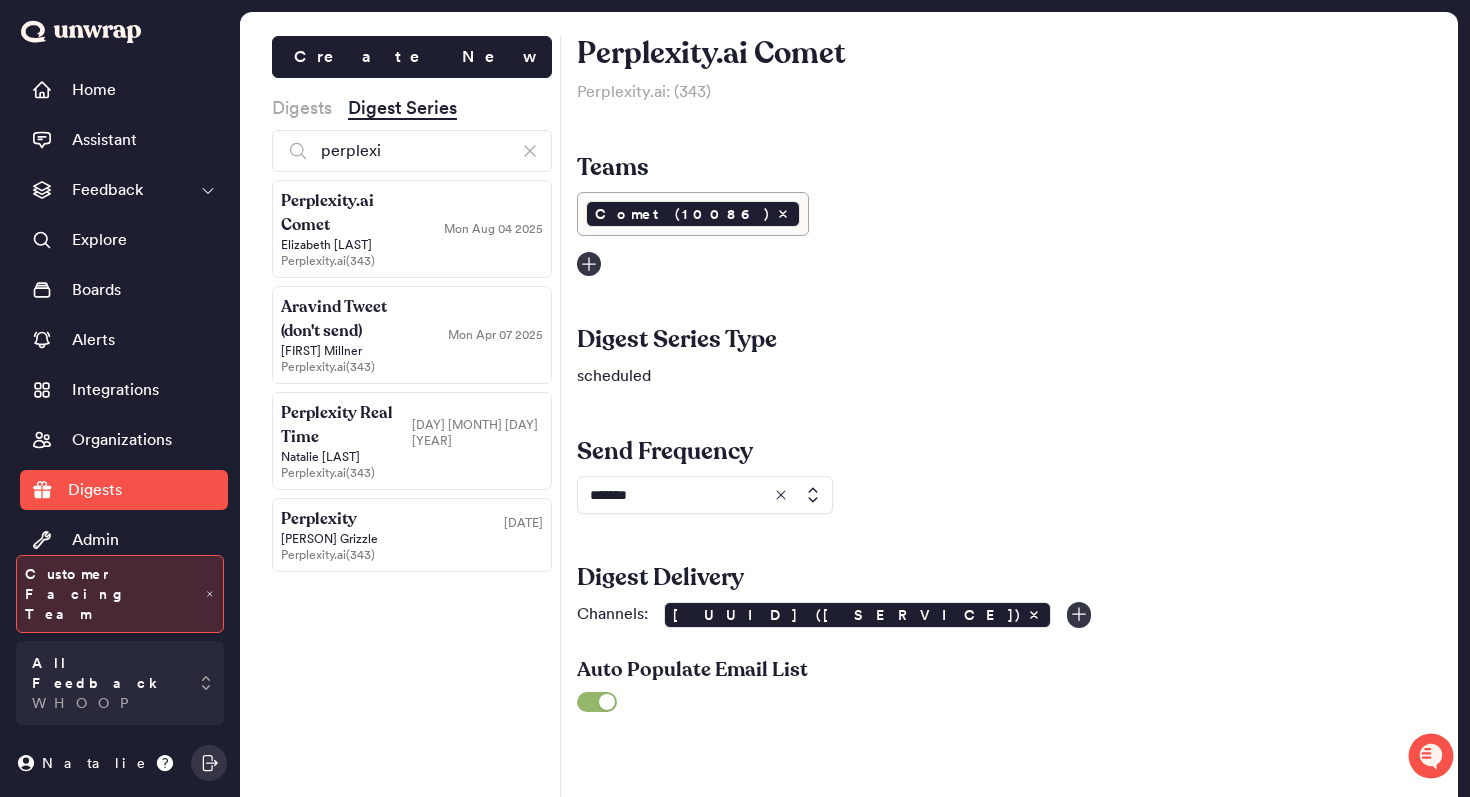 click on "Digests" at bounding box center [302, 108] 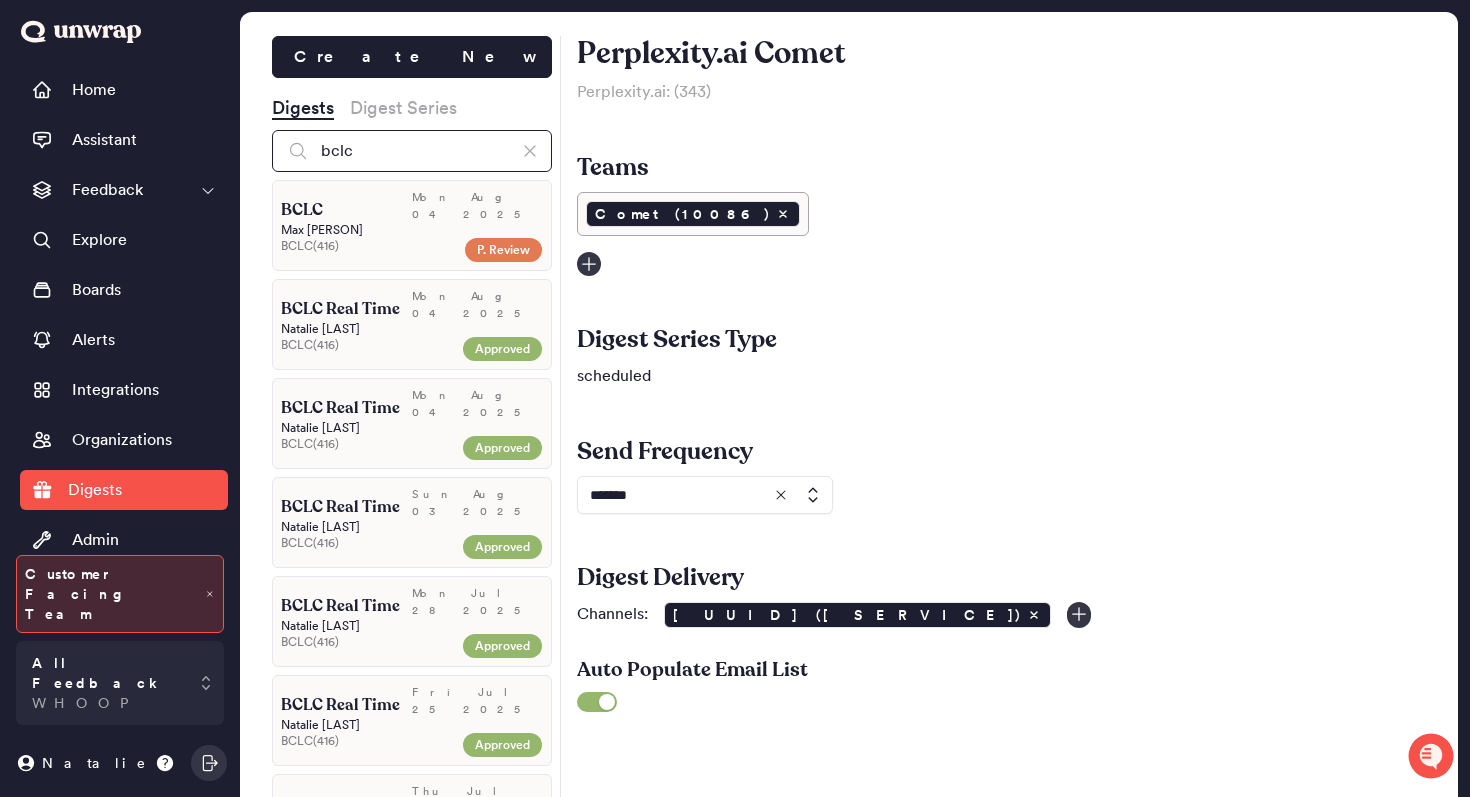 click on "bclc" at bounding box center (412, 151) 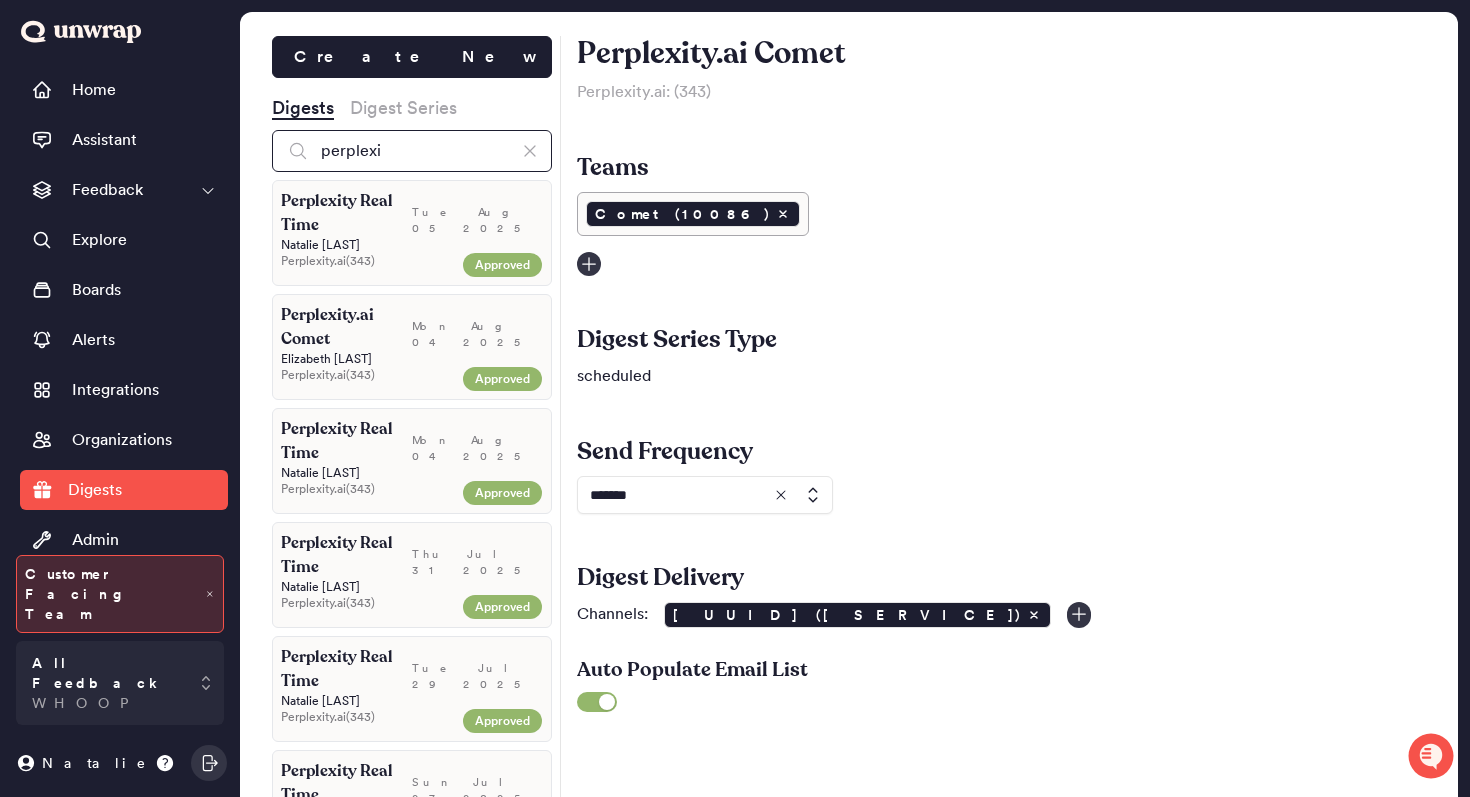 type on "perplexi" 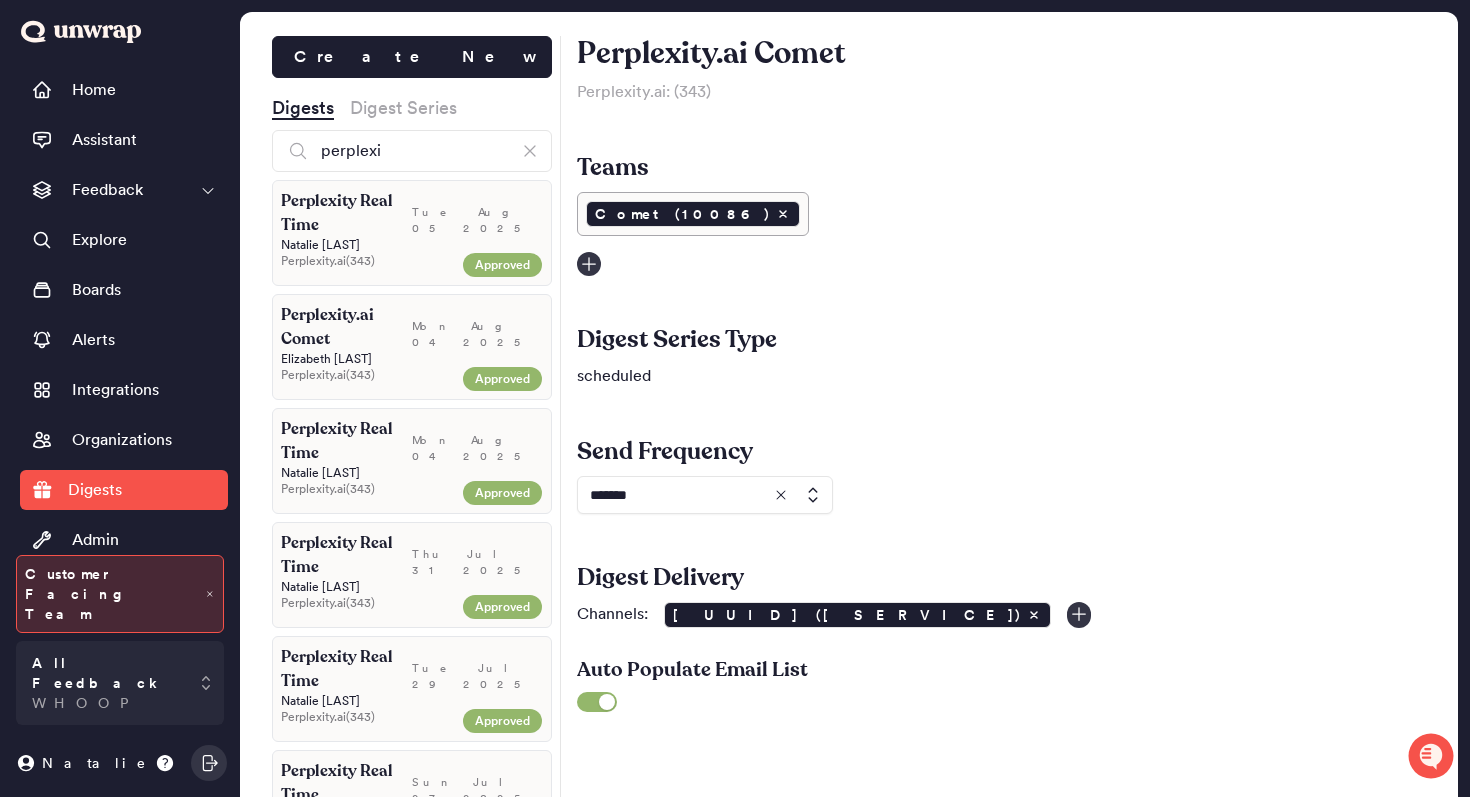 click on "[FIRST]   [LAST]" at bounding box center [412, 359] 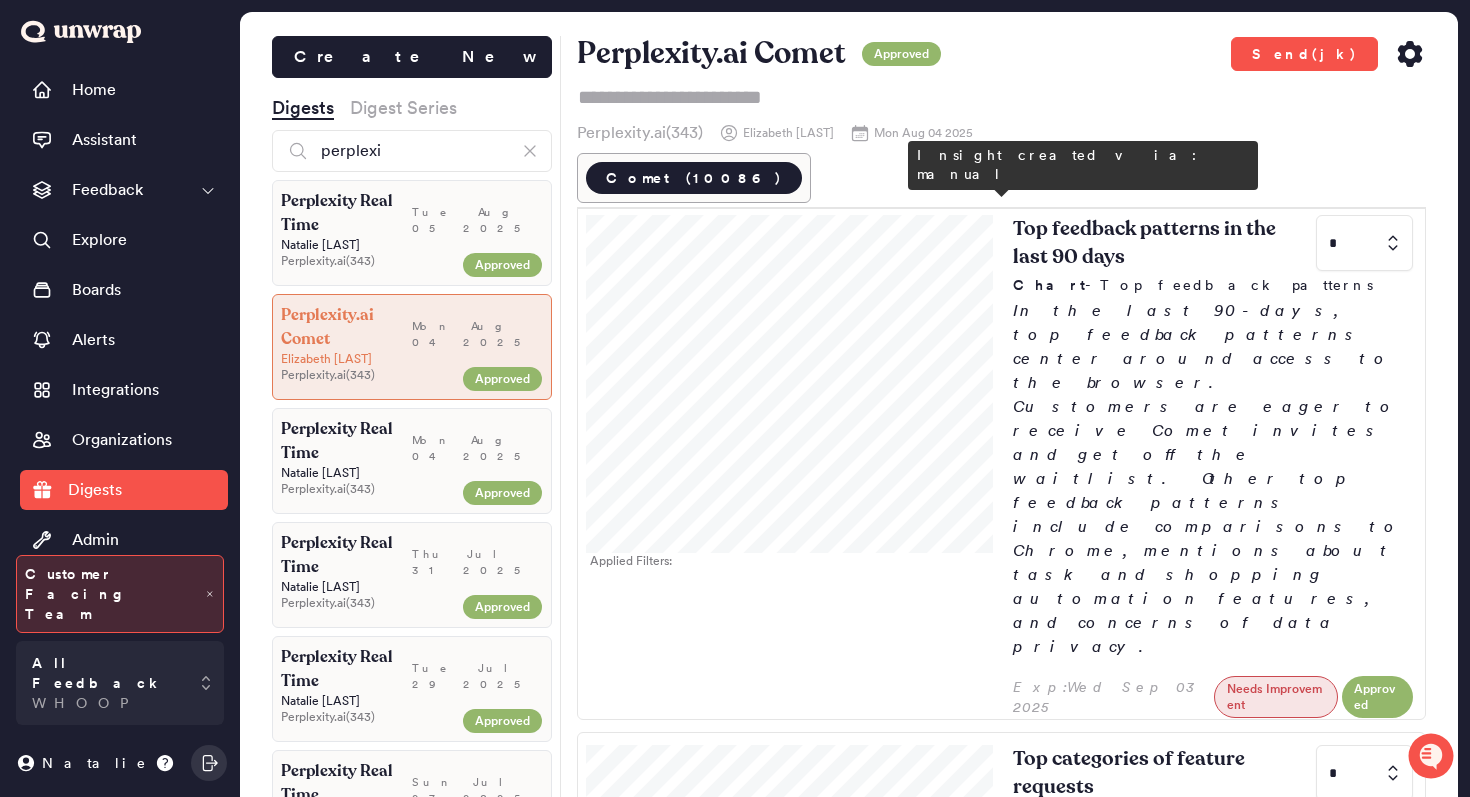scroll, scrollTop: 13, scrollLeft: 0, axis: vertical 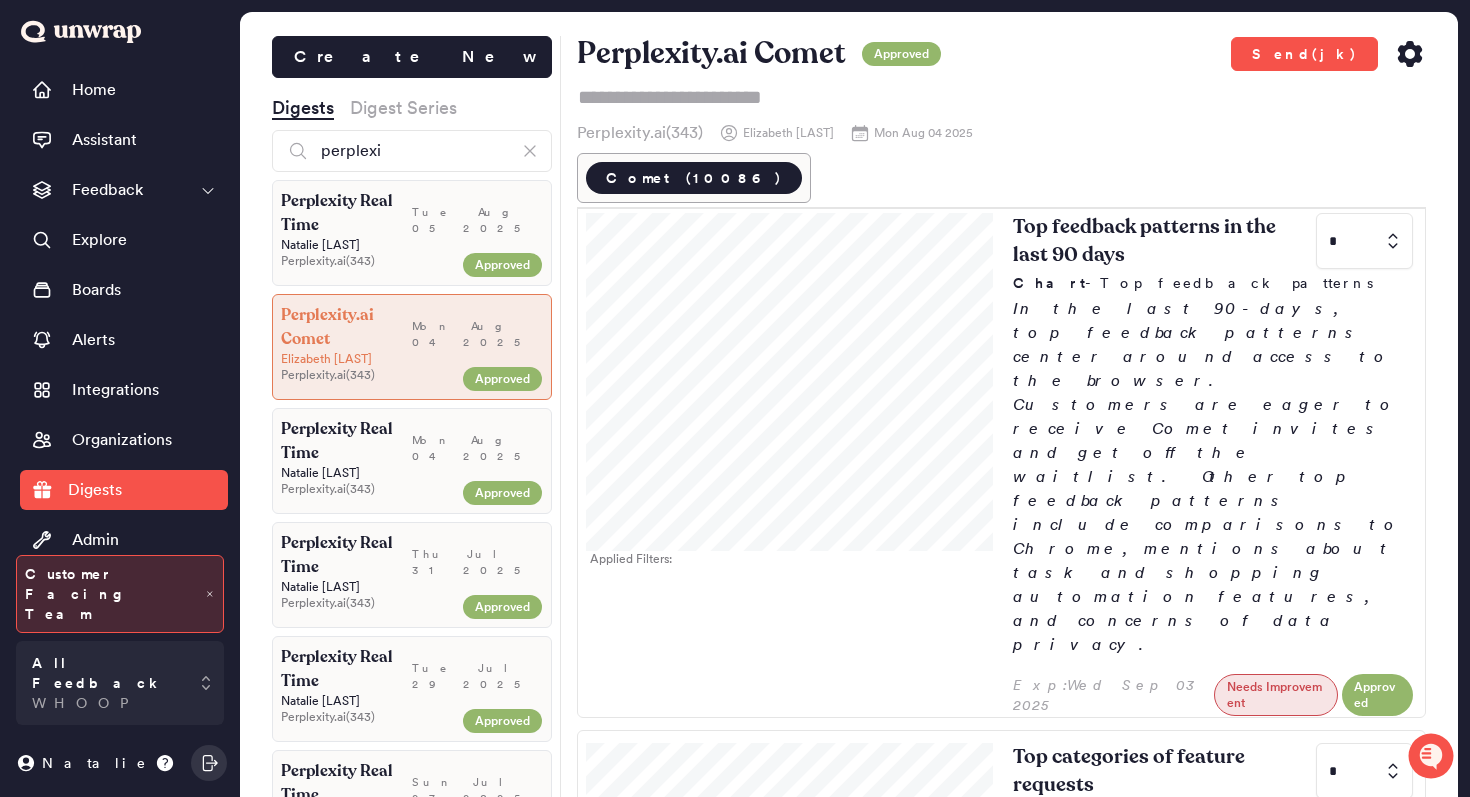 click on "Digest Series" at bounding box center [403, 108] 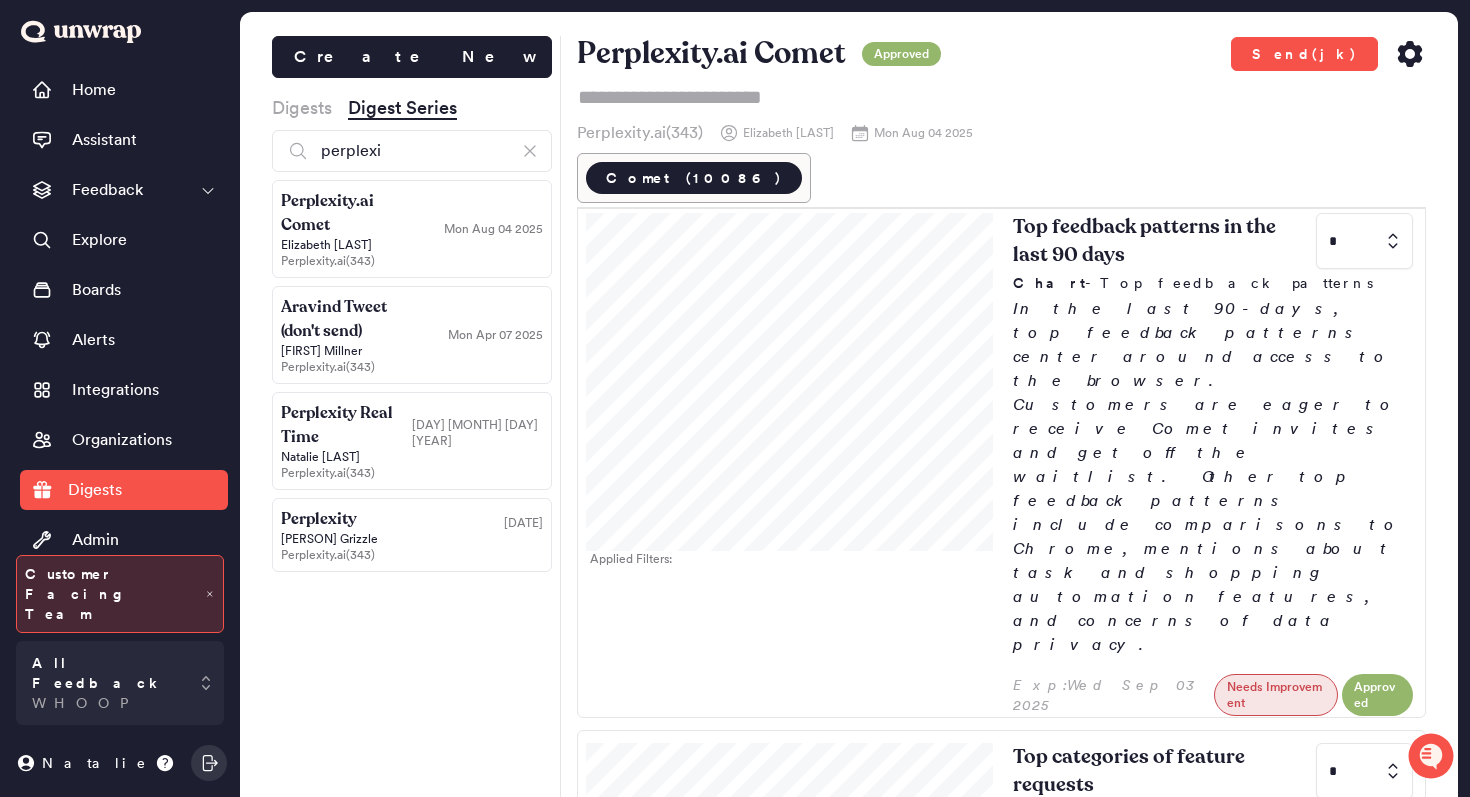 click on "Perplexity.ai Comet" at bounding box center (346, 213) 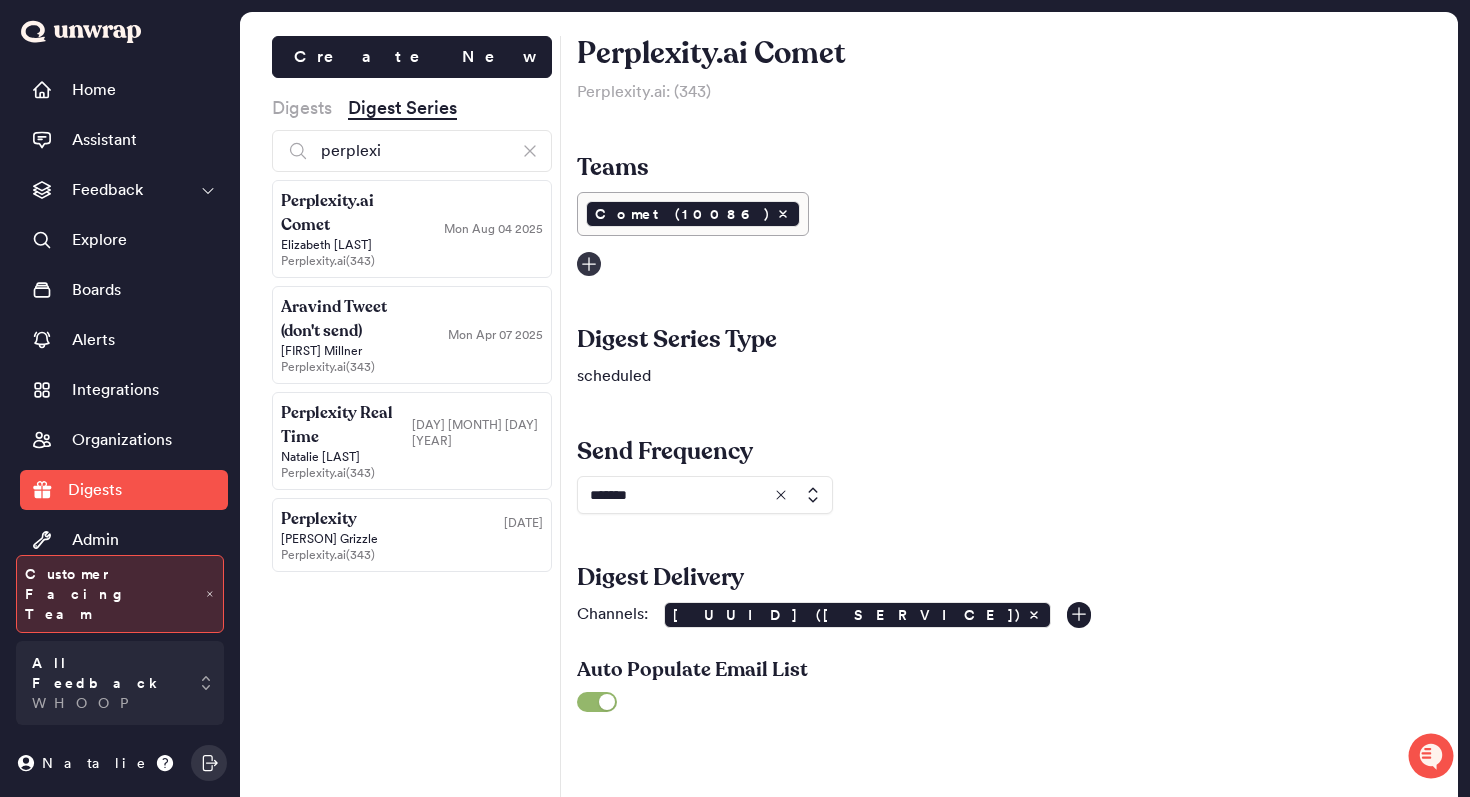 click 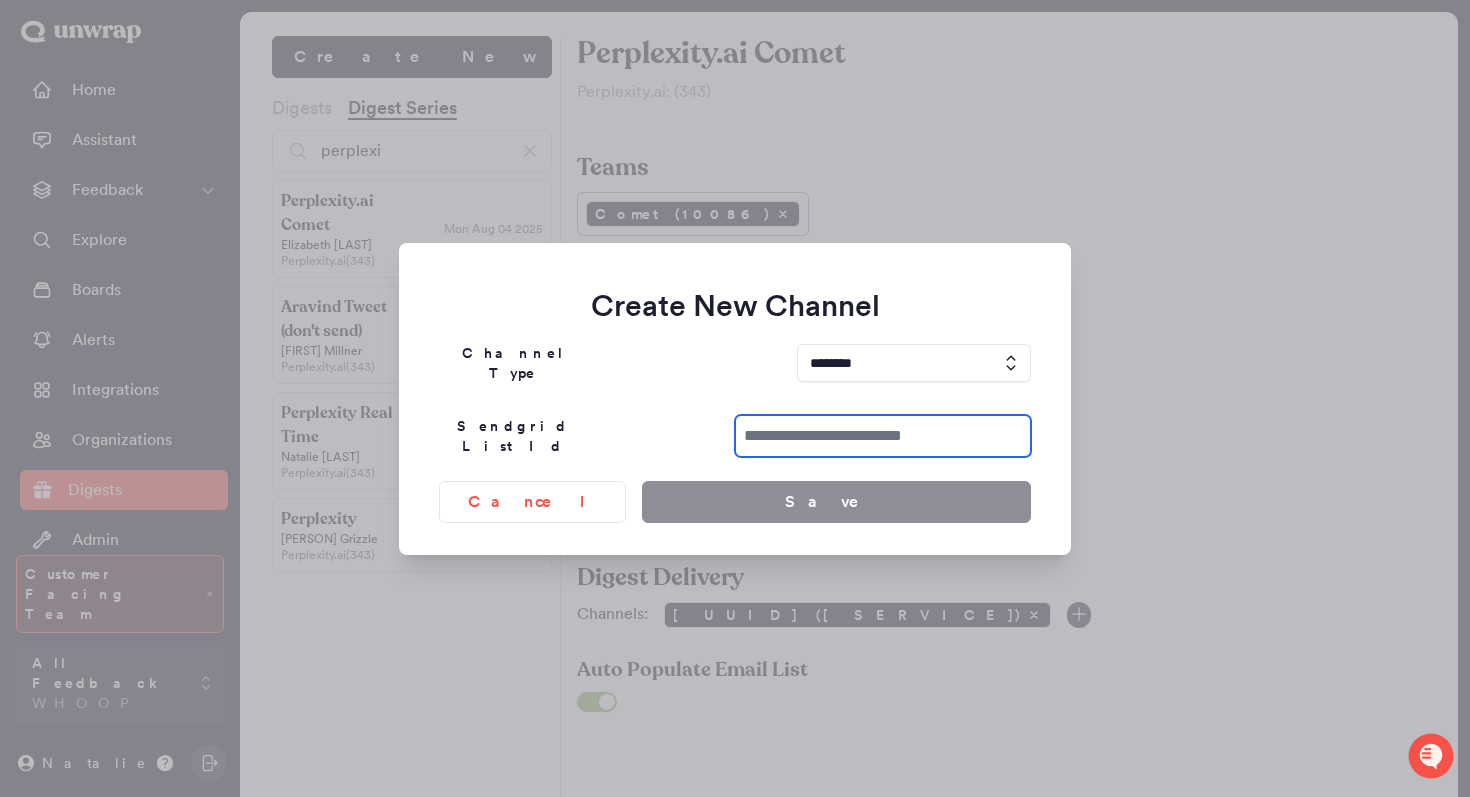 click at bounding box center (883, 436) 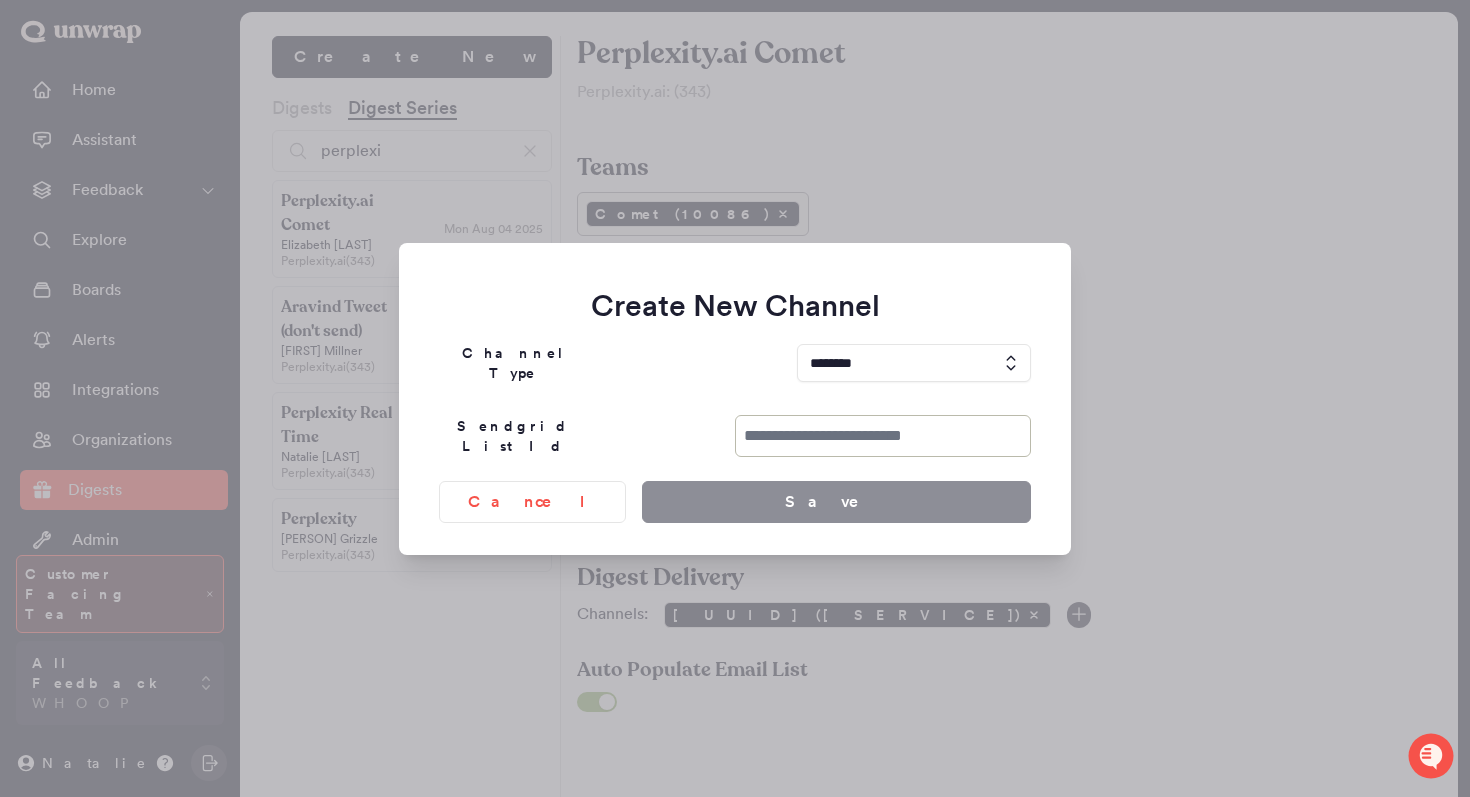 click at bounding box center [914, 363] 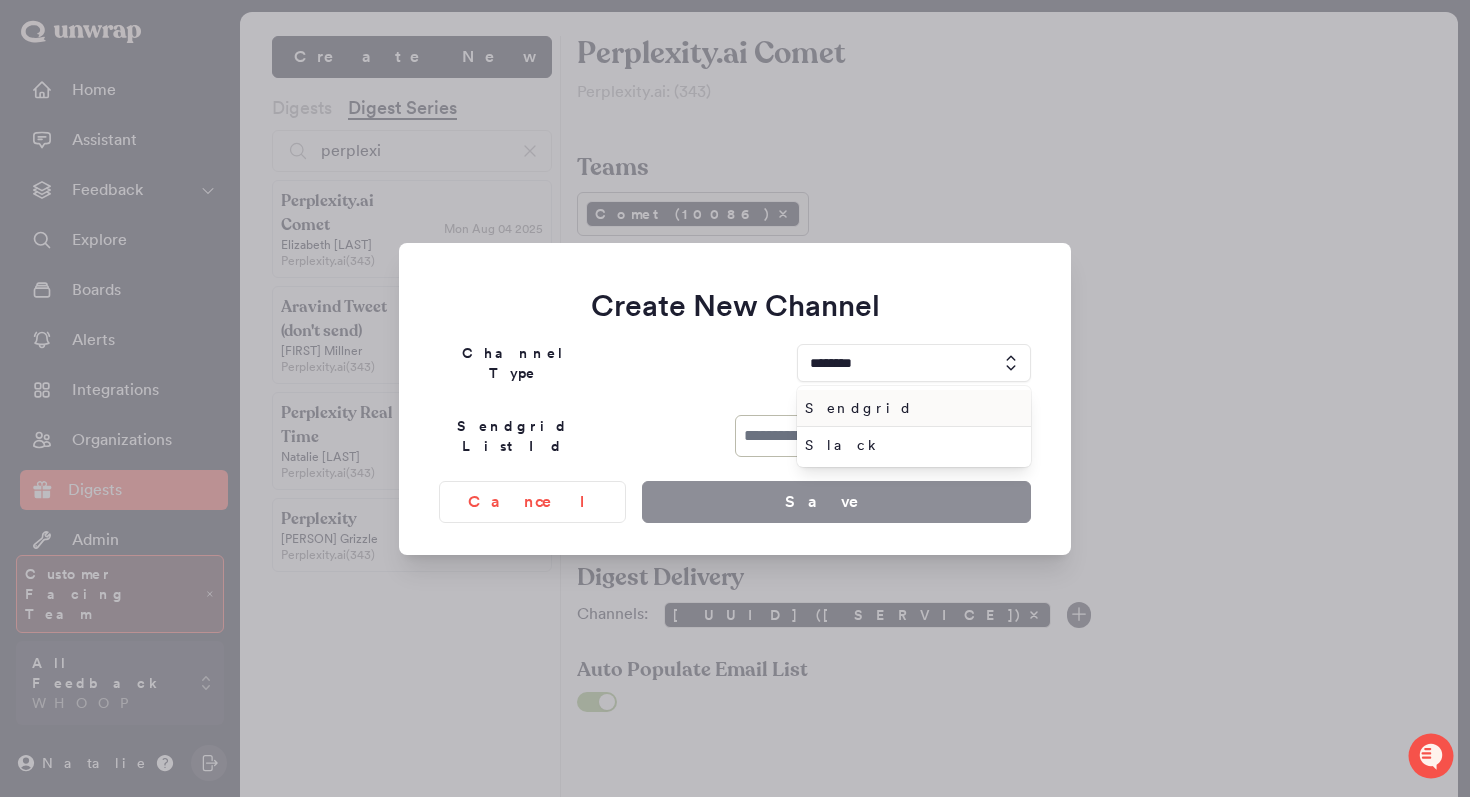 click on "Sendgrid" at bounding box center [910, 408] 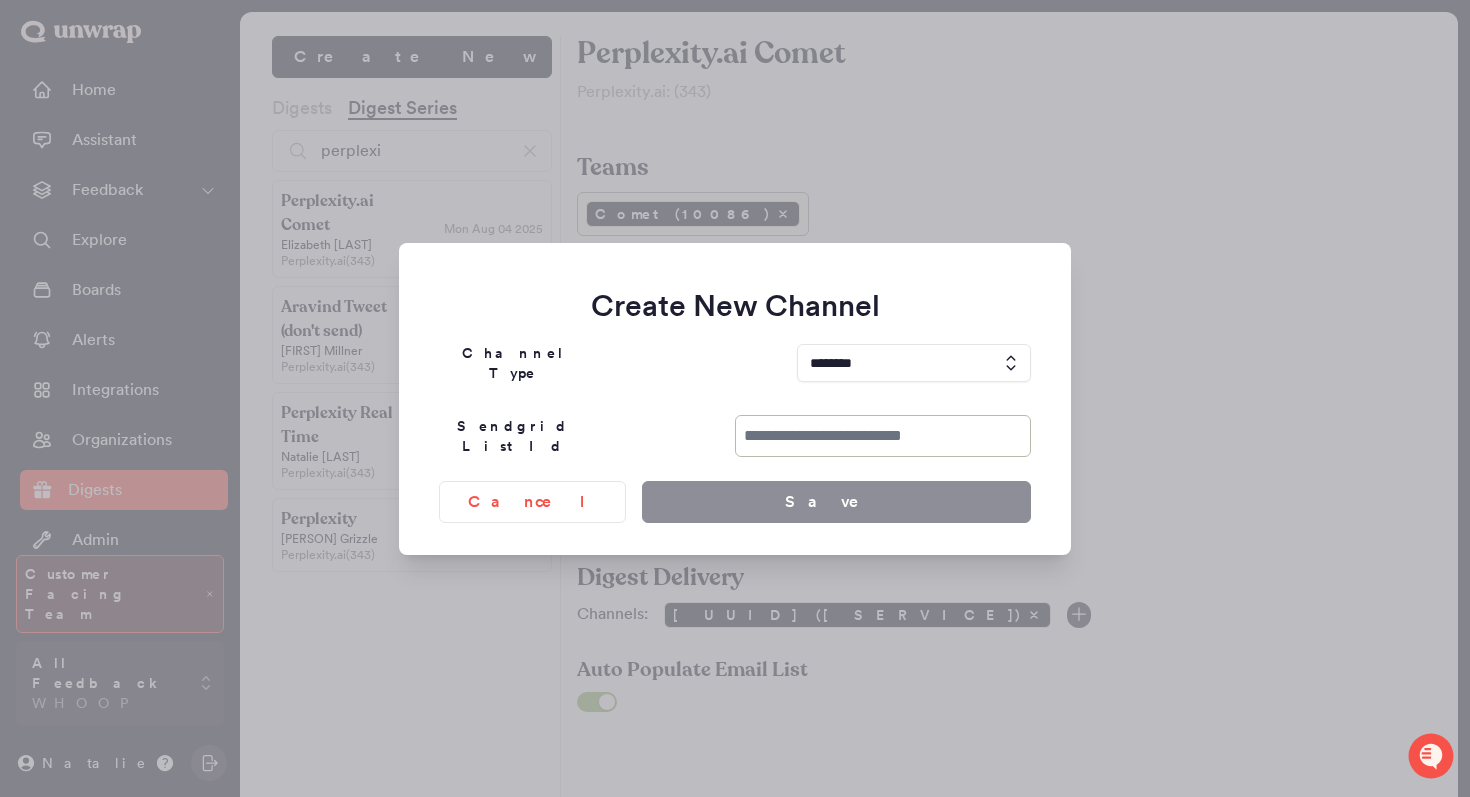 click at bounding box center [914, 363] 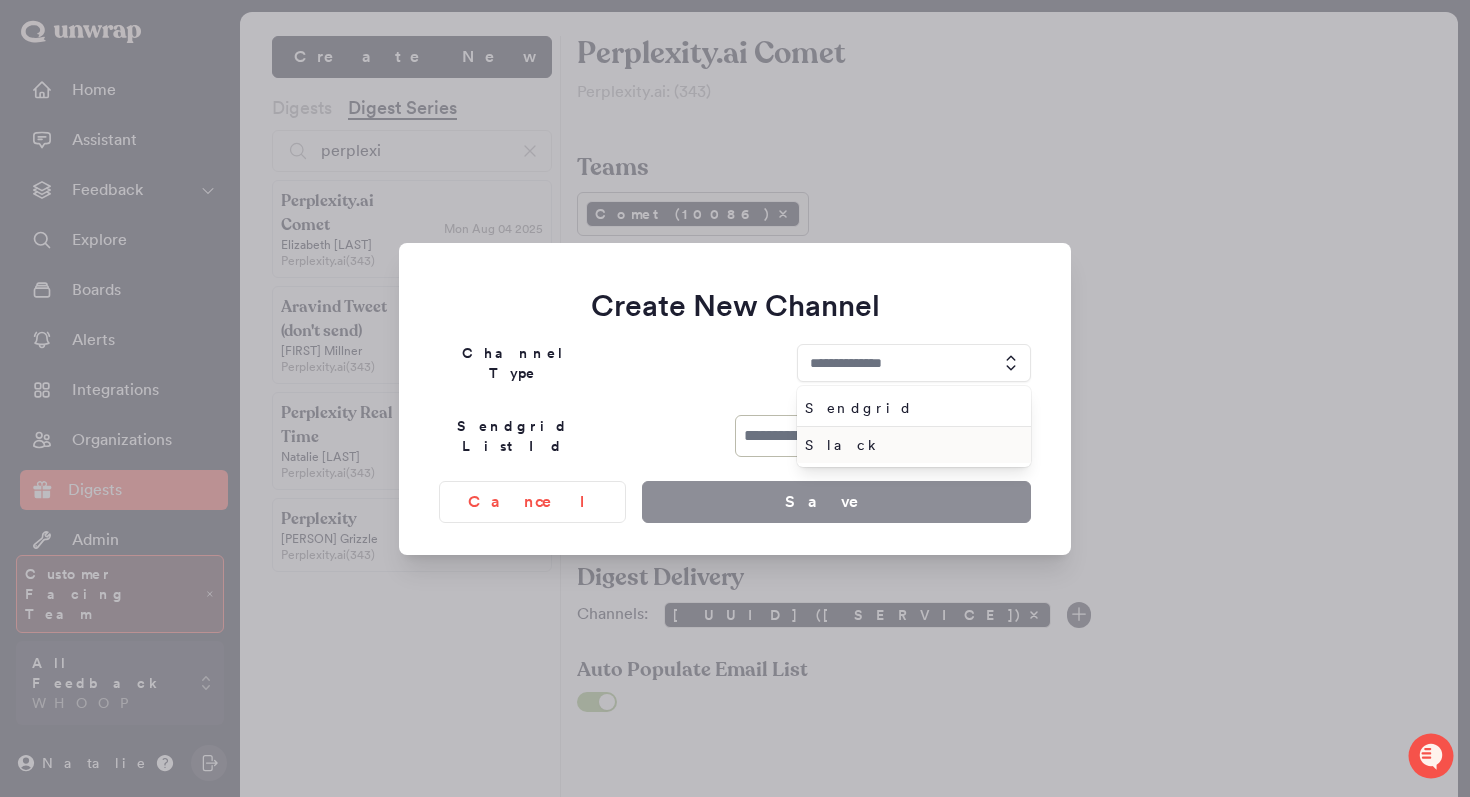 type on "********" 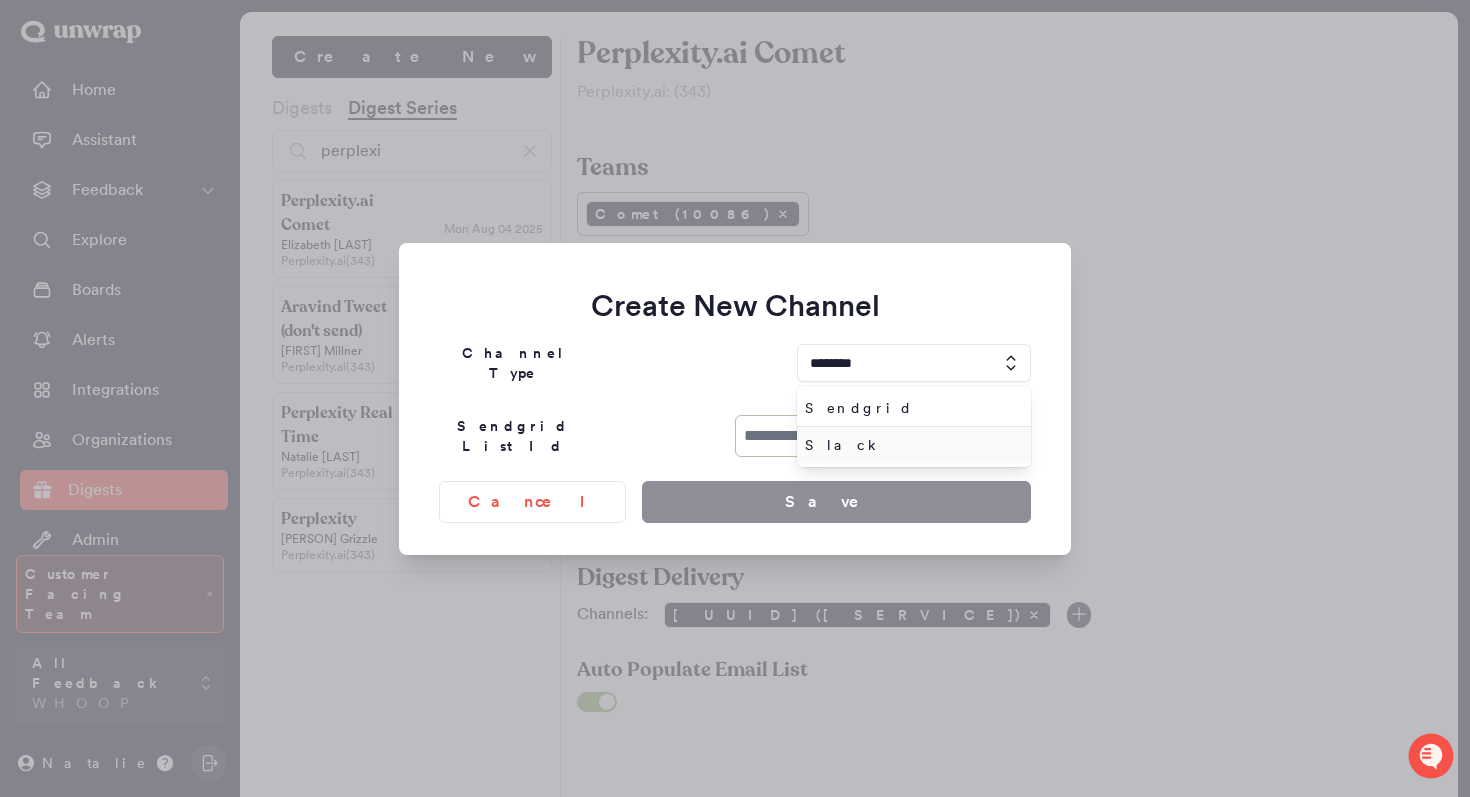 click on "Slack" at bounding box center (914, 445) 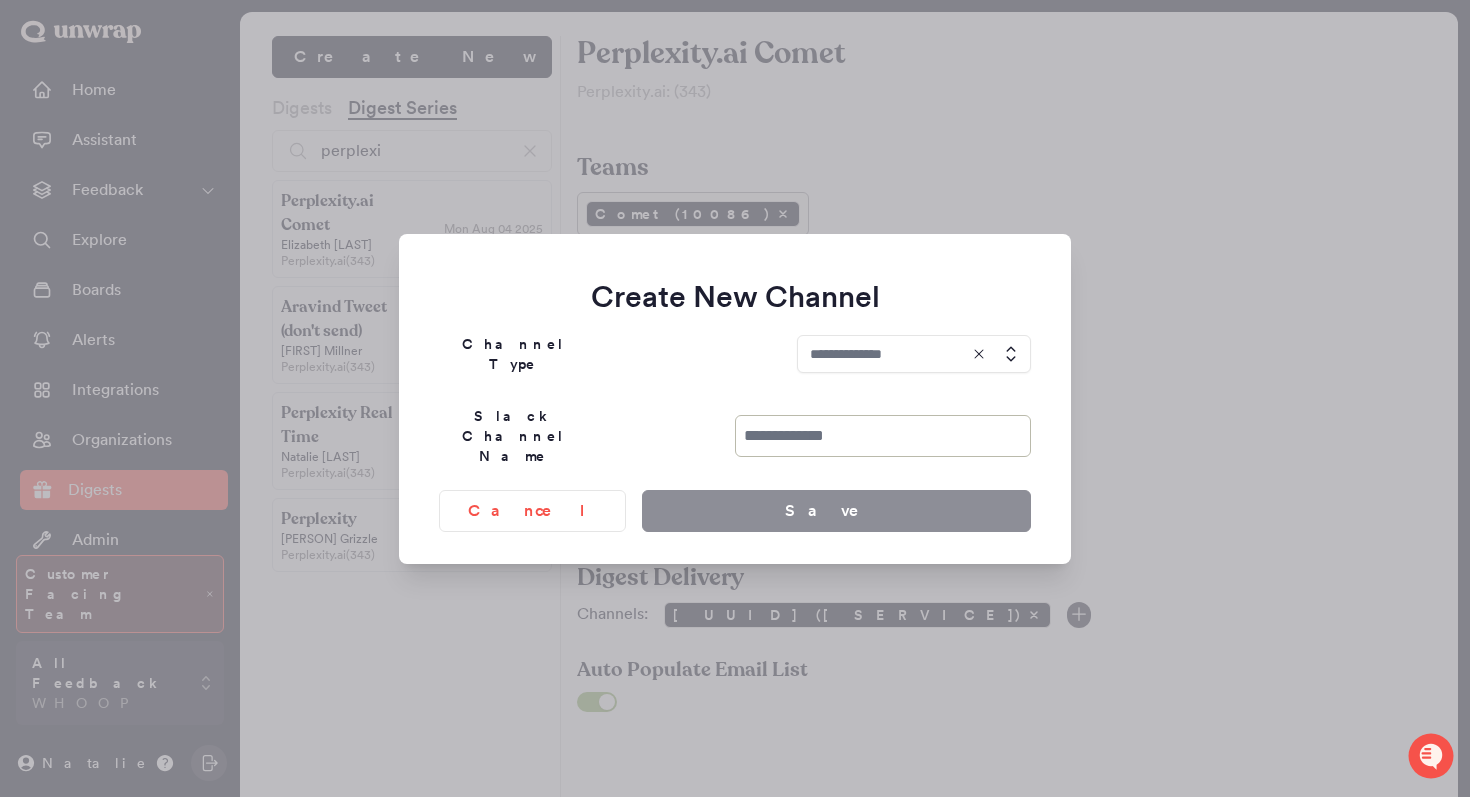 type on "*****" 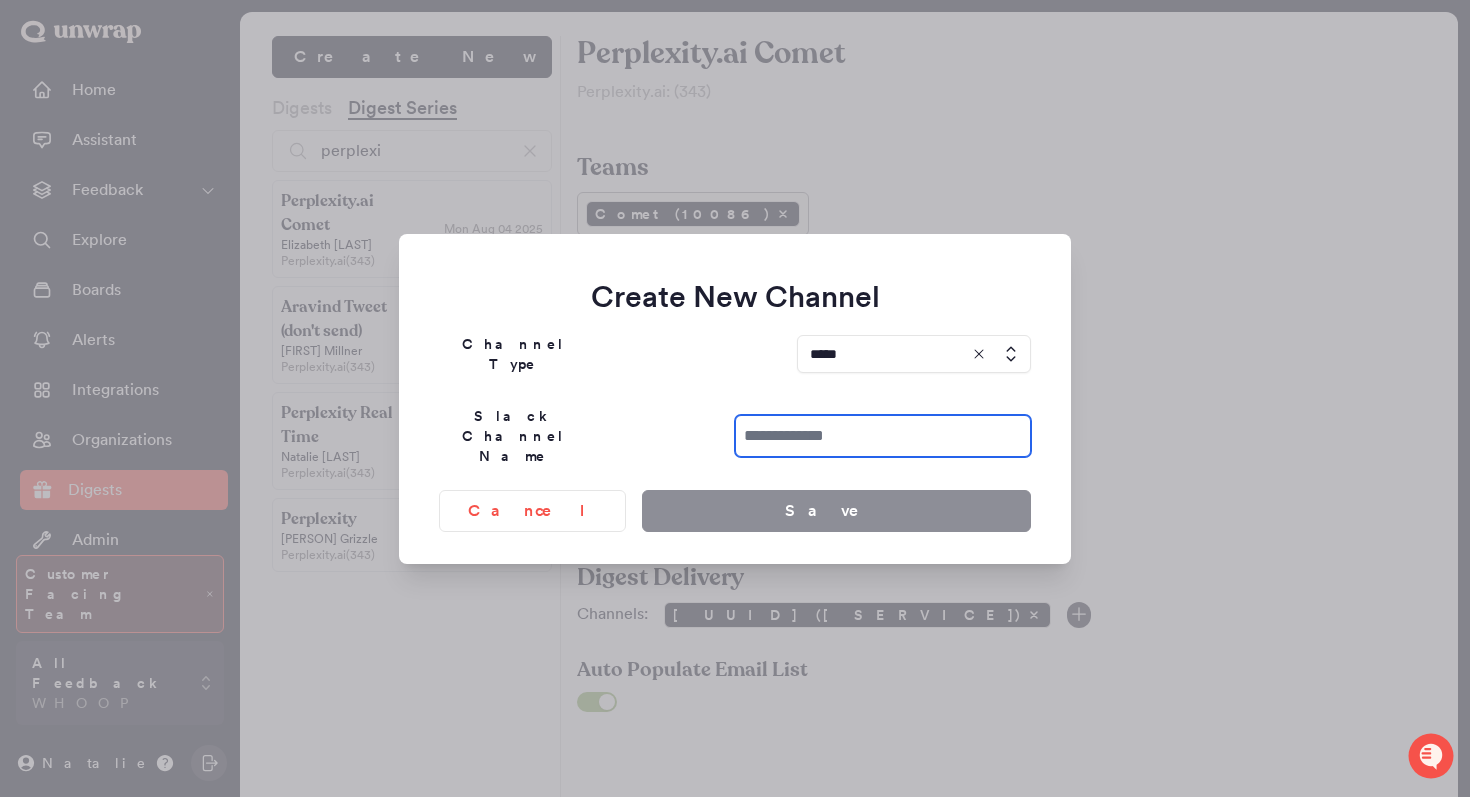 click at bounding box center (883, 436) 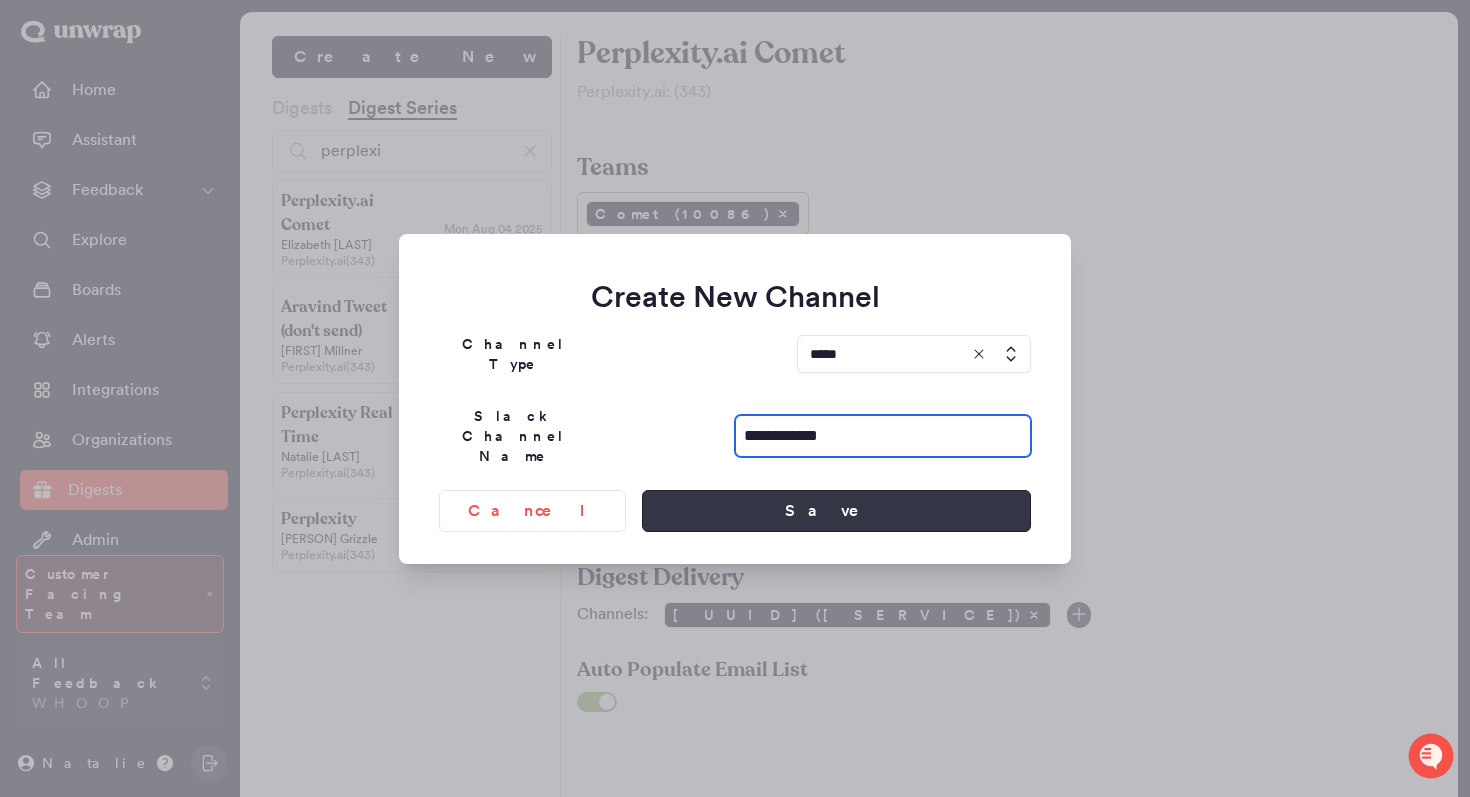 type on "**********" 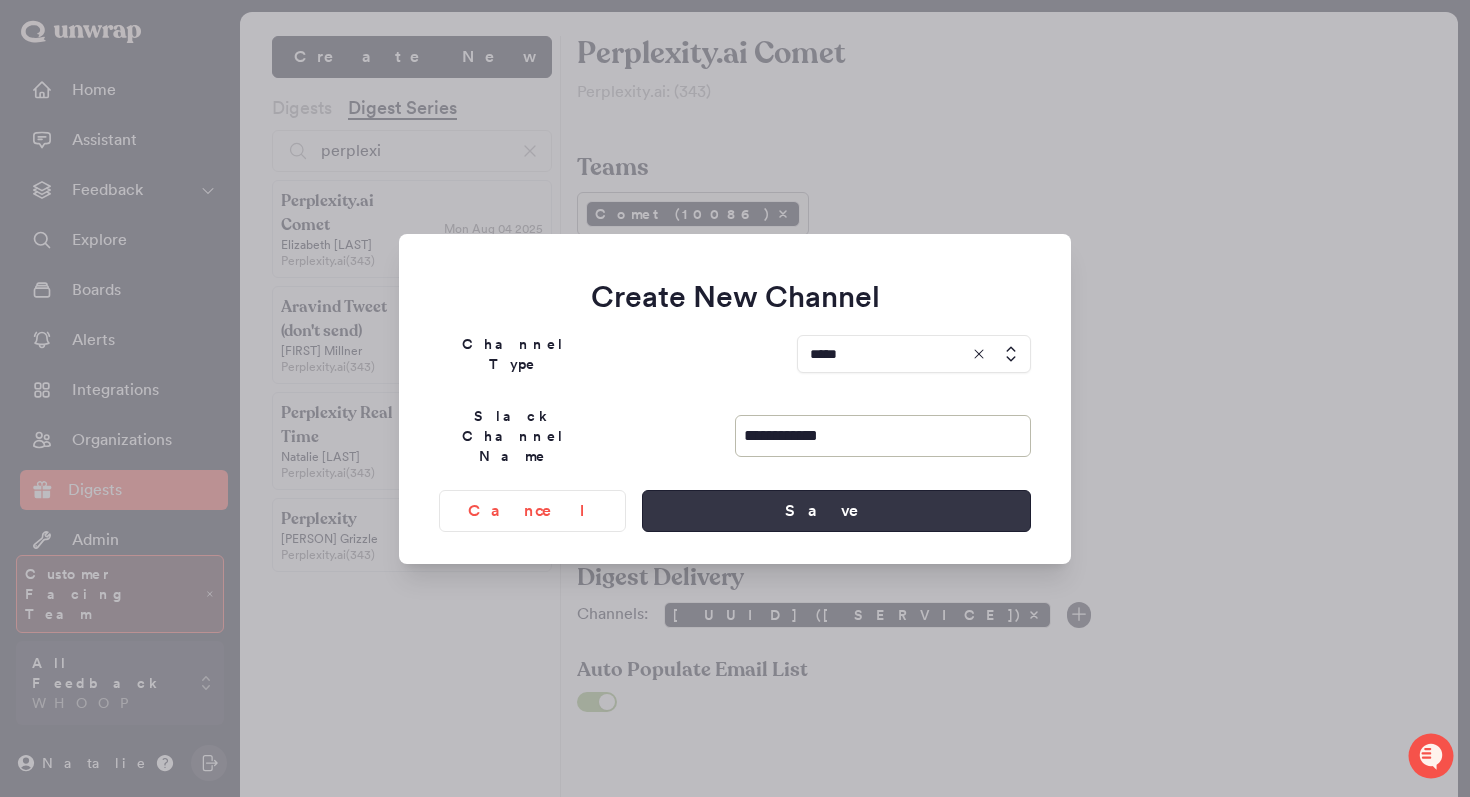 click on "Save" at bounding box center [836, 511] 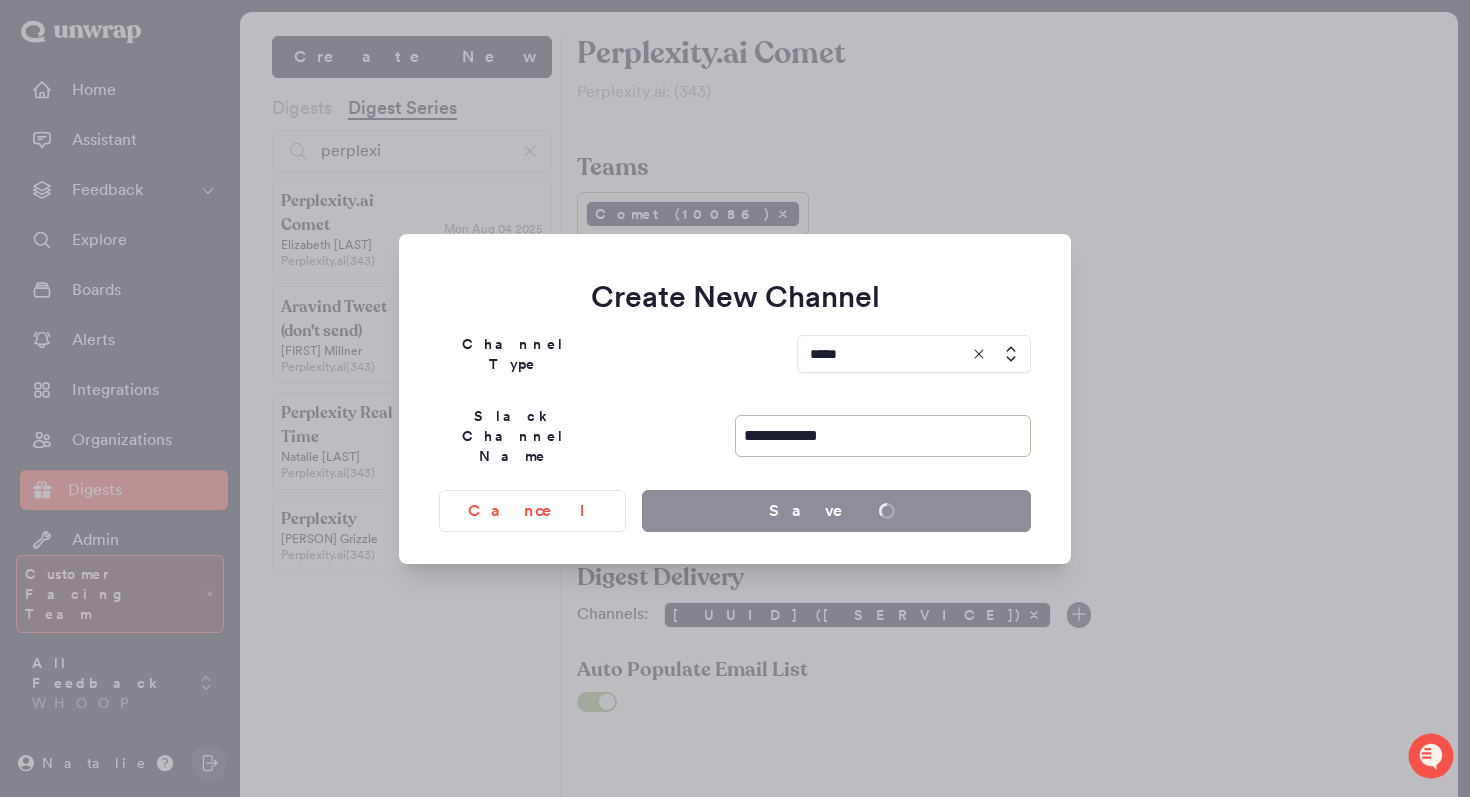 type 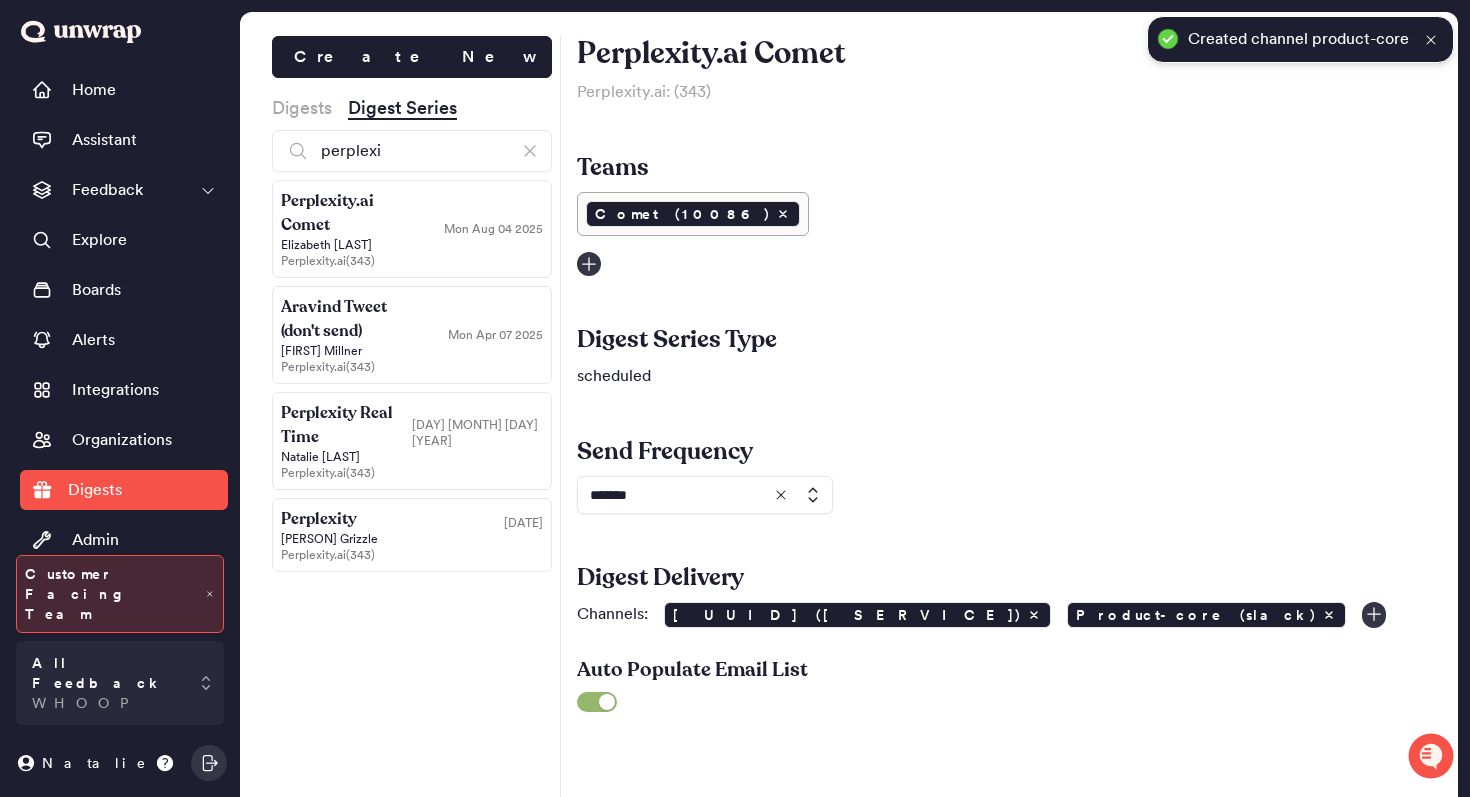 click on "Digests" at bounding box center [302, 108] 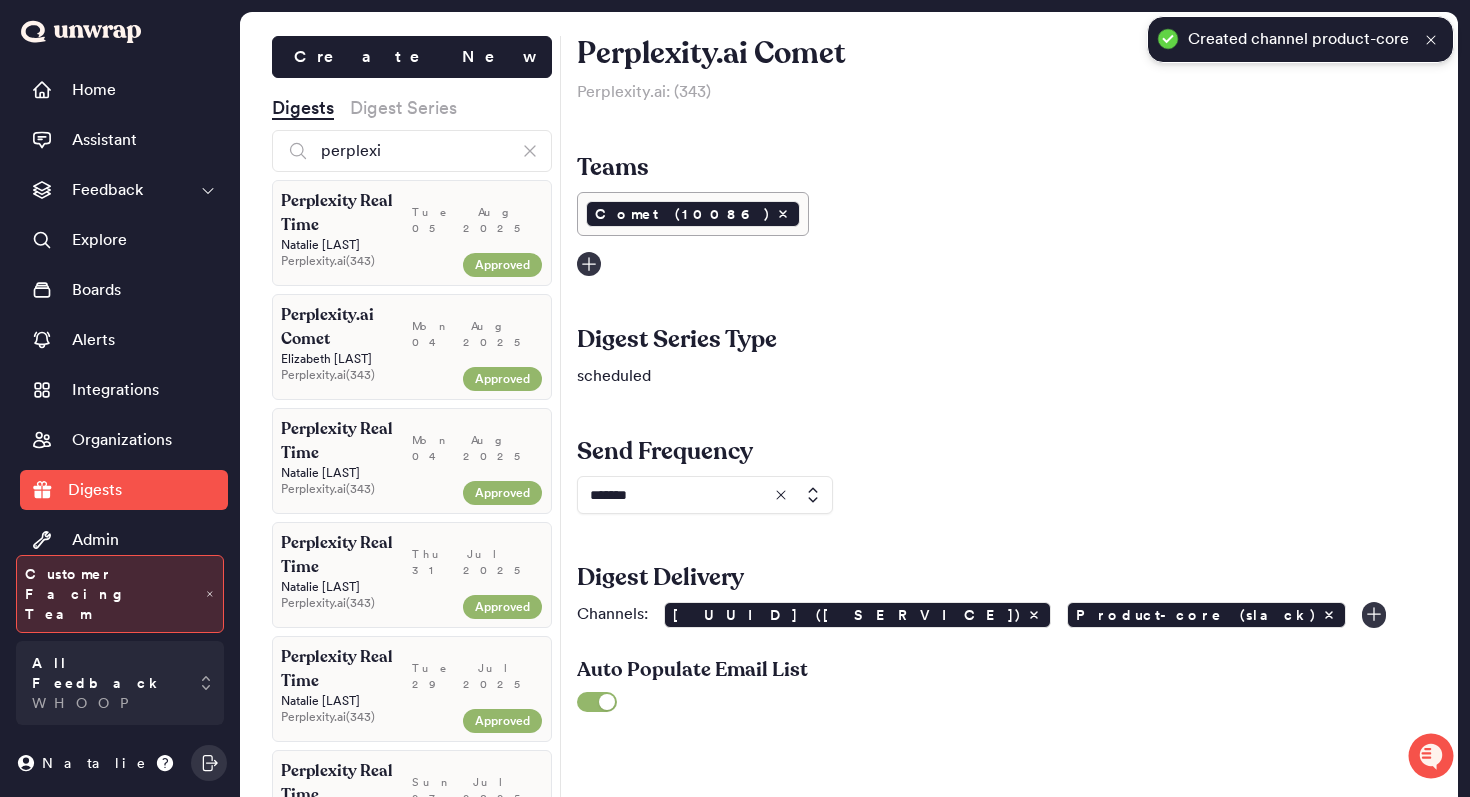 click on "Mon Aug 04 2025" at bounding box center [477, 327] 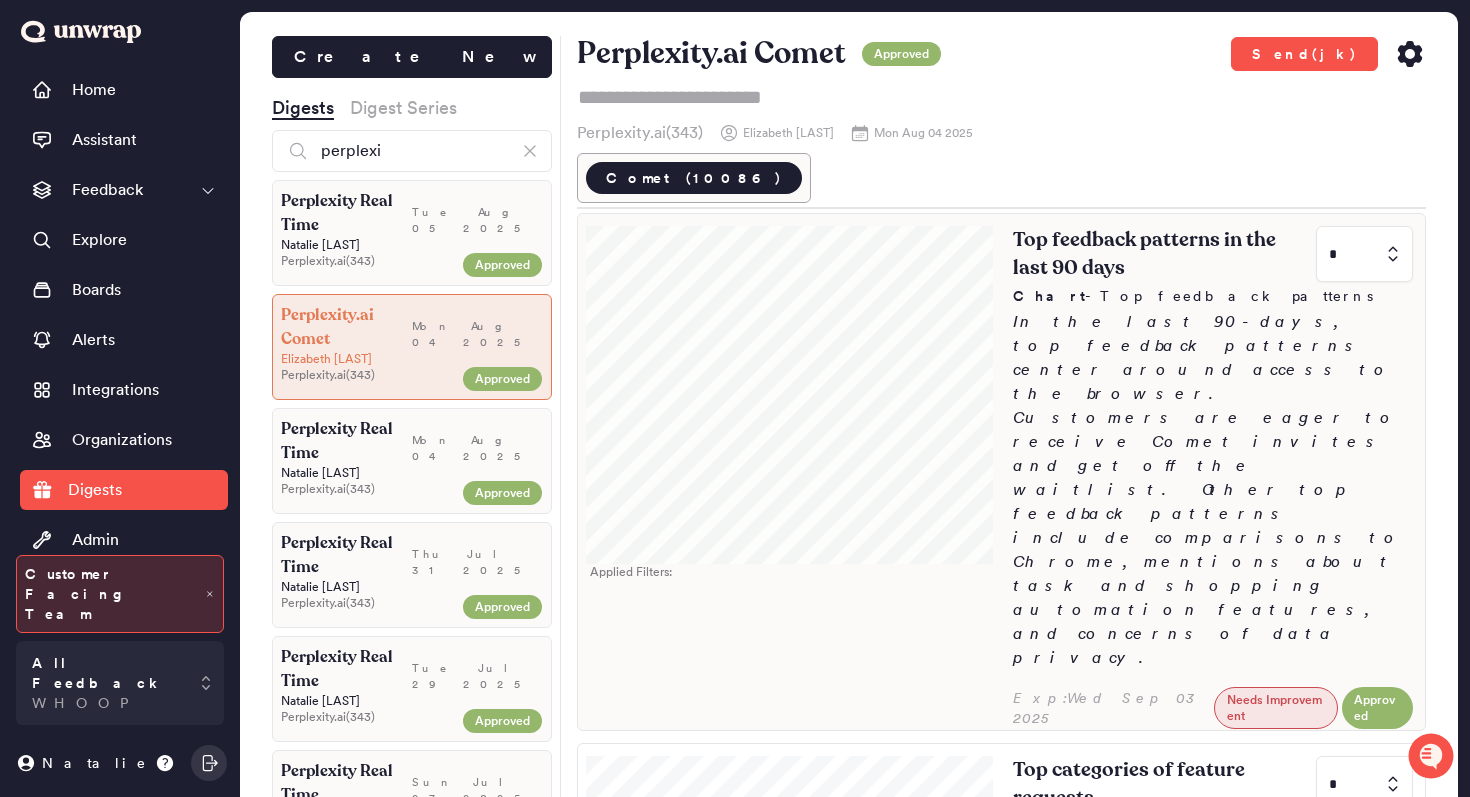 click on "Top feedback patterns in the last 90 days * Chart  -  Top feedback patterns In the last 90-days, top feedback patterns center around access to the browser. Customers are eager to receive Comet invites and get off the waitlist. Other top feedback patterns include comparisons to Chrome, mentions about task and shopping automation features, and concerns of data privacy." at bounding box center [1213, 450] 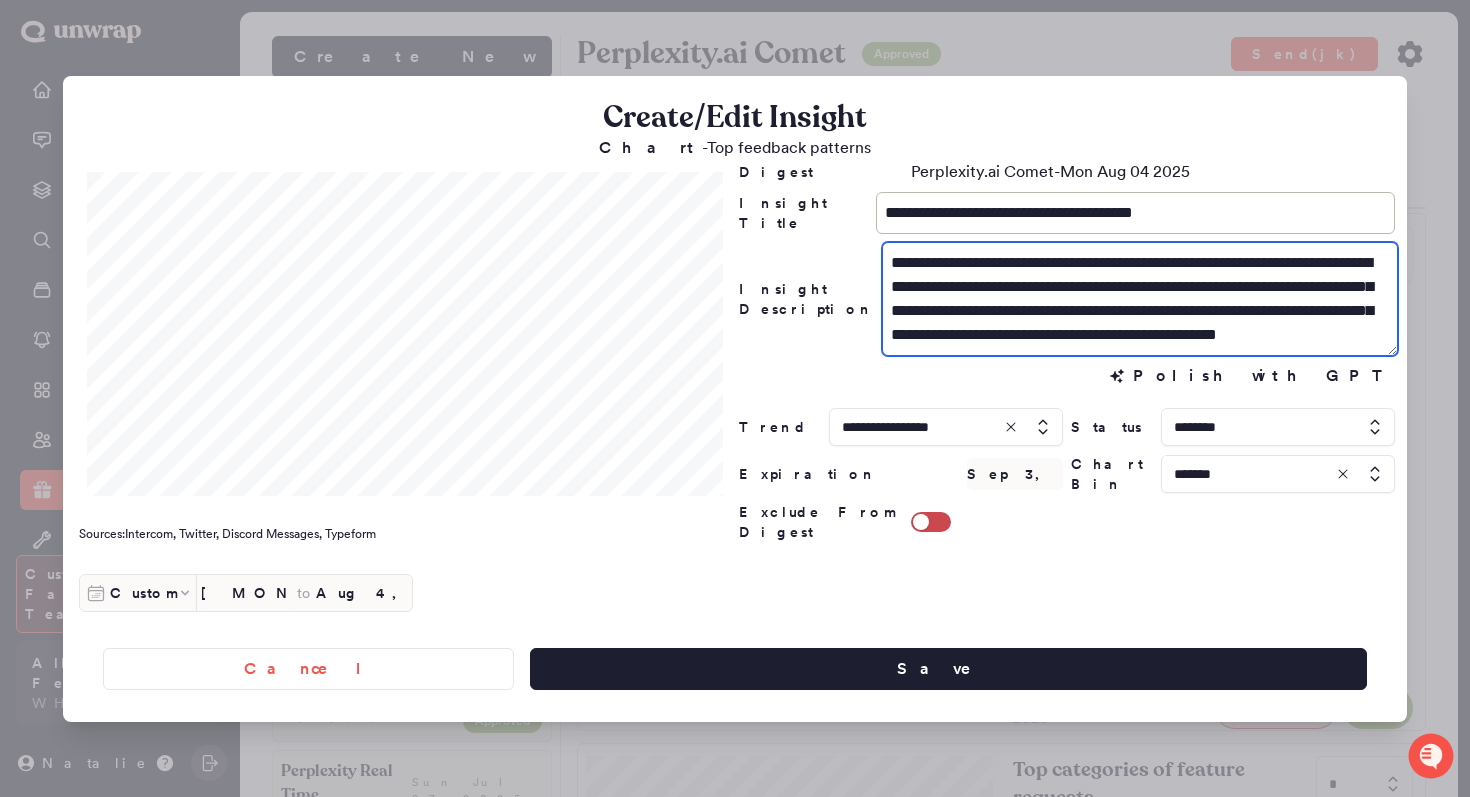 click on "**********" at bounding box center (1140, 299) 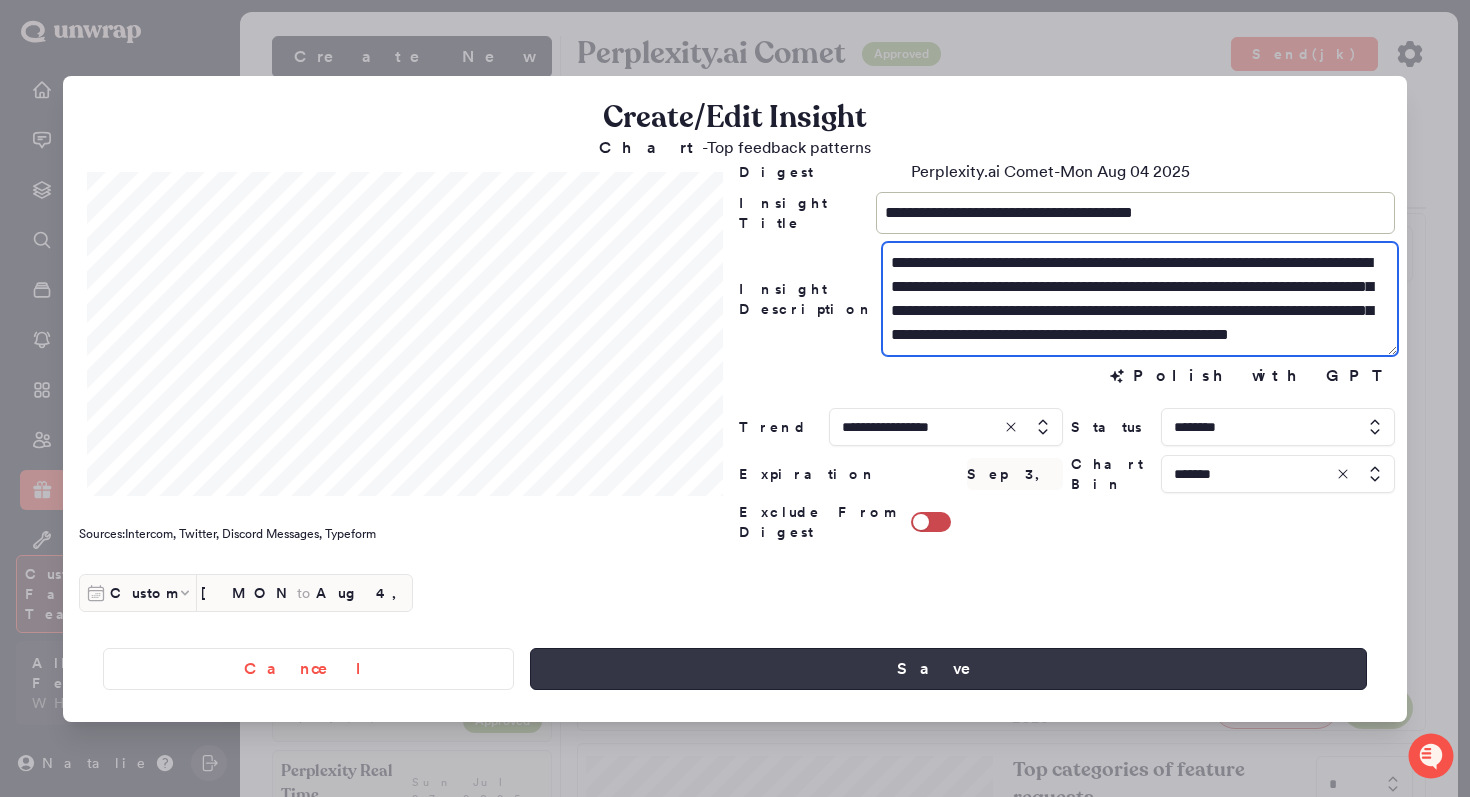 type on "**********" 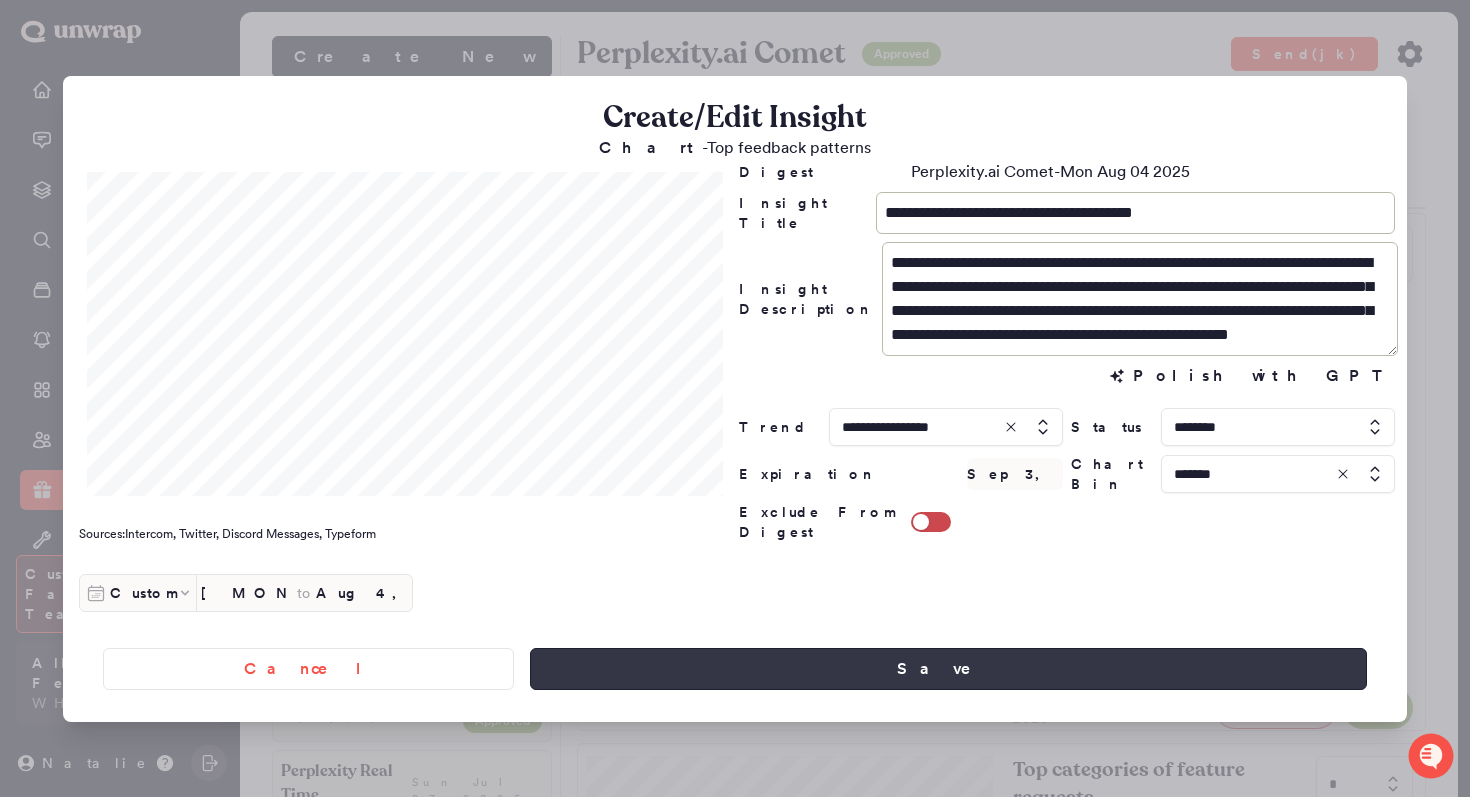 click on "Save" at bounding box center (948, 669) 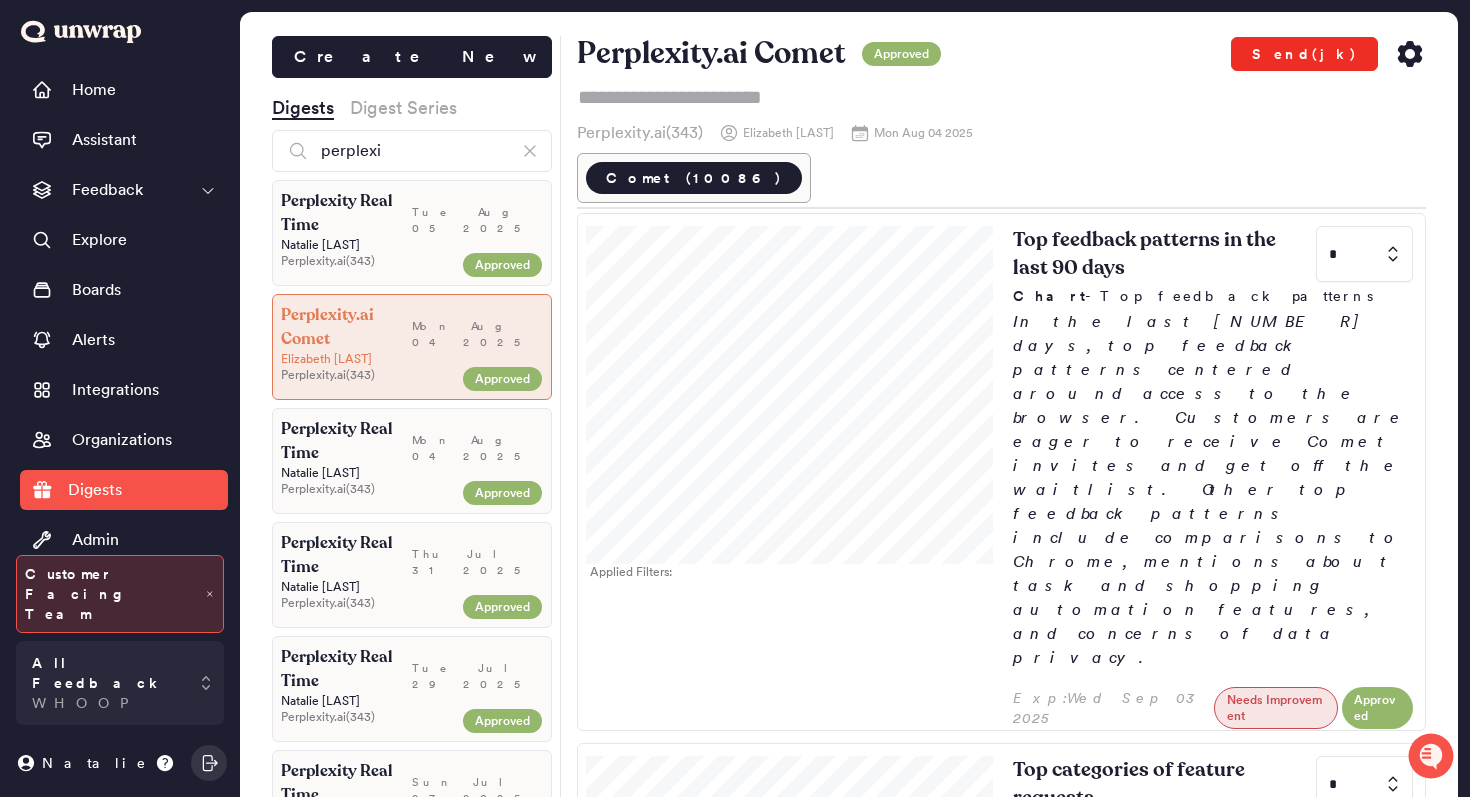 click on "Send(jk)" at bounding box center (1304, 54) 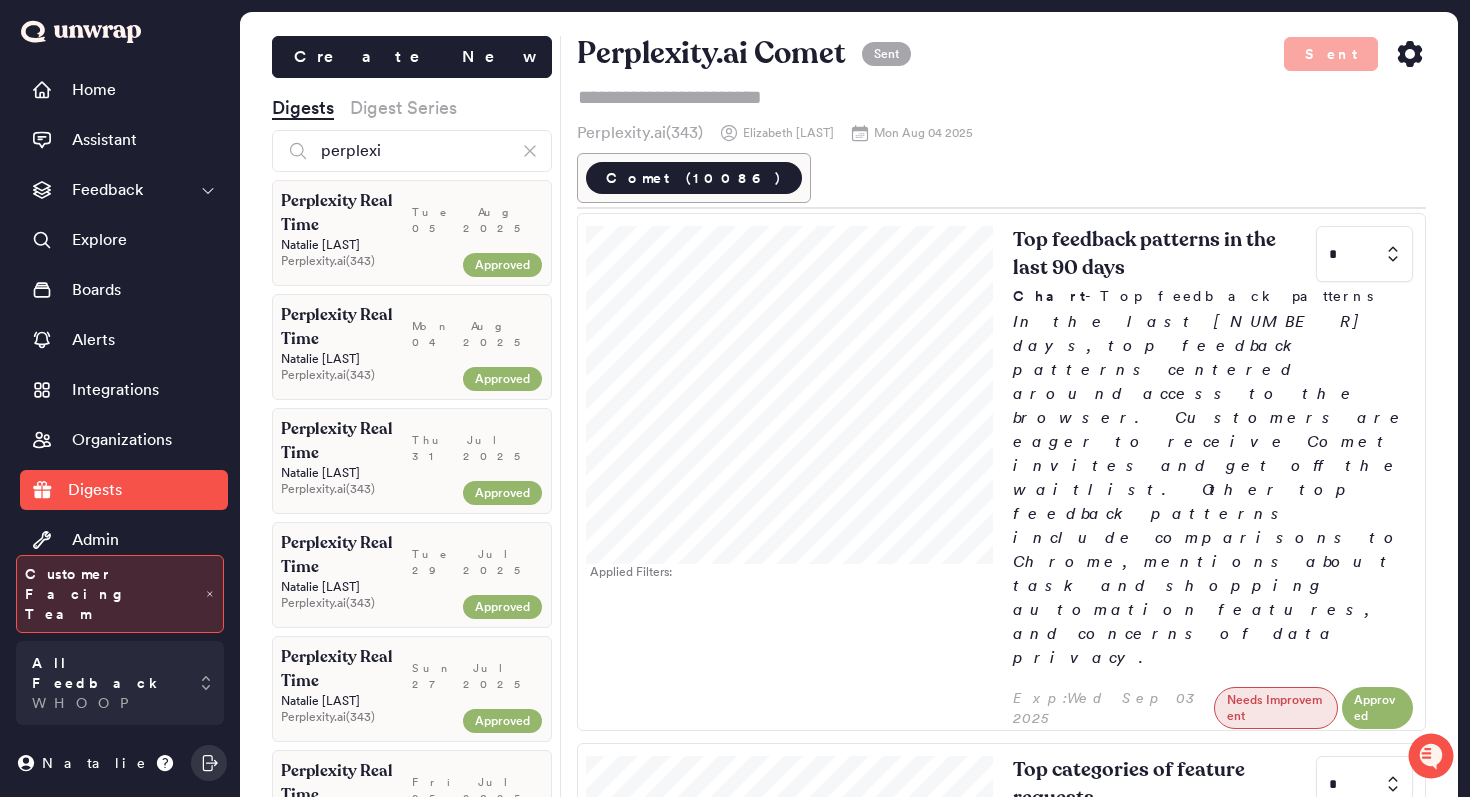click 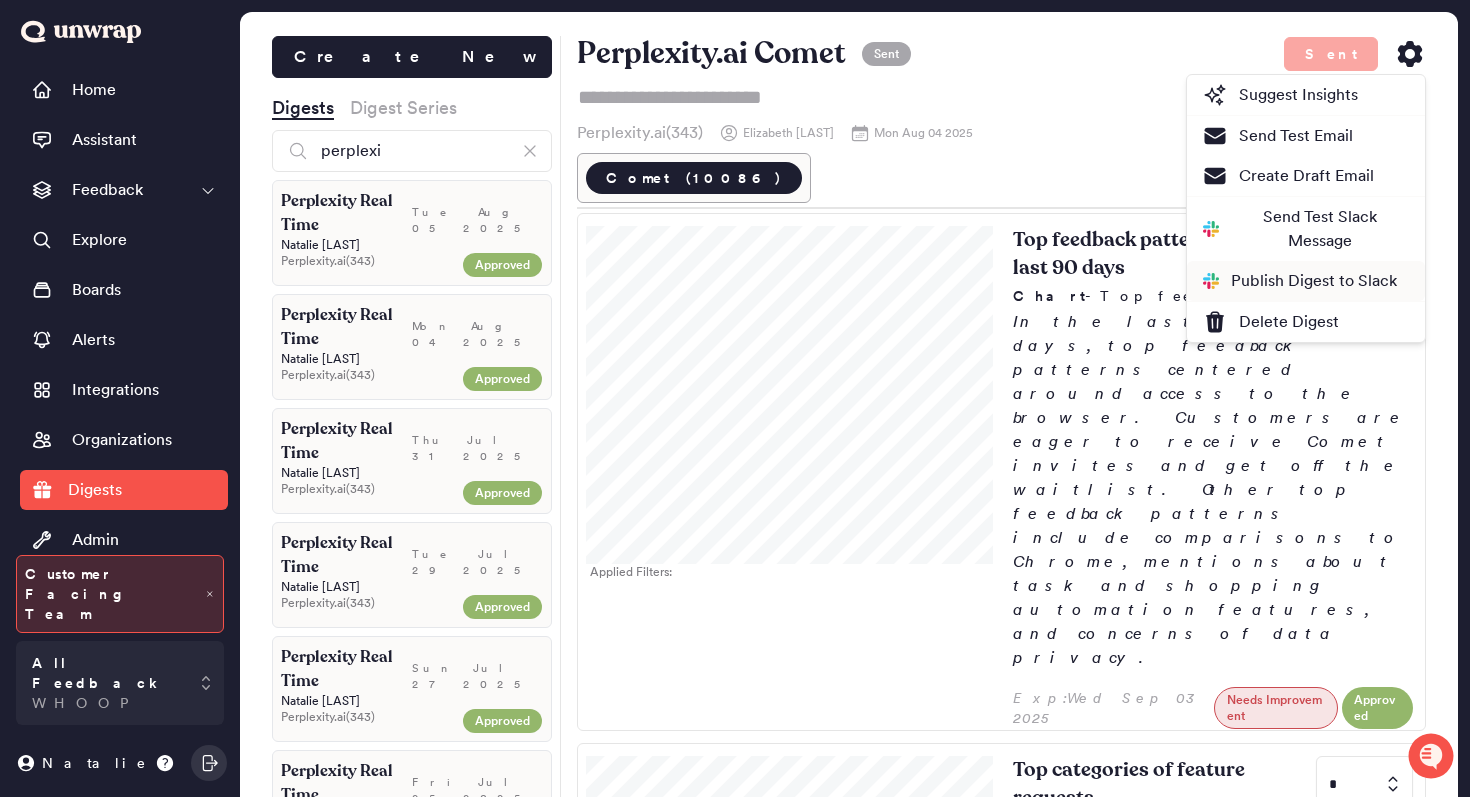 click on "Publish Digest to Slack" at bounding box center (1300, 281) 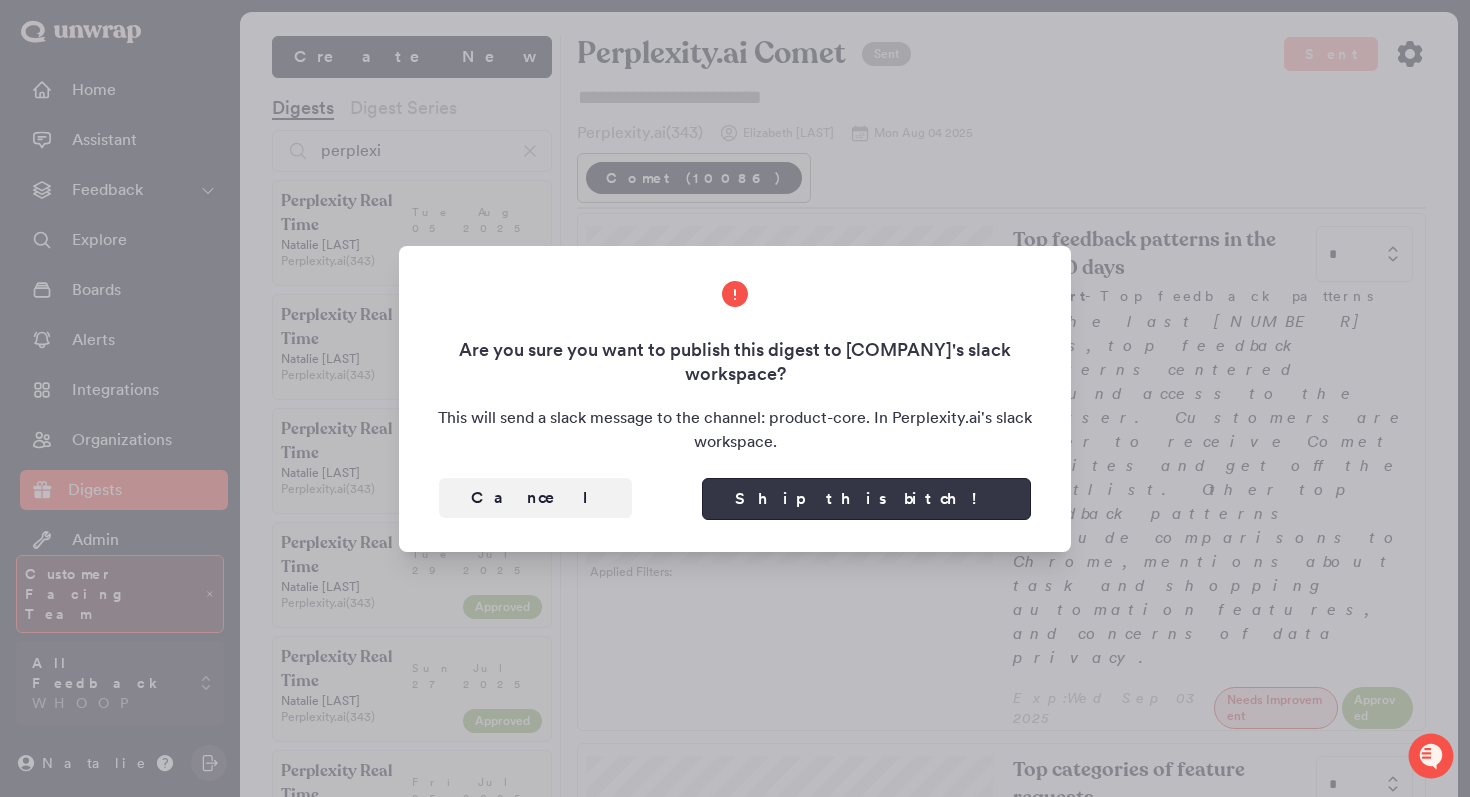 click on "Ship this bitch!" at bounding box center [866, 499] 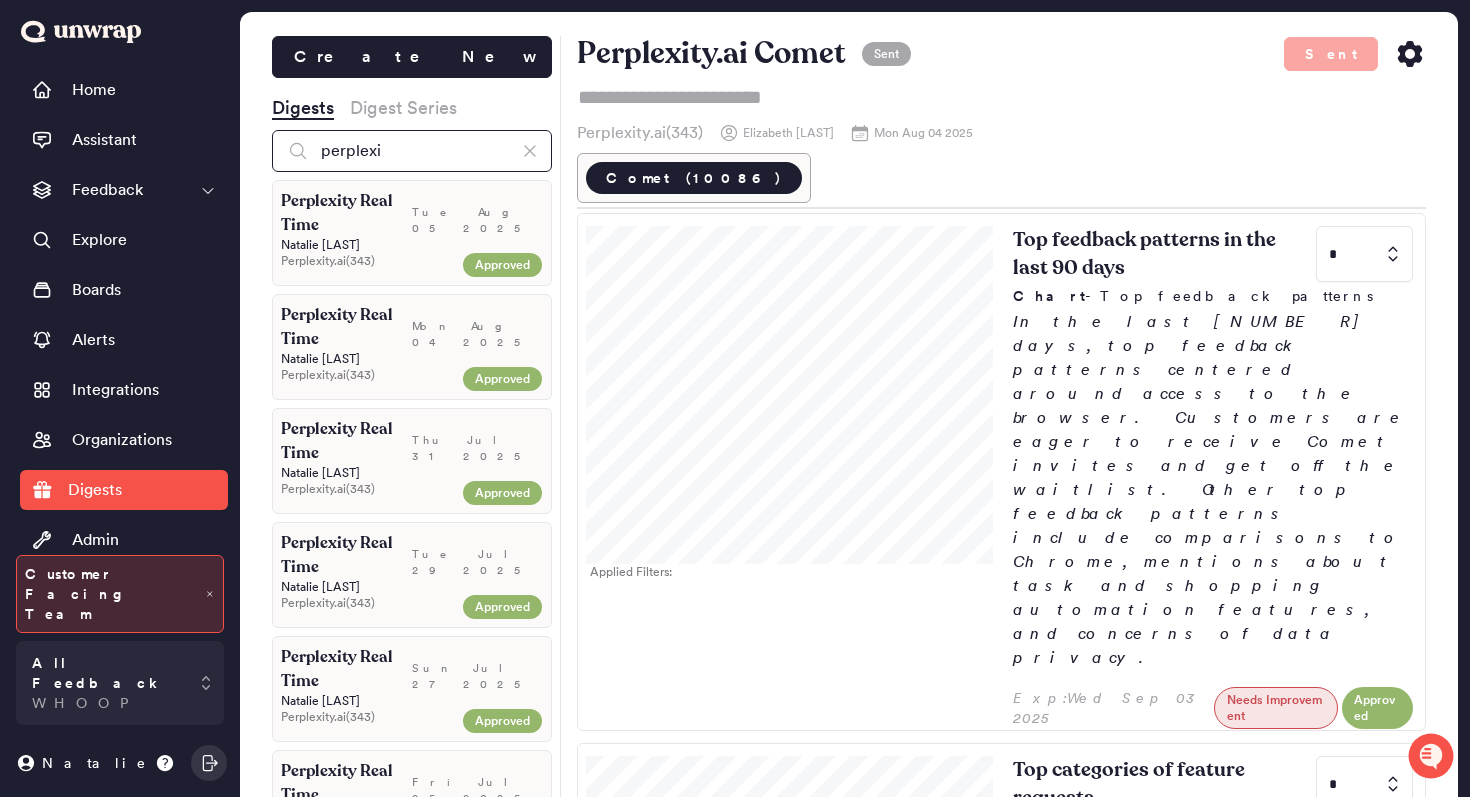 click on "perplexi" at bounding box center [412, 151] 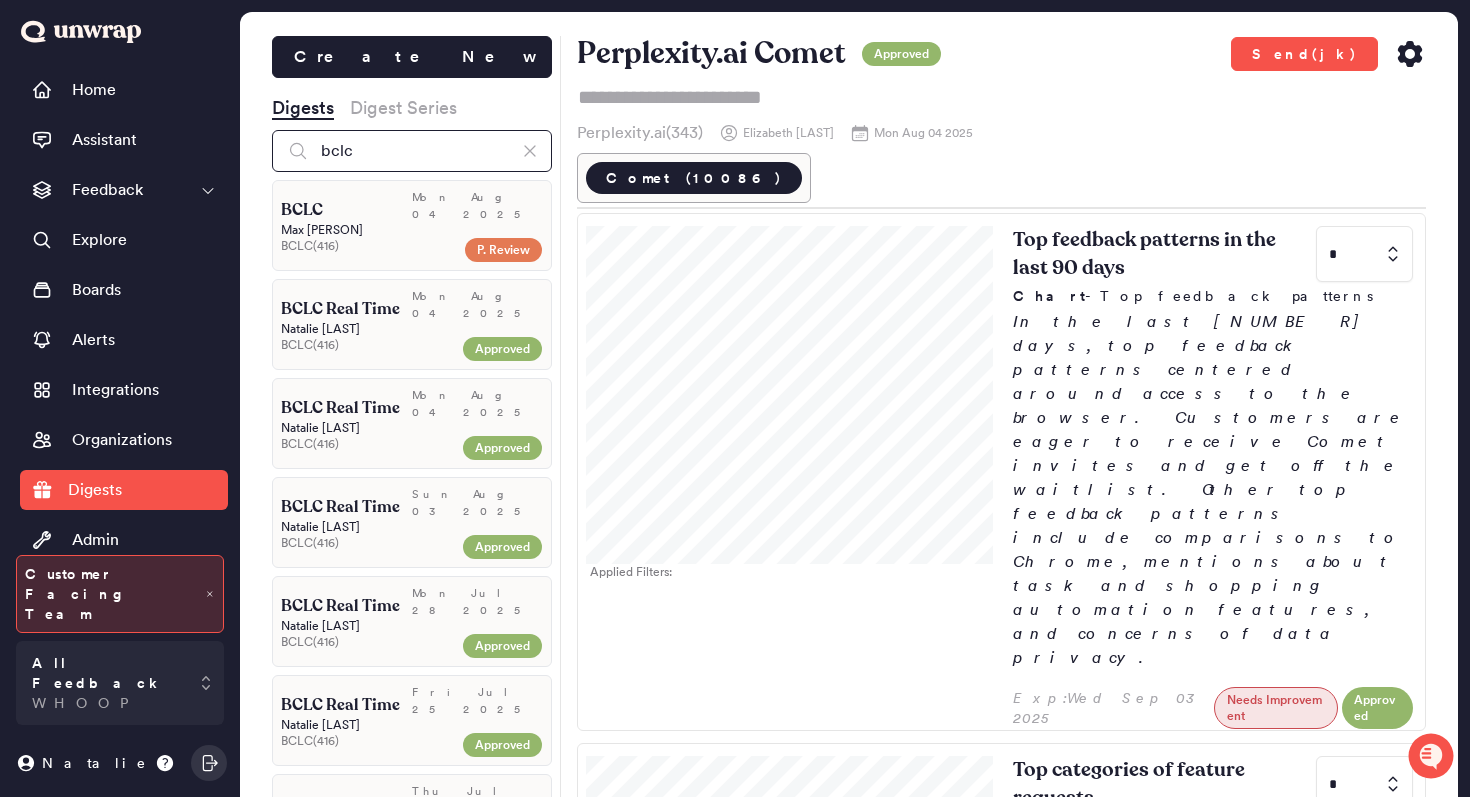 type on "bclc" 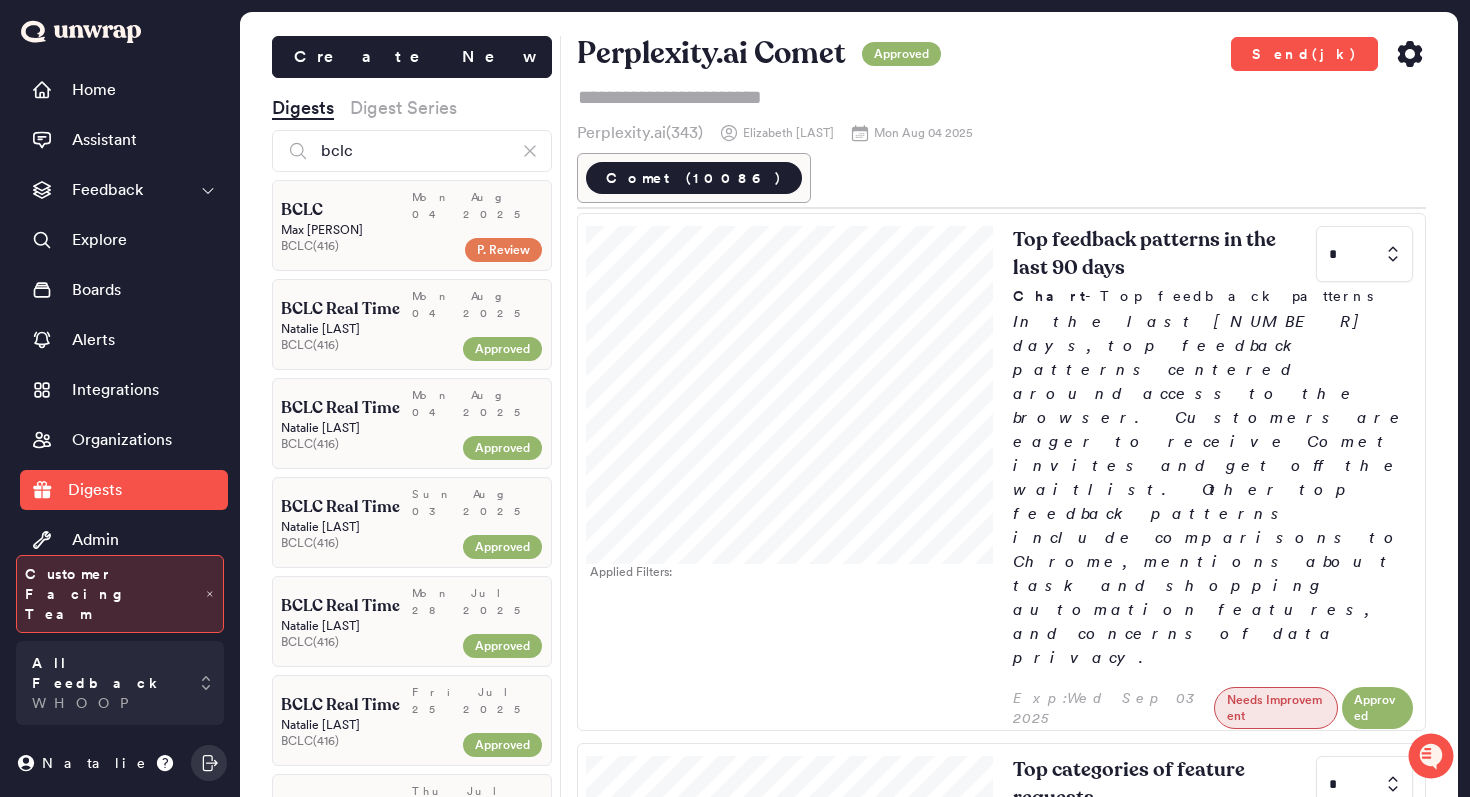 click on "Mon Aug 04 2025" at bounding box center [477, 205] 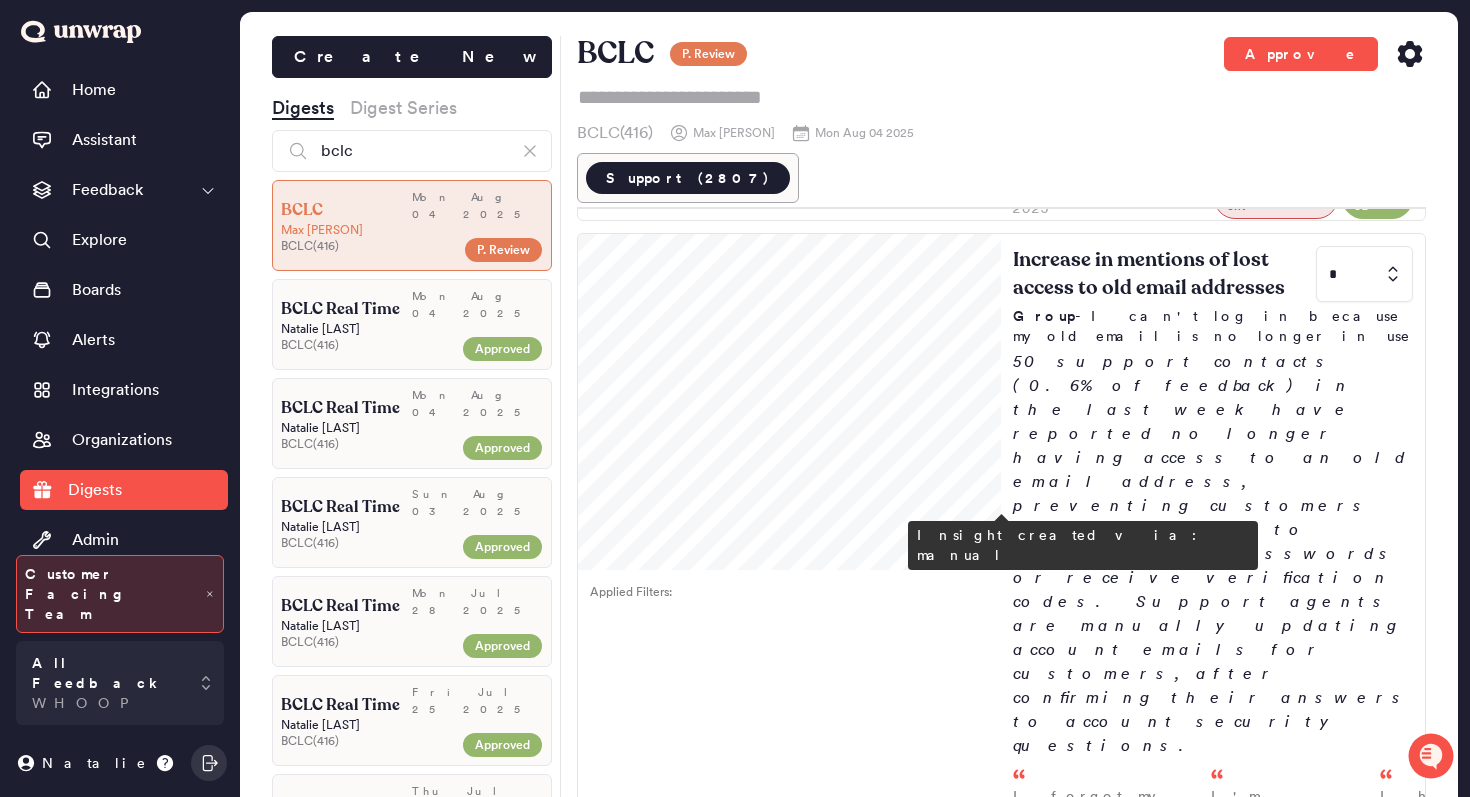 scroll, scrollTop: 2037, scrollLeft: 0, axis: vertical 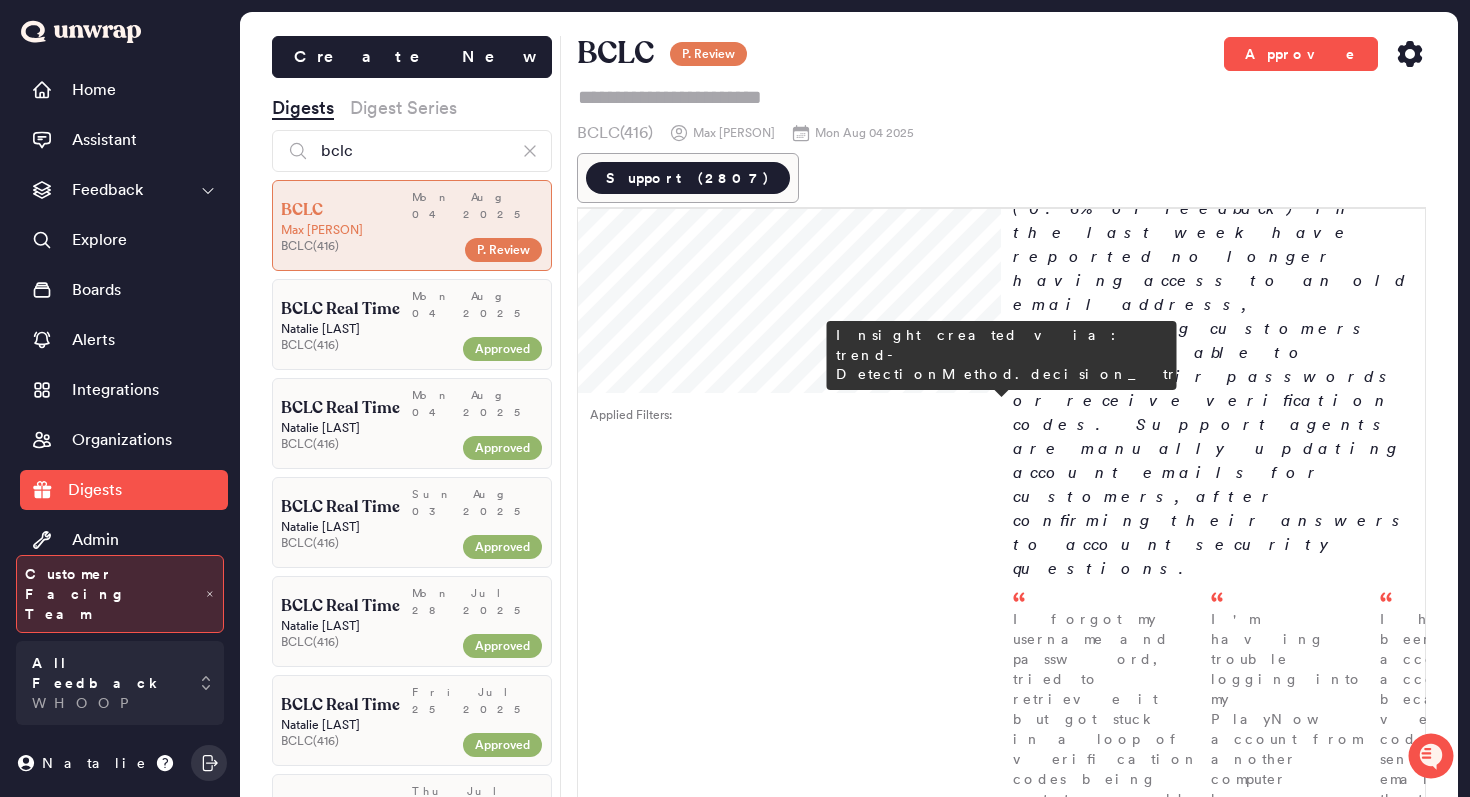 click at bounding box center (1364, 2037) 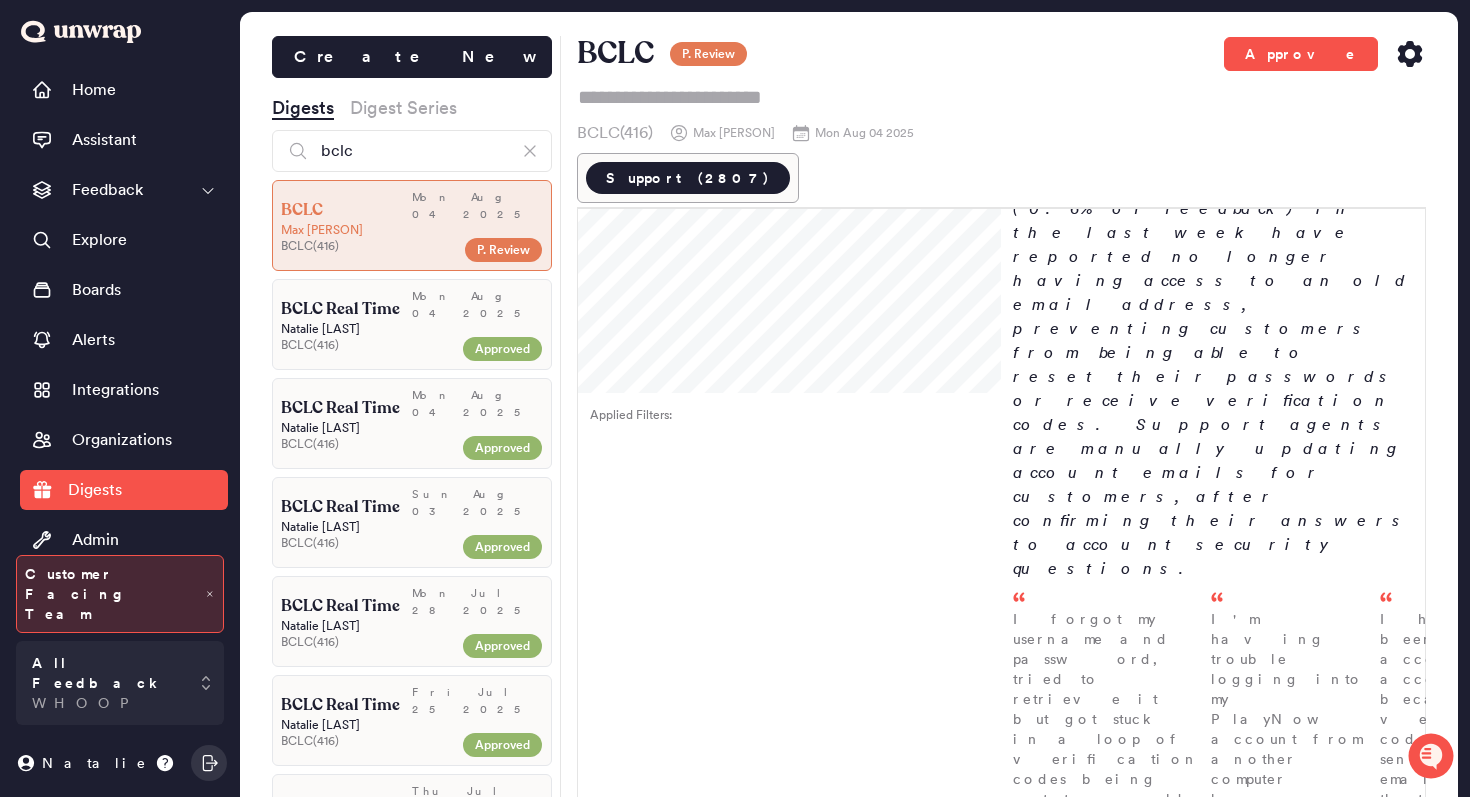 click on "3" at bounding box center [1360, 2259] 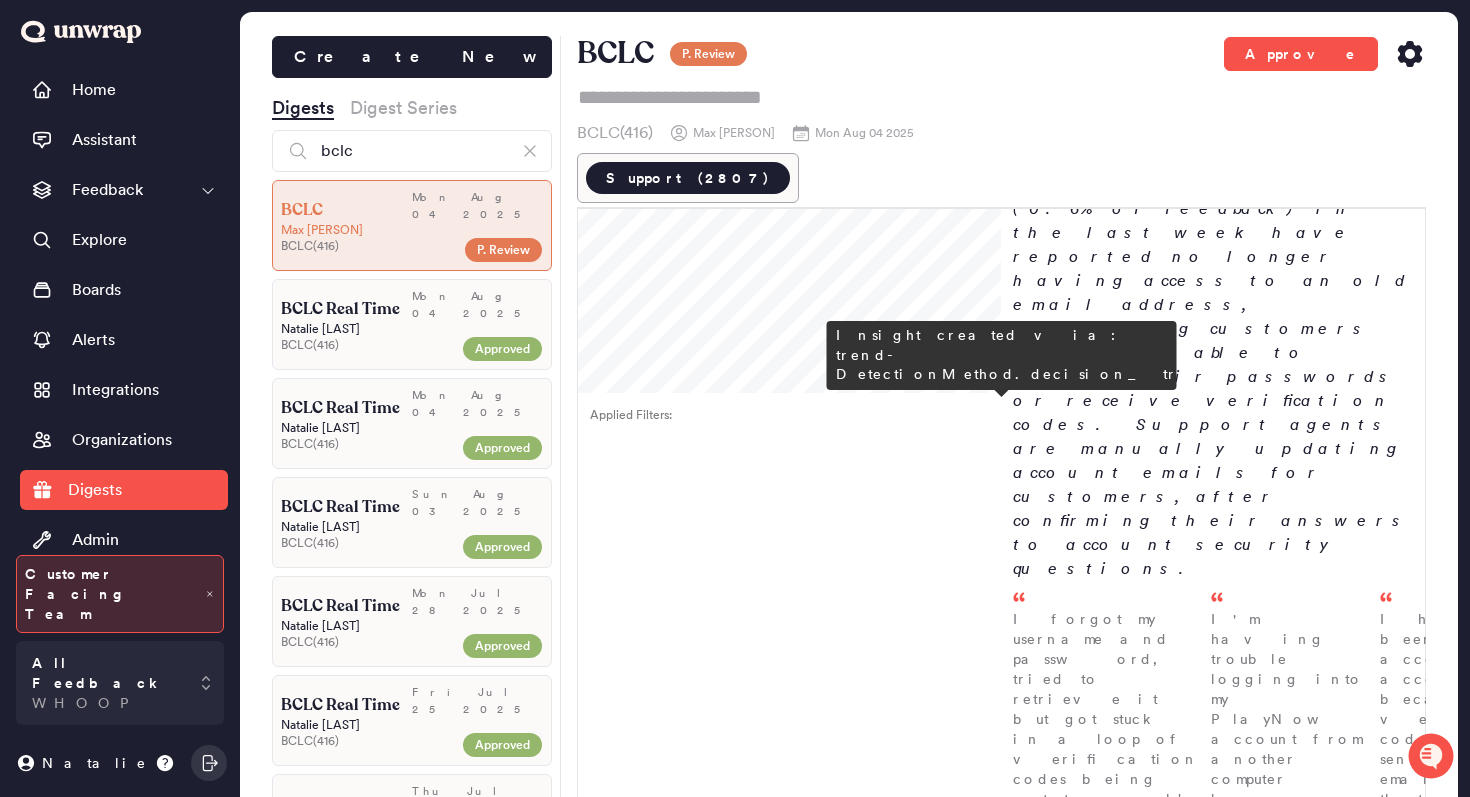 type on "*" 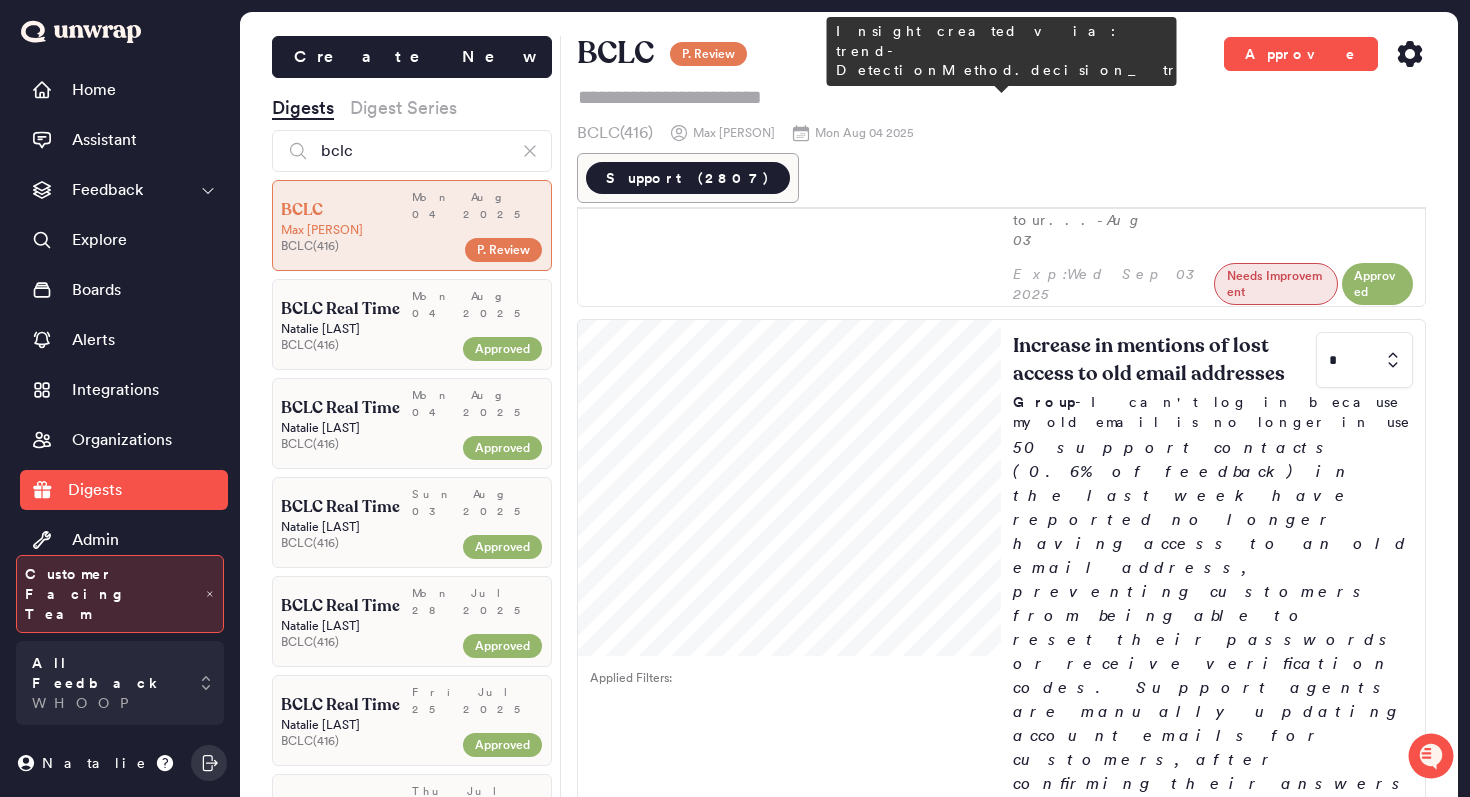 scroll, scrollTop: 1783, scrollLeft: 0, axis: vertical 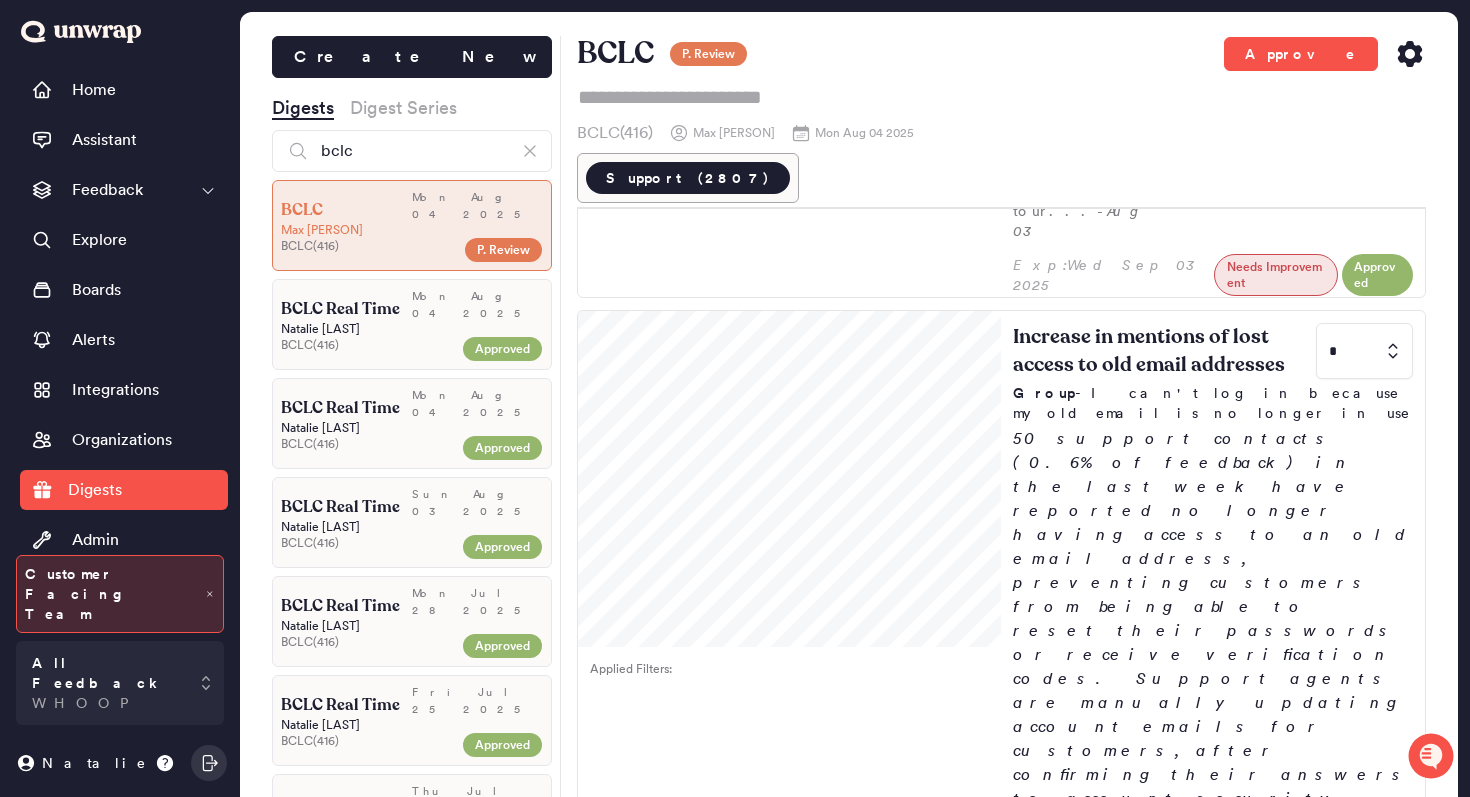 click on "I am unable to complete an Interac deposit because the redirect is not happening, potentially due to issues with pop-up settings.  -  [DATE]" at bounding box center [1399, 1991] 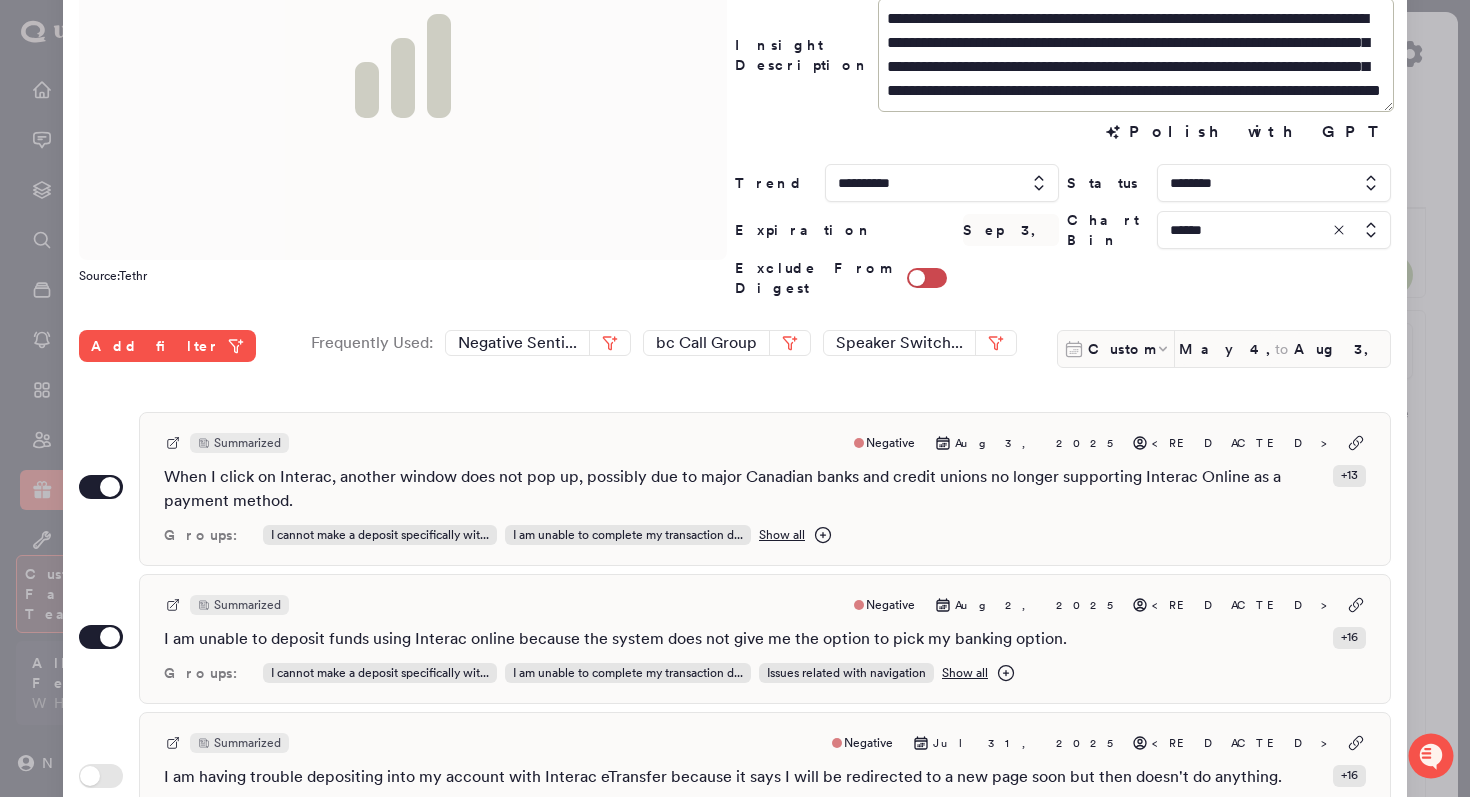 scroll, scrollTop: 189, scrollLeft: 0, axis: vertical 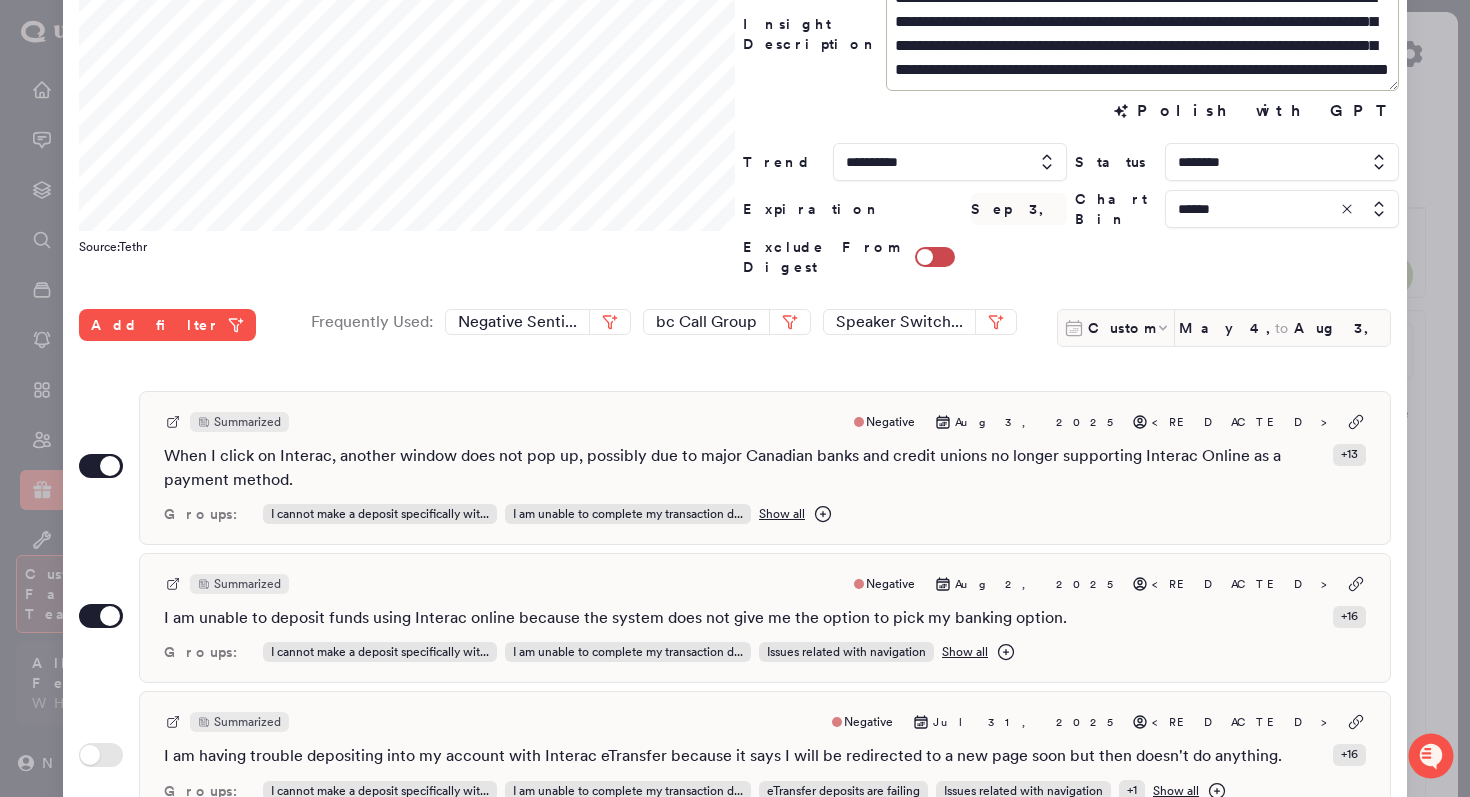 drag, startPoint x: 1420, startPoint y: 402, endPoint x: 1417, endPoint y: 422, distance: 20.22375 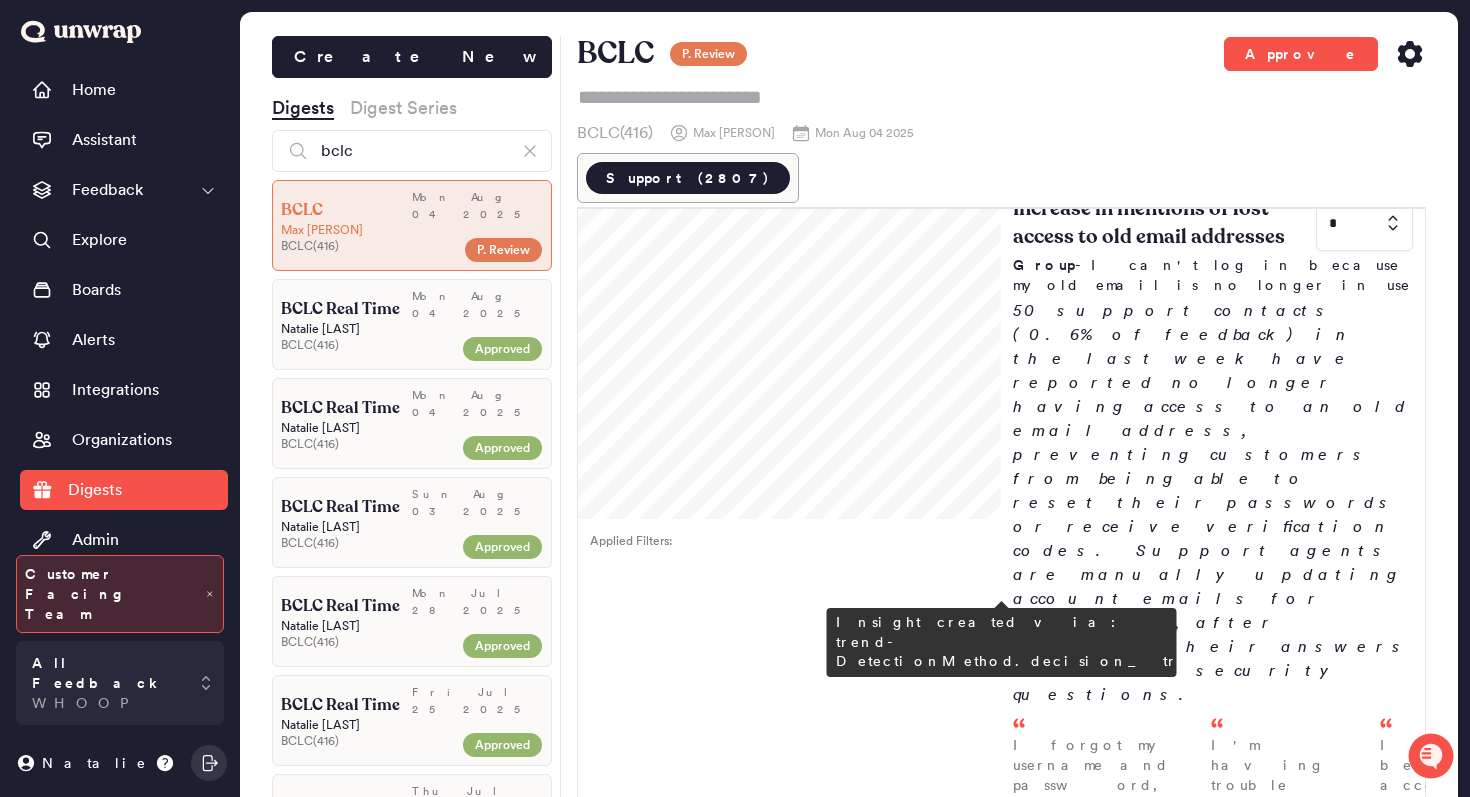 scroll, scrollTop: 2023, scrollLeft: 0, axis: vertical 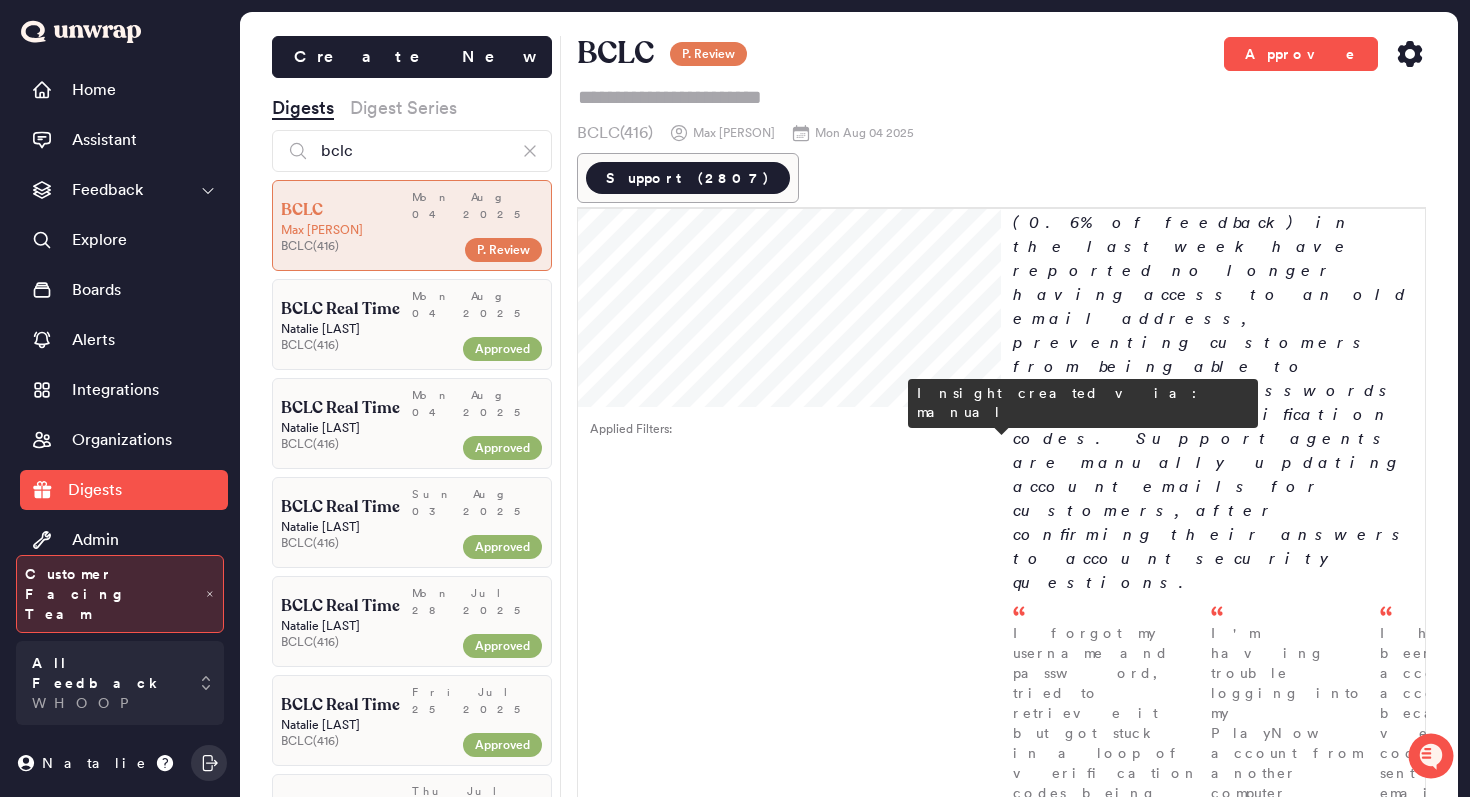 click at bounding box center [1364, 2065] 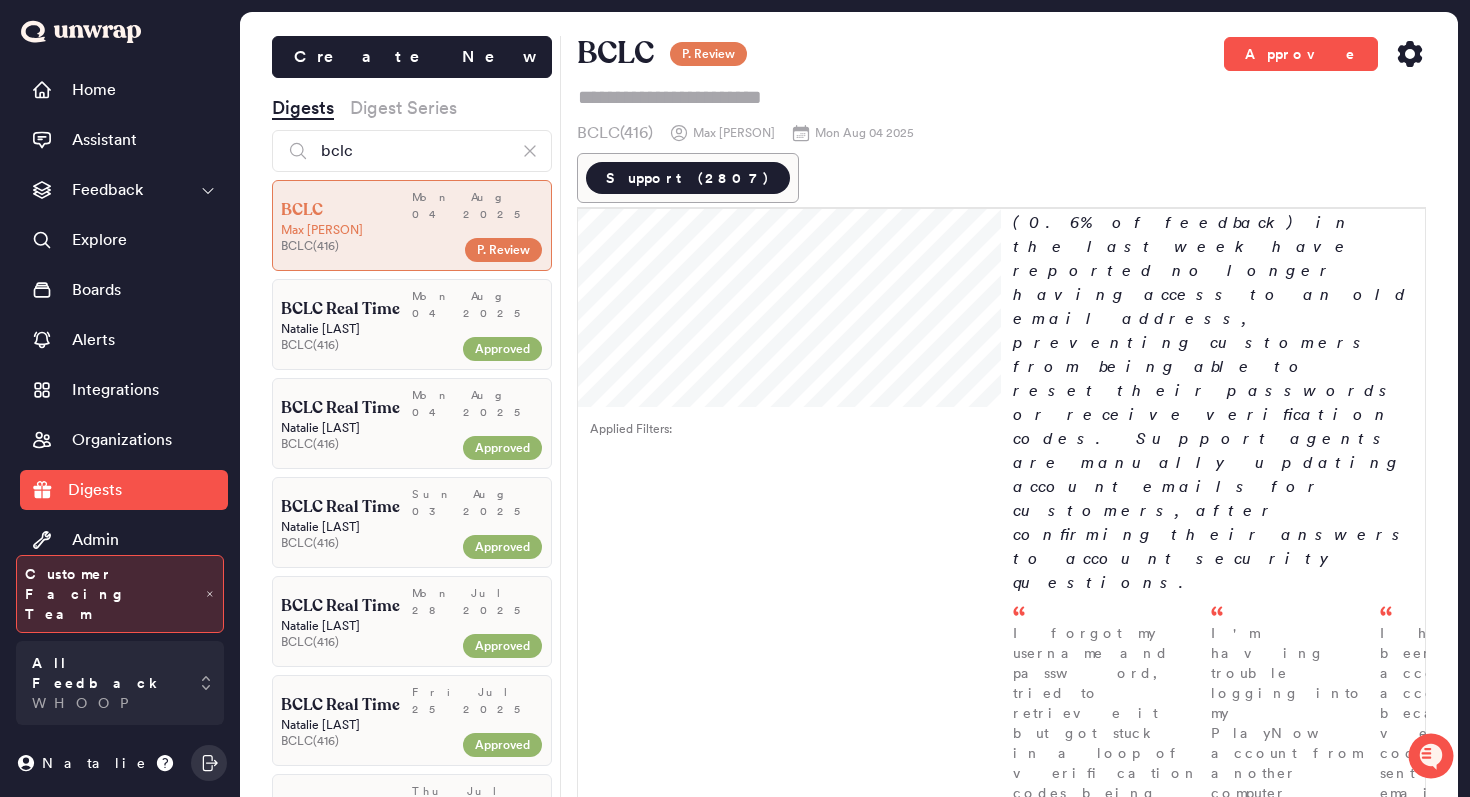 click on "3" at bounding box center (1360, 2301) 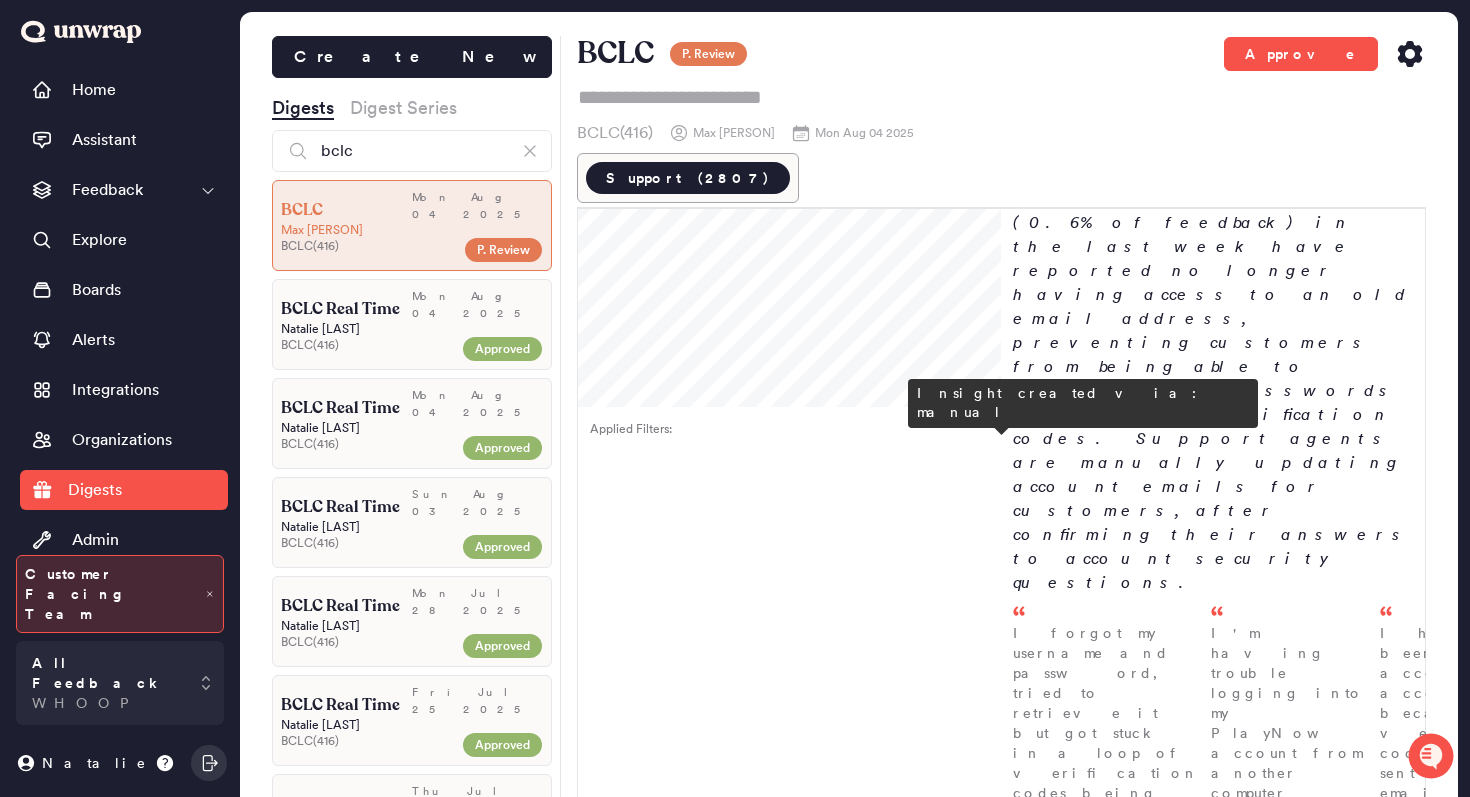 type on "*" 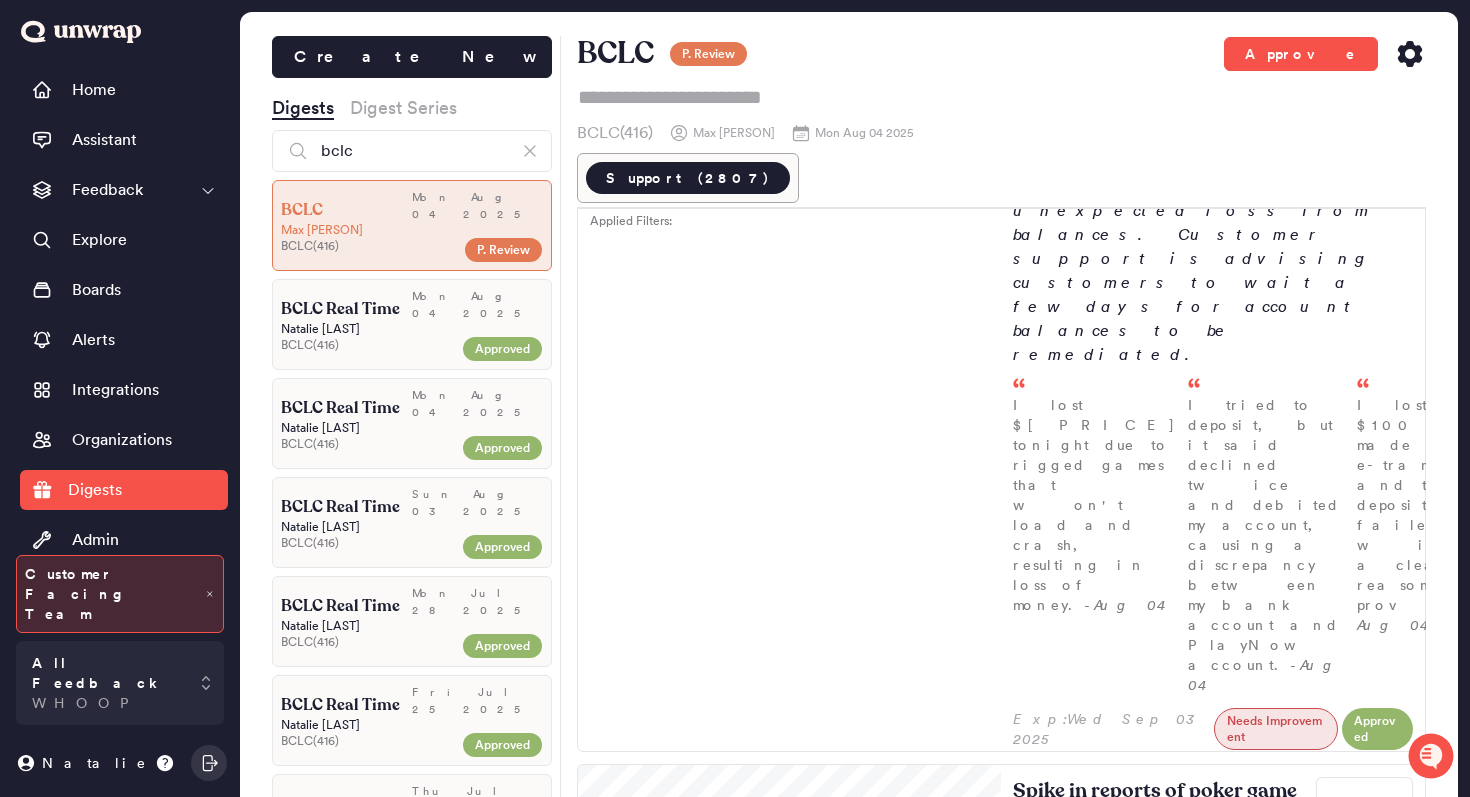 scroll, scrollTop: 0, scrollLeft: 0, axis: both 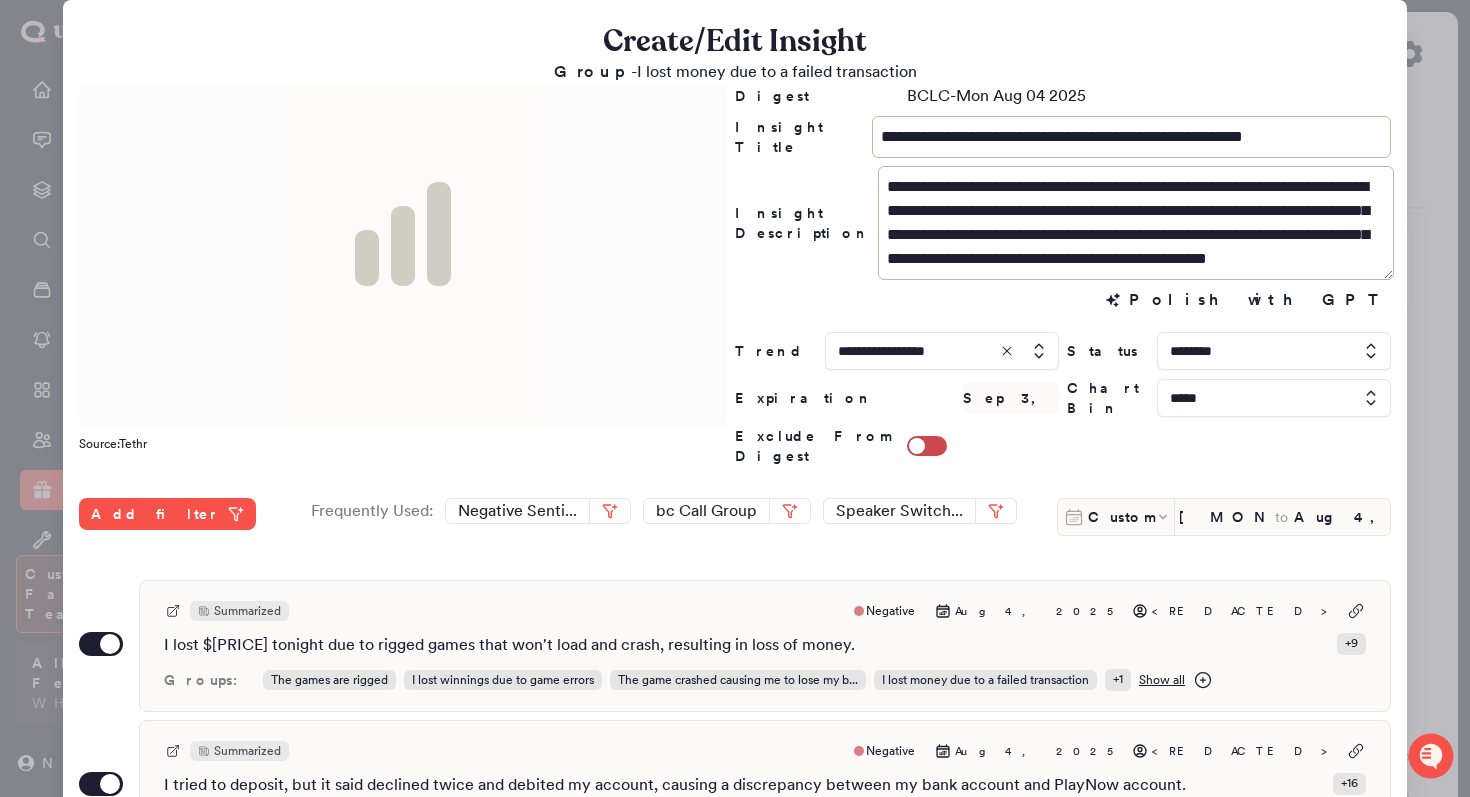click at bounding box center (735, 398) 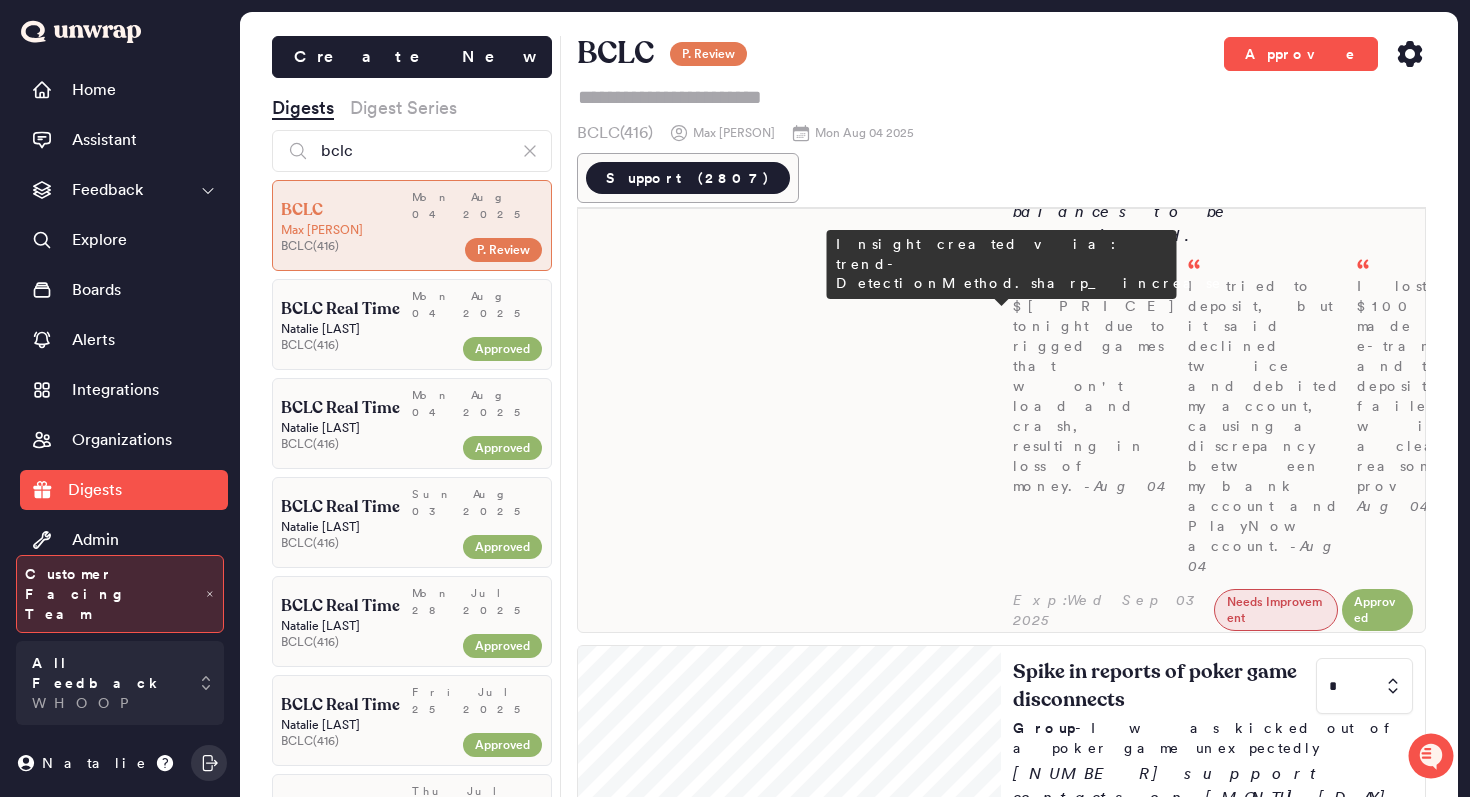 scroll, scrollTop: 471, scrollLeft: 0, axis: vertical 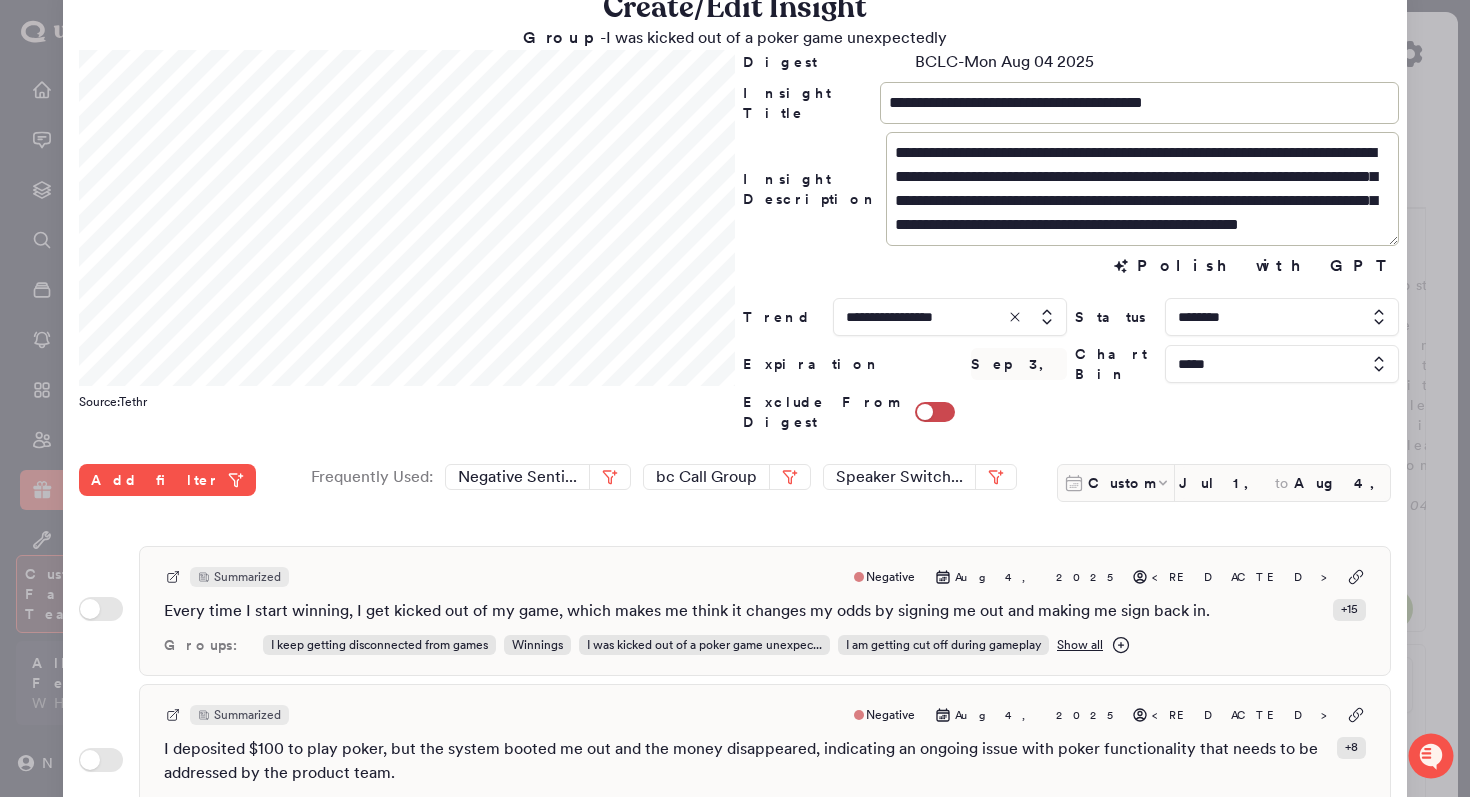 click at bounding box center [735, 398] 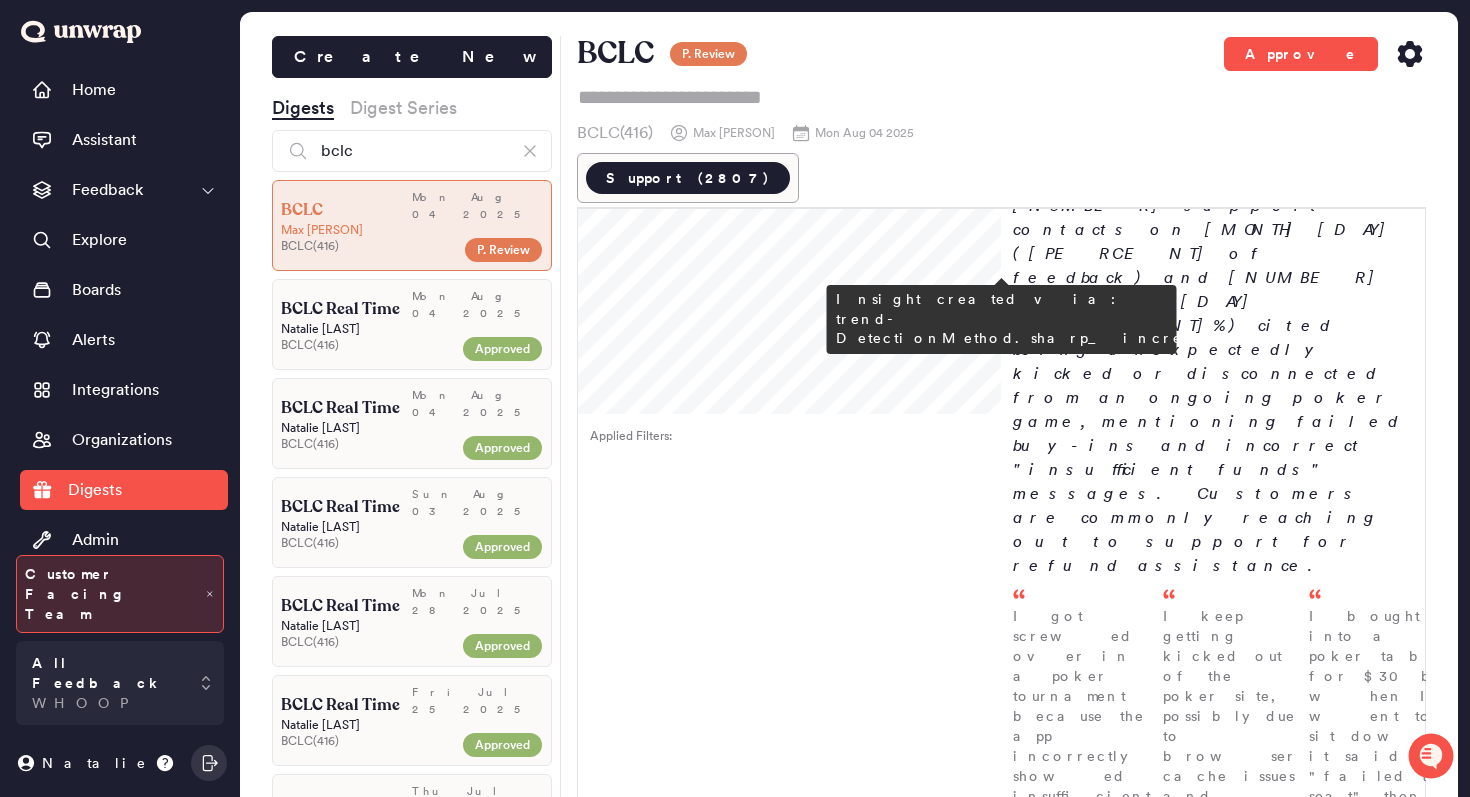 scroll, scrollTop: 1049, scrollLeft: 0, axis: vertical 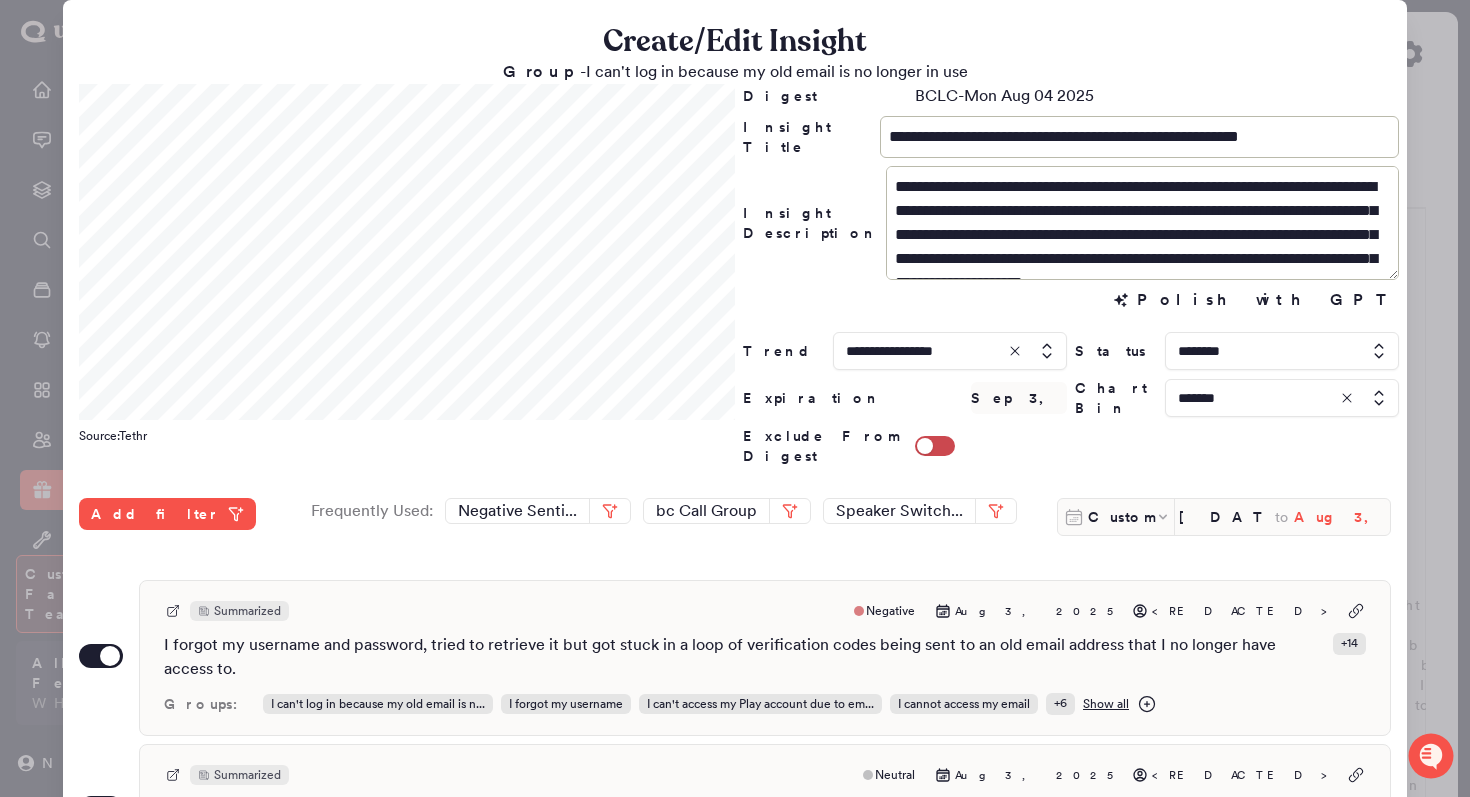click on "Aug 3, 2025" at bounding box center (1342, 517) 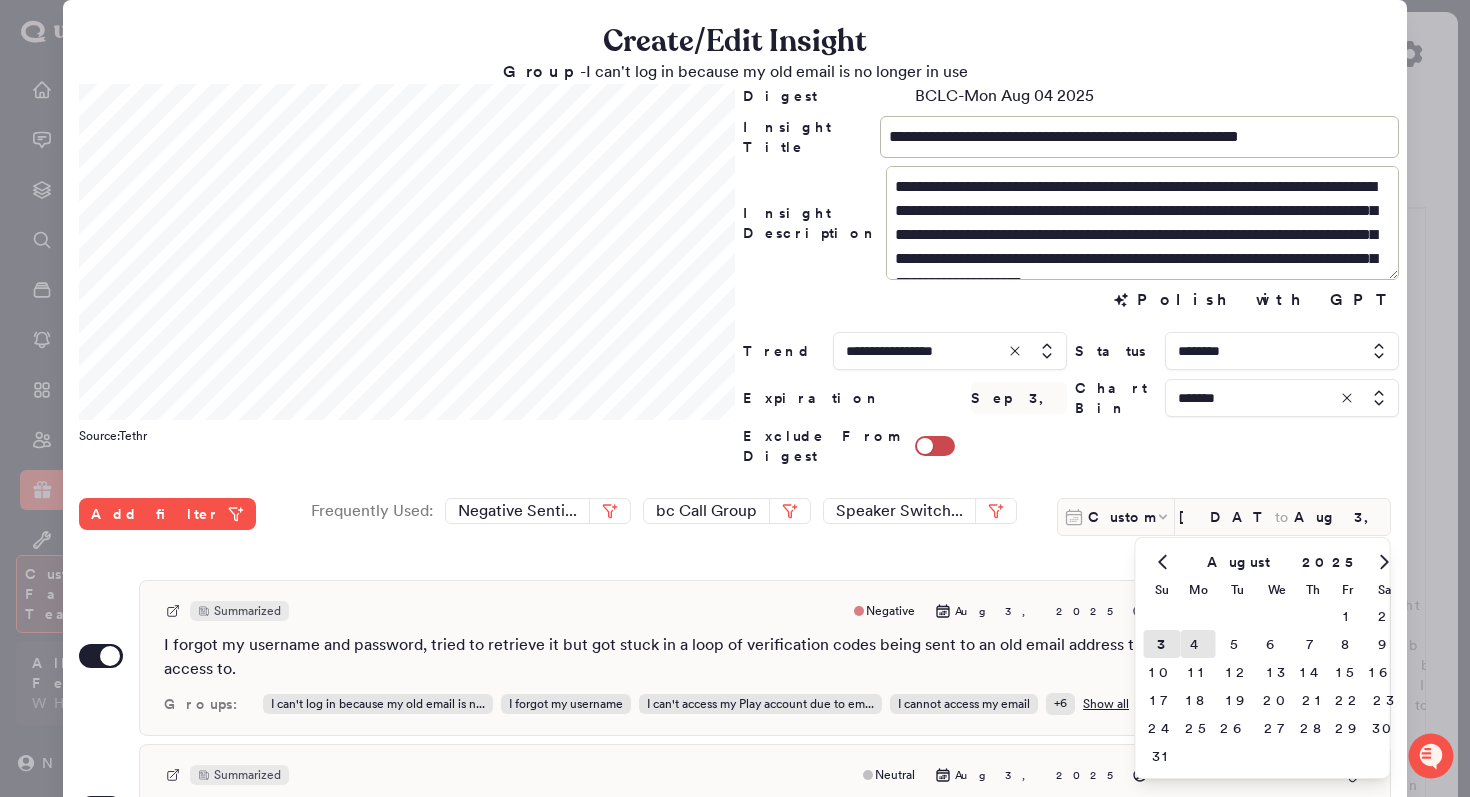 click on "4" at bounding box center (1198, 644) 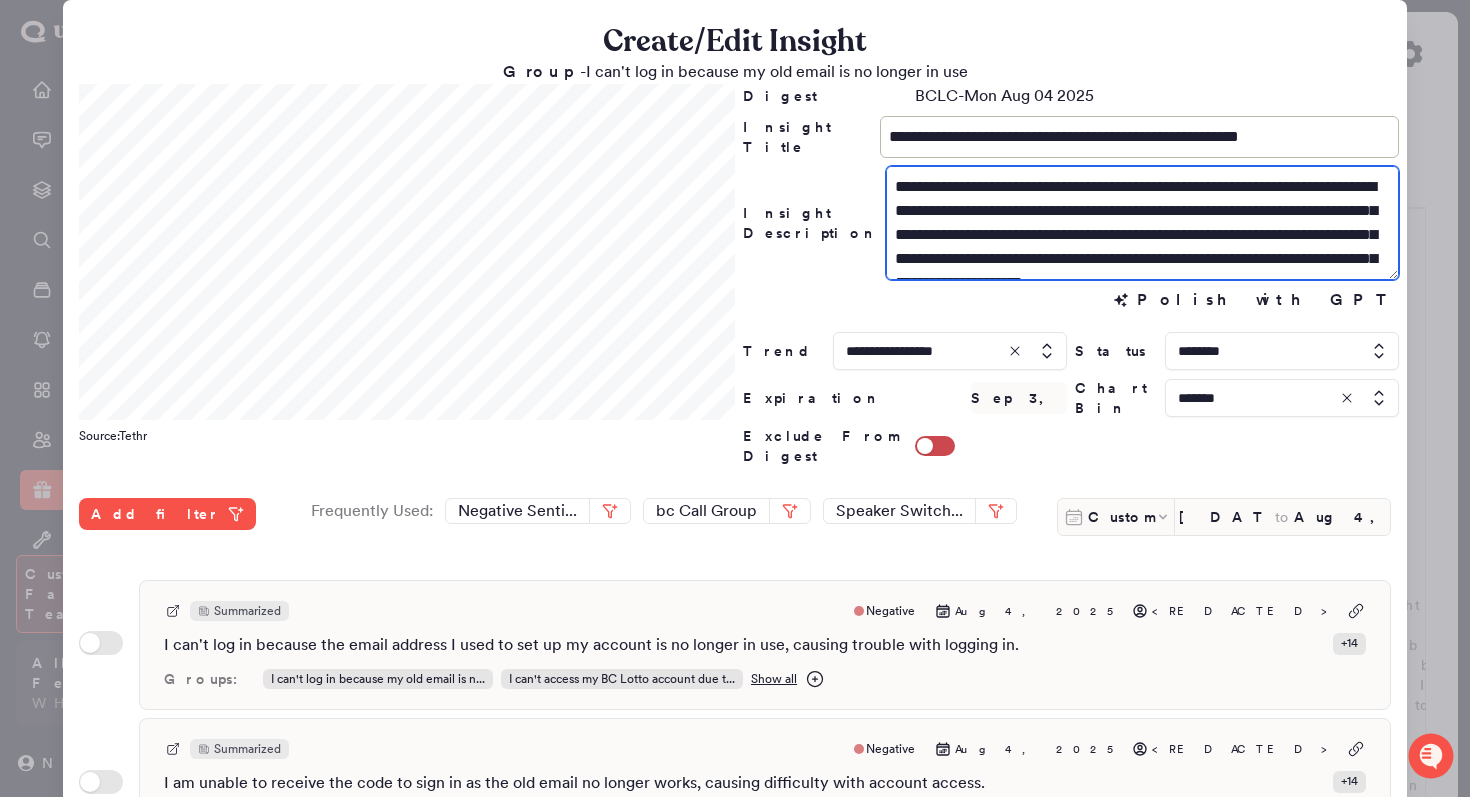 drag, startPoint x: 901, startPoint y: 185, endPoint x: 871, endPoint y: 183, distance: 30.066593 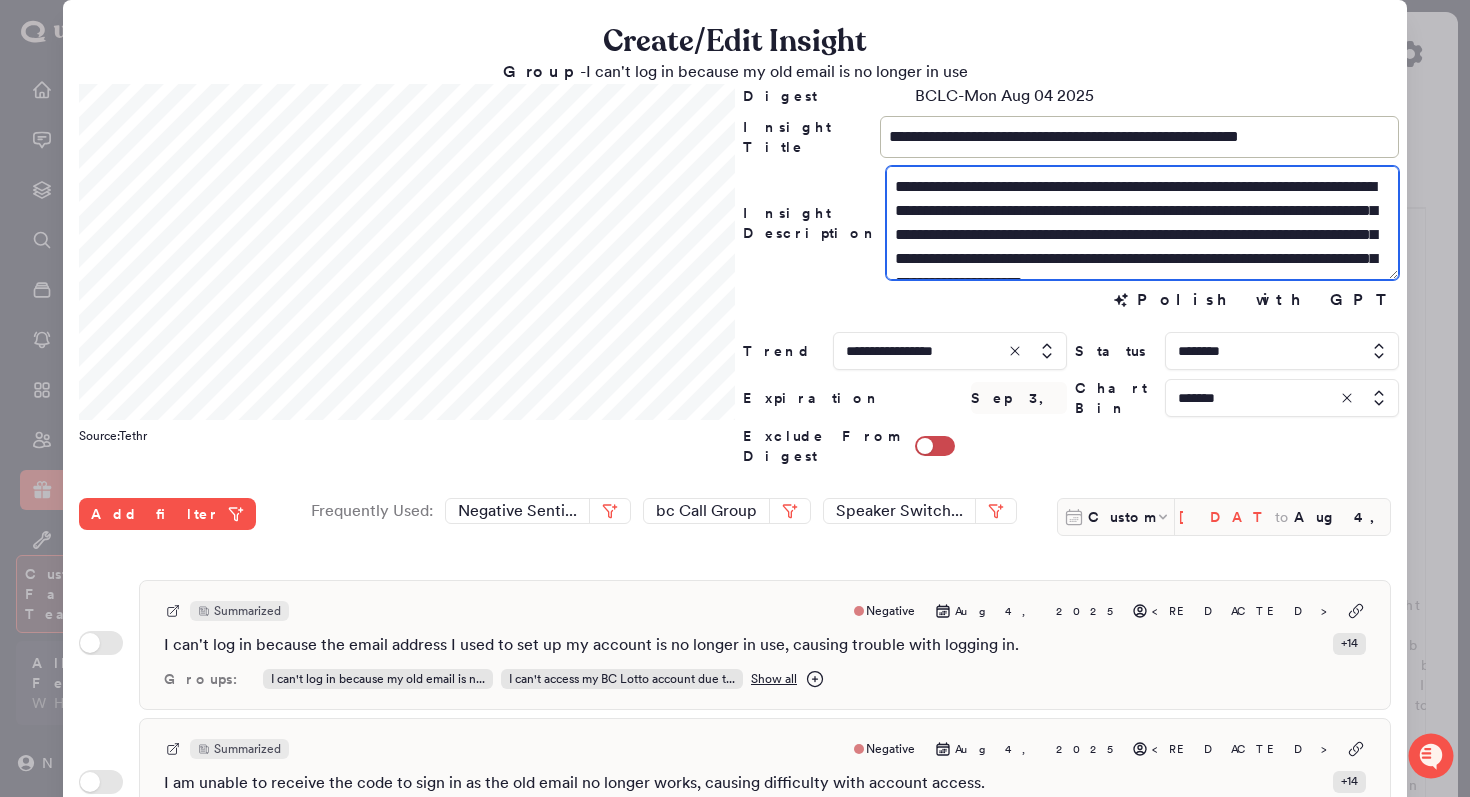 type on "**********" 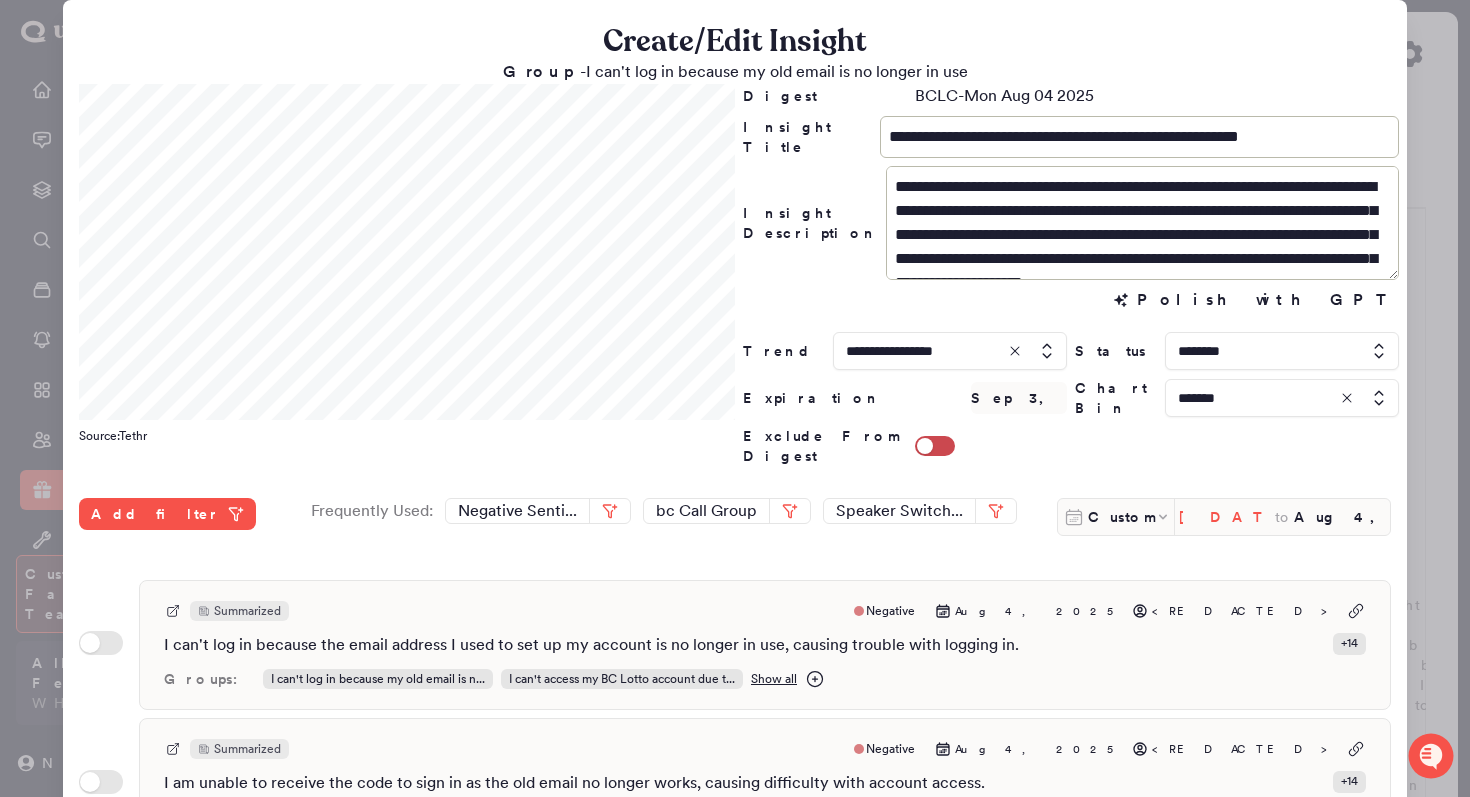 click on "[DATE]" at bounding box center [1227, 517] 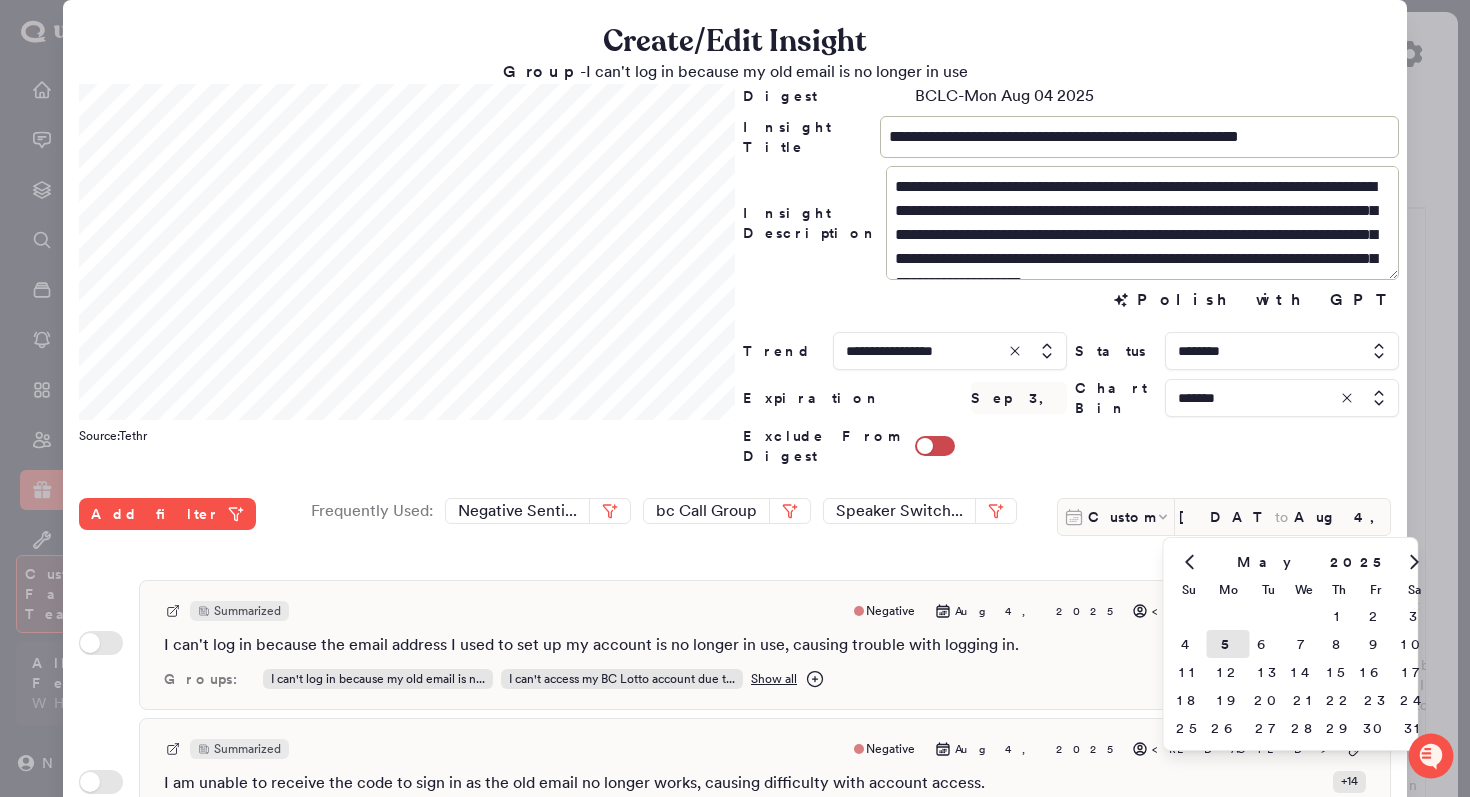 click on "Exclude From Digest" at bounding box center (1071, 446) 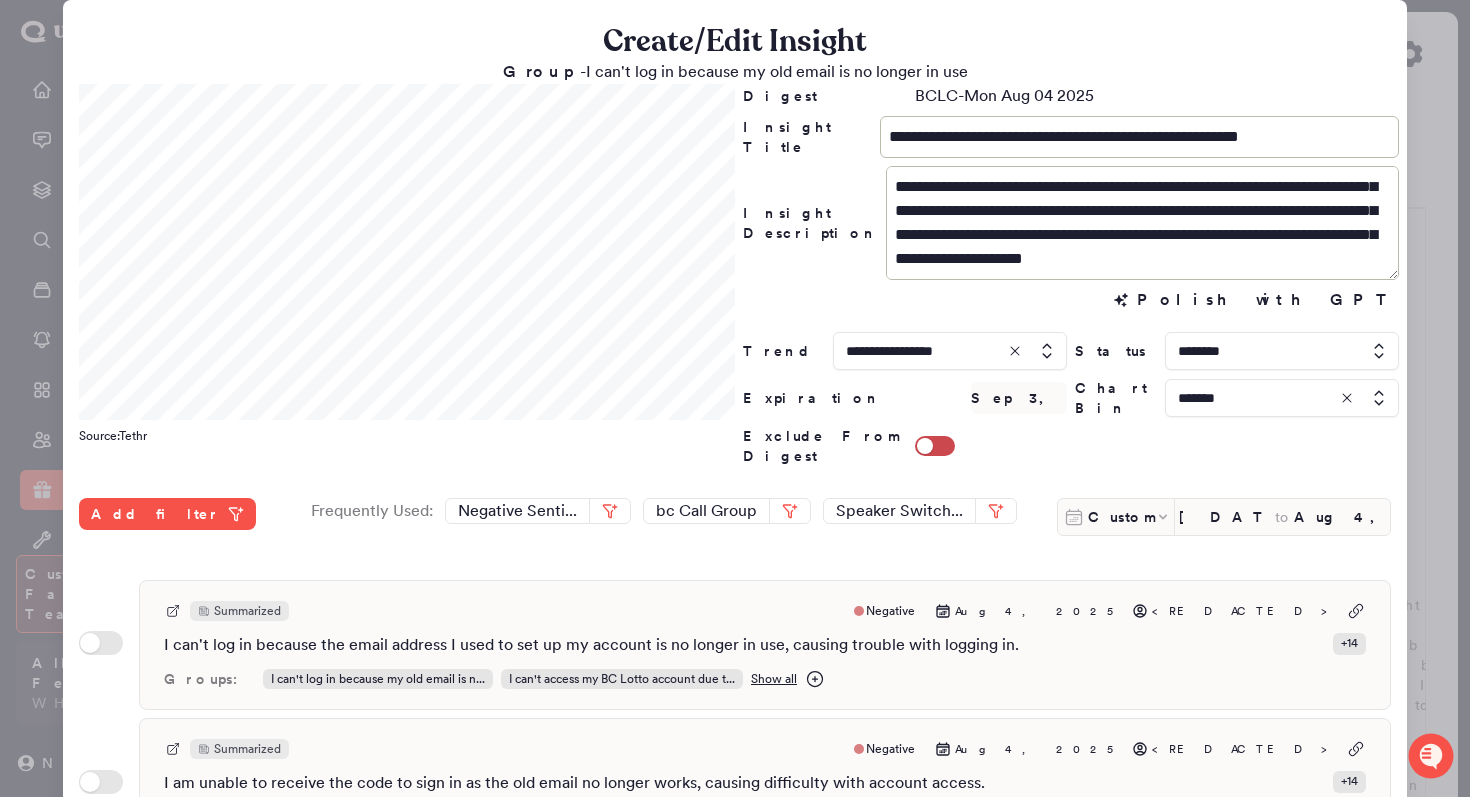 scroll, scrollTop: 48, scrollLeft: 0, axis: vertical 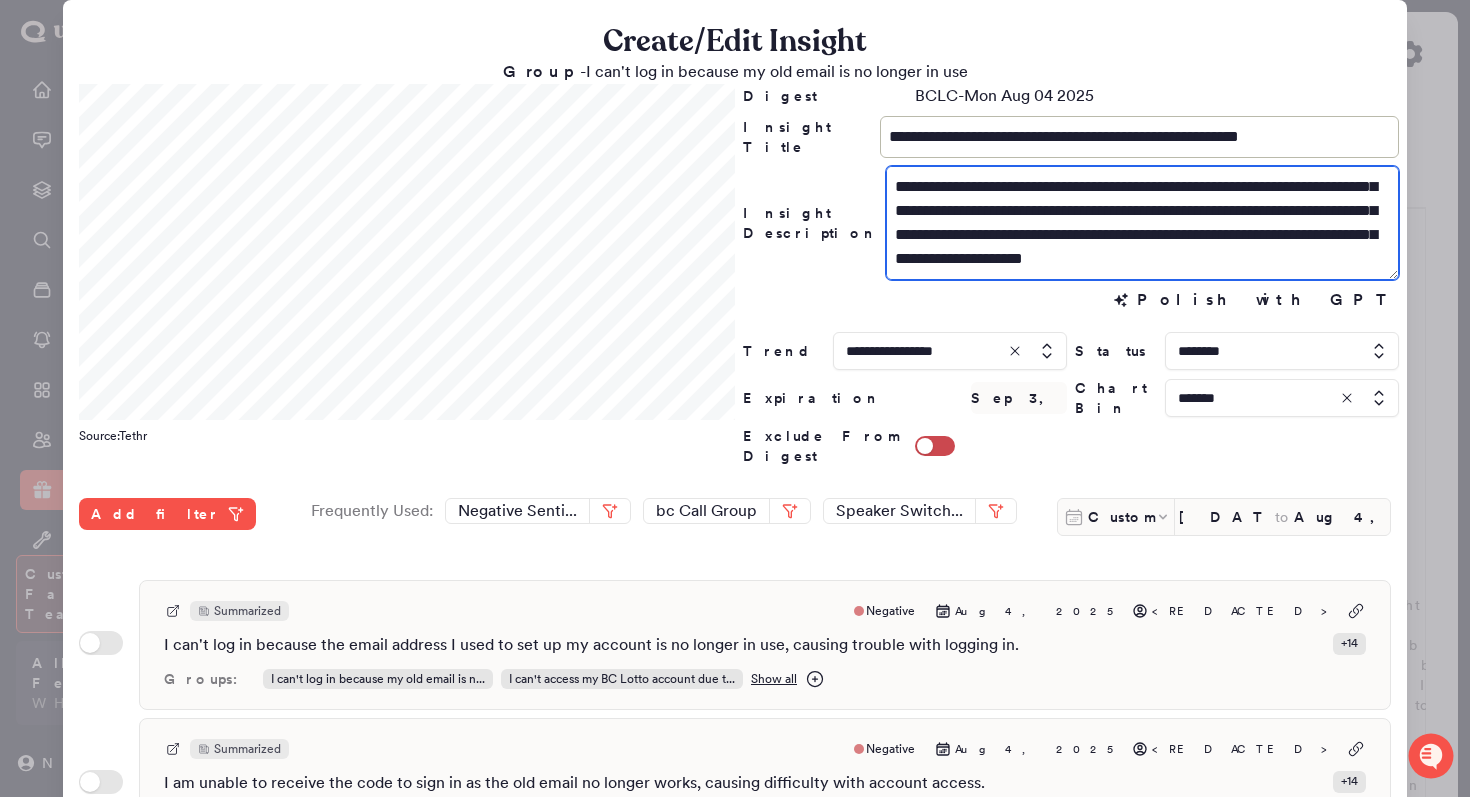 click on "**********" at bounding box center [1142, 223] 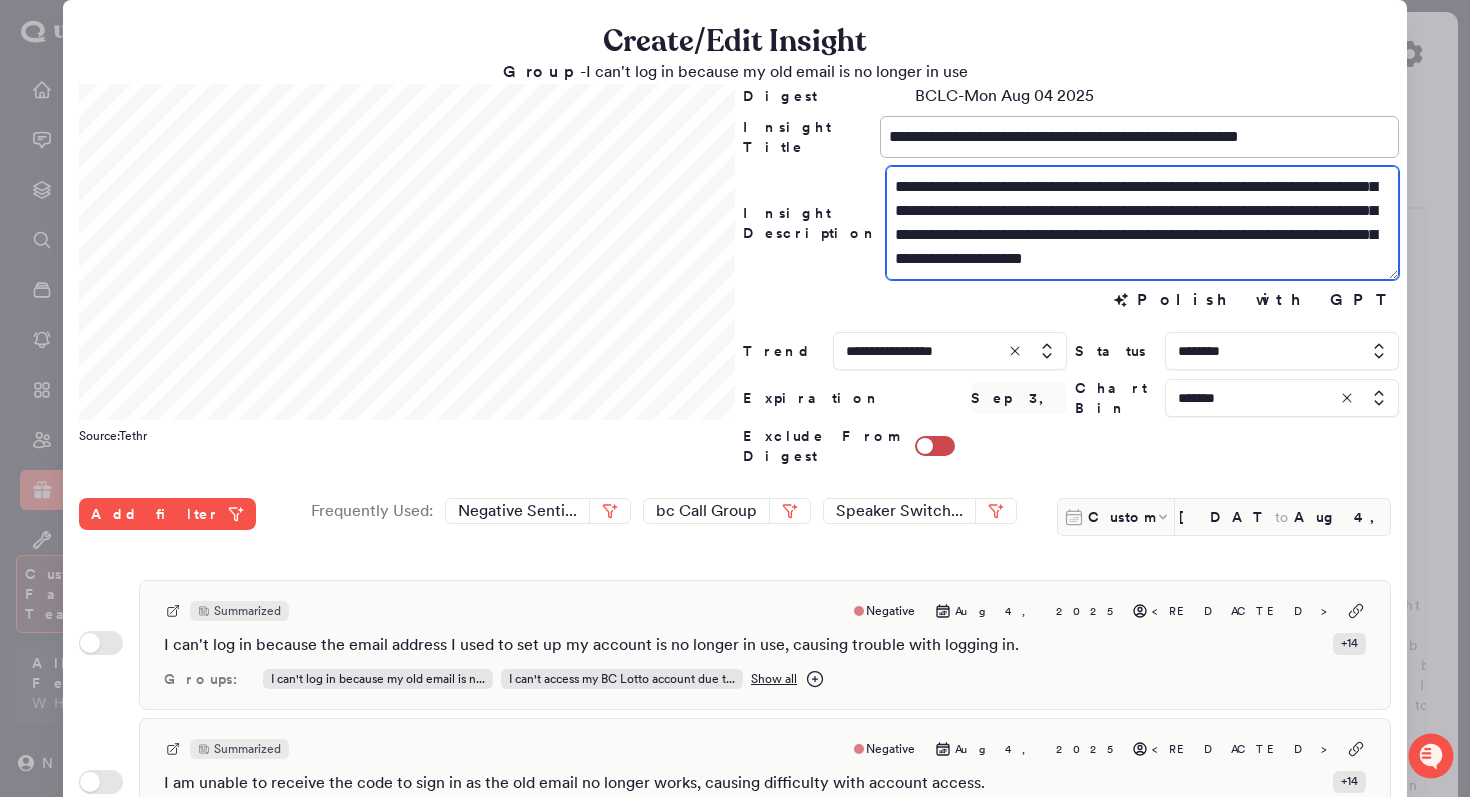 scroll, scrollTop: 26, scrollLeft: 0, axis: vertical 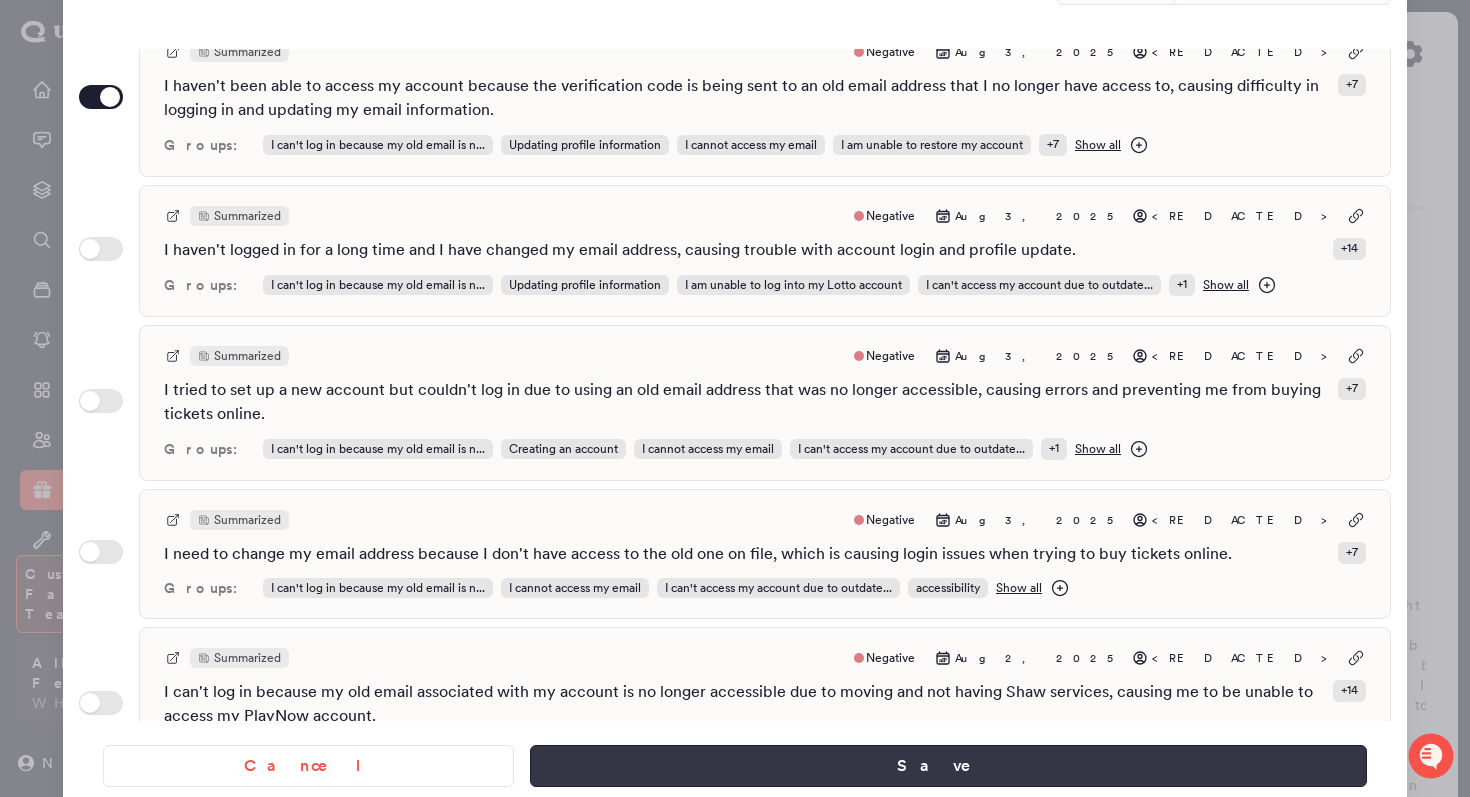 click on "Save" at bounding box center (948, 766) 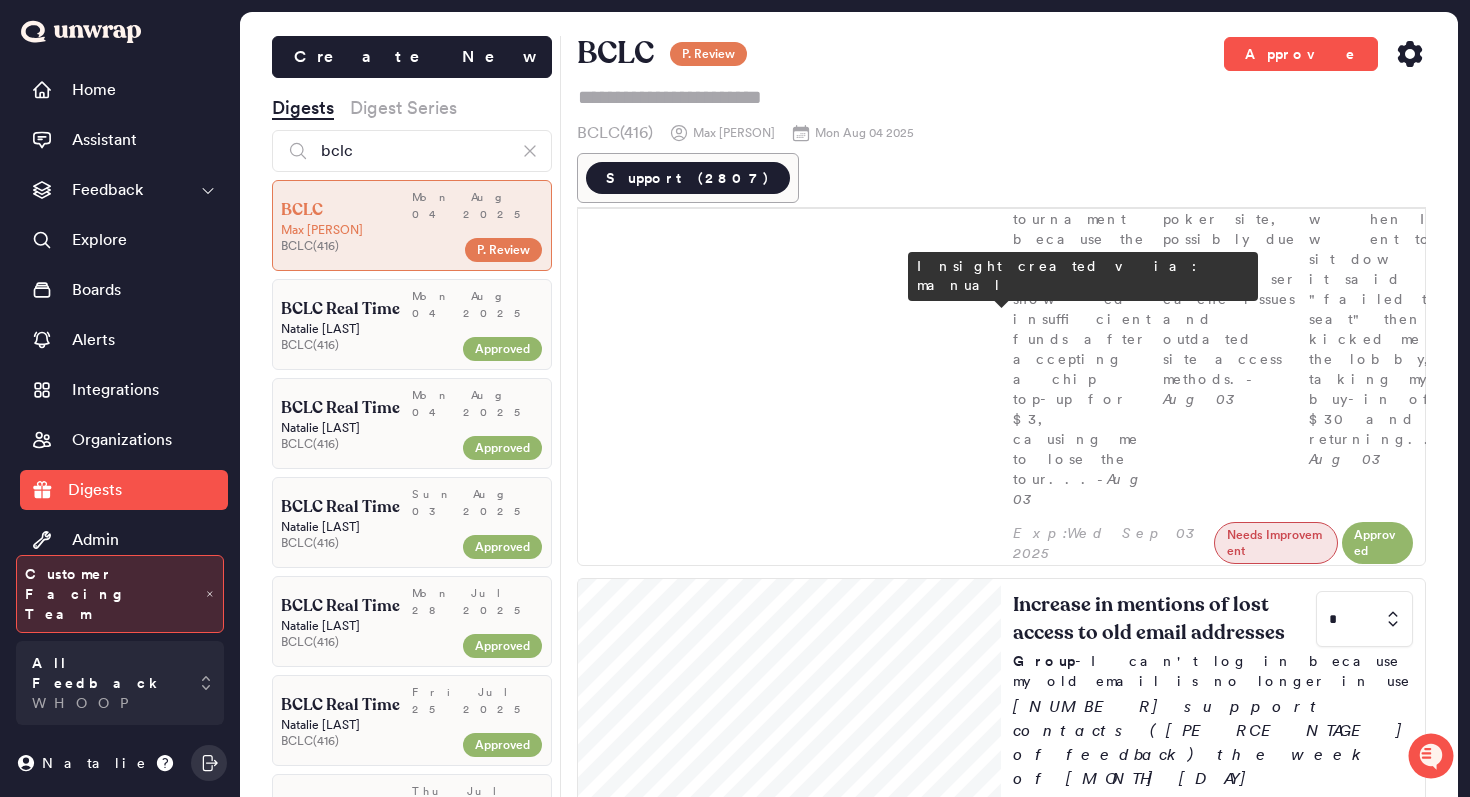 scroll, scrollTop: 1568, scrollLeft: 0, axis: vertical 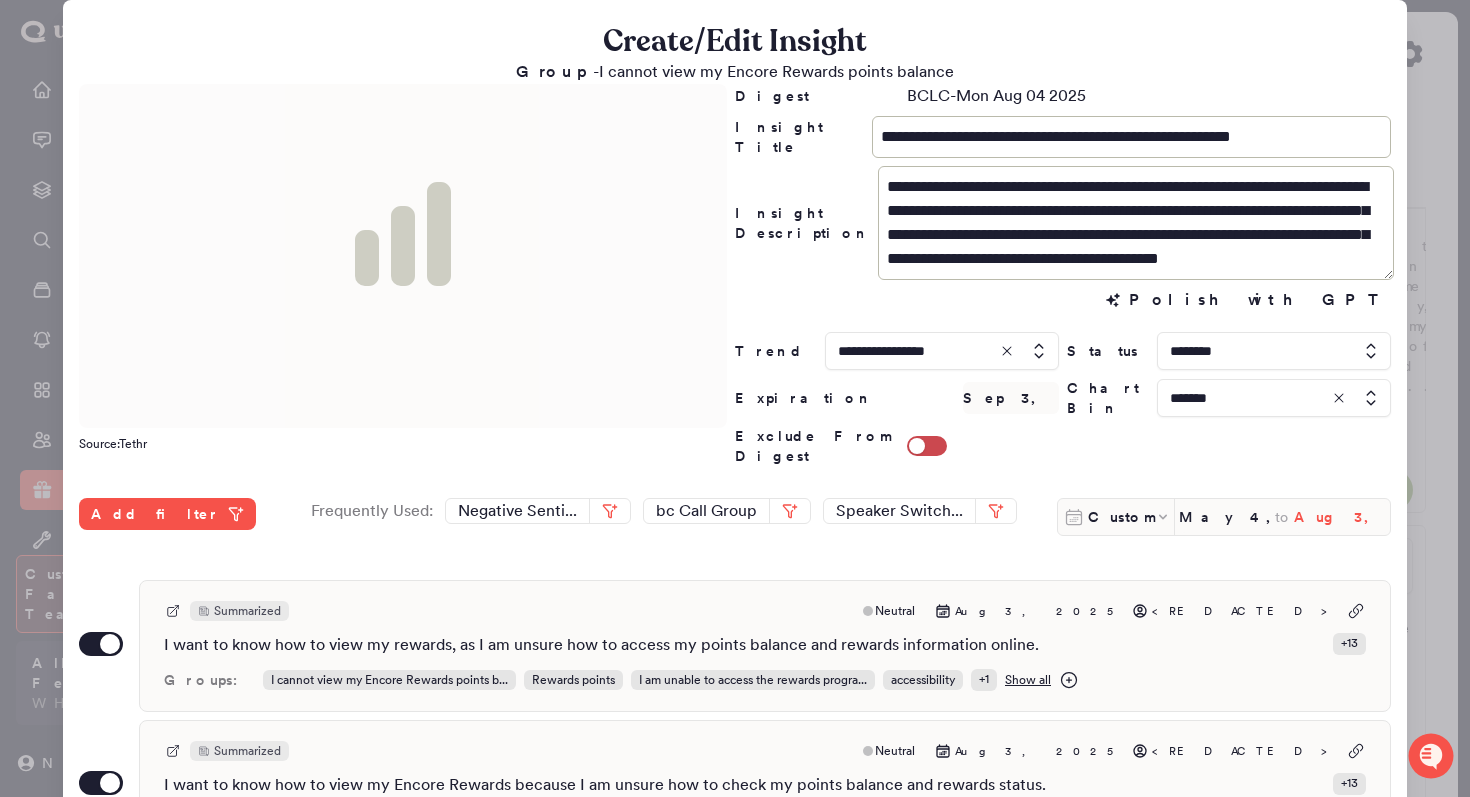 click on "Aug 3, 2025" at bounding box center [1342, 517] 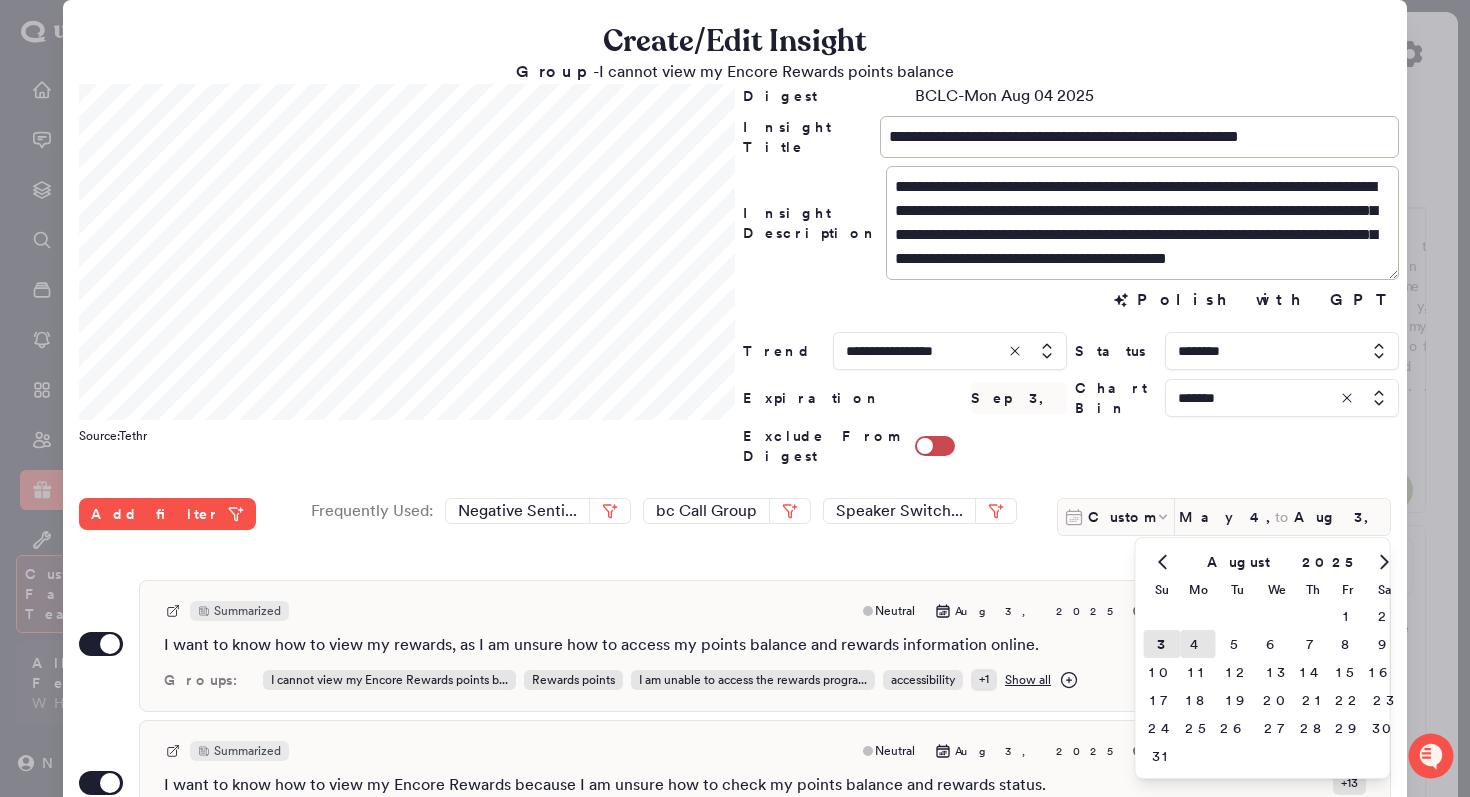 click on "4" at bounding box center (1198, 644) 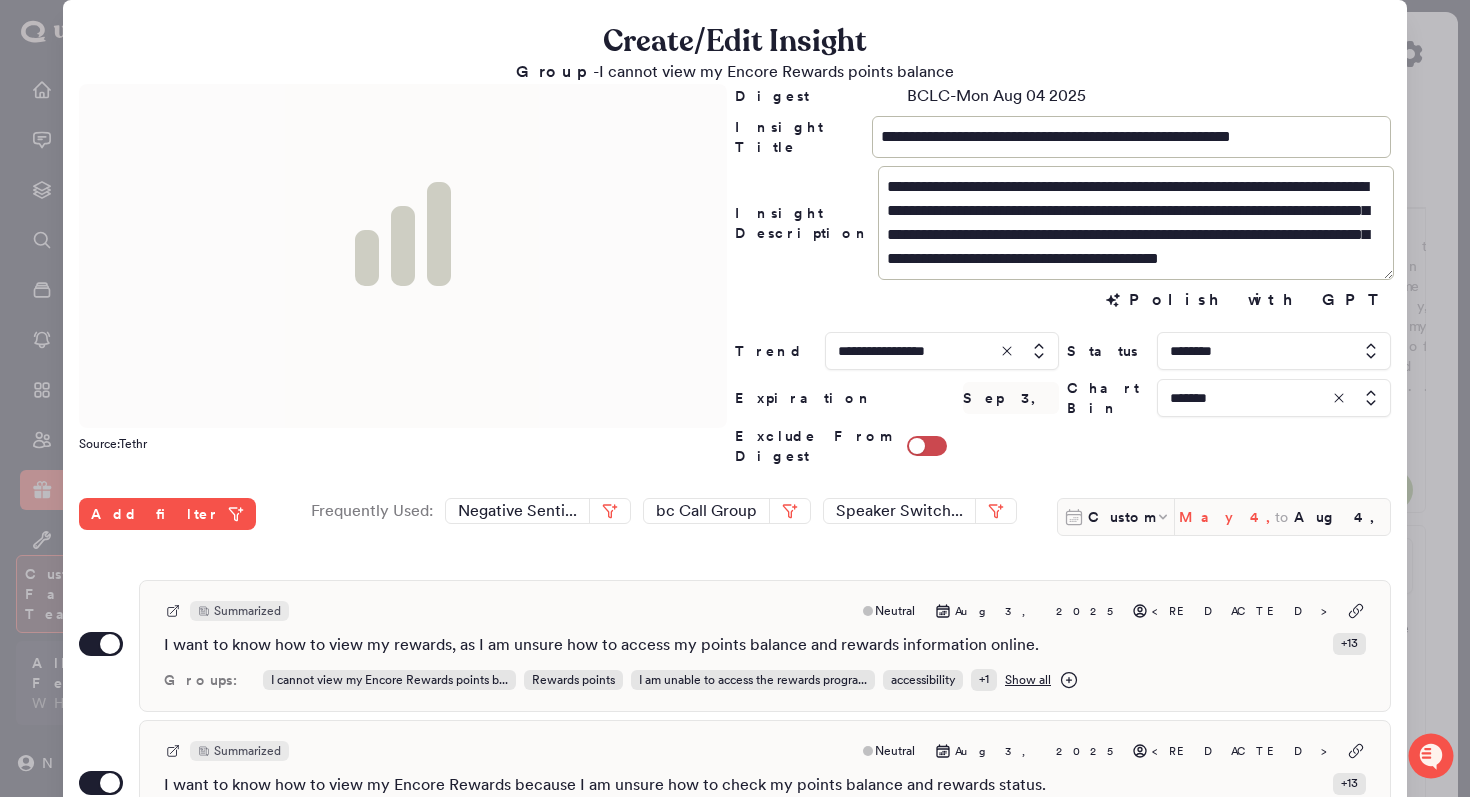 click on "May 4, 2025" at bounding box center [1227, 517] 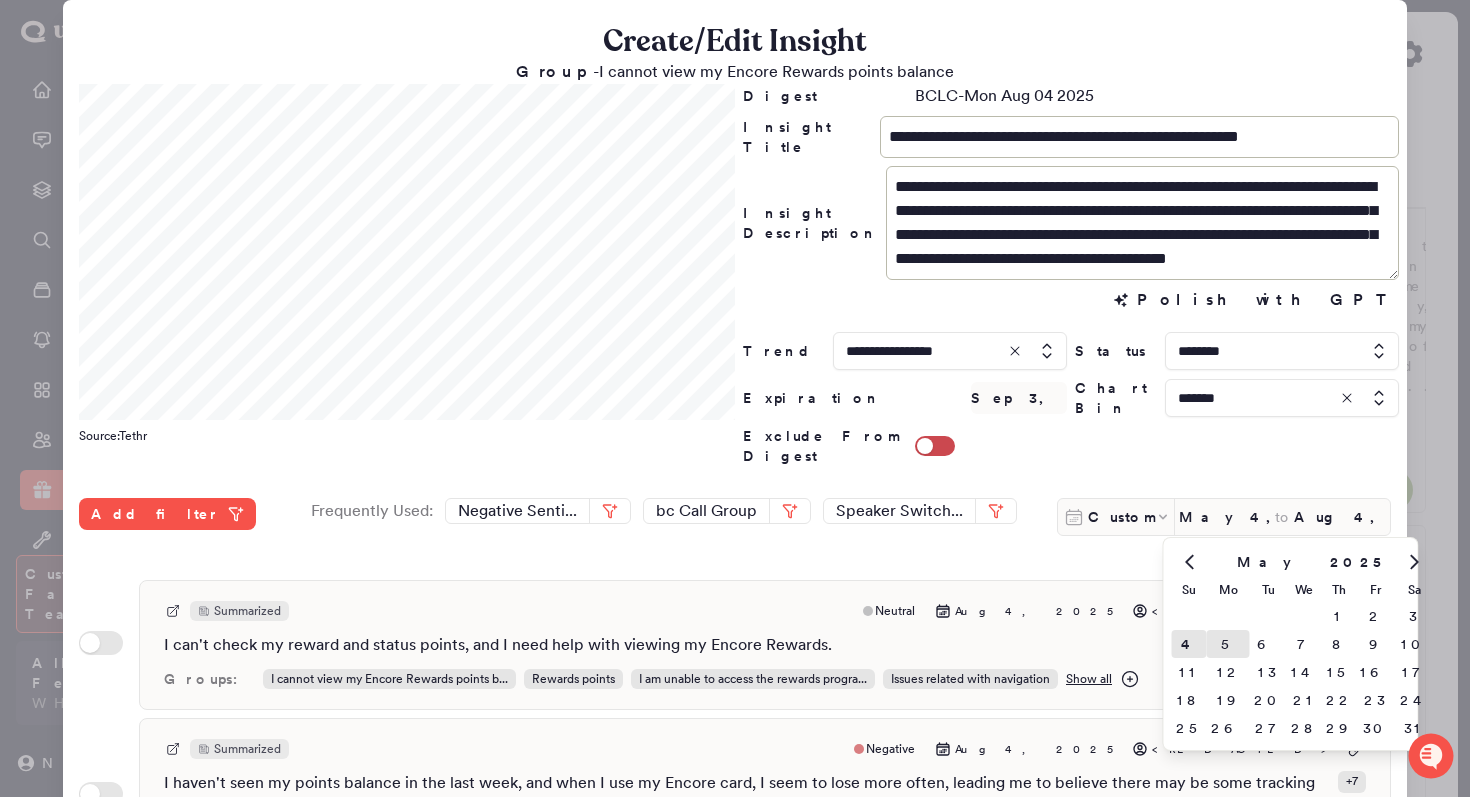 click on "5" at bounding box center [1228, 644] 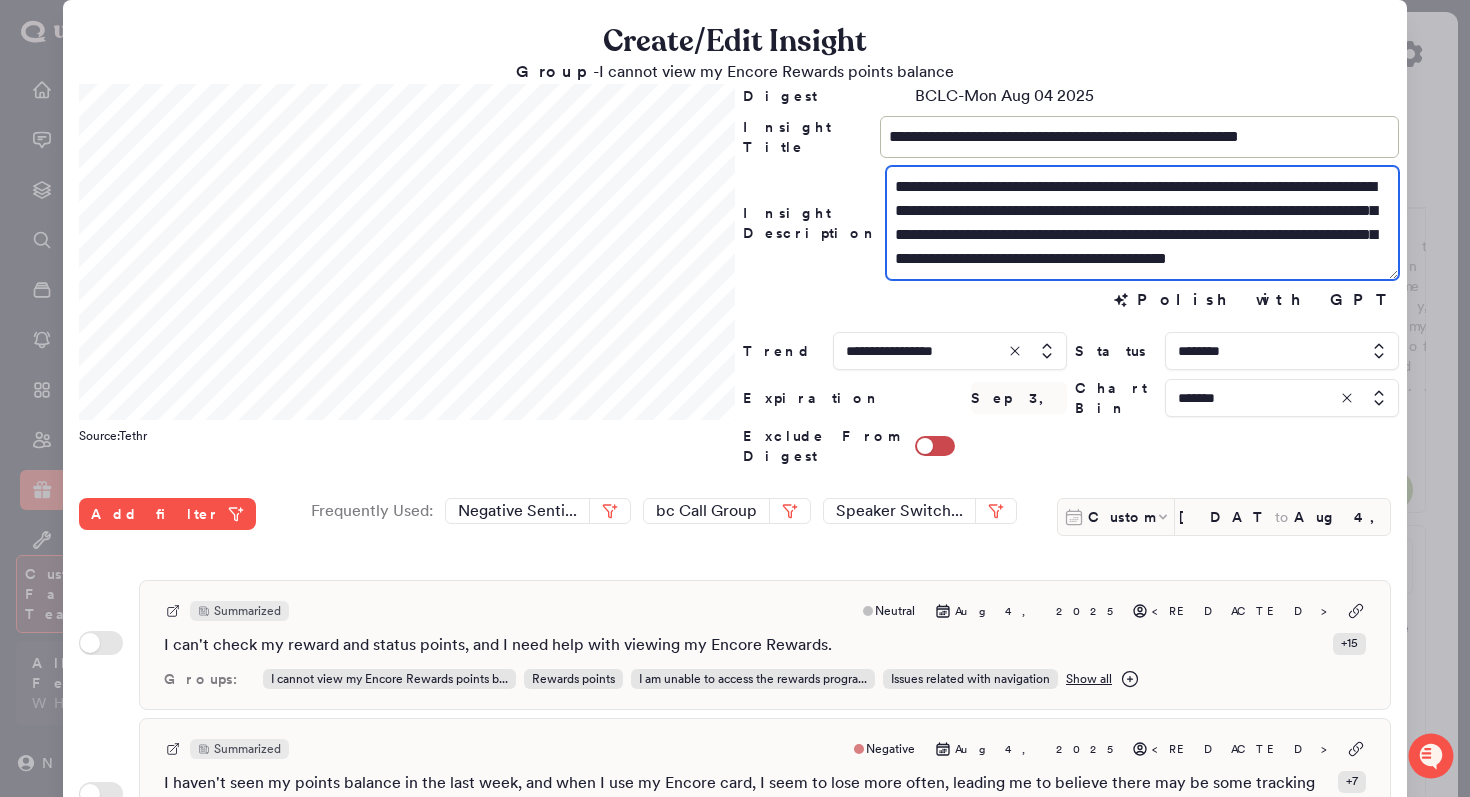 click on "**********" at bounding box center (1142, 223) 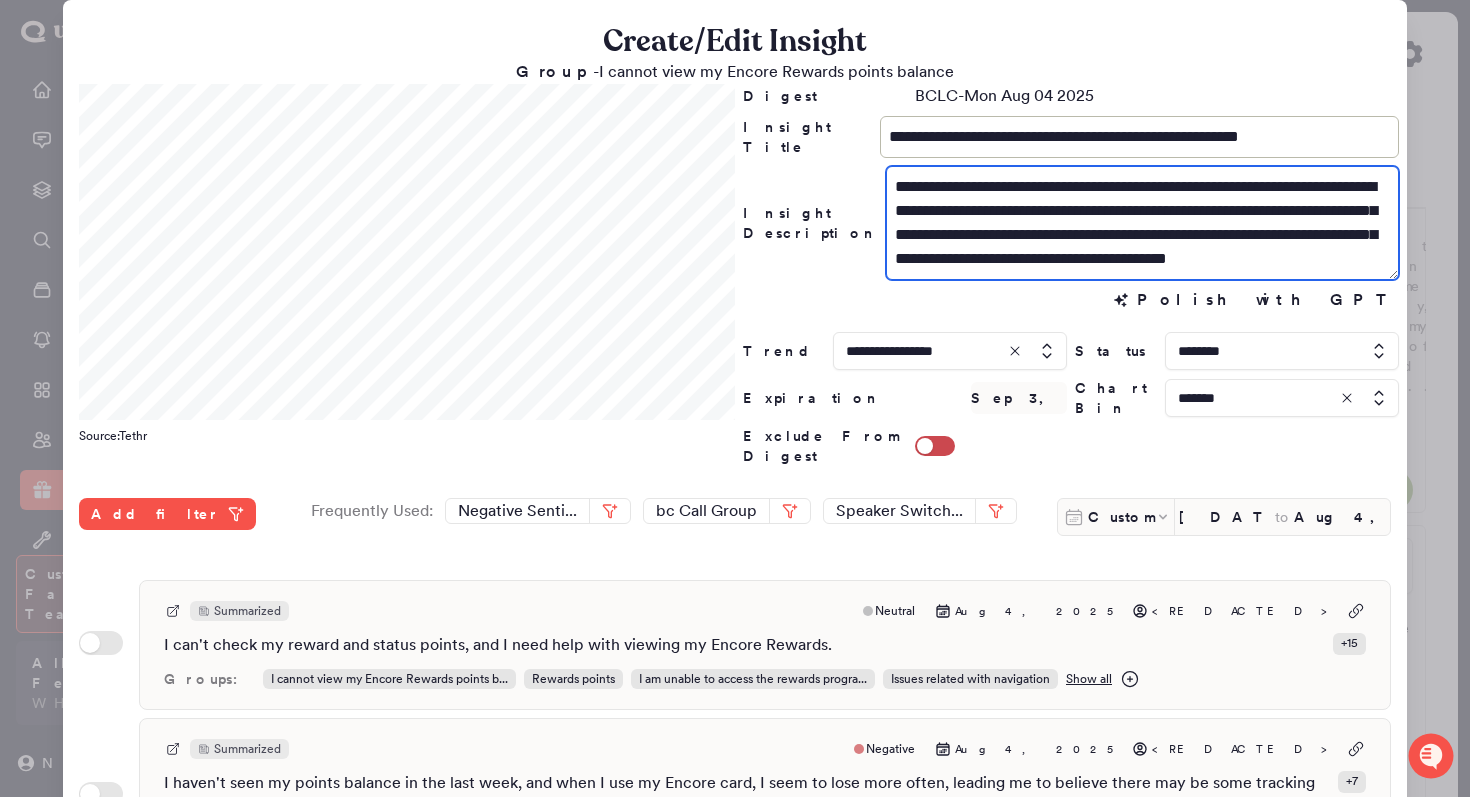 drag, startPoint x: 1280, startPoint y: 185, endPoint x: 1212, endPoint y: 185, distance: 68 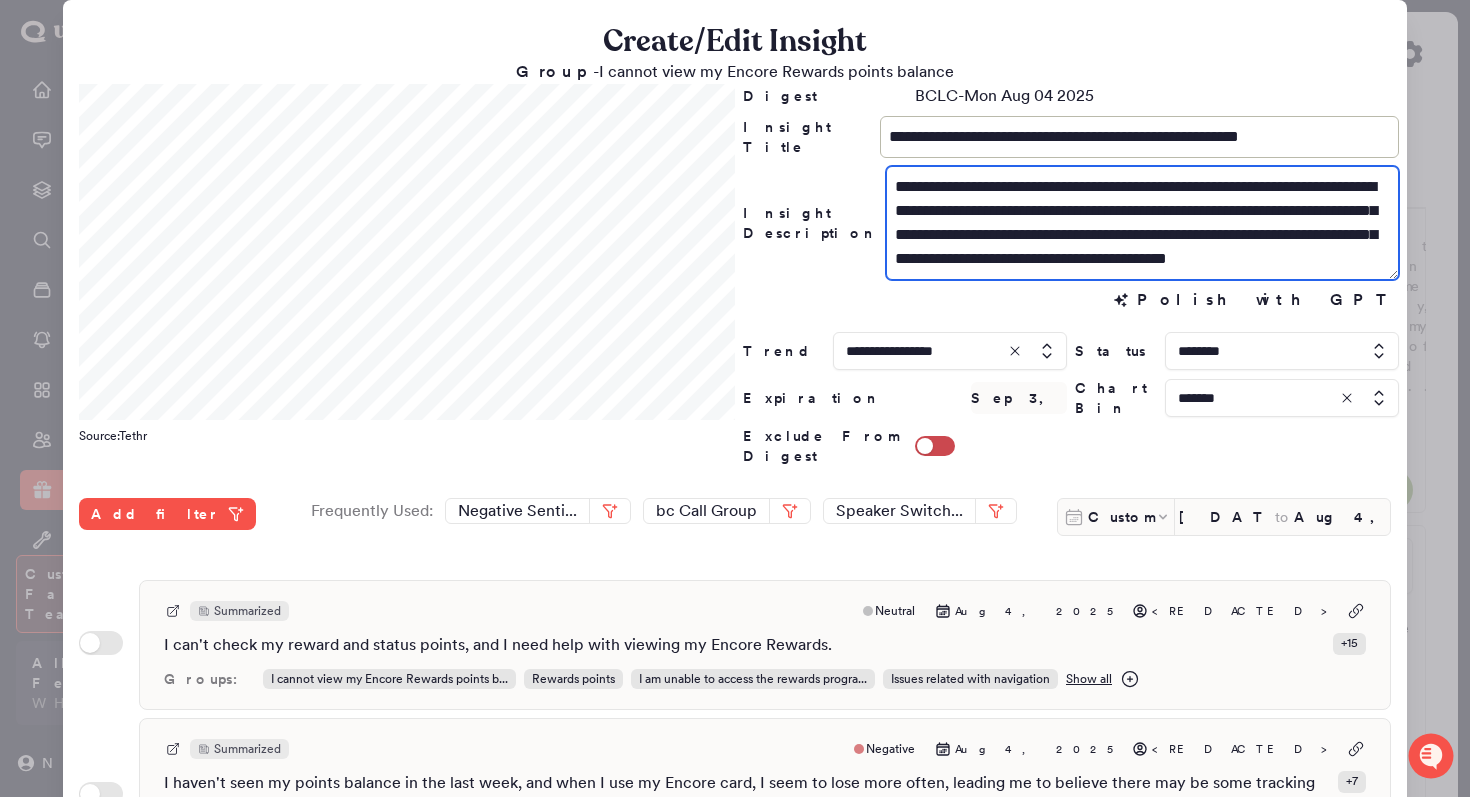 click on "**********" at bounding box center (1142, 223) 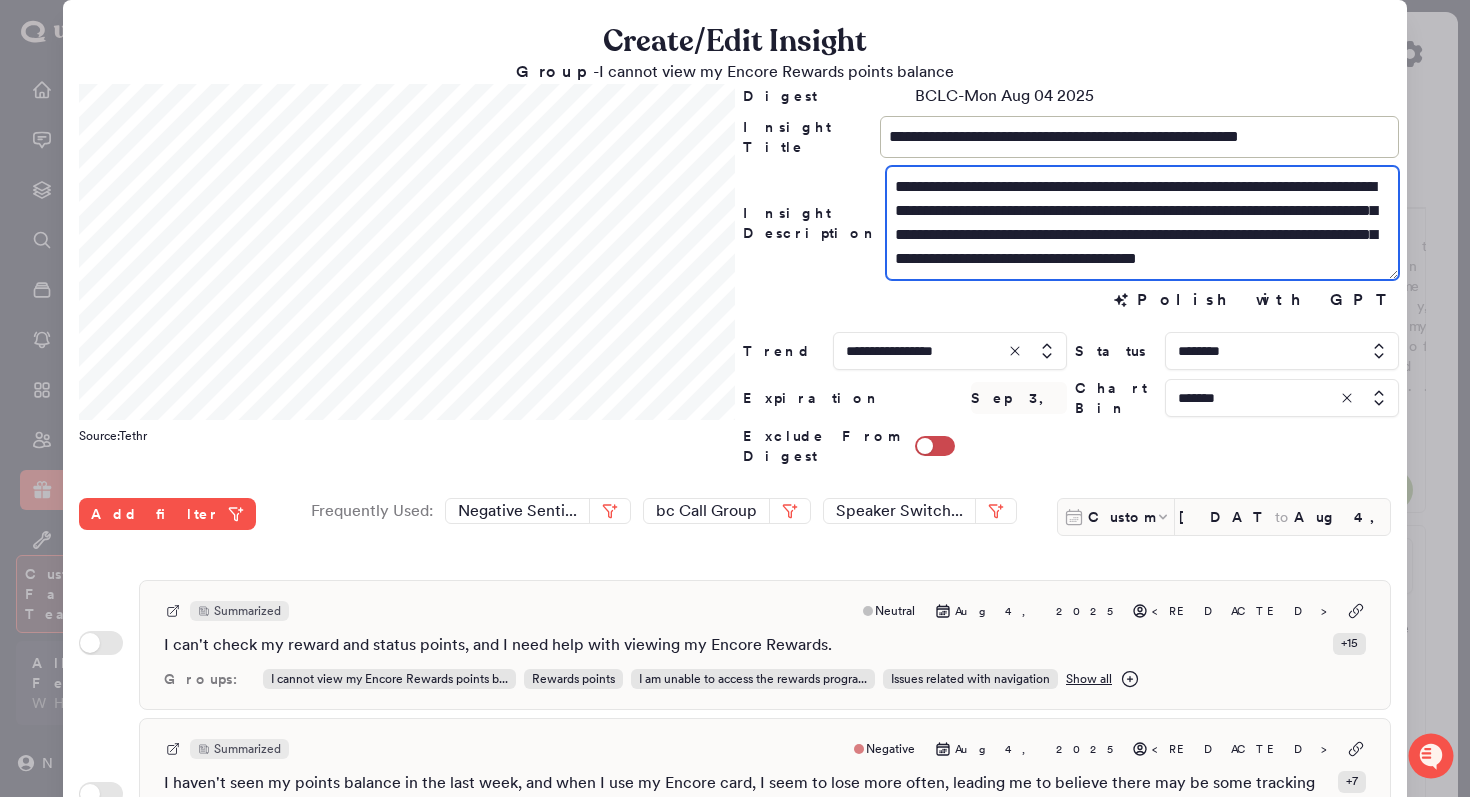 click on "**********" at bounding box center [1142, 223] 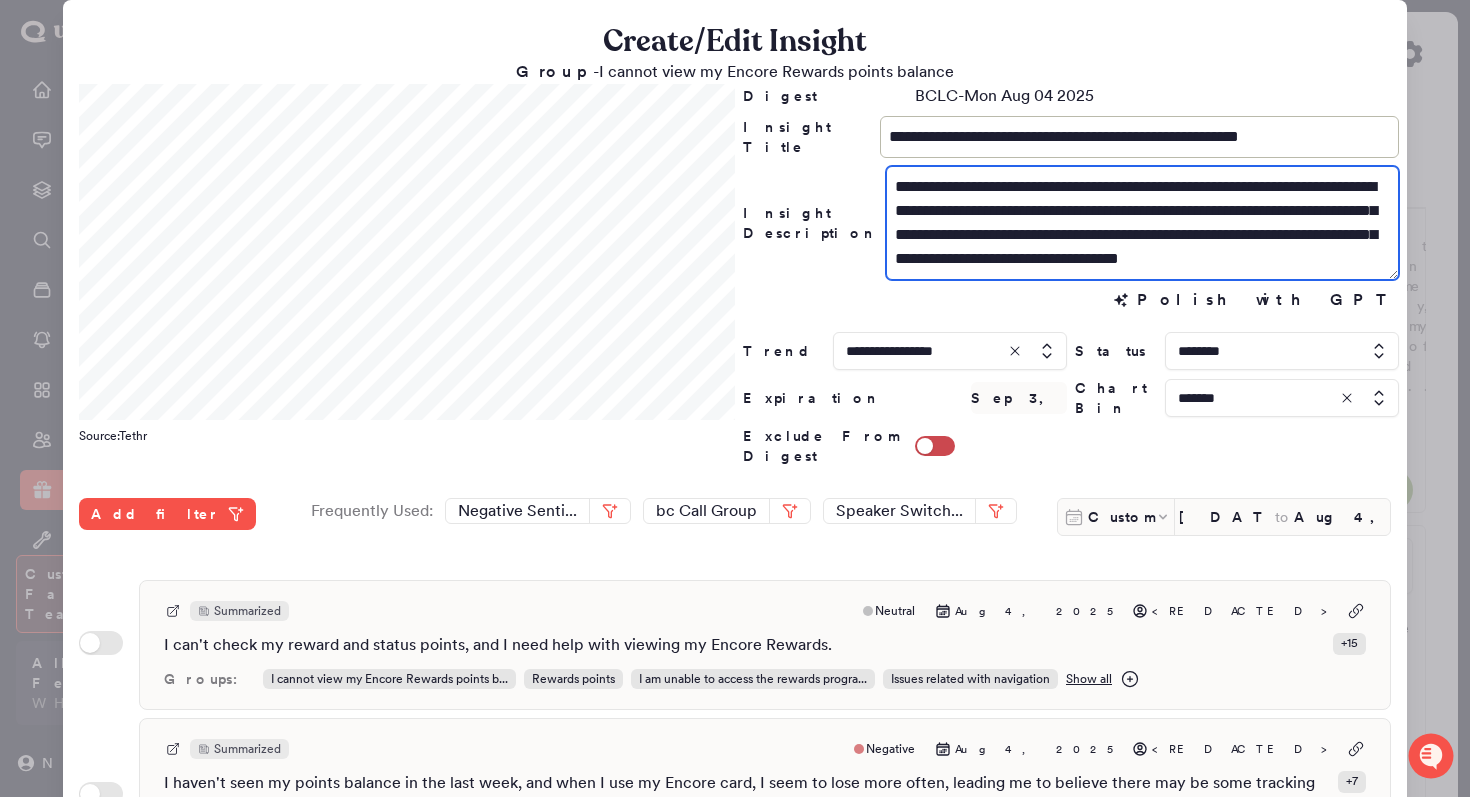 click on "**********" at bounding box center (1142, 223) 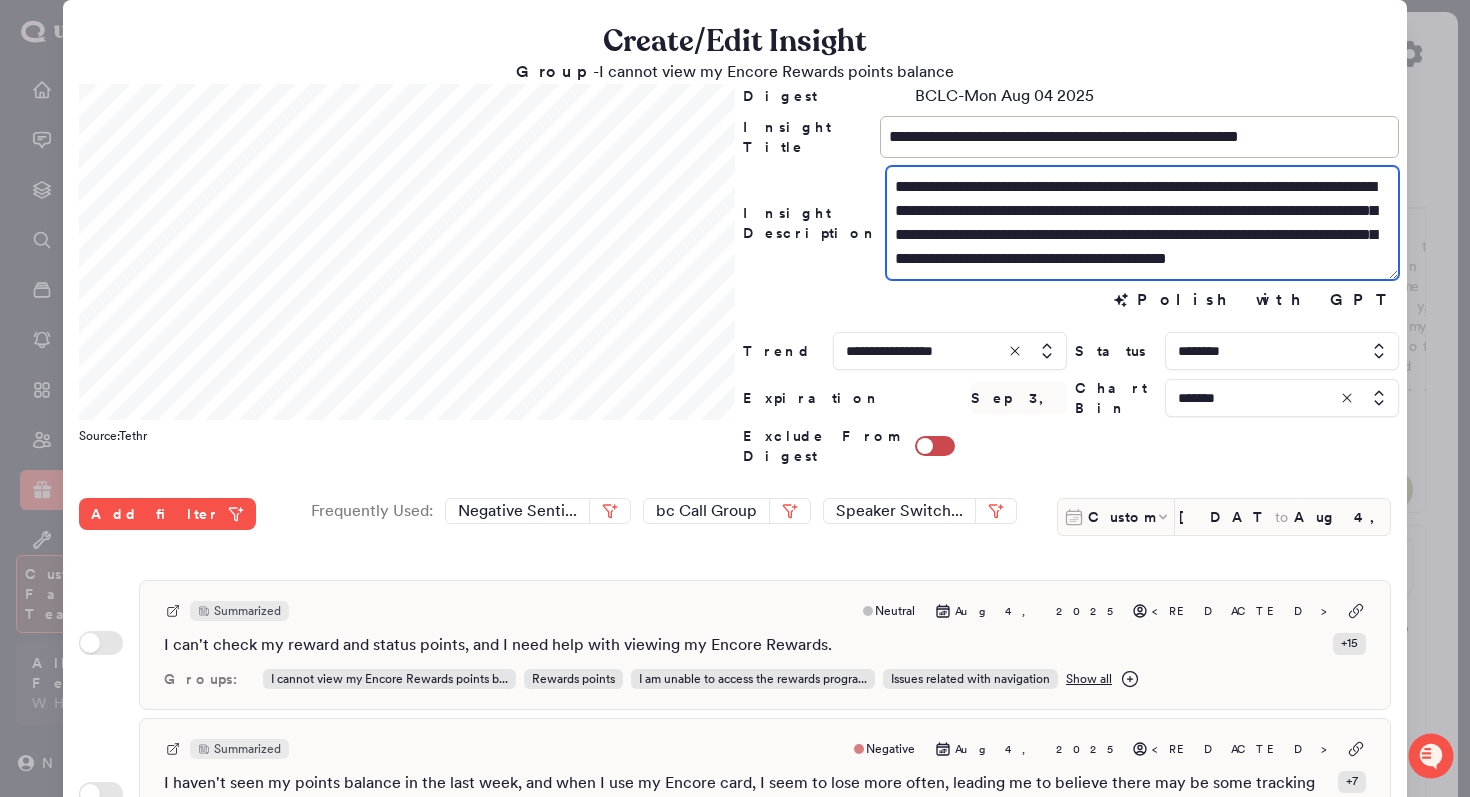click on "**********" at bounding box center [1142, 223] 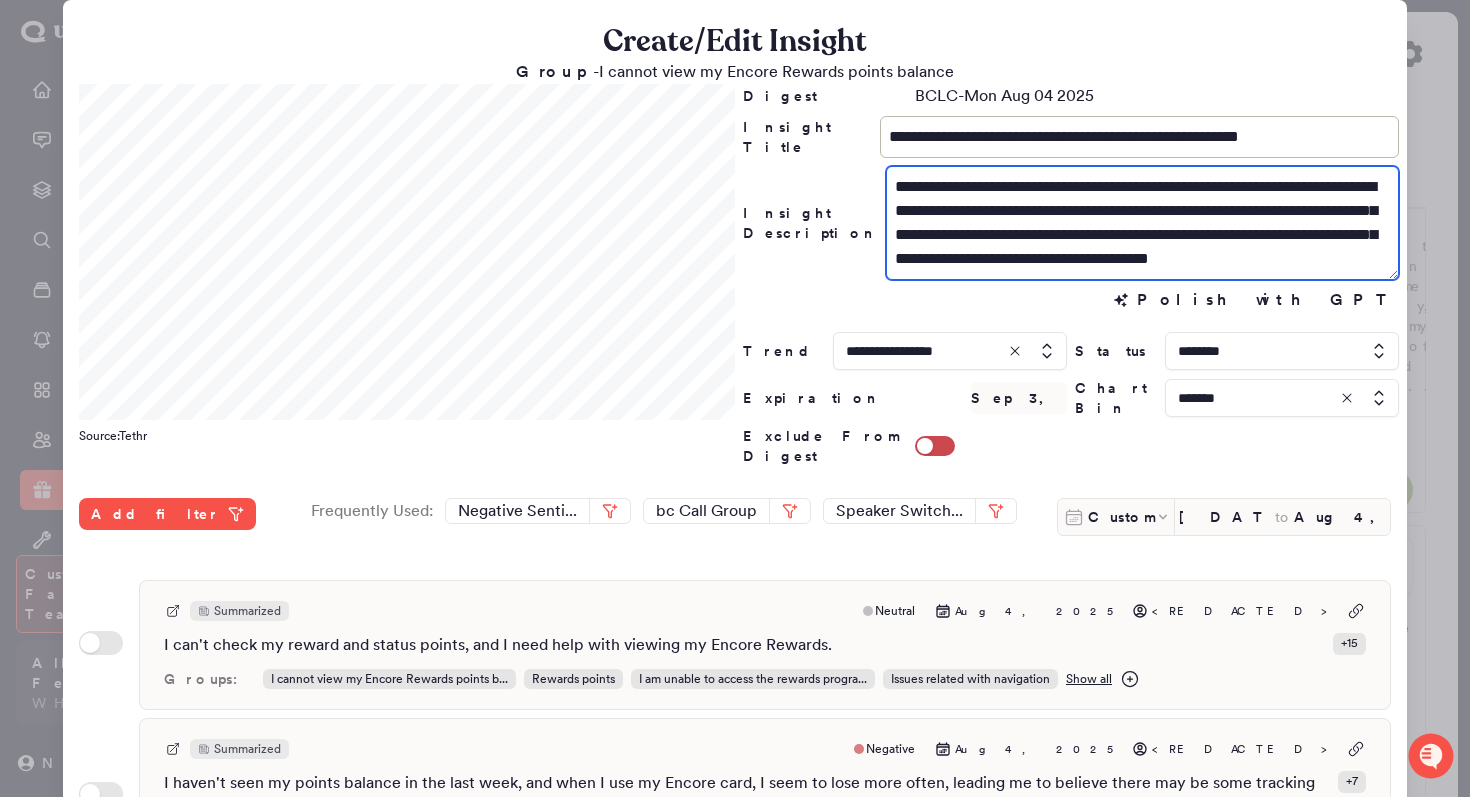 scroll, scrollTop: 24, scrollLeft: 0, axis: vertical 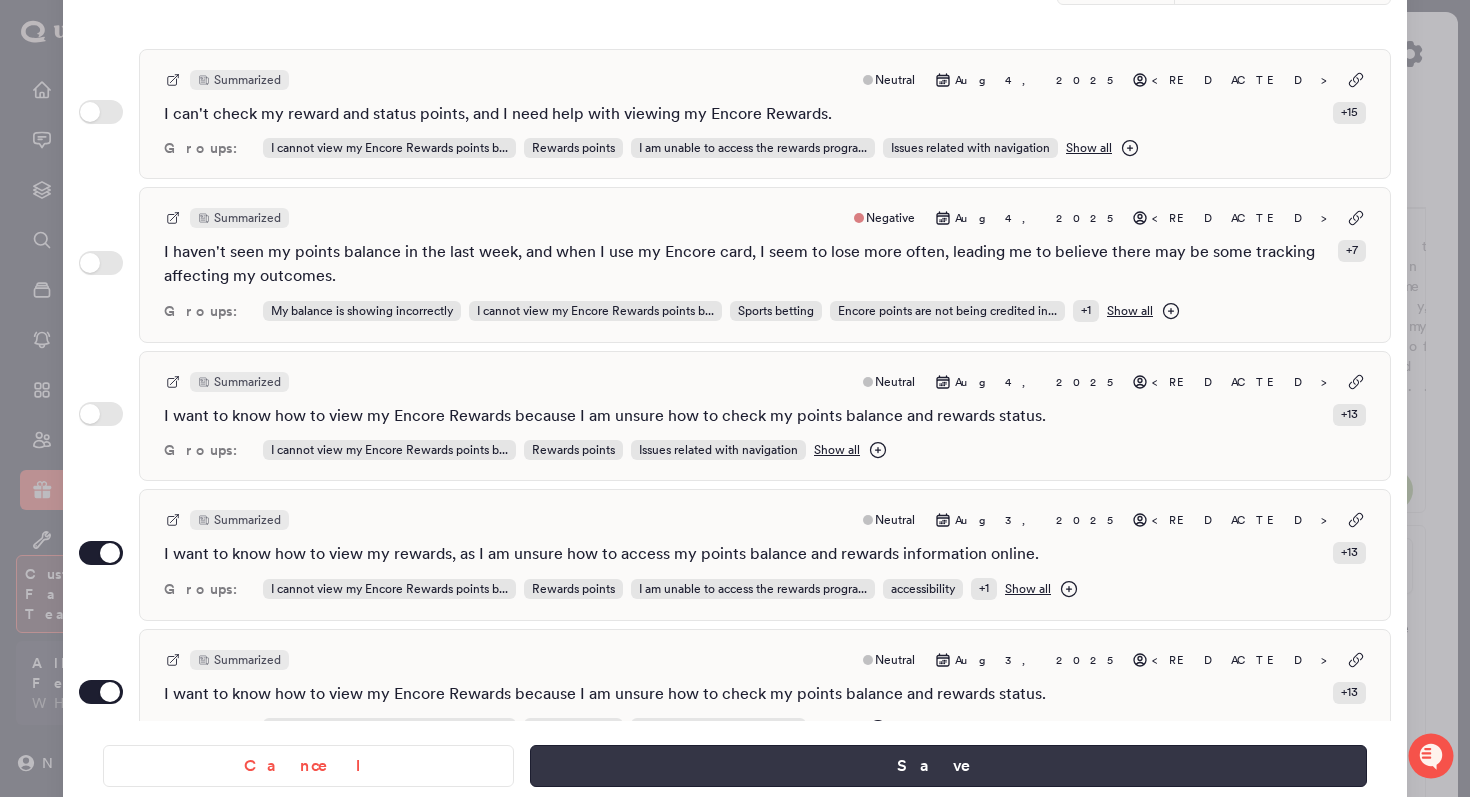 type on "**********" 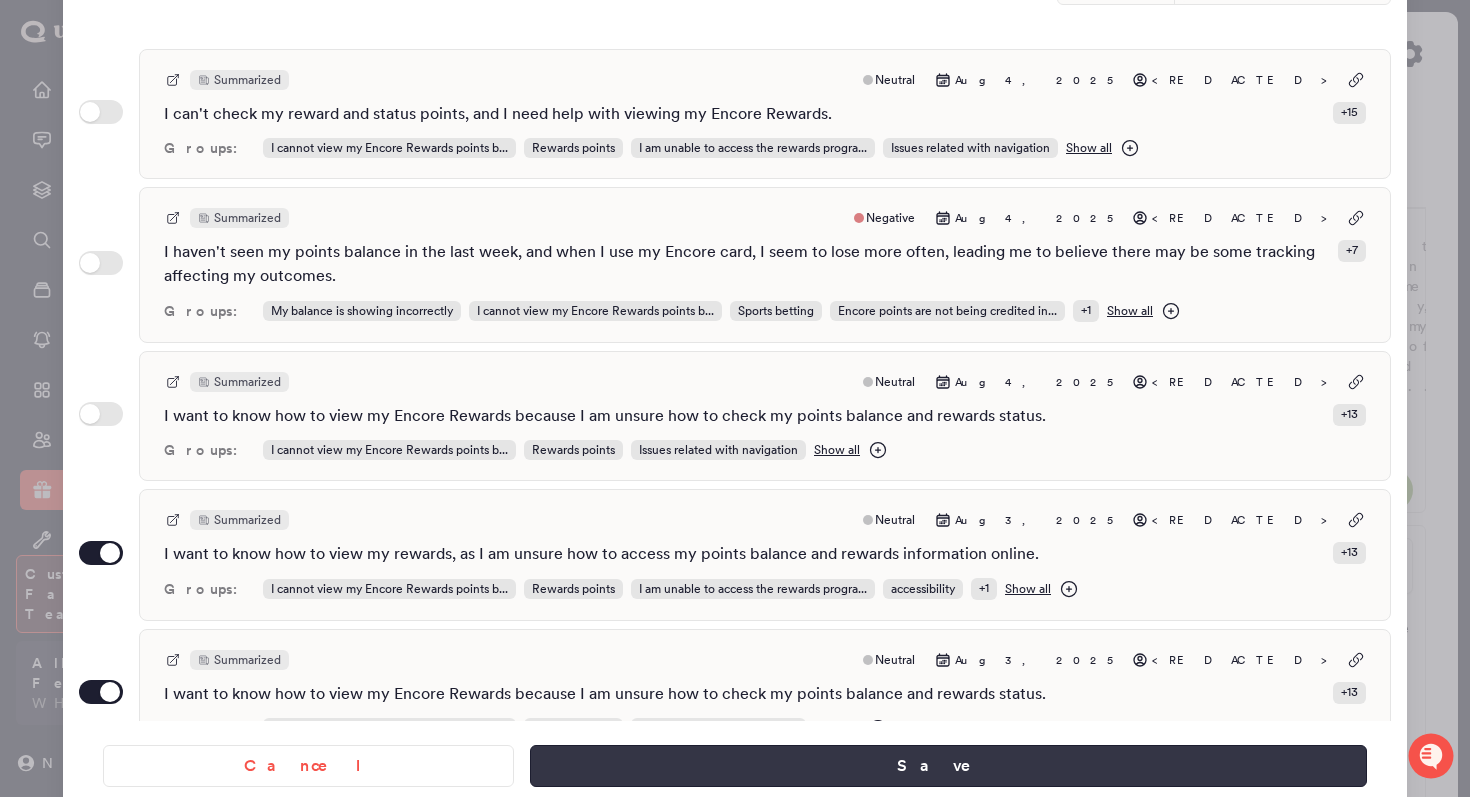 click on "Save" at bounding box center (948, 766) 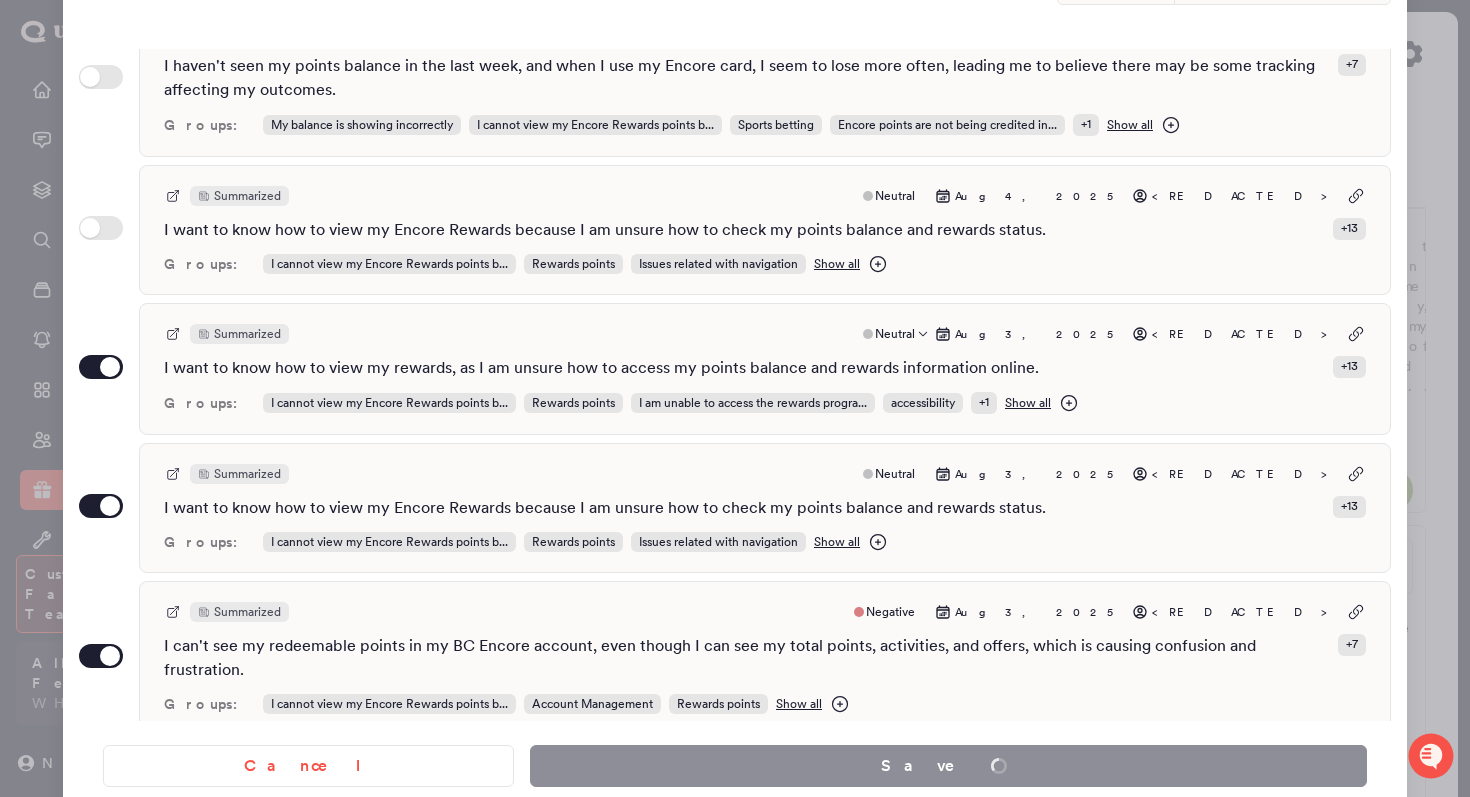 scroll, scrollTop: 321, scrollLeft: 0, axis: vertical 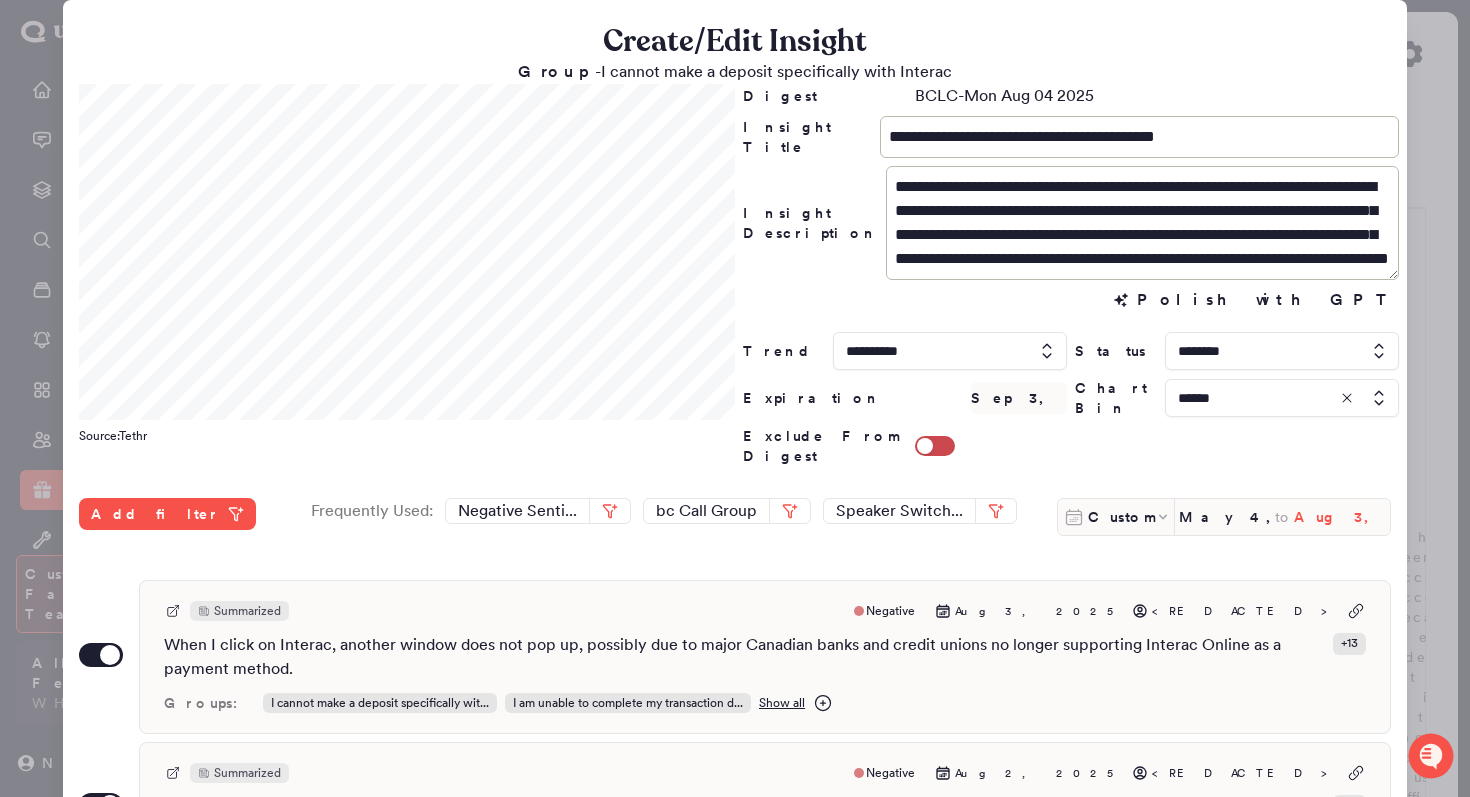 click on "Aug 3, 2025" at bounding box center [1342, 517] 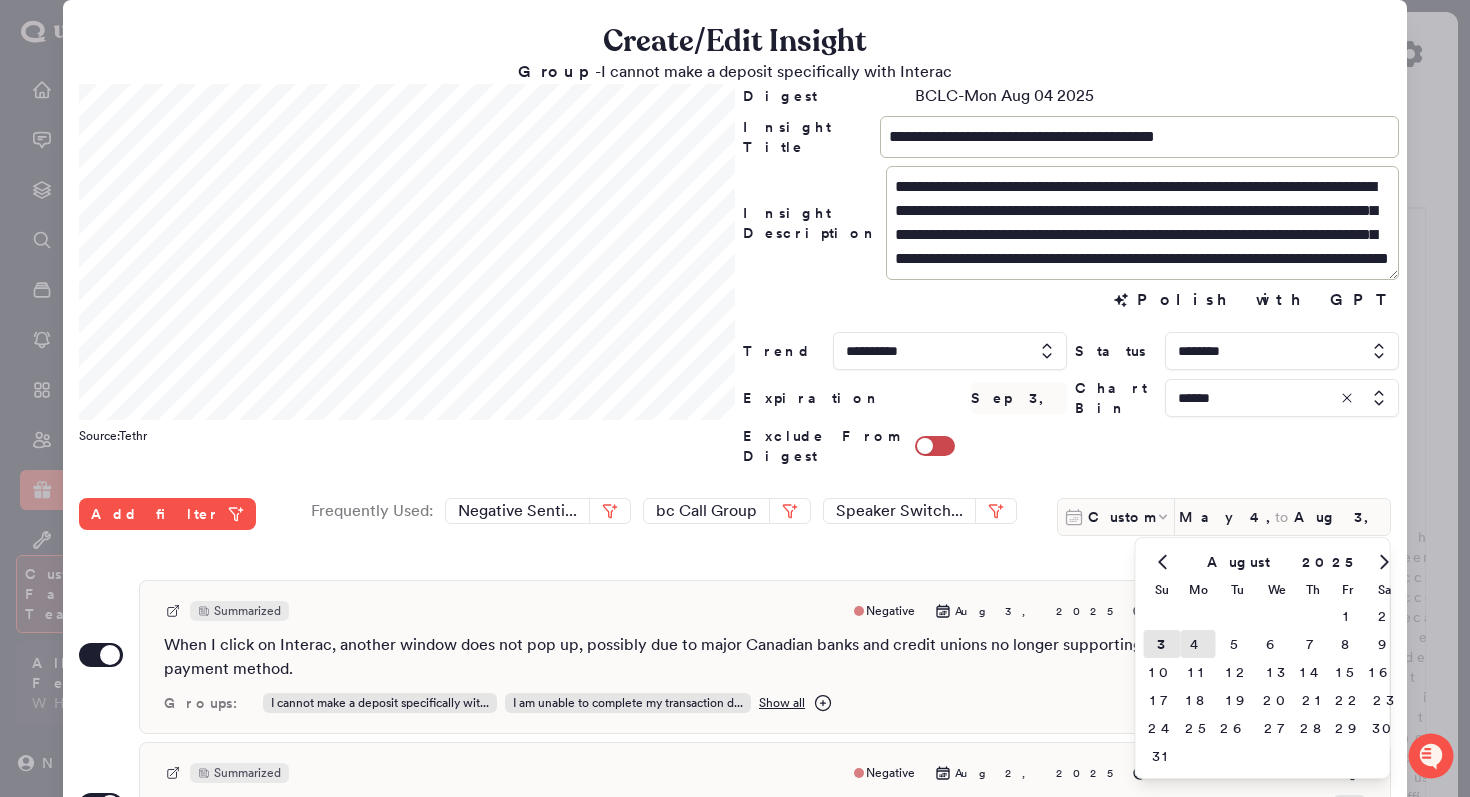 click on "4" at bounding box center [1198, 644] 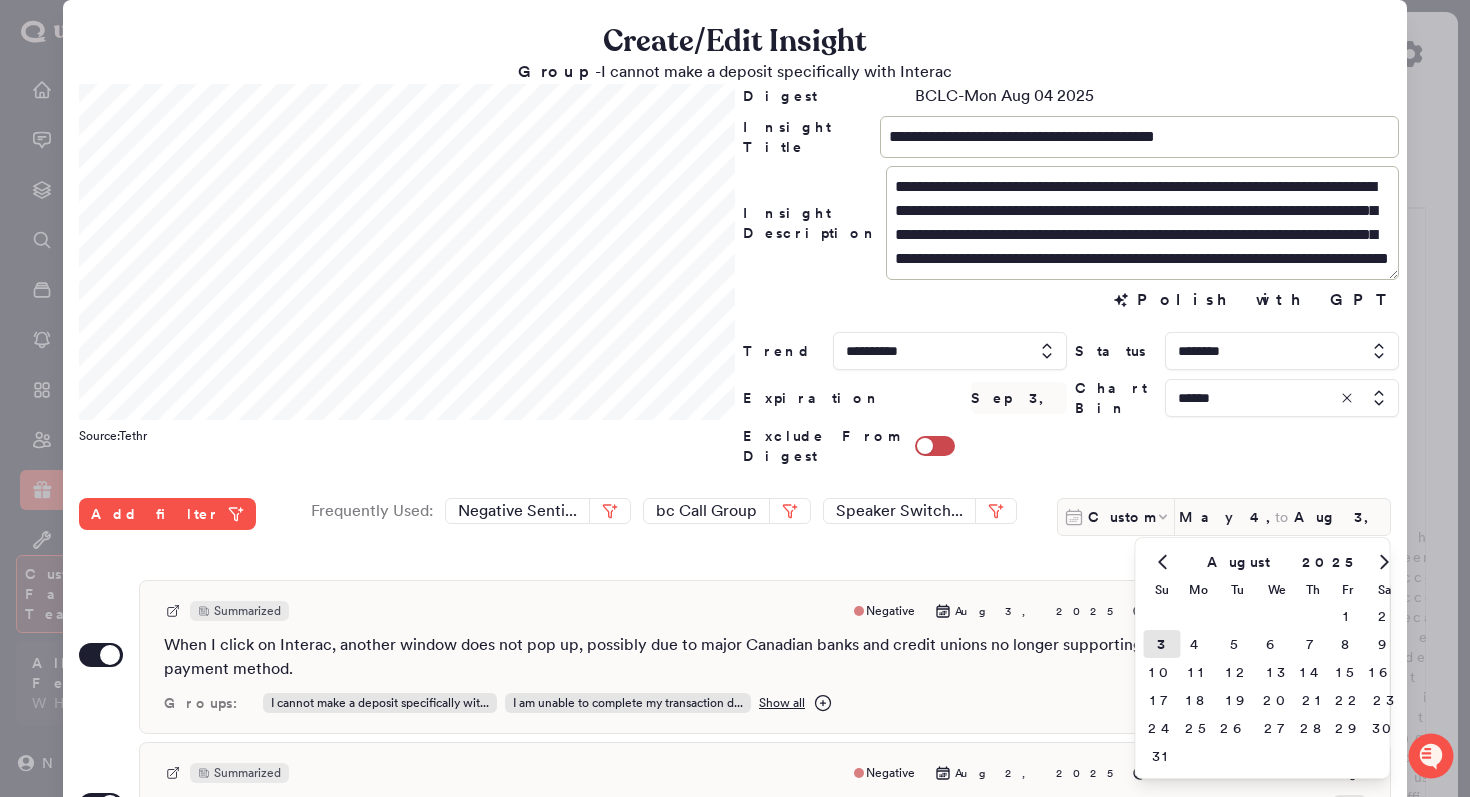 type on "Aug 4, 2025" 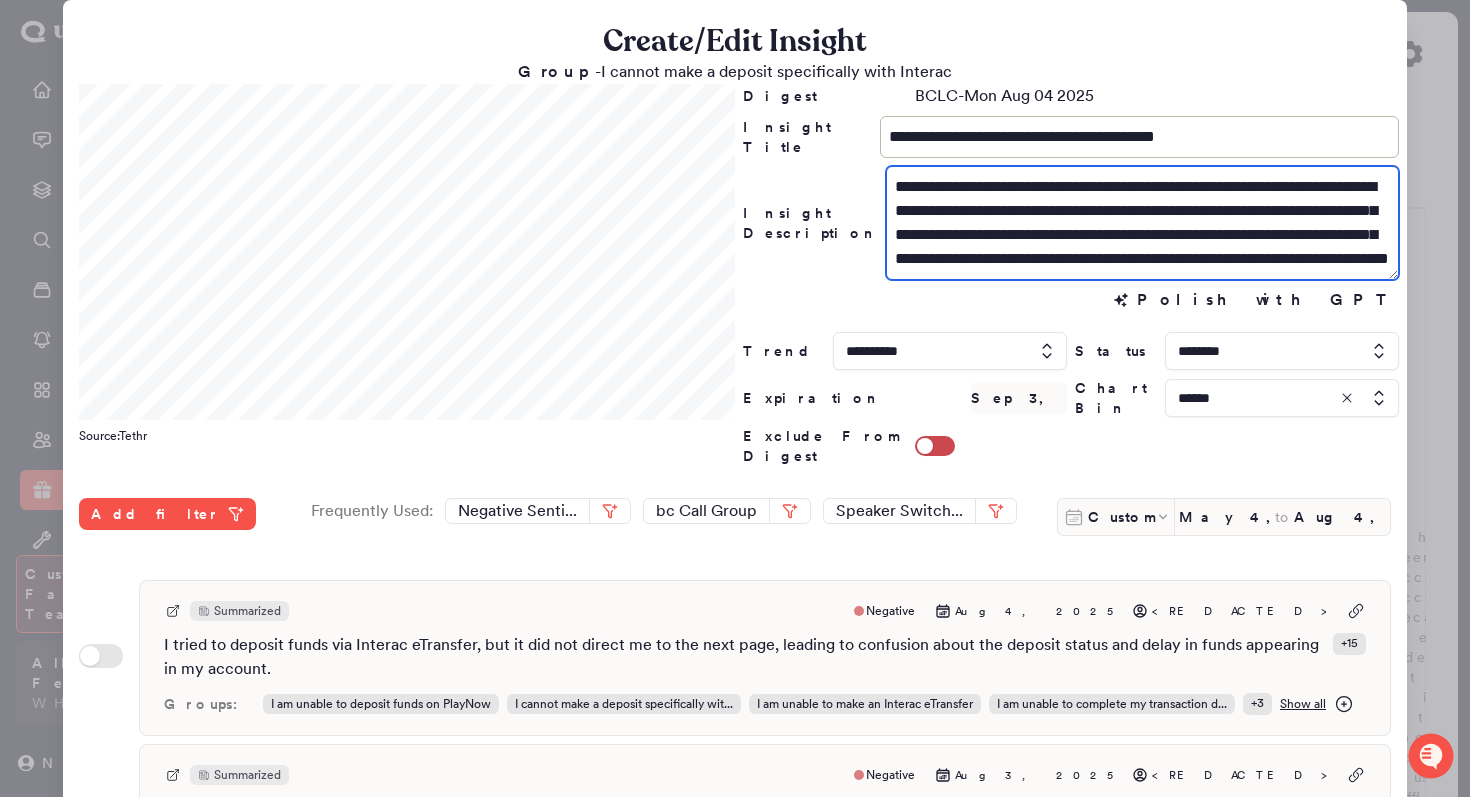click on "**********" at bounding box center (1142, 223) 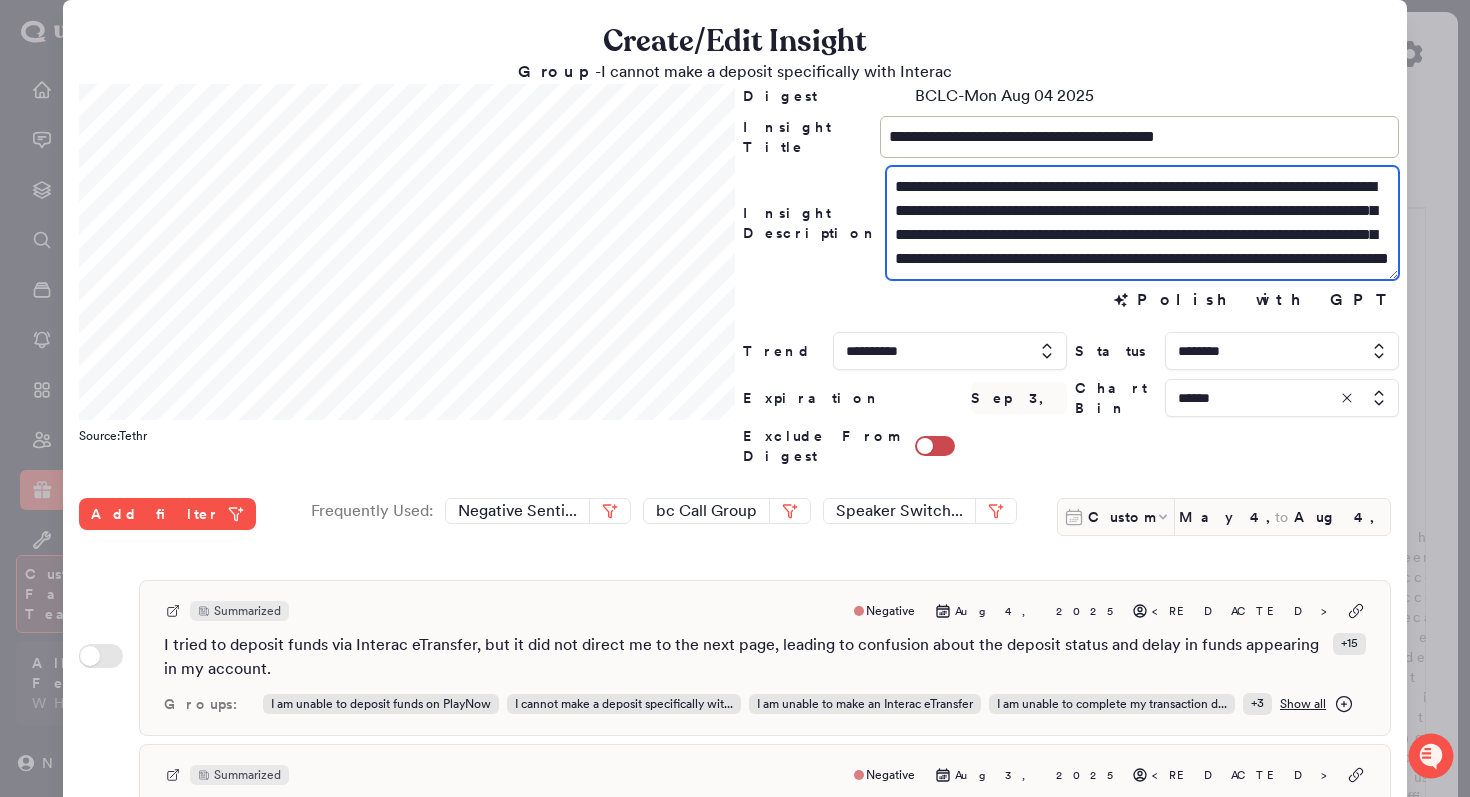 click on "**********" at bounding box center (1142, 223) 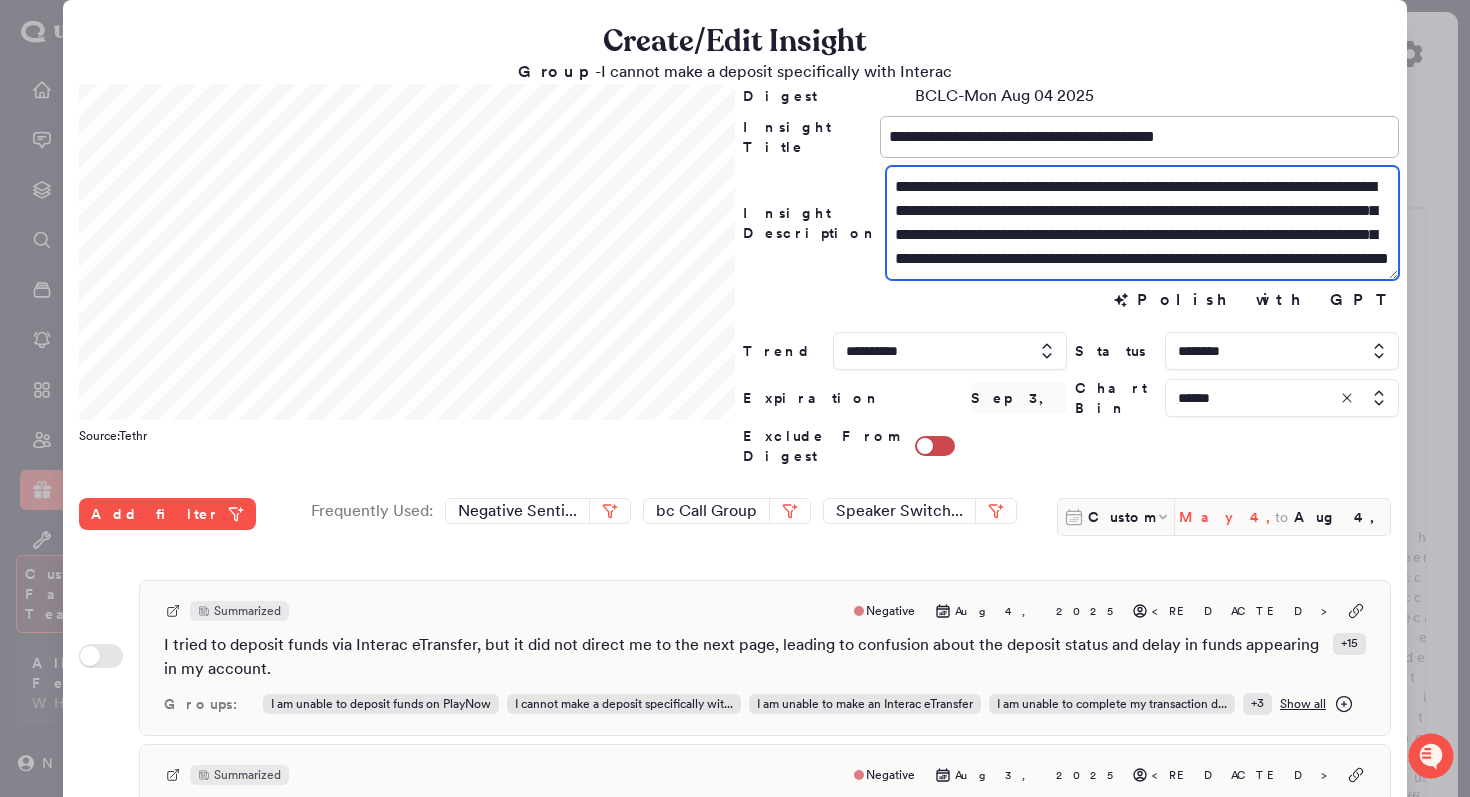 type on "**********" 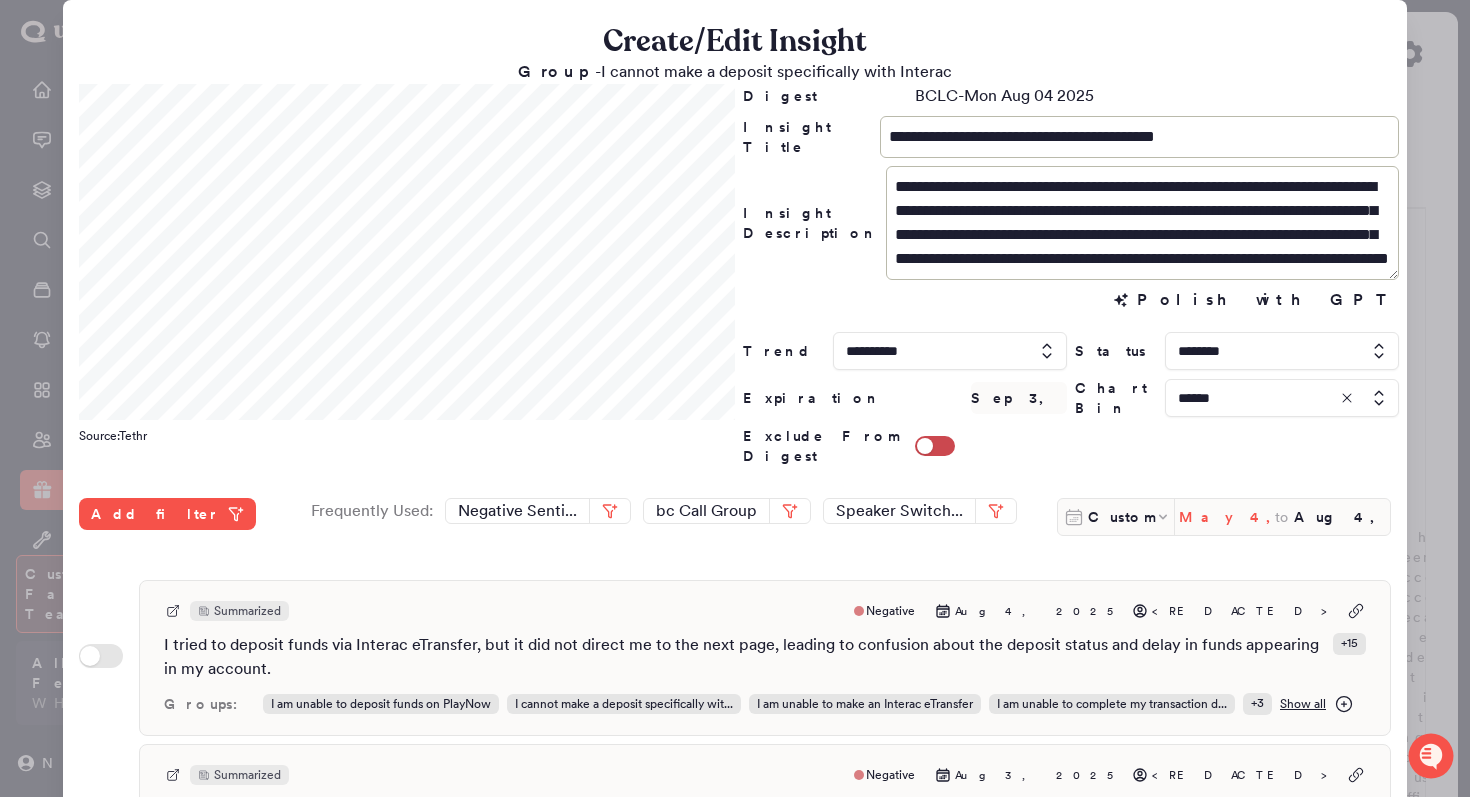 click on "May 4, 2025" at bounding box center [1227, 517] 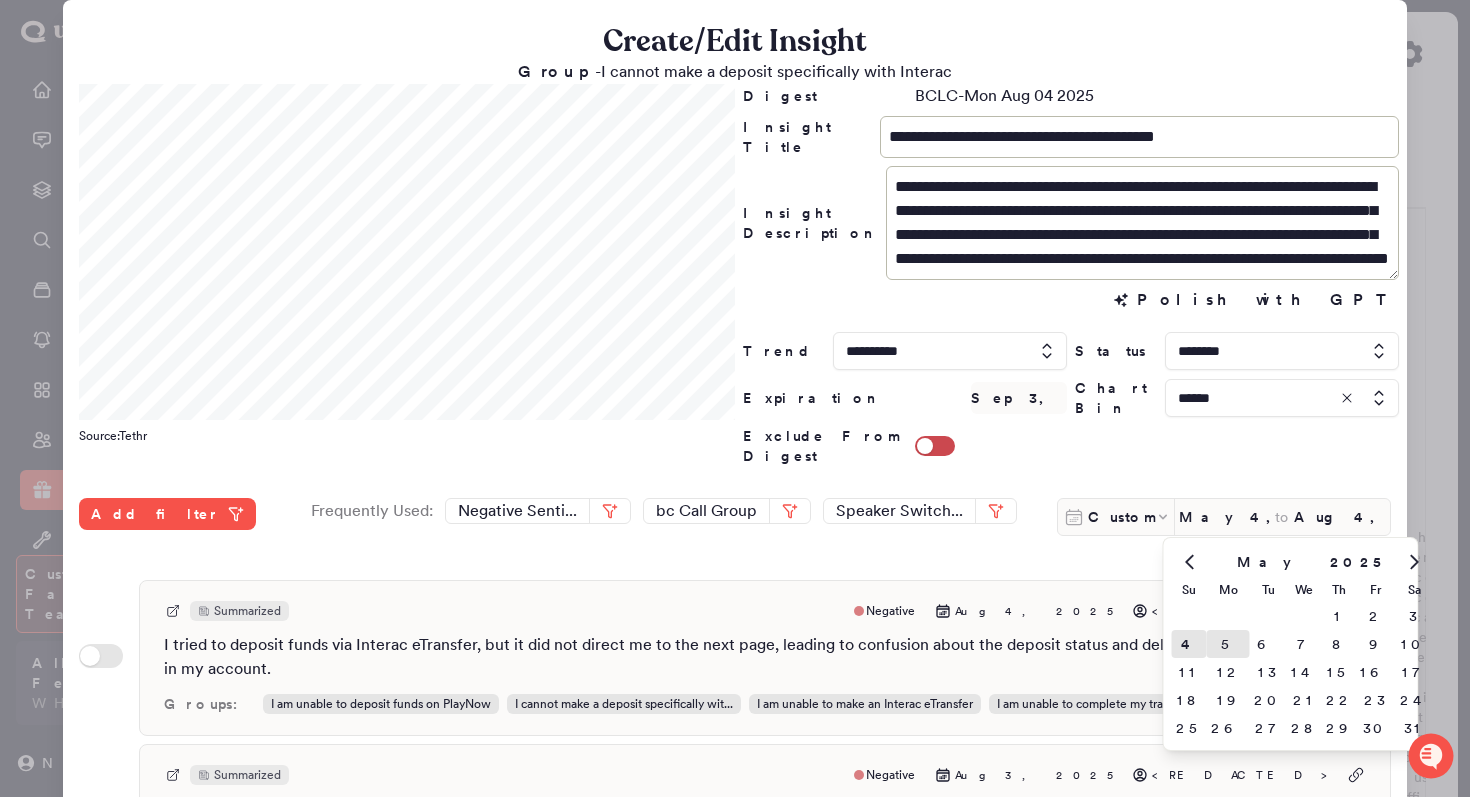 click on "5" at bounding box center (1228, 644) 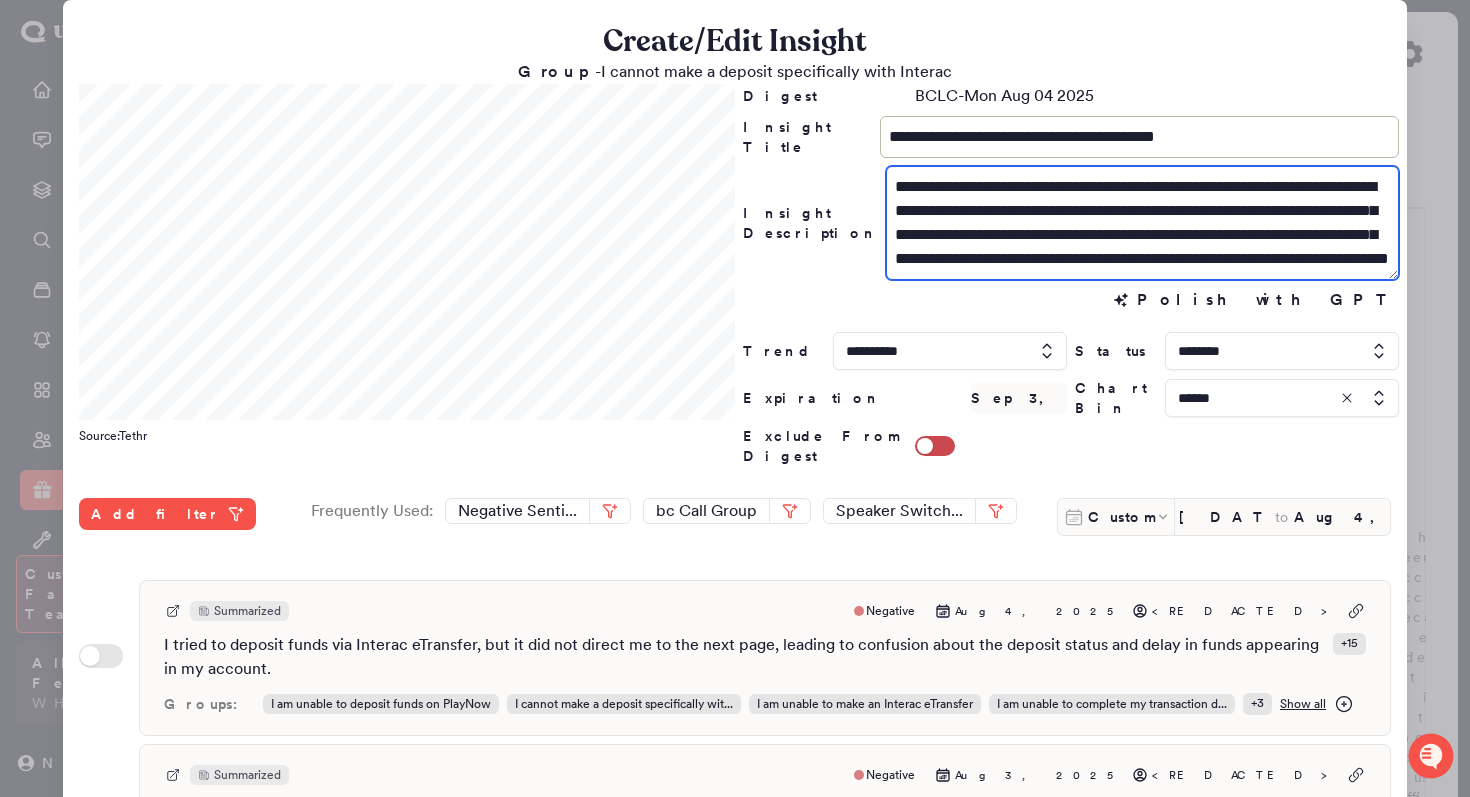 click on "**********" at bounding box center [1142, 223] 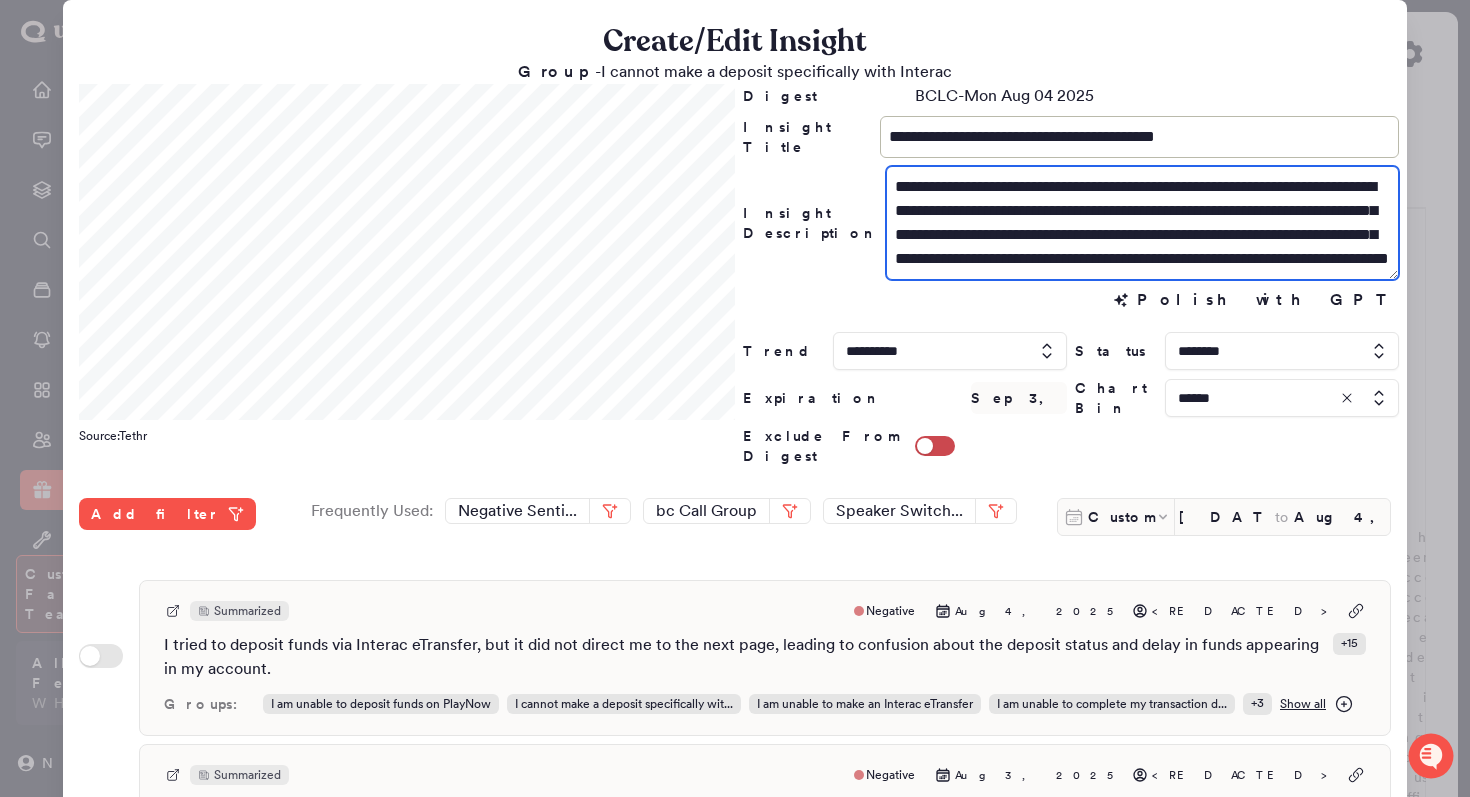 scroll, scrollTop: 24, scrollLeft: 0, axis: vertical 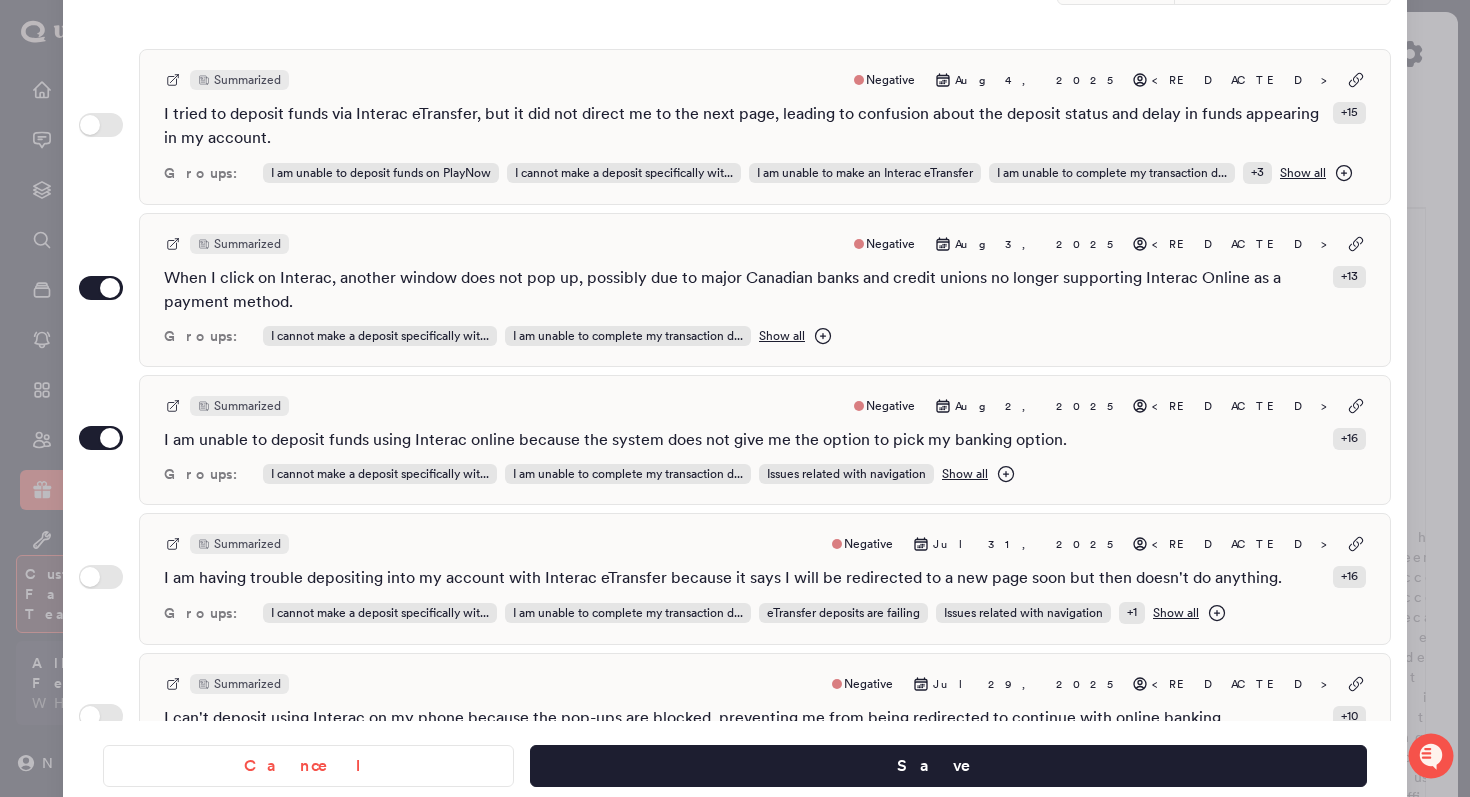 type on "**********" 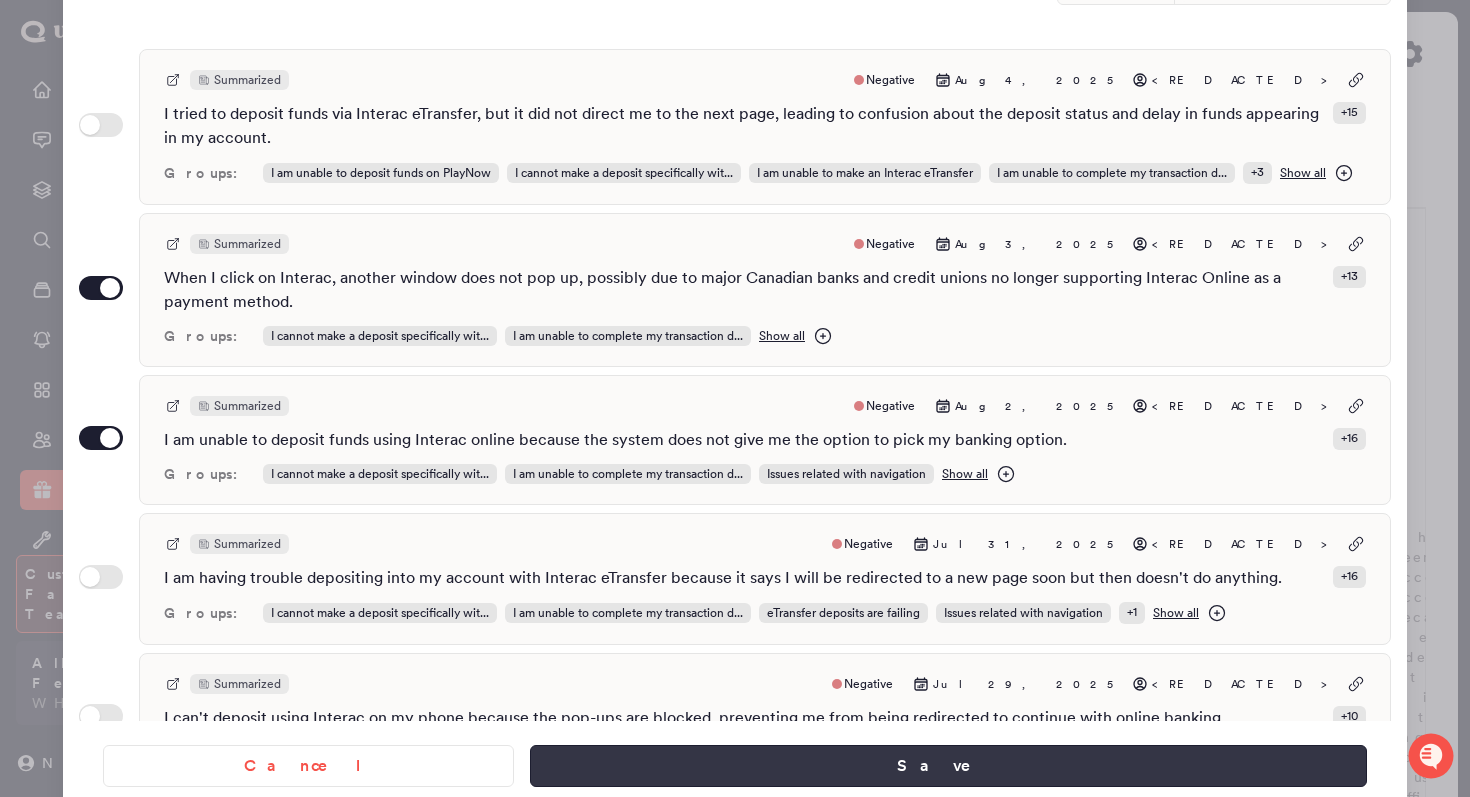click on "Save" at bounding box center (948, 766) 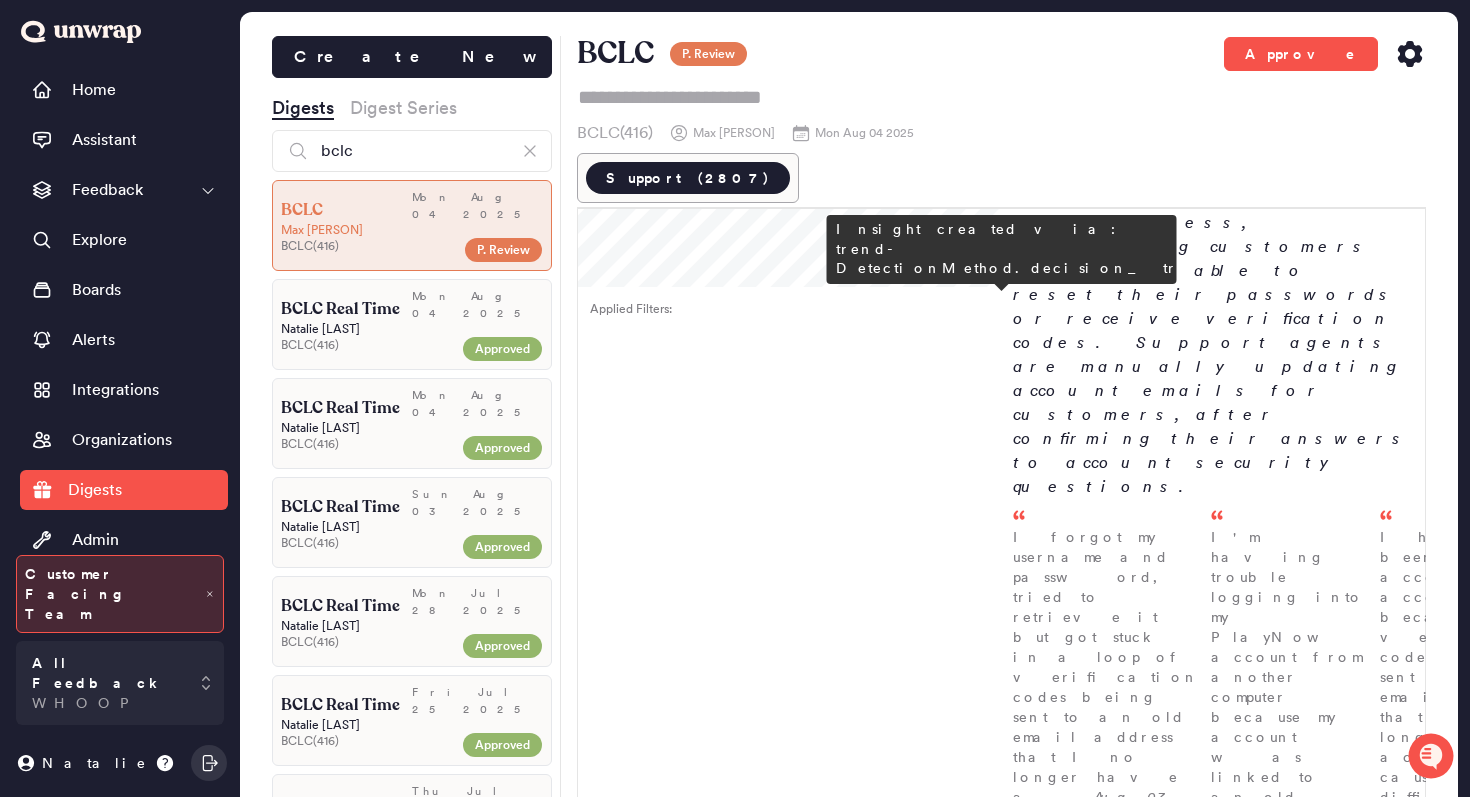 scroll, scrollTop: 2219, scrollLeft: 0, axis: vertical 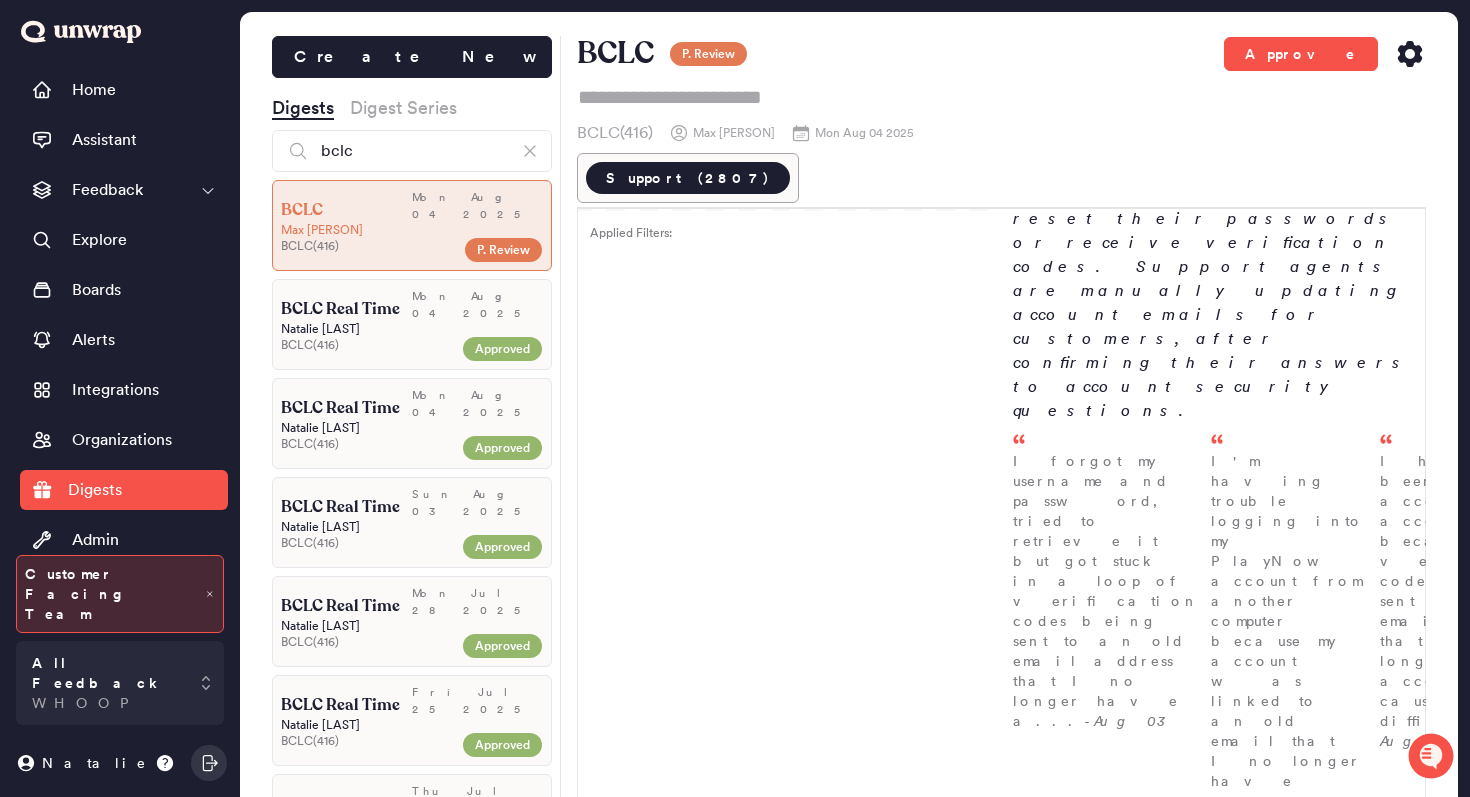 click 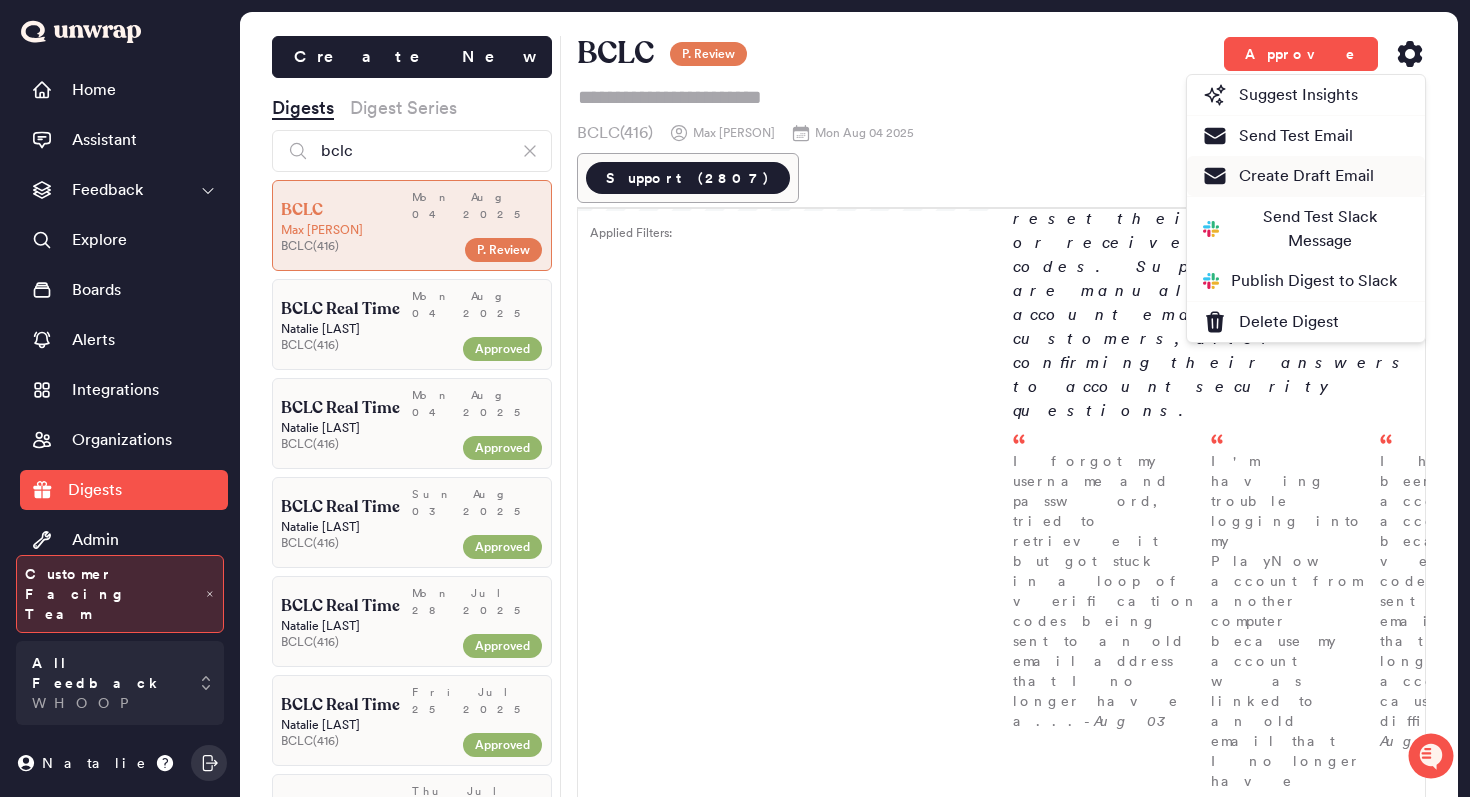 click on "Create Draft Email" at bounding box center (1288, 176) 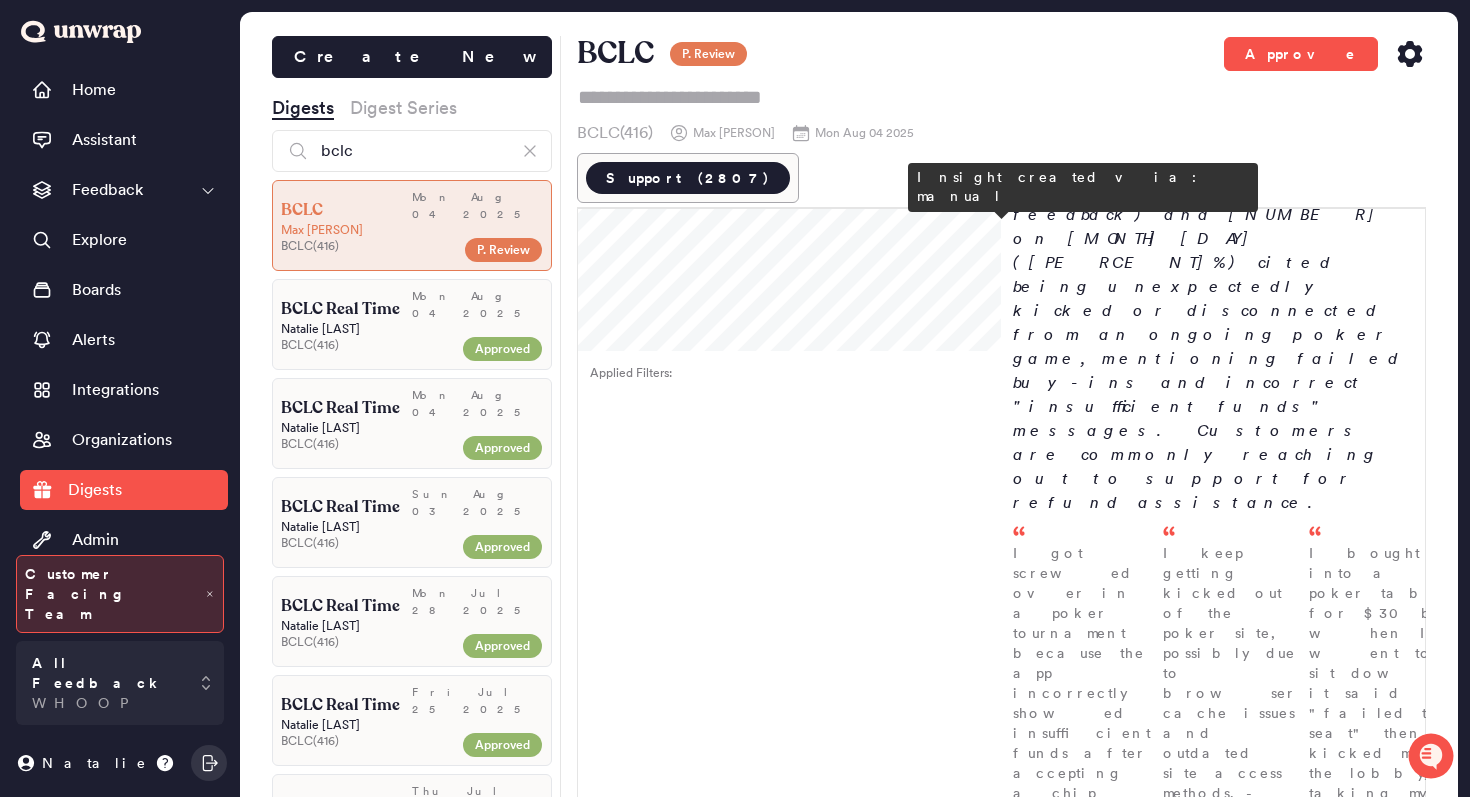 scroll, scrollTop: 1096, scrollLeft: 0, axis: vertical 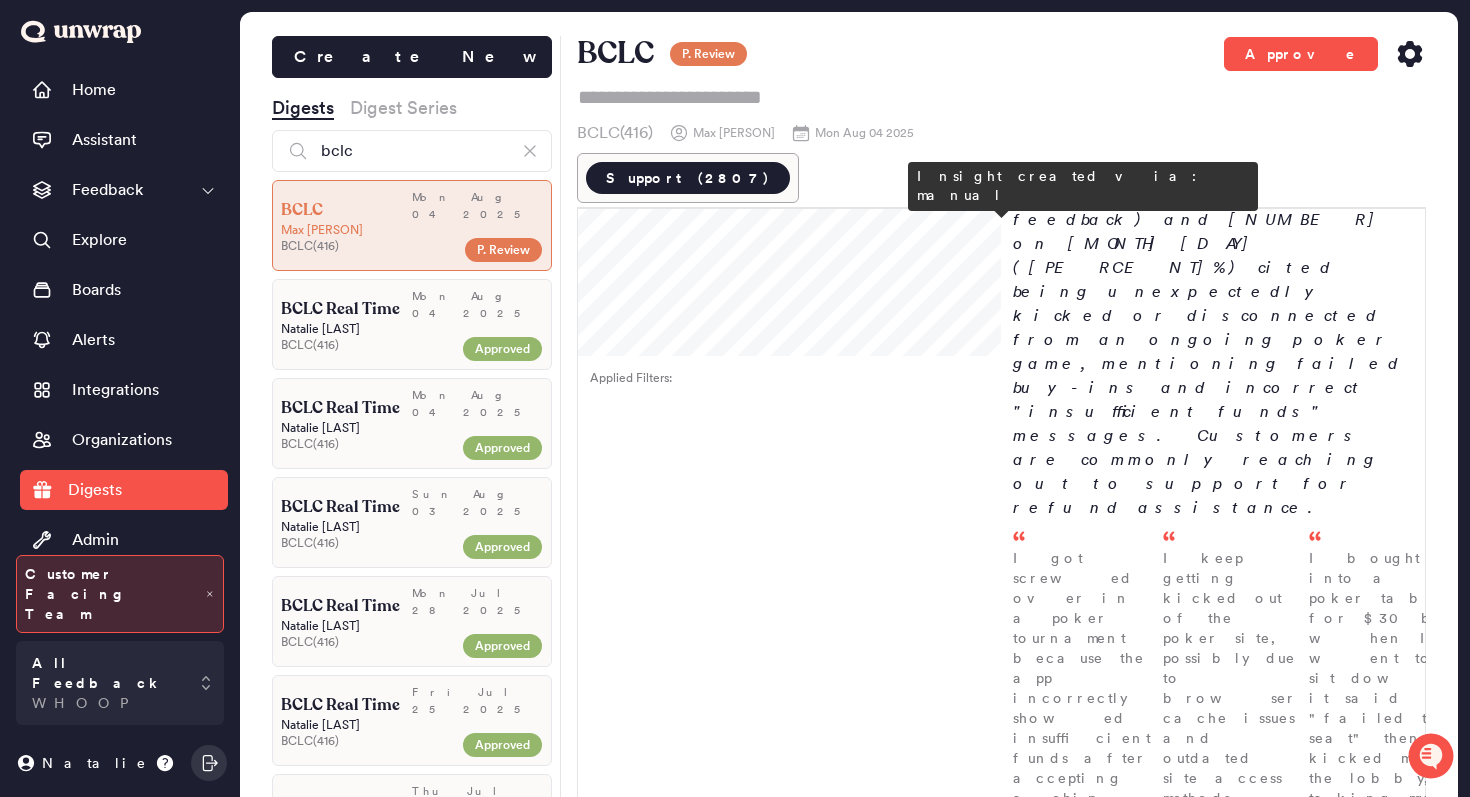 click on "Increase in mentions of lost access to old email addresses * Group  -  I can't log in because my old email is no longer in use 47 support contacts (0.5% of feedback) the week of [DATE] reported no longer having access to an old email address, preventing customers from being able to reset their passwords or receive verification codes. Support agents are manually updating account emails for customers, after confirming their answers to account security questions.  I forgot my username and password, tried to retrieve it but got stuck in a loop of verification codes being sent to an old email address that I no longer have a...  -  [DATE] I'm having trouble logging into my PlayNow account from another computer because my account was linked to an old email that I no longer have access to.  -  [DATE] I haven't been able to access my account because the verification code is being sent to an old email address that I no longer have access to, causing difficulty...  -  [DATE]" at bounding box center [1213, 1482] 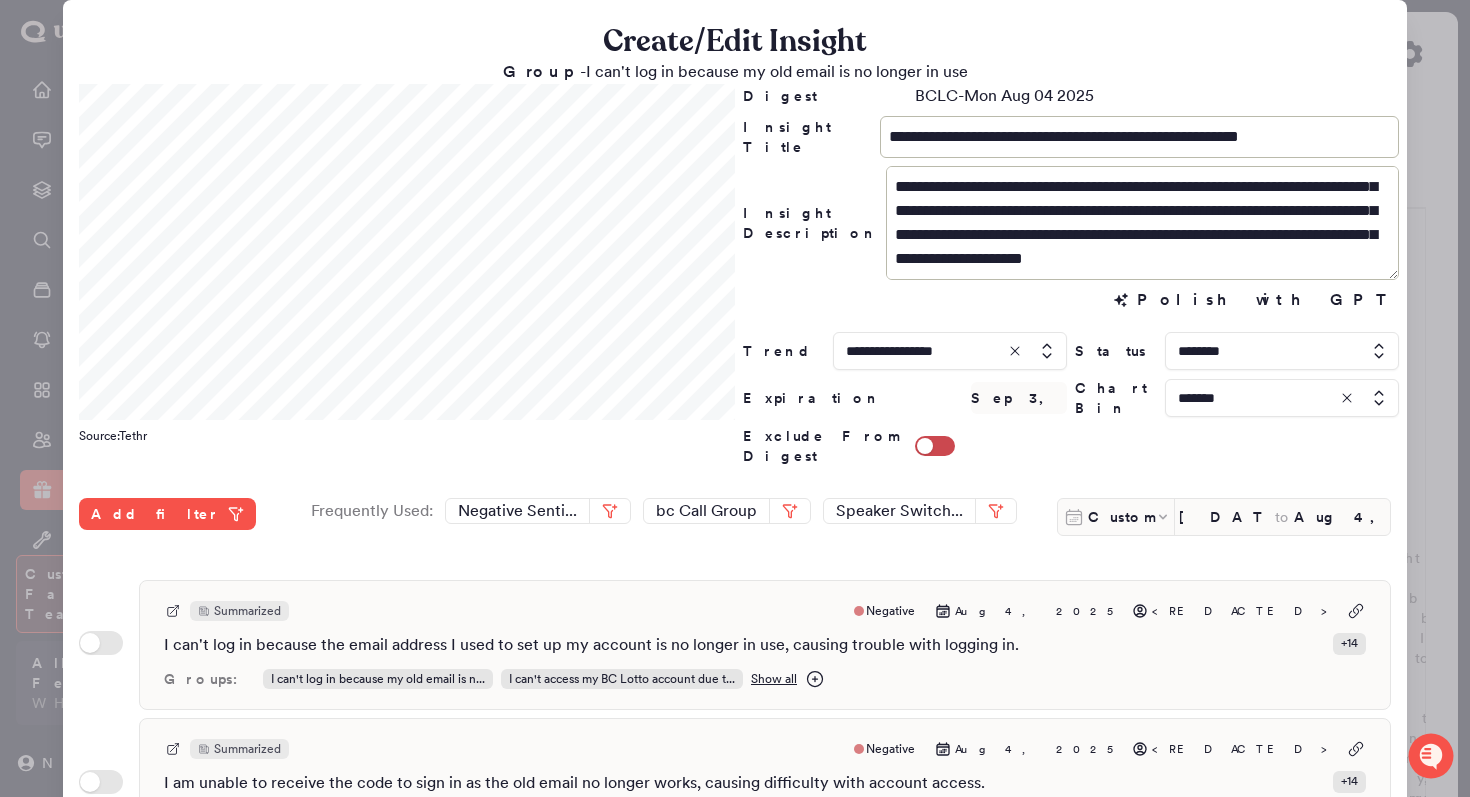 scroll, scrollTop: 48, scrollLeft: 0, axis: vertical 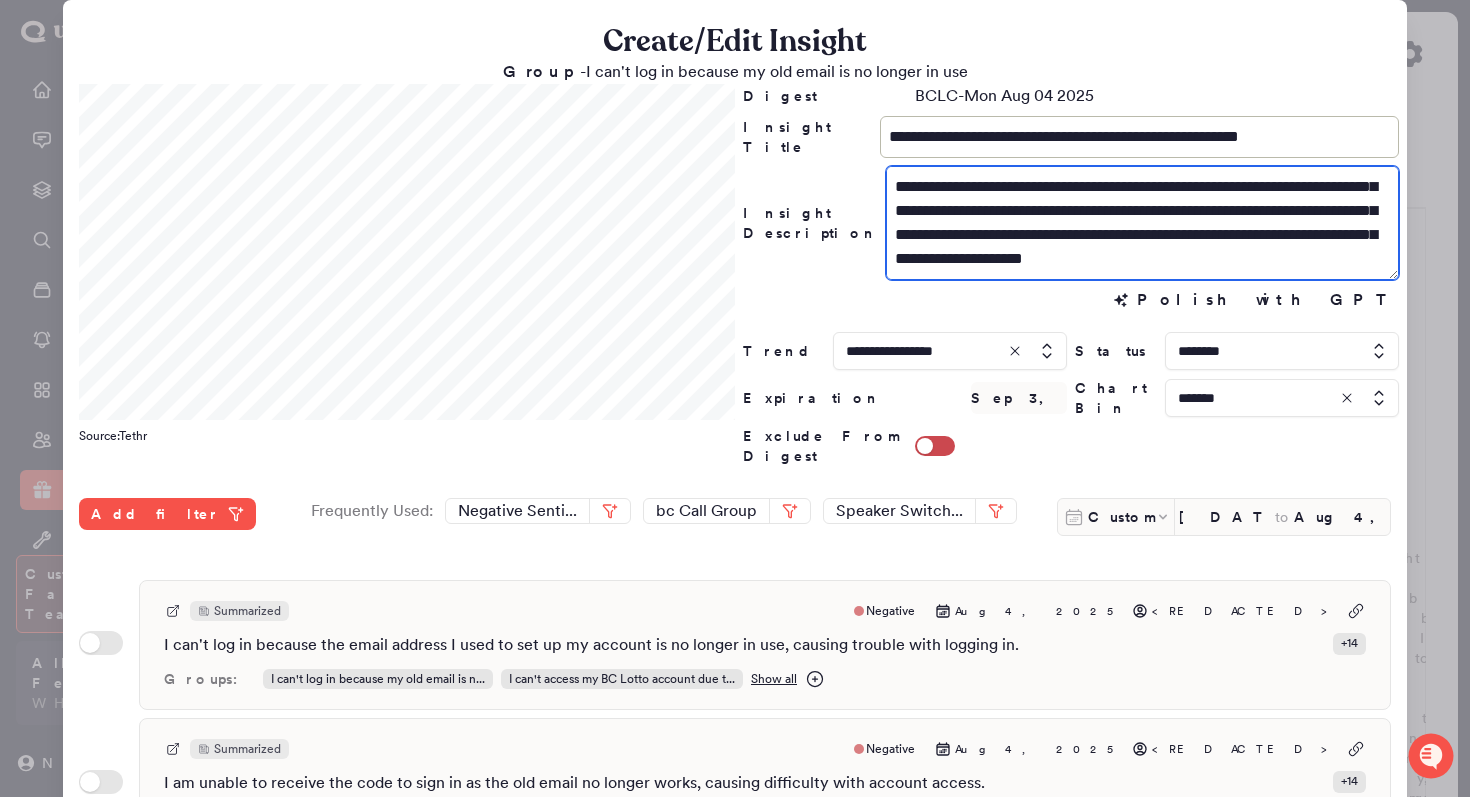click on "**********" at bounding box center [1142, 223] 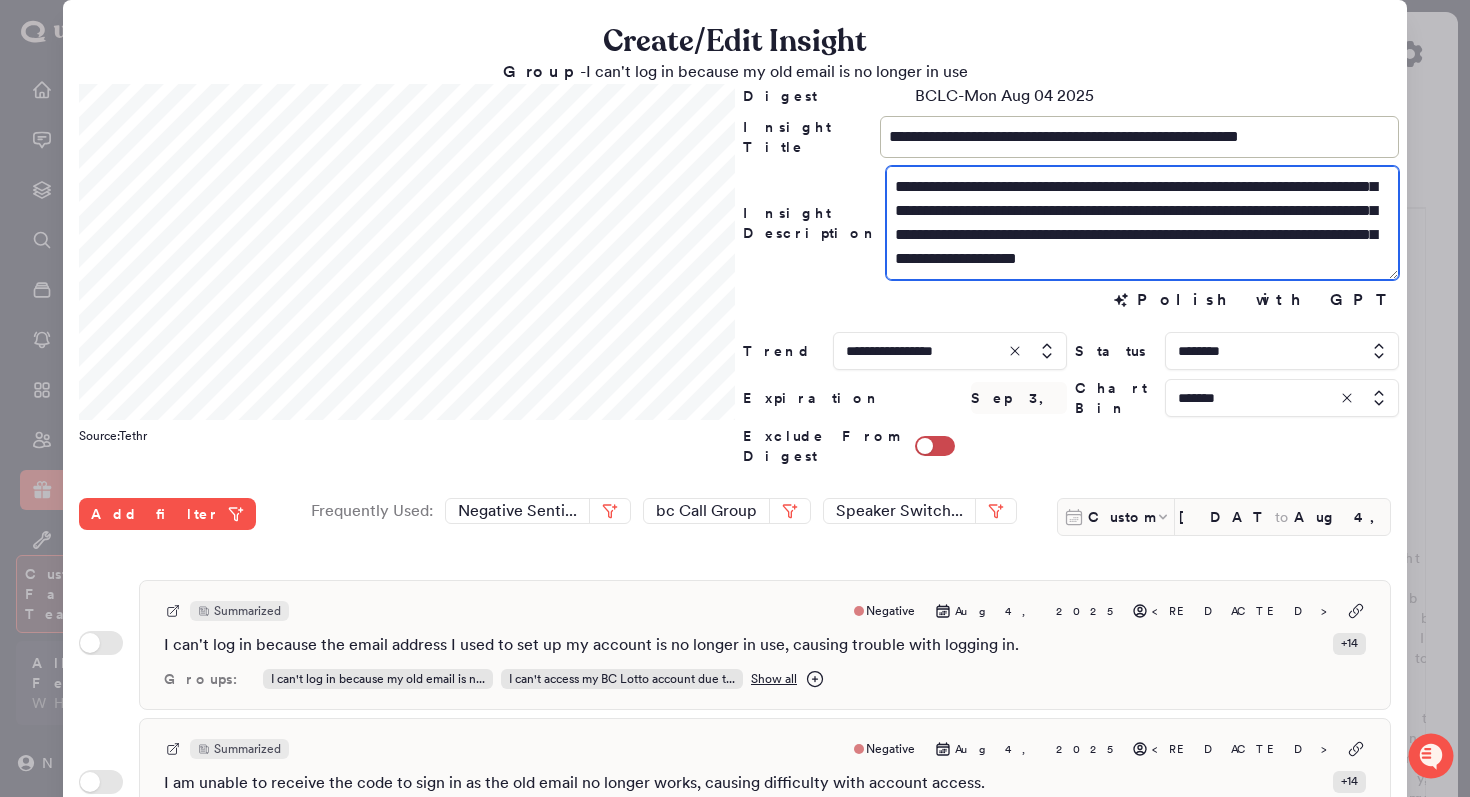 scroll, scrollTop: 531, scrollLeft: 0, axis: vertical 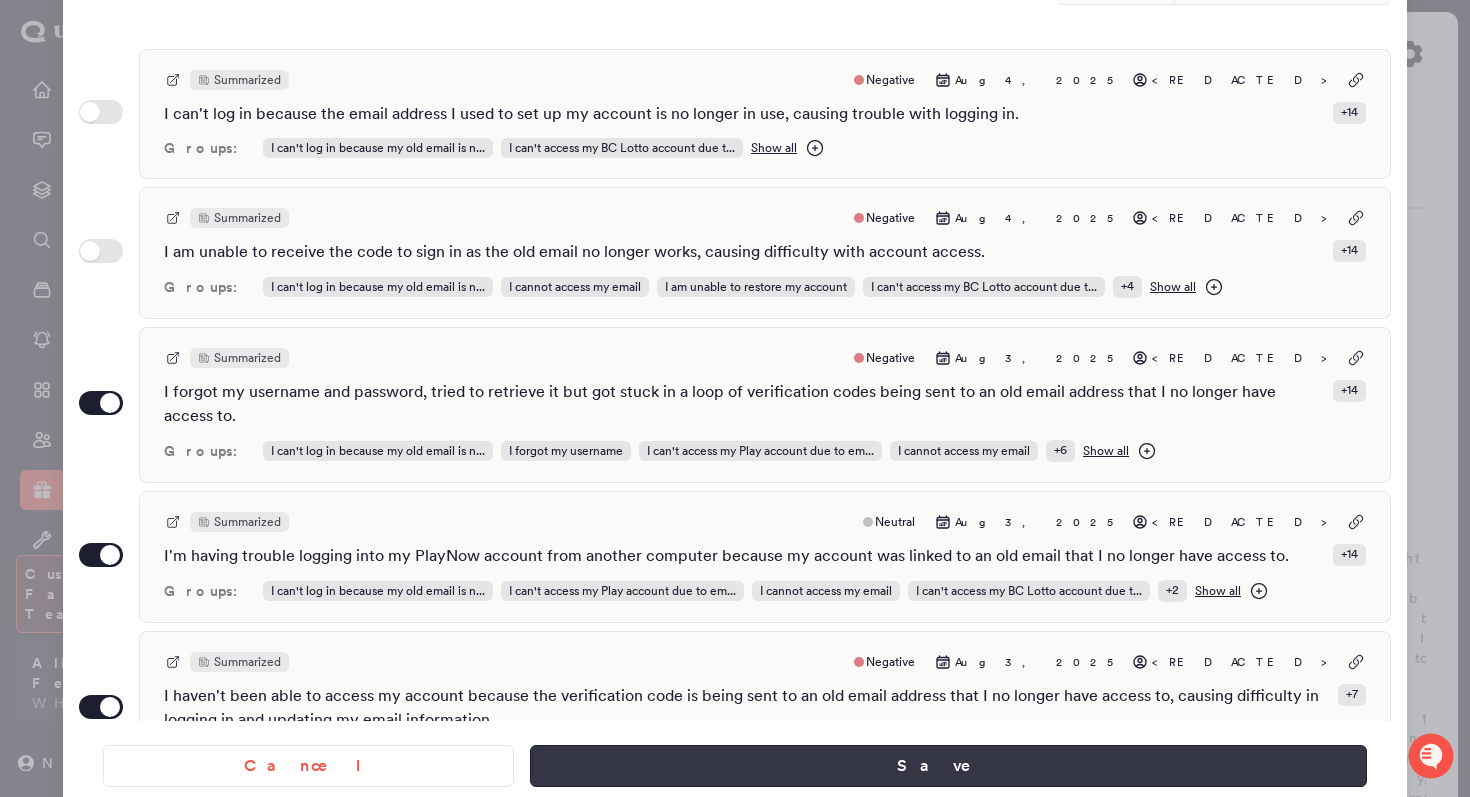 type on "**********" 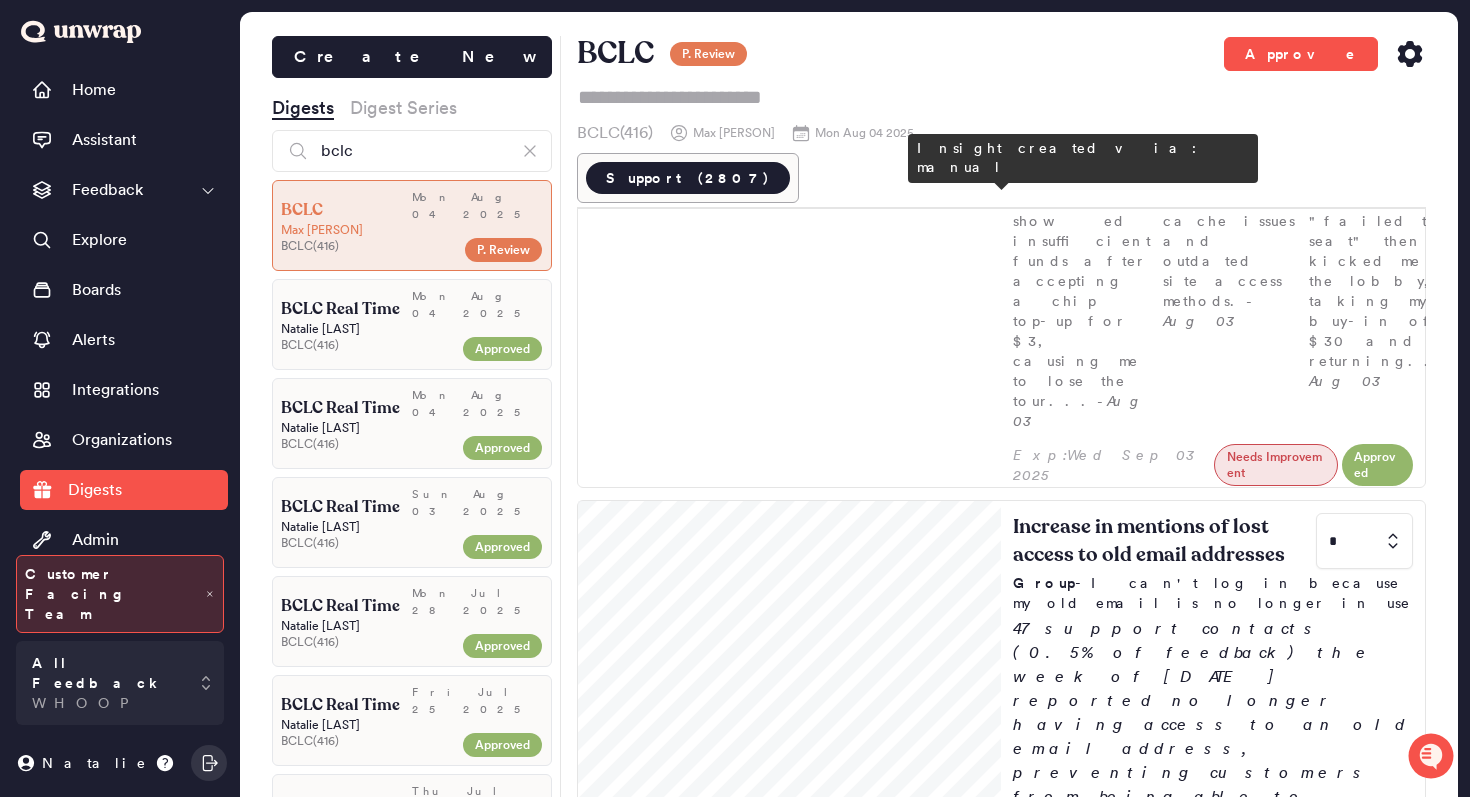 scroll, scrollTop: 1686, scrollLeft: 0, axis: vertical 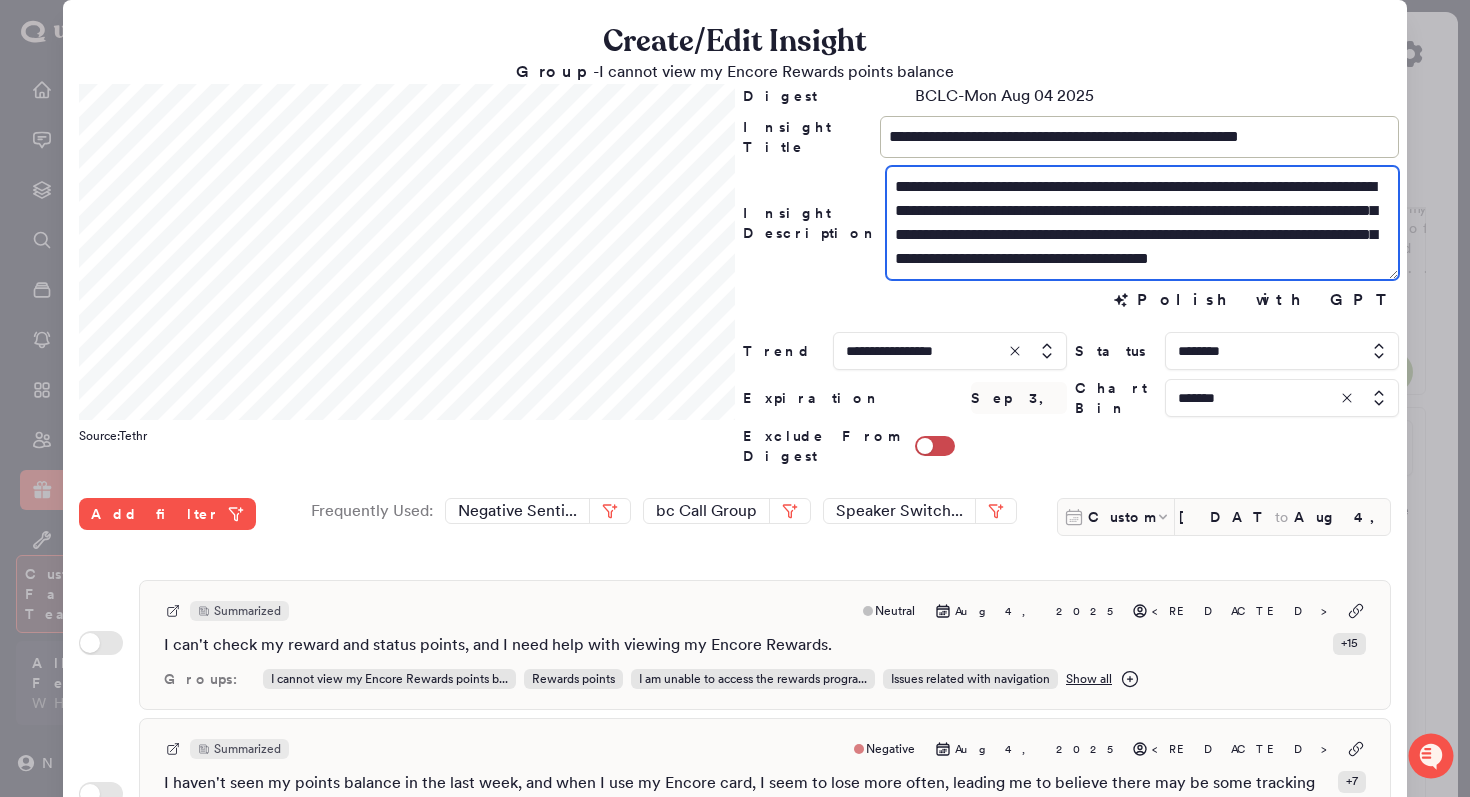 click on "**********" at bounding box center [1142, 223] 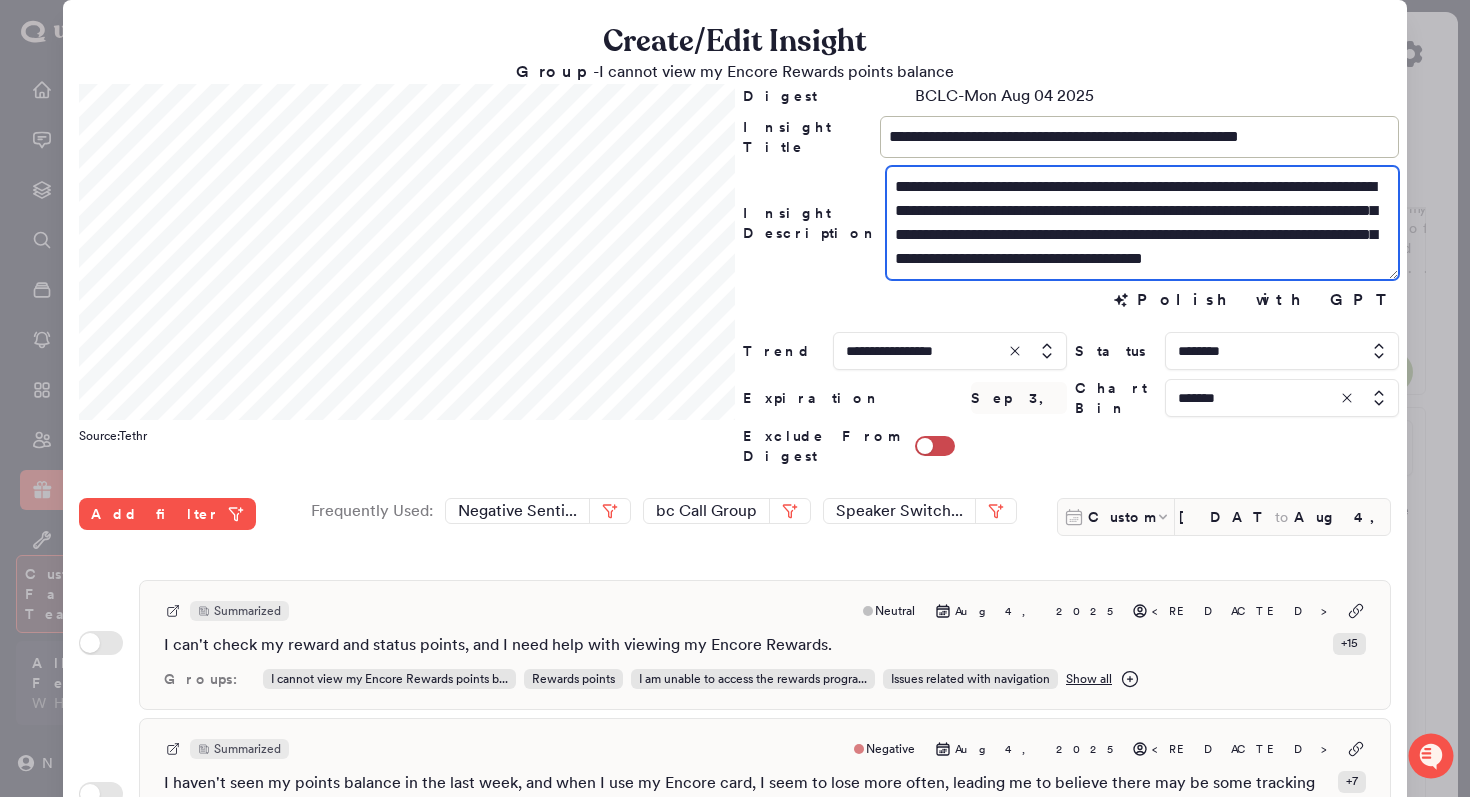 scroll, scrollTop: 342, scrollLeft: 0, axis: vertical 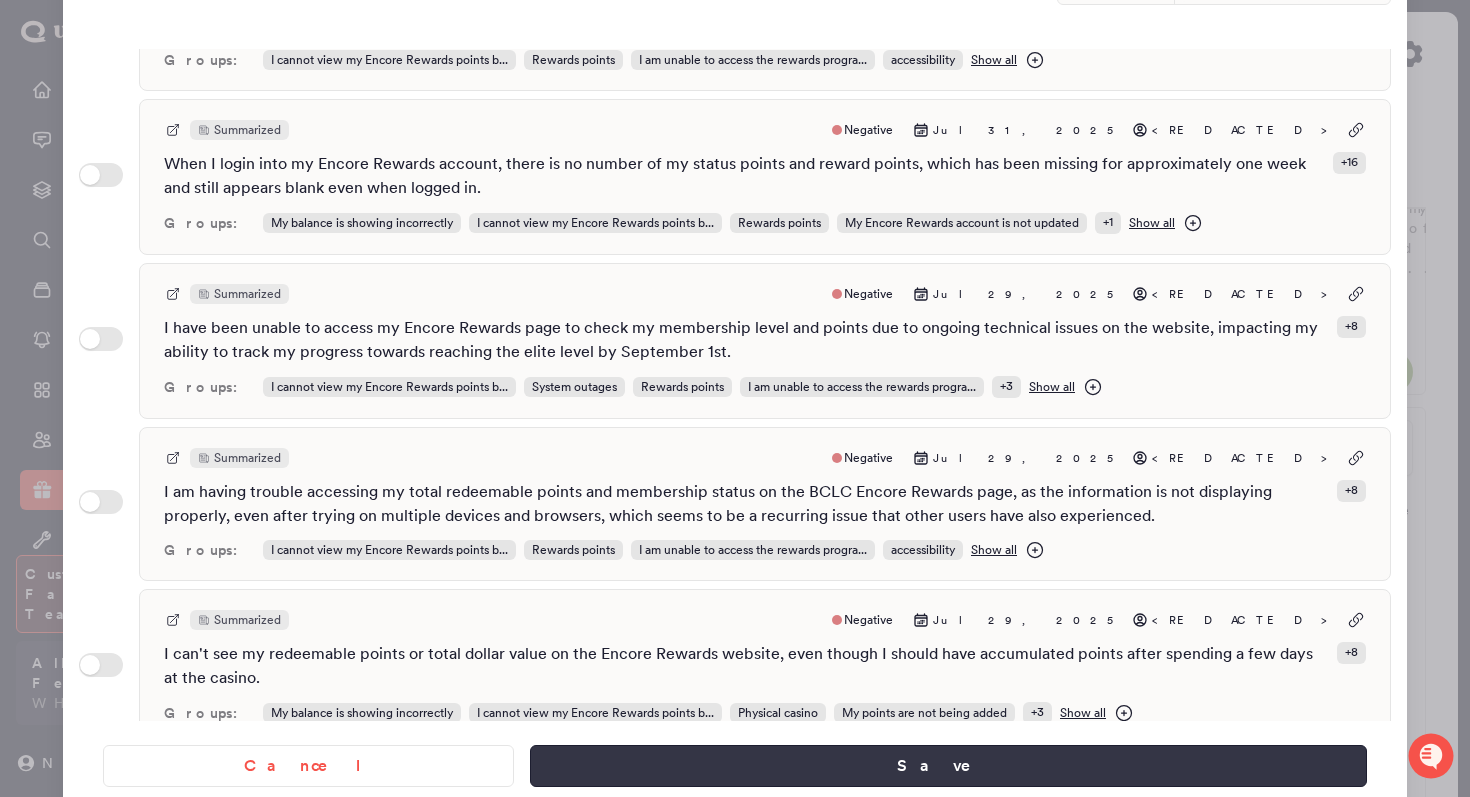 type on "**********" 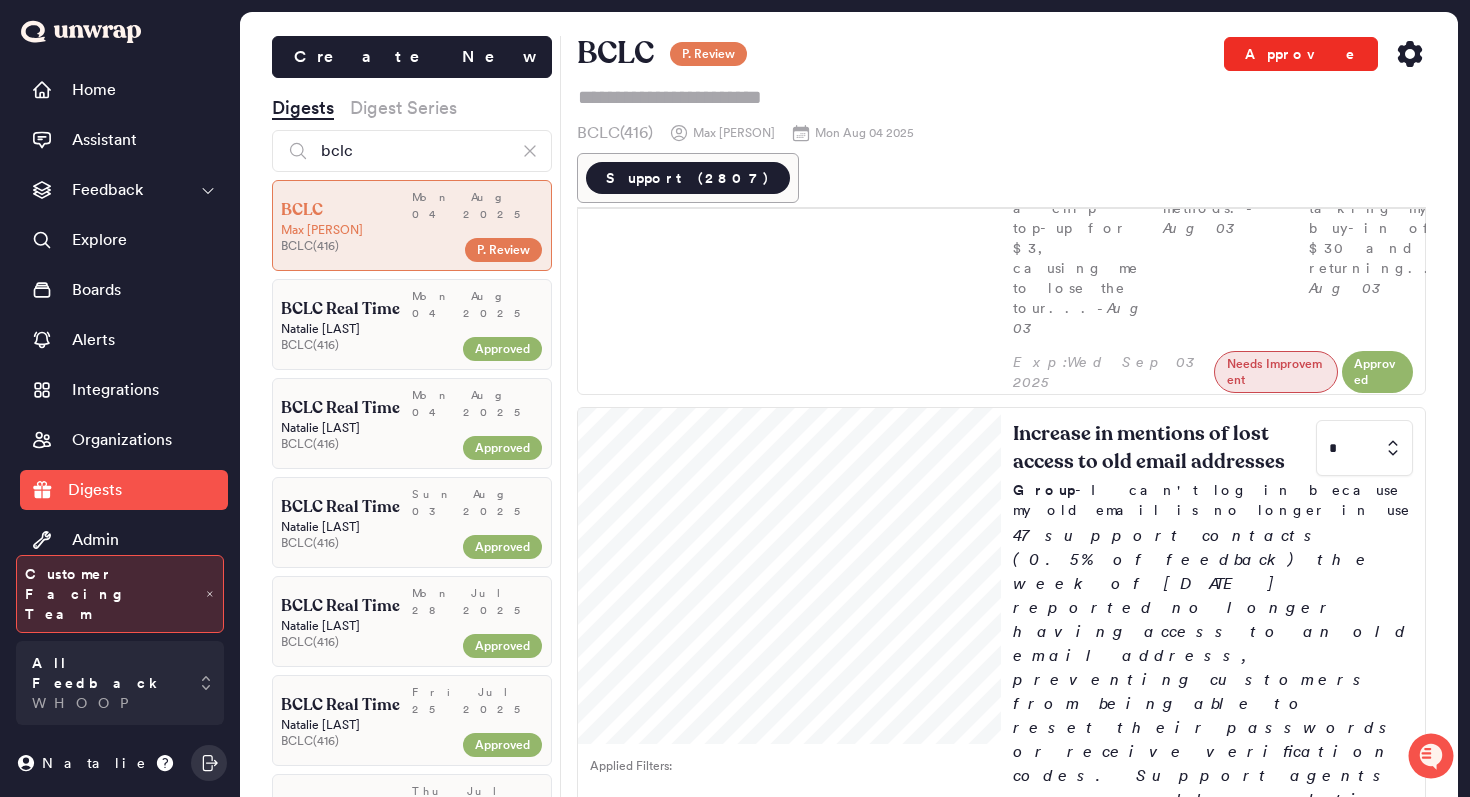 click on "Approve" at bounding box center [1301, 54] 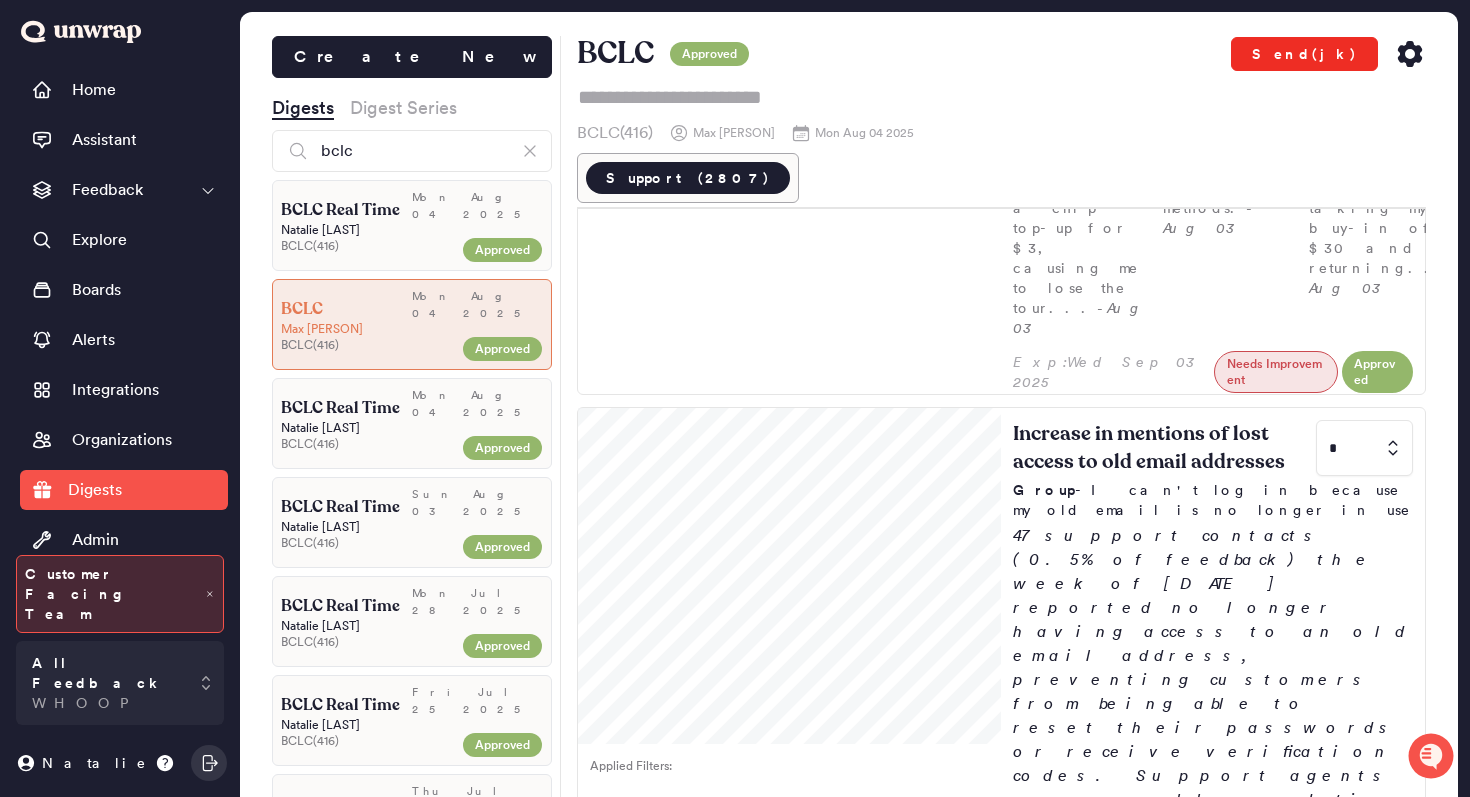 click on "Send(jk)" at bounding box center [1304, 54] 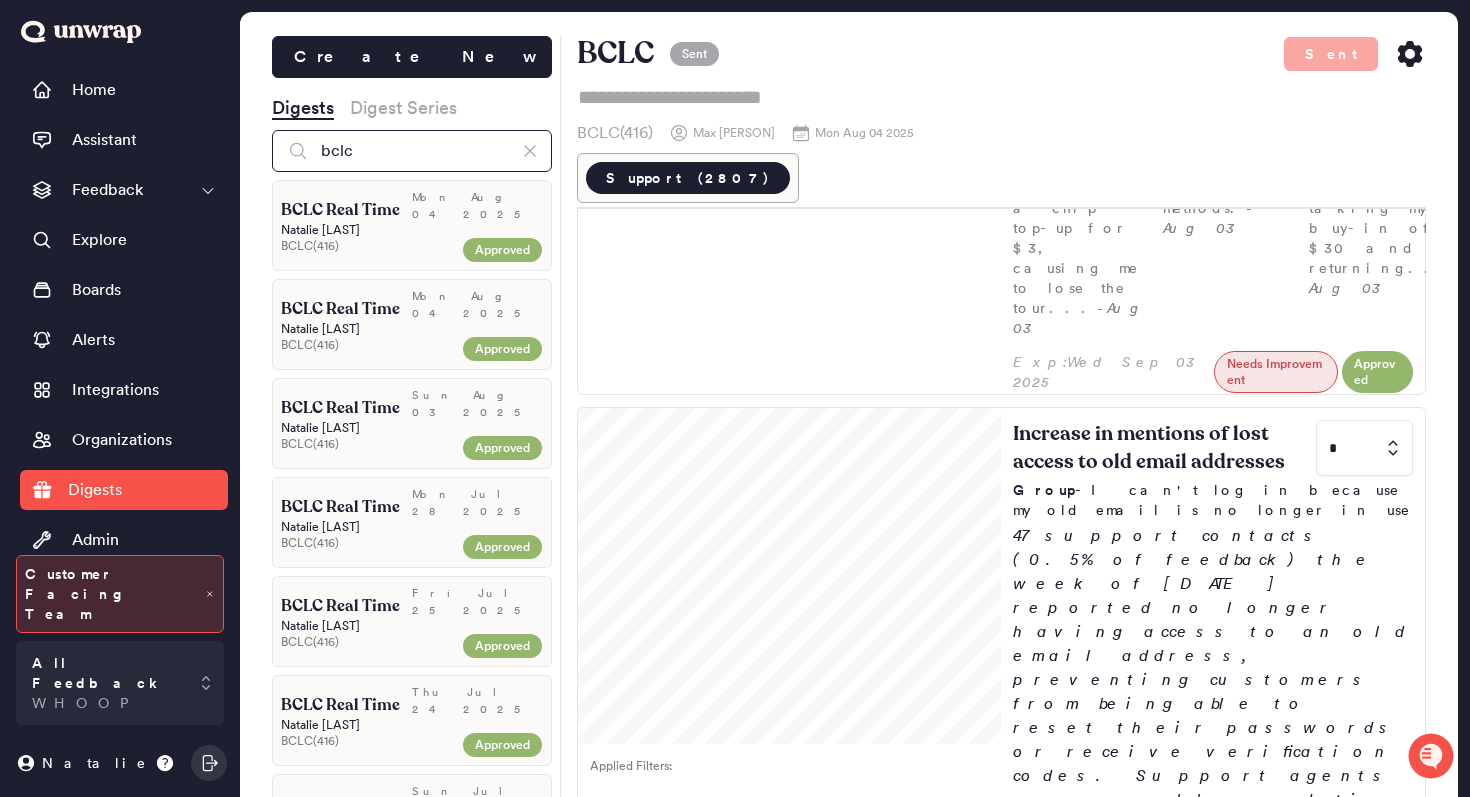 click on "bclc" at bounding box center [412, 151] 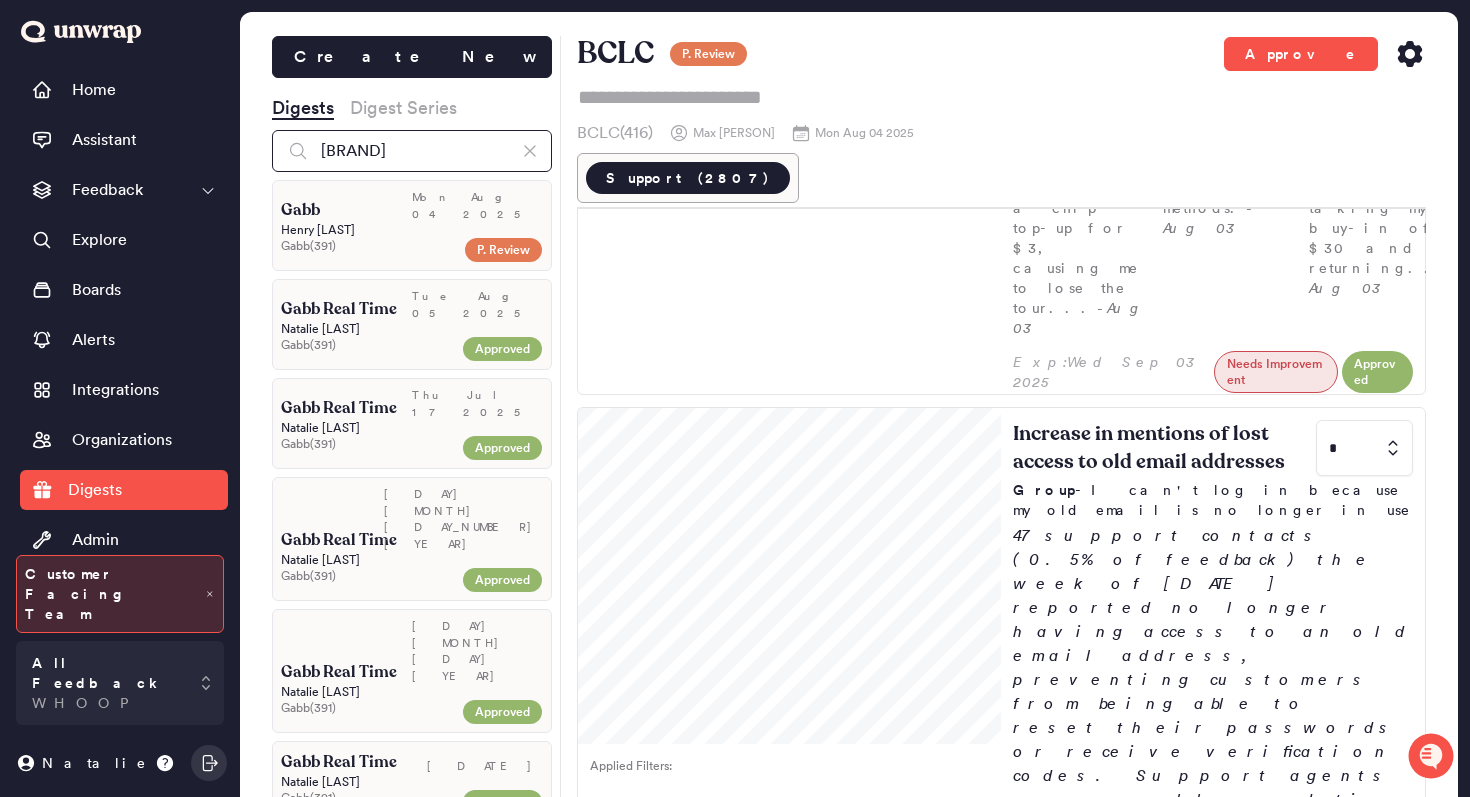 type on "[BRAND]" 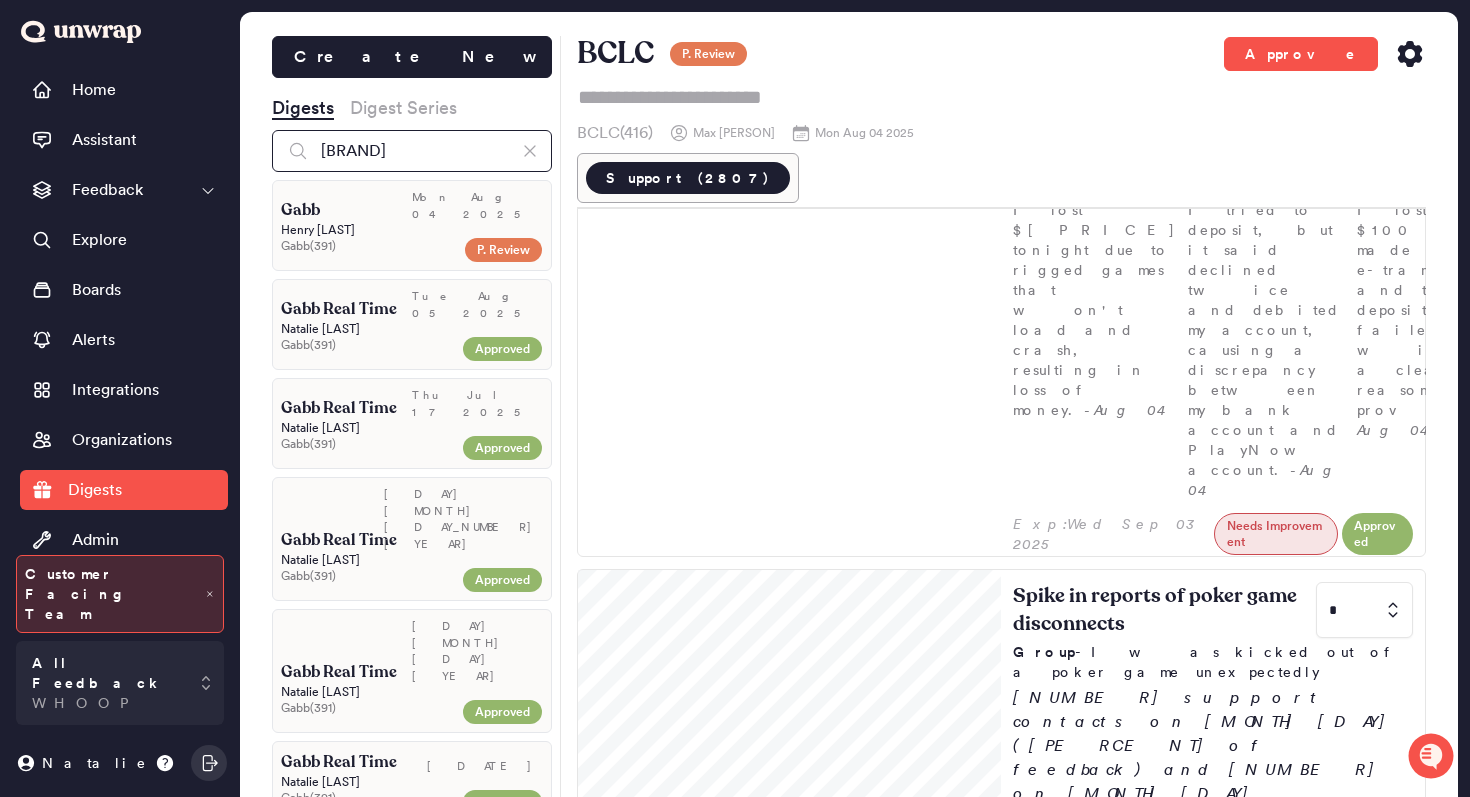 scroll, scrollTop: 405, scrollLeft: 0, axis: vertical 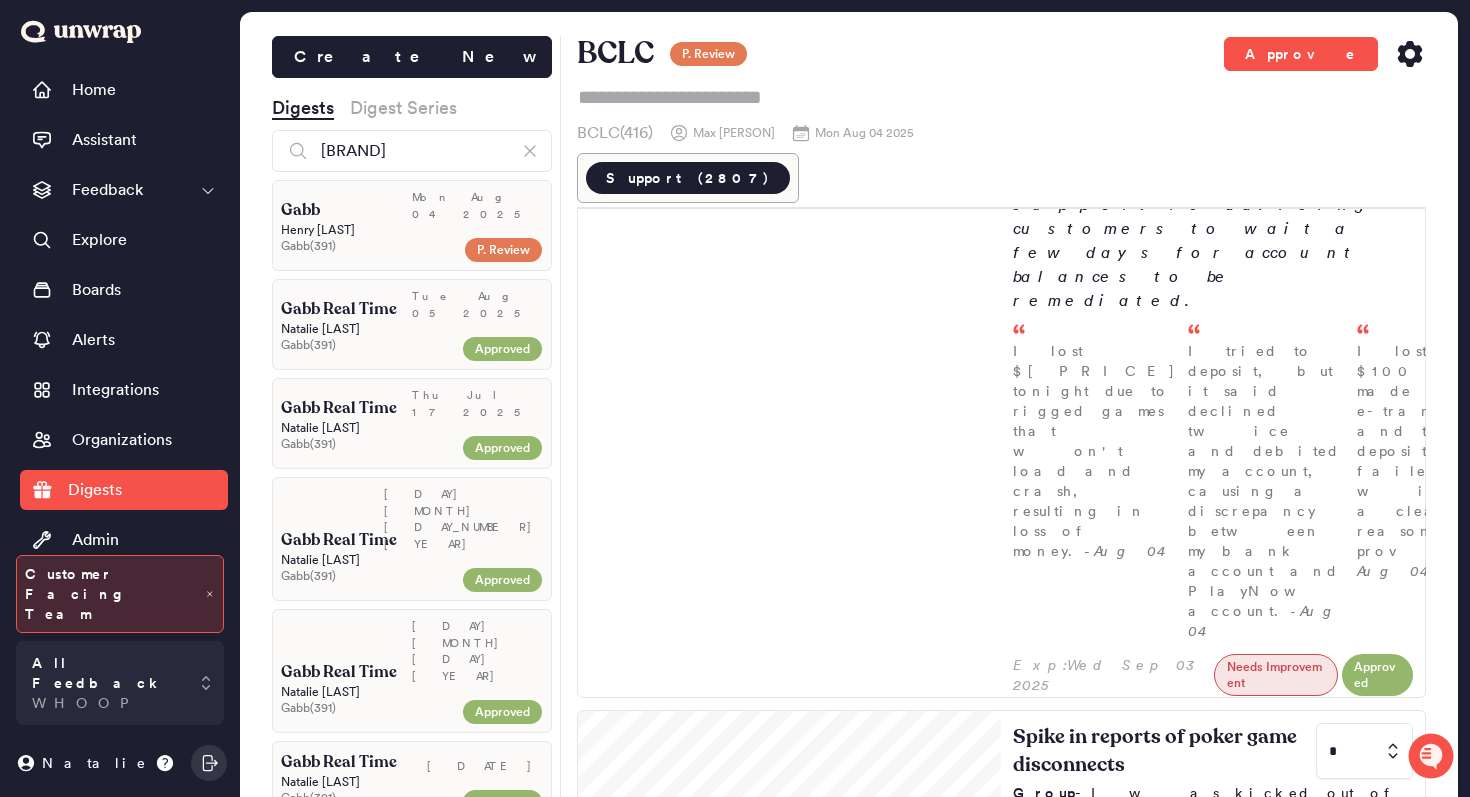 click on "[FIRST] [LAST]" at bounding box center [412, 230] 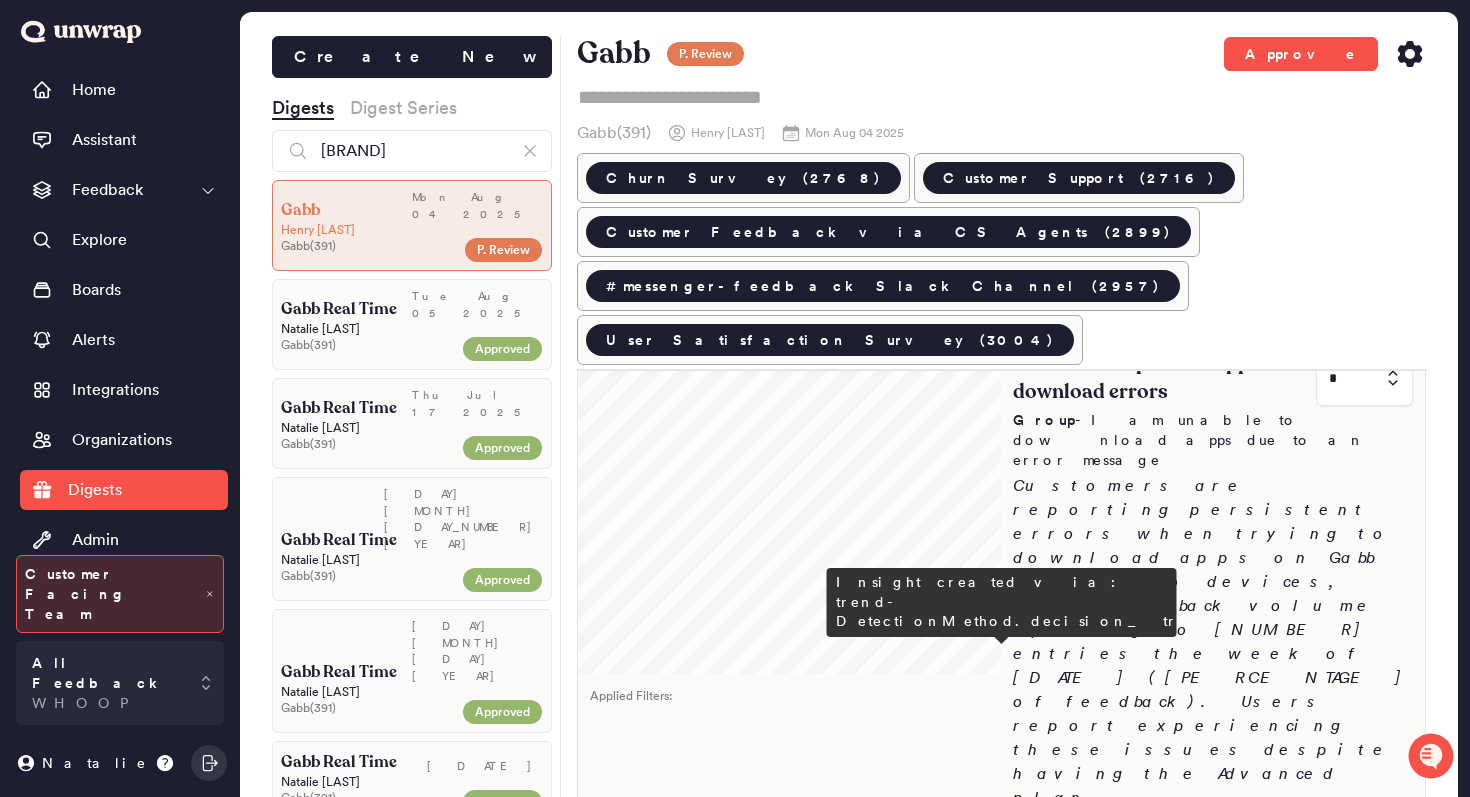 scroll, scrollTop: 0, scrollLeft: 0, axis: both 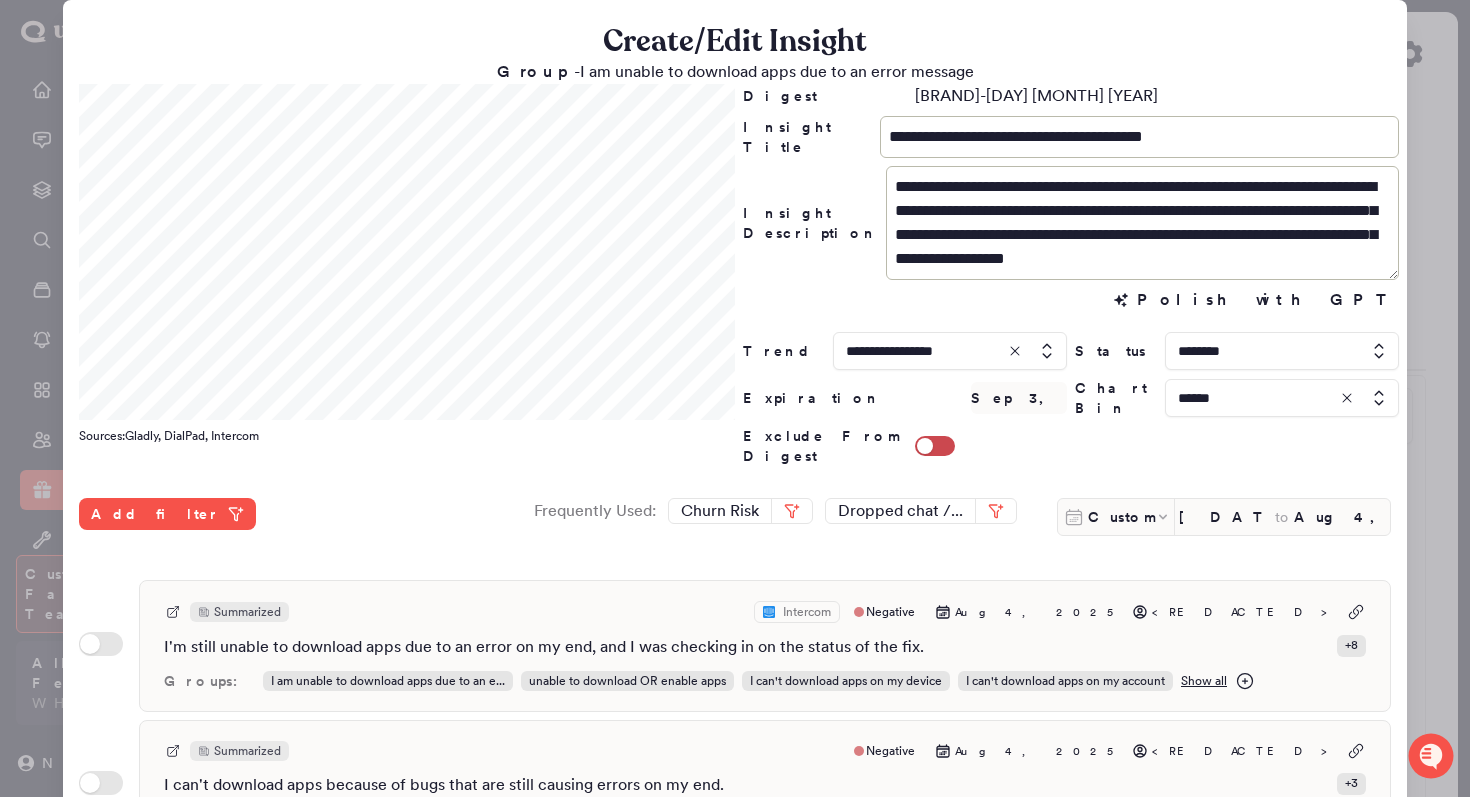 click at bounding box center [735, 398] 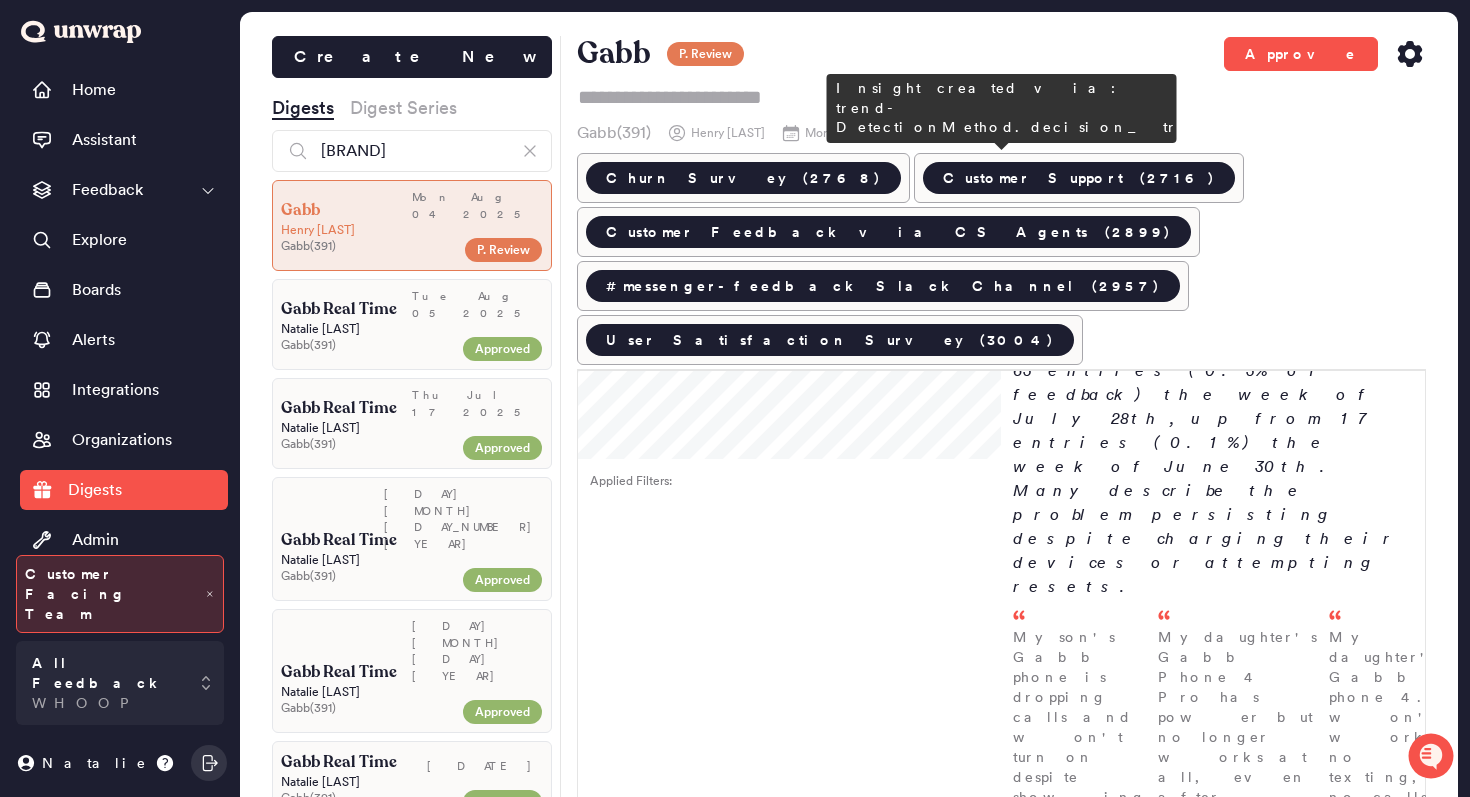 scroll, scrollTop: 1186, scrollLeft: 0, axis: vertical 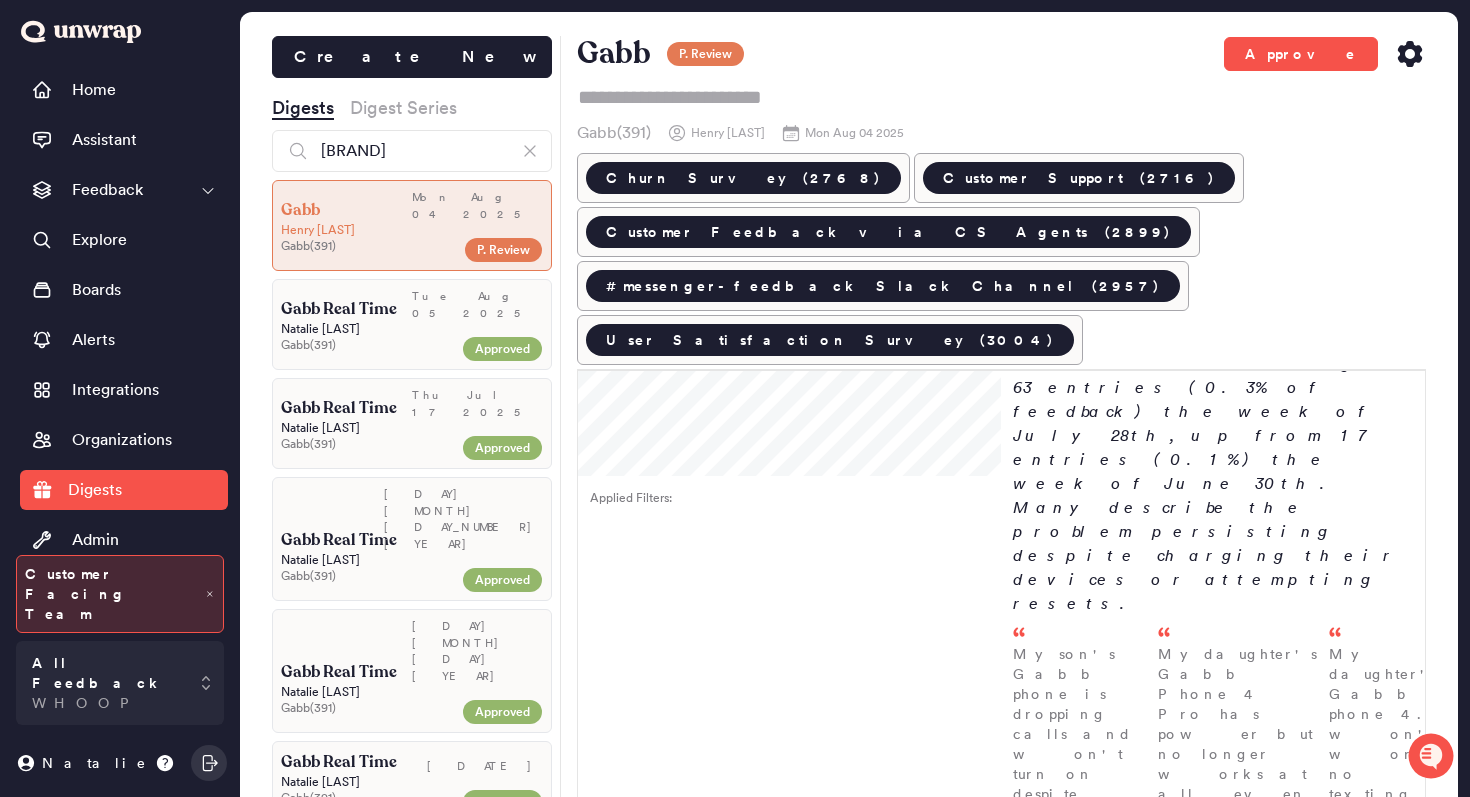 click on "Increase in reports of activation fee confusion * Group - I was charged a $[AMOUNT] activation fee per device More customers are reporting confusion over multiple $[AMOUNT] activation fees, with feedback rising to [NUMBER] entries ([PERCENTAGE] of feedback) the week of [MONTH] [DATE], up from [NUMBER] entries the week prior. Most reports involve customers being charged twice for a single device due to system errors or billing misunderstandings. I'm trying to activate a new phone and it's asking me for a second $[AMOUNT] activation fee, the system doesn't recognize this has already been paid. - [MONTH] [DATE] I already paid the $[AMOUNT] activation fee at purchase, but now I'm being asked to pay it again when setting up the watch, which is causing confusion and frustration... - [MONTH] [DATE] I'm confused about why I have two activation fees for my devices. The root cause is that each new device requires its own $[AMOUNT] activation fee, covering logistica... - [MONTH] [DATE]" at bounding box center (1213, 1608) 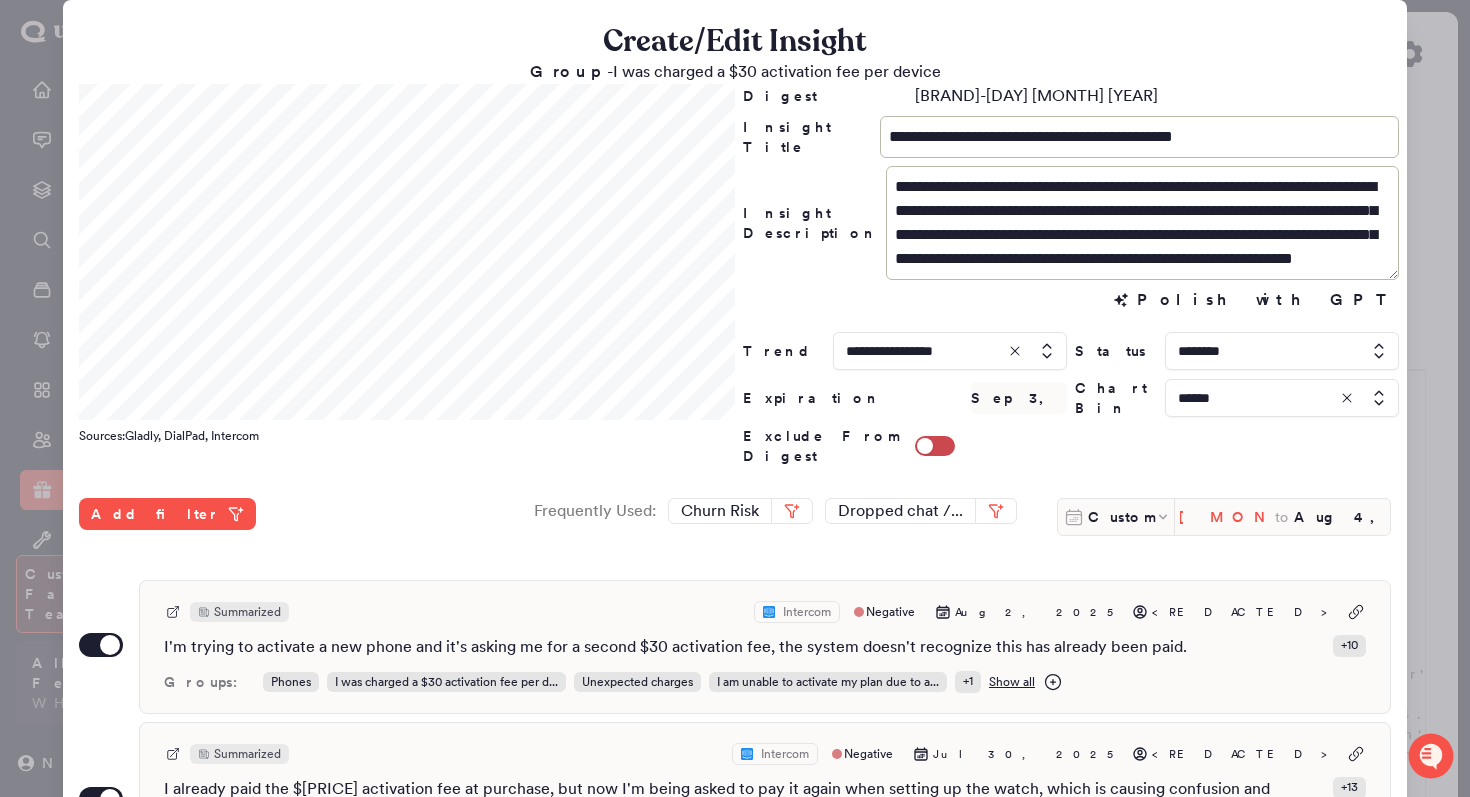 click on "[MONTH] [NUMBER], [YEAR]" at bounding box center (1227, 517) 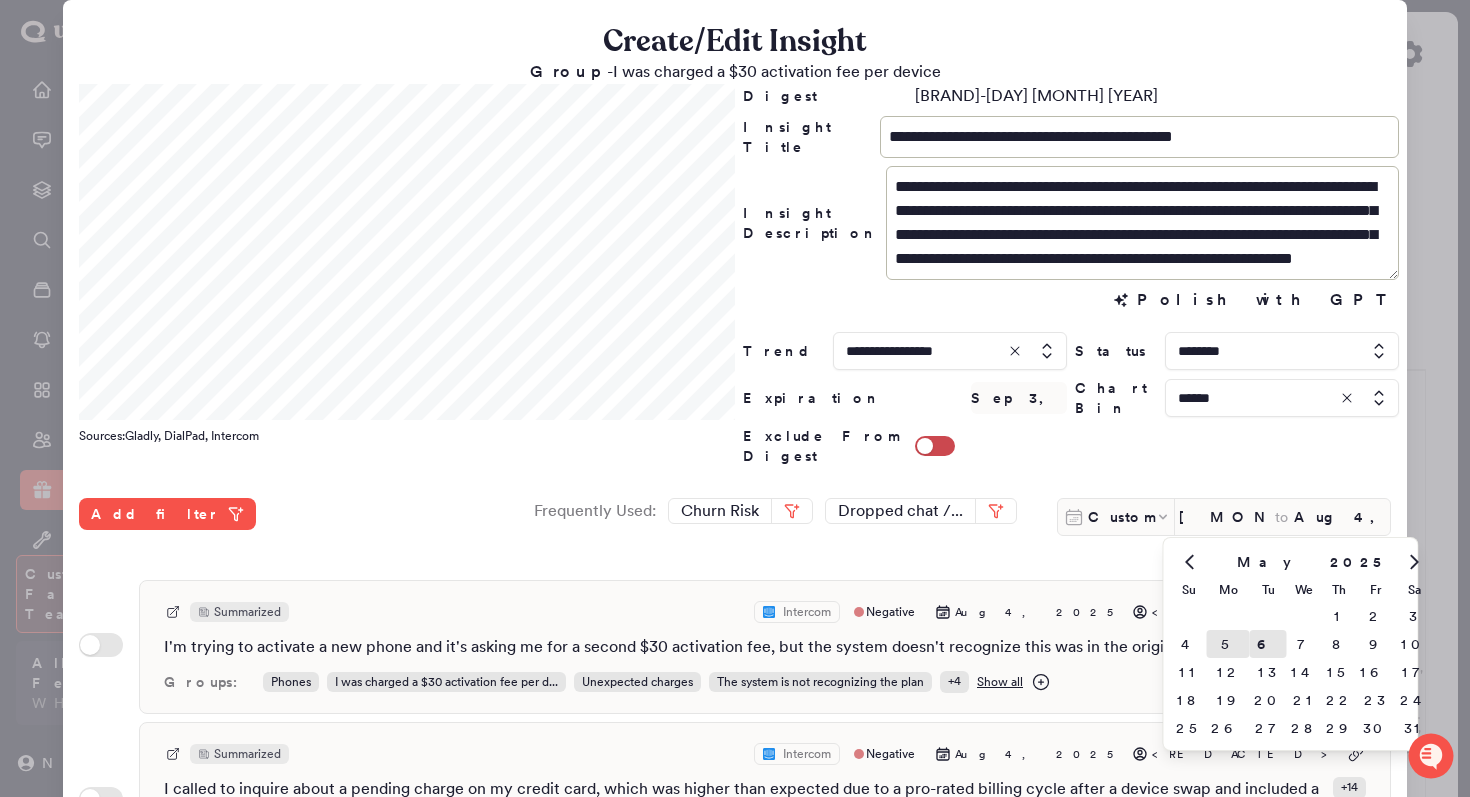 click on "5" at bounding box center (1228, 644) 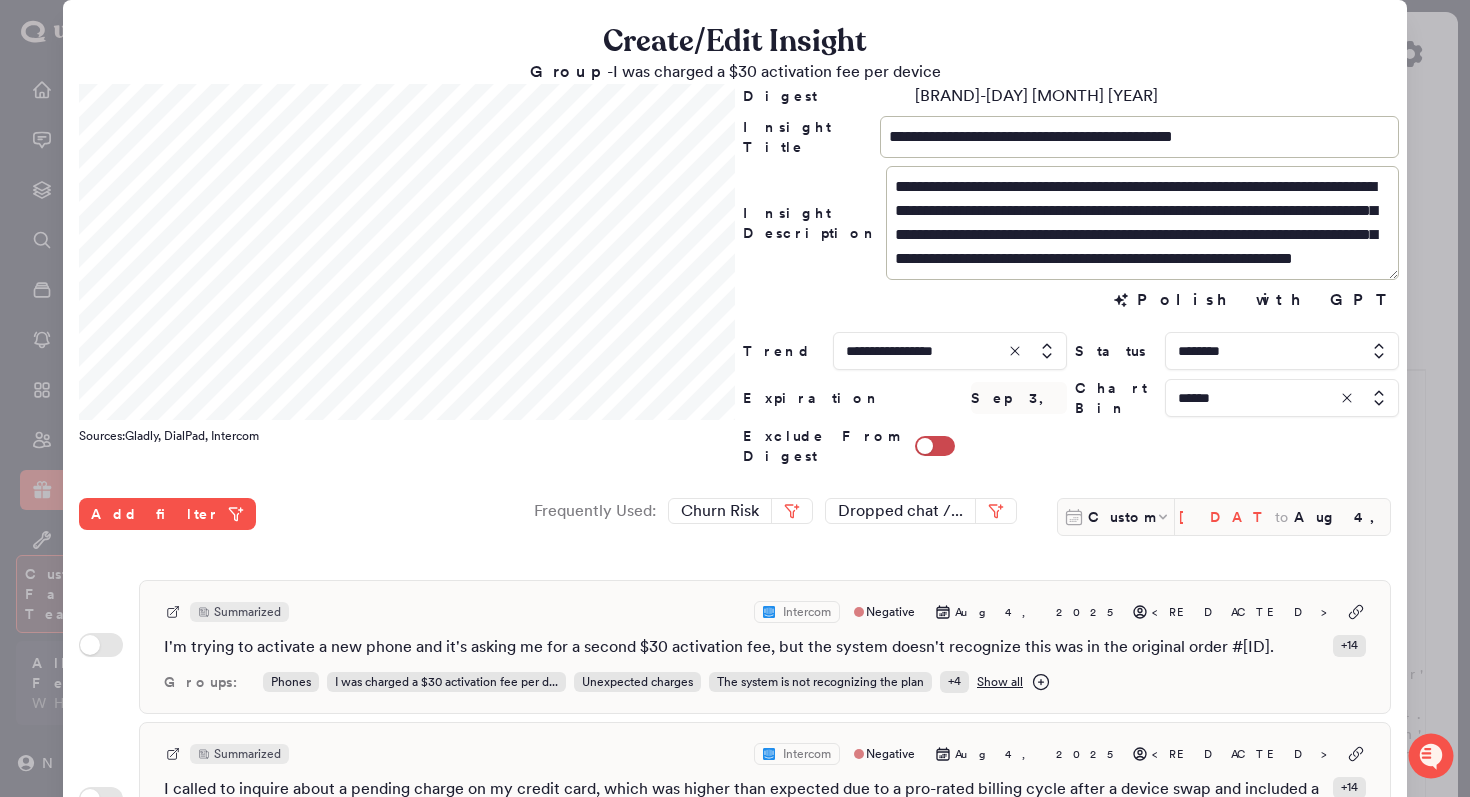 scroll, scrollTop: 500, scrollLeft: 0, axis: vertical 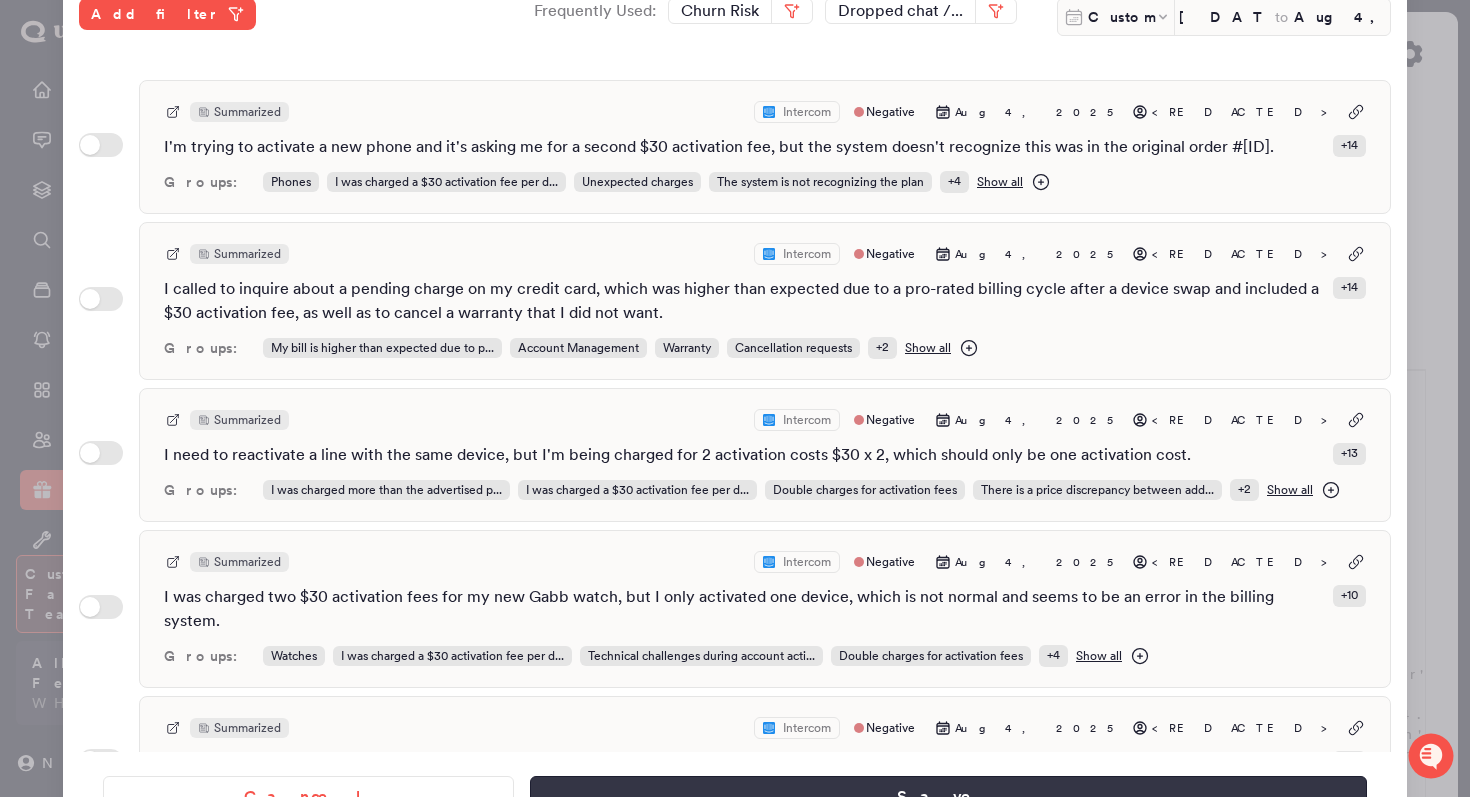 click on "Save" at bounding box center (948, 797) 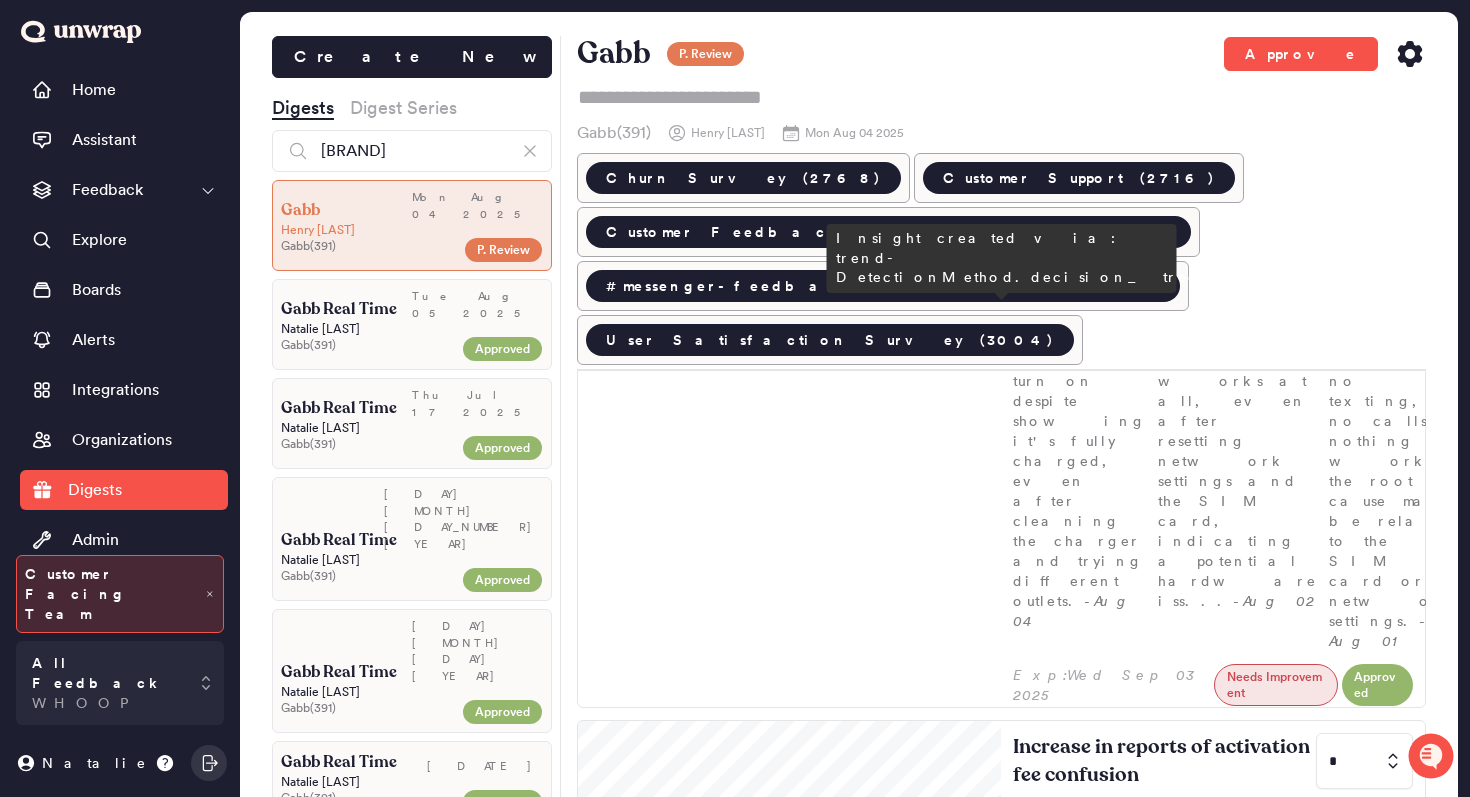 scroll, scrollTop: 1594, scrollLeft: 0, axis: vertical 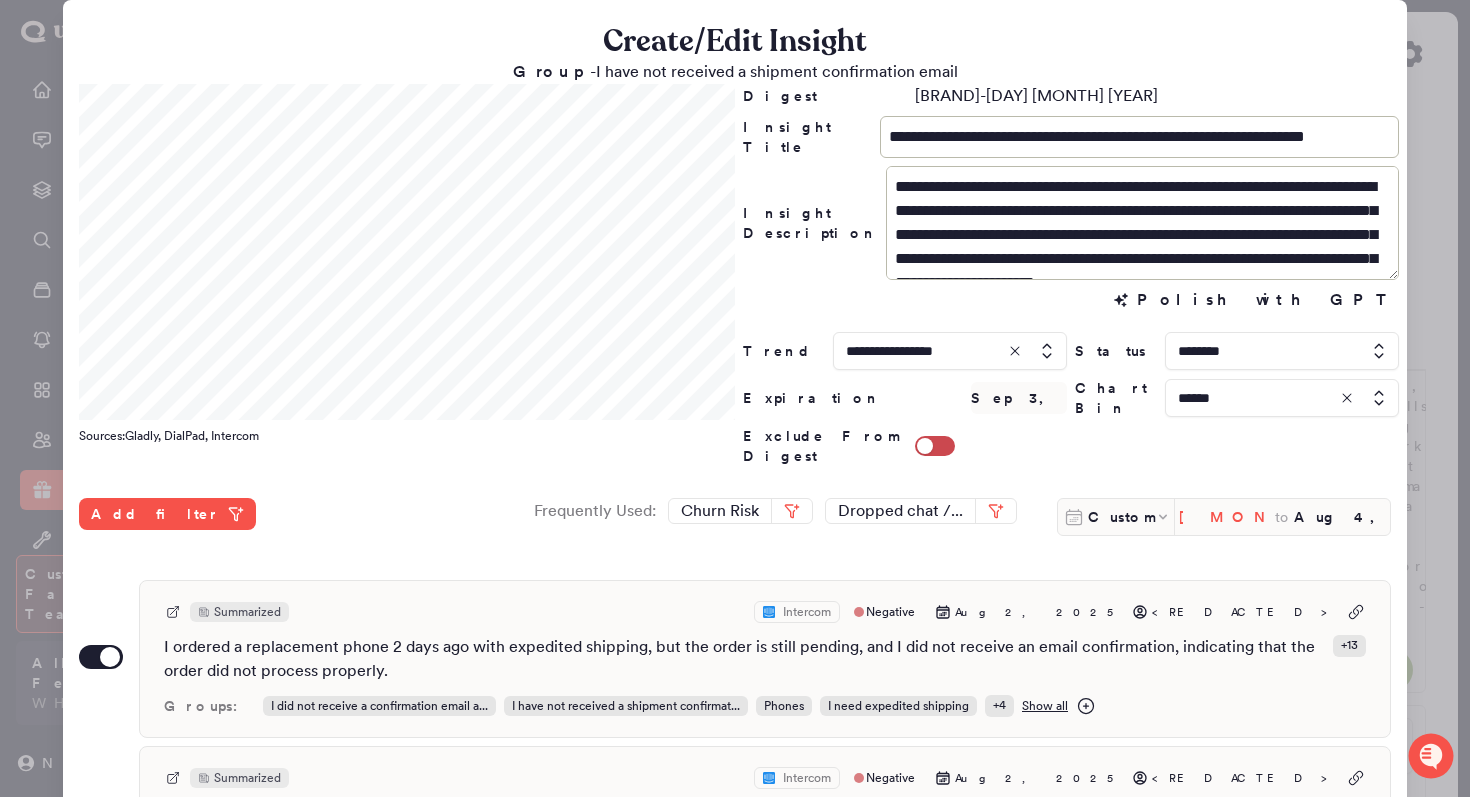 click on "[MONTH] [NUMBER], [YEAR]" at bounding box center [1227, 517] 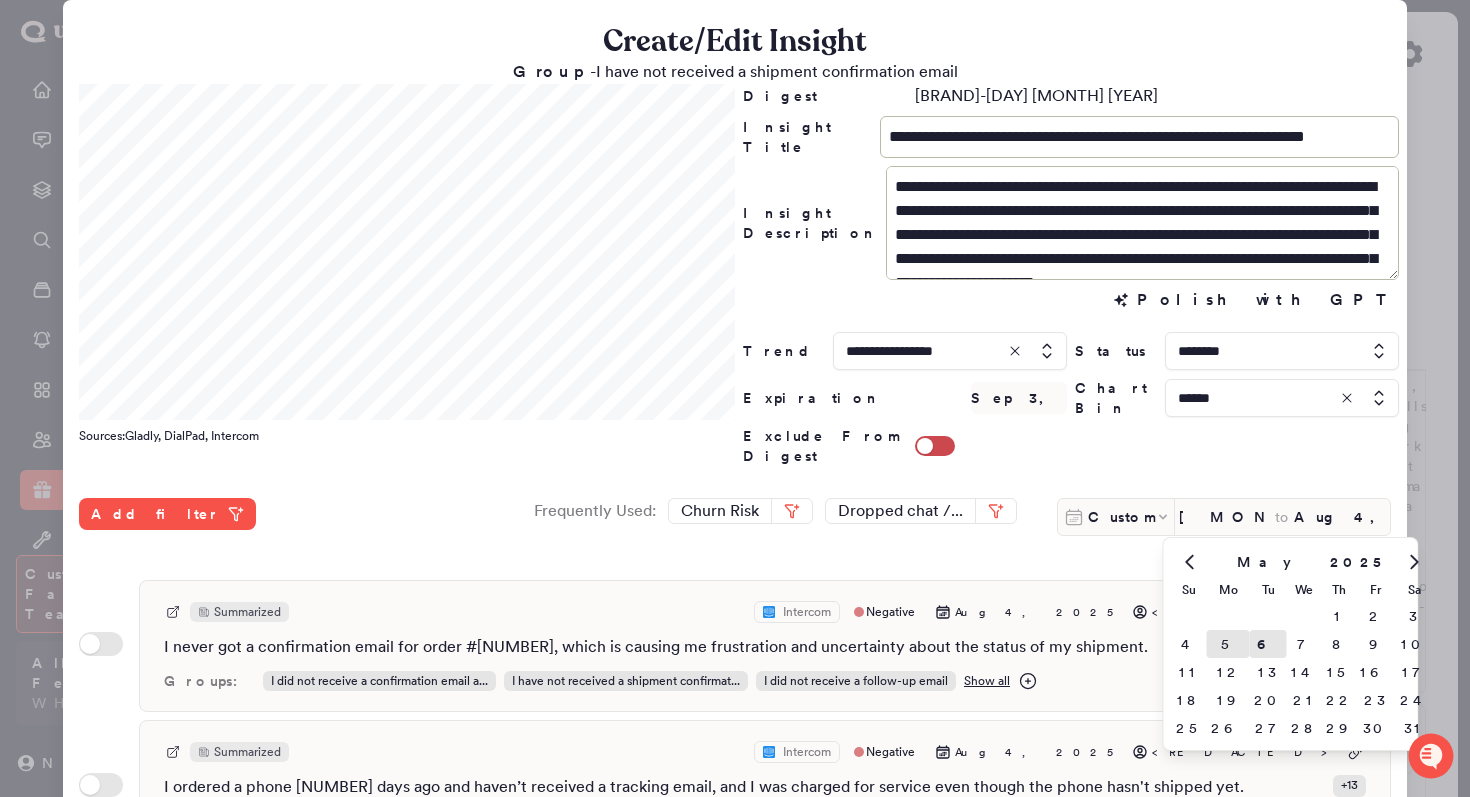 click on "5" at bounding box center [1228, 644] 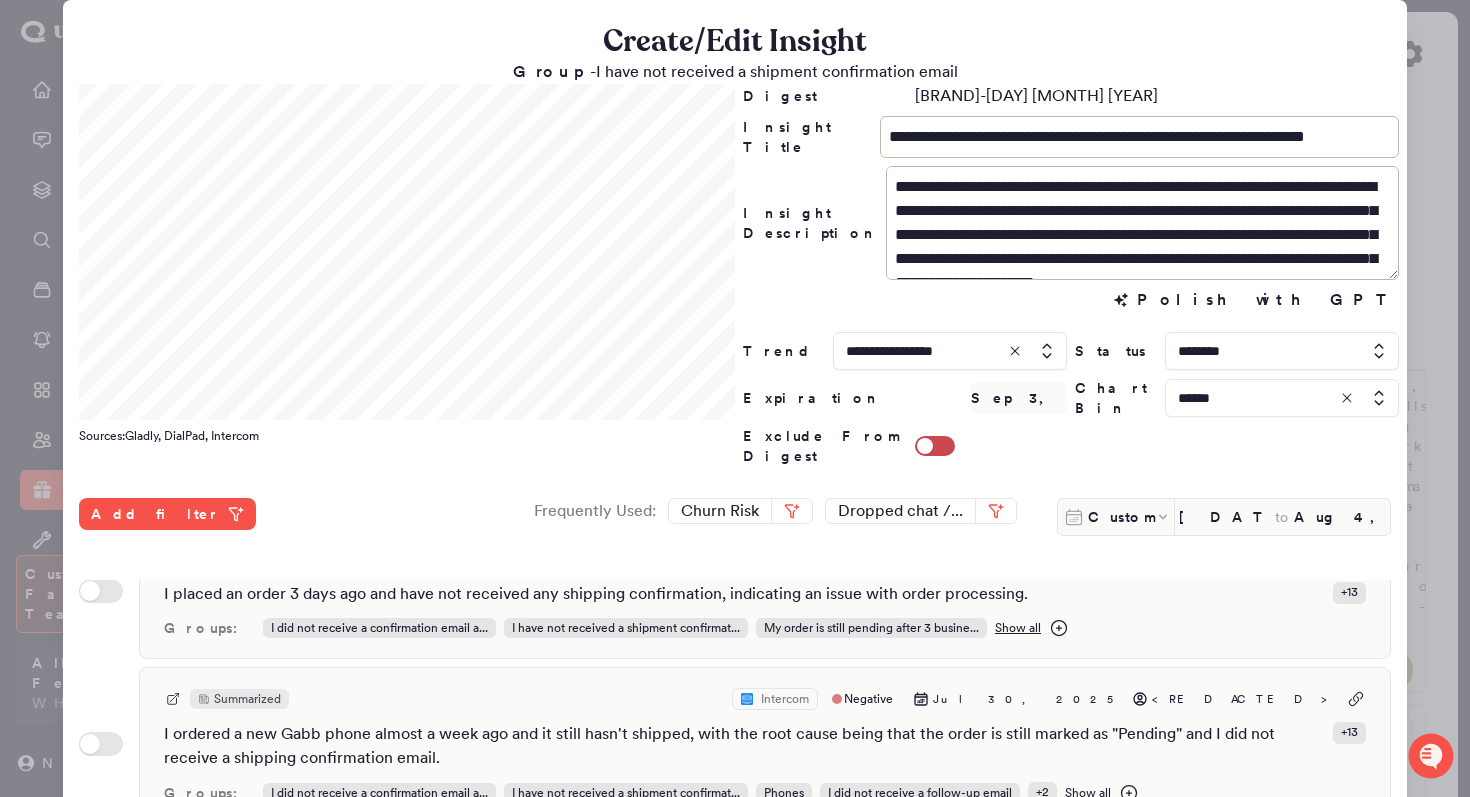 scroll, scrollTop: 2282, scrollLeft: 0, axis: vertical 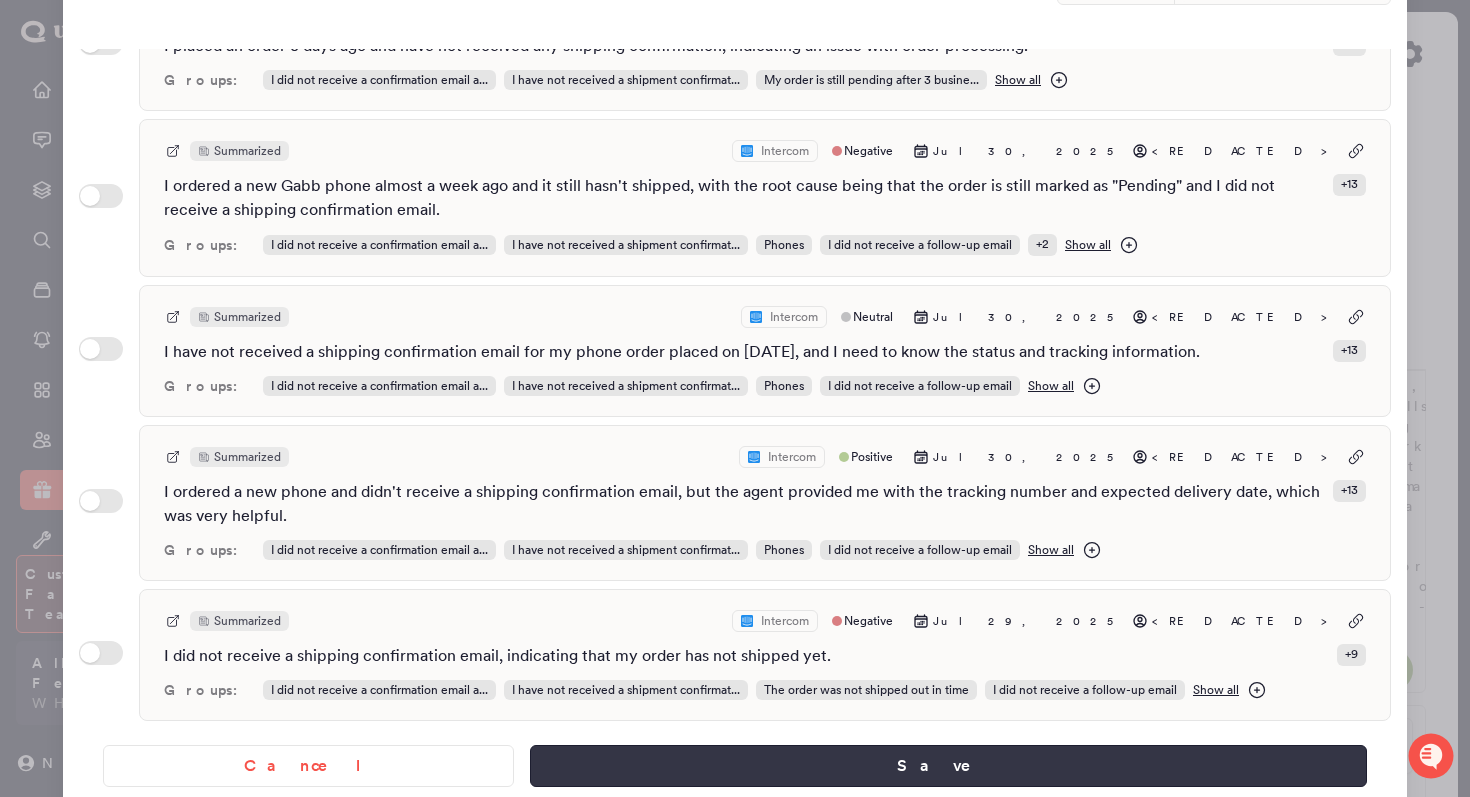 click on "Save" at bounding box center (948, 766) 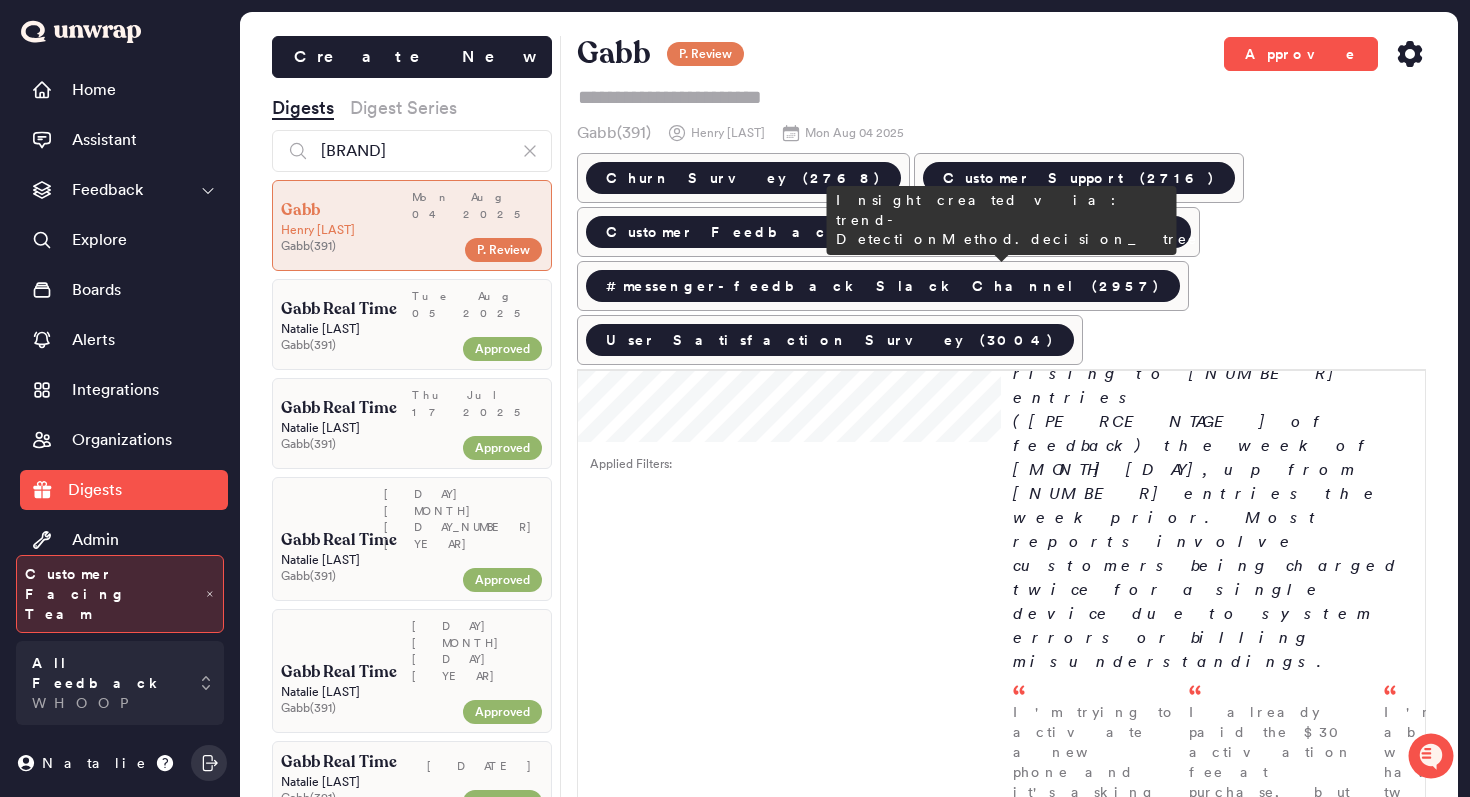 scroll, scrollTop: 2222, scrollLeft: 0, axis: vertical 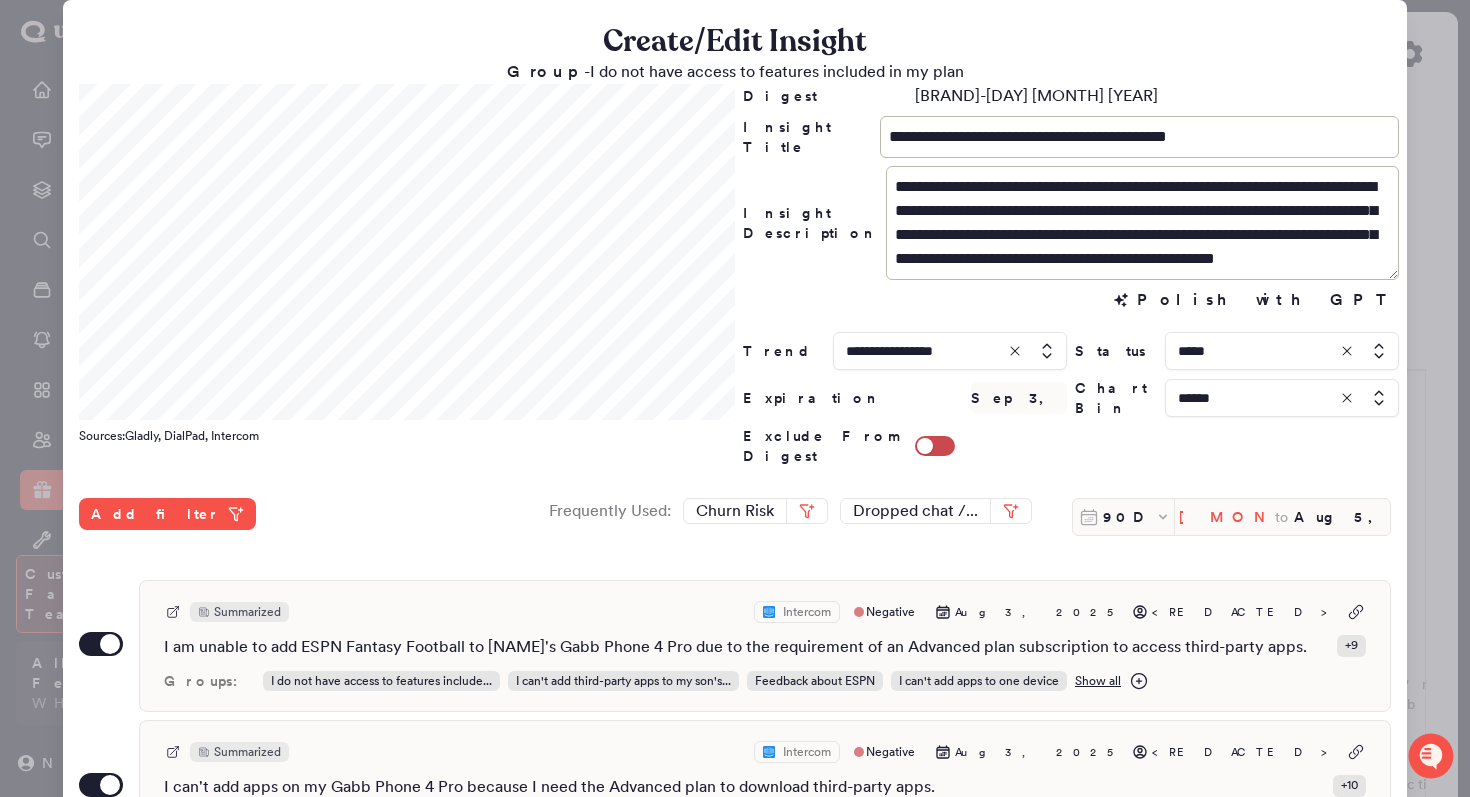 click on "[MONTH] [NUMBER], [YEAR]" at bounding box center [1227, 517] 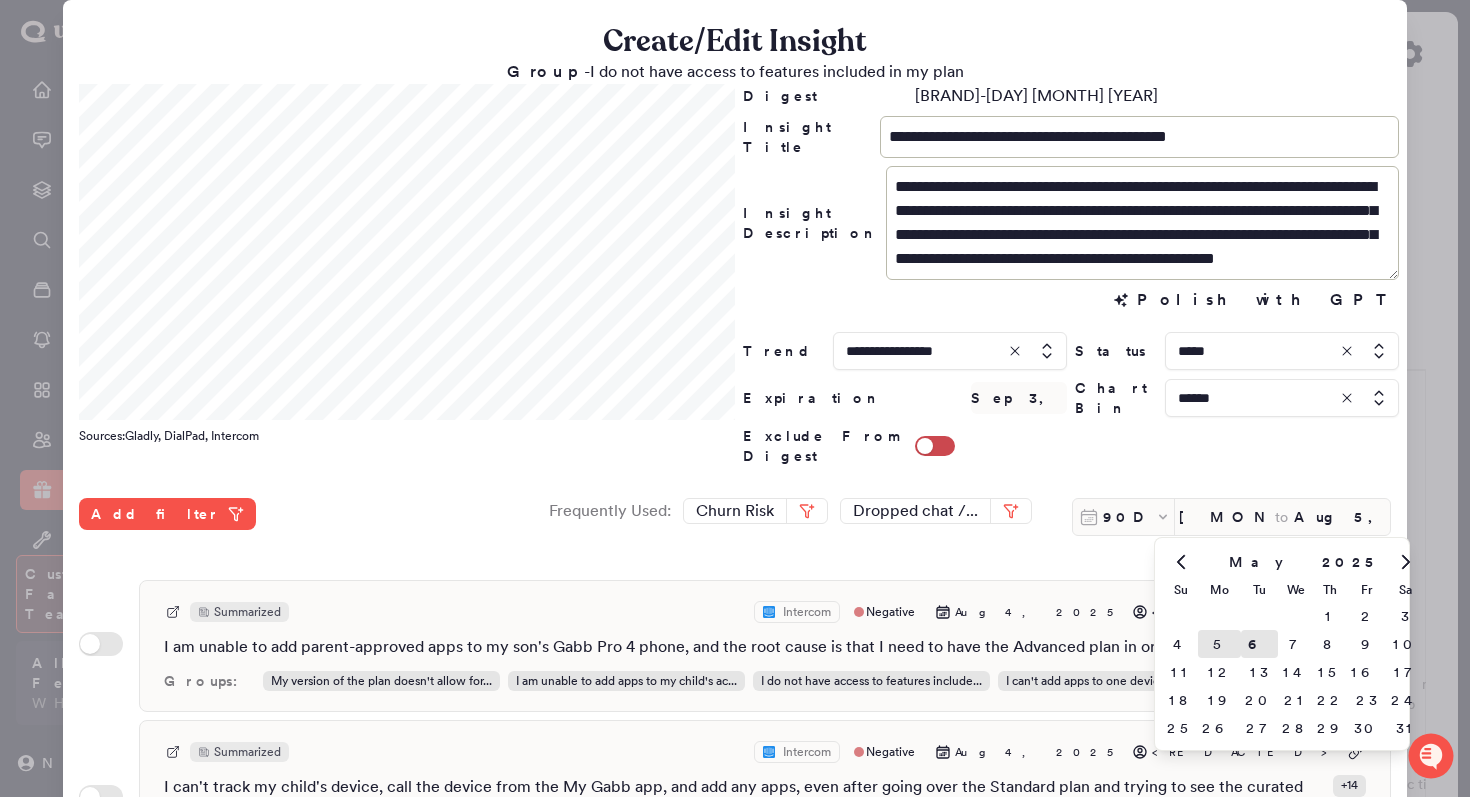 click on "5" at bounding box center [1219, 644] 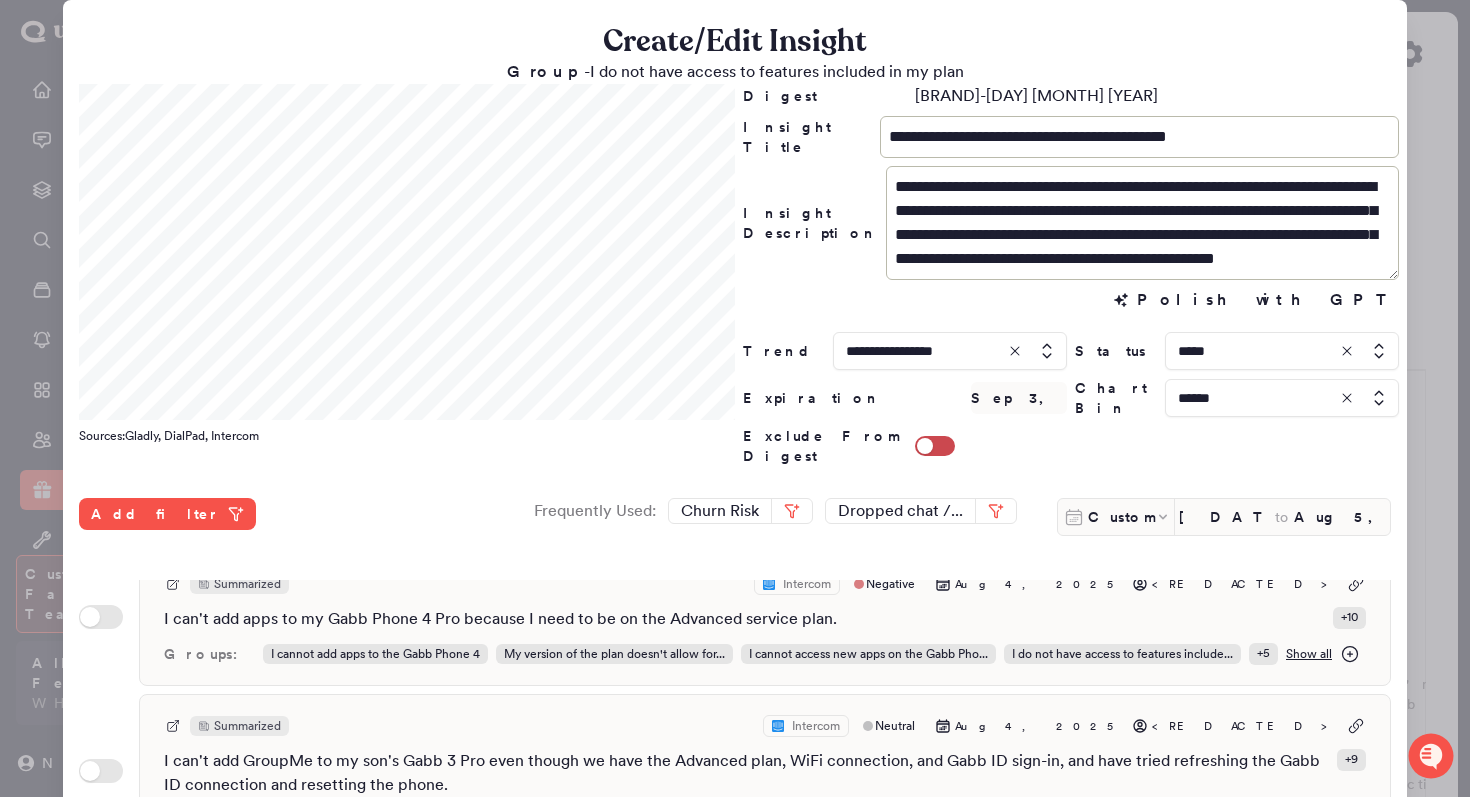 scroll, scrollTop: 2344, scrollLeft: 0, axis: vertical 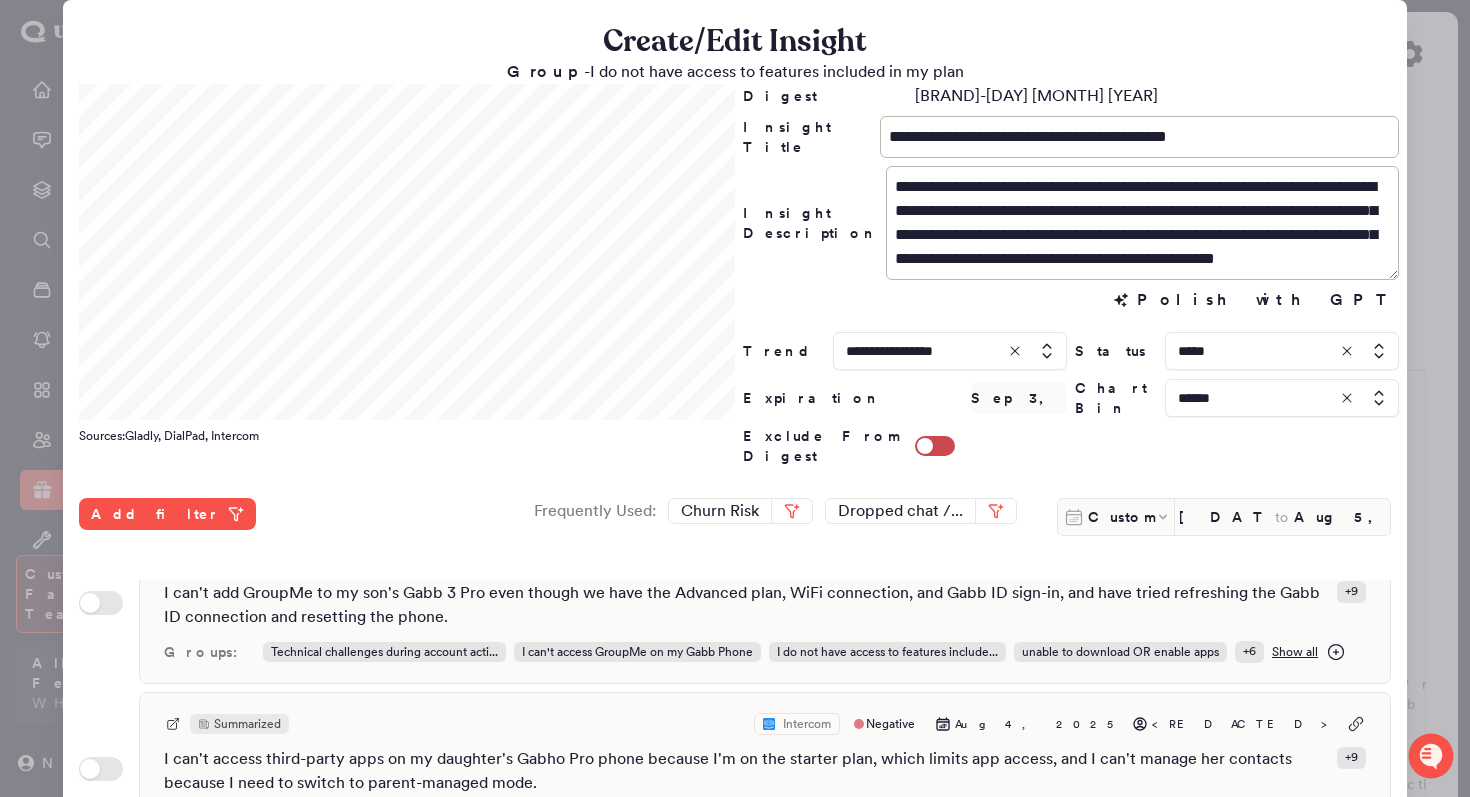 click at bounding box center [735, 398] 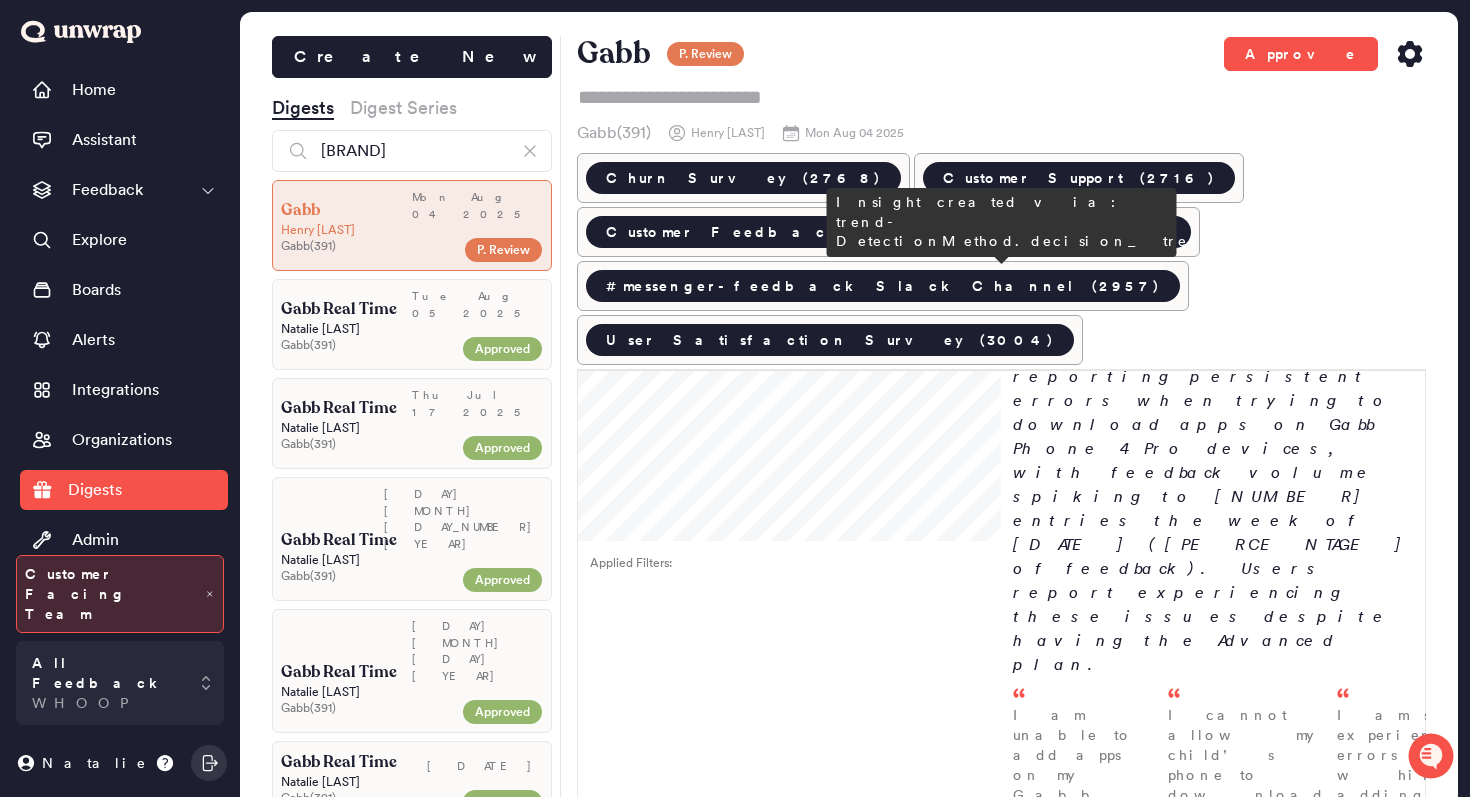 scroll, scrollTop: 0, scrollLeft: 0, axis: both 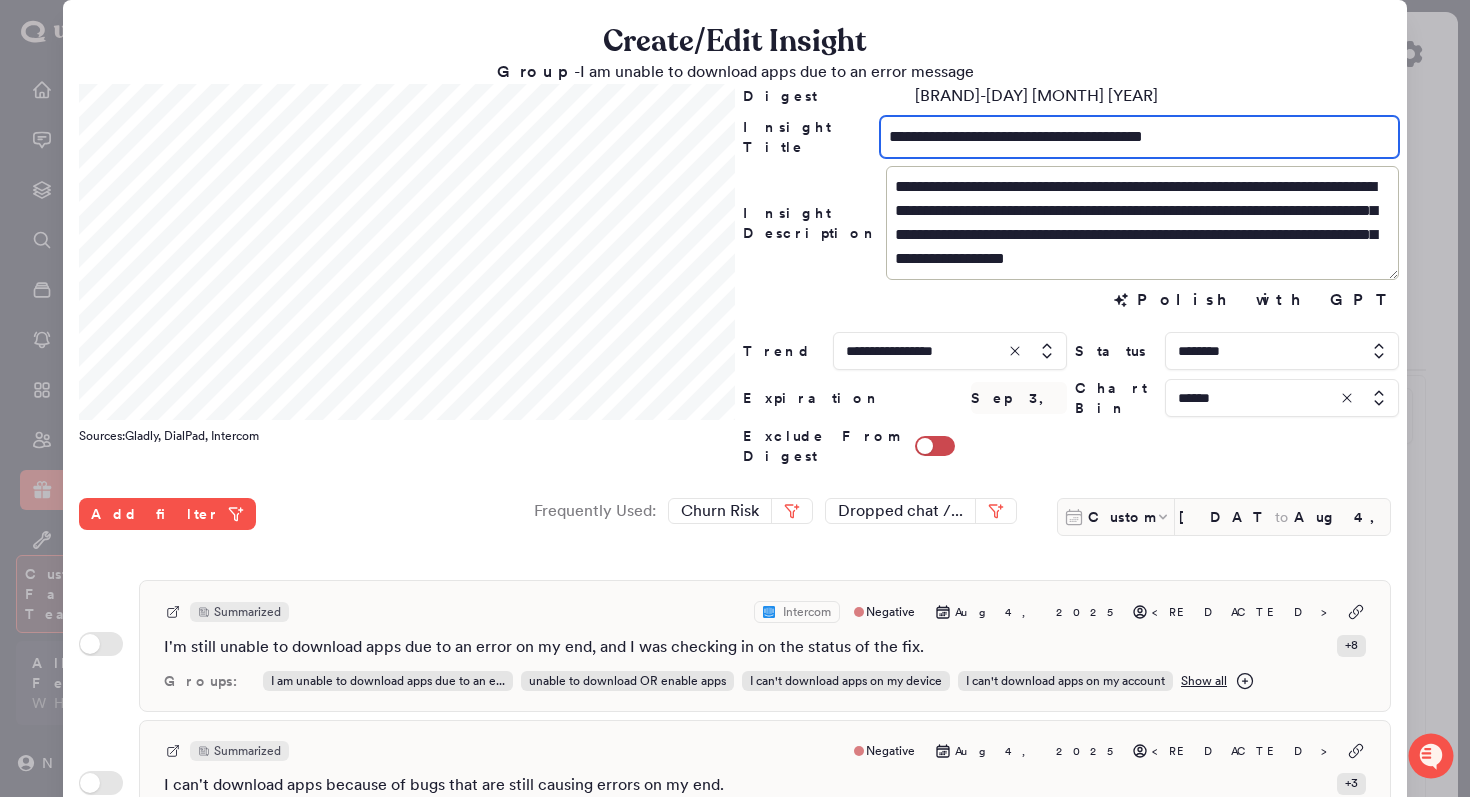 click on "**********" at bounding box center (1139, 137) 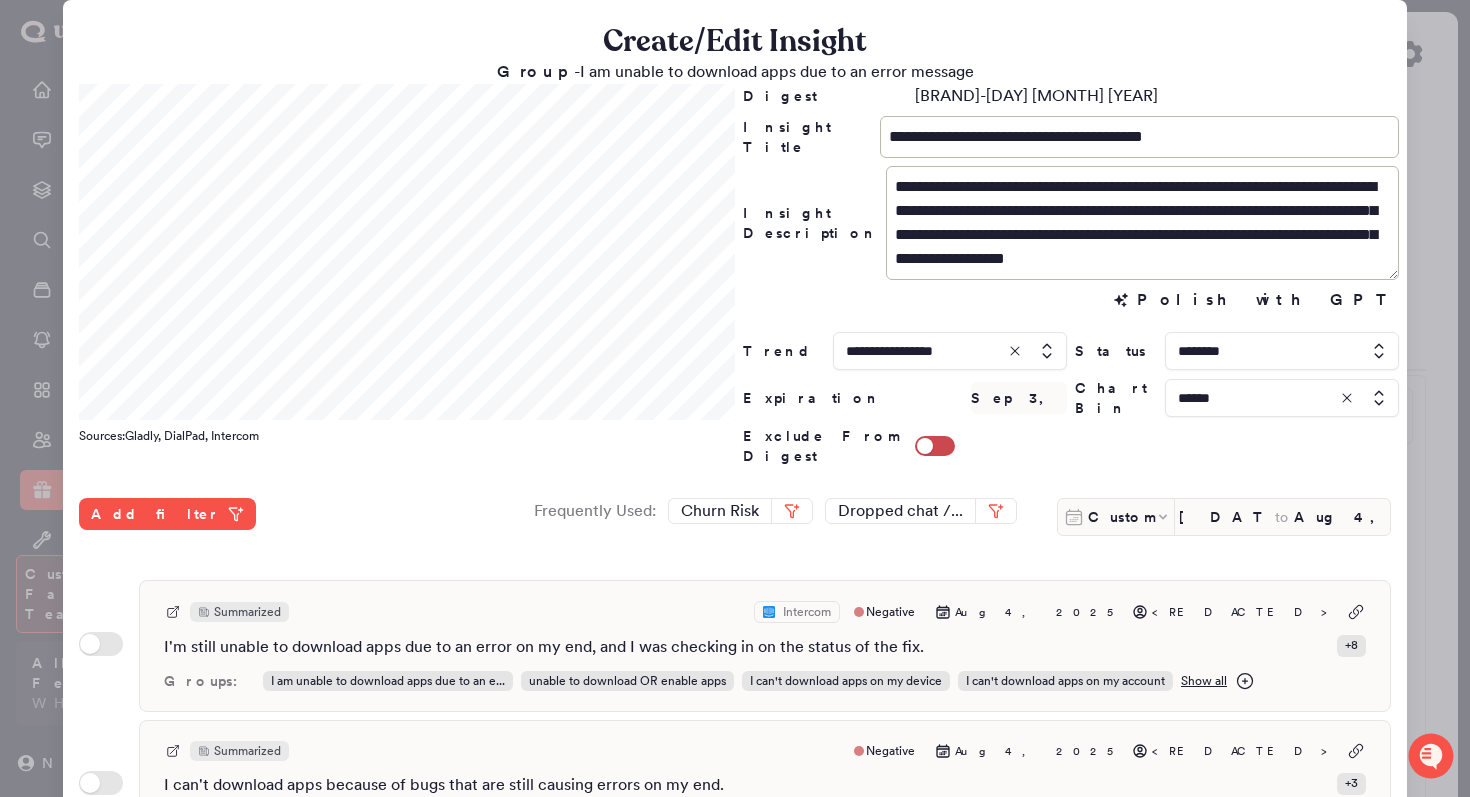 click on "[PRODUCT]-[MONTH] [DAY] [YEAR]" at bounding box center (1071, 96) 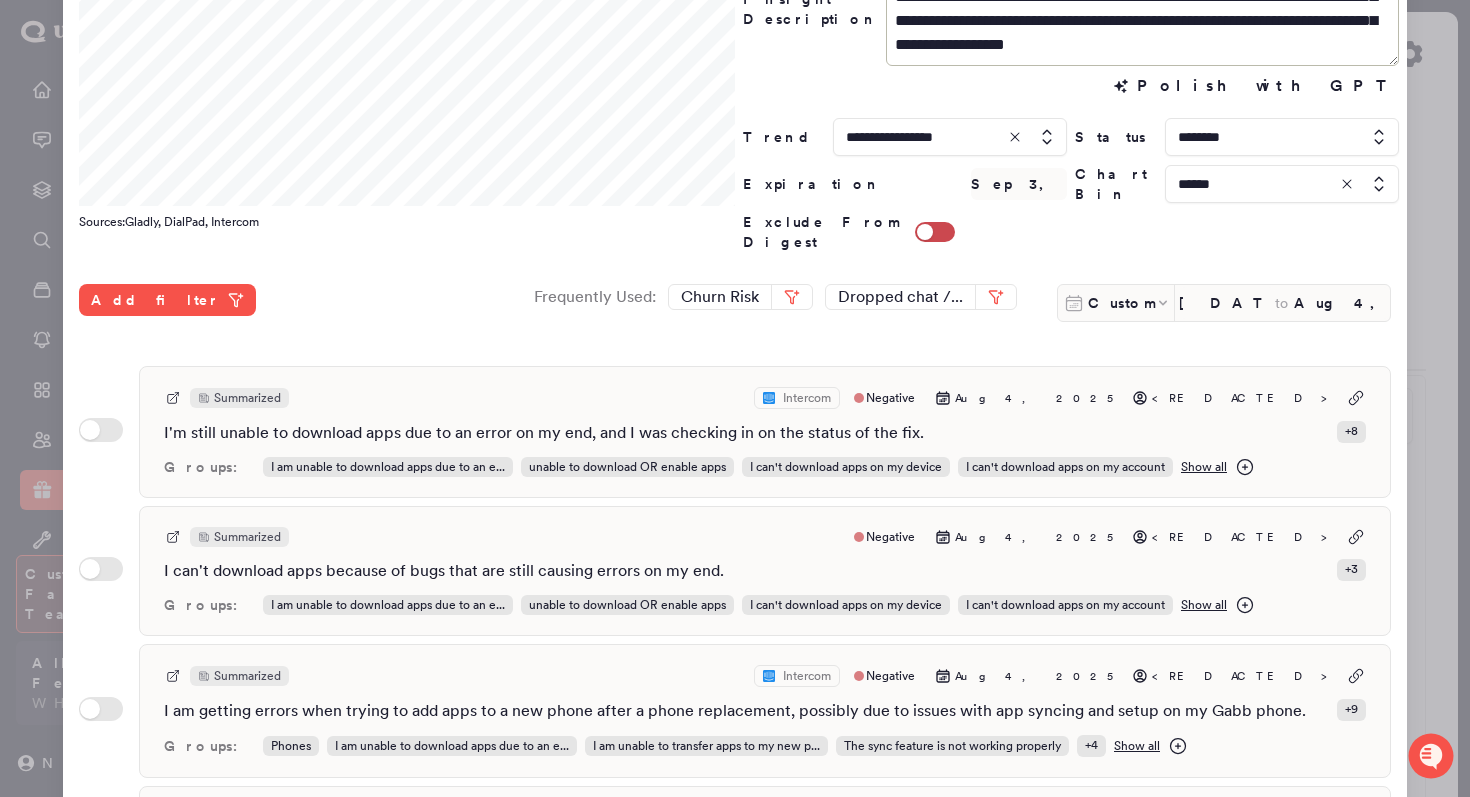 scroll, scrollTop: 427, scrollLeft: 0, axis: vertical 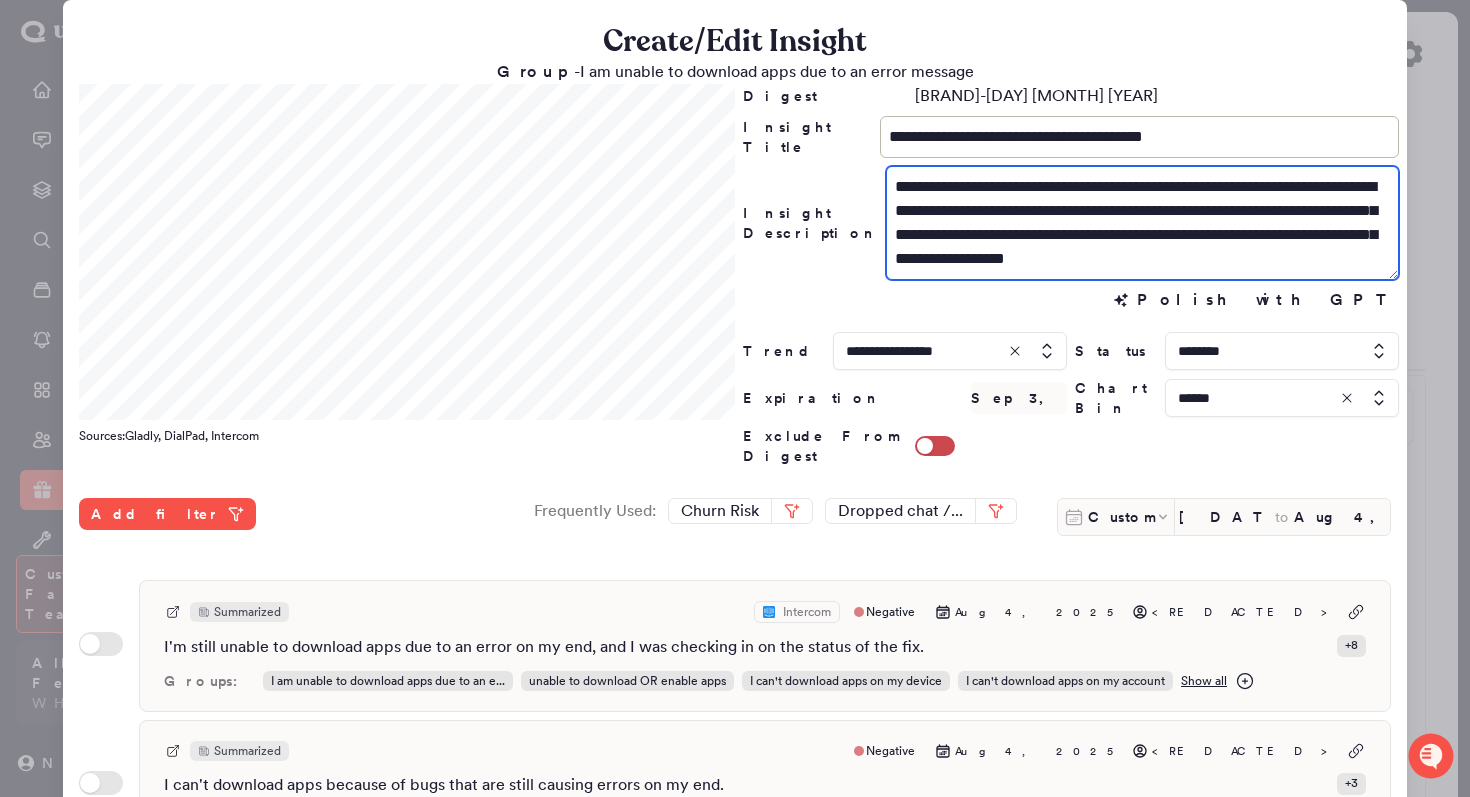 drag, startPoint x: 1082, startPoint y: 204, endPoint x: 1017, endPoint y: 202, distance: 65.03076 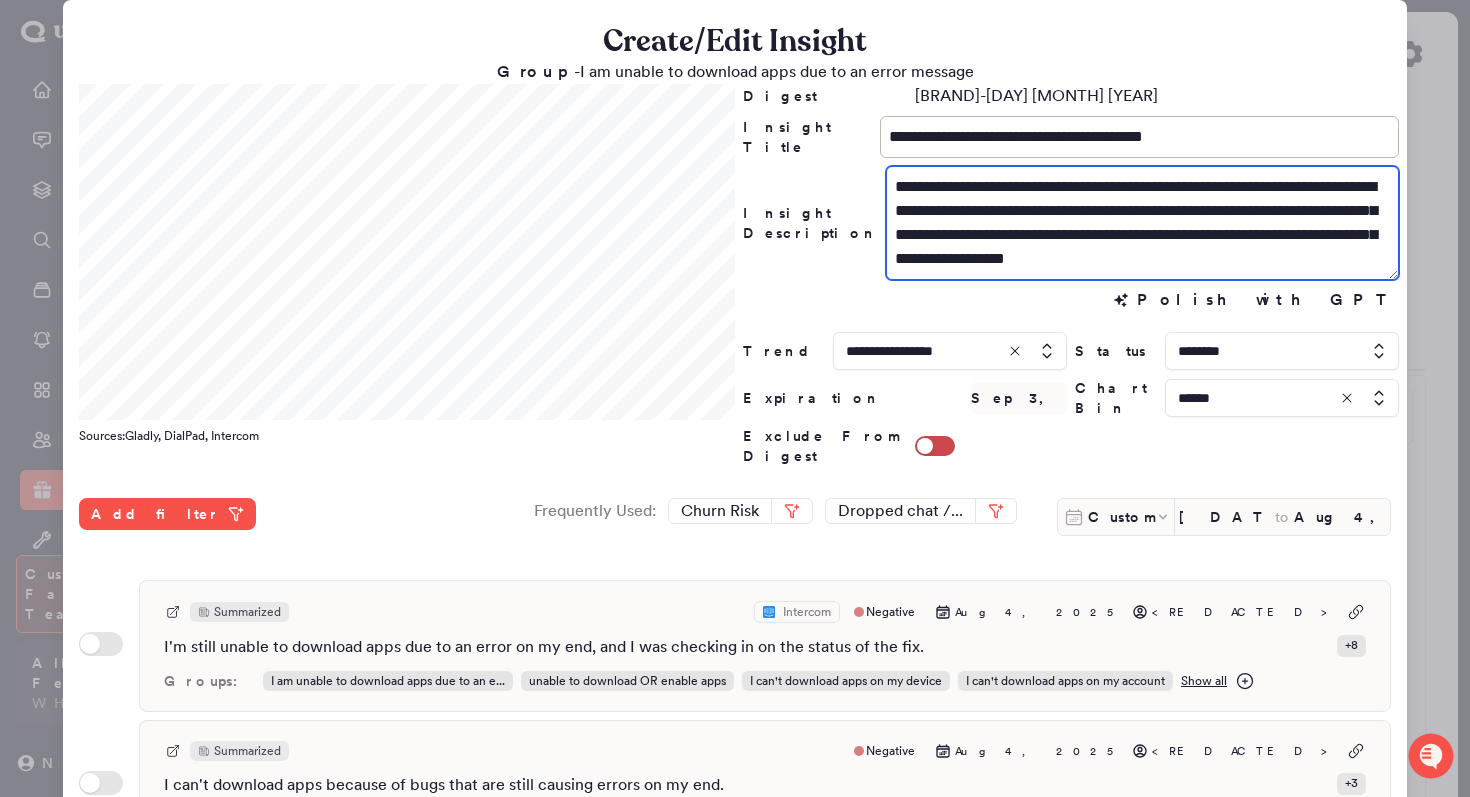 click on "**********" at bounding box center [1142, 223] 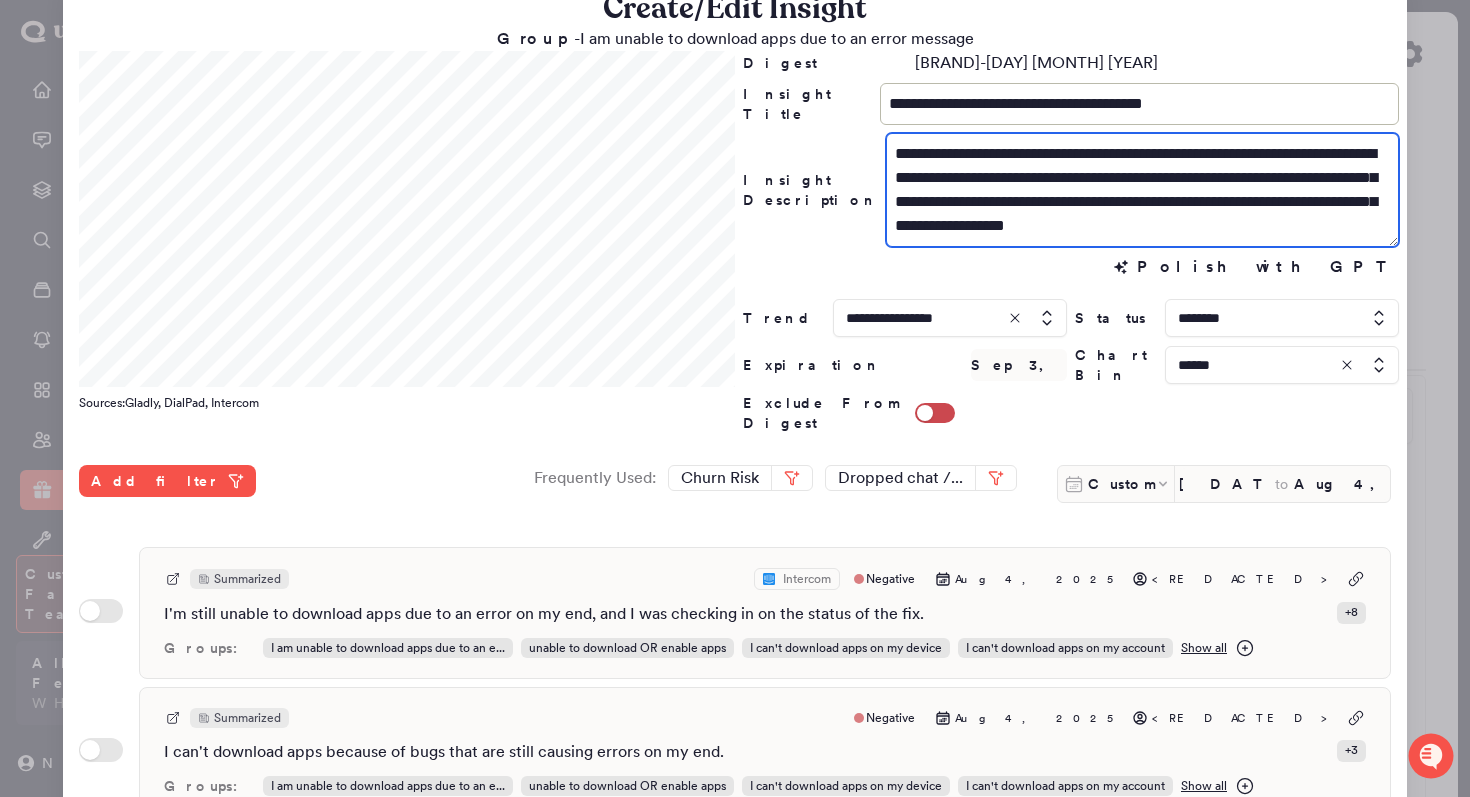 scroll, scrollTop: 0, scrollLeft: 0, axis: both 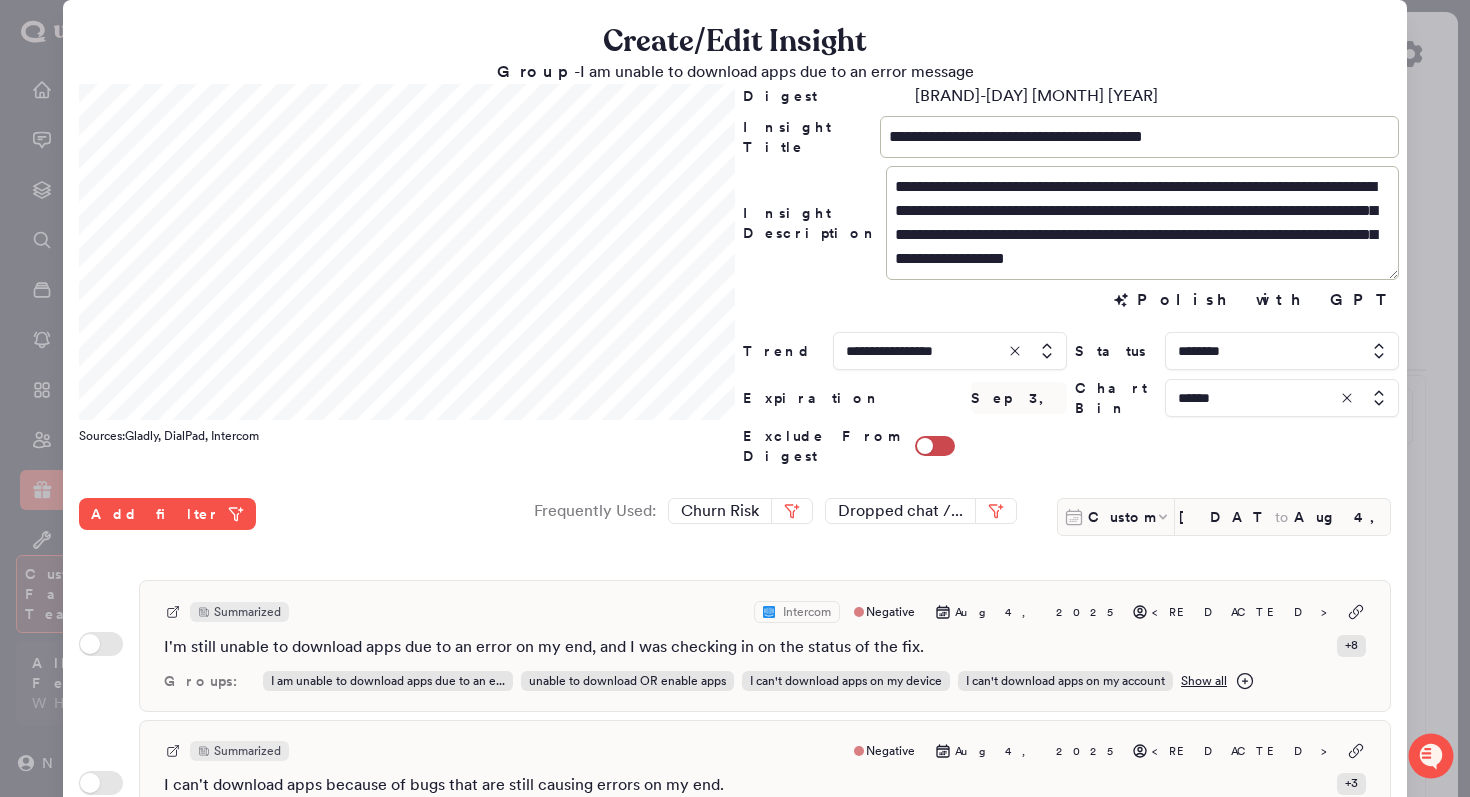 click on "**********" at bounding box center [735, 675] 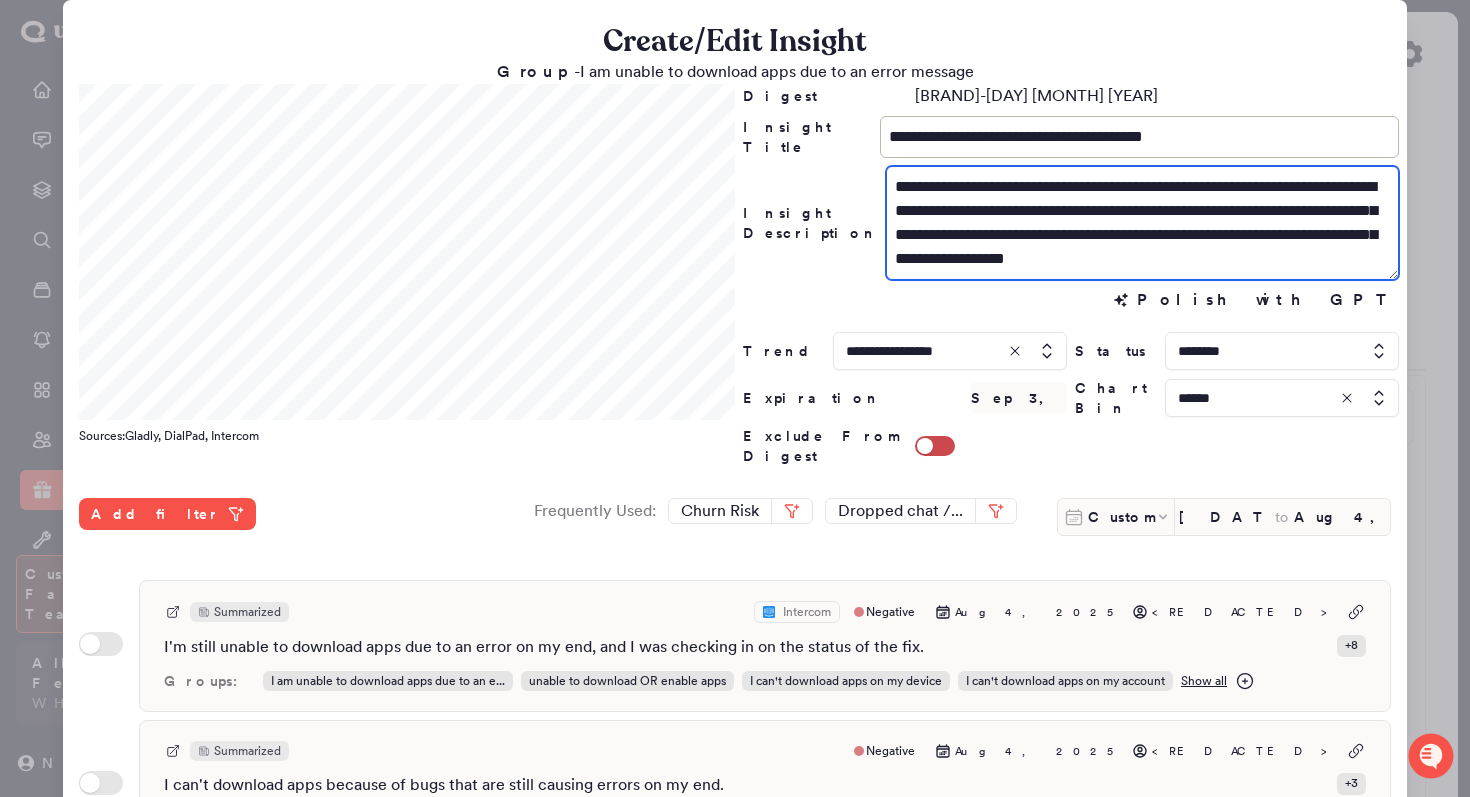 drag, startPoint x: 1134, startPoint y: 213, endPoint x: 935, endPoint y: 216, distance: 199.02261 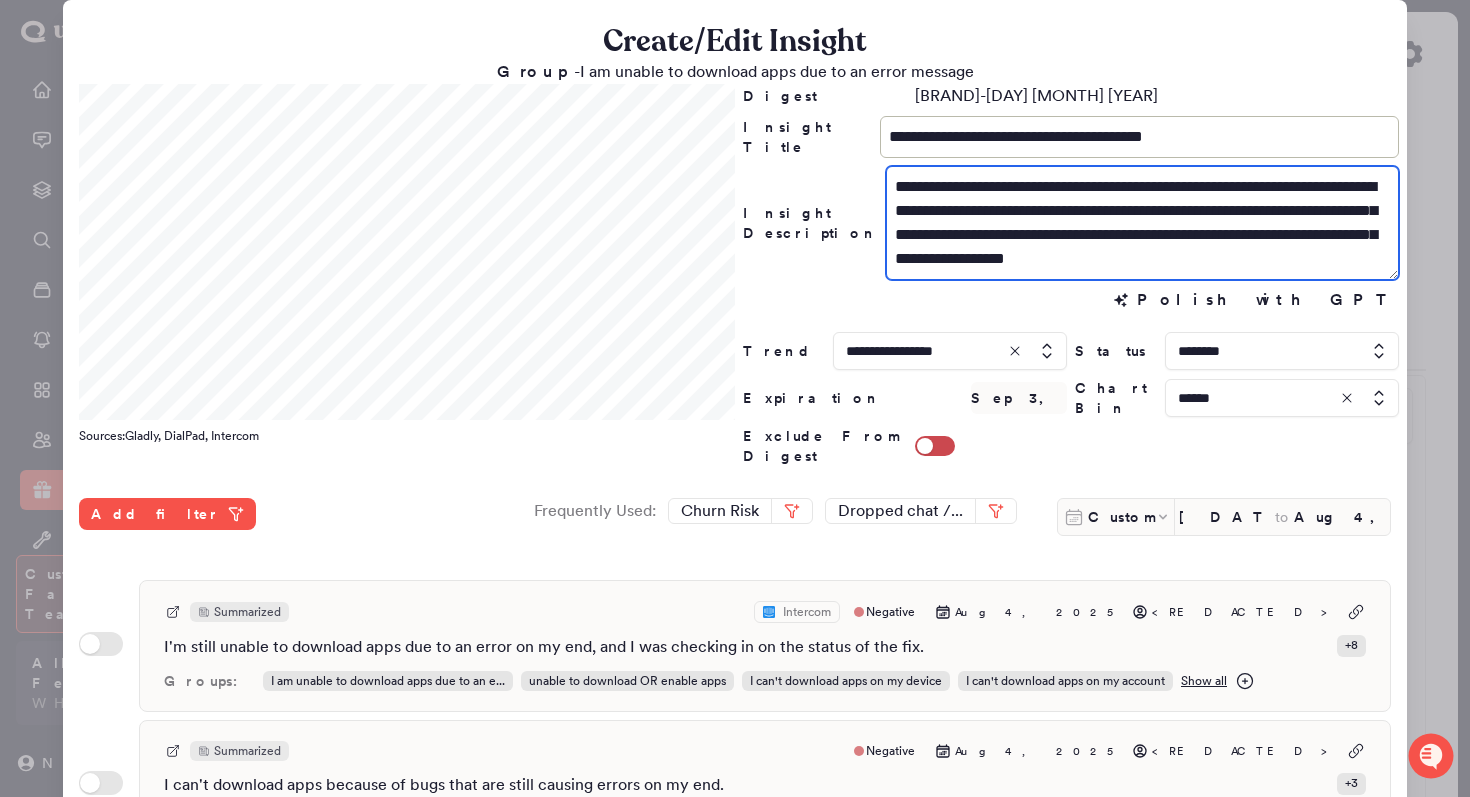 click on "**********" at bounding box center (1142, 223) 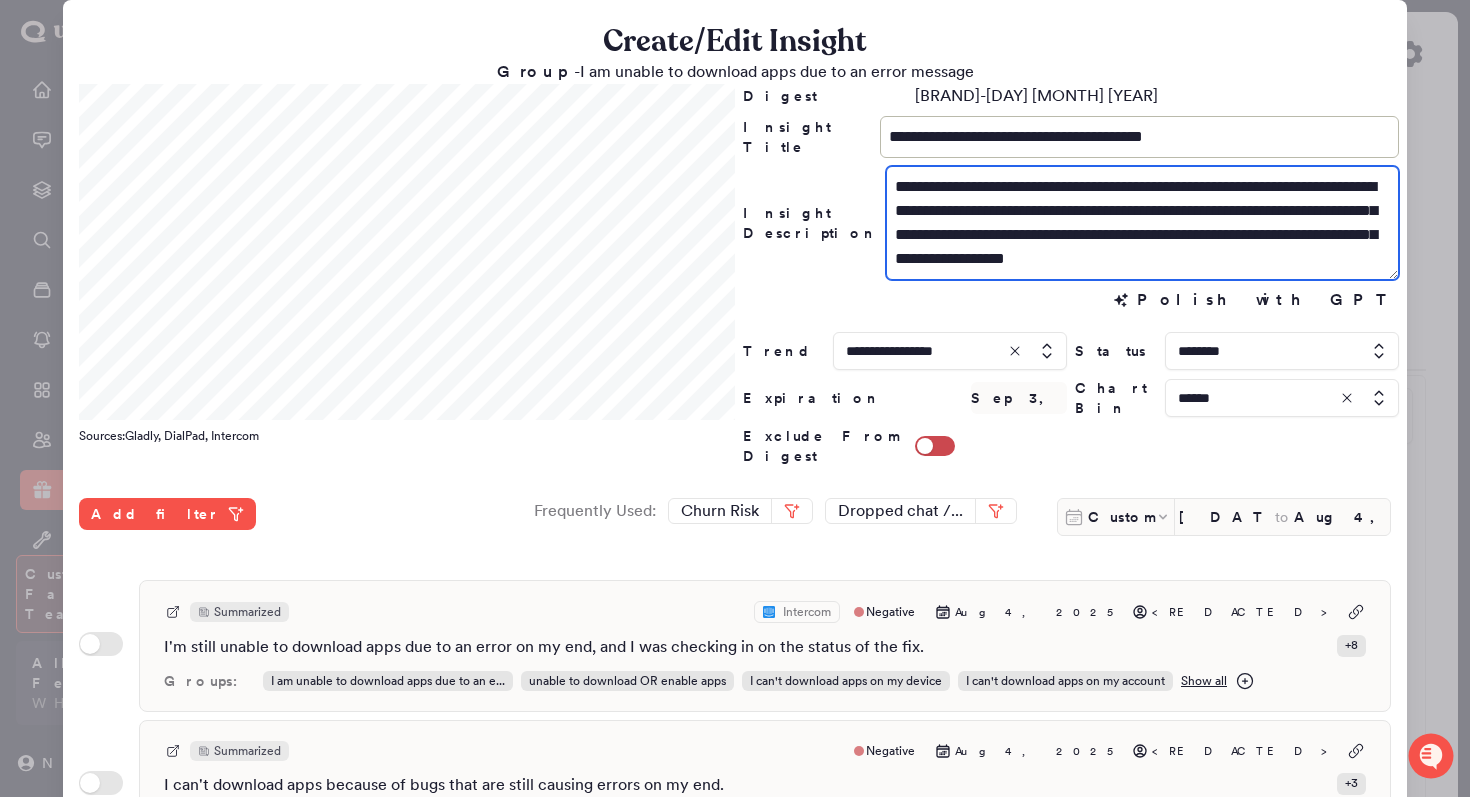 drag, startPoint x: 1133, startPoint y: 211, endPoint x: 933, endPoint y: 208, distance: 200.02249 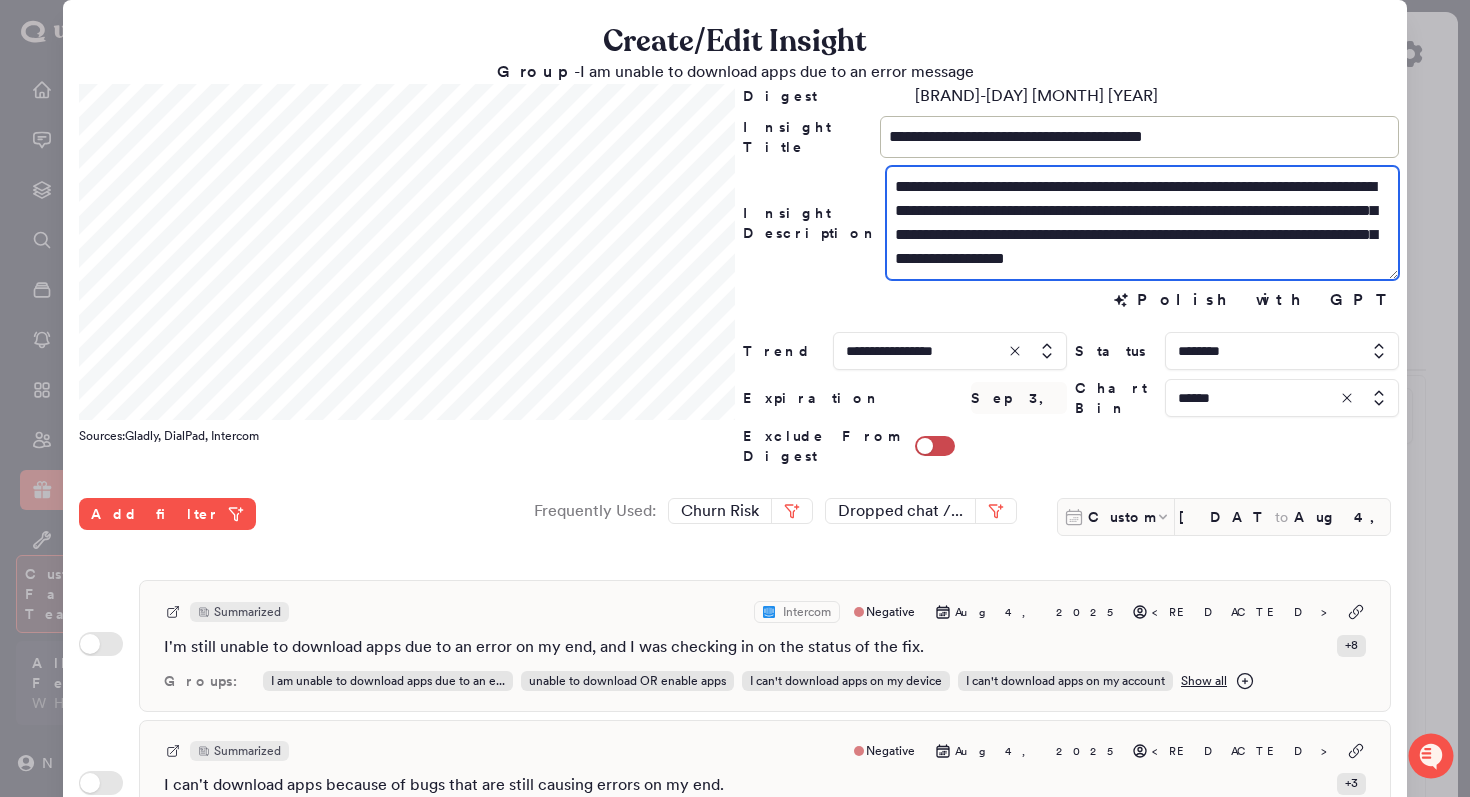 click on "**********" at bounding box center [1142, 223] 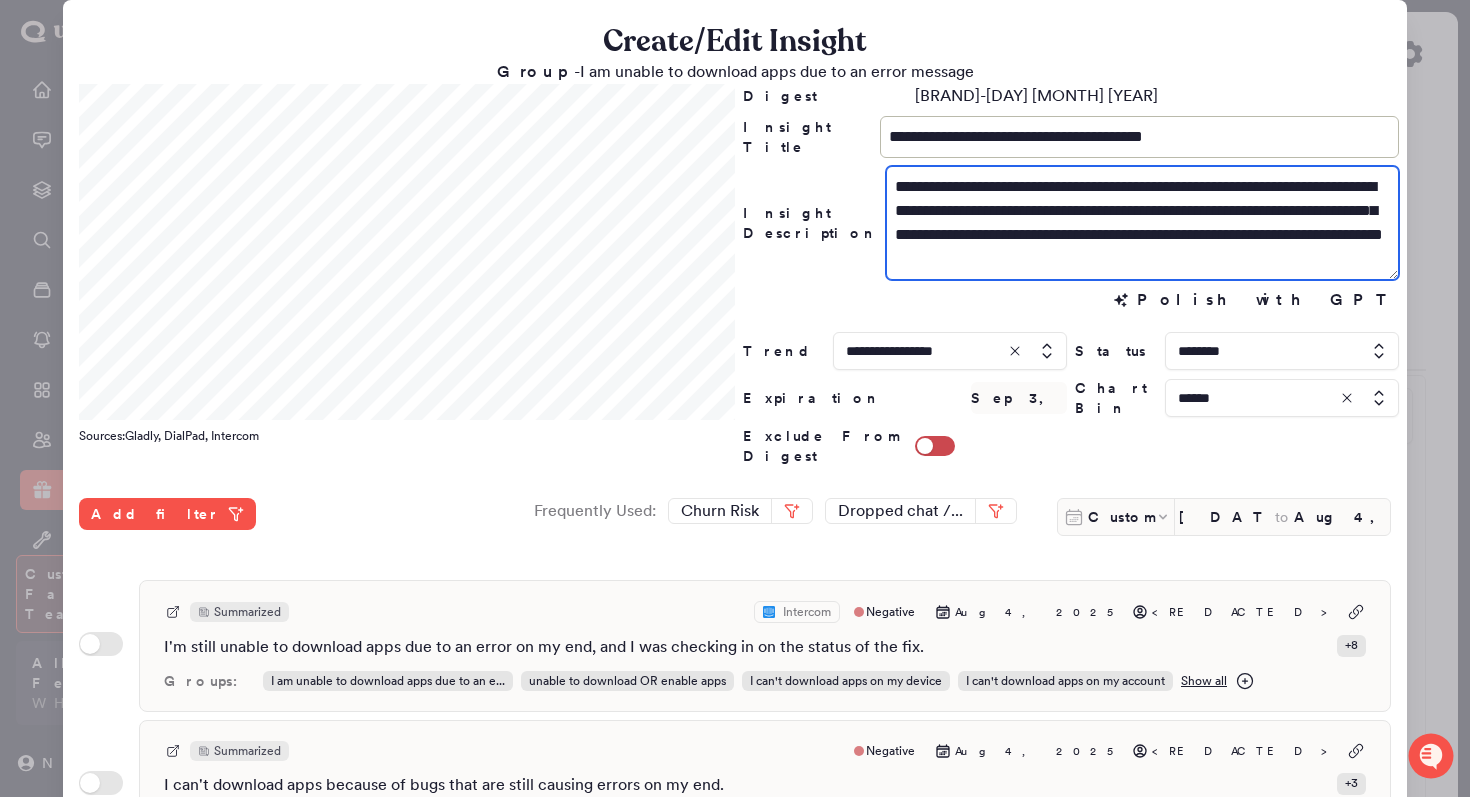 click on "**********" at bounding box center [1142, 223] 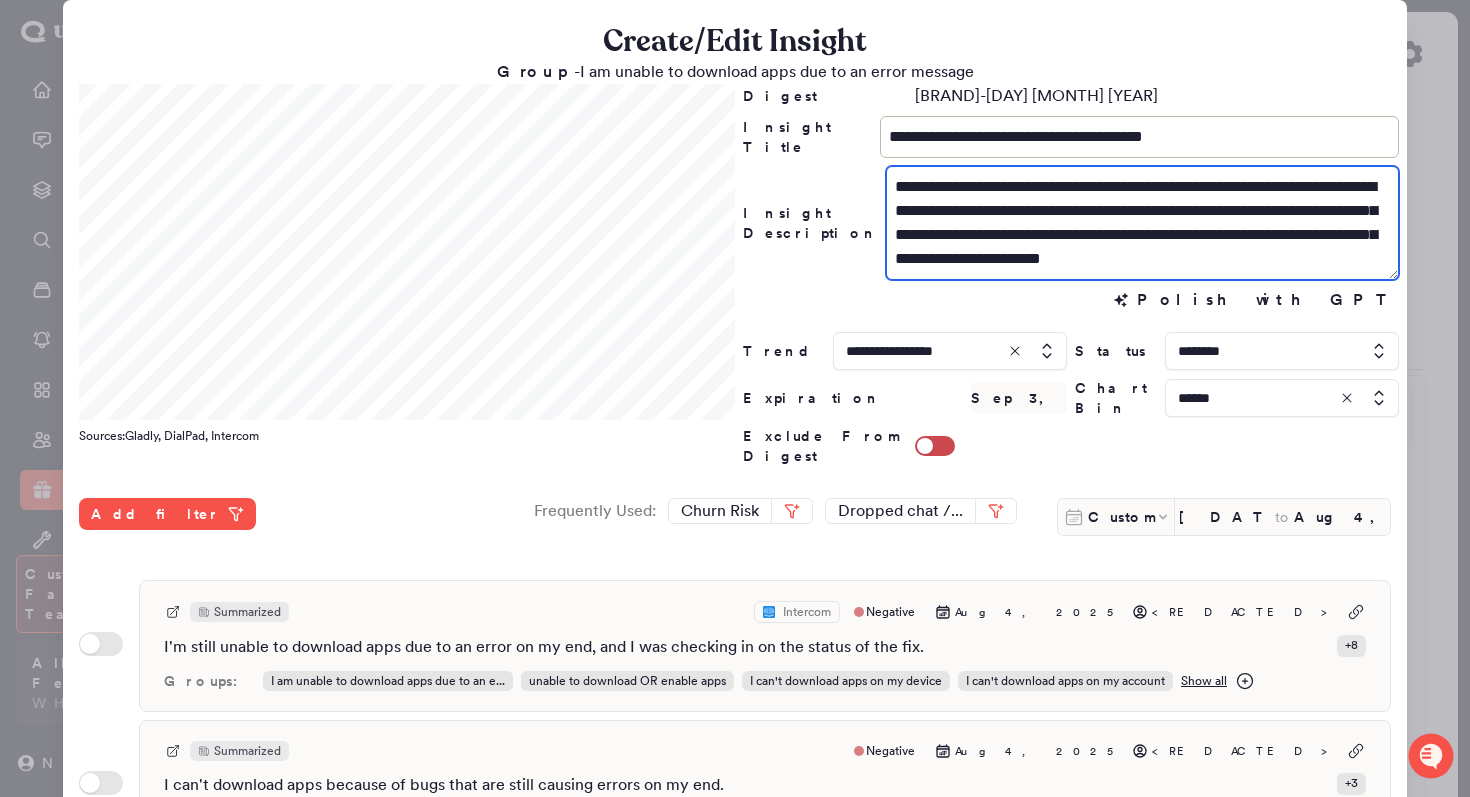 scroll, scrollTop: 13, scrollLeft: 0, axis: vertical 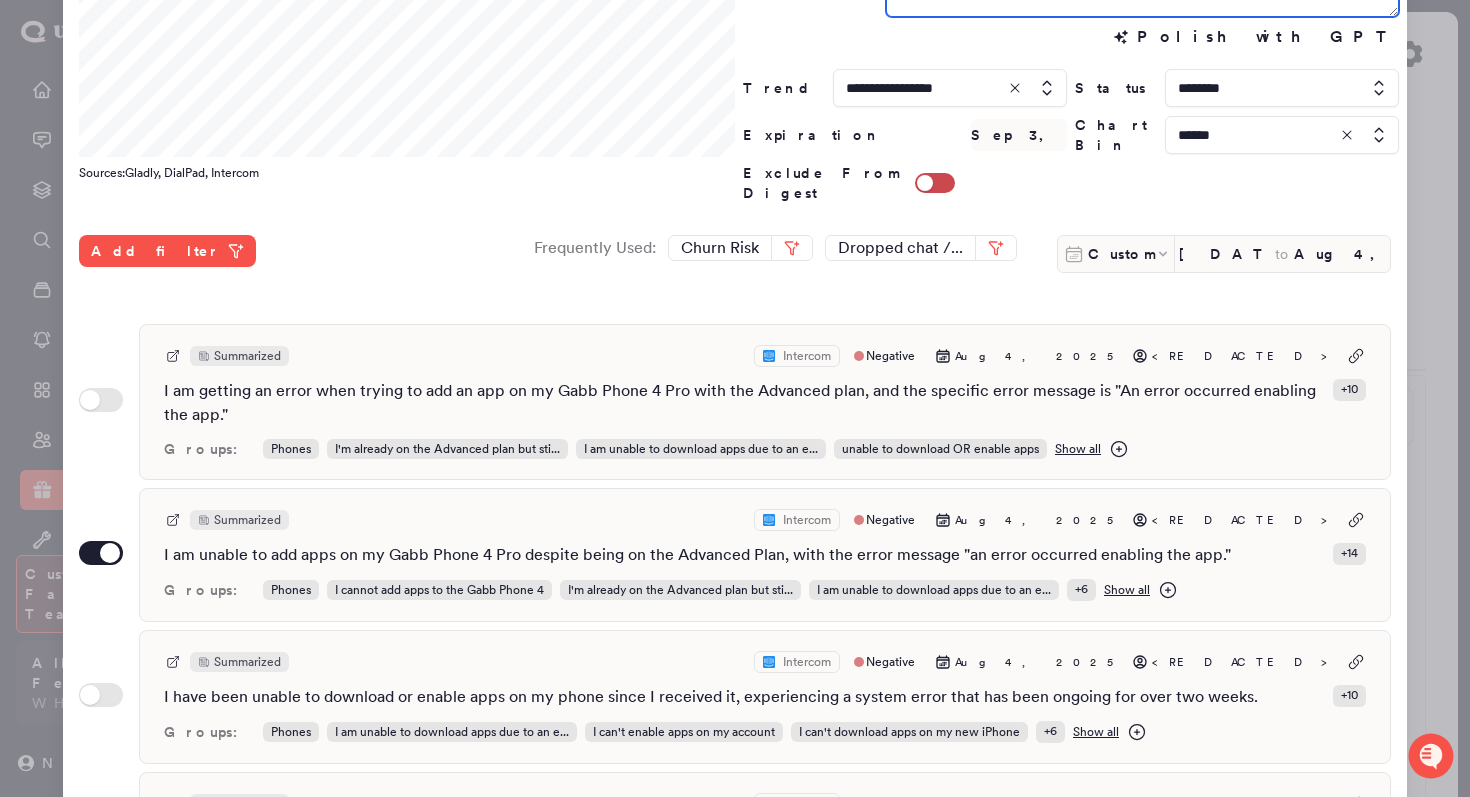 type on "**********" 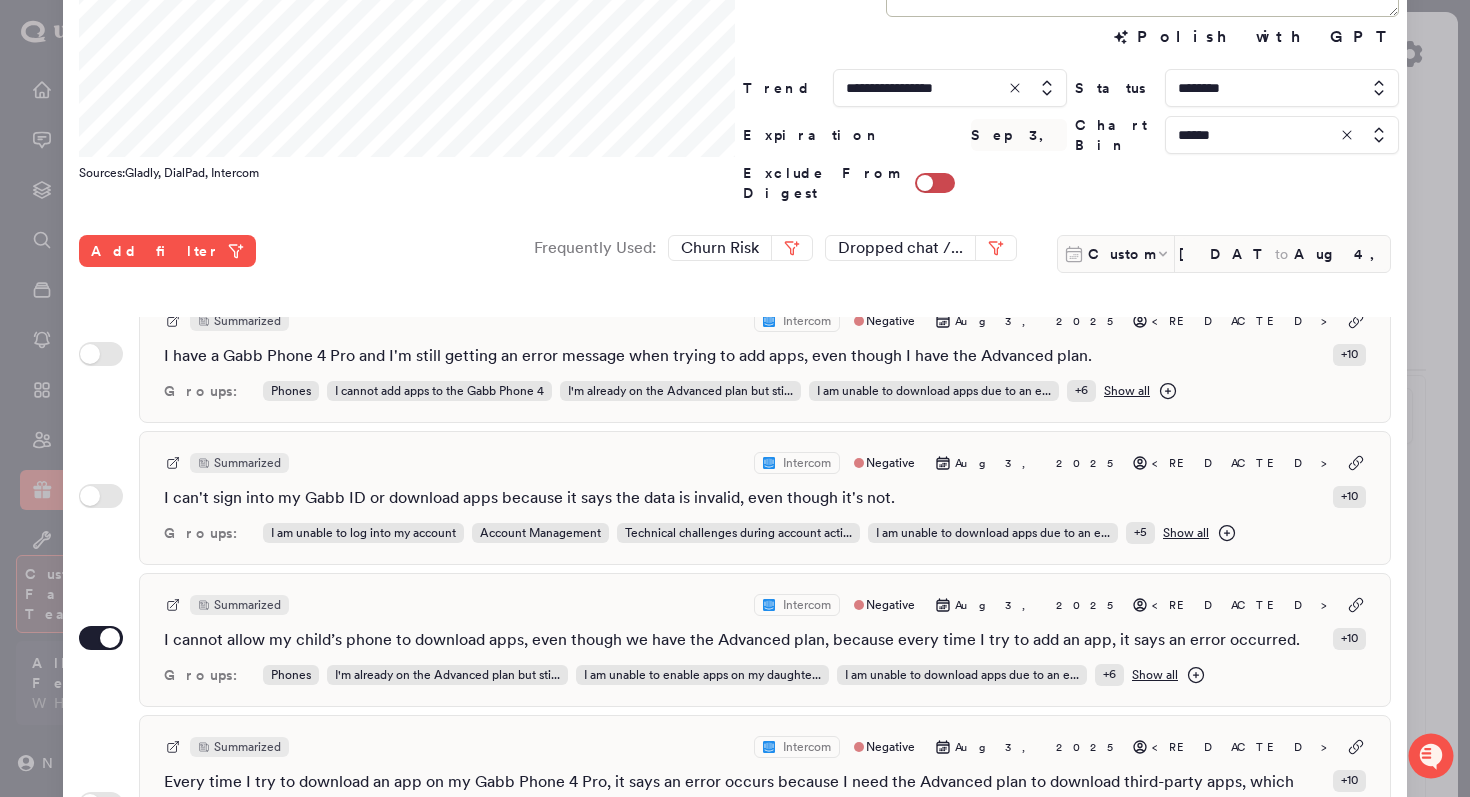 scroll, scrollTop: 2296, scrollLeft: 0, axis: vertical 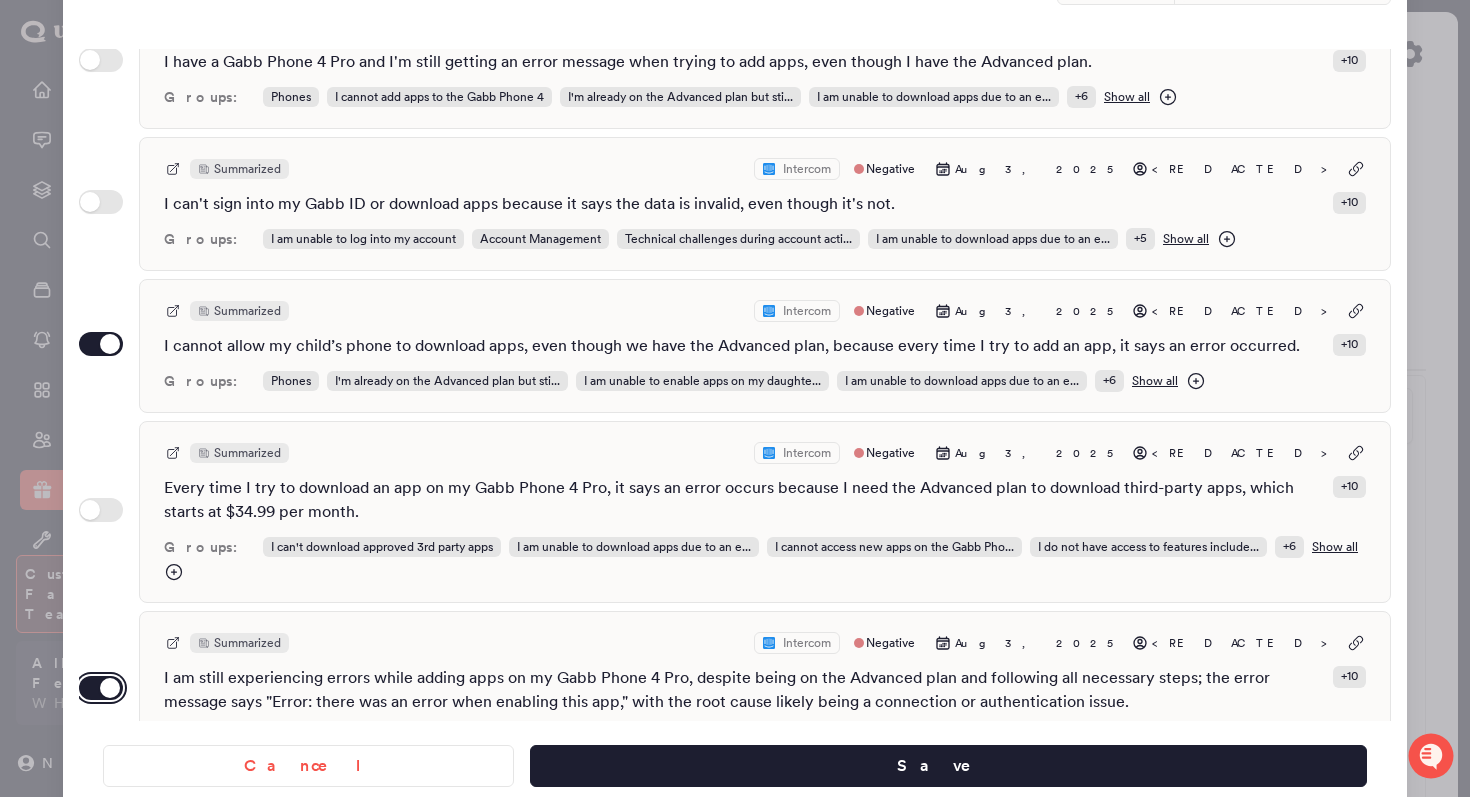 click on "Use setting" at bounding box center (101, 688) 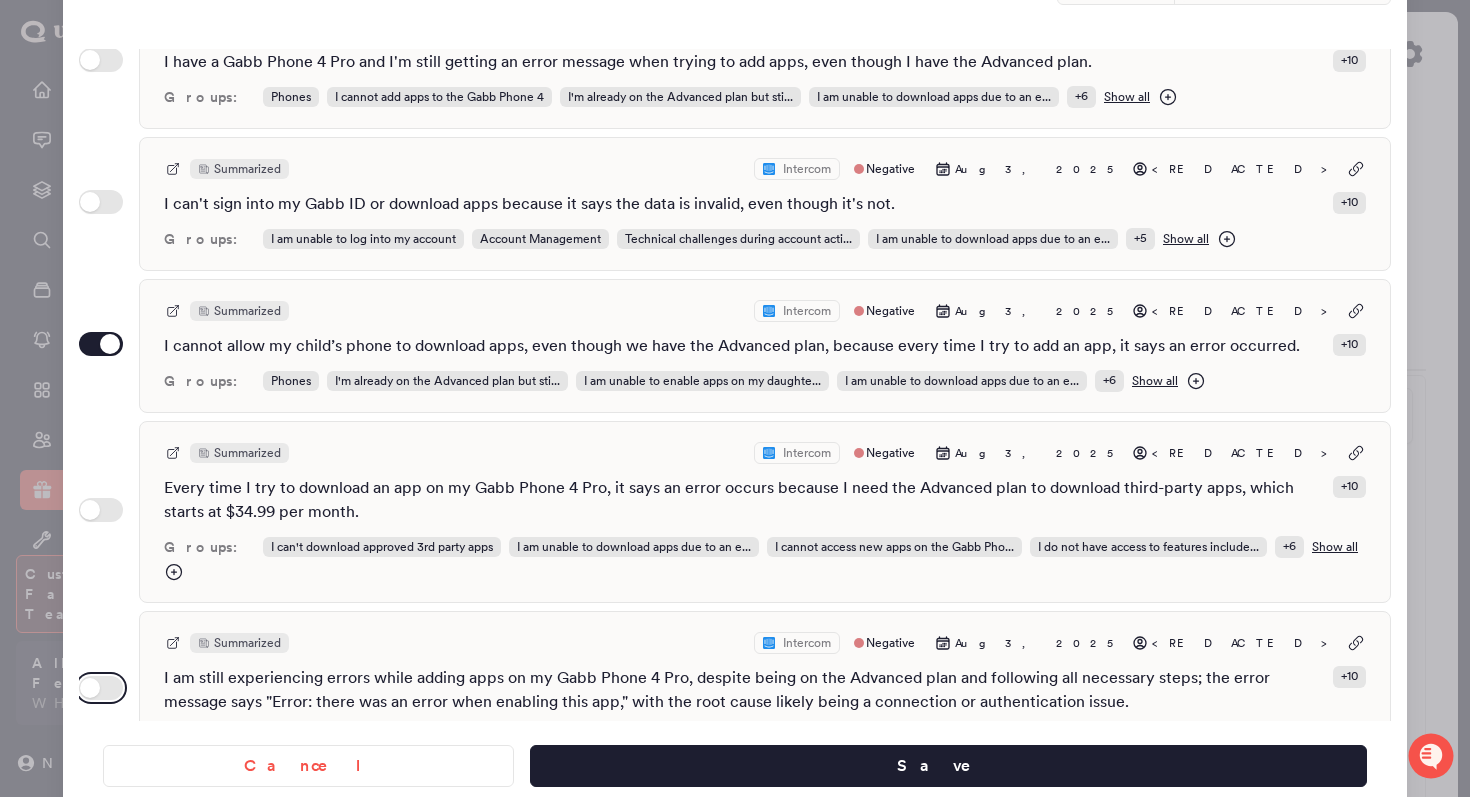 click on "Use setting" at bounding box center [101, 688] 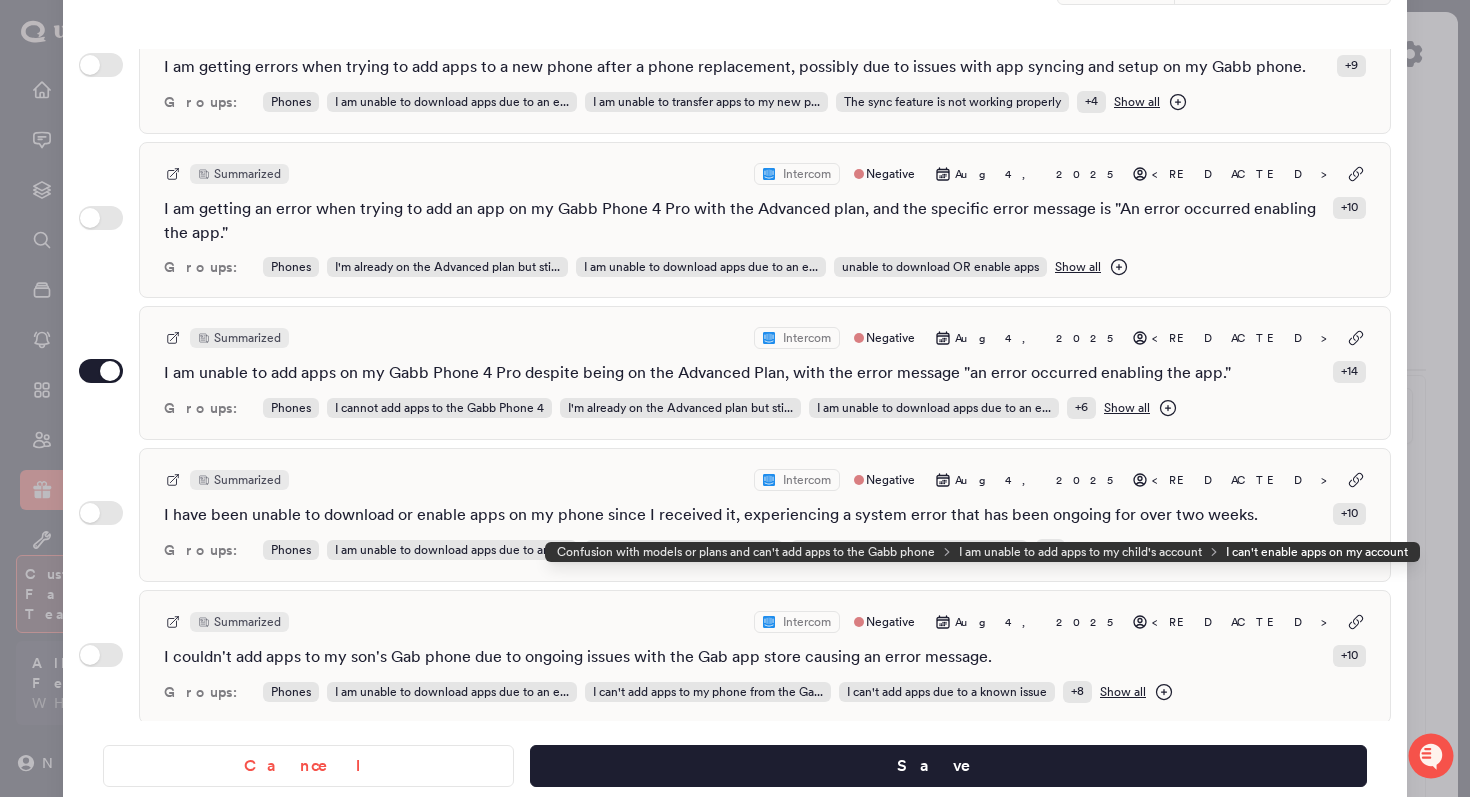 scroll, scrollTop: 0, scrollLeft: 0, axis: both 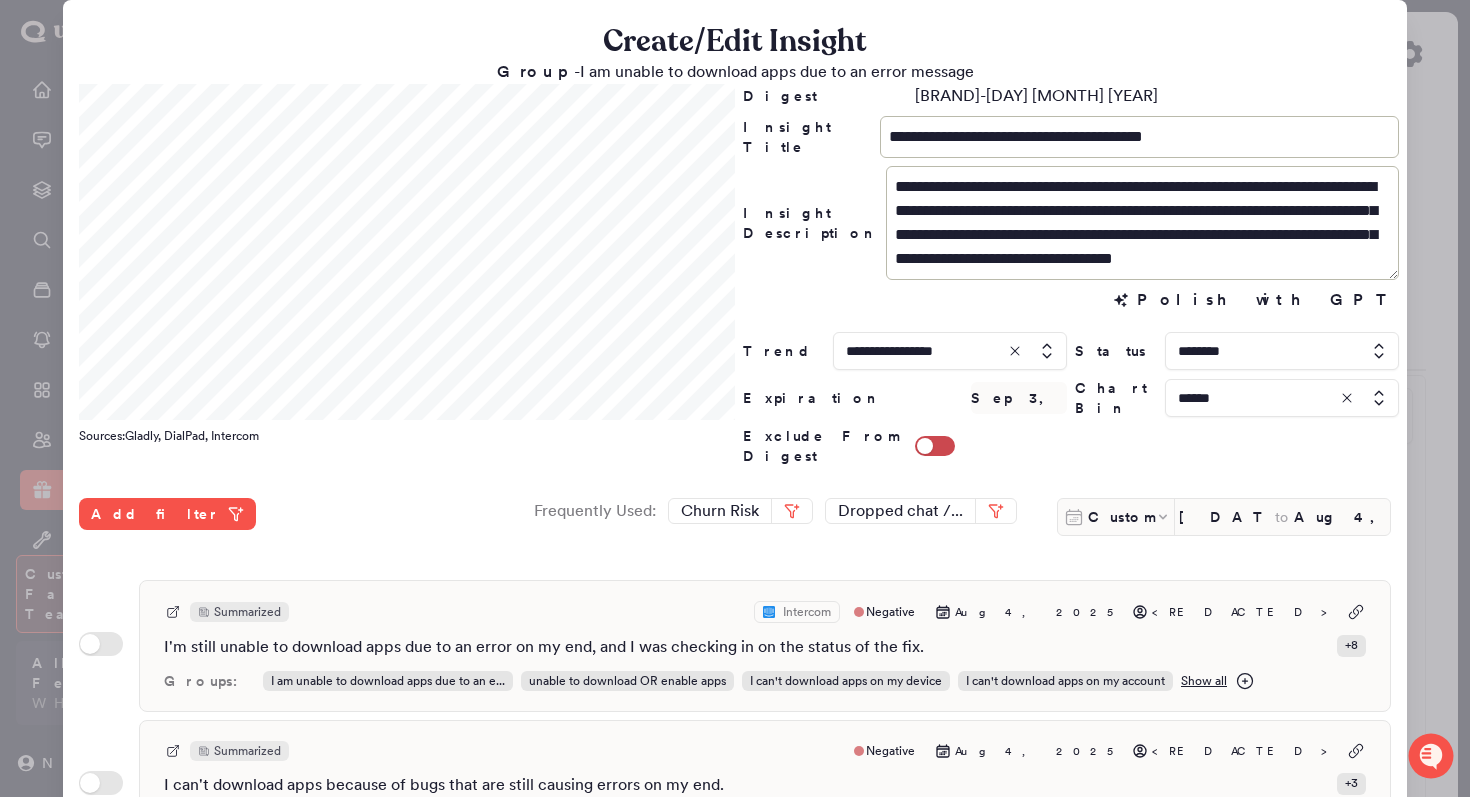 type 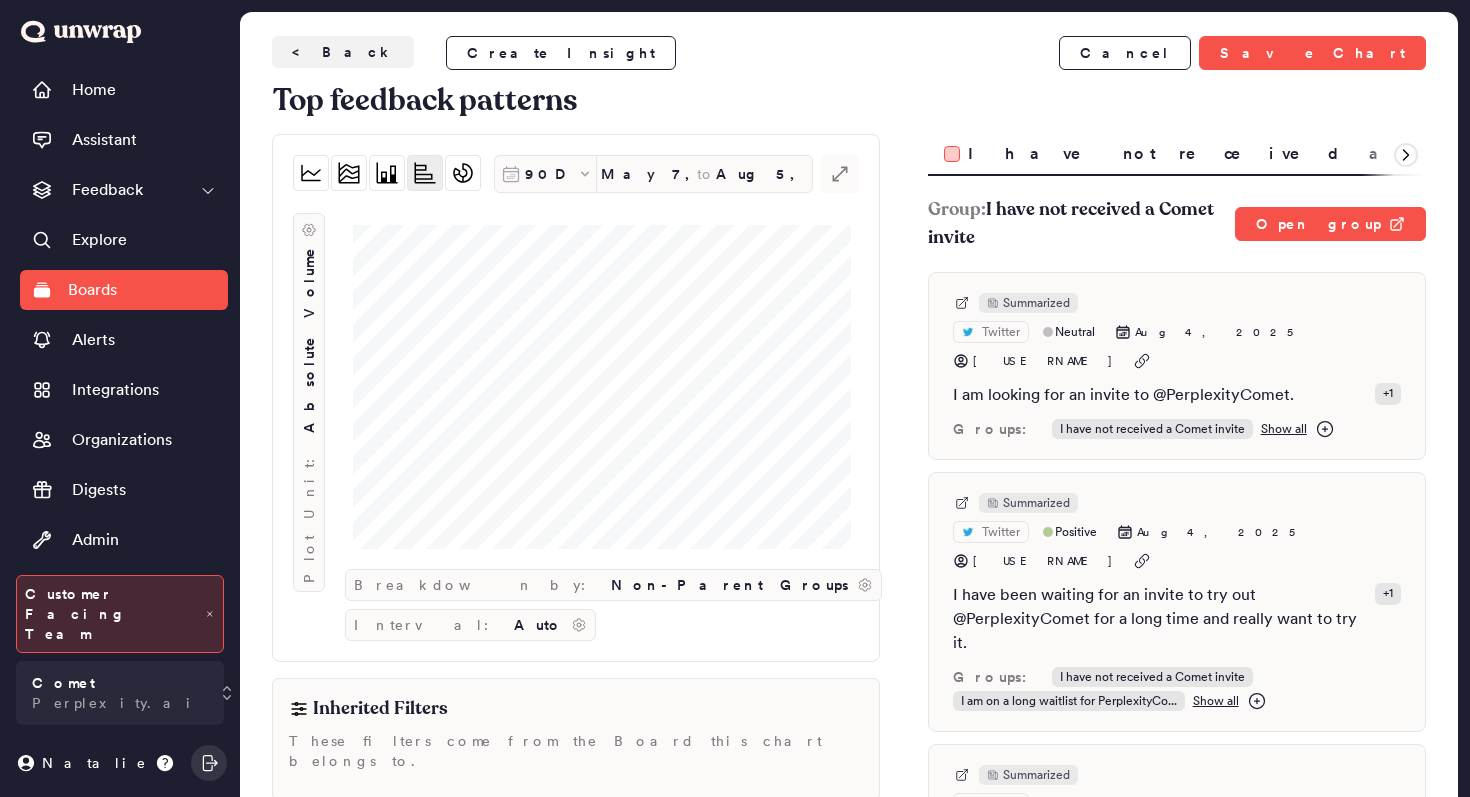 scroll, scrollTop: 0, scrollLeft: 0, axis: both 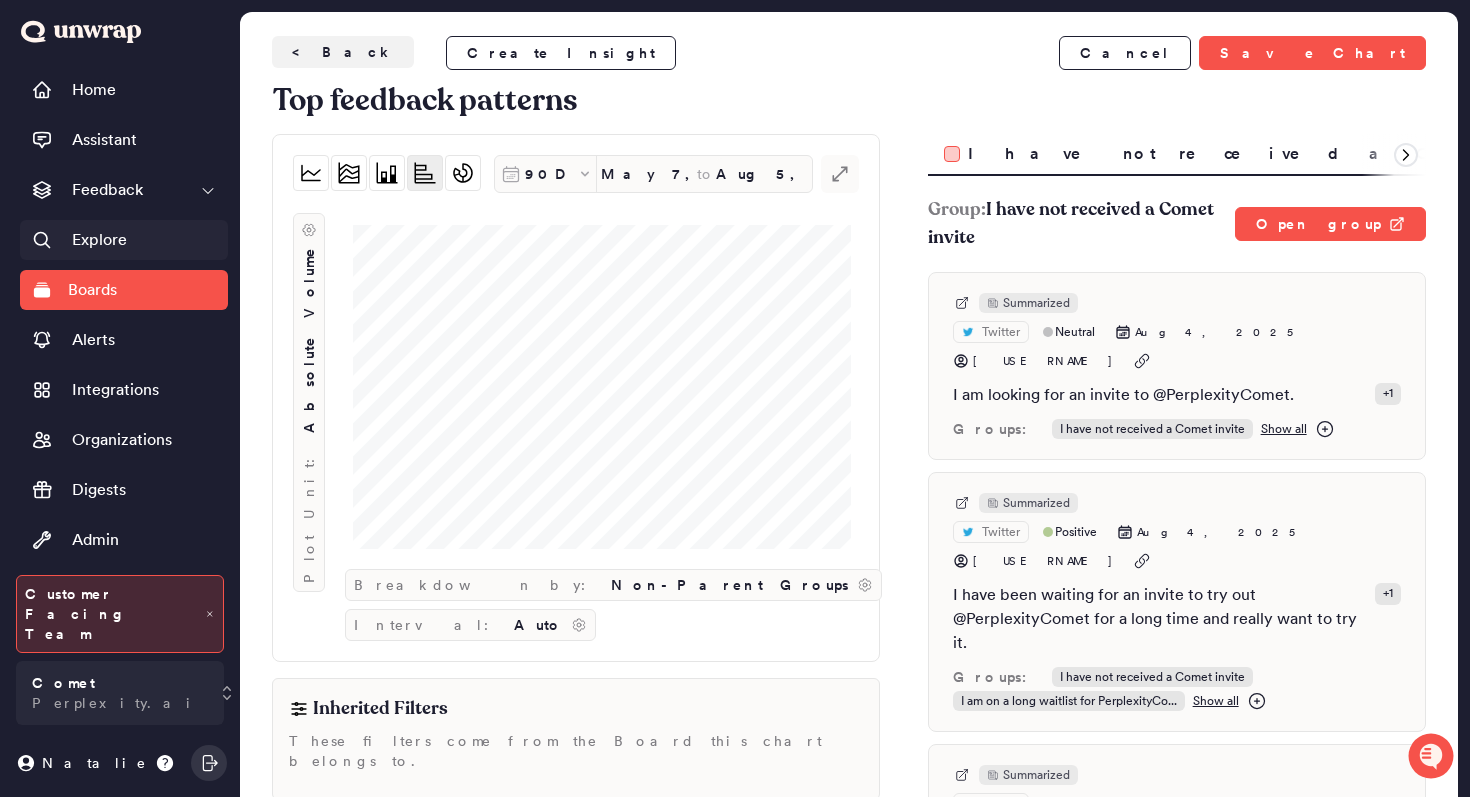 click on "Explore" at bounding box center (124, 240) 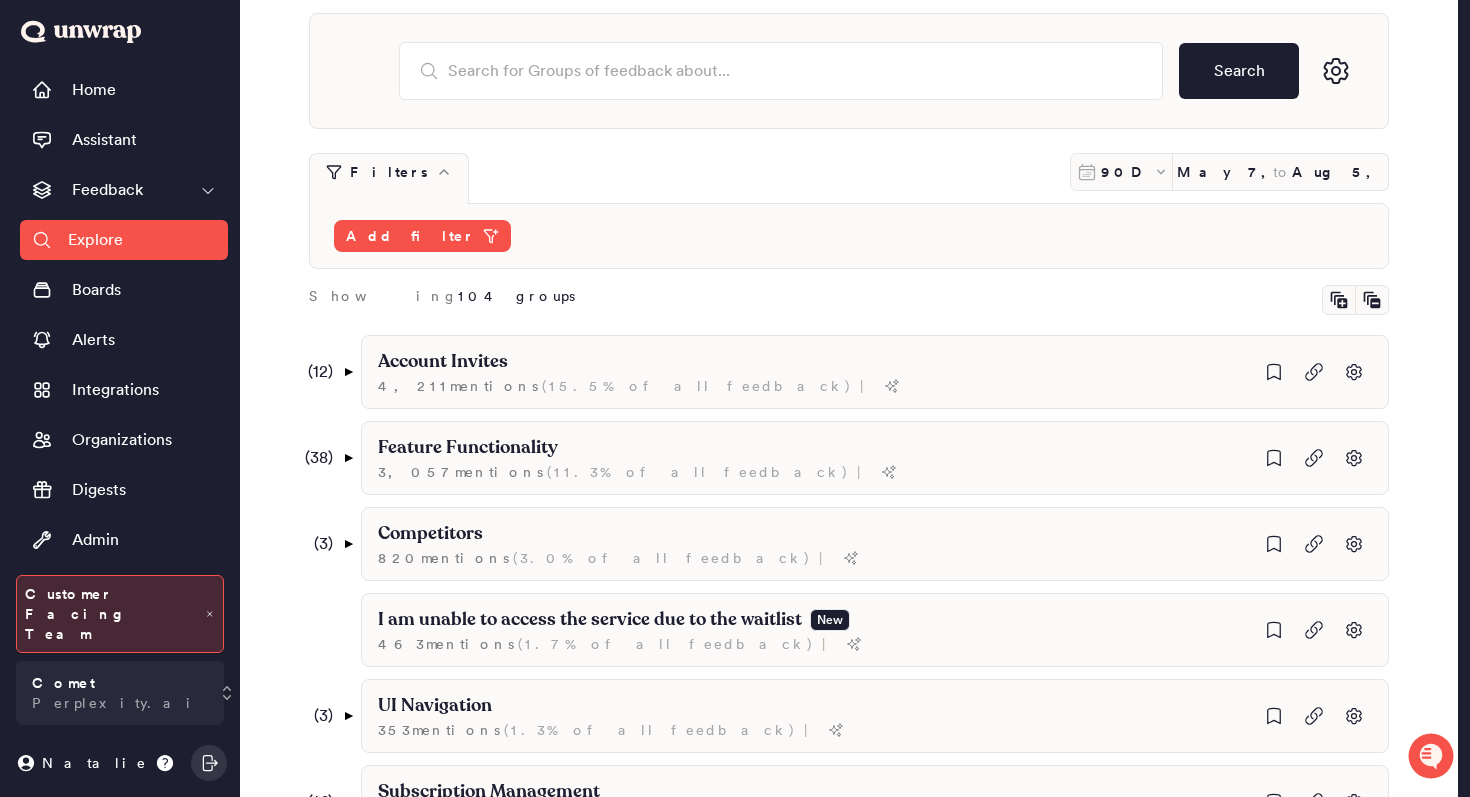scroll, scrollTop: 94, scrollLeft: 0, axis: vertical 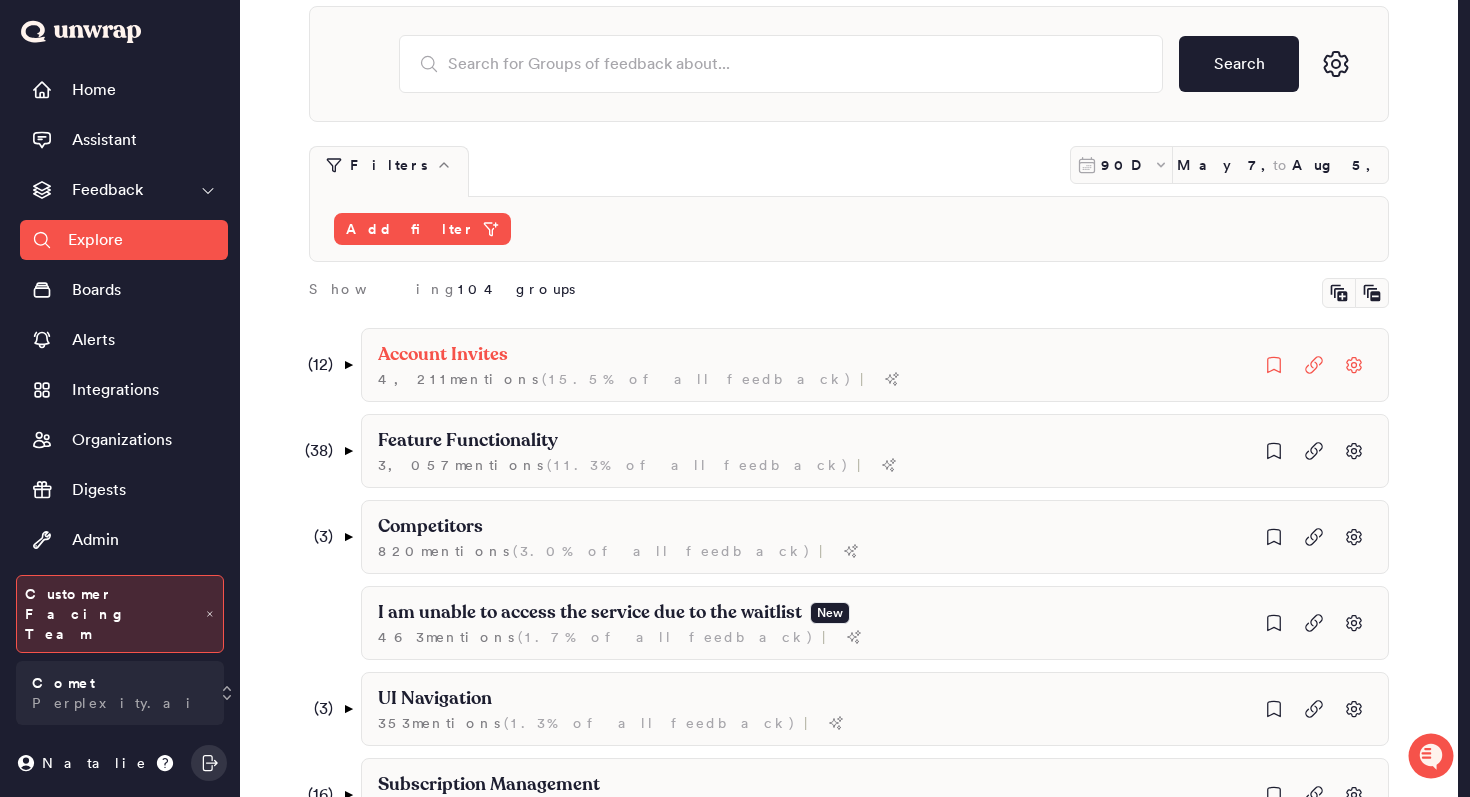 click on "( 12 )" at bounding box center (315, 365) 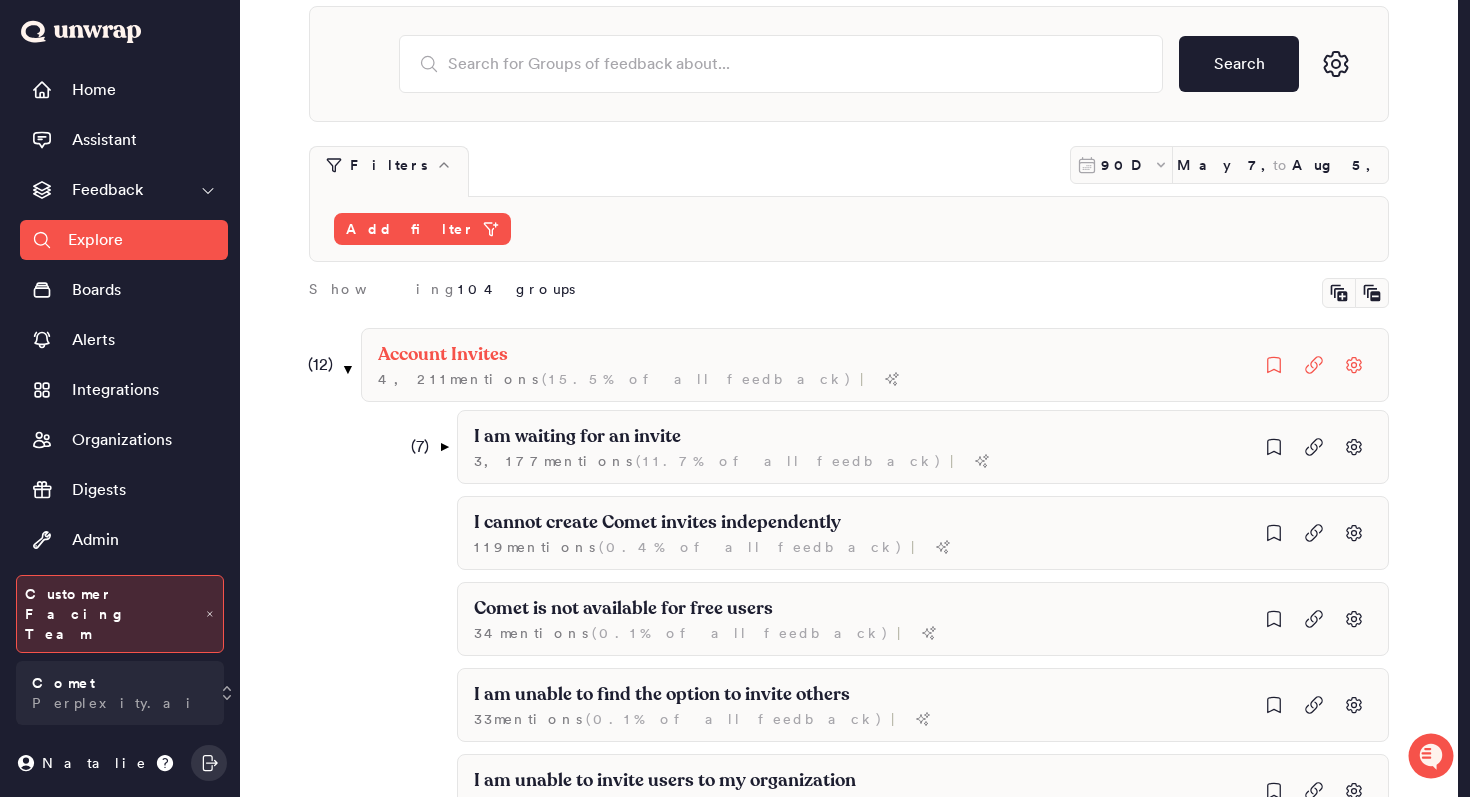 click on "( 12 )" at bounding box center [315, 365] 